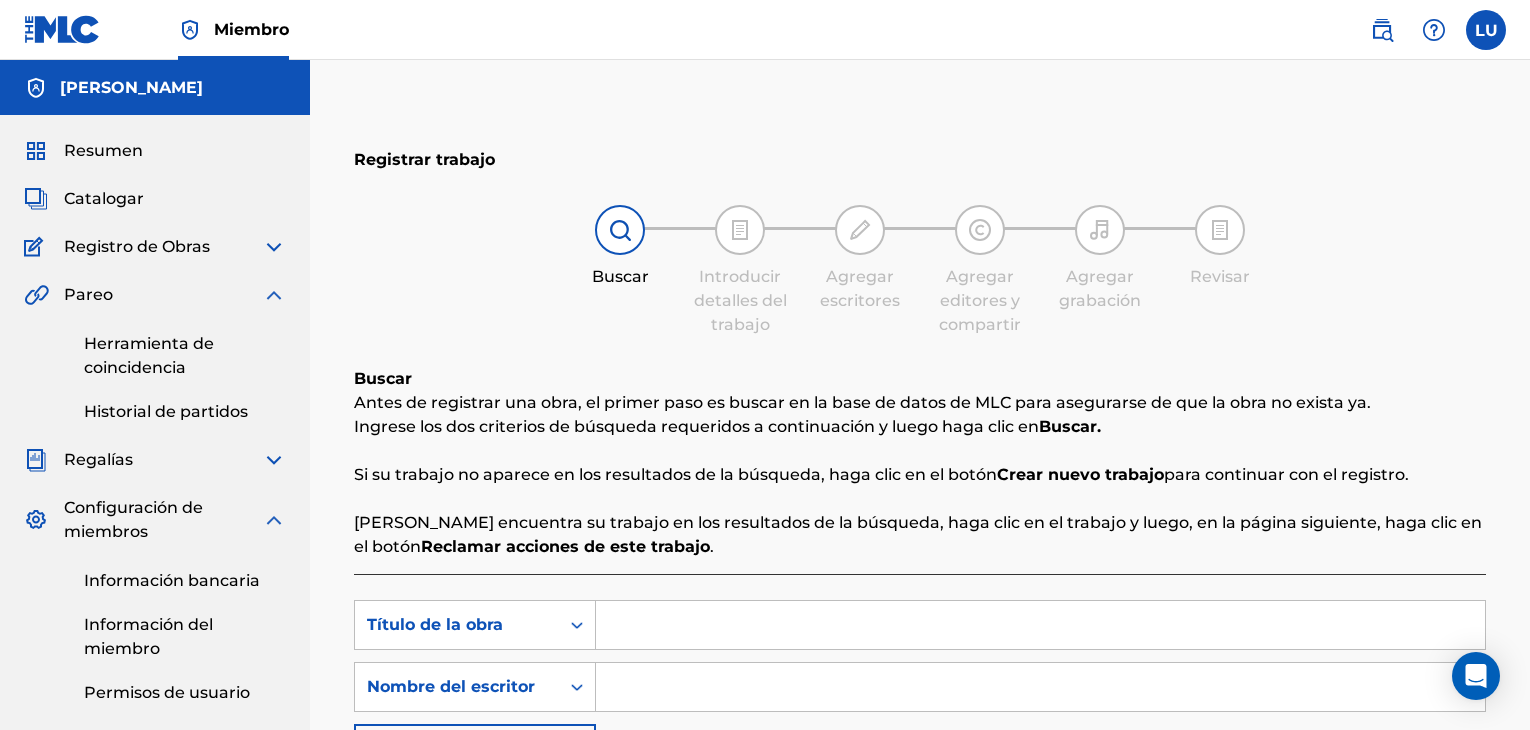 scroll, scrollTop: 0, scrollLeft: 0, axis: both 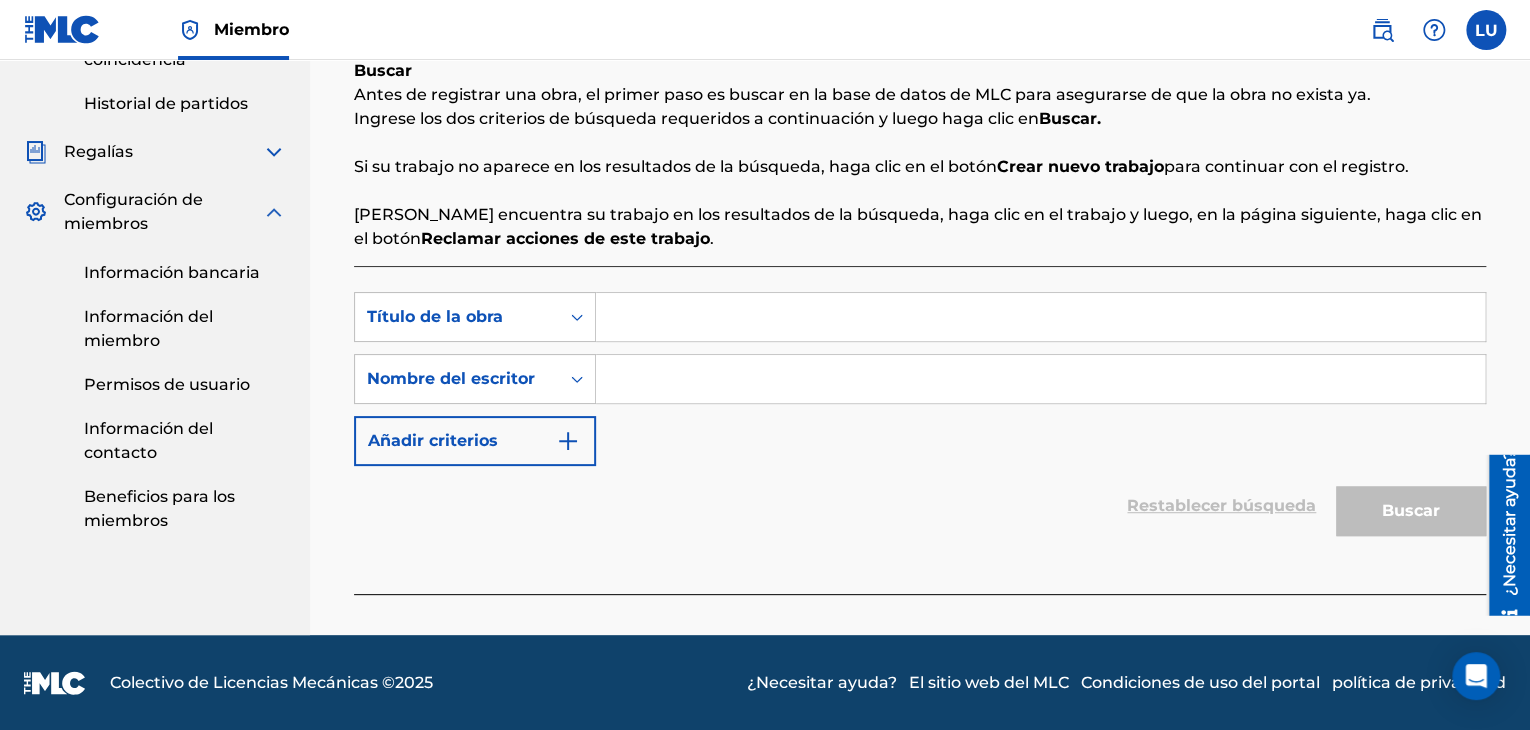 click on "Restablecer búsqueda Buscar" at bounding box center [920, 506] 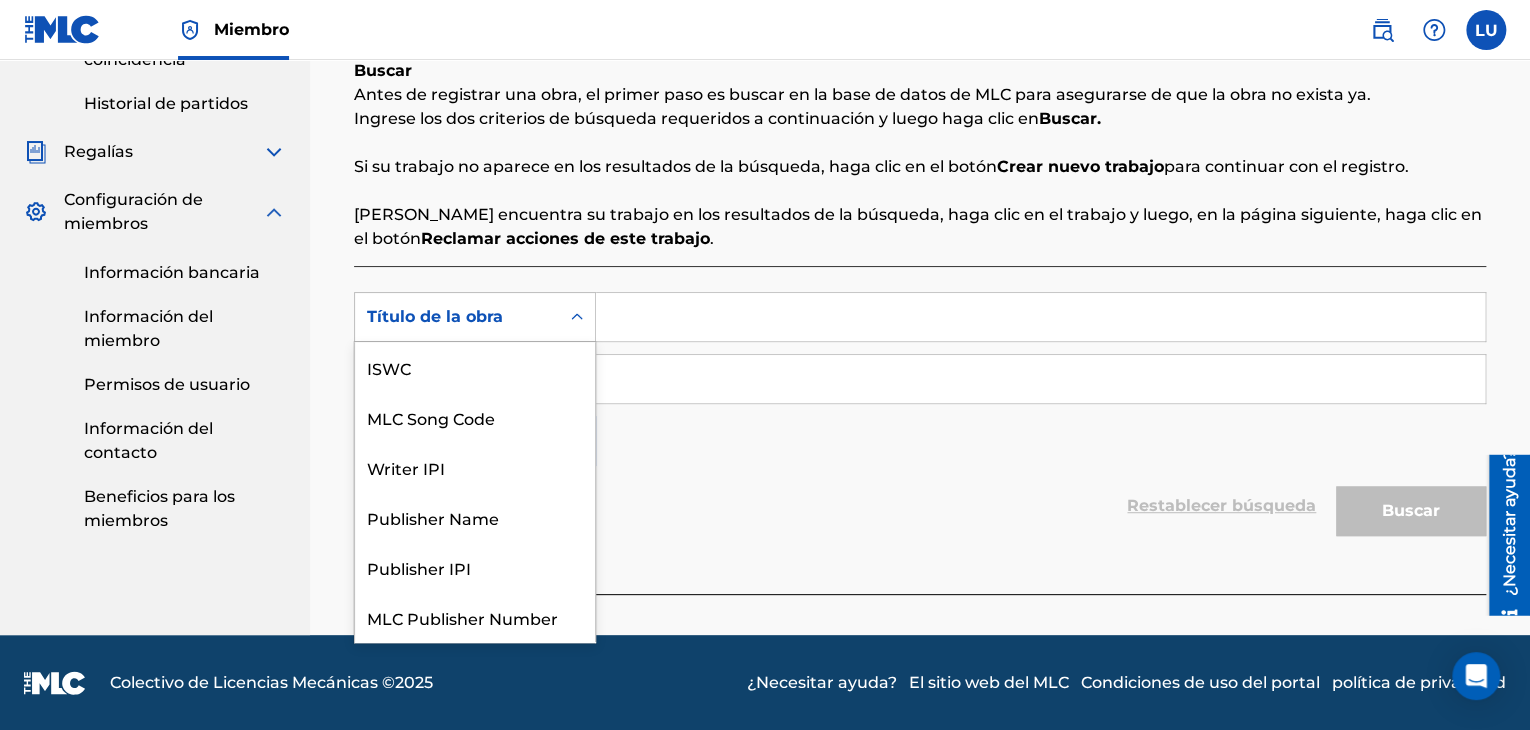 click 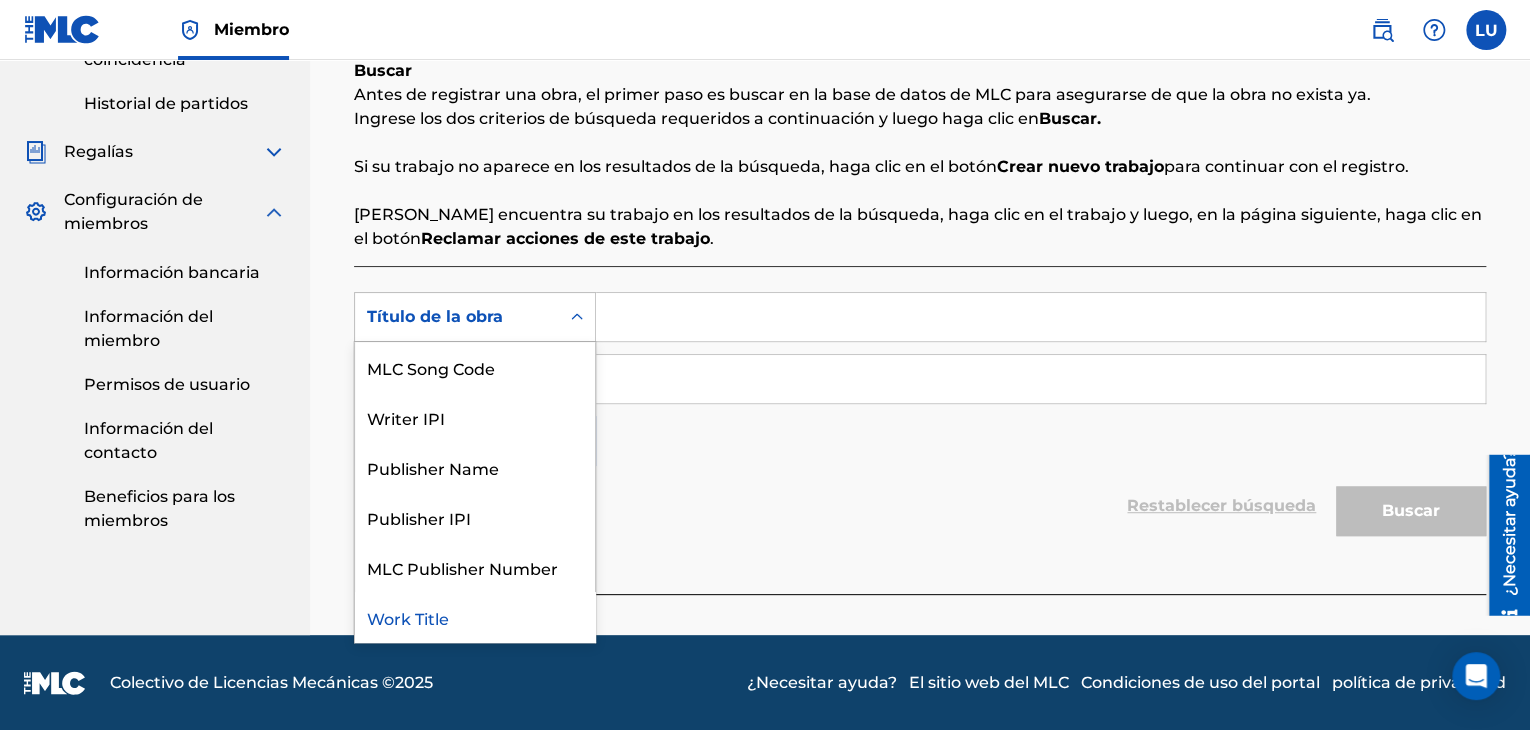 click at bounding box center [1040, 317] 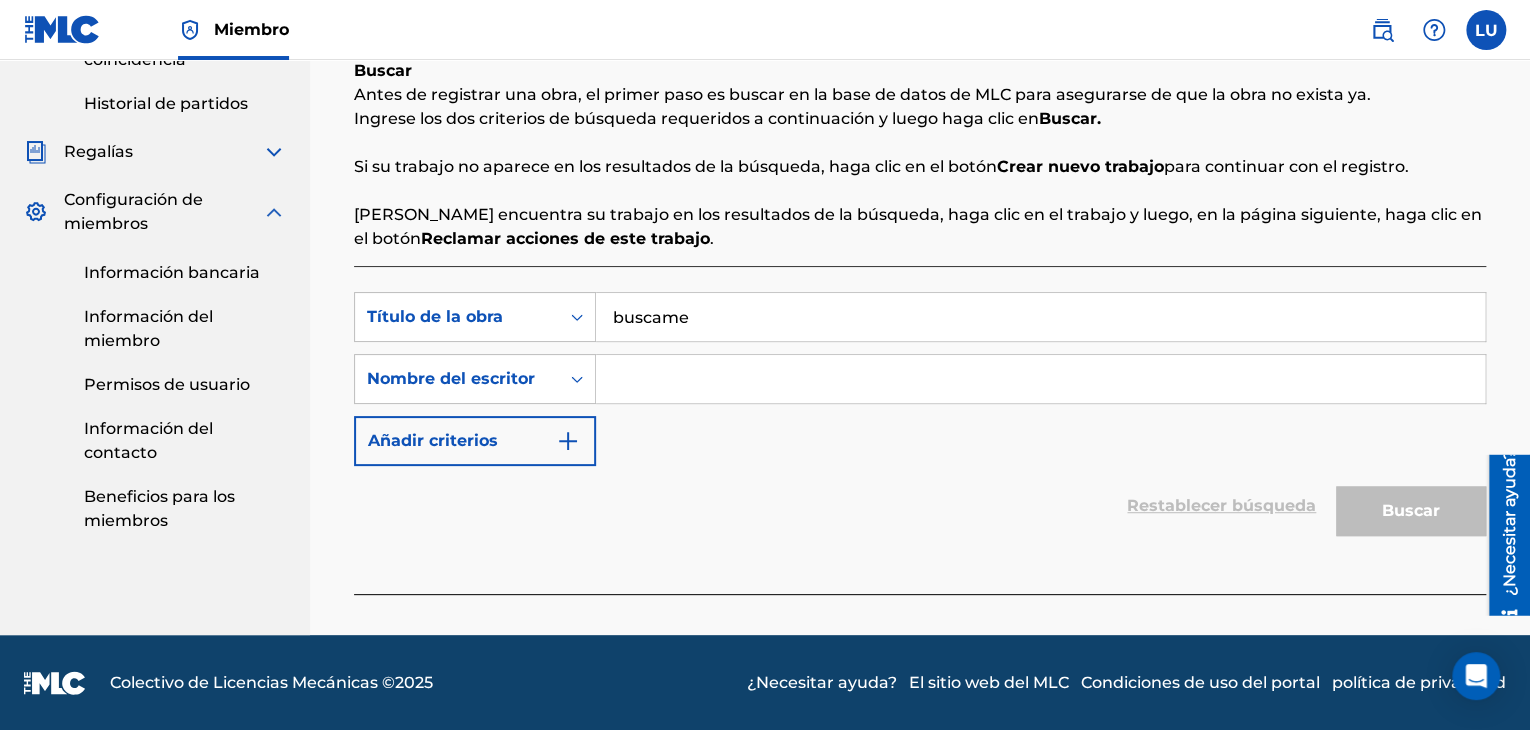 type on "buscame" 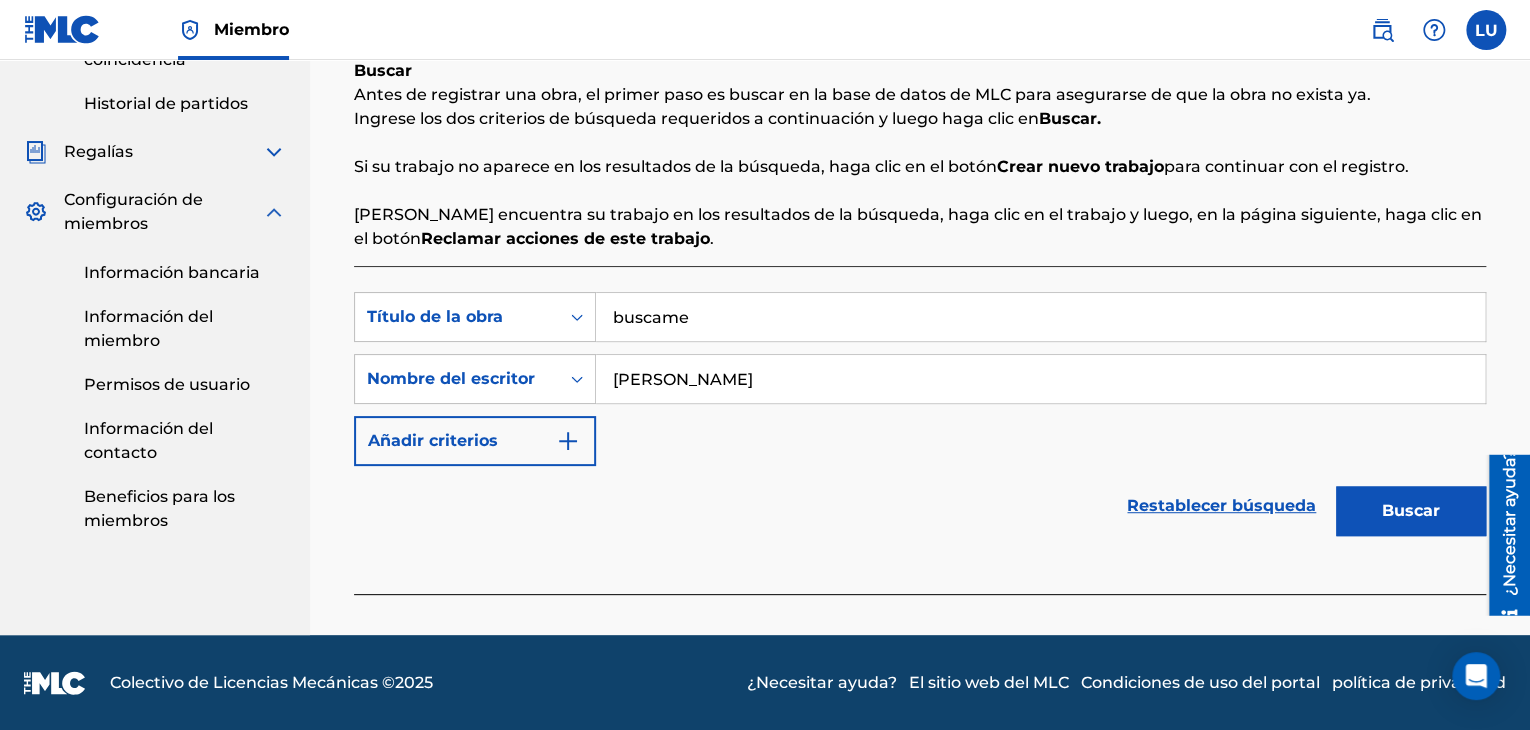 click on "Buscar" at bounding box center (1411, 510) 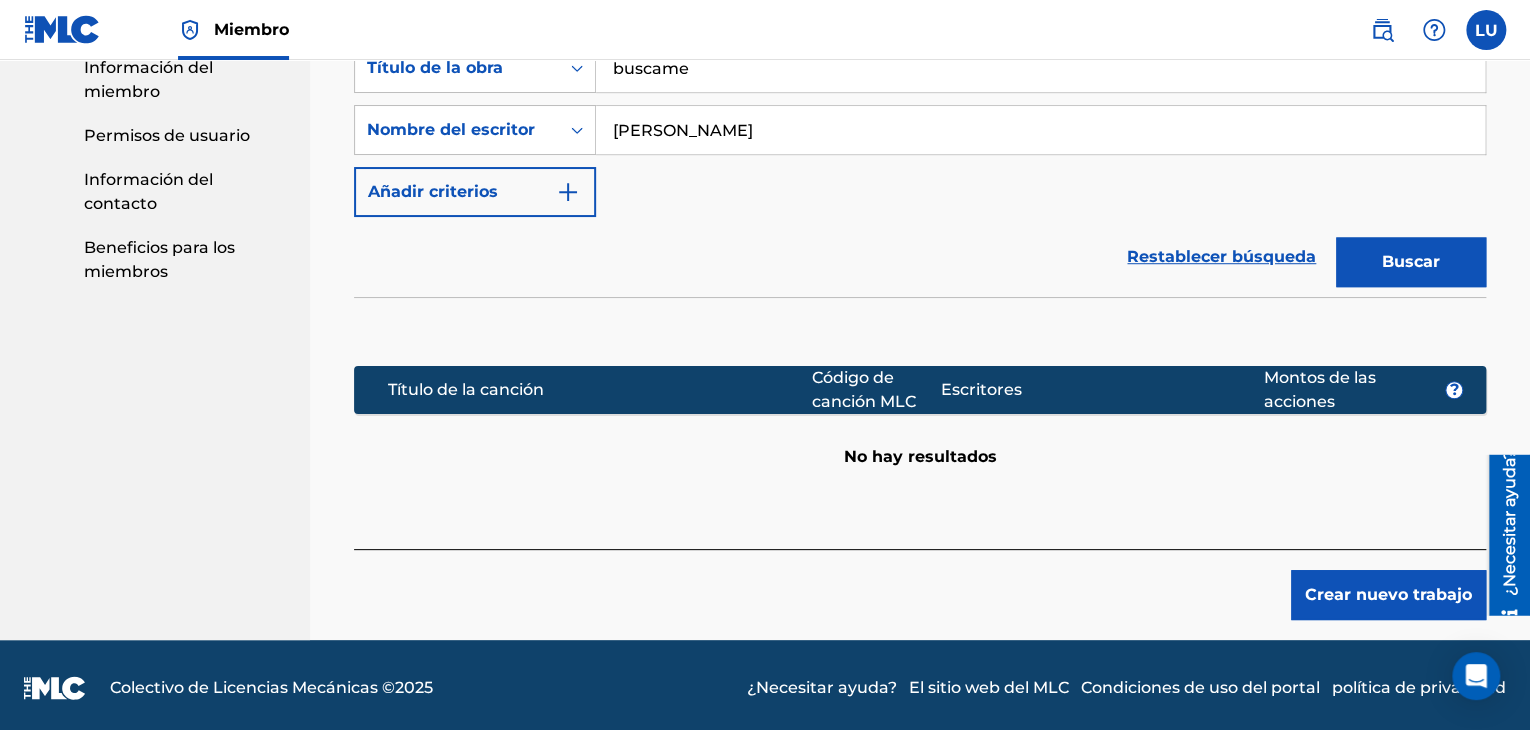 scroll, scrollTop: 563, scrollLeft: 0, axis: vertical 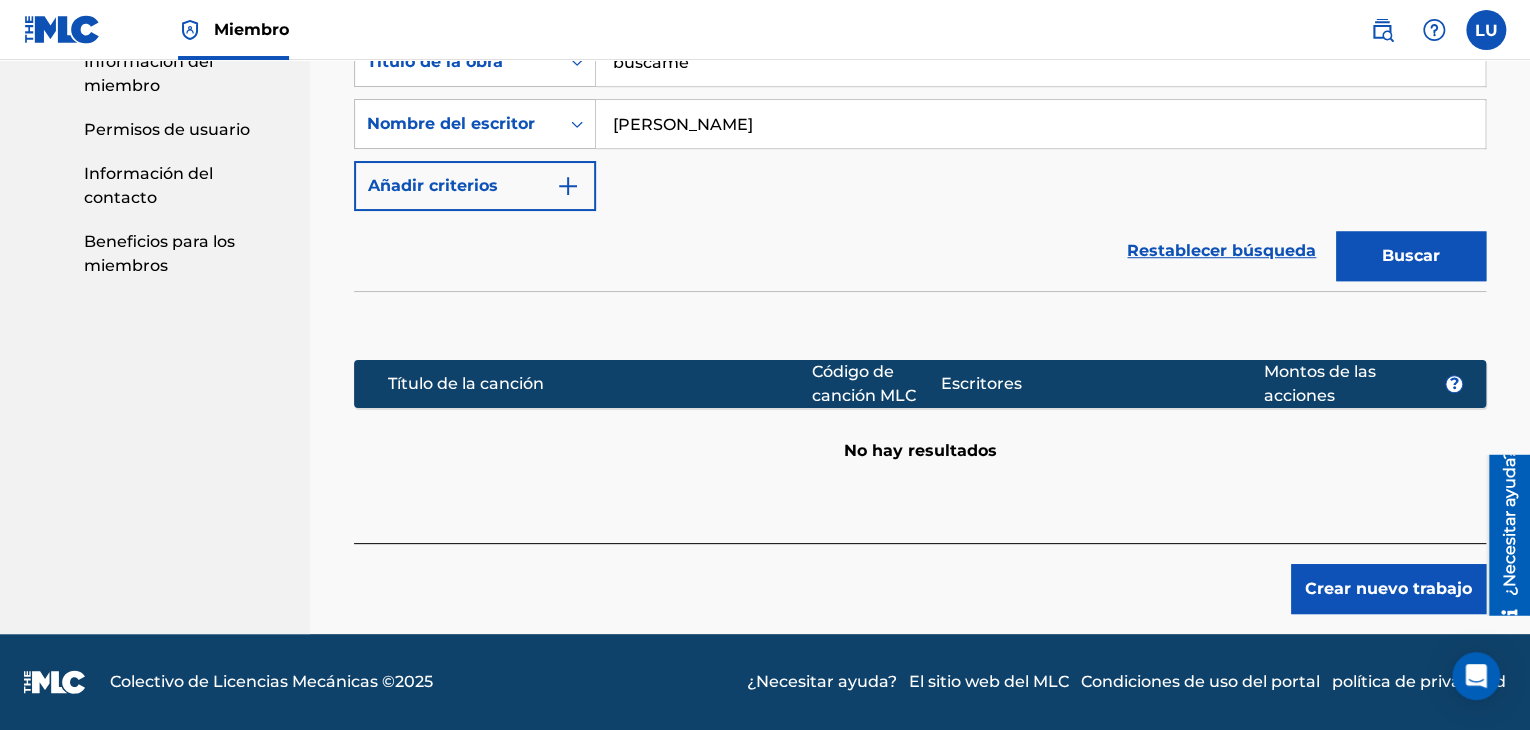click on "Crear nuevo trabajo" at bounding box center (1388, 588) 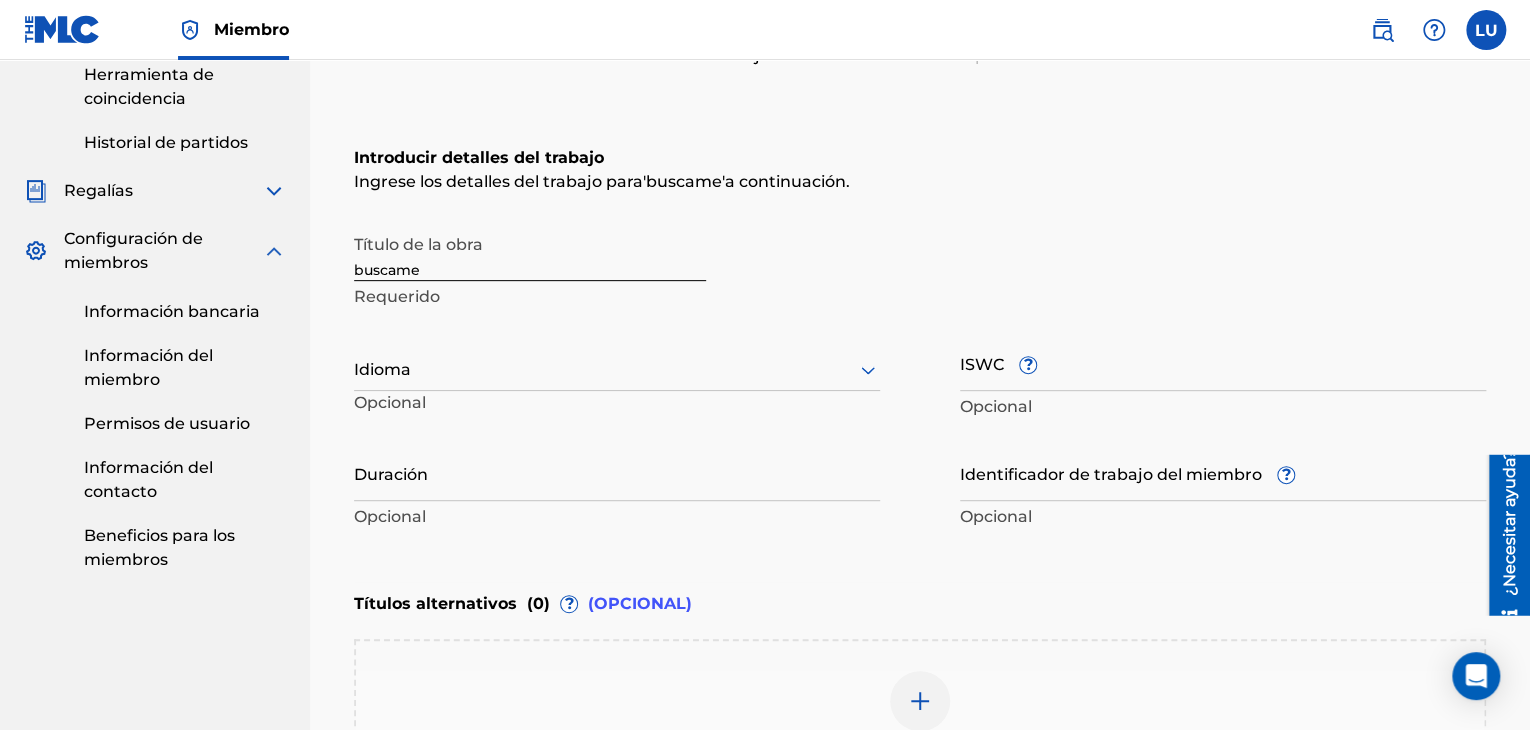 scroll, scrollTop: 261, scrollLeft: 0, axis: vertical 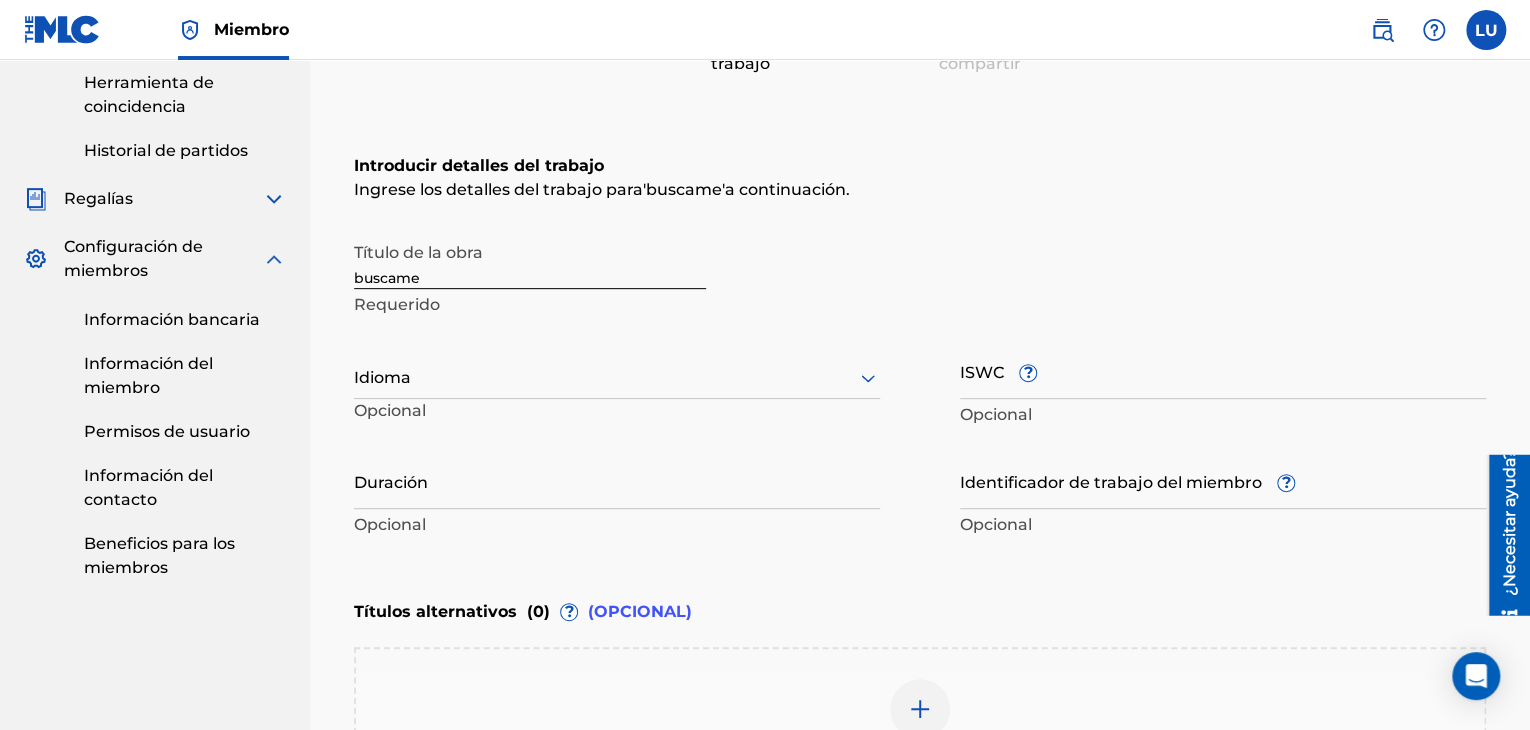click on "buscame" at bounding box center [530, 260] 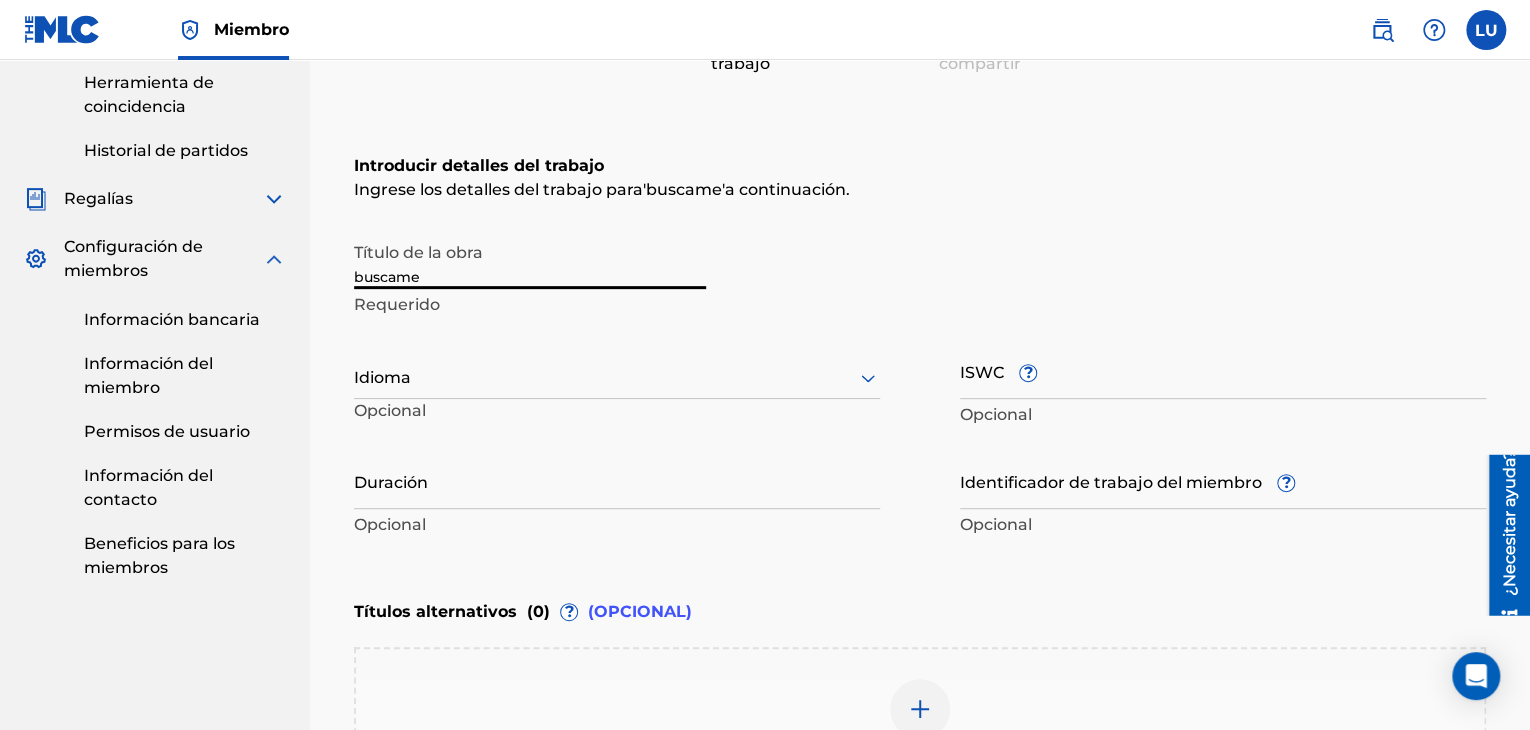 drag, startPoint x: 432, startPoint y: 273, endPoint x: 321, endPoint y: 266, distance: 111.220505 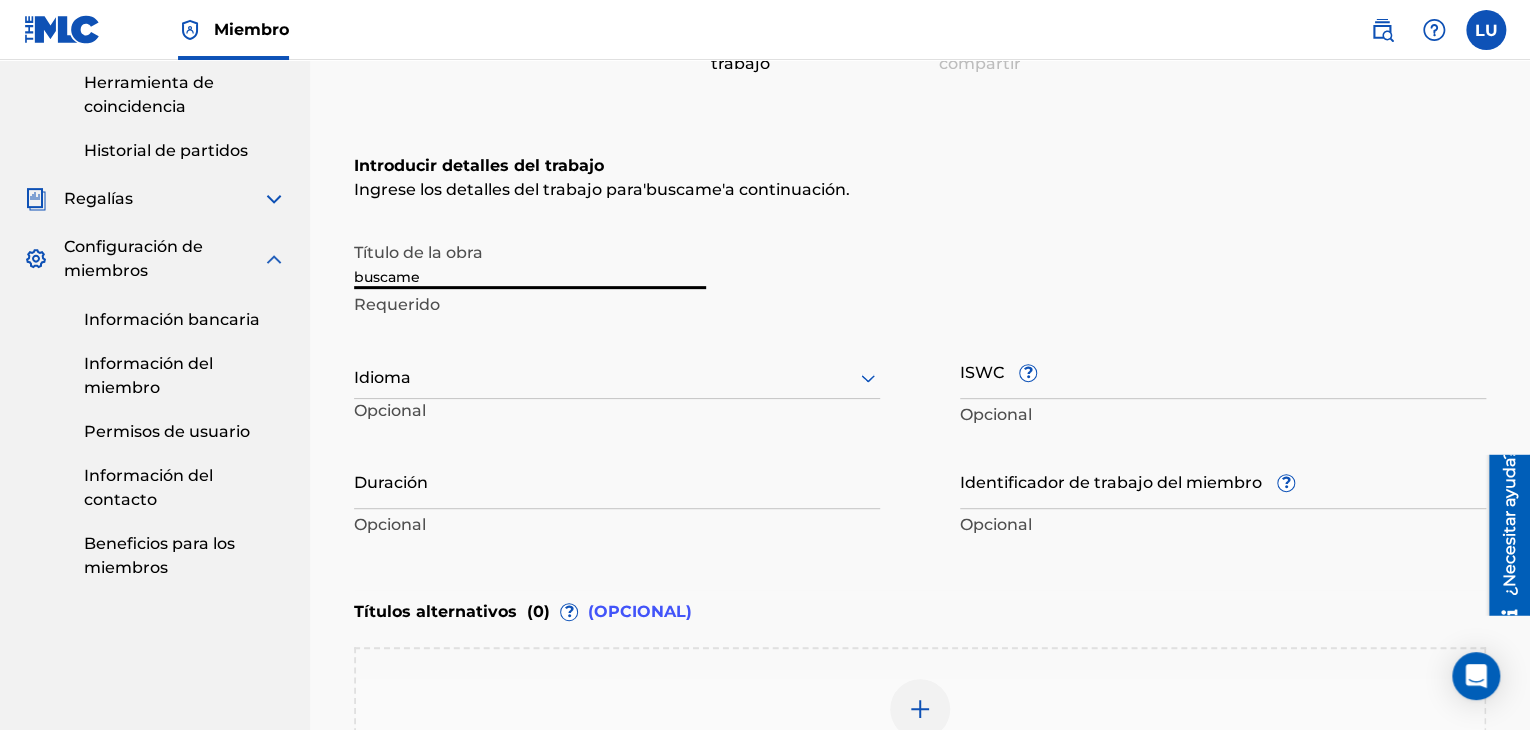 paste on "Bú" 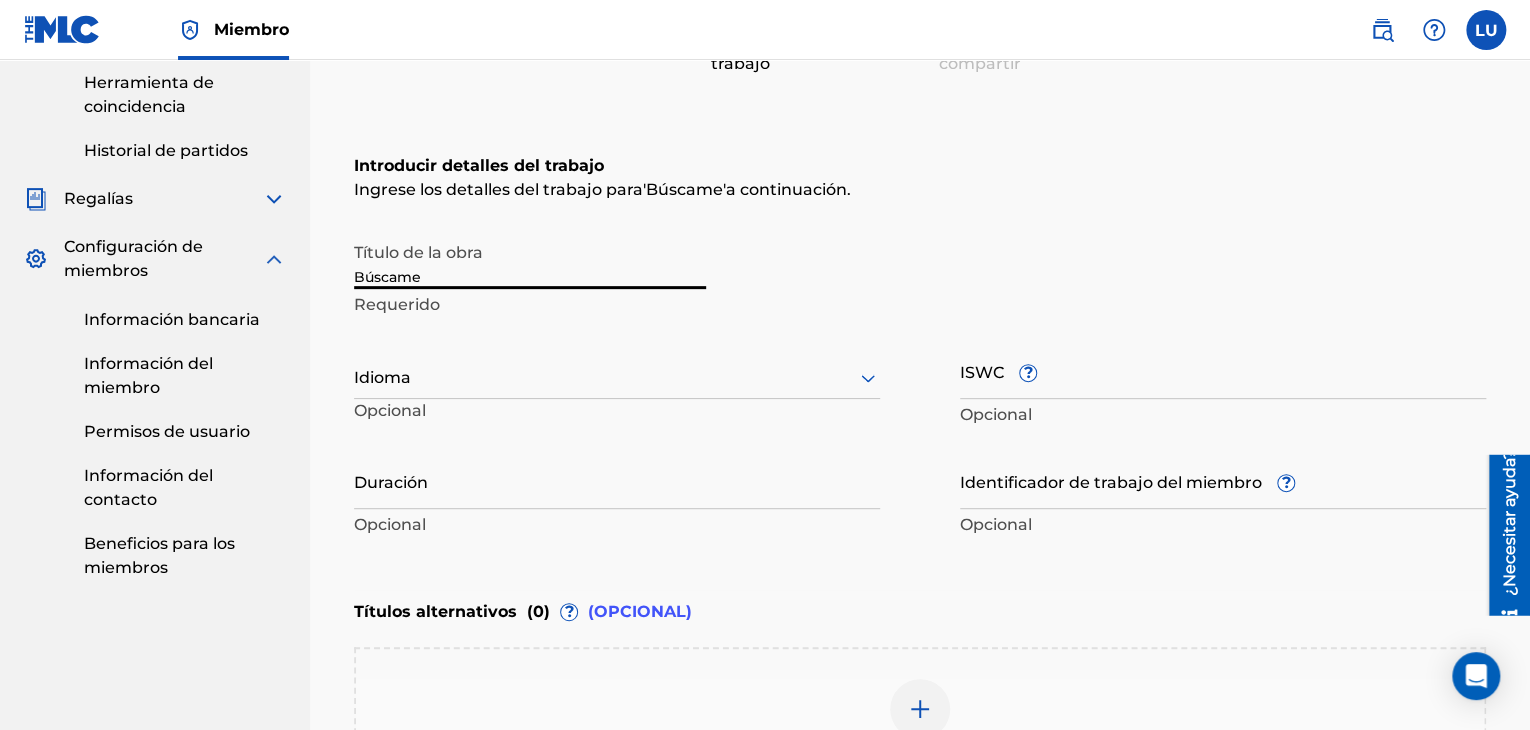 type on "Búscame" 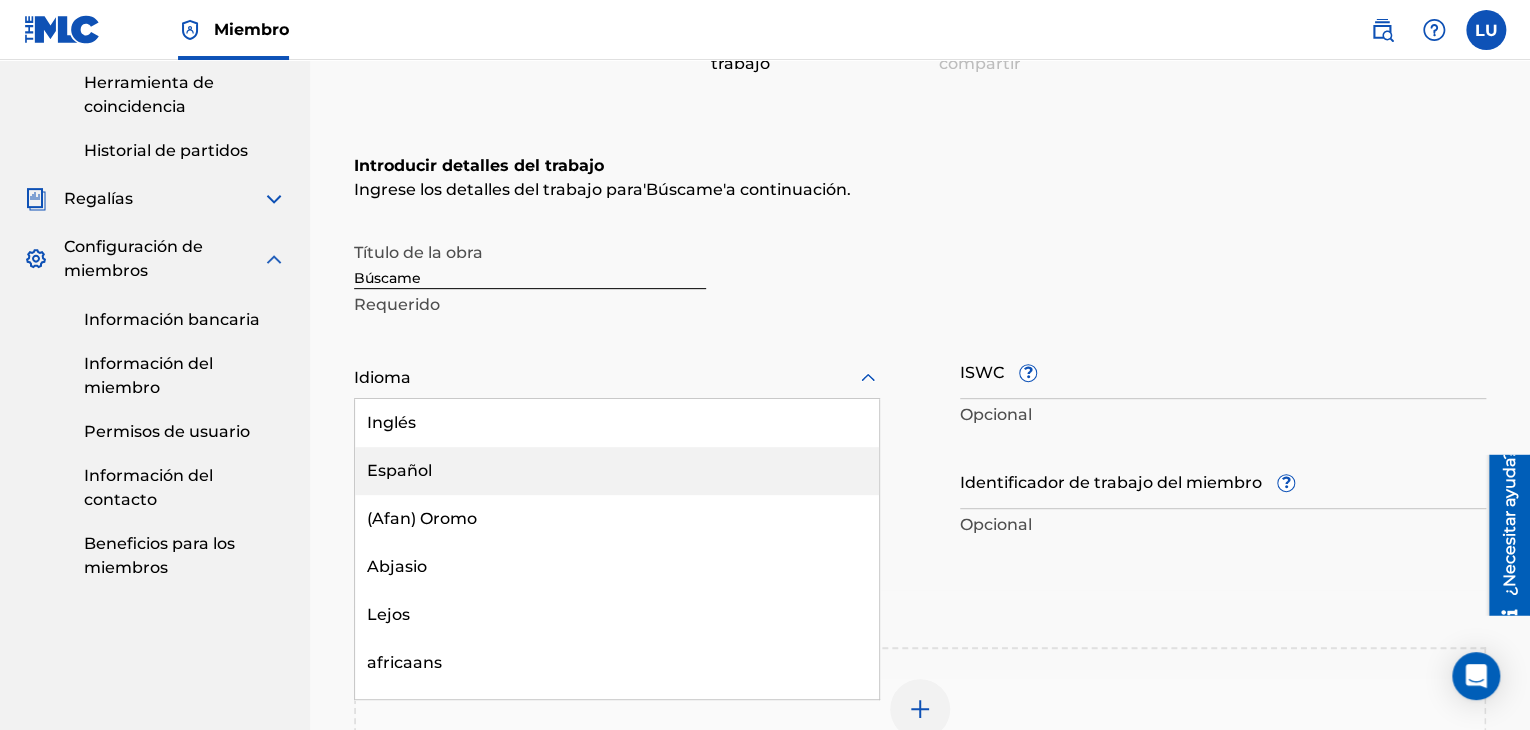click on "Español" at bounding box center [617, 471] 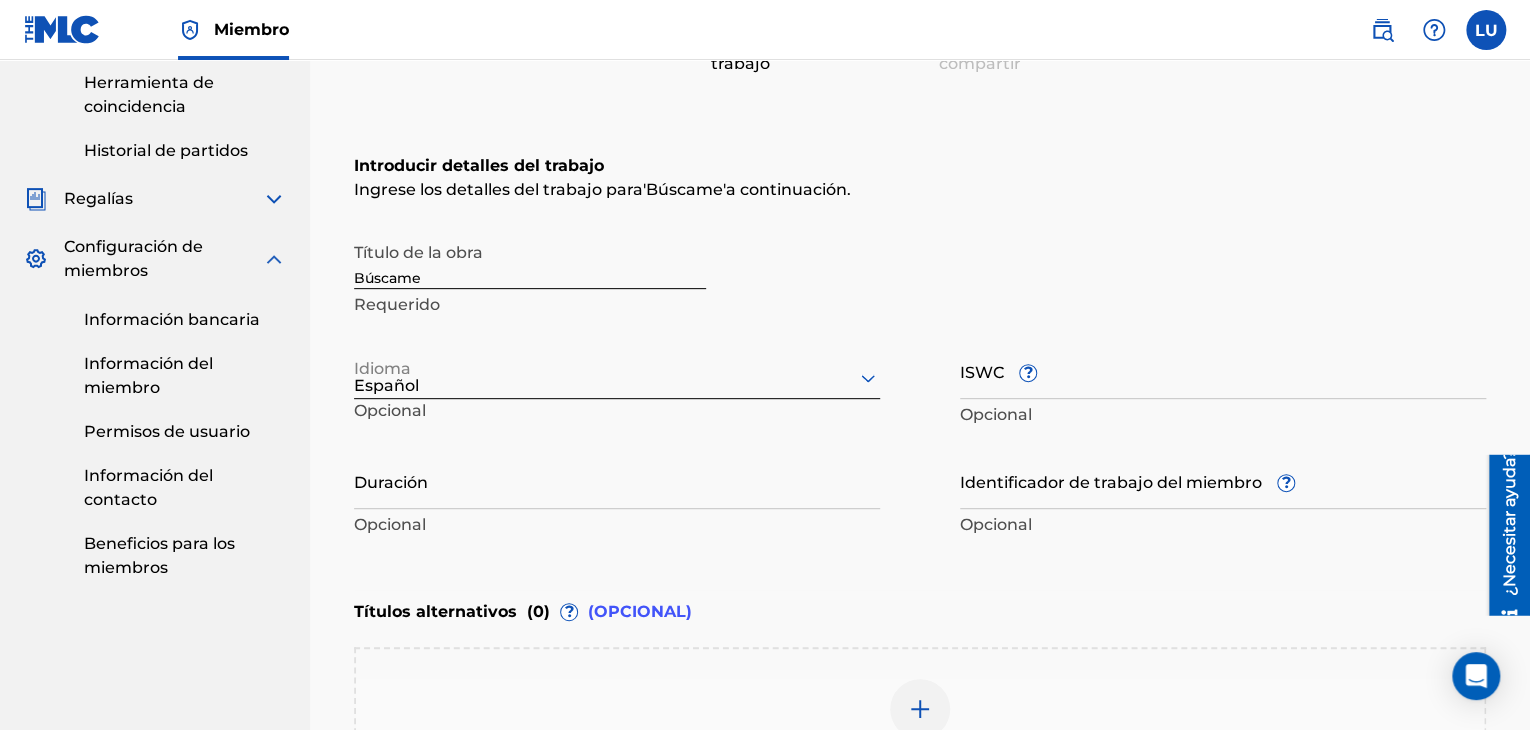 click on "ISWC   ?" at bounding box center (1223, 370) 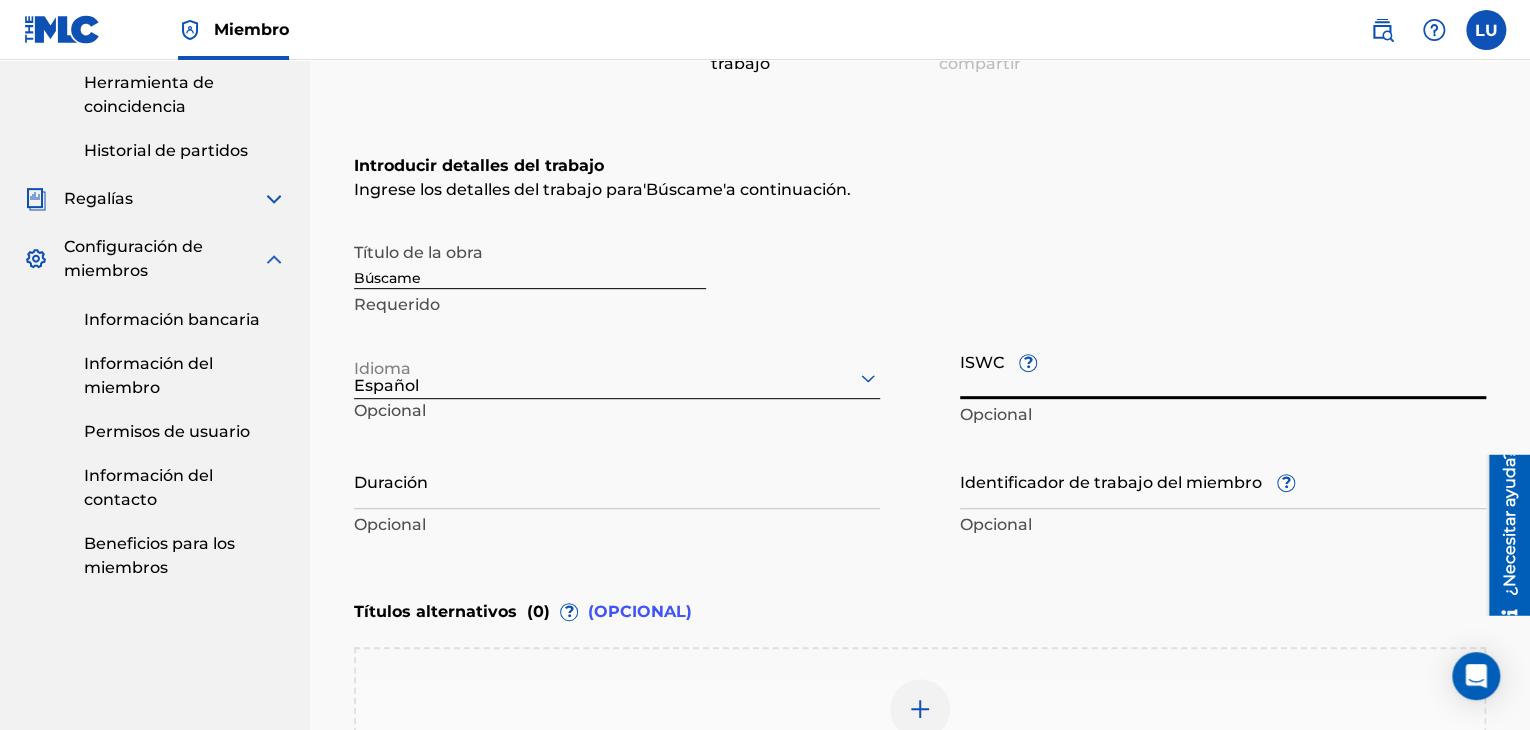 click on "ISWC   ?" at bounding box center [1223, 370] 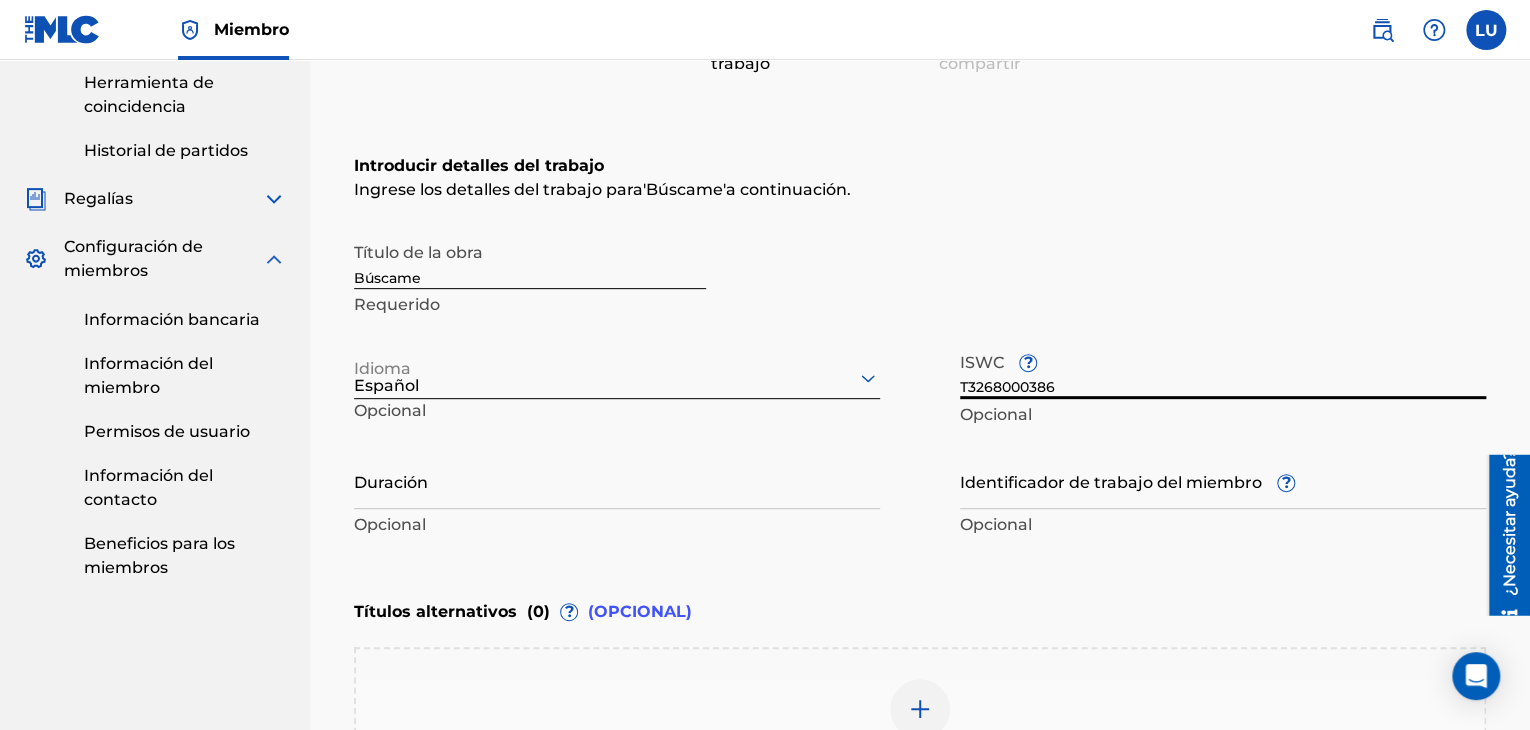 type on "T3268000386" 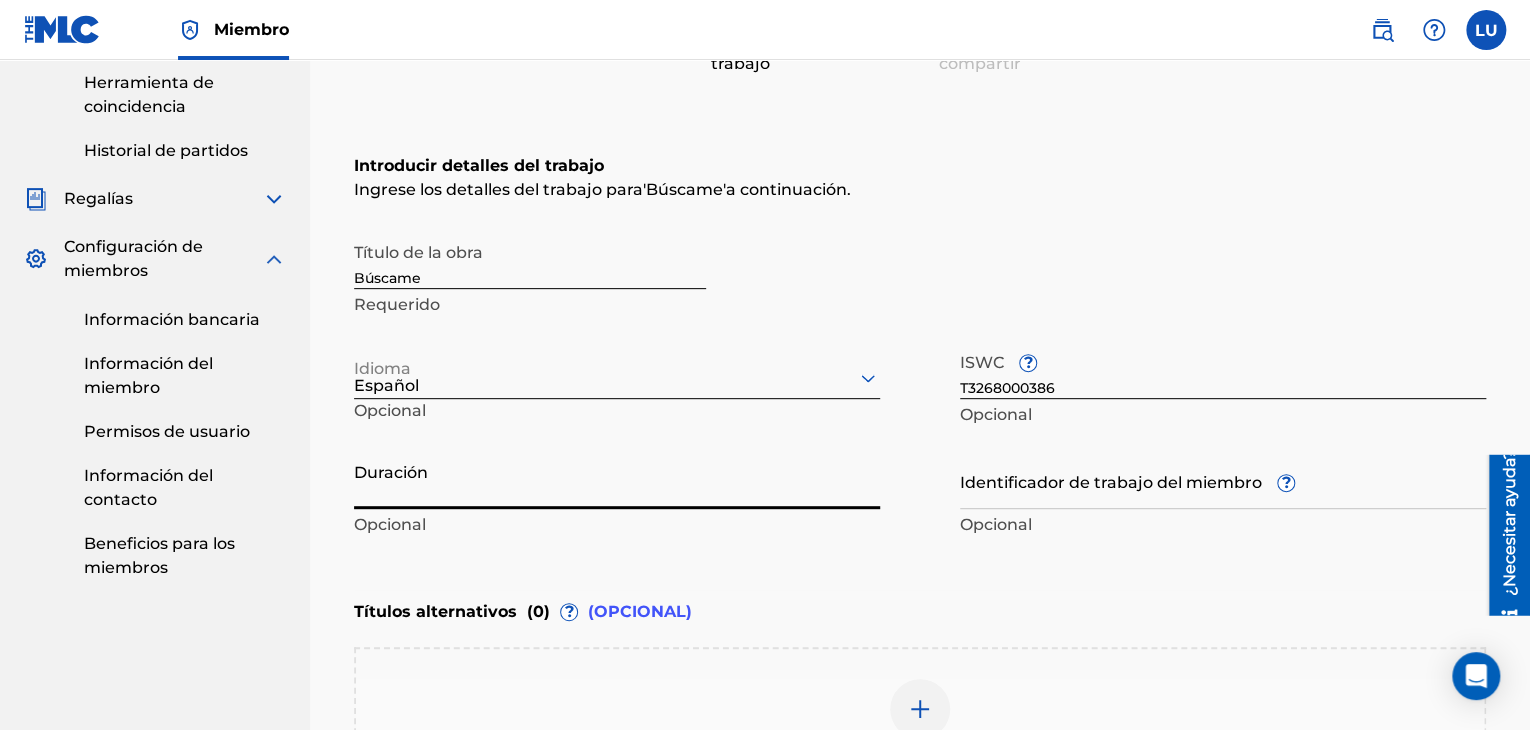 paste on "03:09" 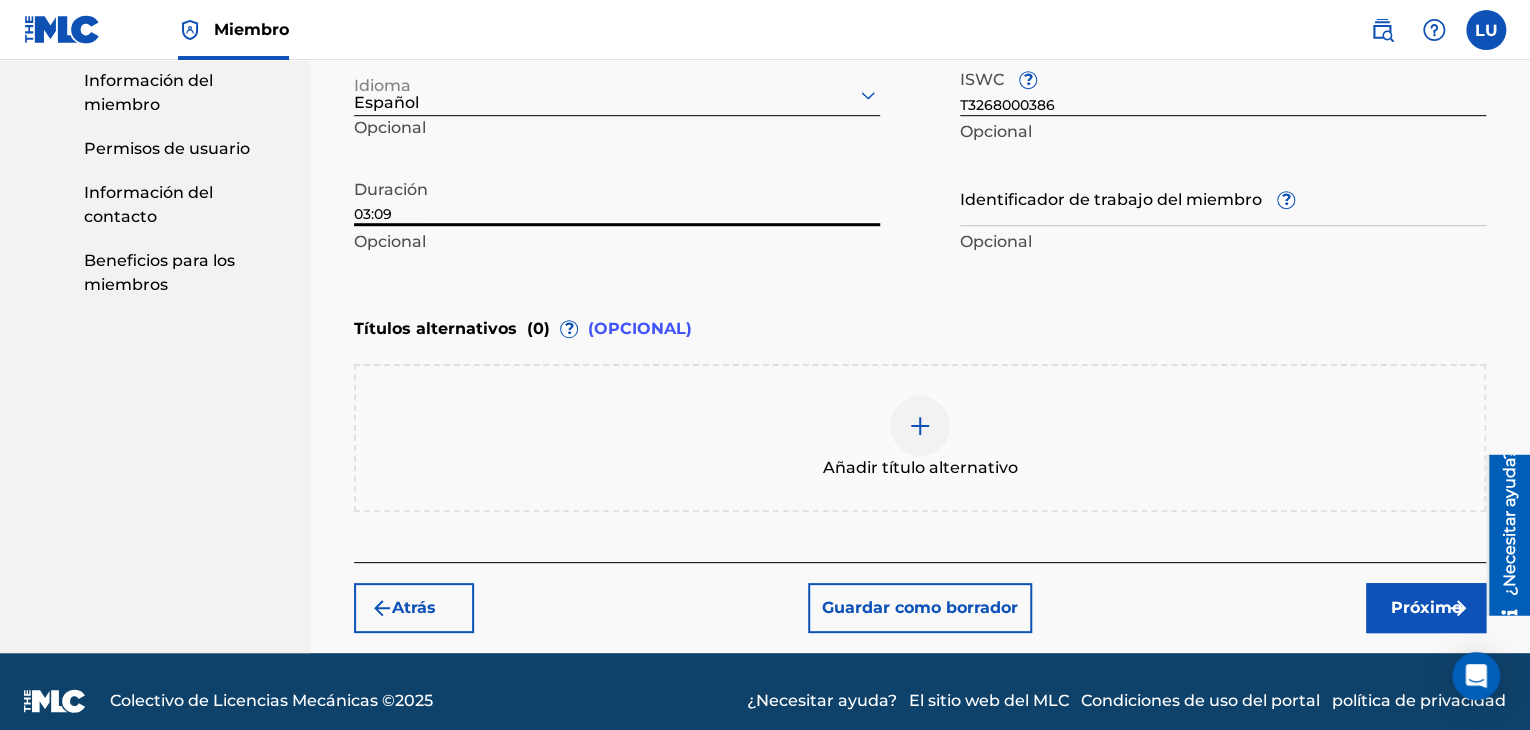 scroll, scrollTop: 561, scrollLeft: 0, axis: vertical 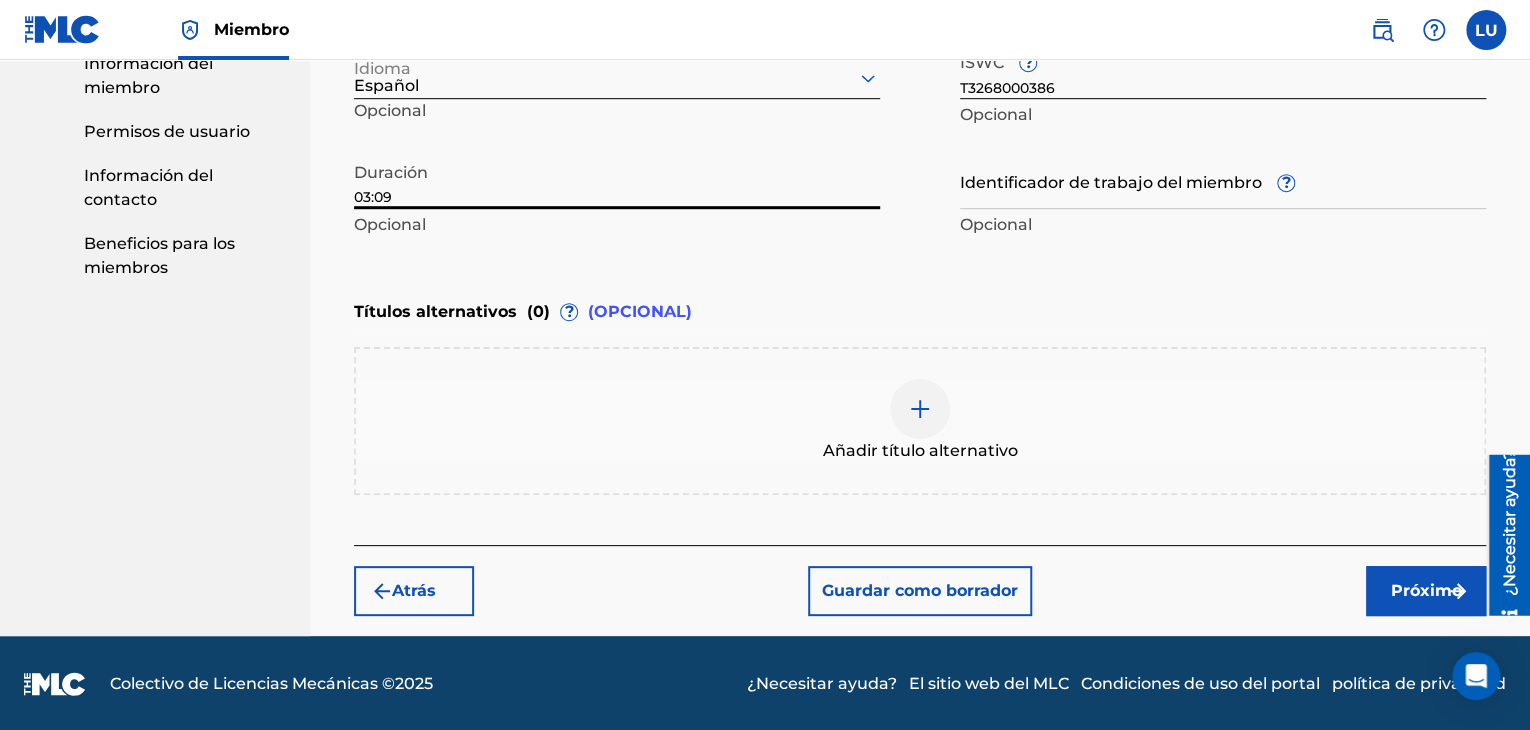 type on "03:09" 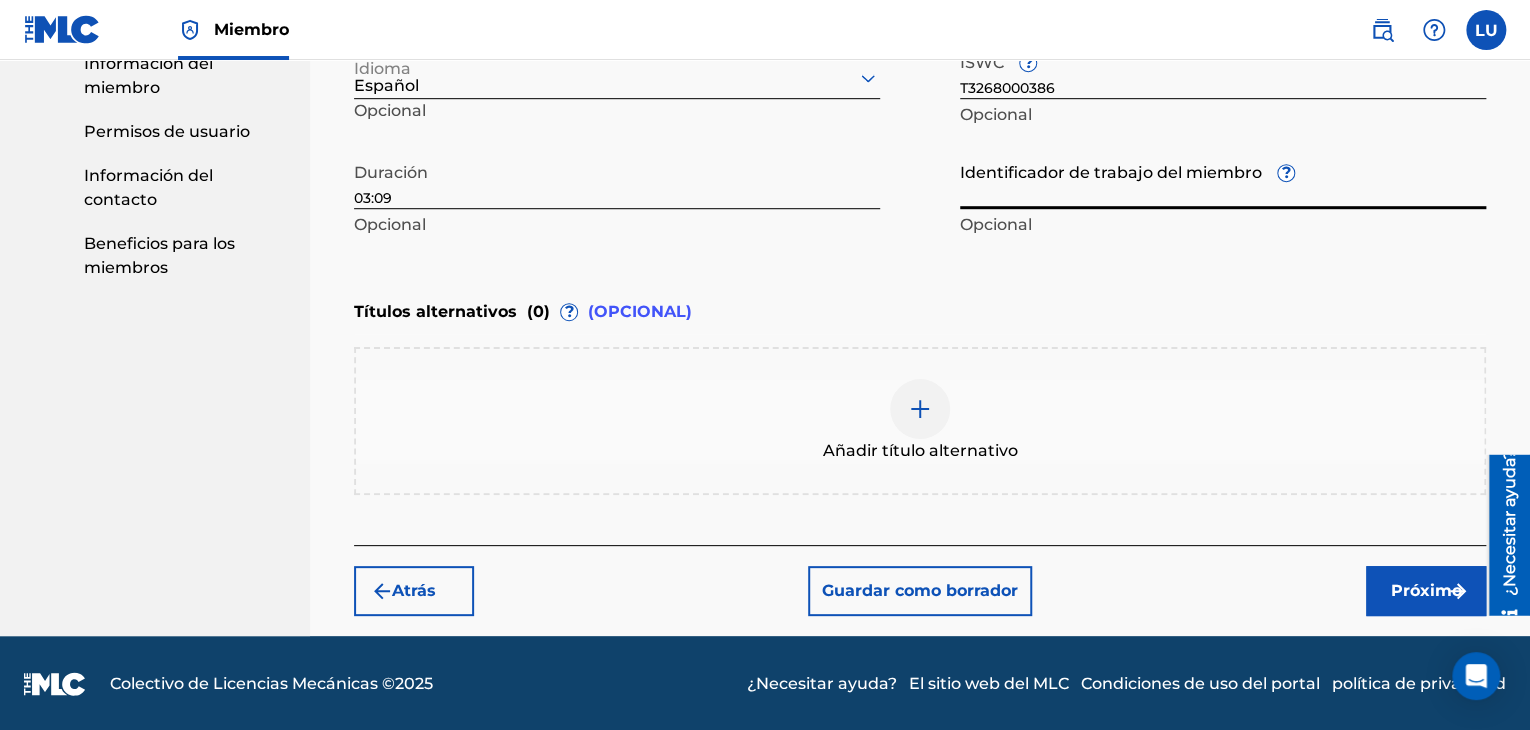 click on "Identificador de trabajo del miembro   ?" at bounding box center (1223, 180) 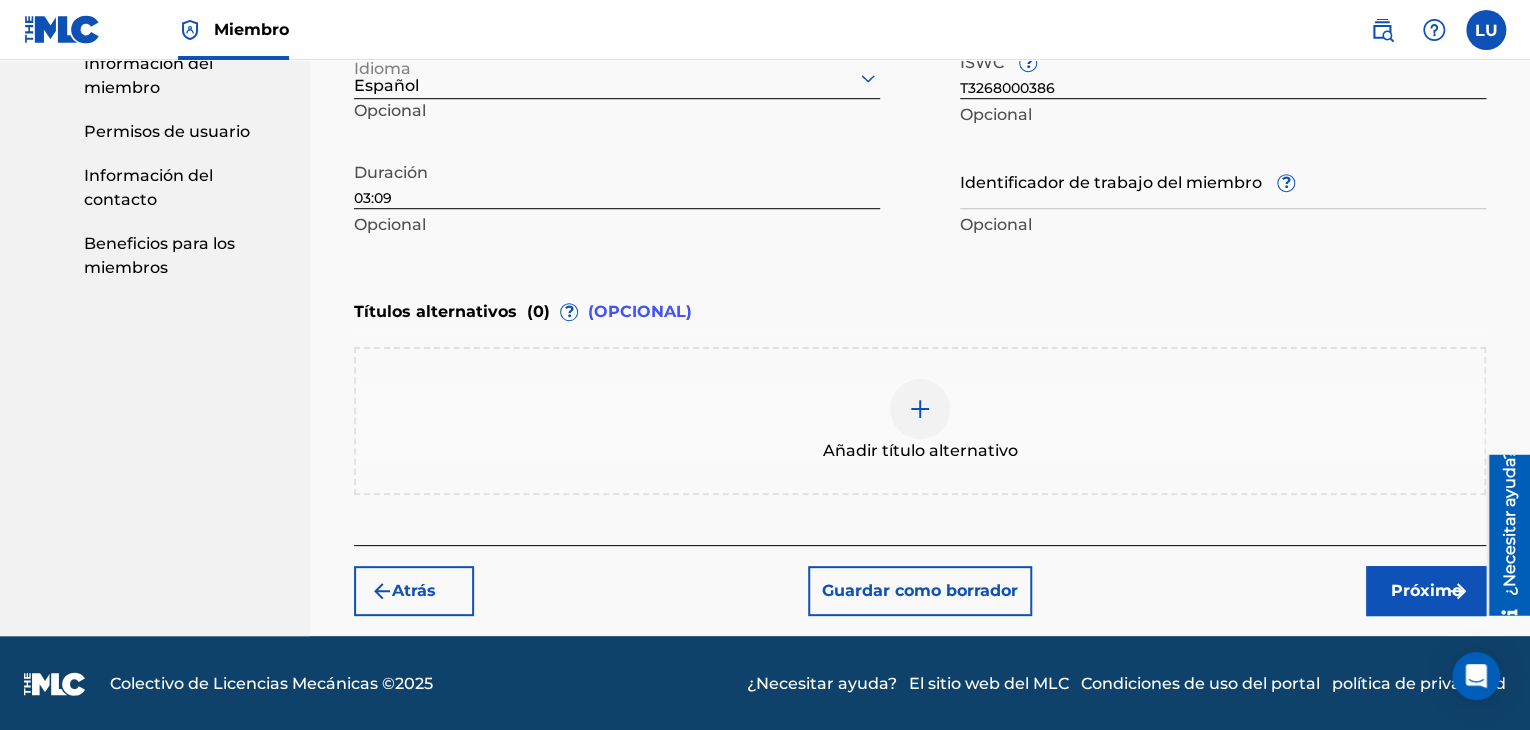 click on "Próximo" at bounding box center (1426, 590) 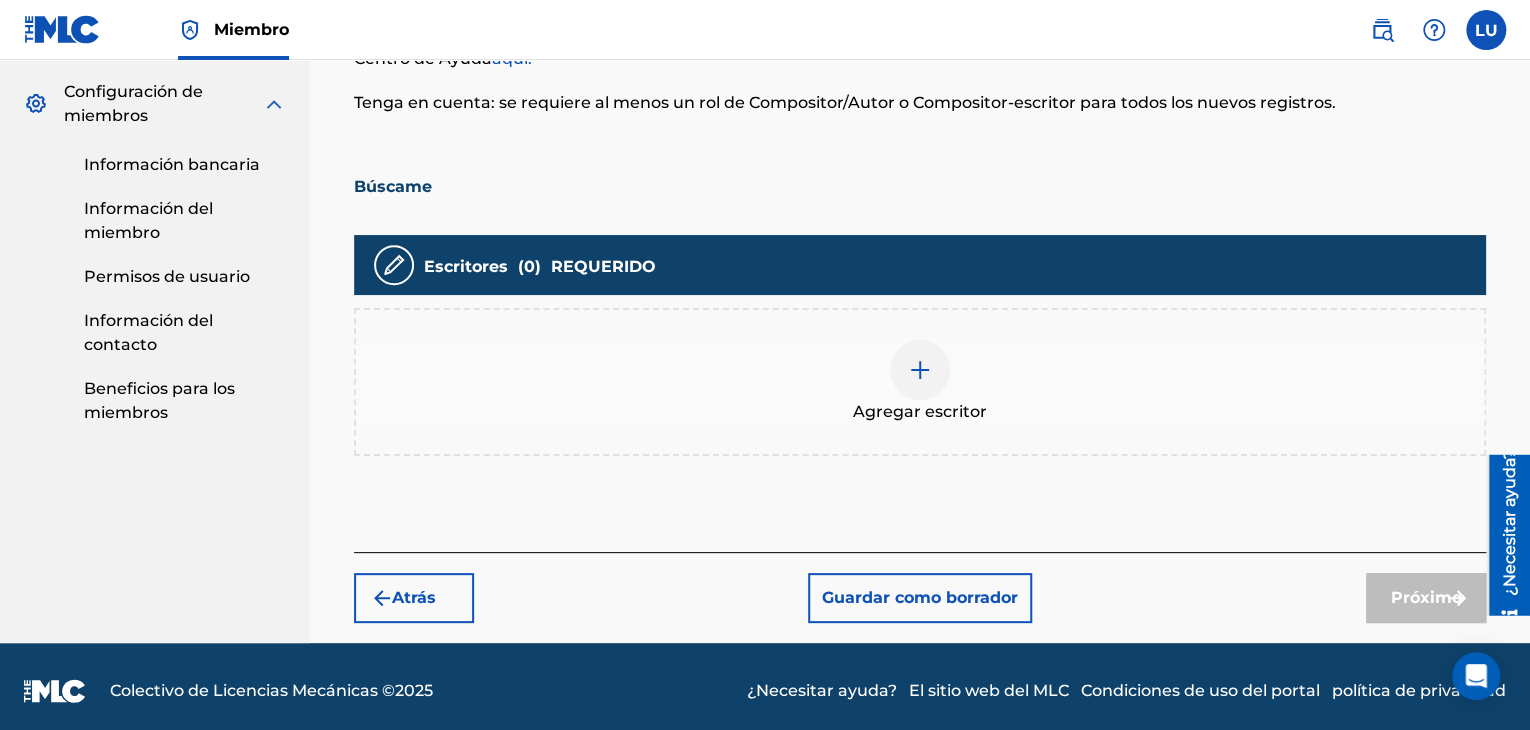 scroll, scrollTop: 424, scrollLeft: 0, axis: vertical 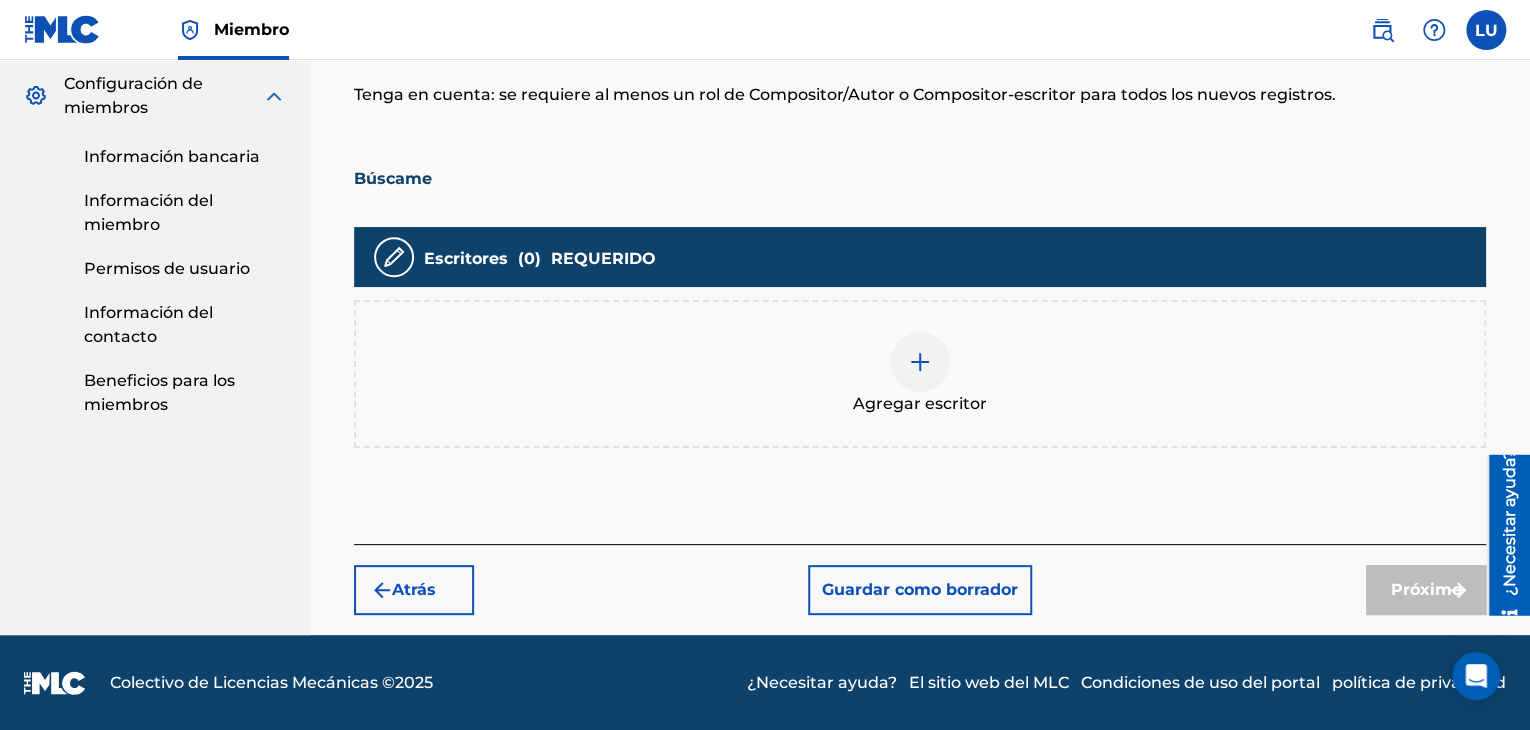 click at bounding box center [920, 362] 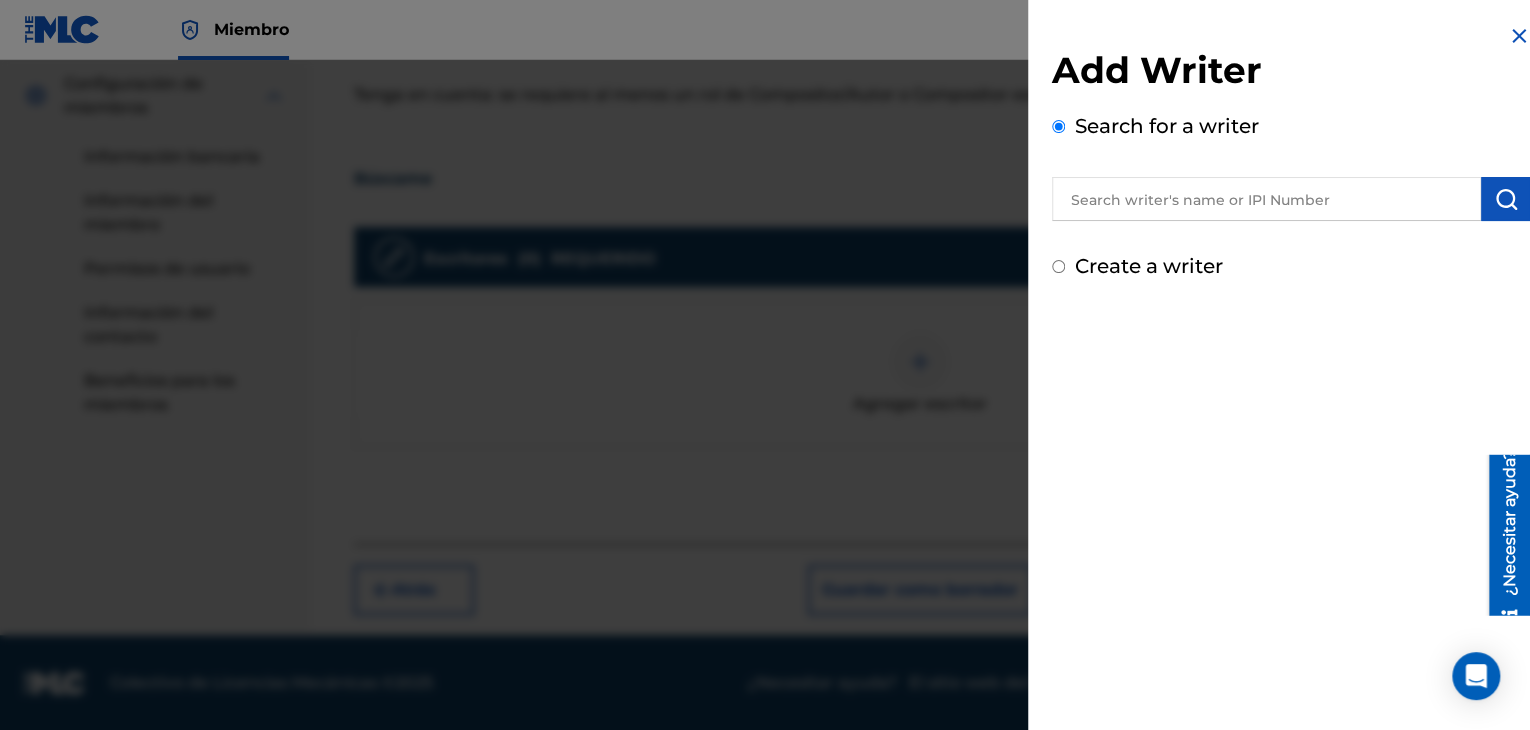 click at bounding box center [1266, 199] 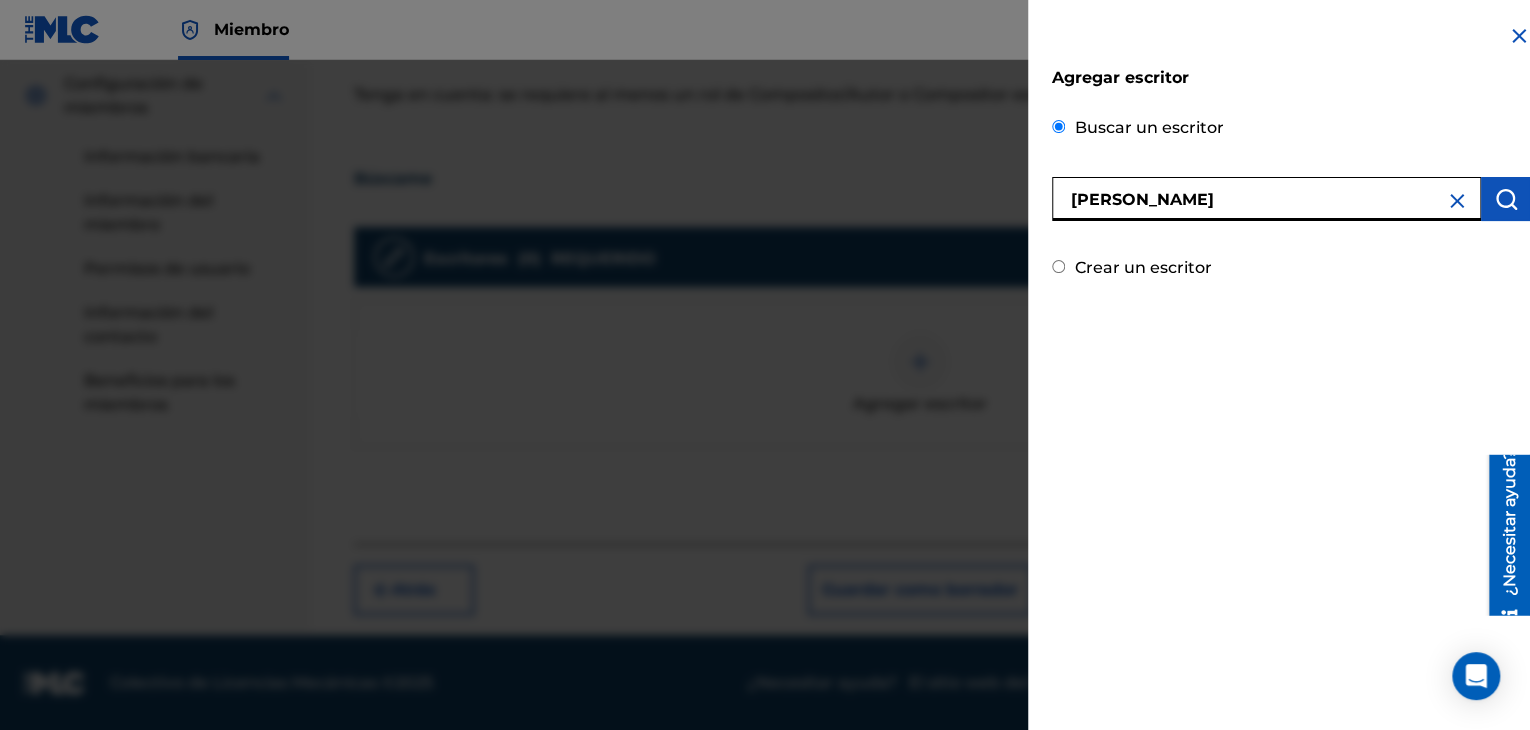 click at bounding box center (1506, 199) 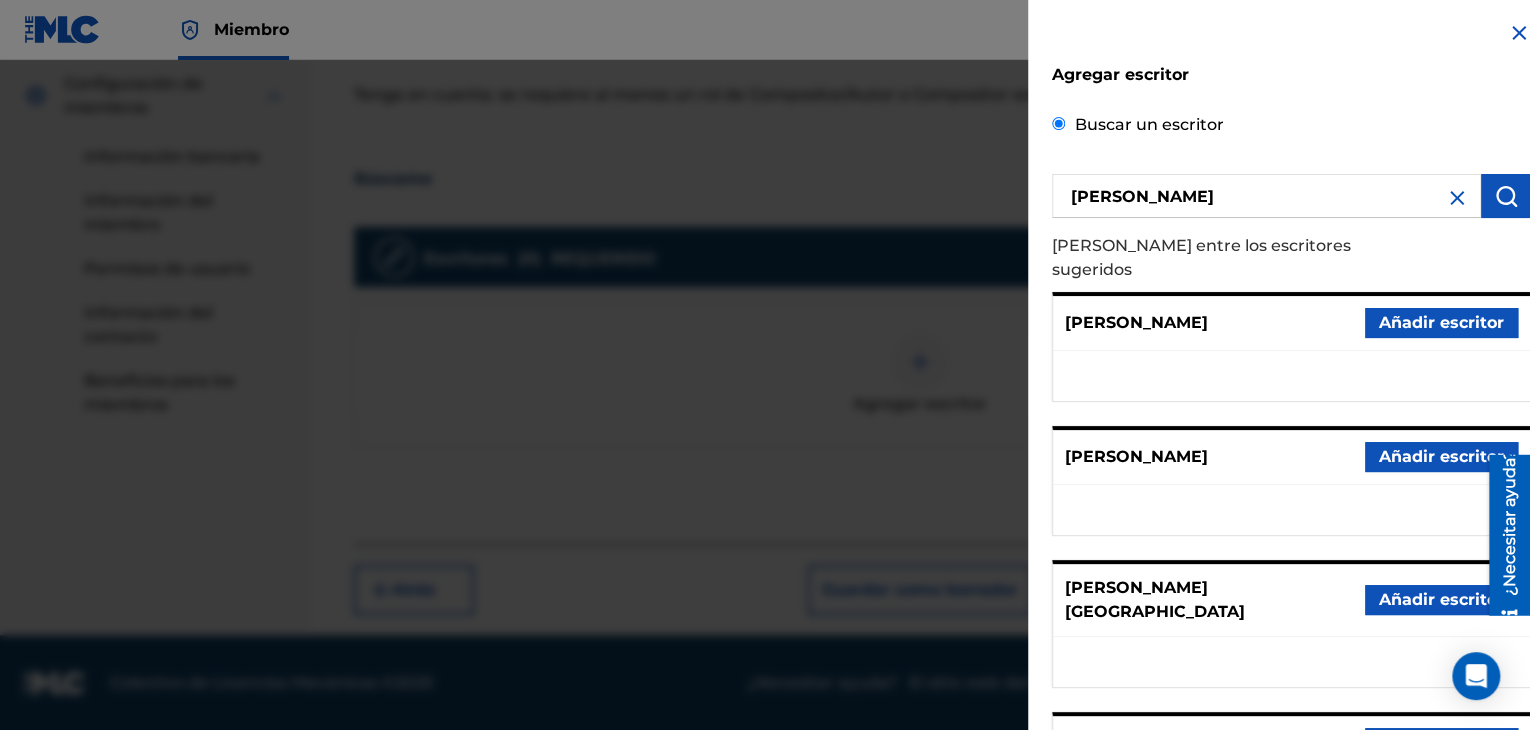 scroll, scrollTop: 0, scrollLeft: 0, axis: both 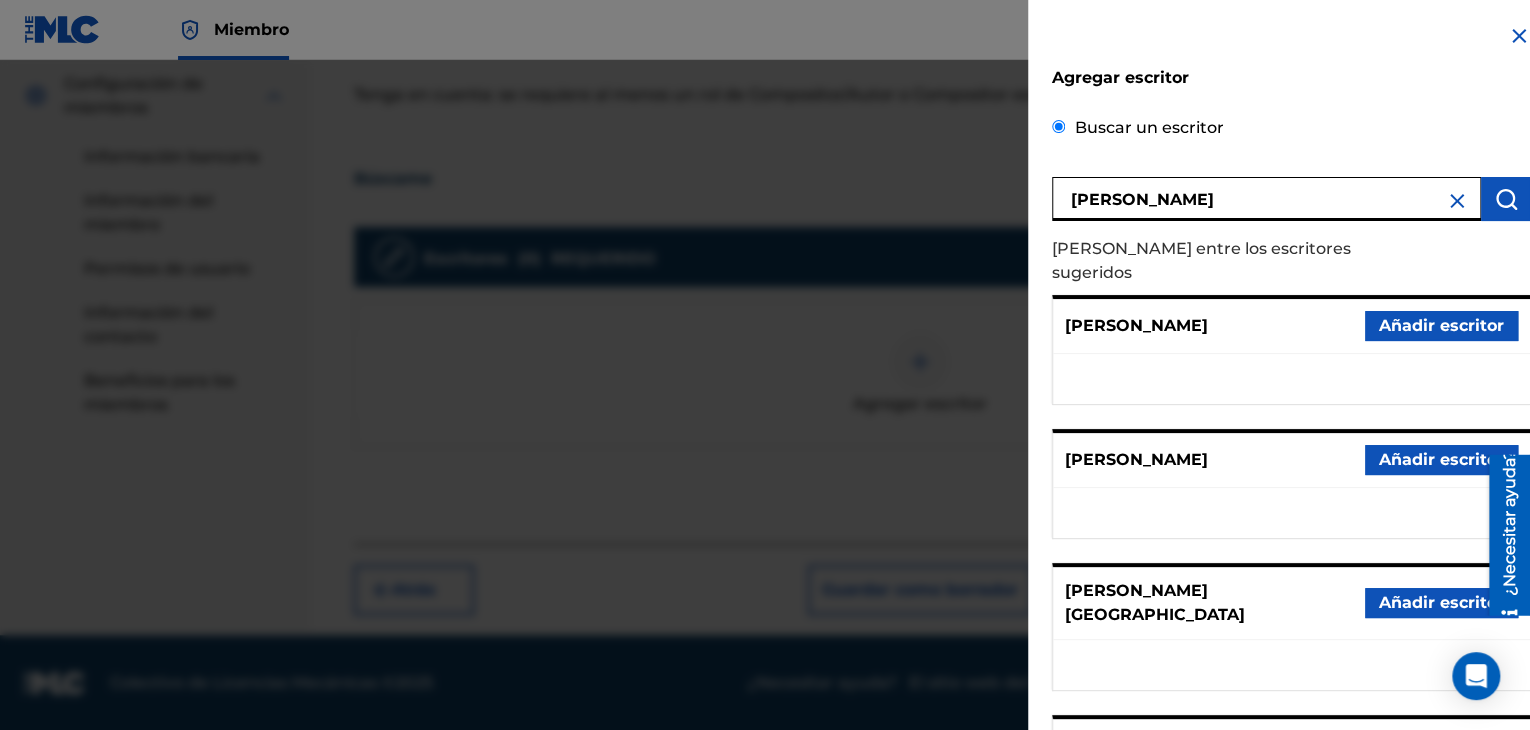 click on "[PERSON_NAME]" at bounding box center (1266, 199) 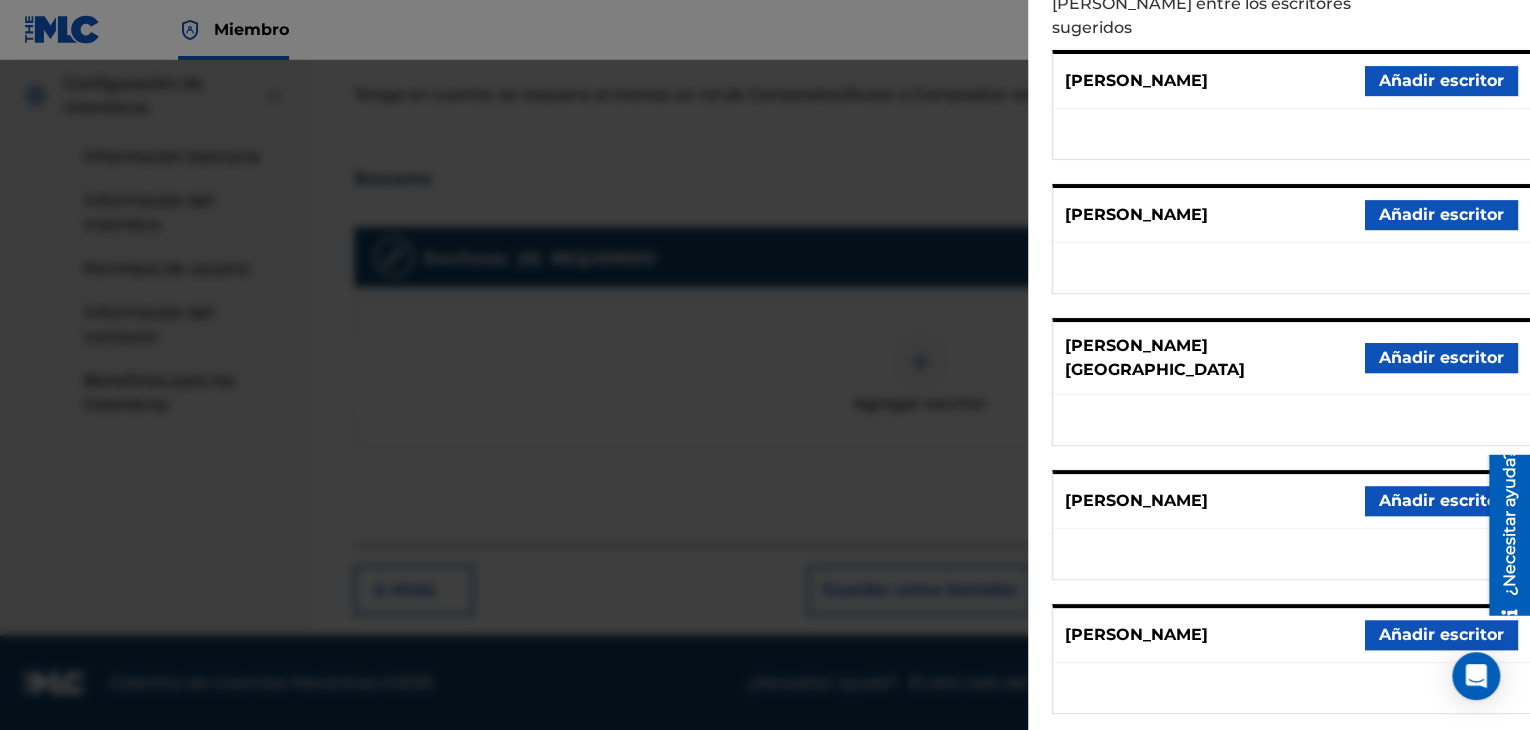 scroll, scrollTop: 313, scrollLeft: 0, axis: vertical 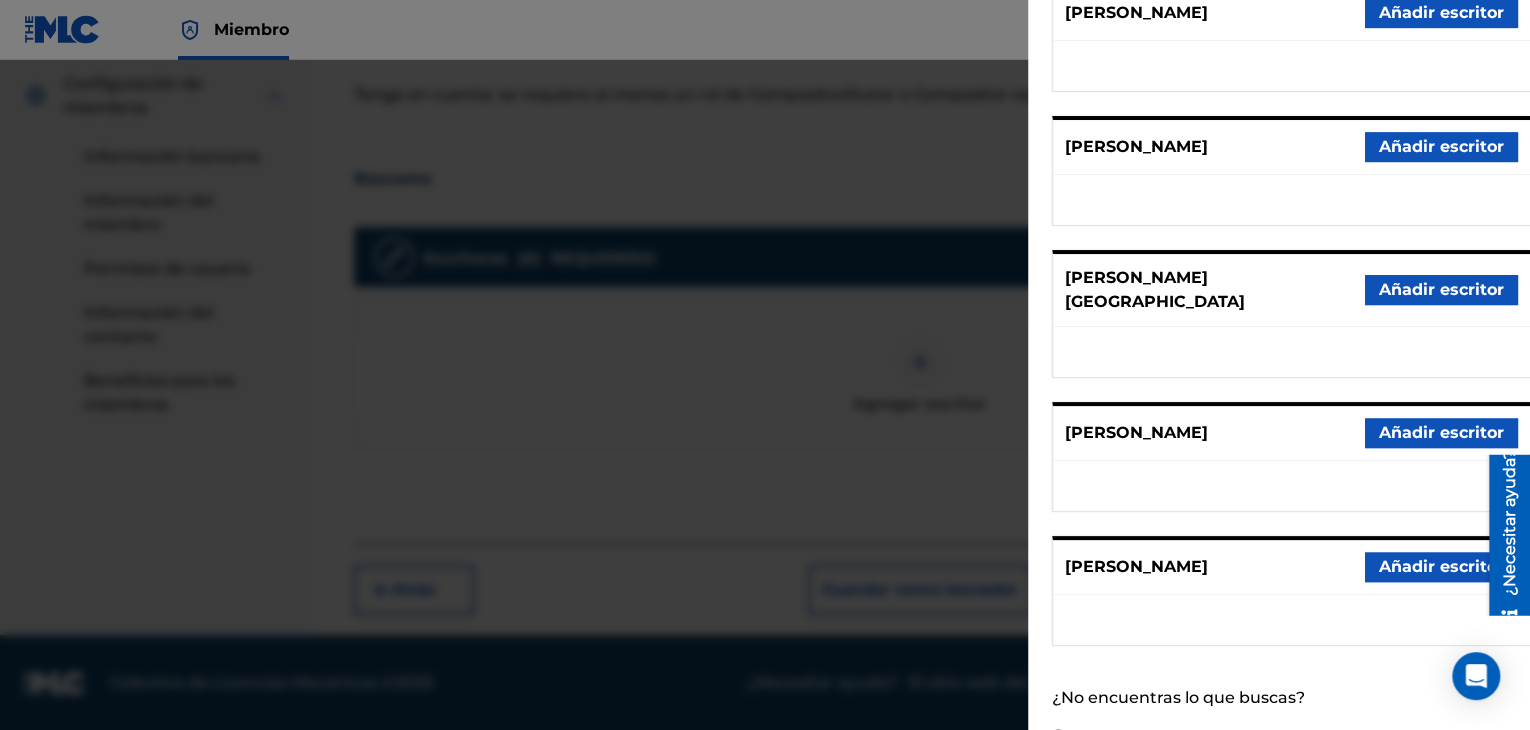 click on "Crear un escritor" at bounding box center [1143, 736] 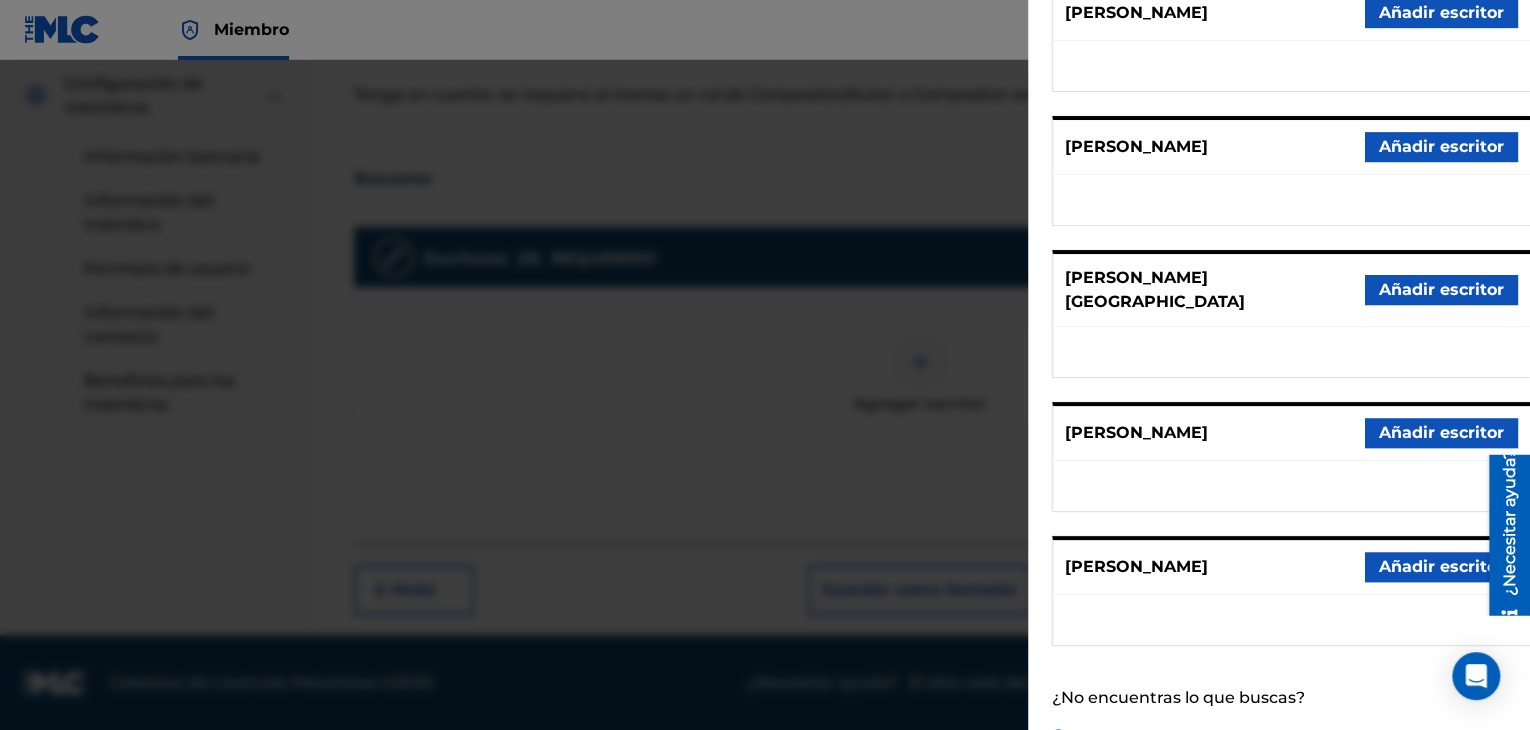 click on "Crear un escritor" at bounding box center (1058, 735) 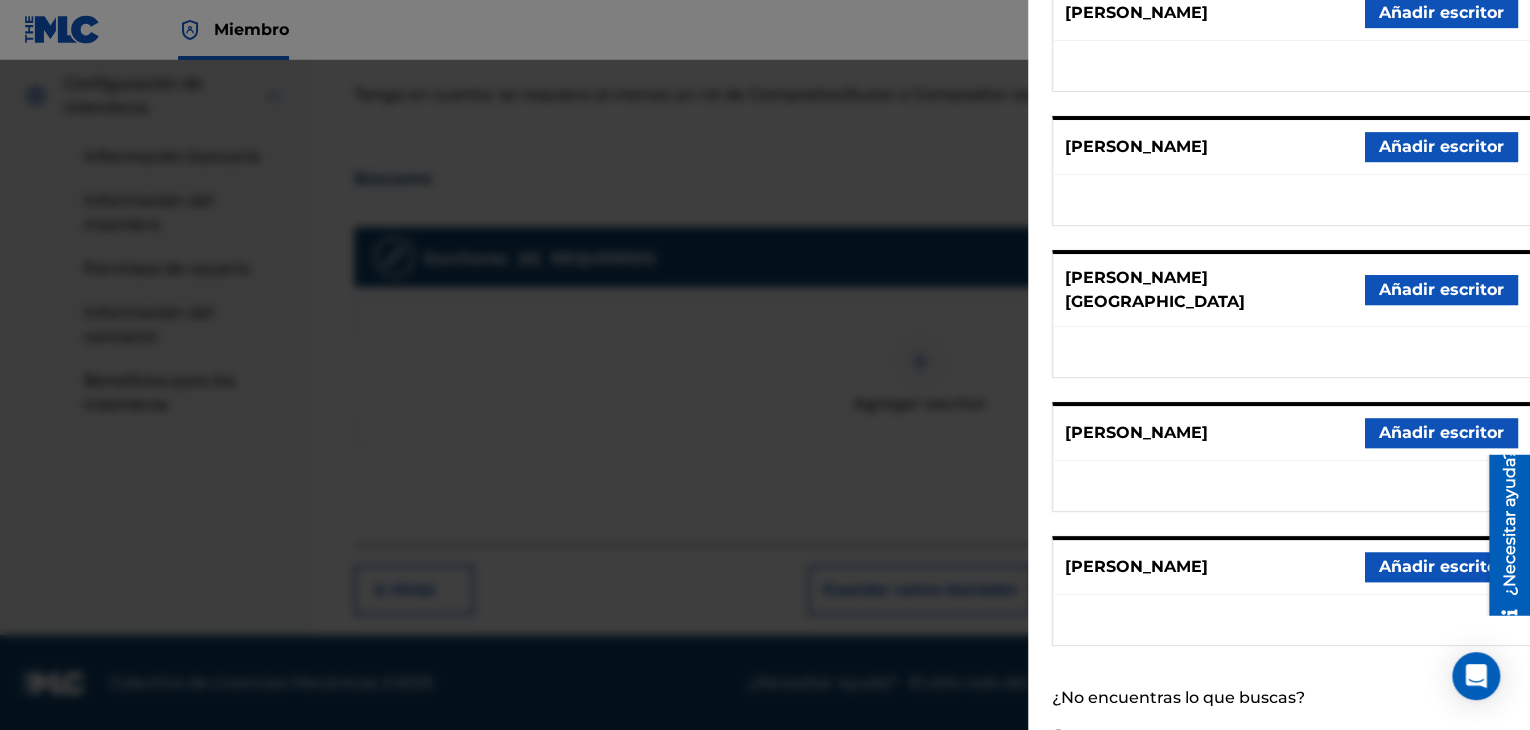 radio on "false" 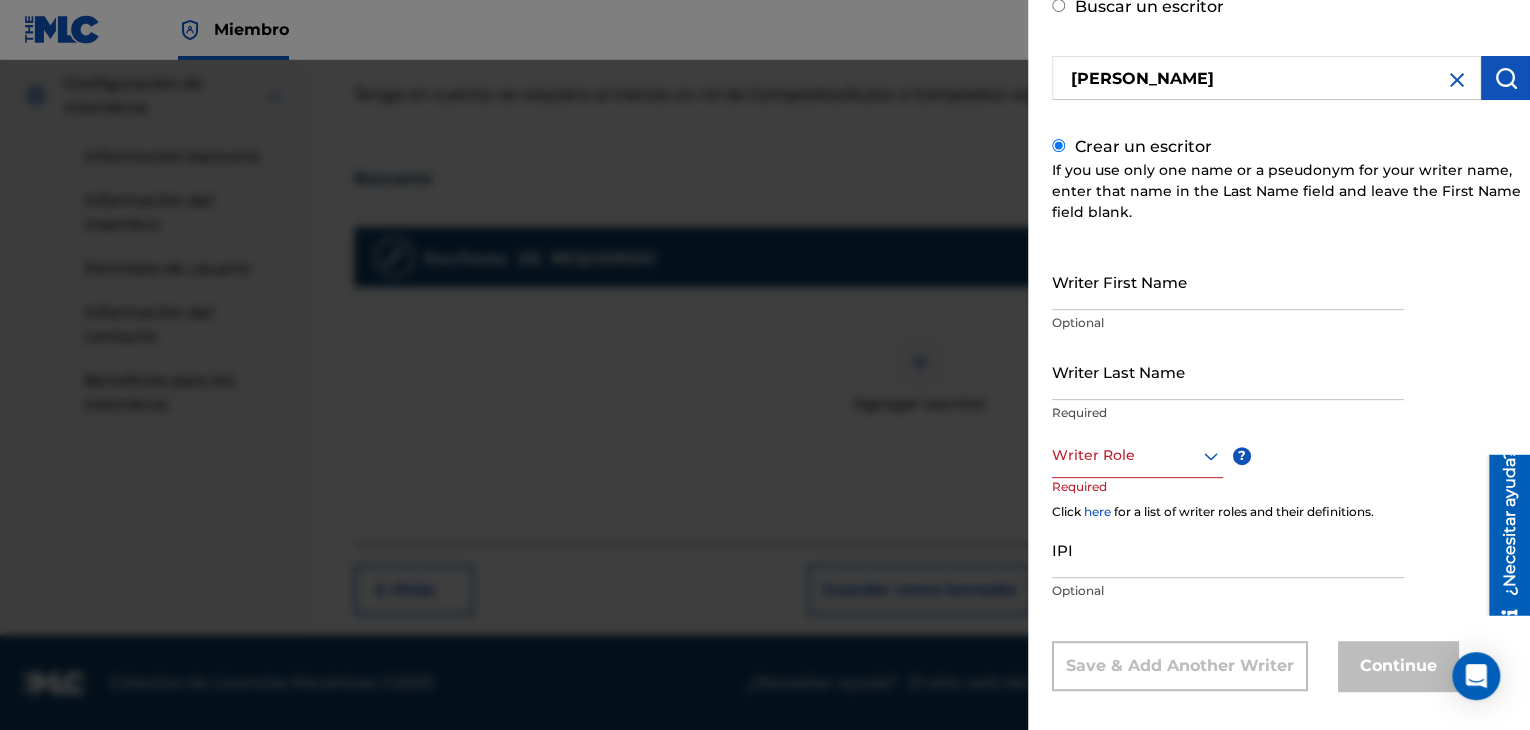 scroll, scrollTop: 73, scrollLeft: 0, axis: vertical 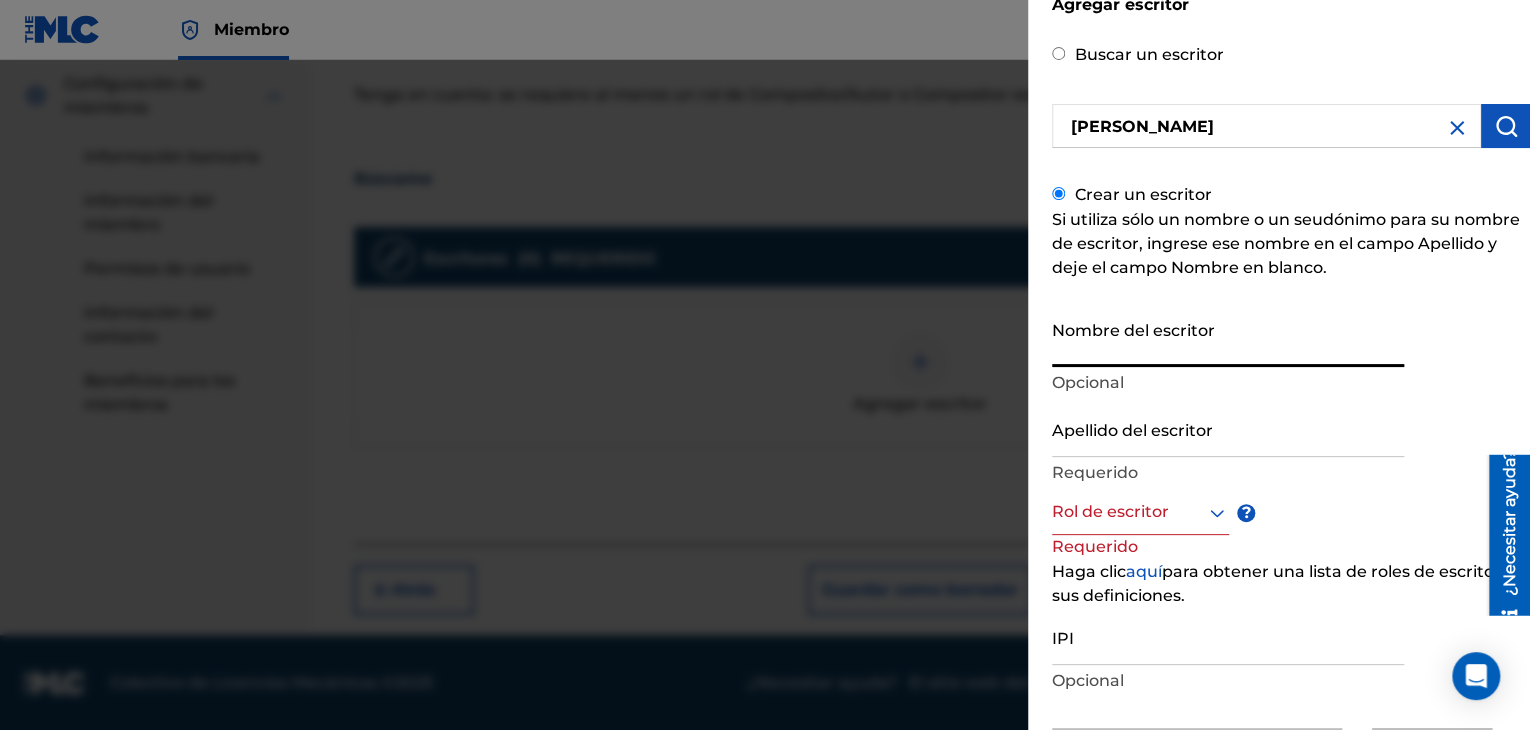 click on "Nombre del escritor" at bounding box center [1228, 338] 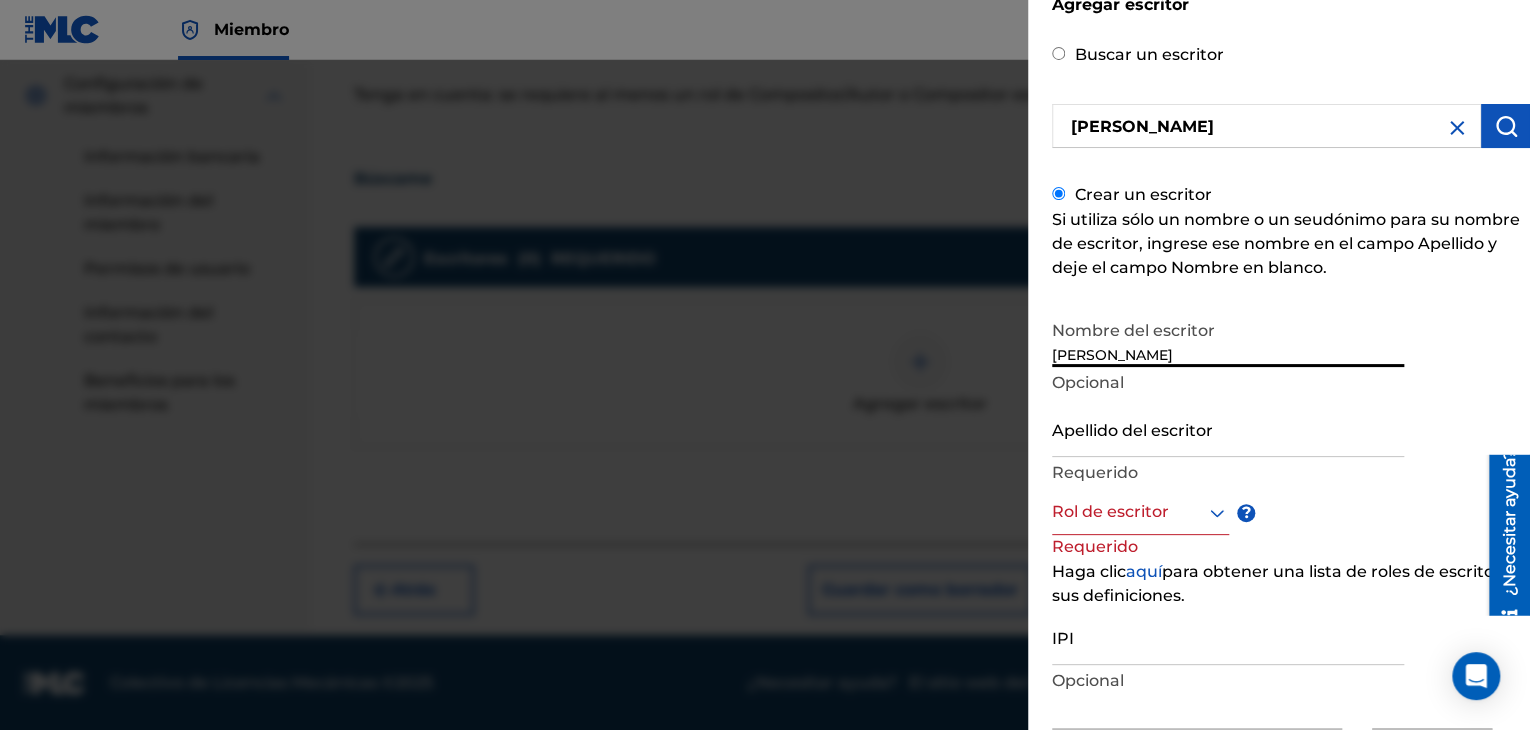 type on "[PERSON_NAME]" 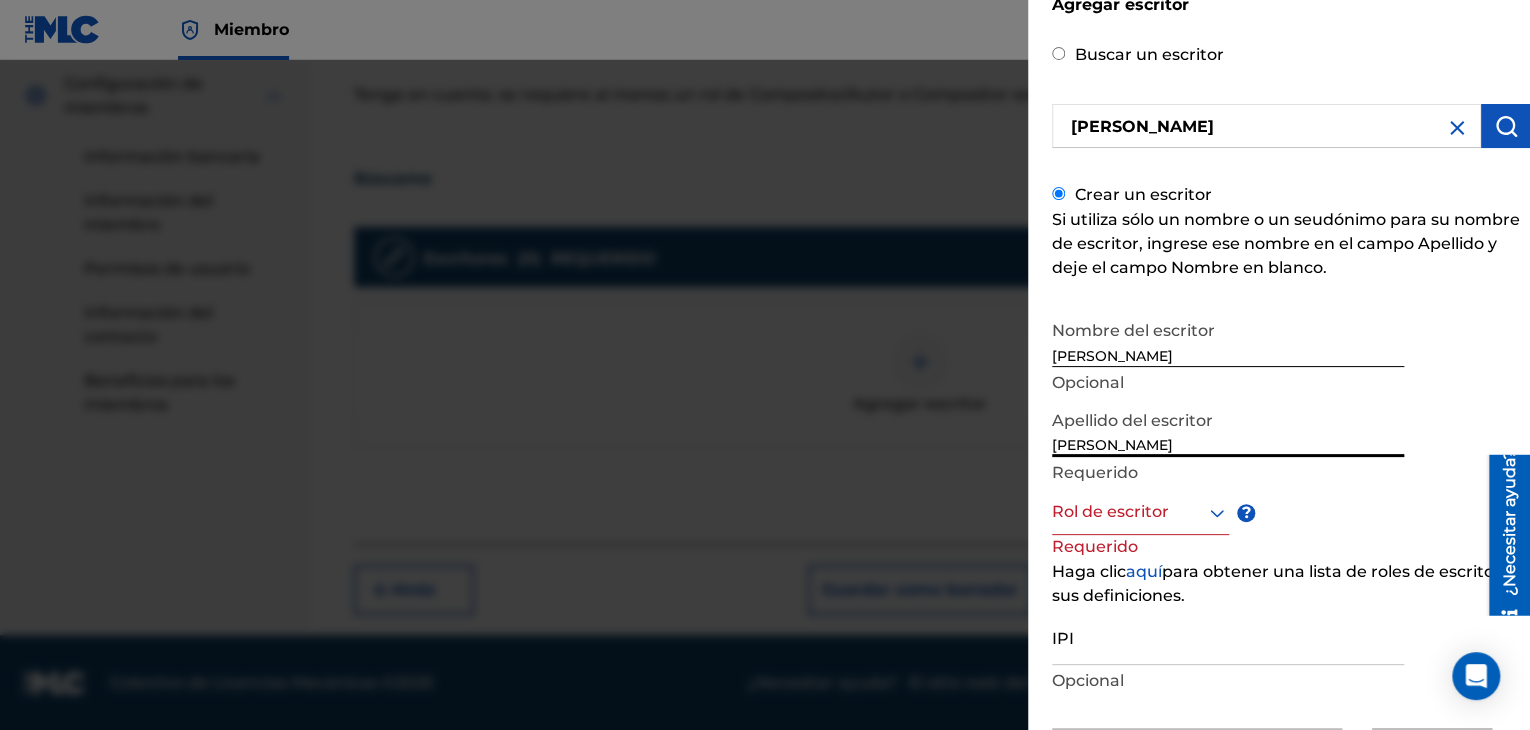 type on "[PERSON_NAME]" 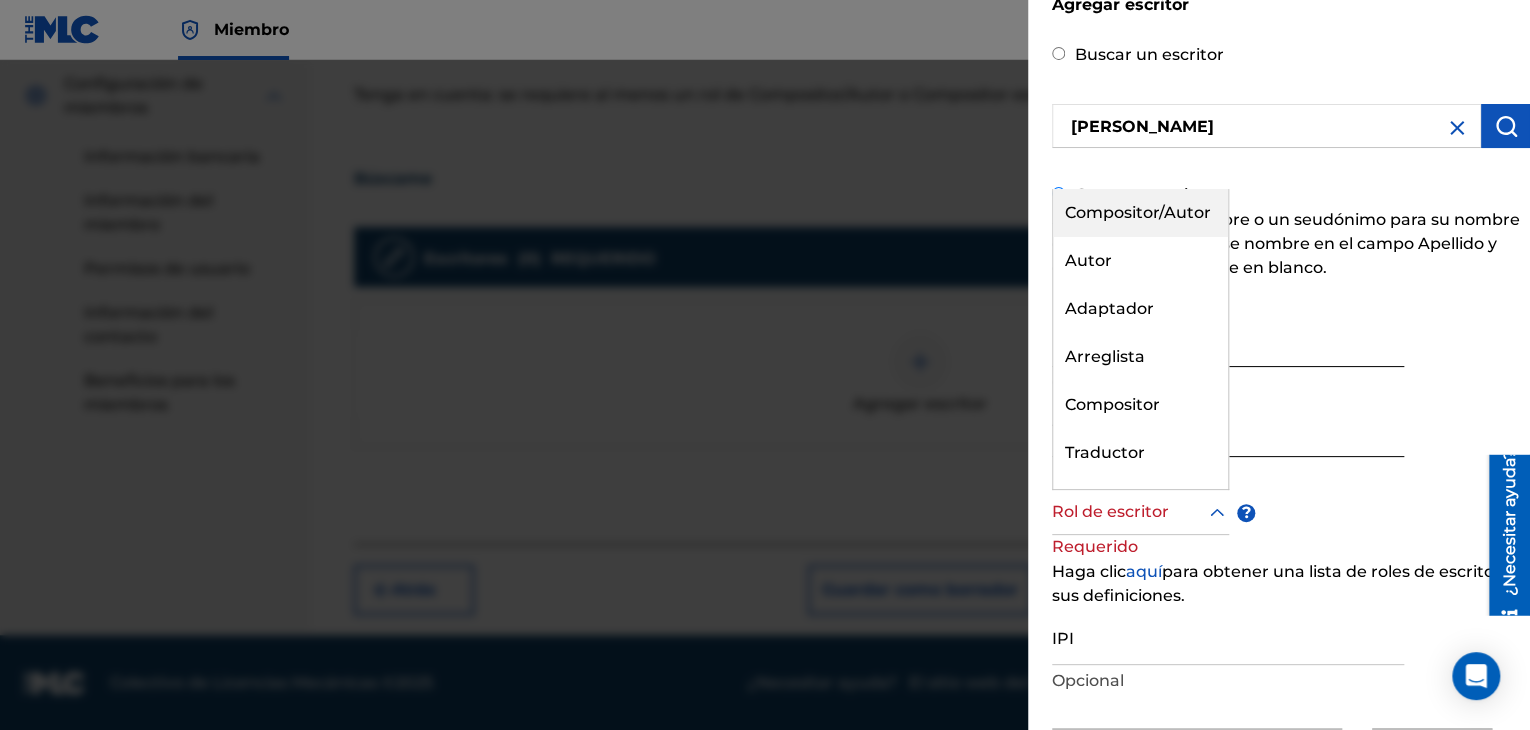 click on "Compositor/Autor" at bounding box center (1138, 212) 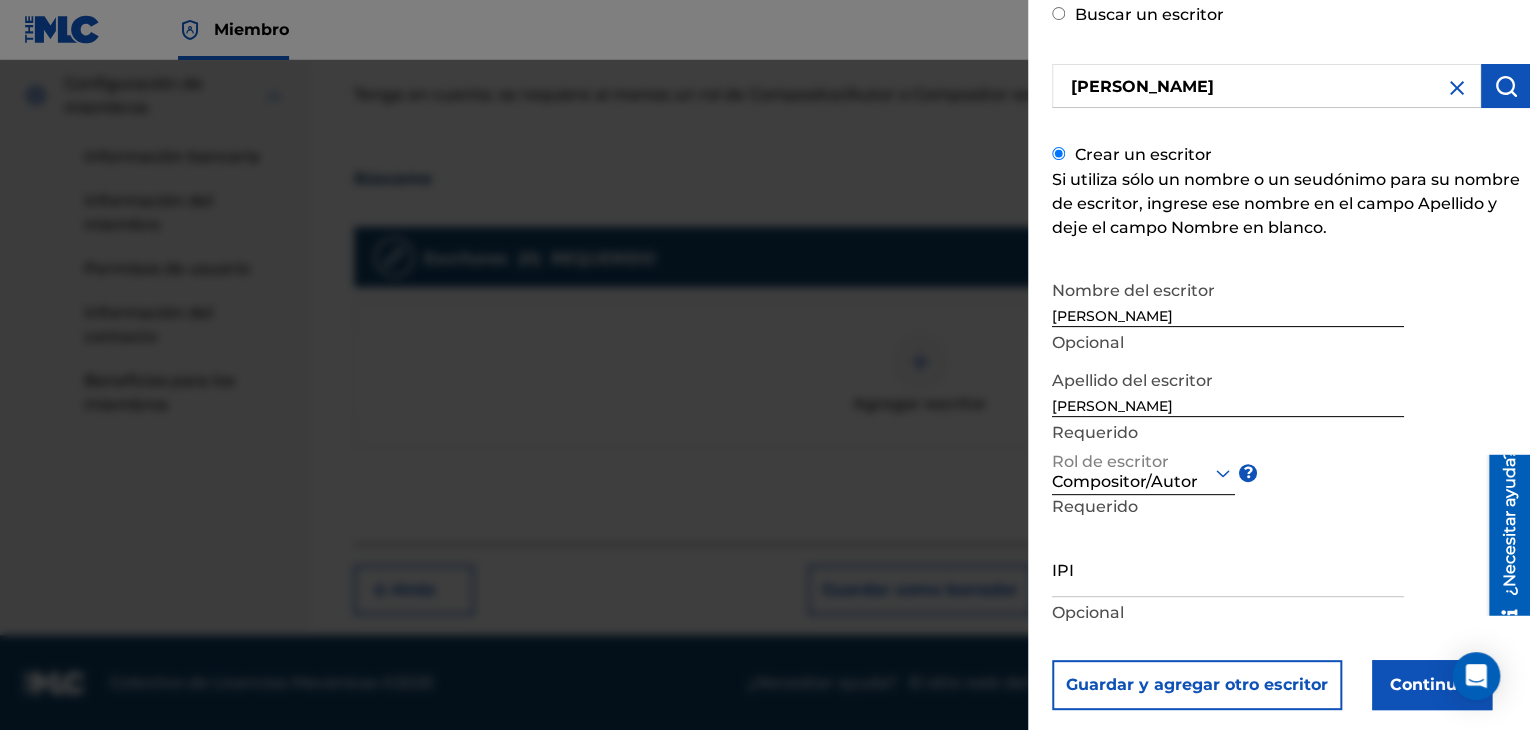 scroll, scrollTop: 147, scrollLeft: 0, axis: vertical 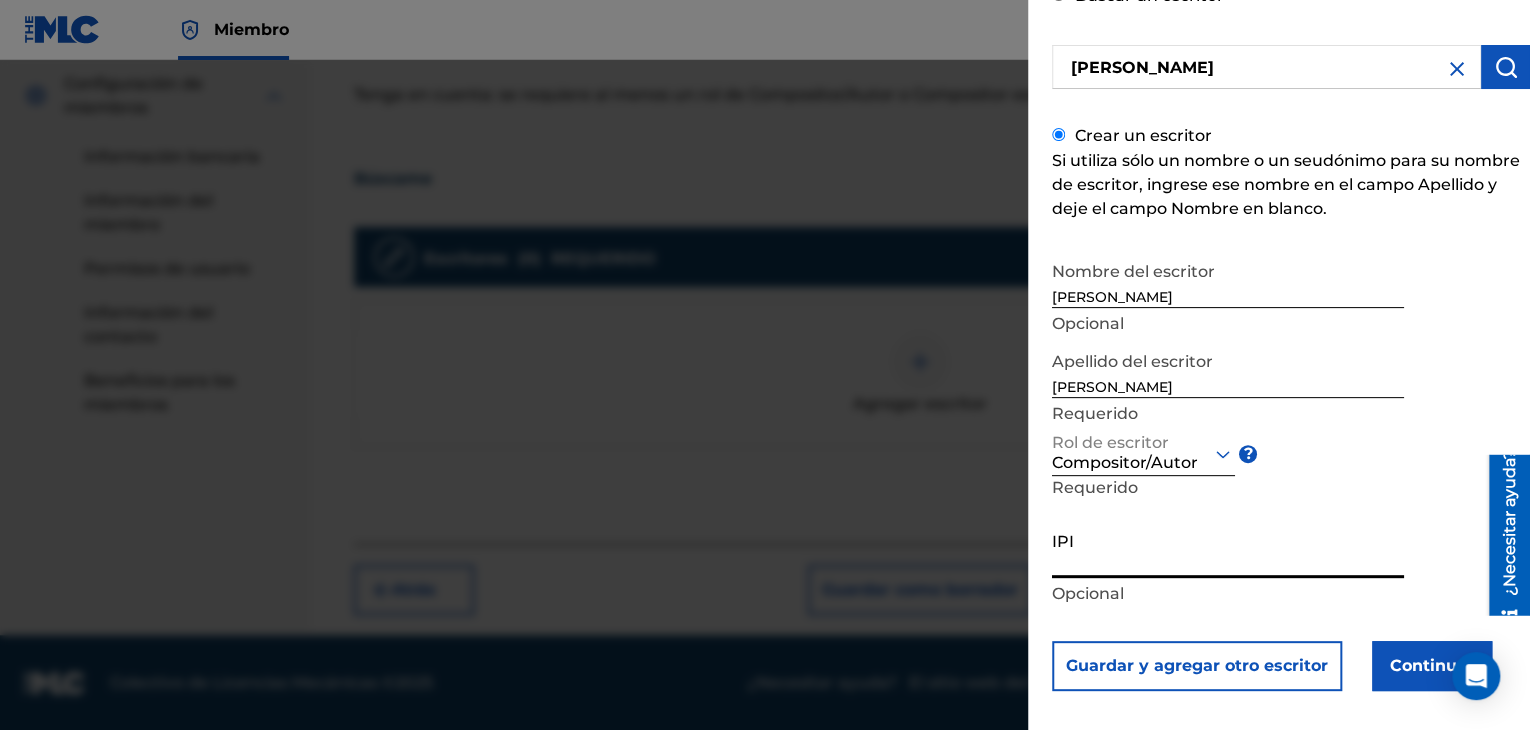 click on "IPI" at bounding box center [1228, 549] 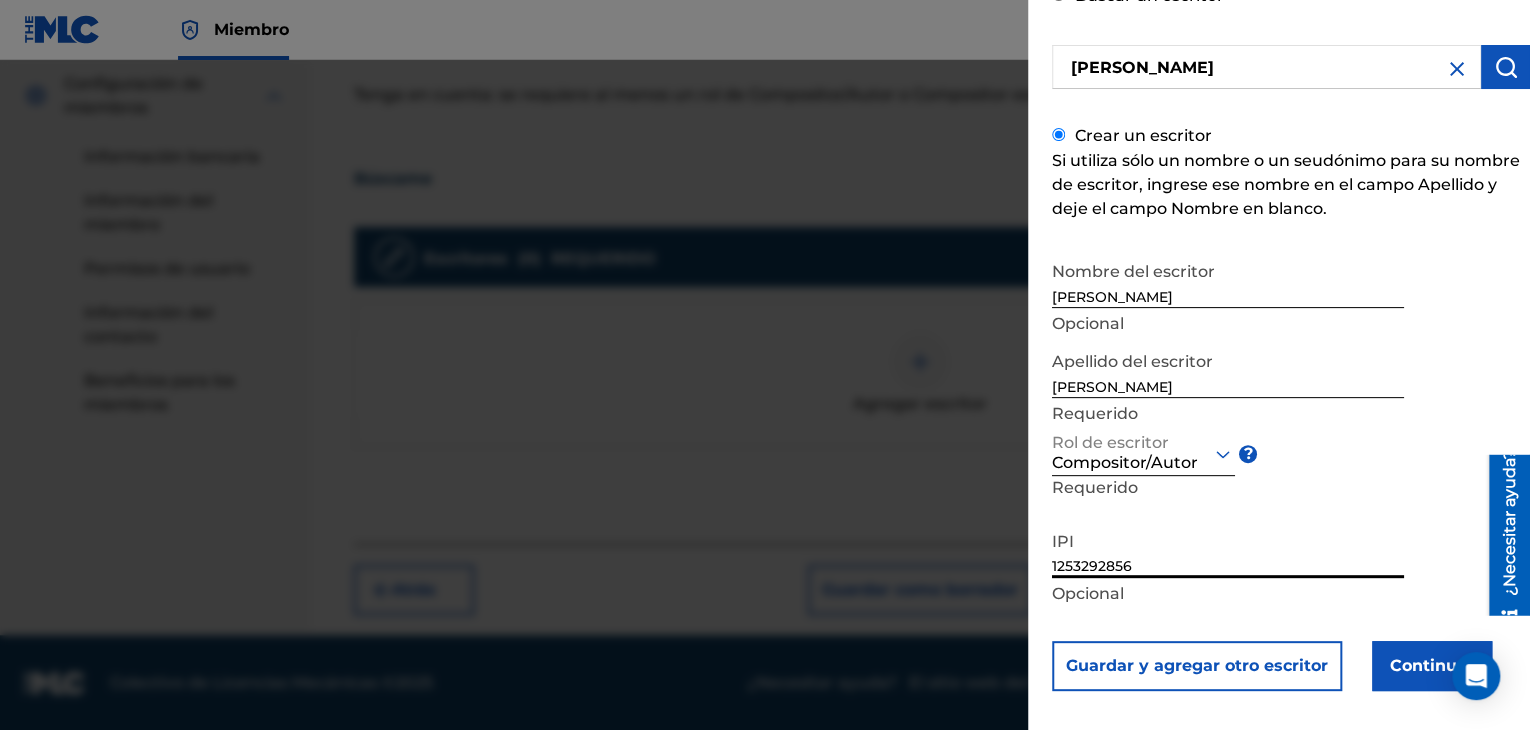 click on "1253292856" at bounding box center [1228, 549] 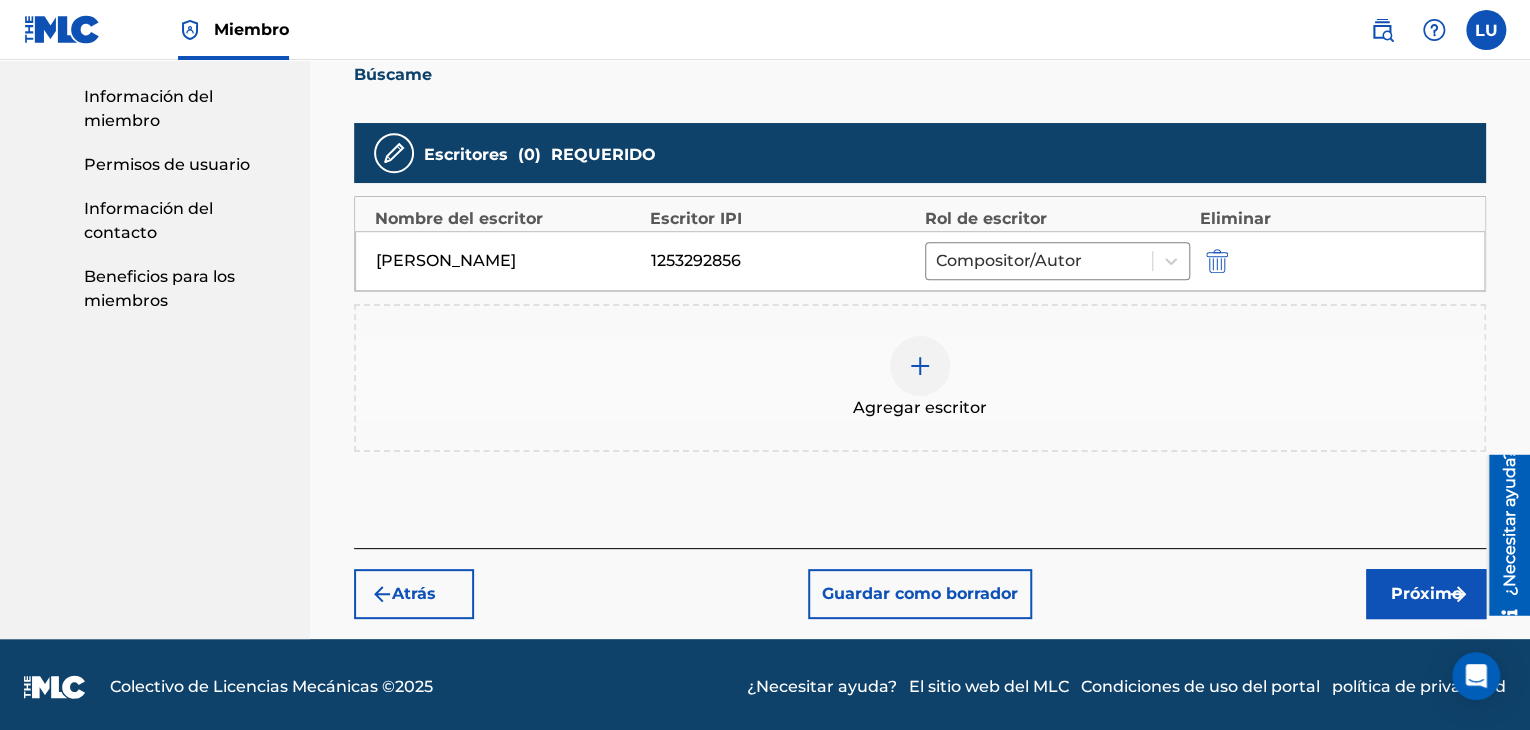 scroll, scrollTop: 532, scrollLeft: 0, axis: vertical 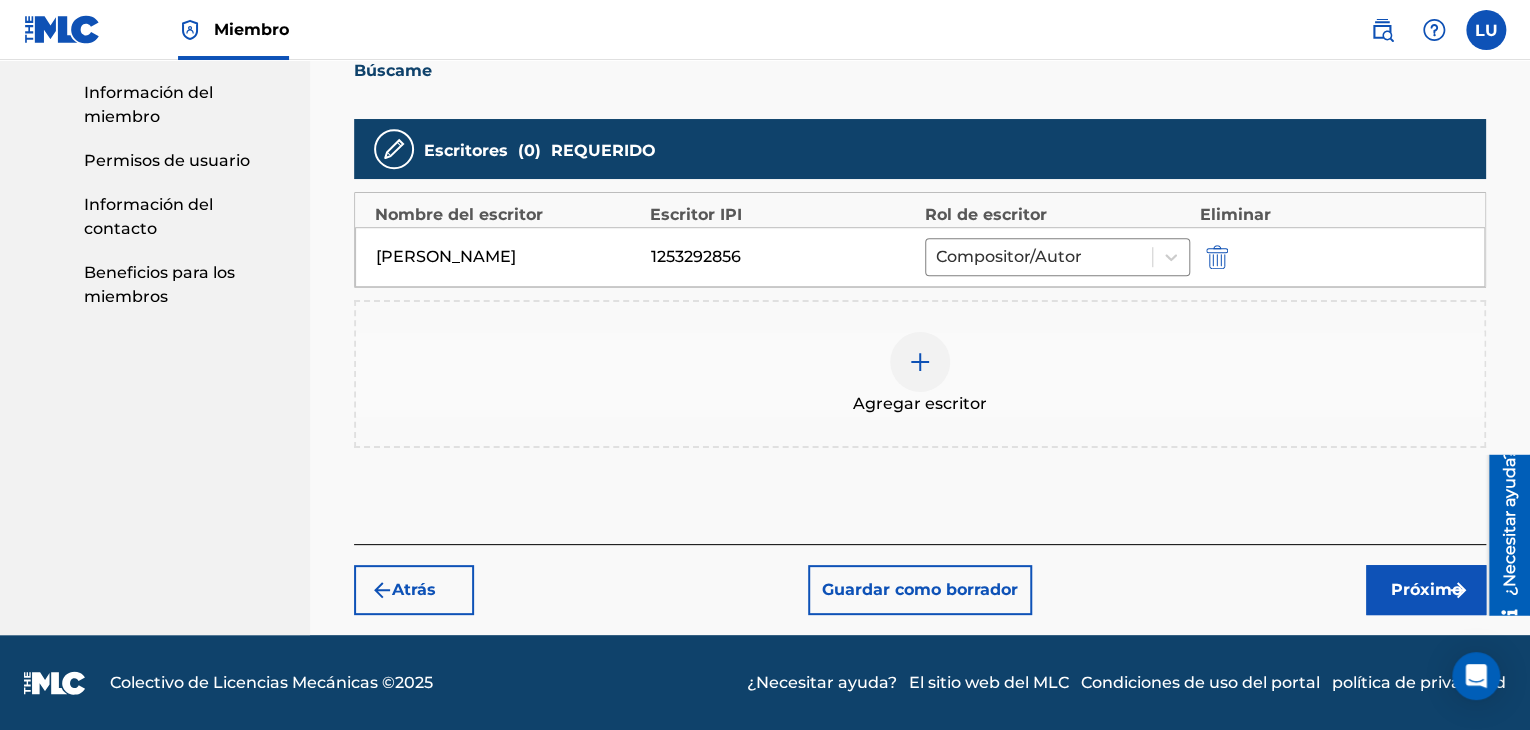 click on "Próximo" at bounding box center (1426, 589) 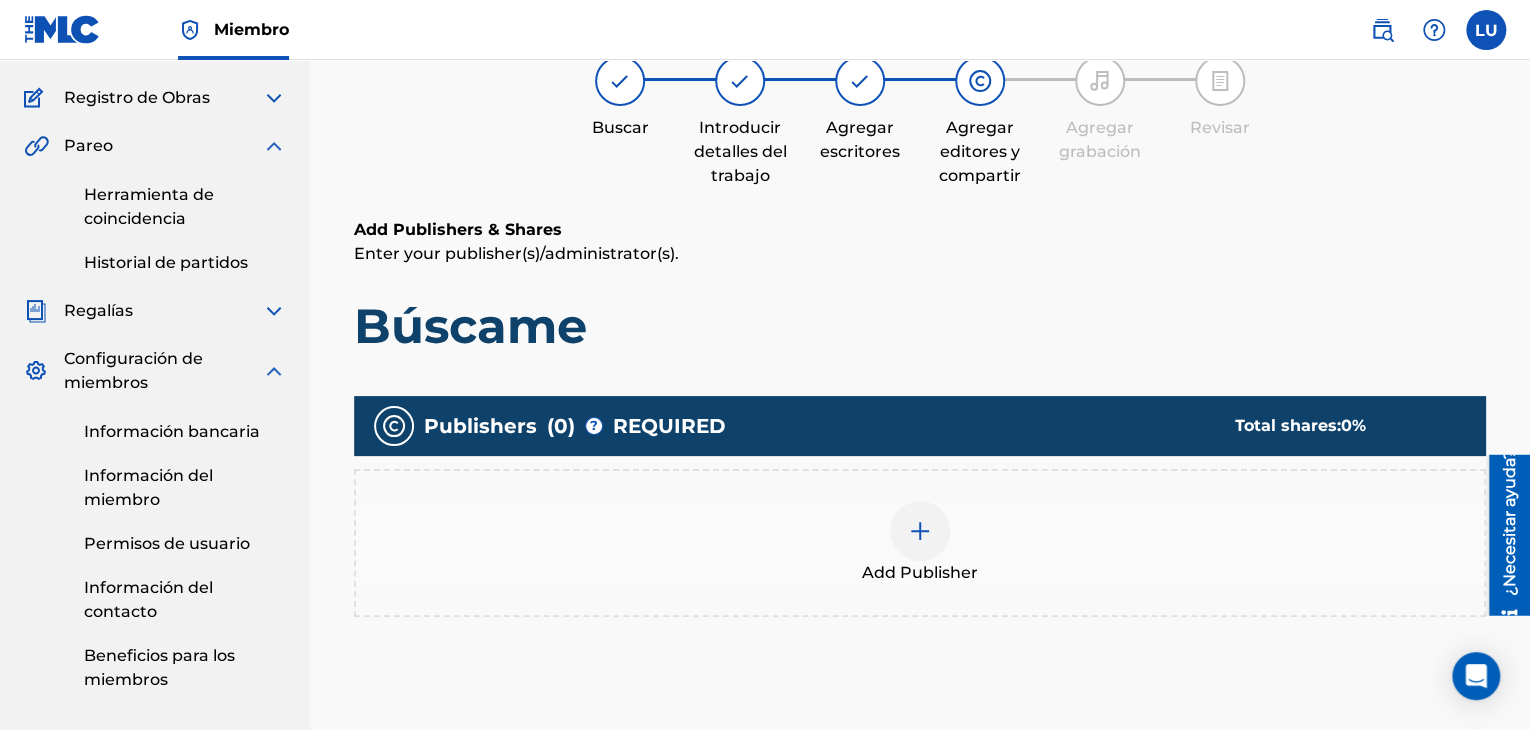 scroll, scrollTop: 90, scrollLeft: 0, axis: vertical 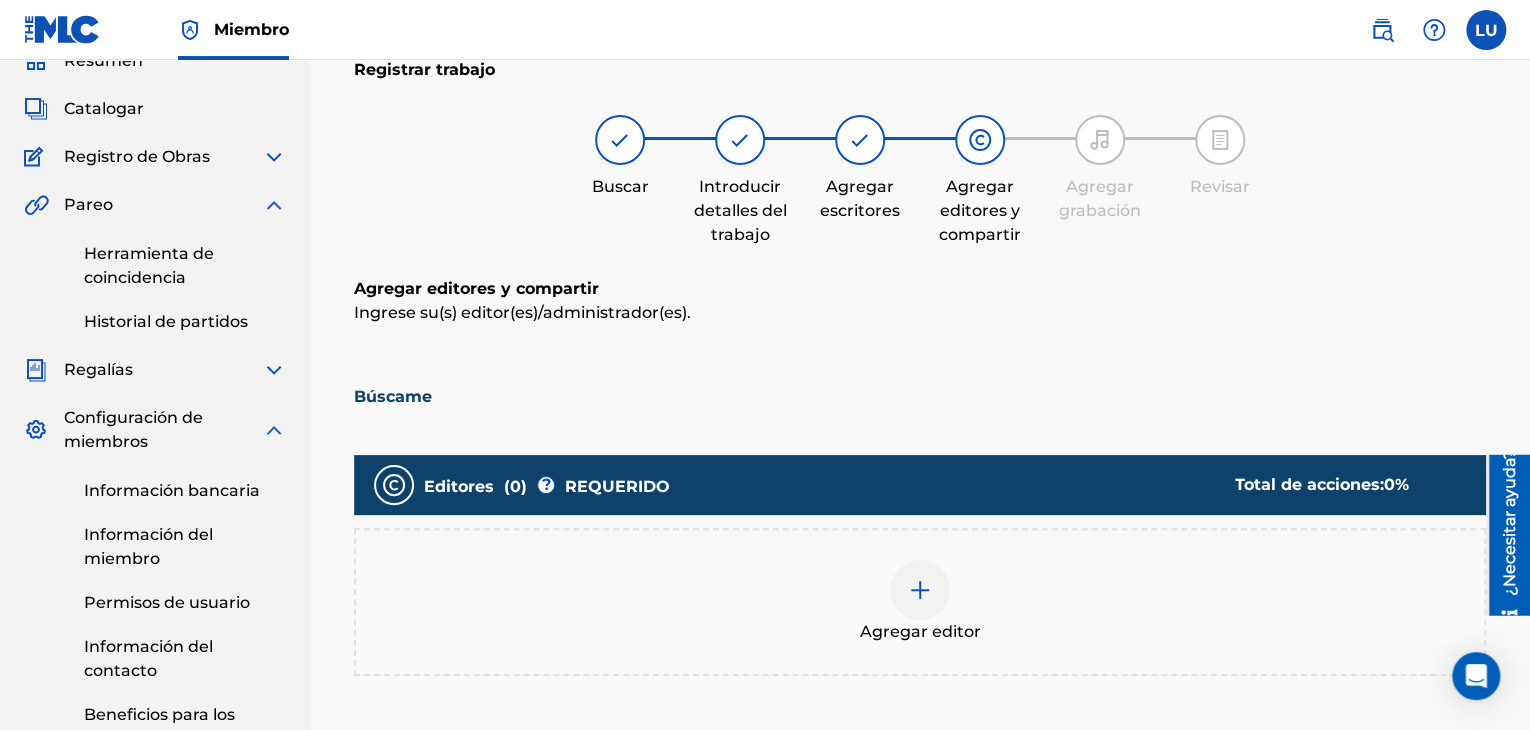 click at bounding box center (920, 590) 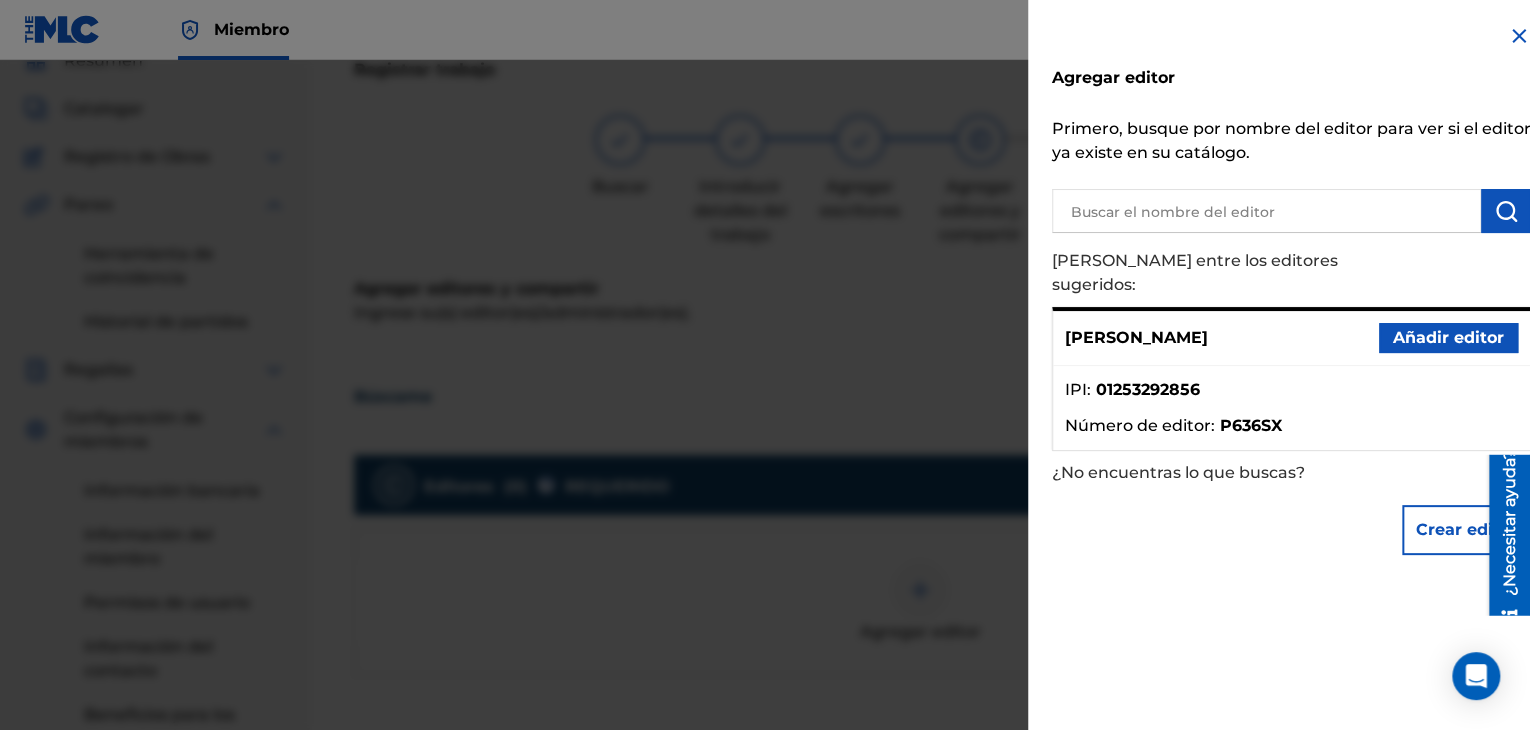 click on "Añadir editor" at bounding box center (1448, 338) 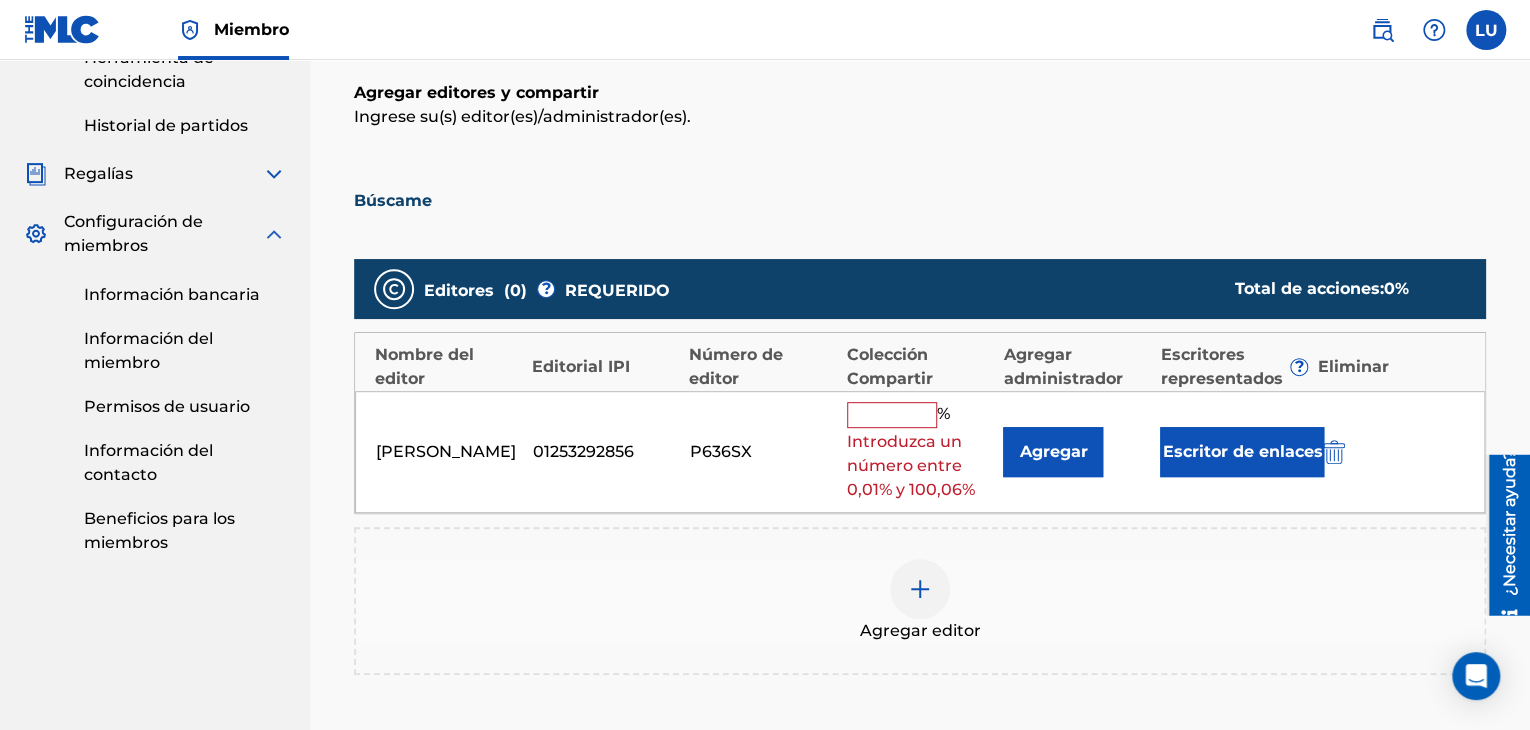 scroll, scrollTop: 290, scrollLeft: 0, axis: vertical 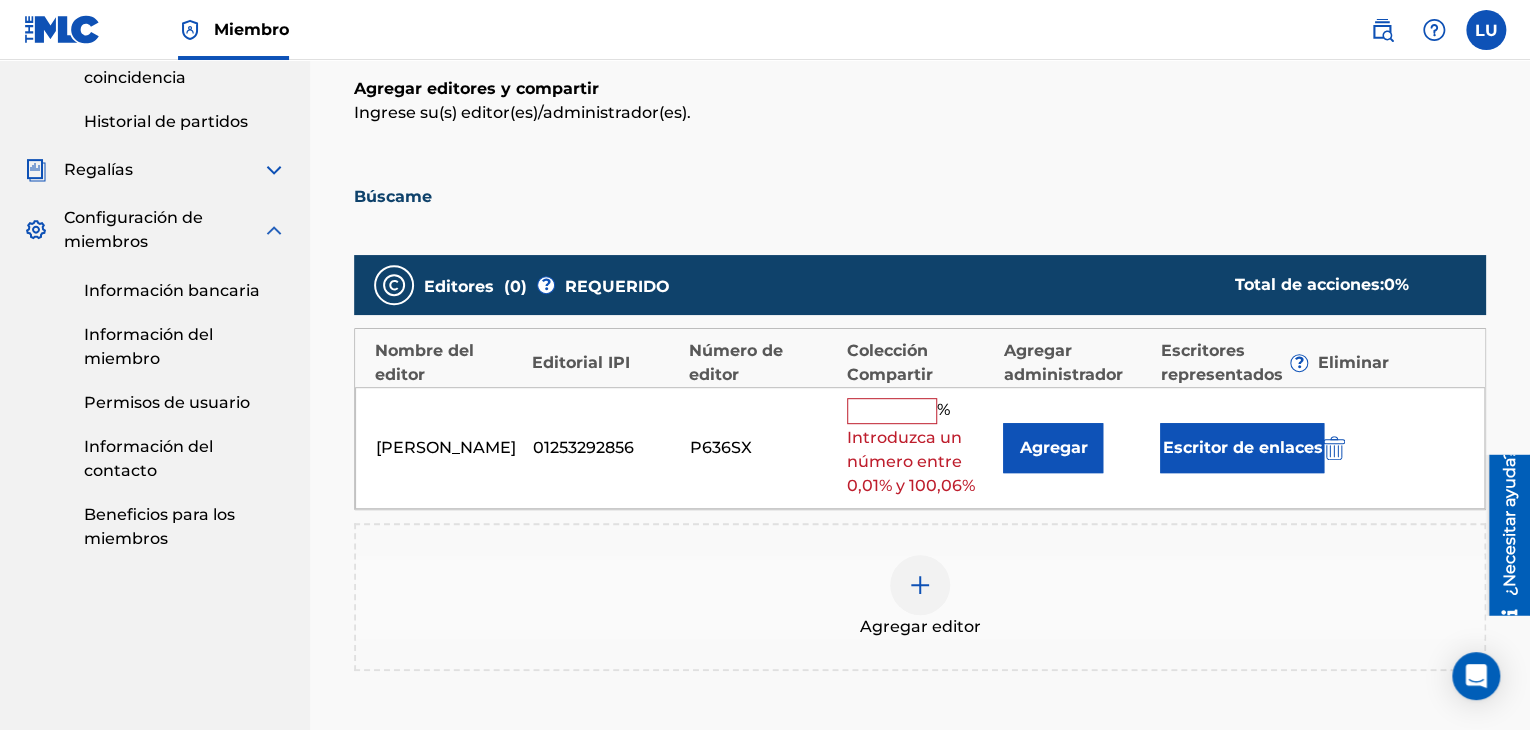 click at bounding box center [892, 411] 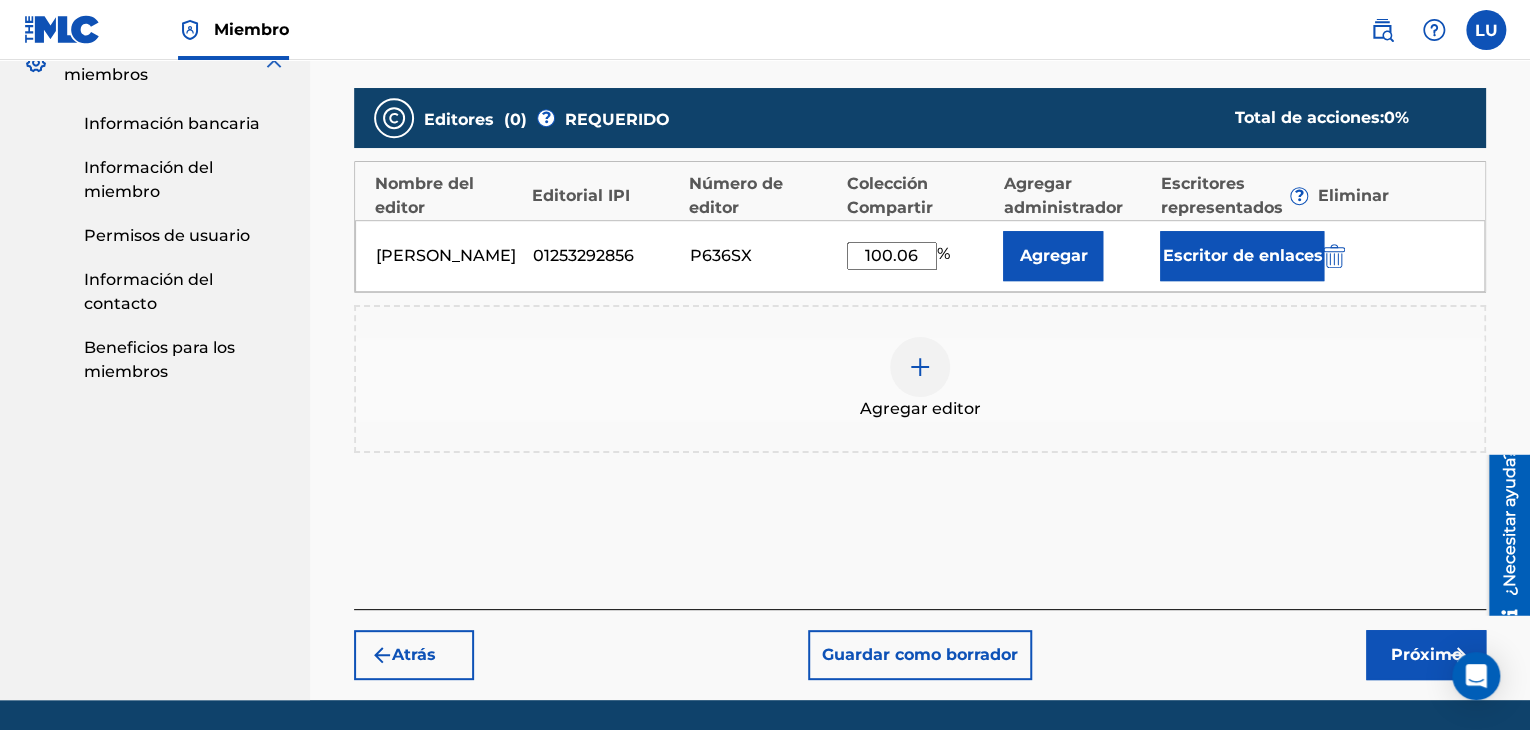 scroll, scrollTop: 521, scrollLeft: 0, axis: vertical 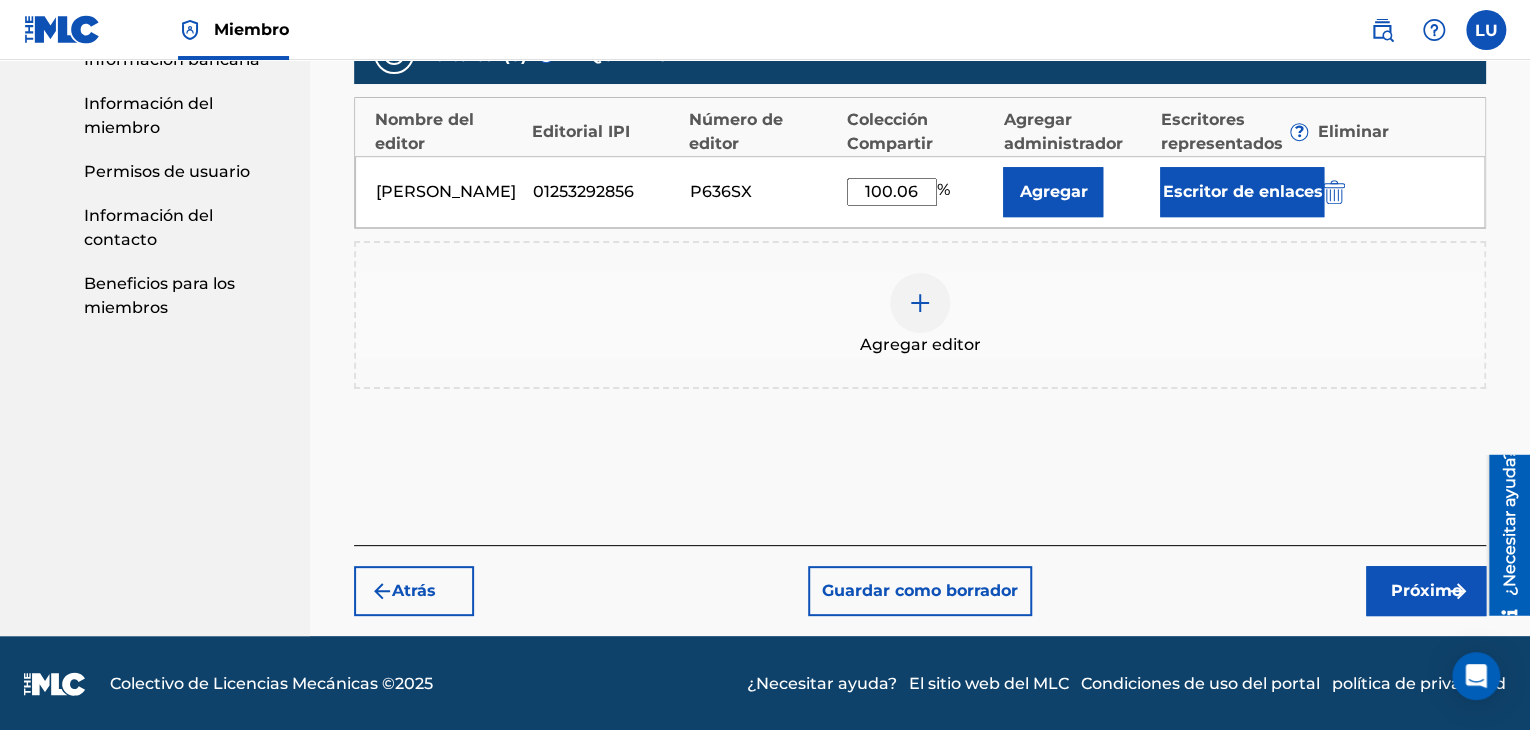 click on "Próximo" at bounding box center [1426, 590] 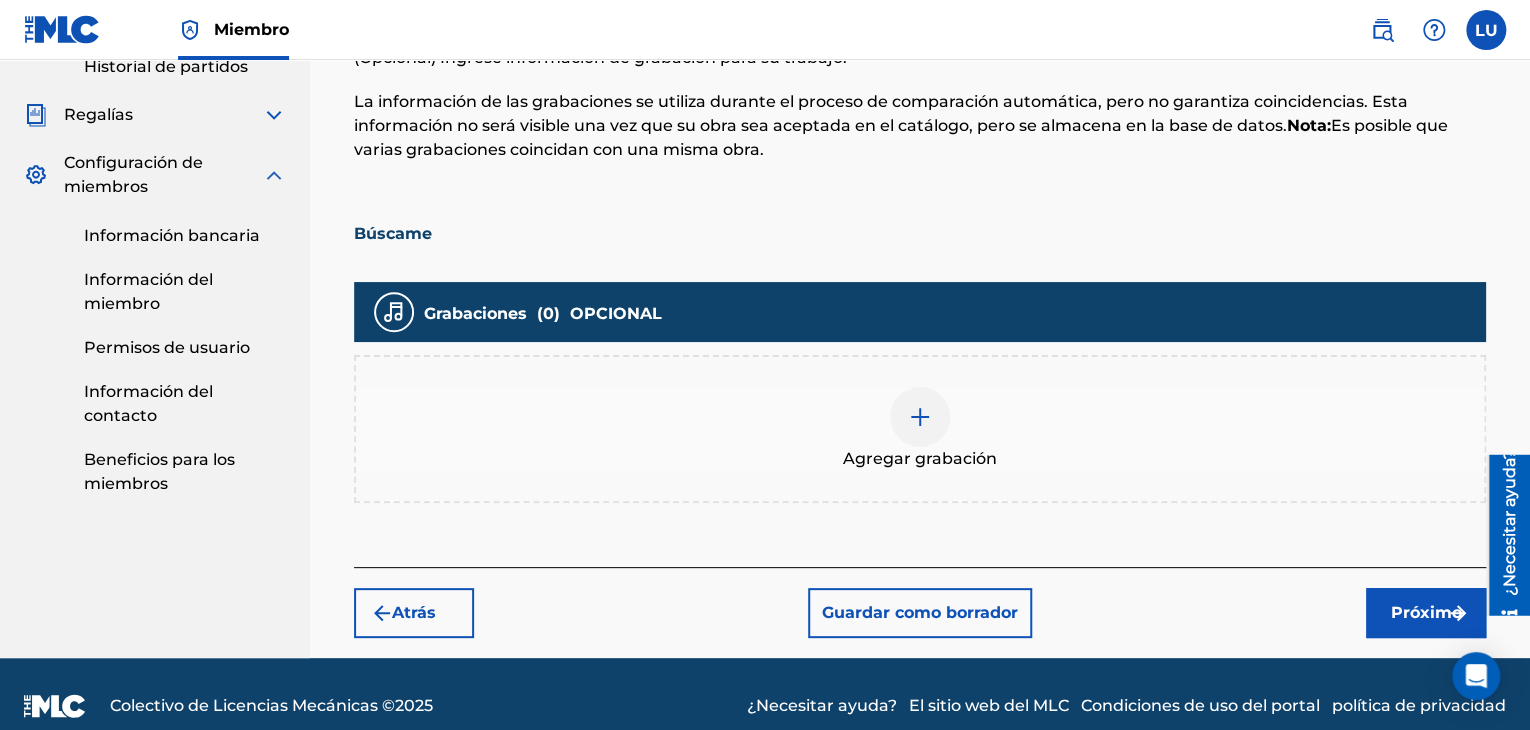 scroll, scrollTop: 368, scrollLeft: 0, axis: vertical 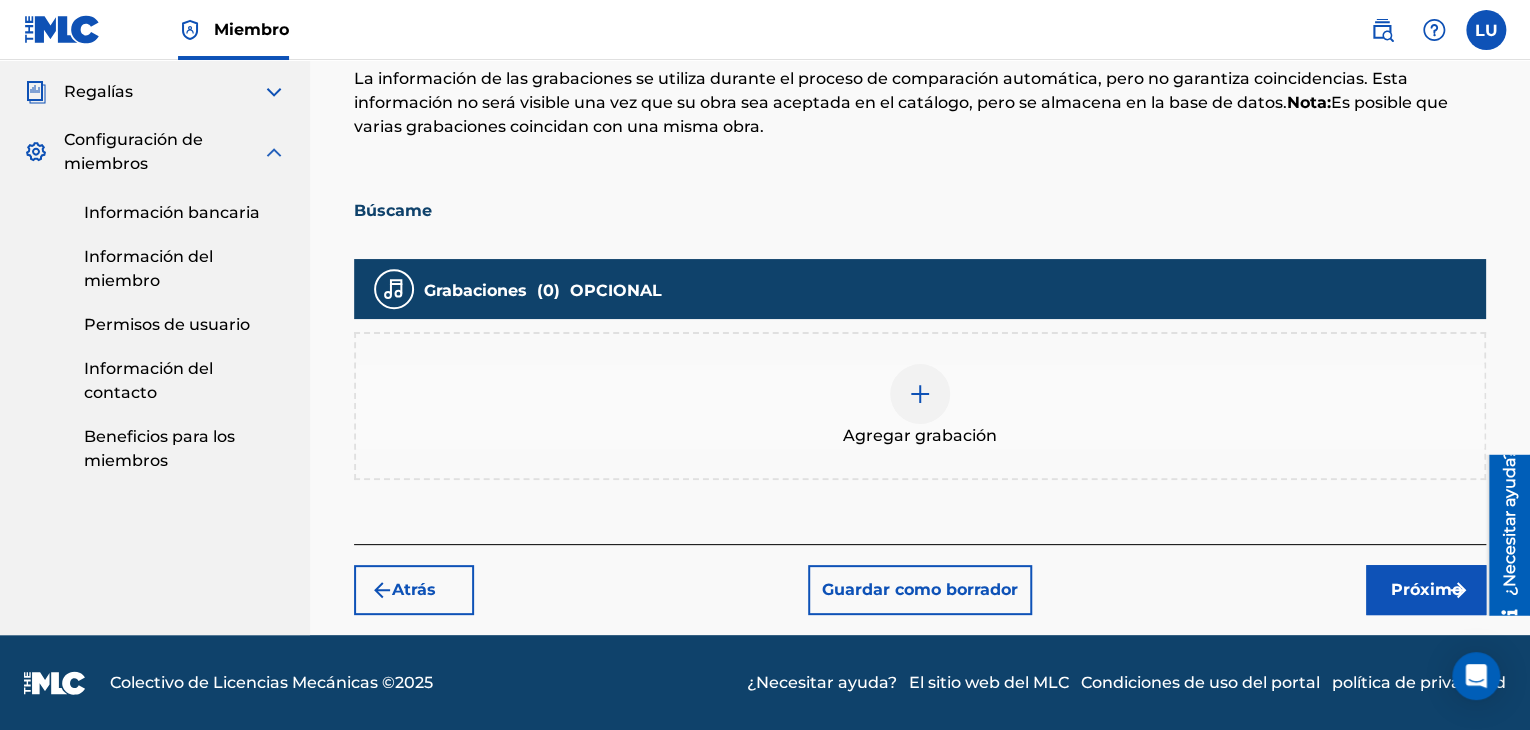 click at bounding box center (920, 394) 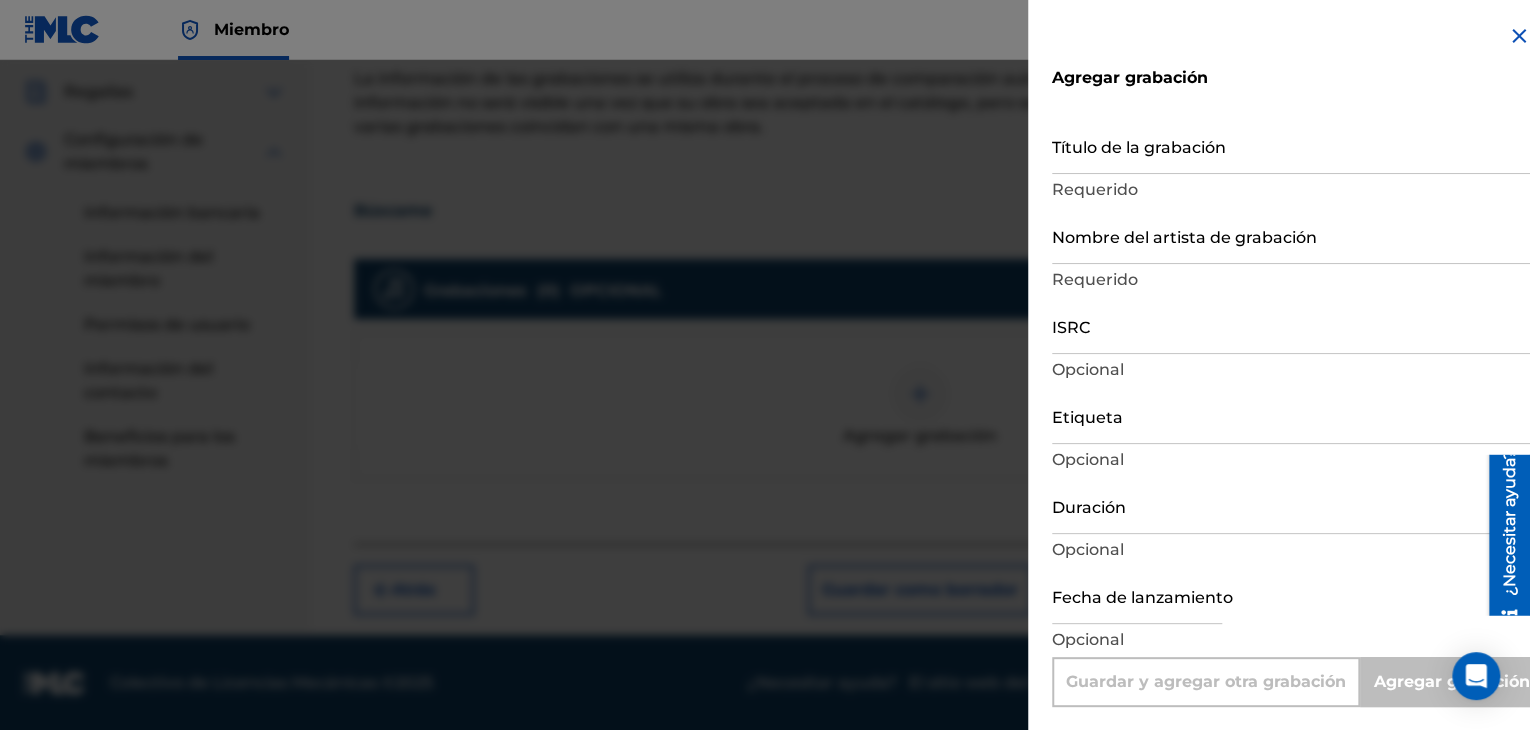 click on "Título de la grabación" at bounding box center (1291, 145) 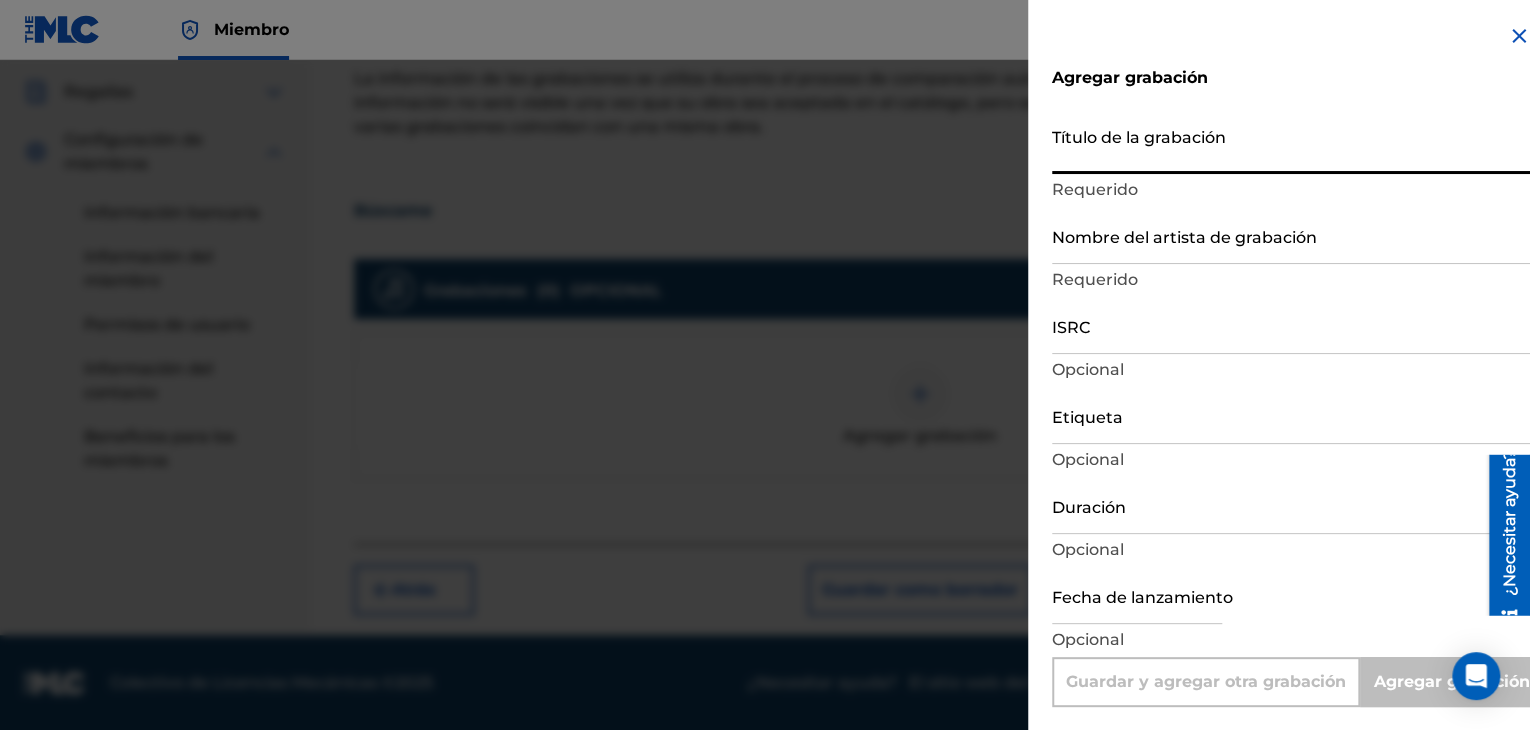 type on "B" 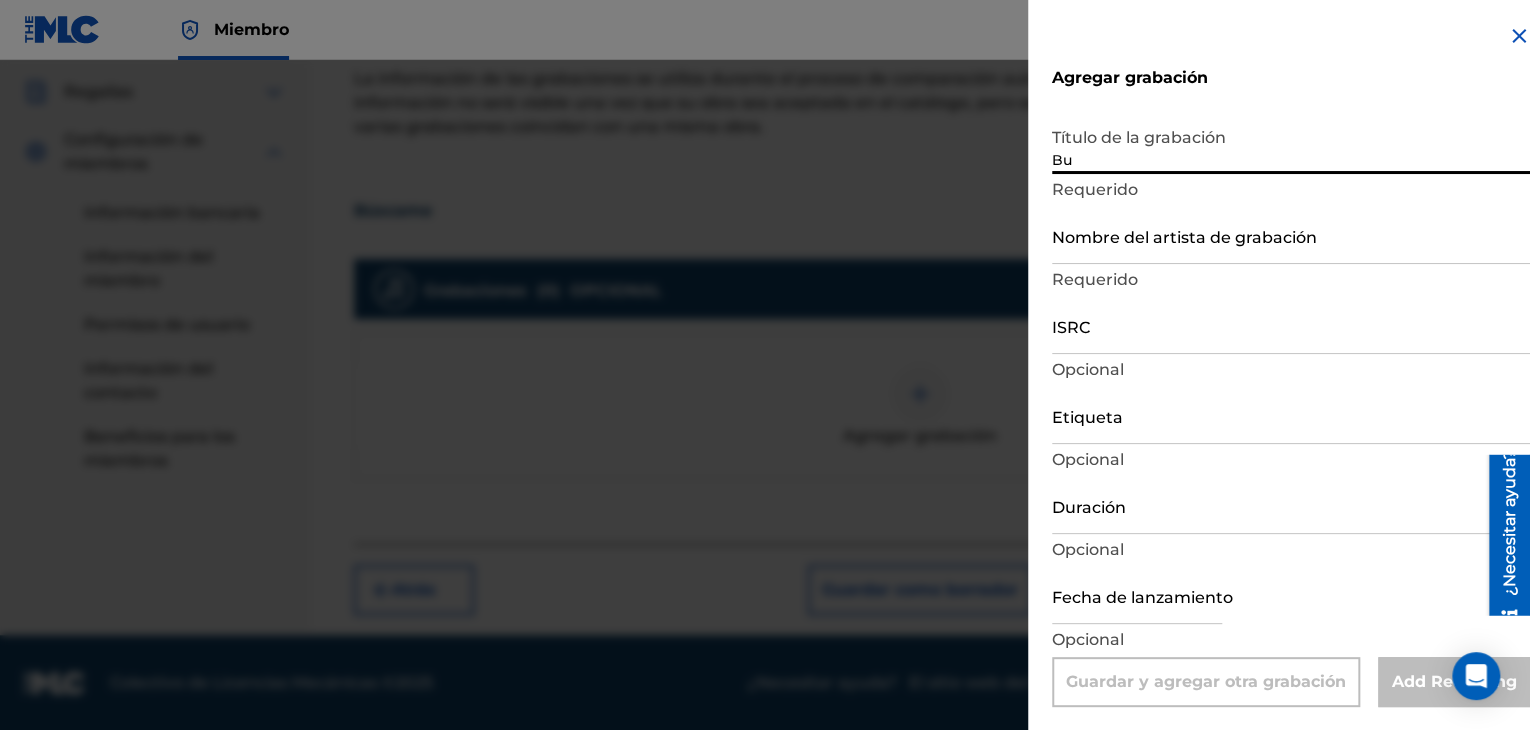 type on "B" 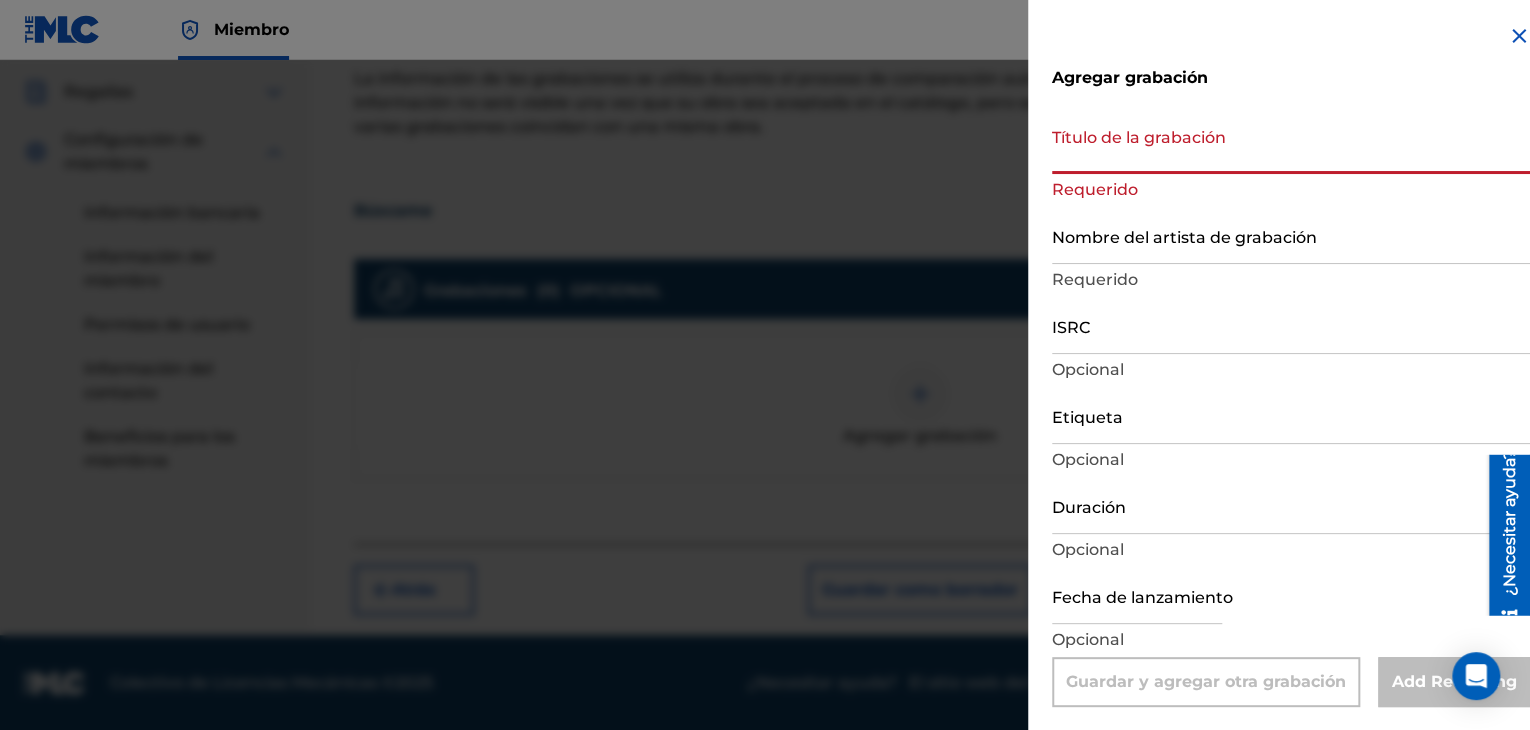 paste on "Búscame" 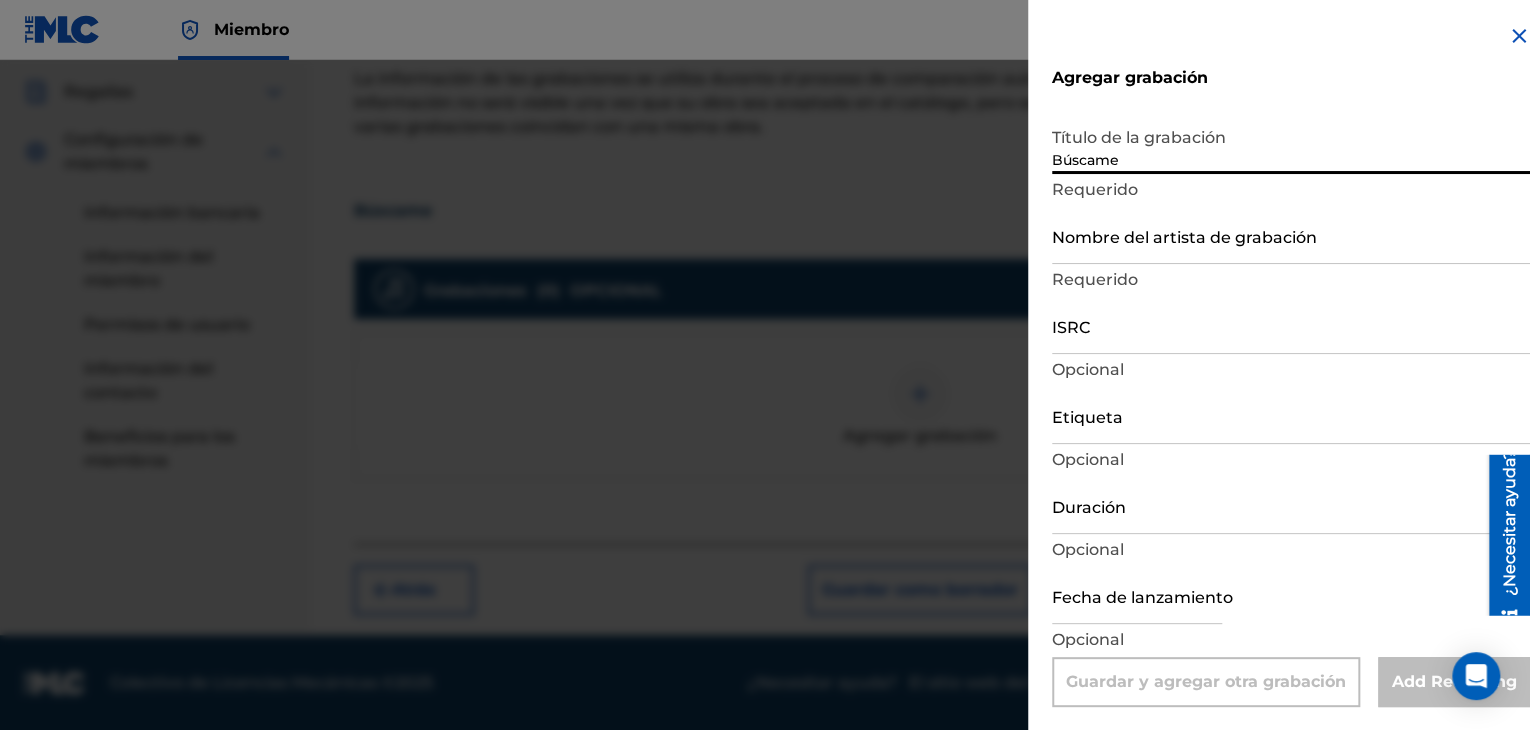 type on "Búscame" 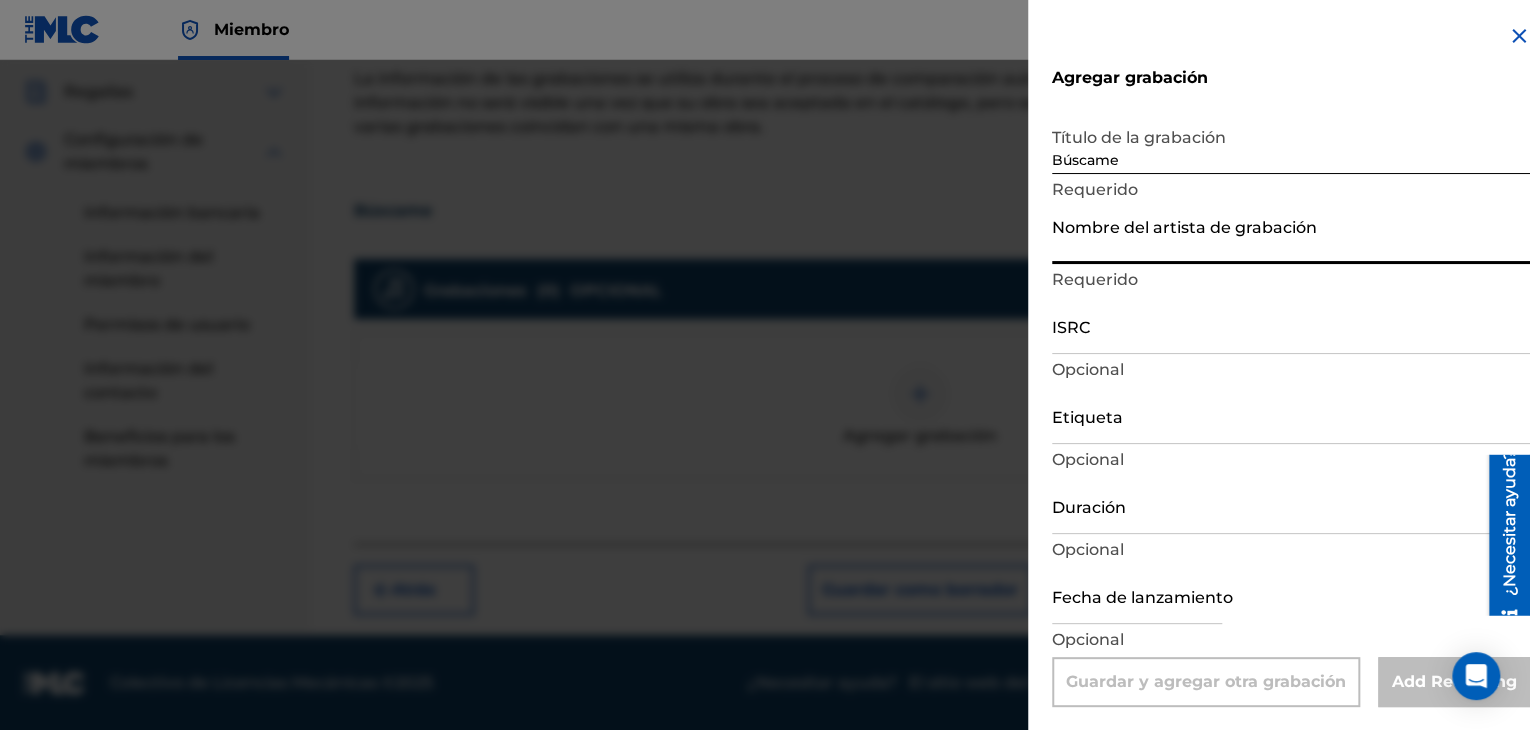 click on "Nombre del artista de grabación" at bounding box center (1291, 235) 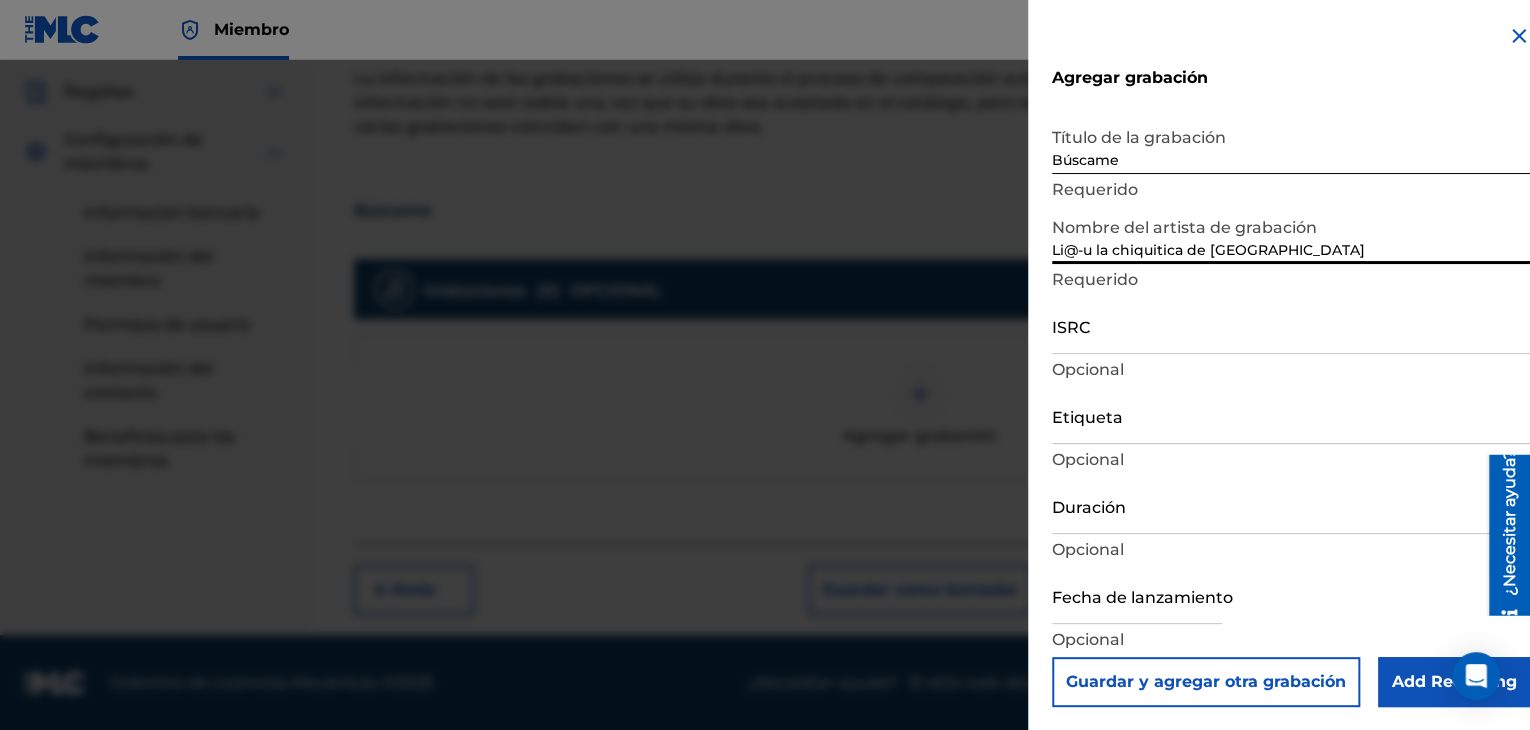 click on "ISRC" at bounding box center [1291, 325] 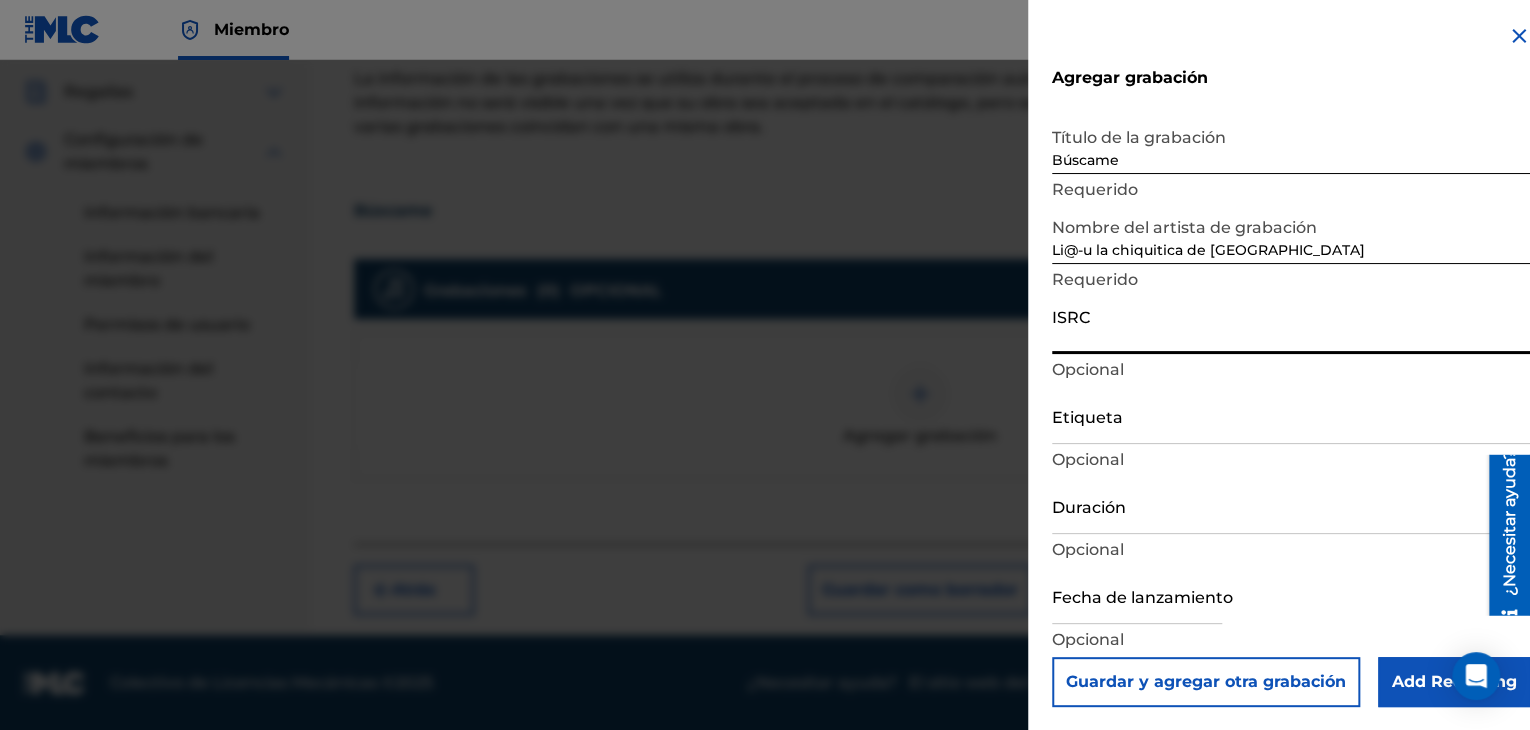 paste on "QZFYX2489915" 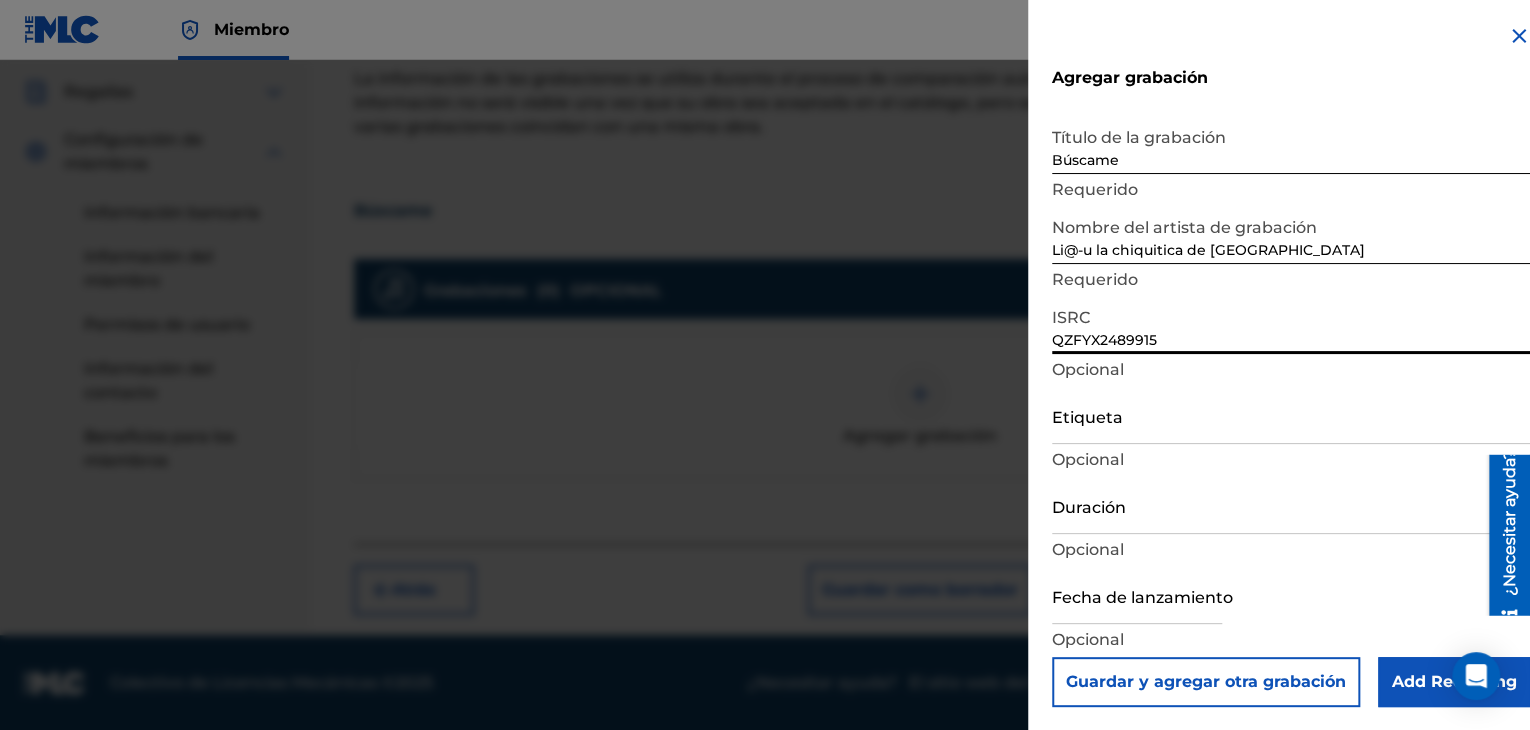 scroll, scrollTop: 1, scrollLeft: 0, axis: vertical 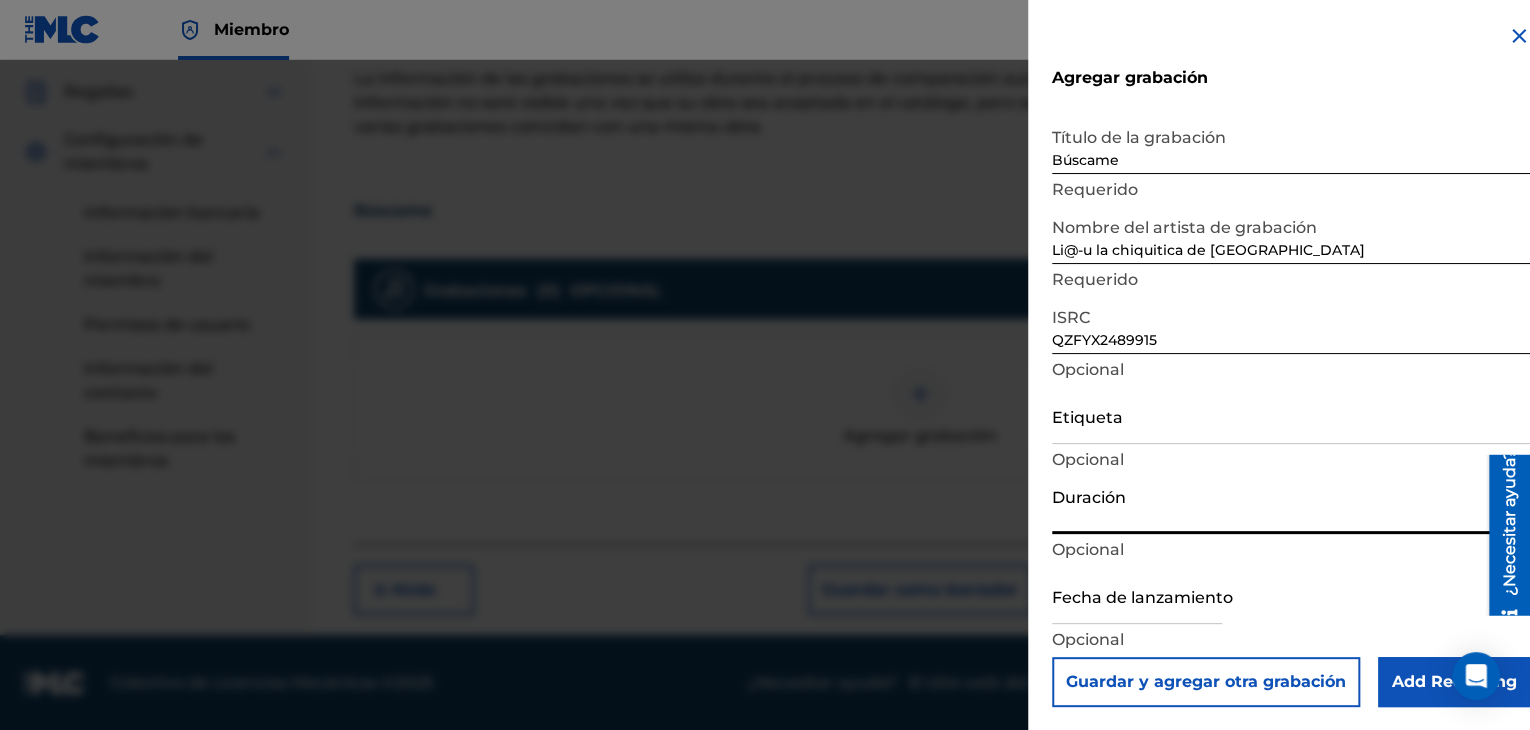 click on "Duración" at bounding box center [1291, 505] 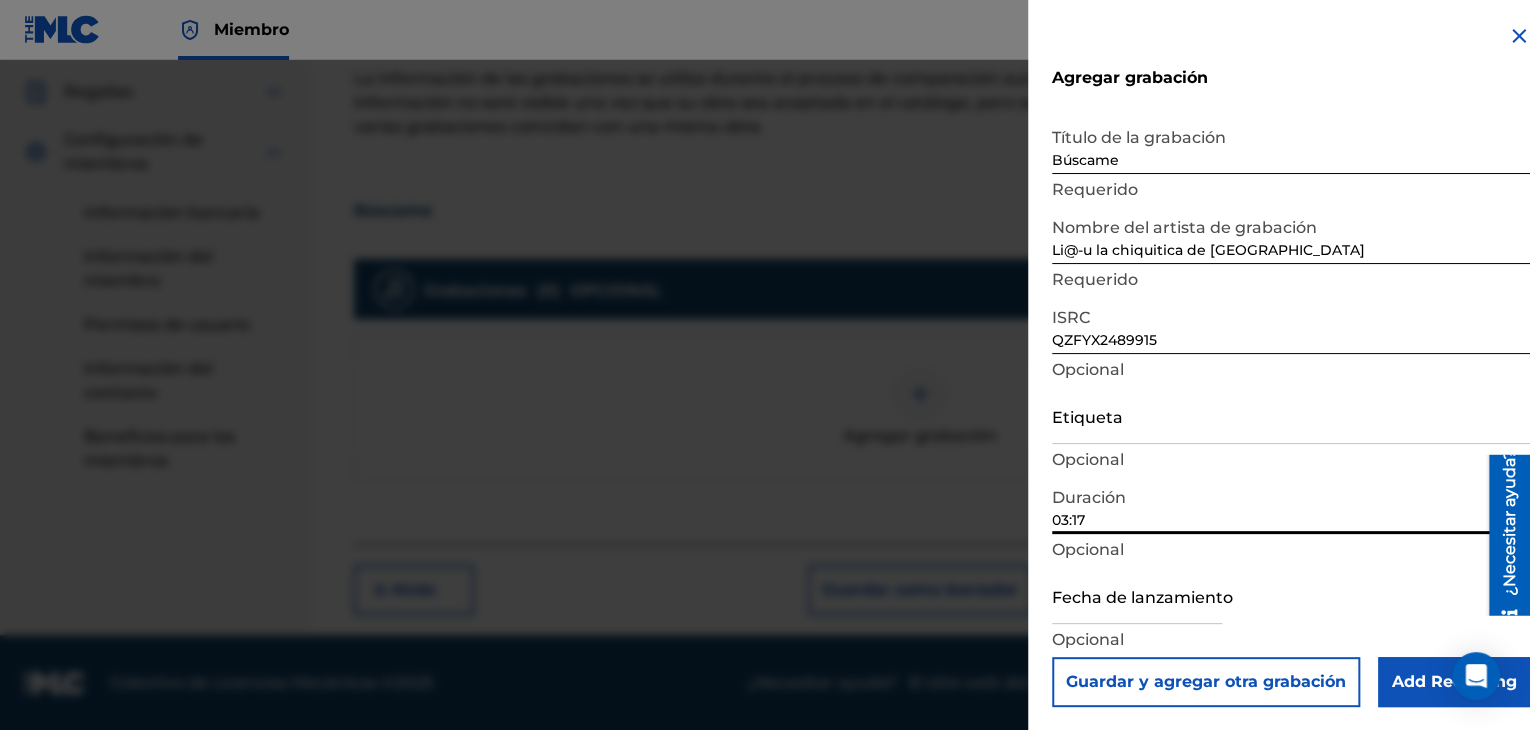 drag, startPoint x: 1094, startPoint y: 514, endPoint x: 1032, endPoint y: 513, distance: 62.008064 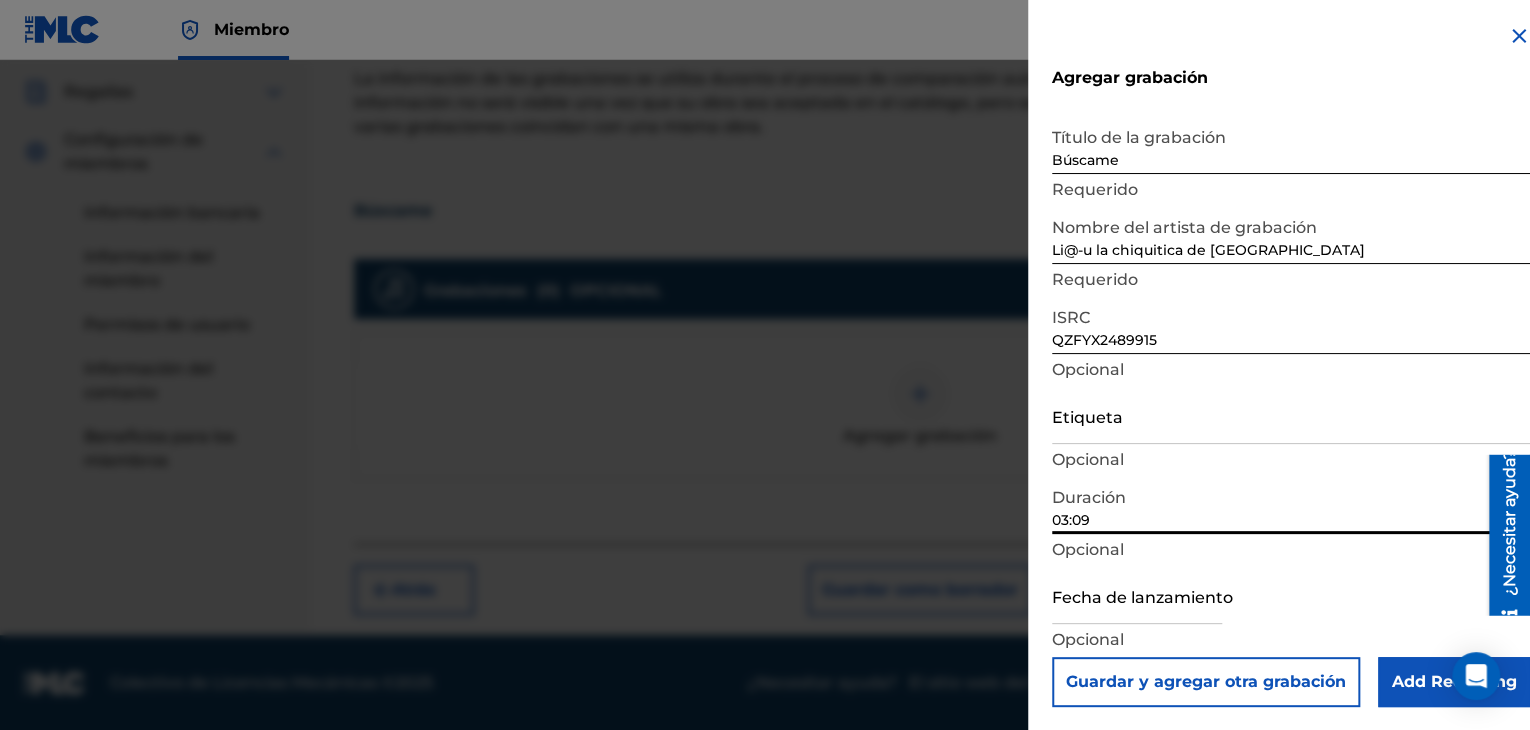 type on "03:09" 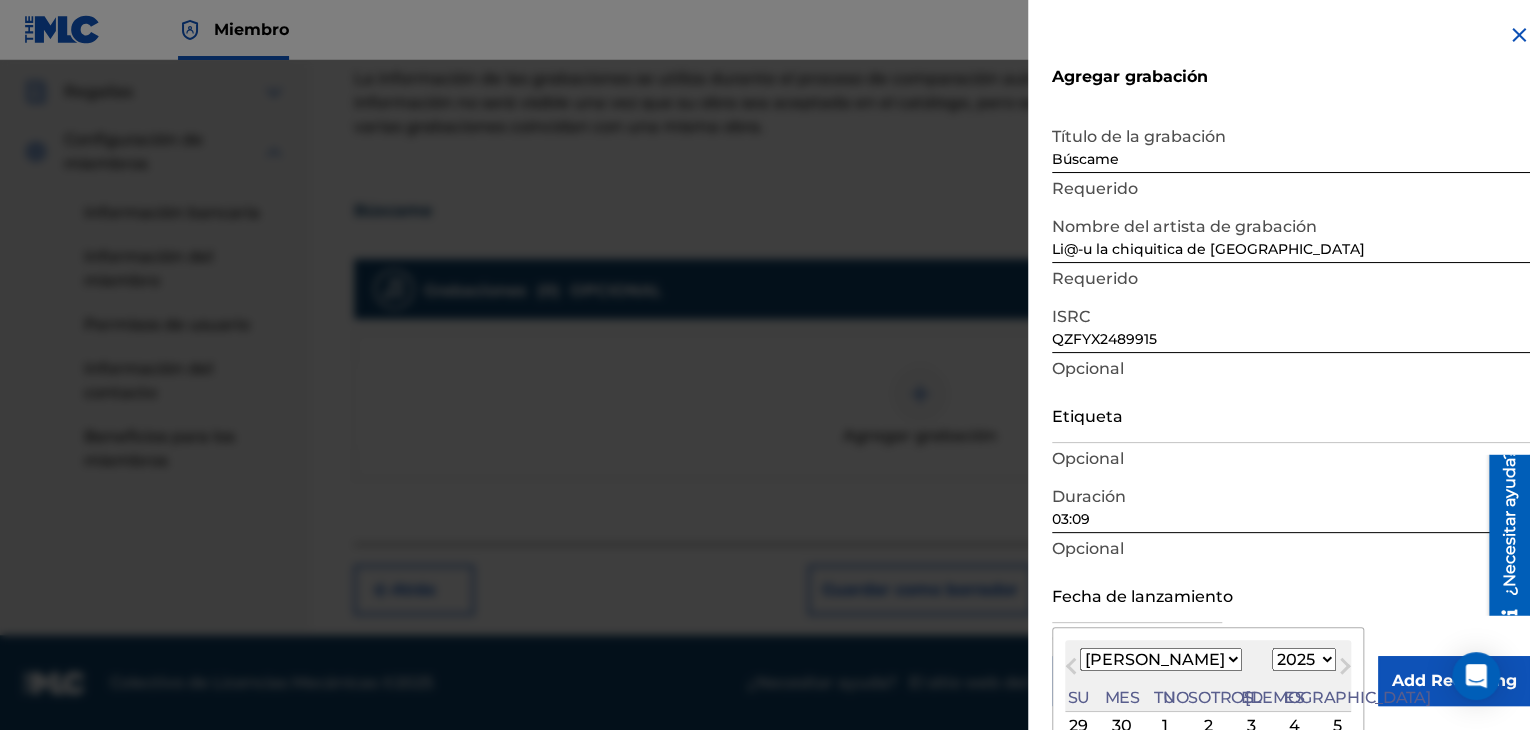 paste on "[DATE]" 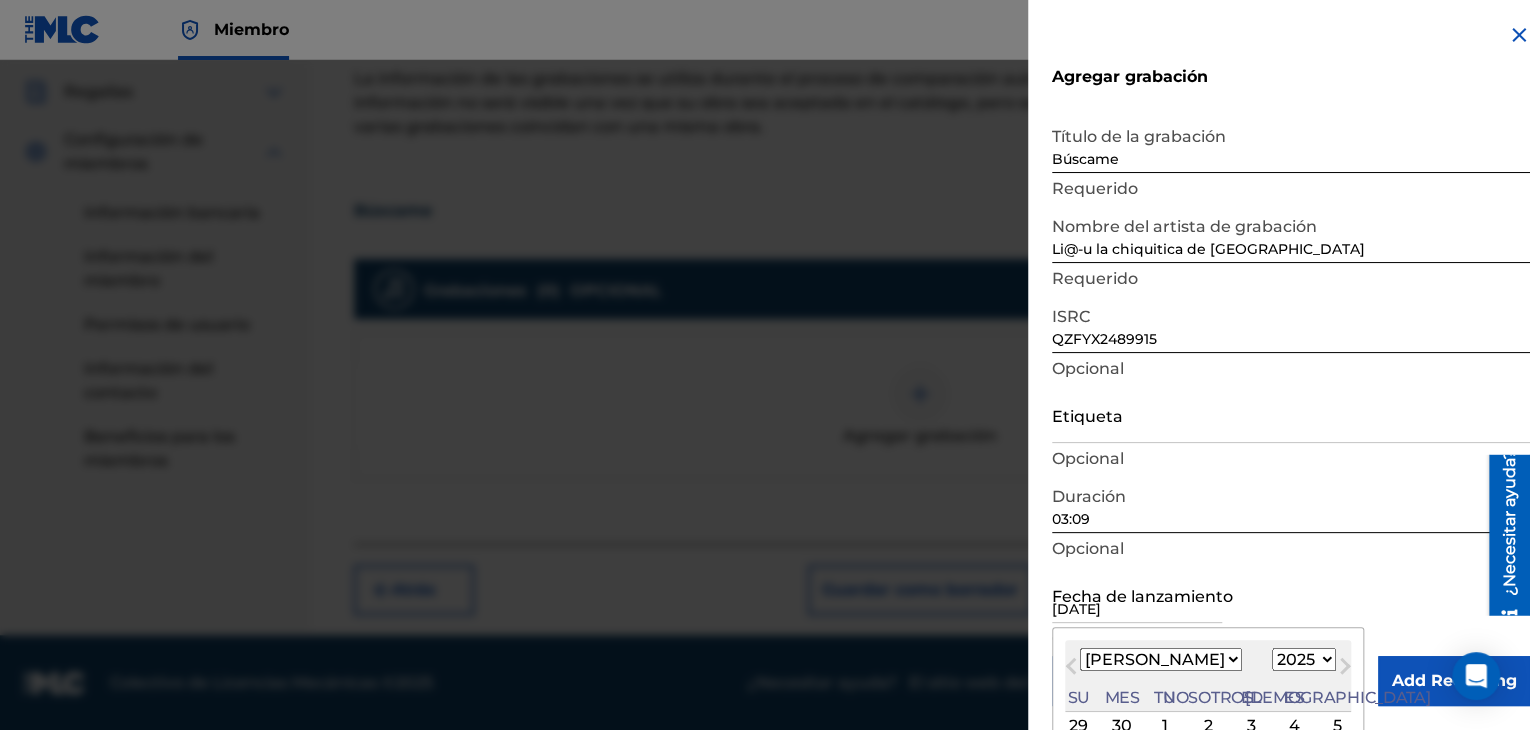 click on "[DATE]" at bounding box center (1137, 594) 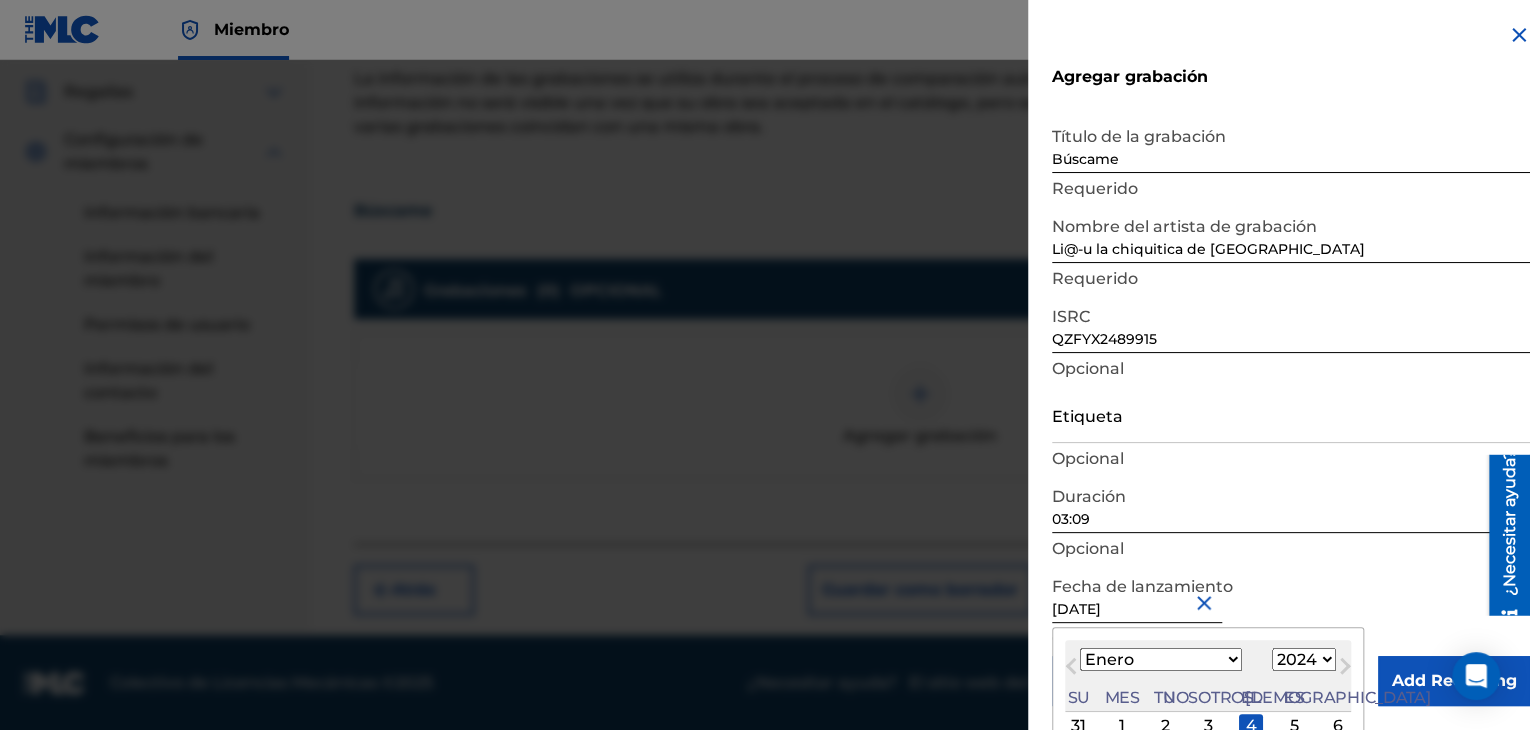 type on "[DATE]" 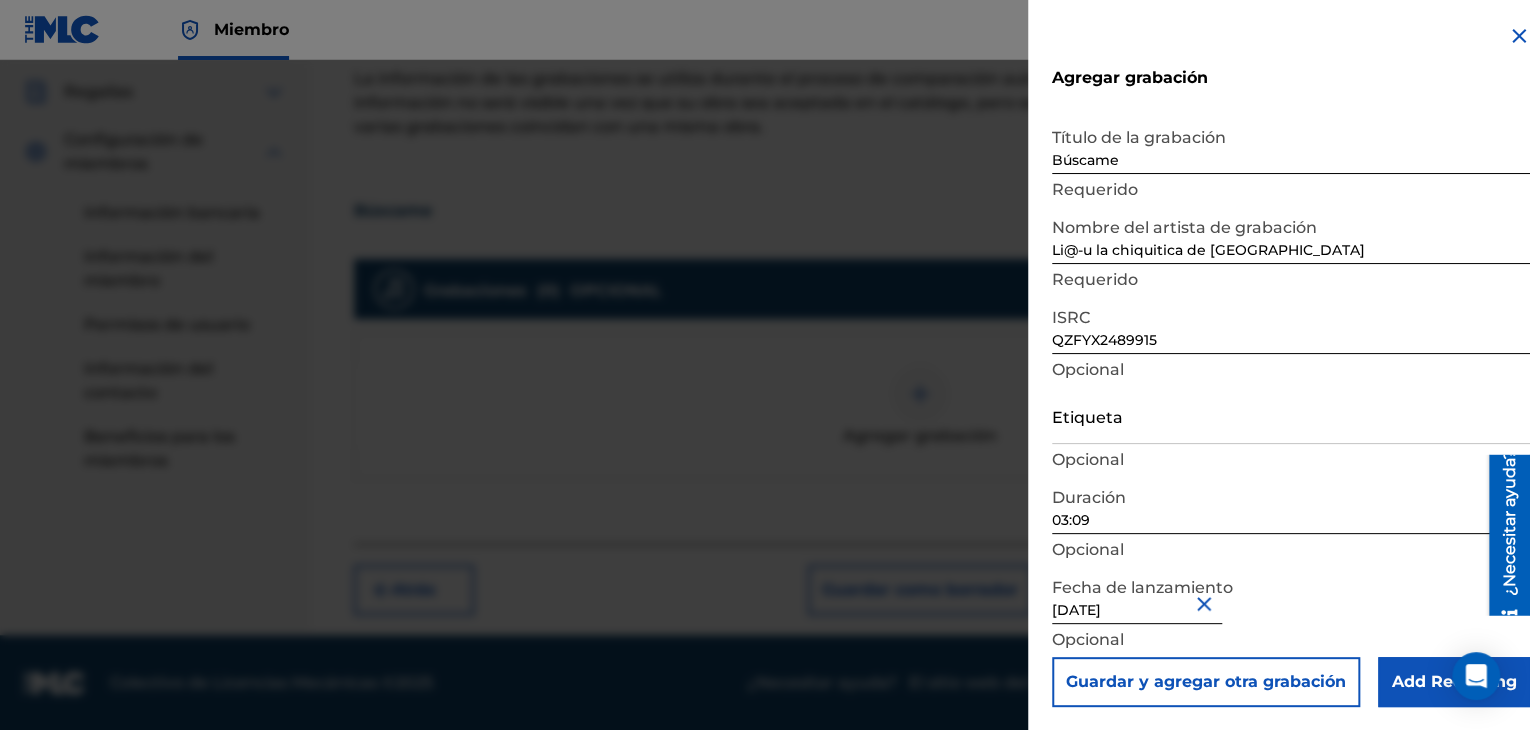 click on "Add Recording" at bounding box center (1454, 682) 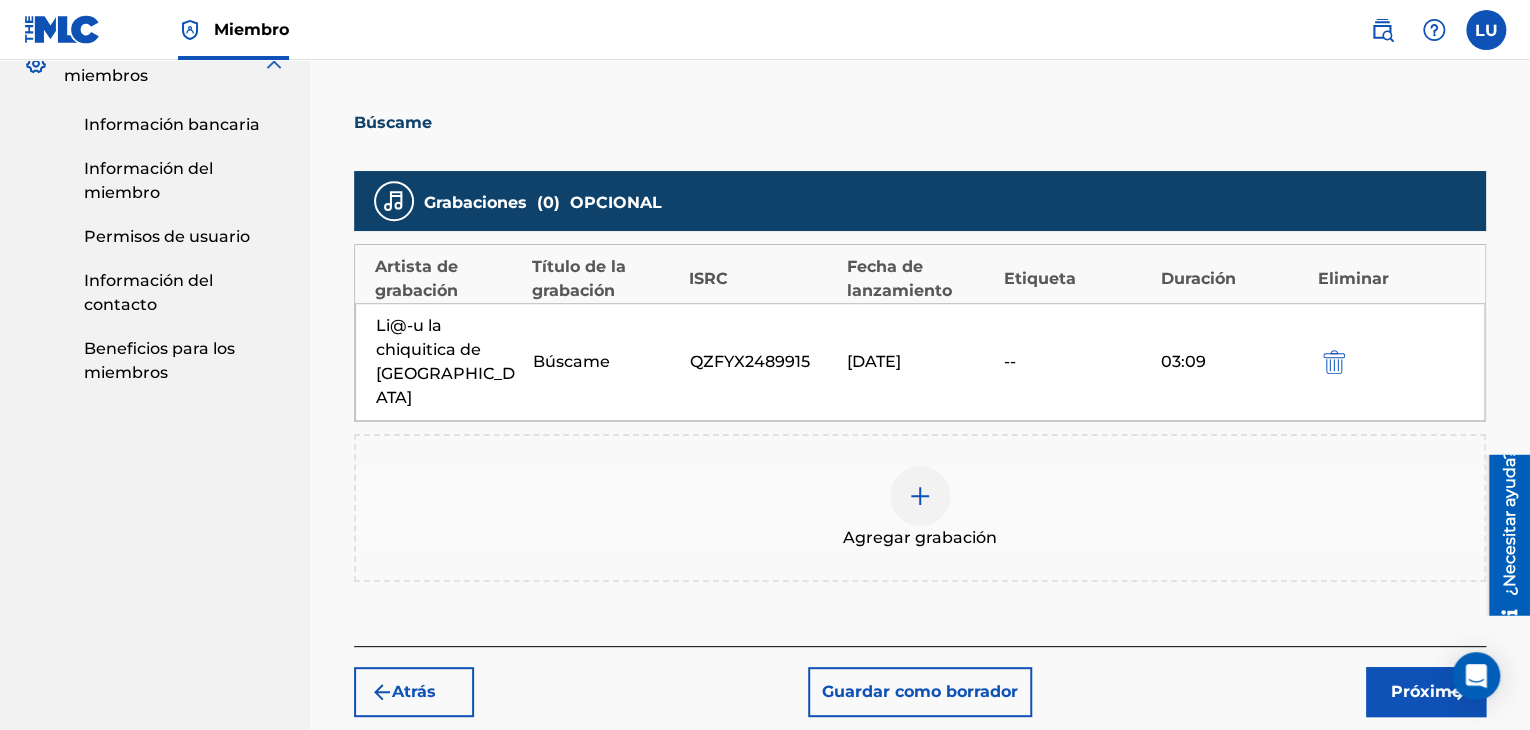 scroll, scrollTop: 533, scrollLeft: 0, axis: vertical 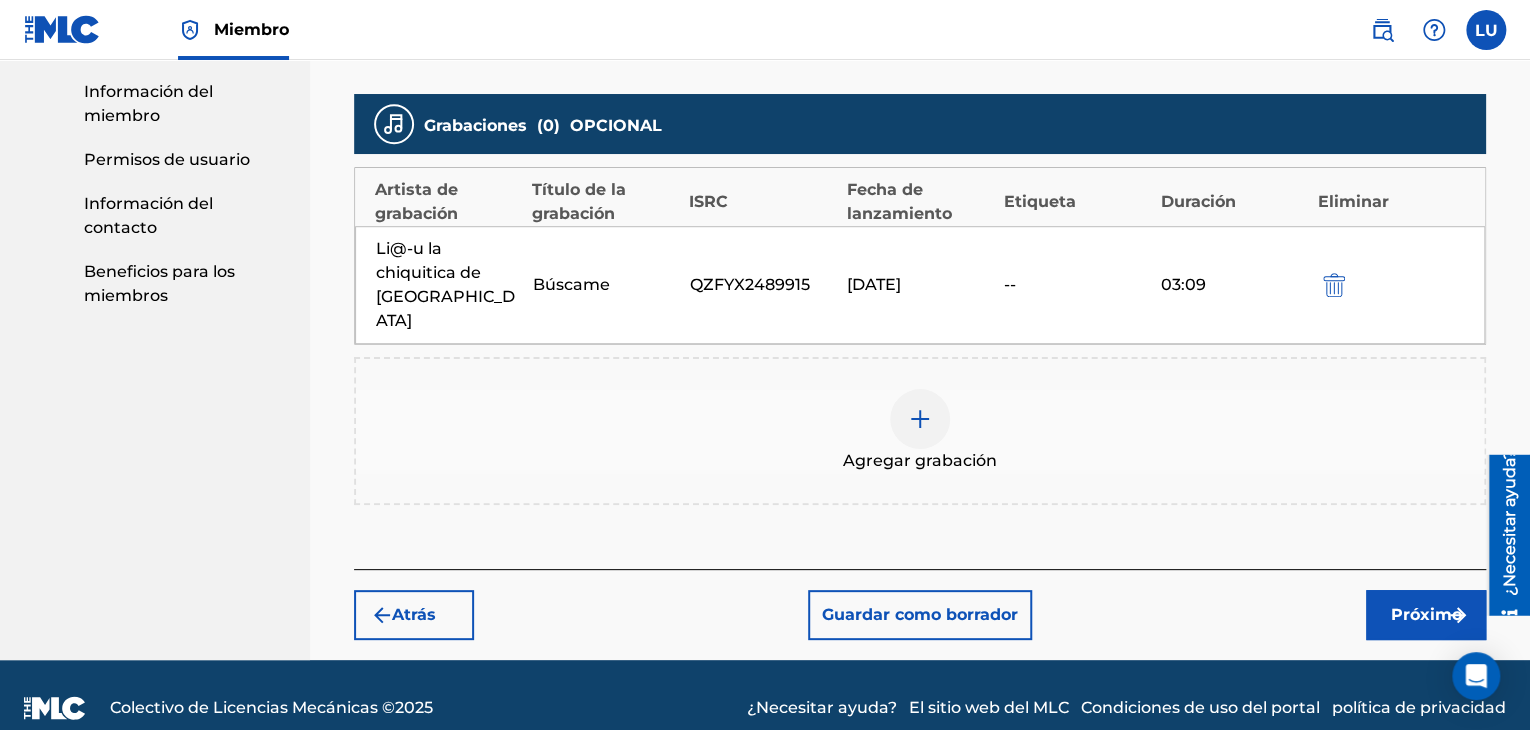 click on "Próximo" at bounding box center (1426, 614) 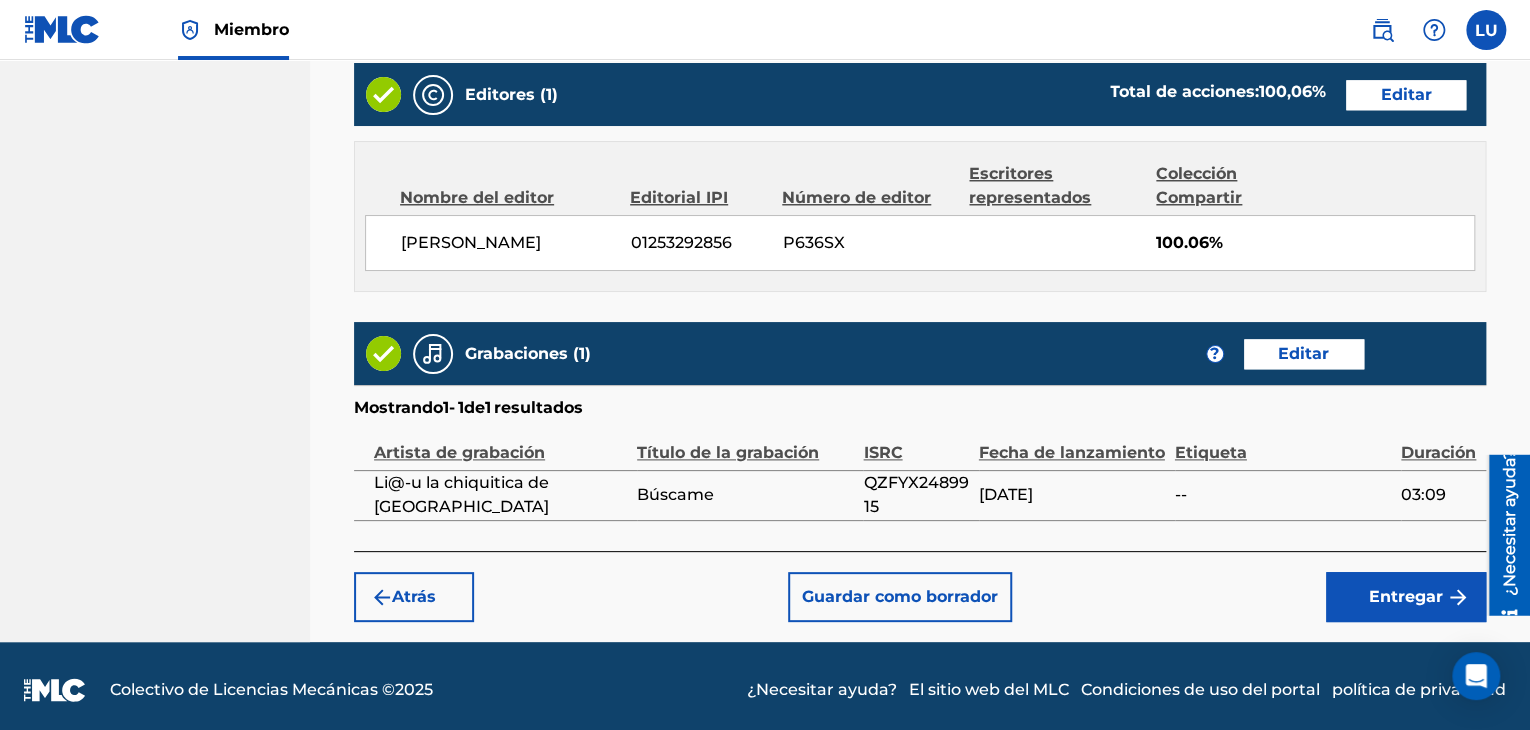 scroll, scrollTop: 1060, scrollLeft: 0, axis: vertical 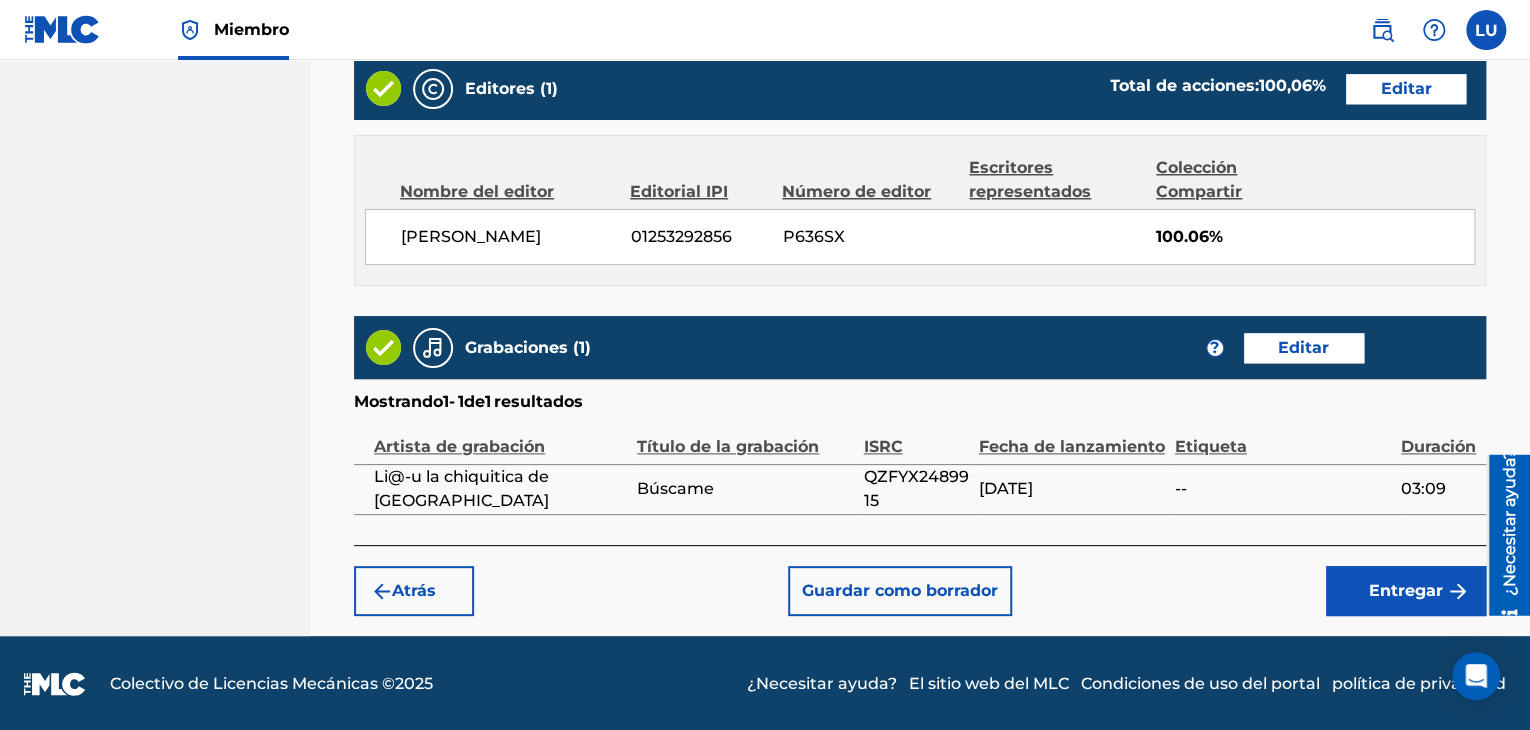 click on "Entregar" at bounding box center [1406, 590] 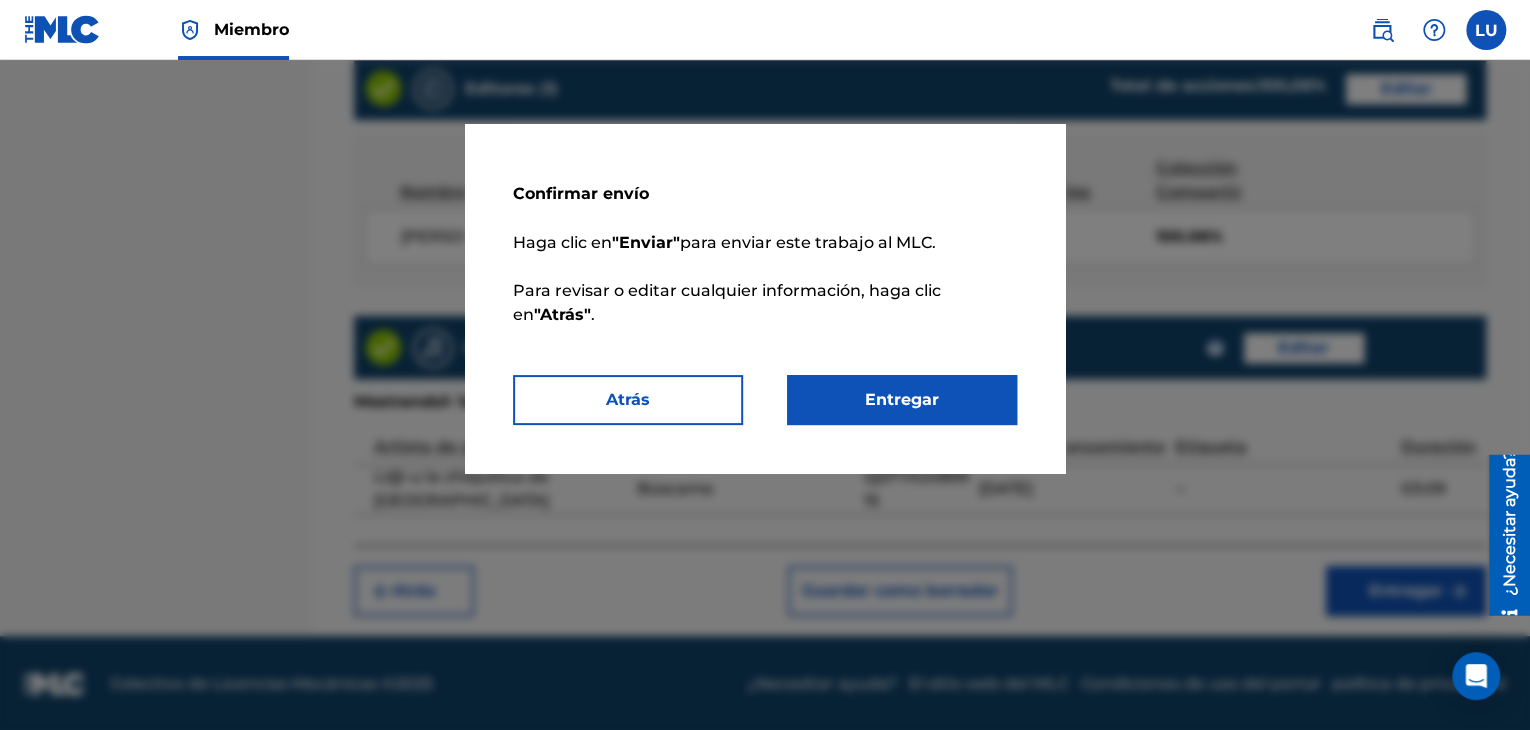 click on "Entregar" at bounding box center (902, 399) 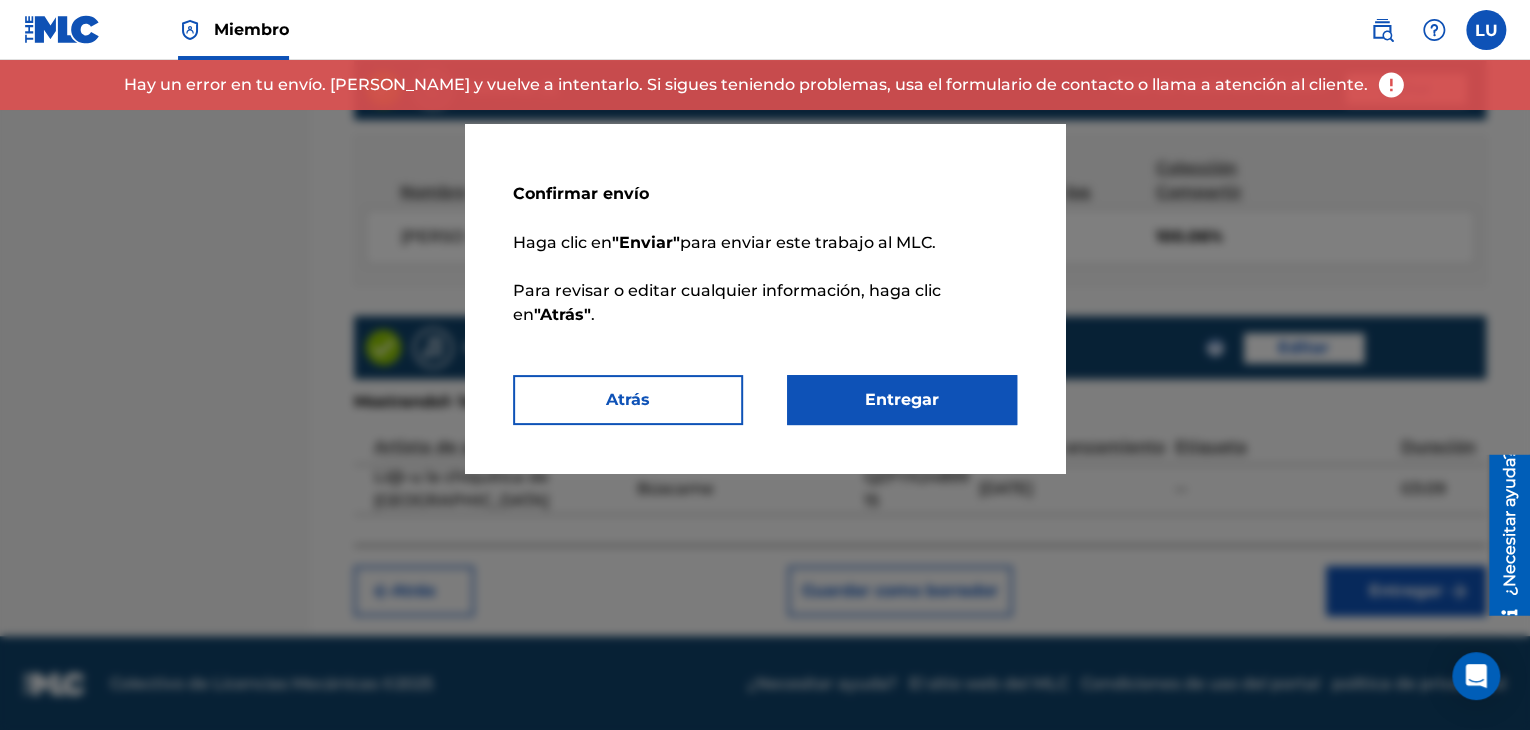 click on "Haga clic en  "Enviar"  para enviar este trabajo al MLC.  Para revisar o editar cualquier información, haga clic en  "Atrás"  ." at bounding box center [765, 291] 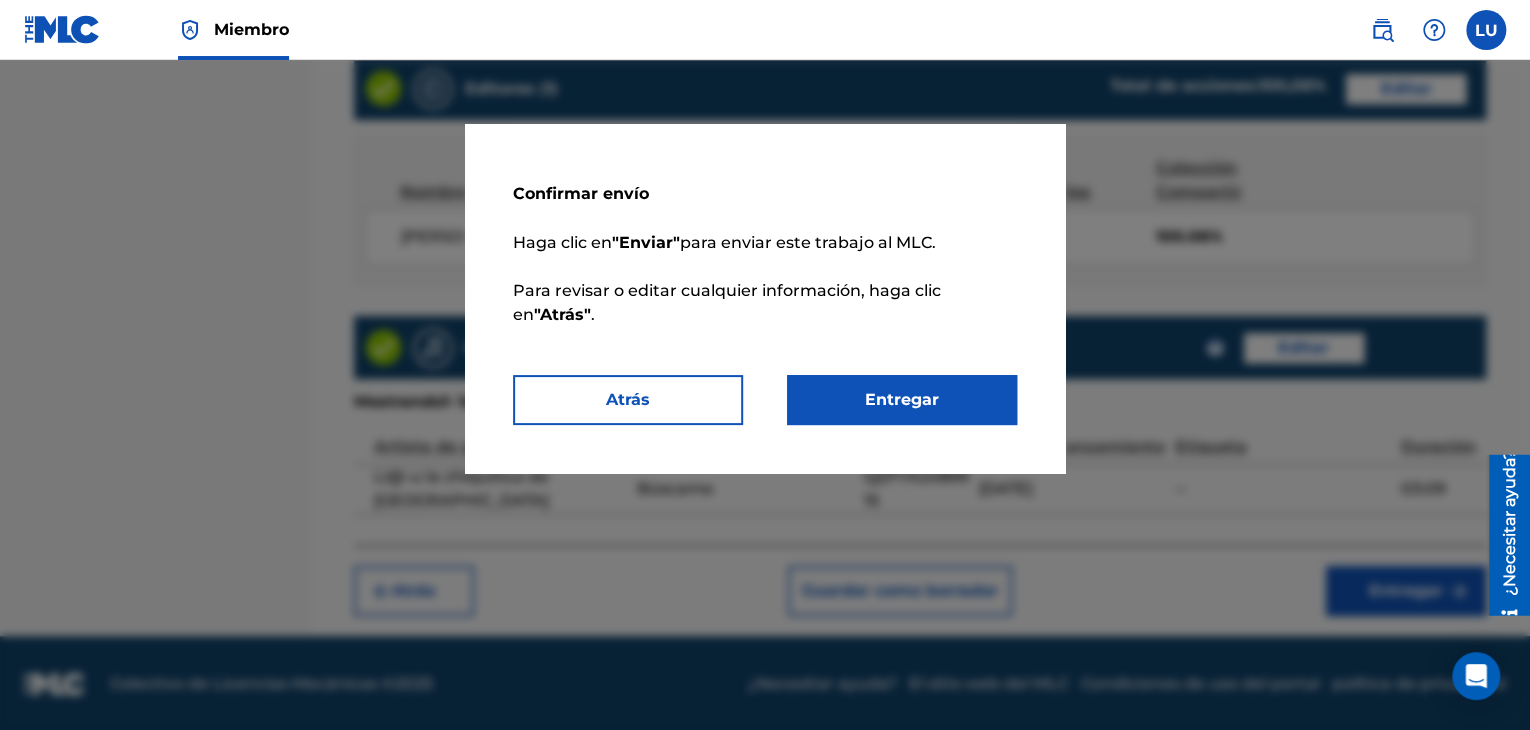 click on "Atrás" at bounding box center [628, 399] 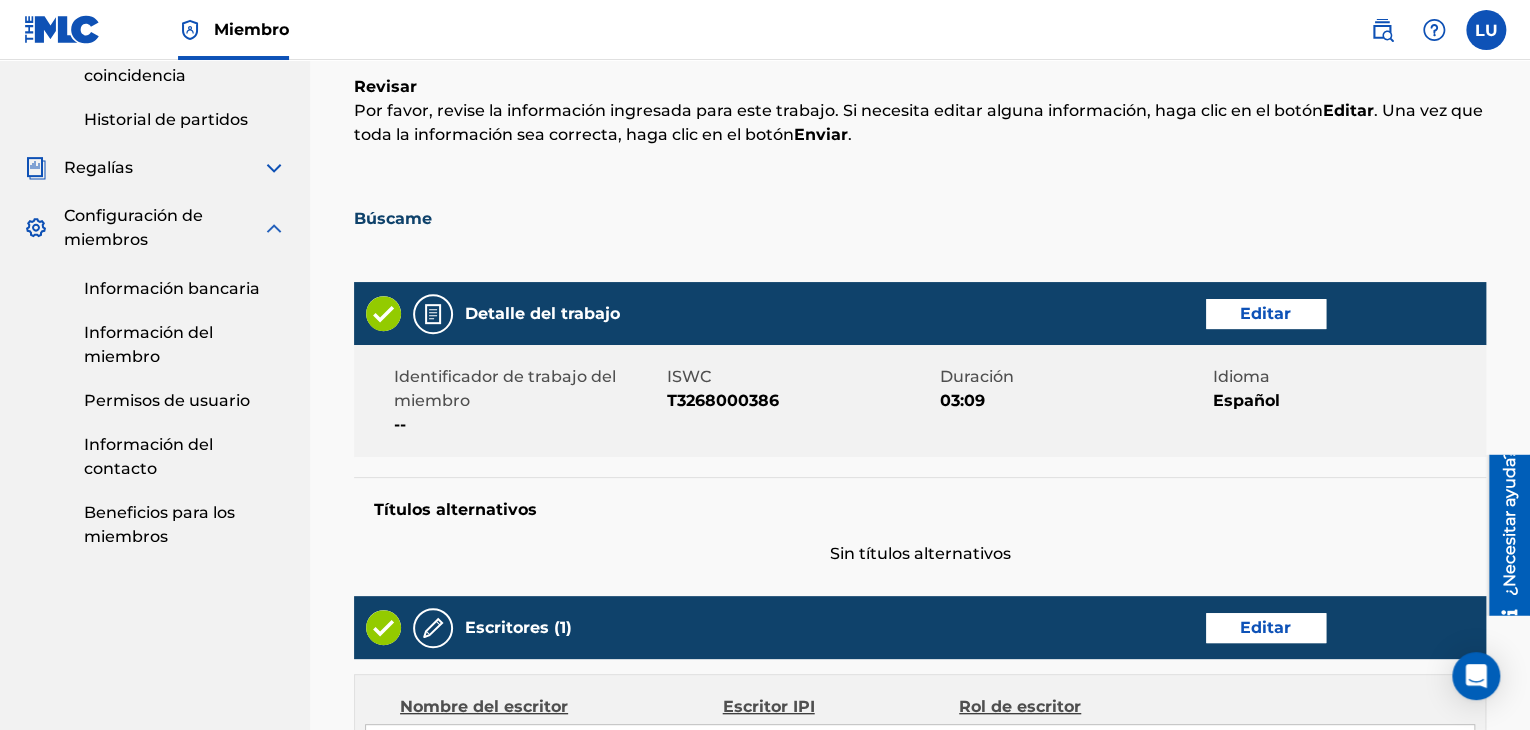 scroll, scrollTop: 500, scrollLeft: 0, axis: vertical 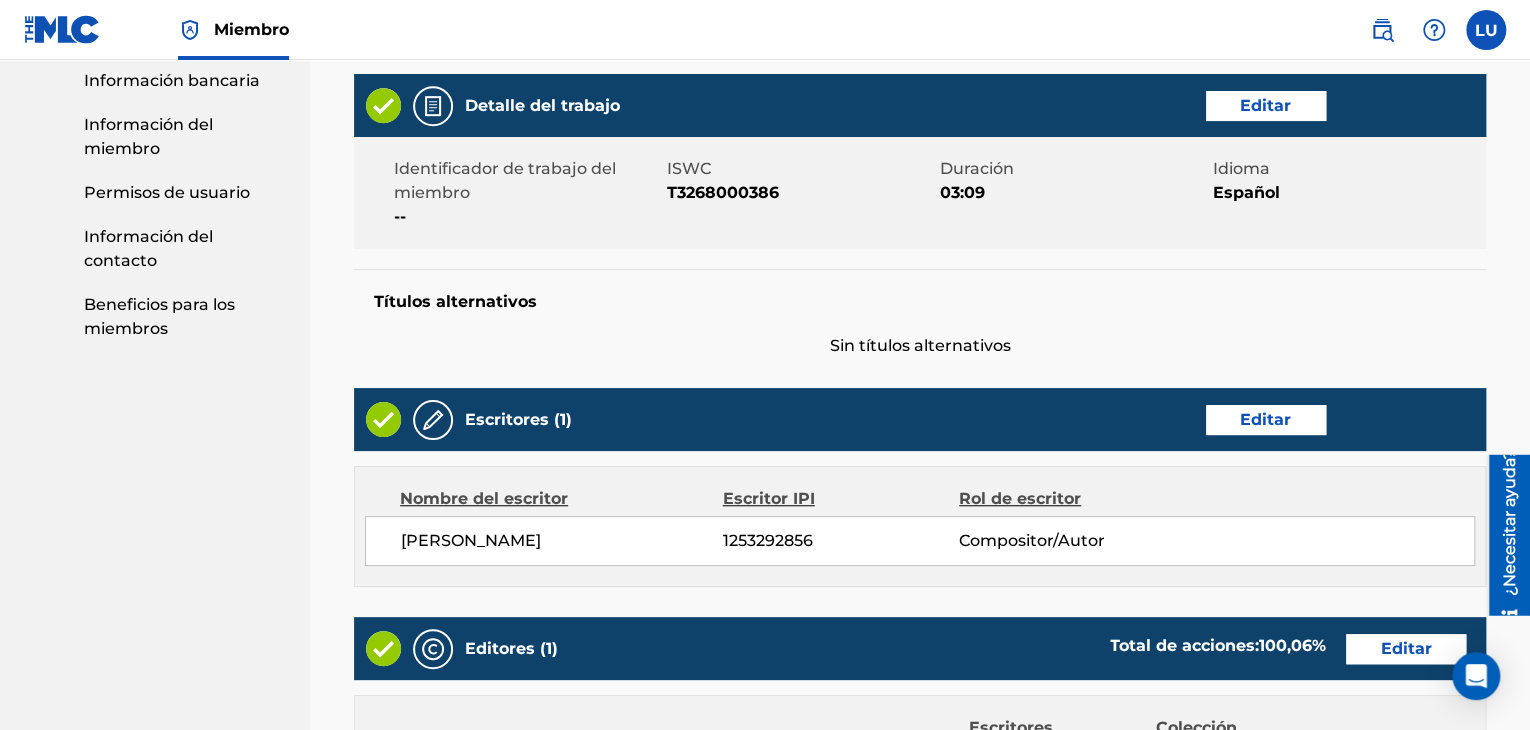 click on "Editar" at bounding box center (1266, 420) 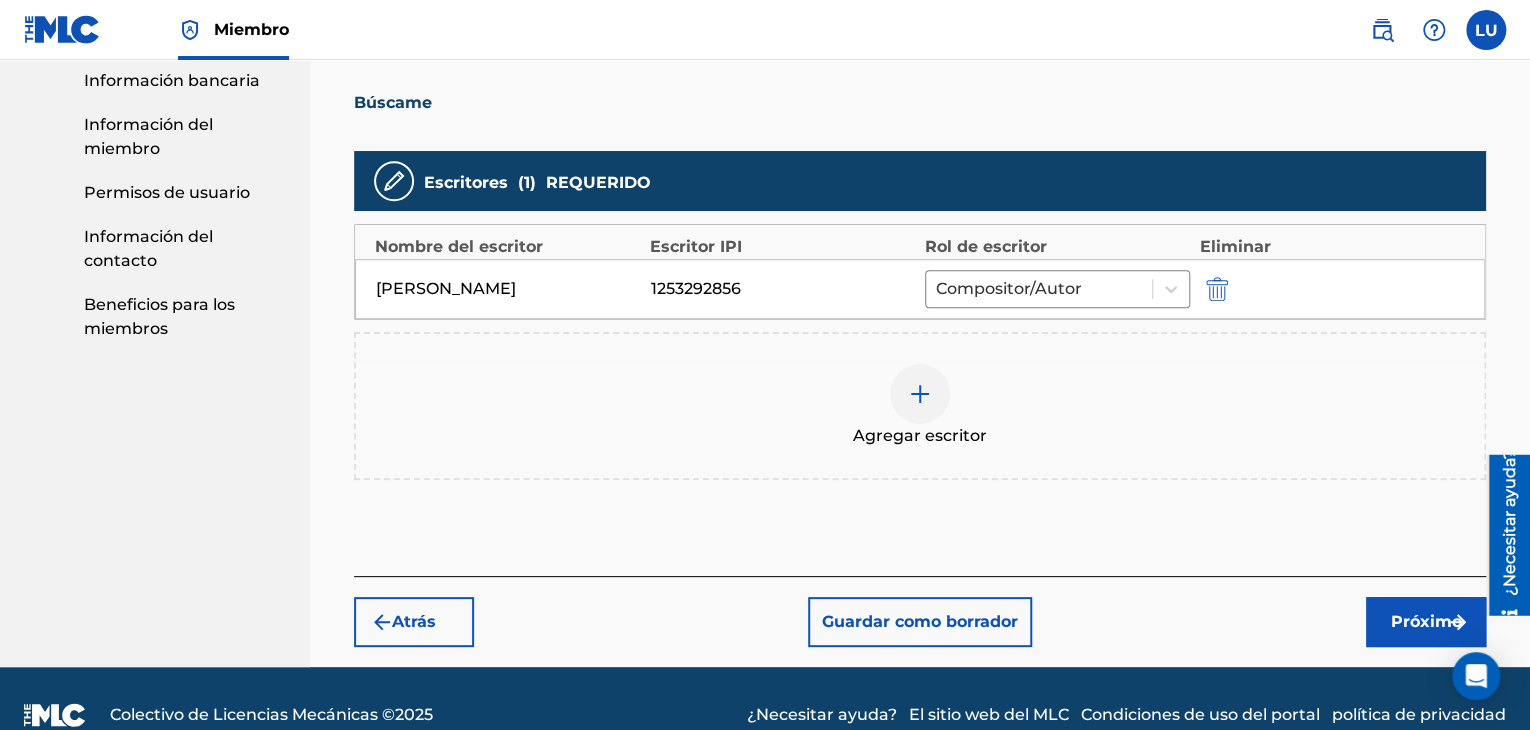 click on "Próximo" at bounding box center [1426, 621] 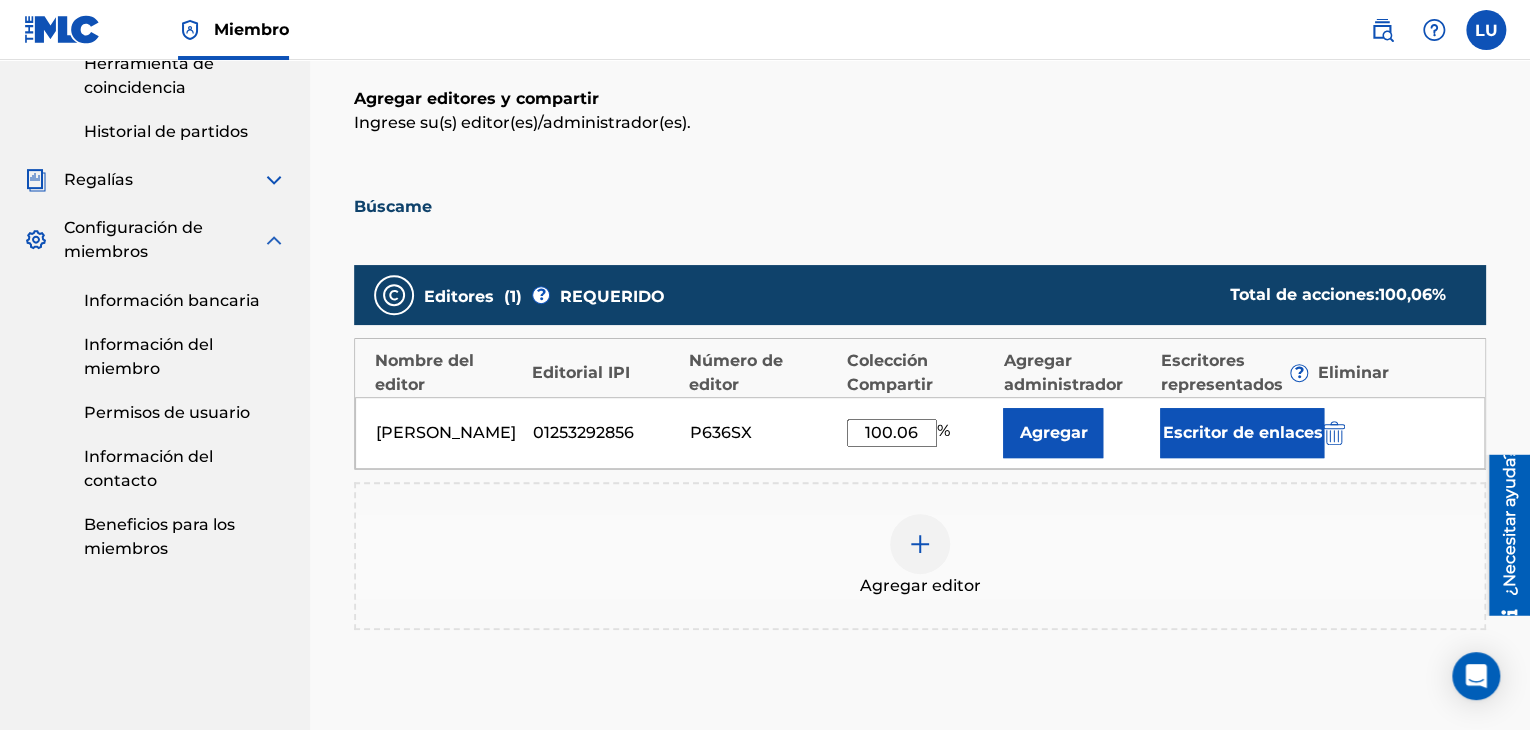 scroll, scrollTop: 290, scrollLeft: 0, axis: vertical 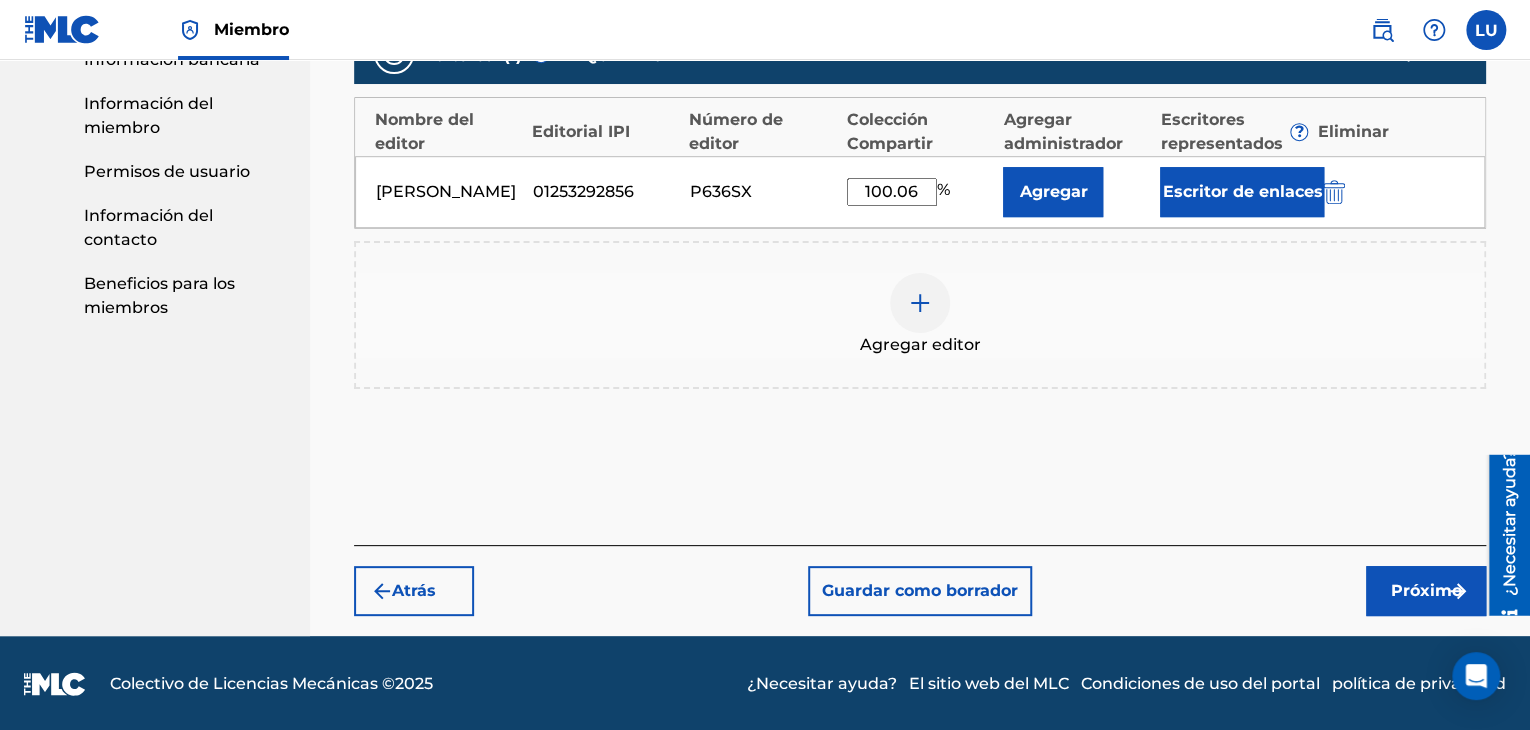 click on "Próximo" at bounding box center [1426, 590] 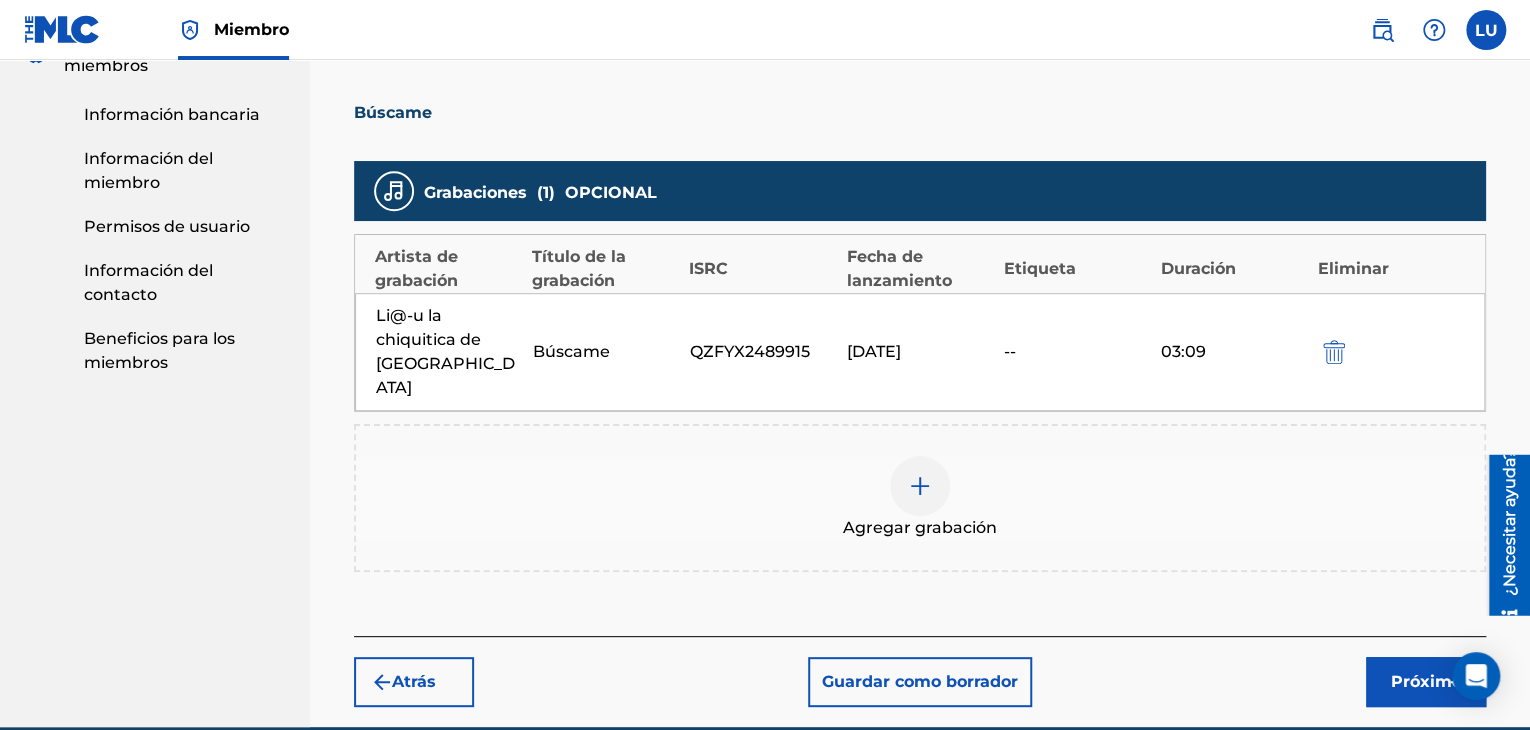 scroll, scrollTop: 490, scrollLeft: 0, axis: vertical 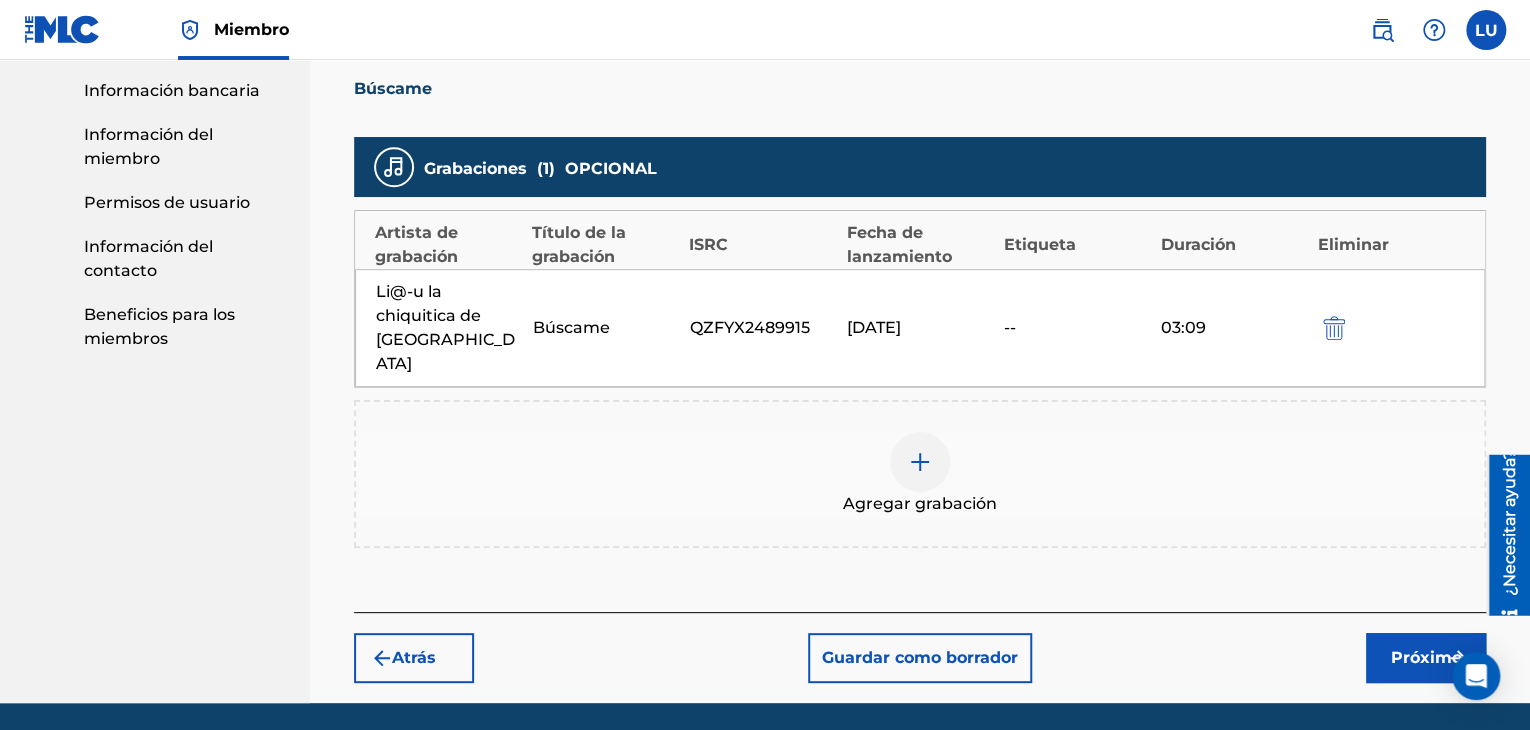 click on "Próximo" at bounding box center [1426, 658] 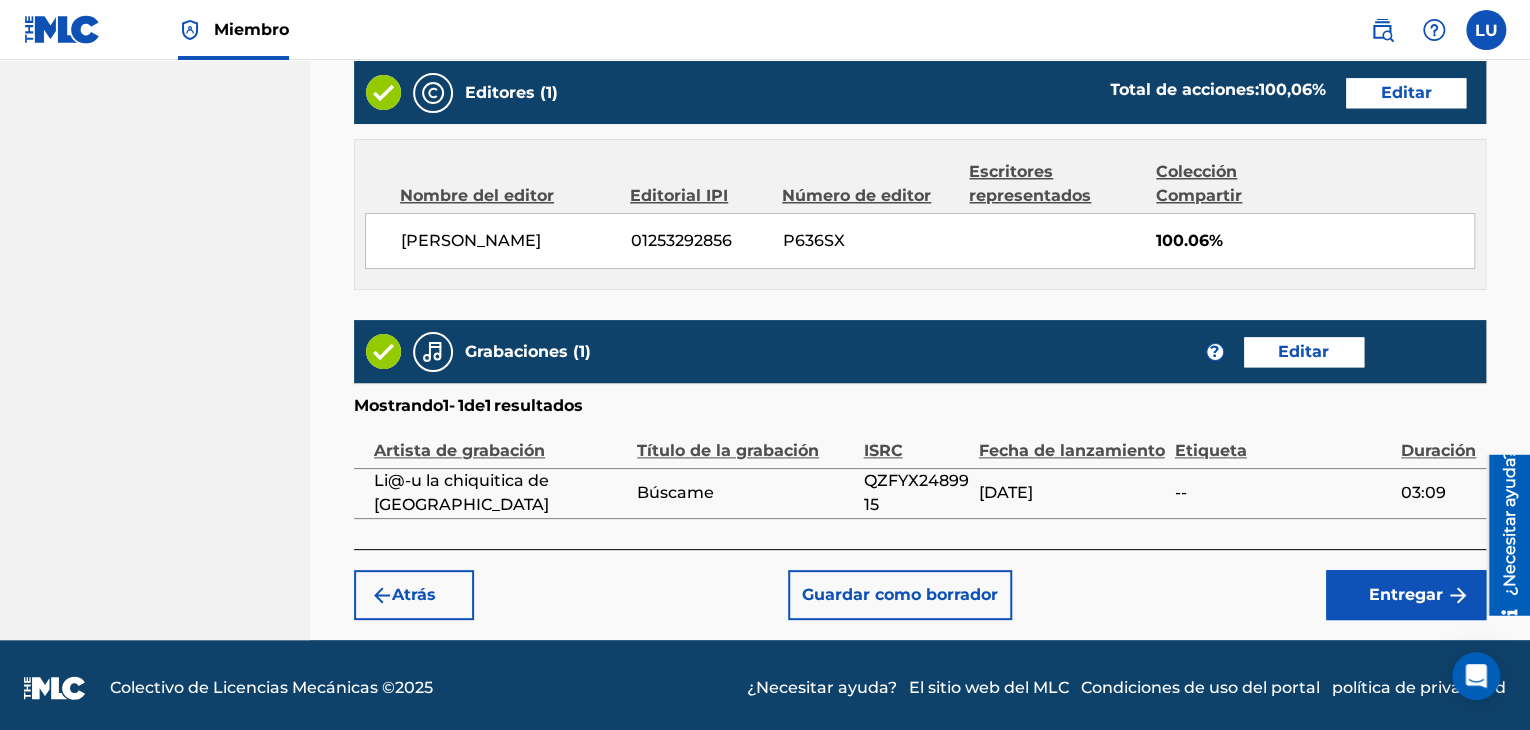 scroll, scrollTop: 1060, scrollLeft: 0, axis: vertical 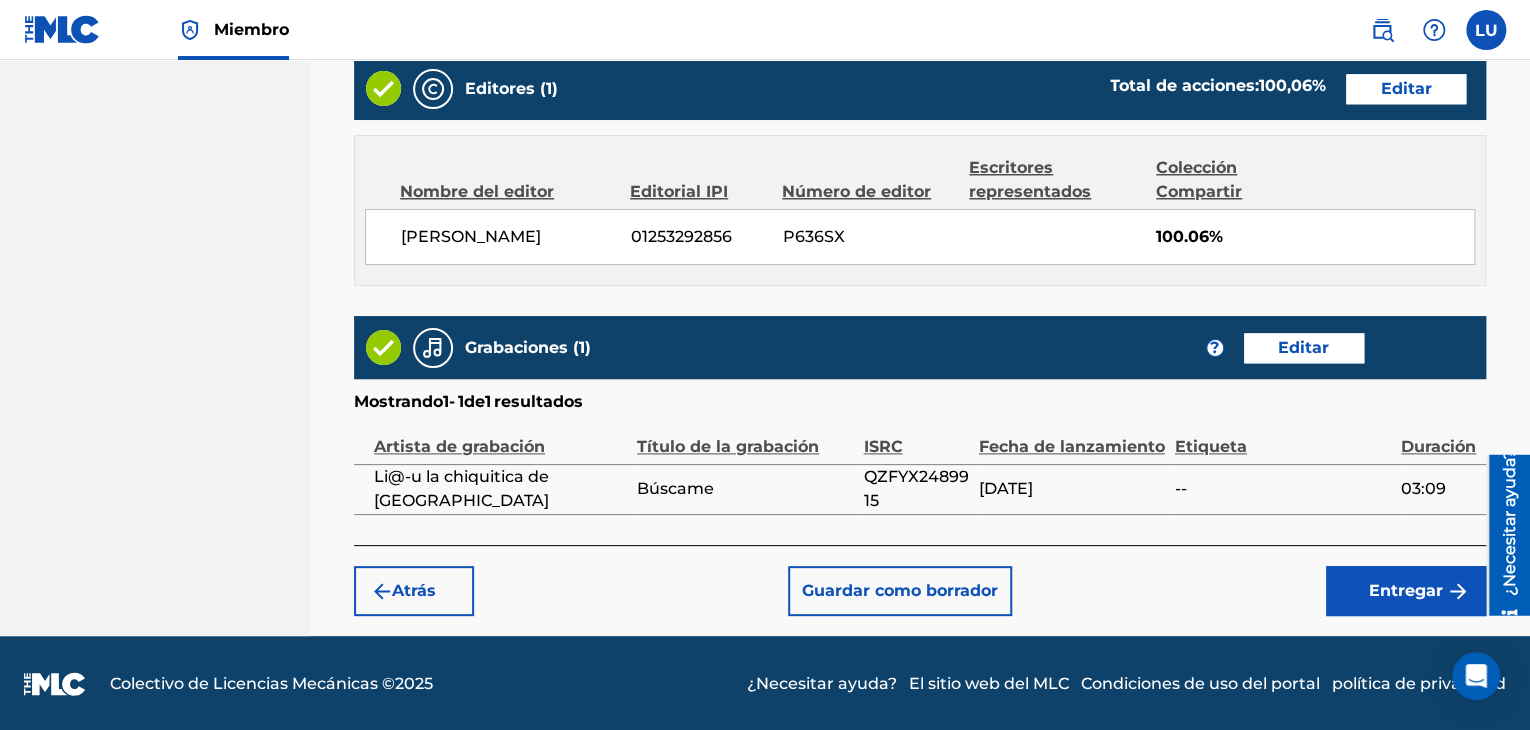 click on "Entregar" at bounding box center [1406, 590] 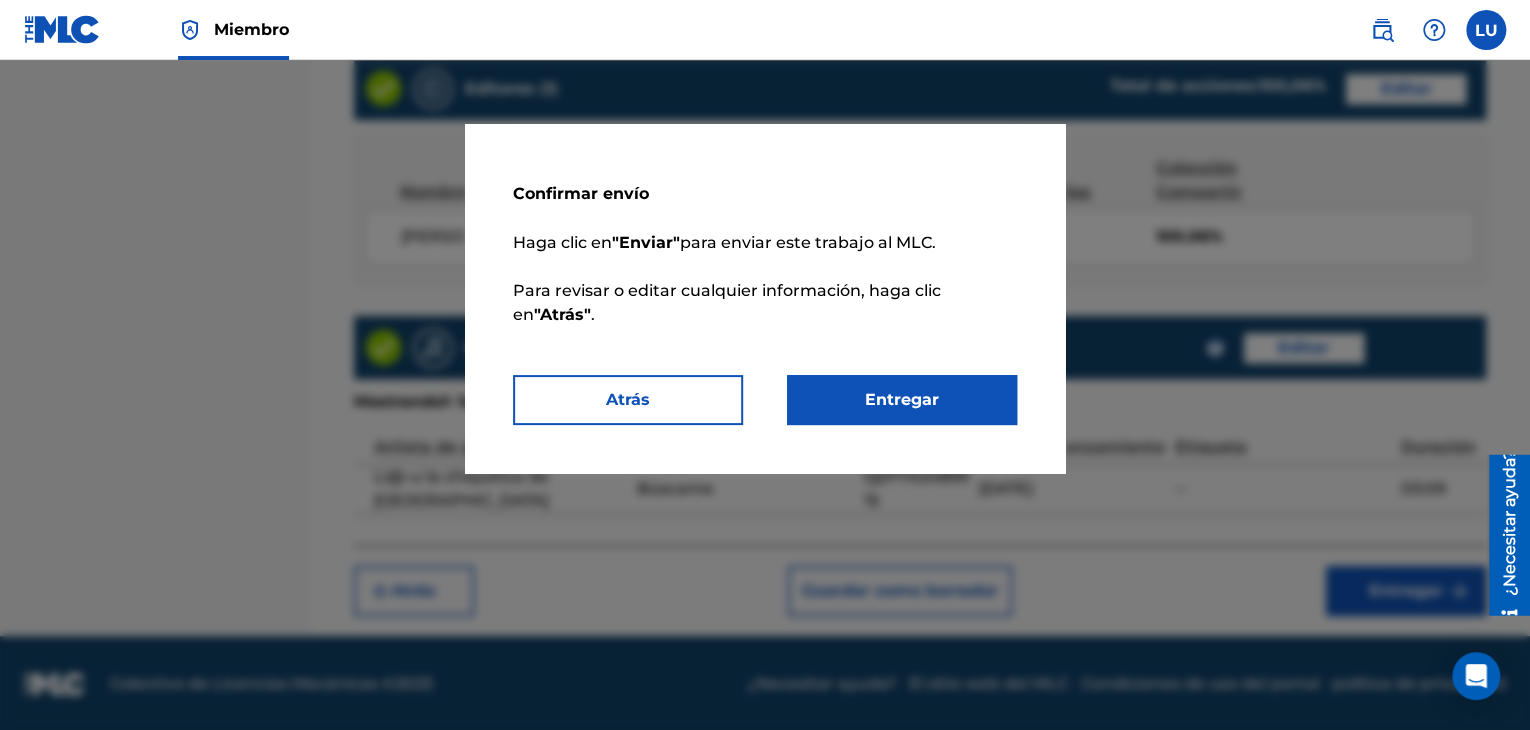 click on "Entregar" at bounding box center (902, 399) 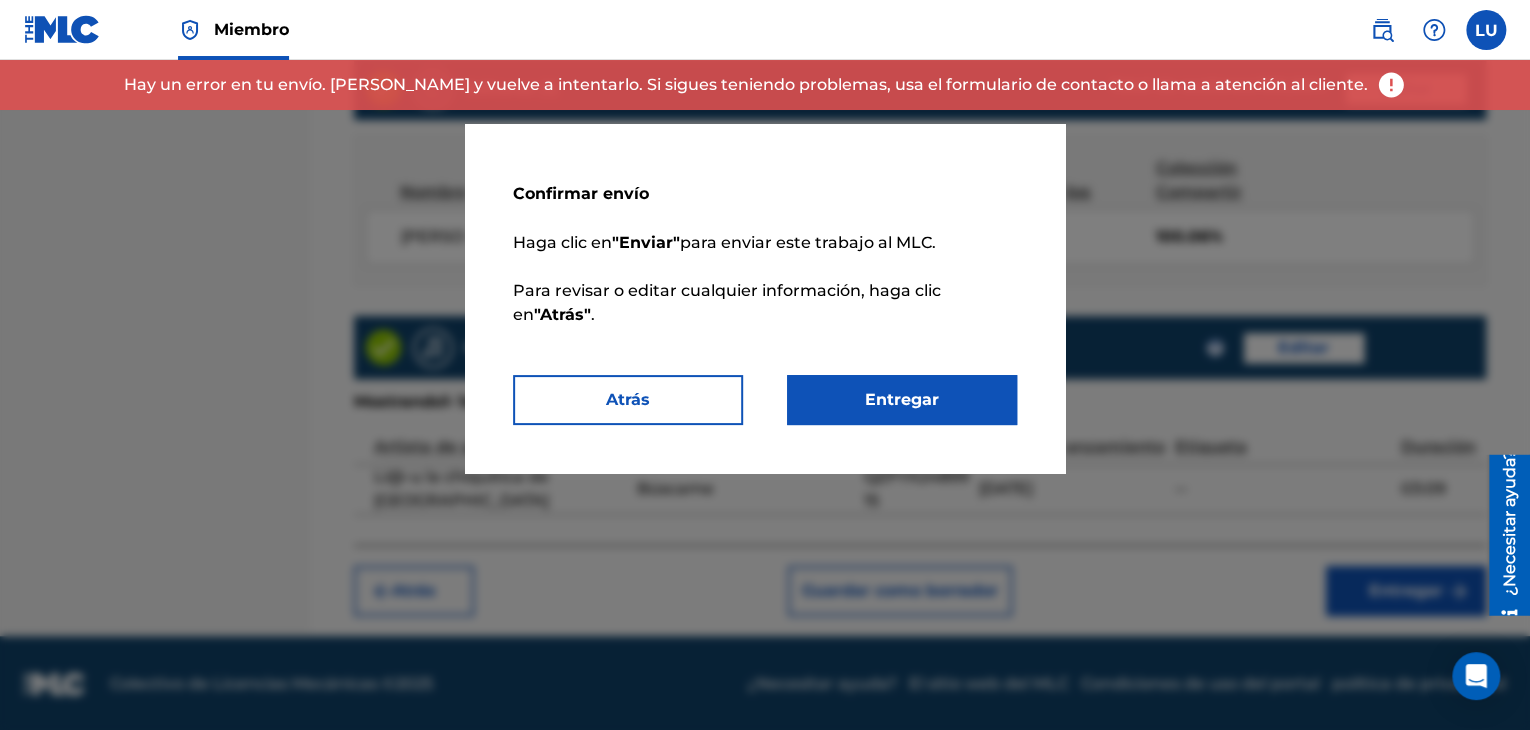 click on "Atrás" at bounding box center (628, 400) 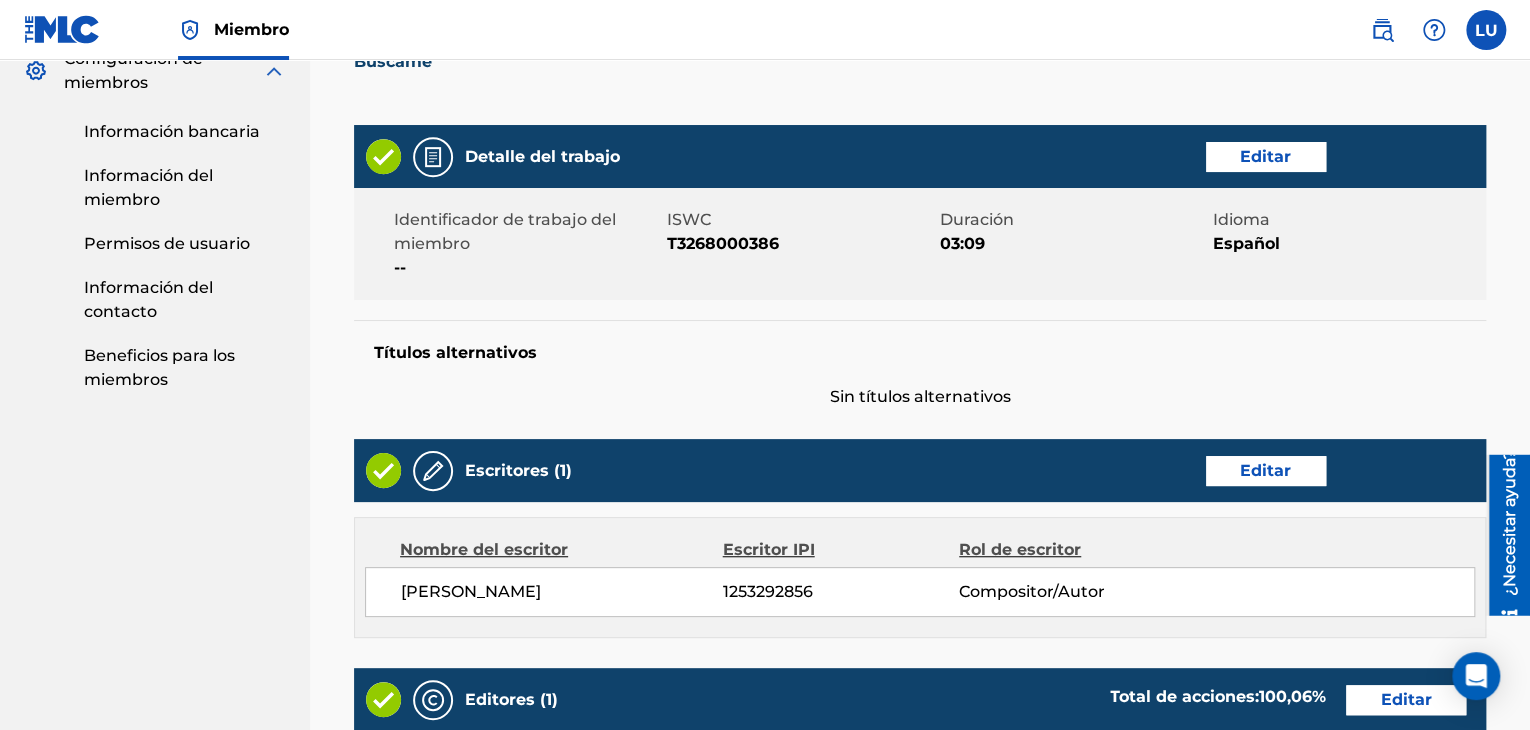 scroll, scrollTop: 460, scrollLeft: 0, axis: vertical 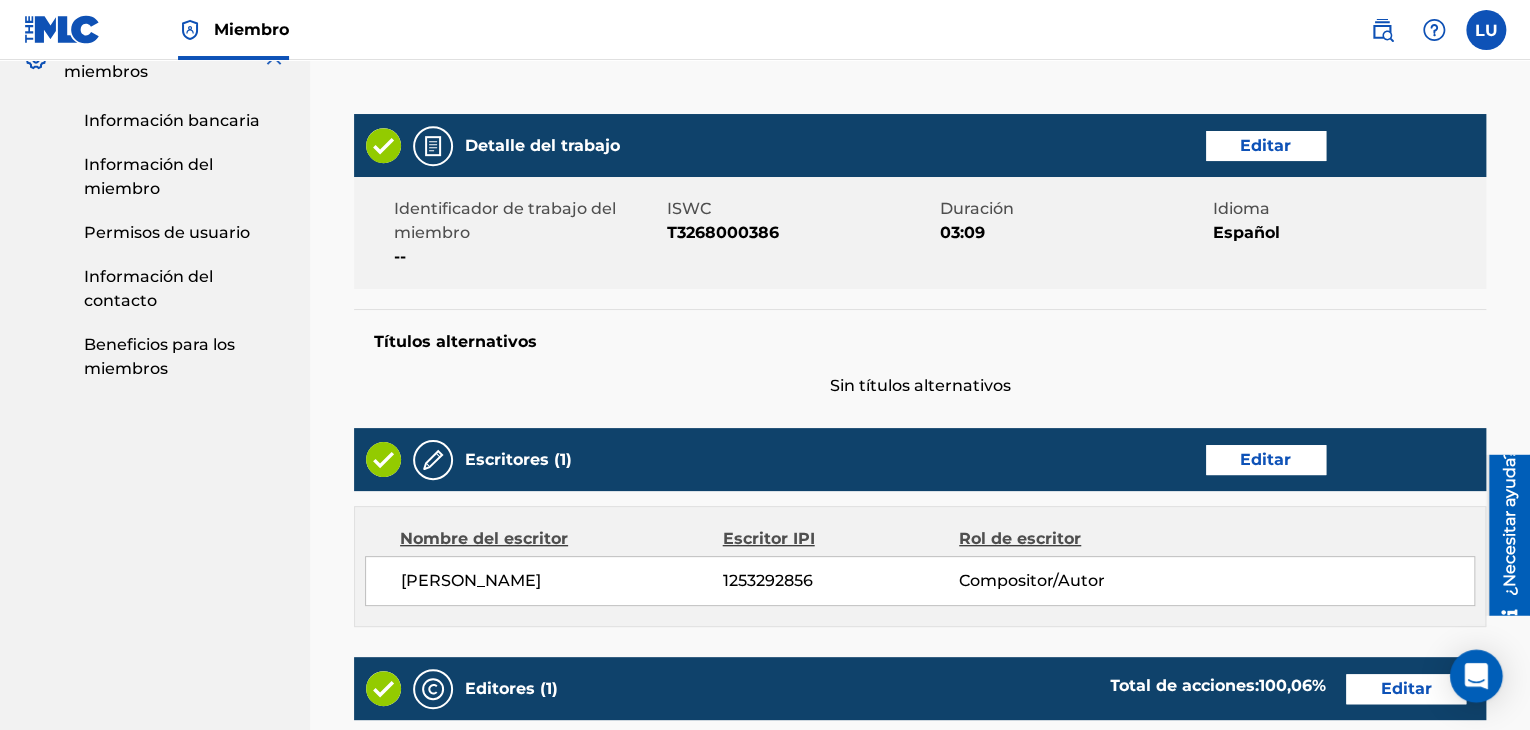 click at bounding box center (1476, 676) 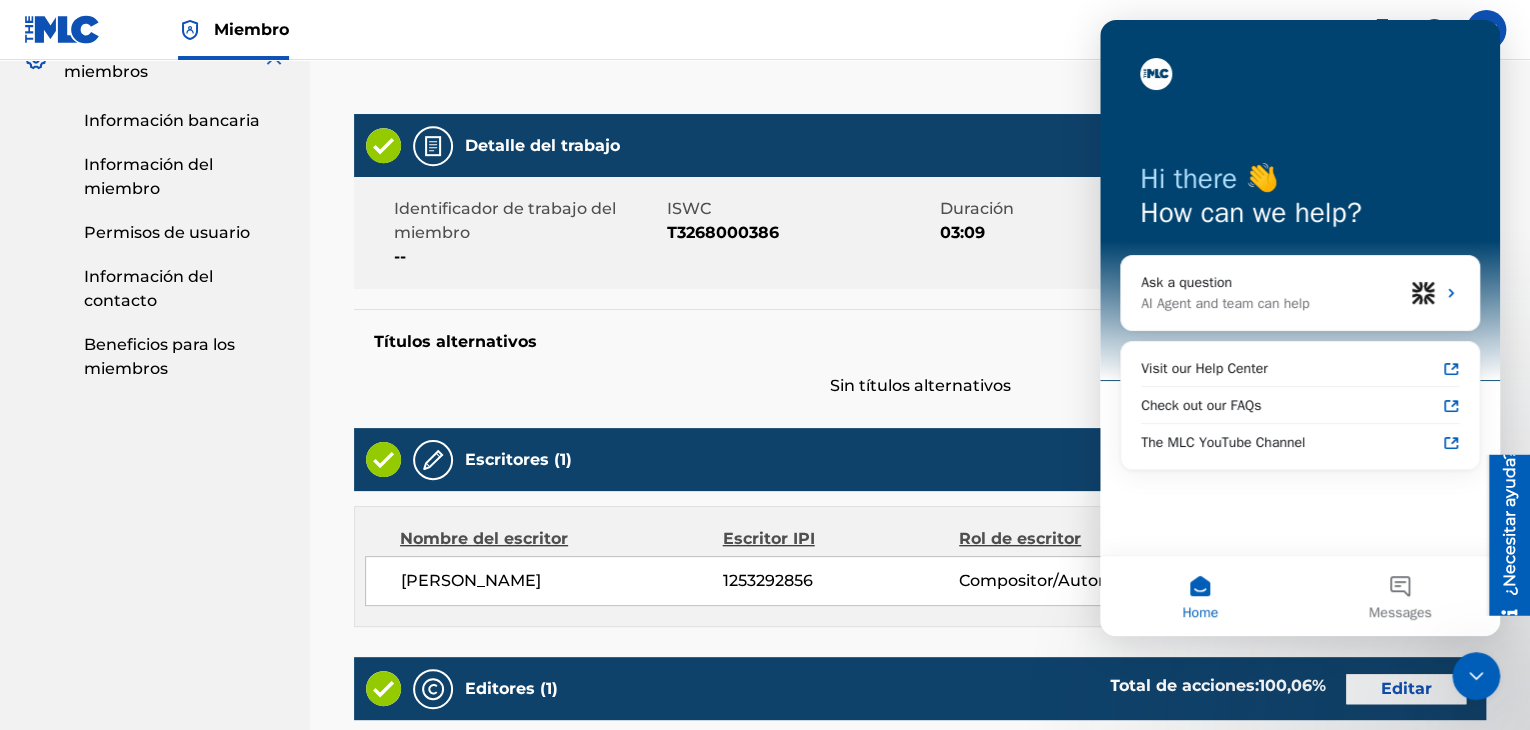 scroll, scrollTop: 0, scrollLeft: 0, axis: both 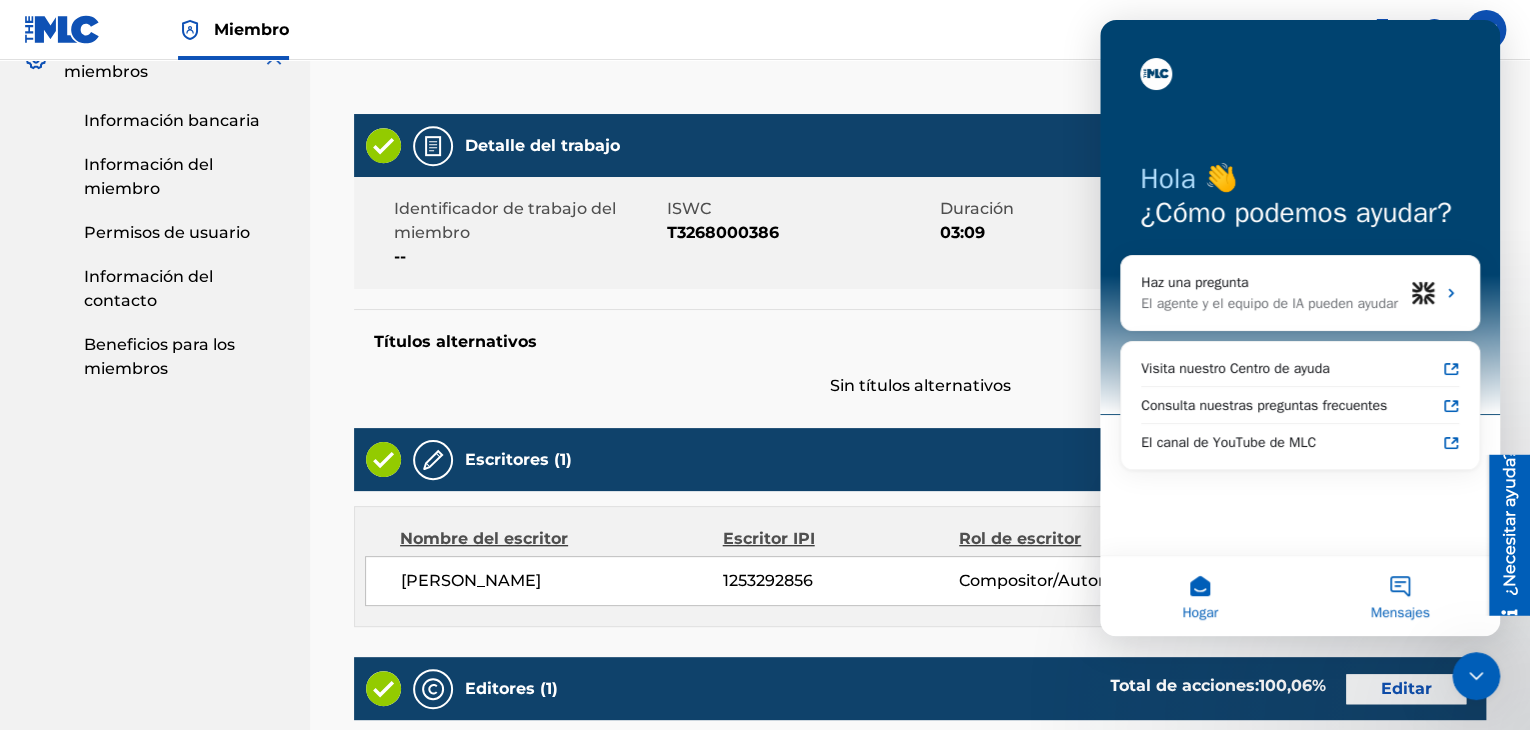 click on "Mensajes" at bounding box center (1400, 596) 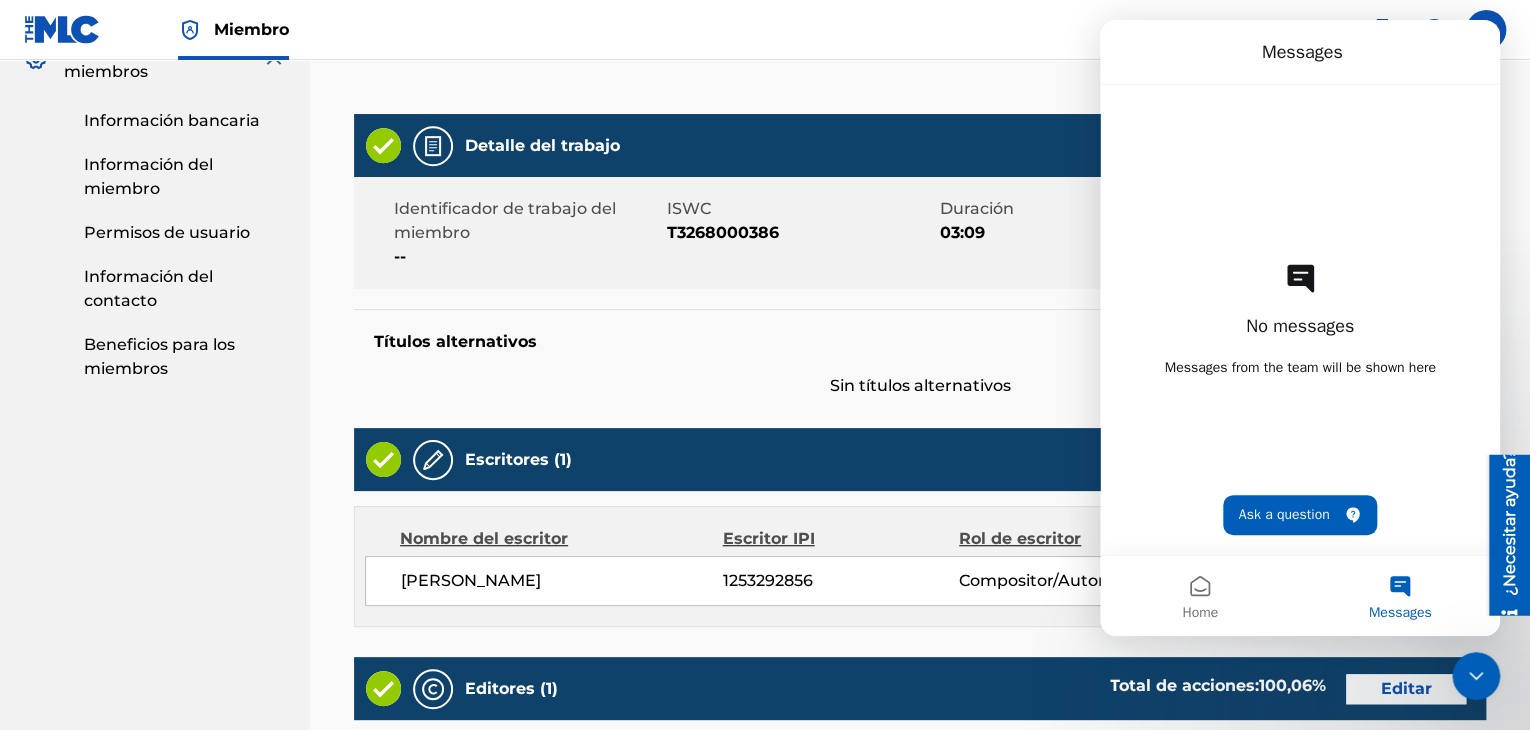 click on "No messages Messages from the team will be shown here Ask a question" at bounding box center (1300, 320) 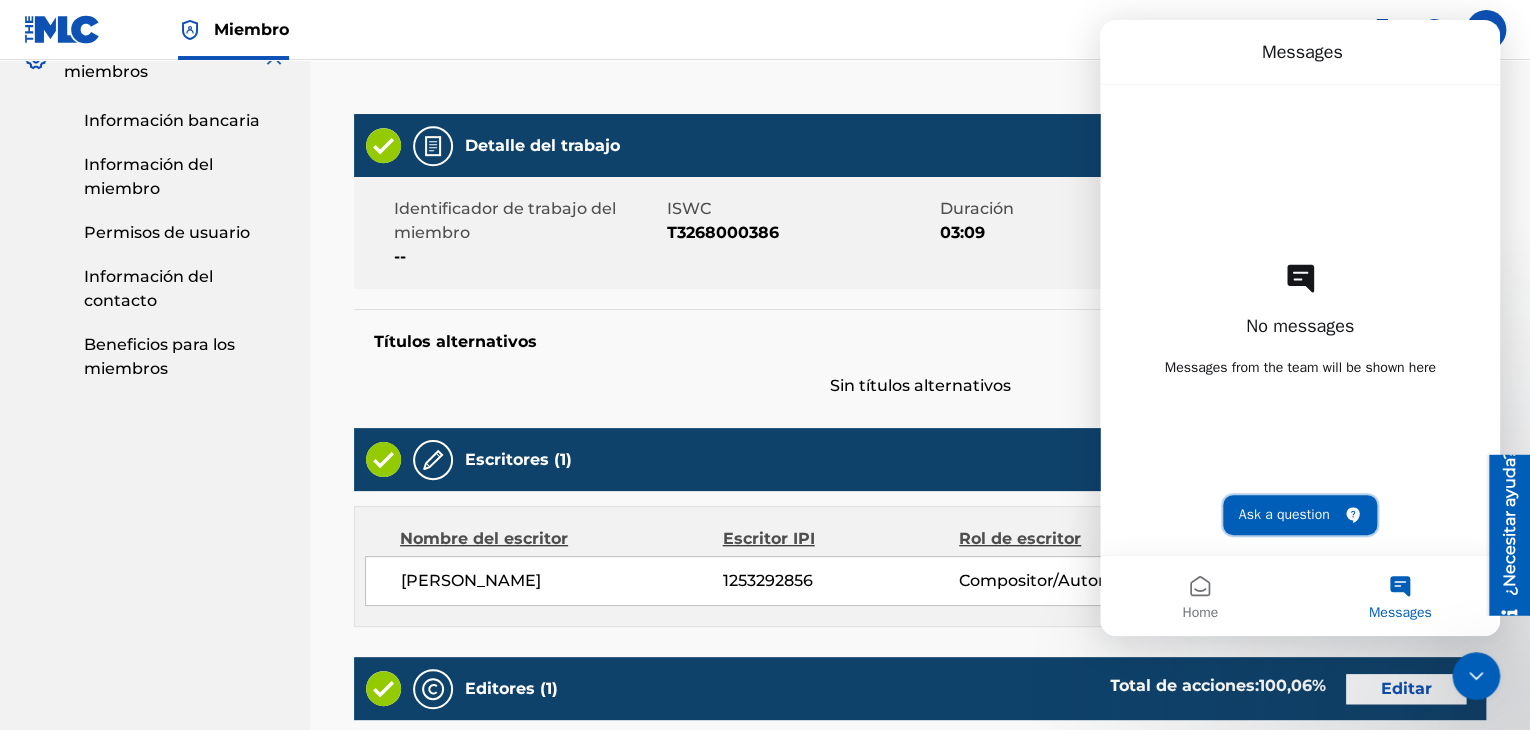 click on "Ask a question" at bounding box center (1300, 515) 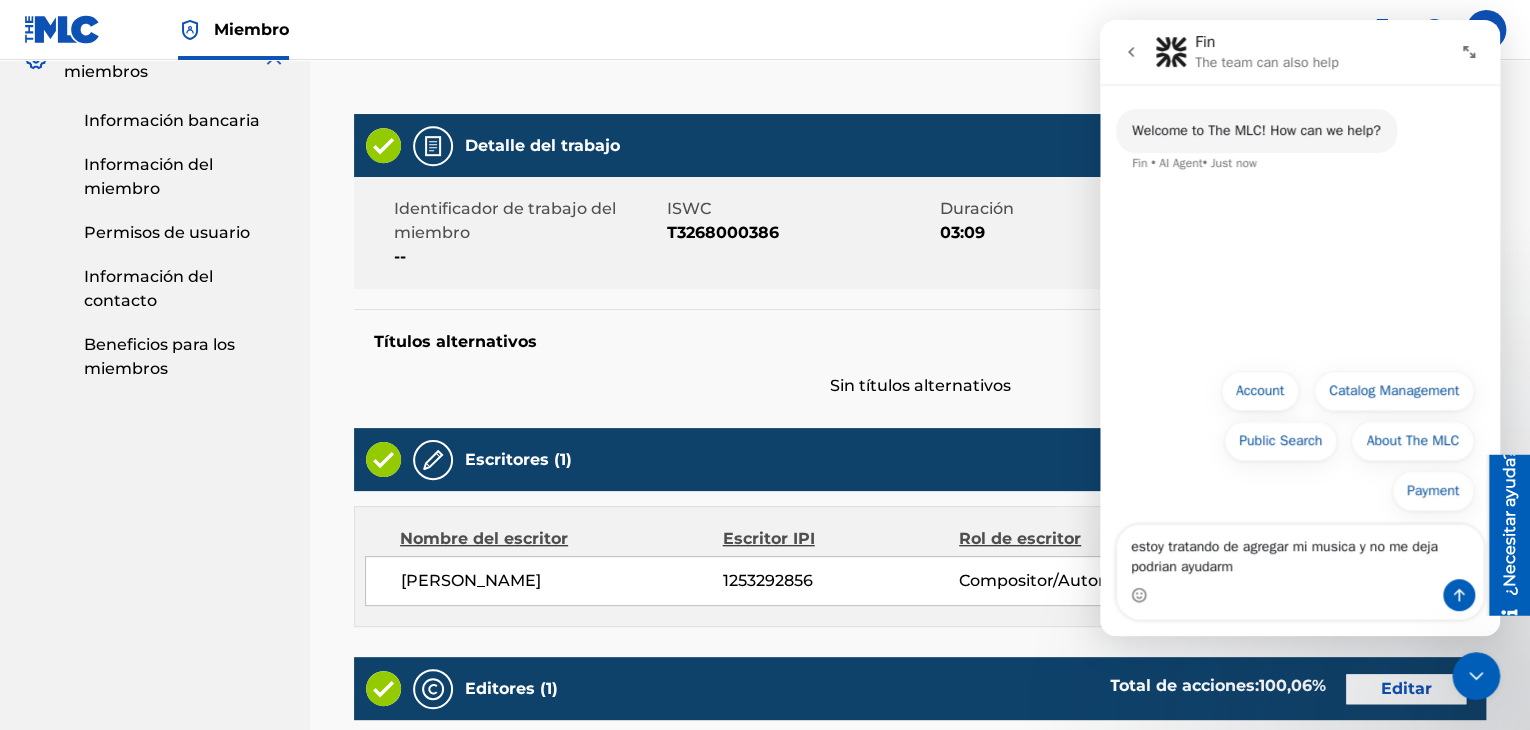 type on "estoy tratando de agregar mi musica y no me deja podrian ayudarme" 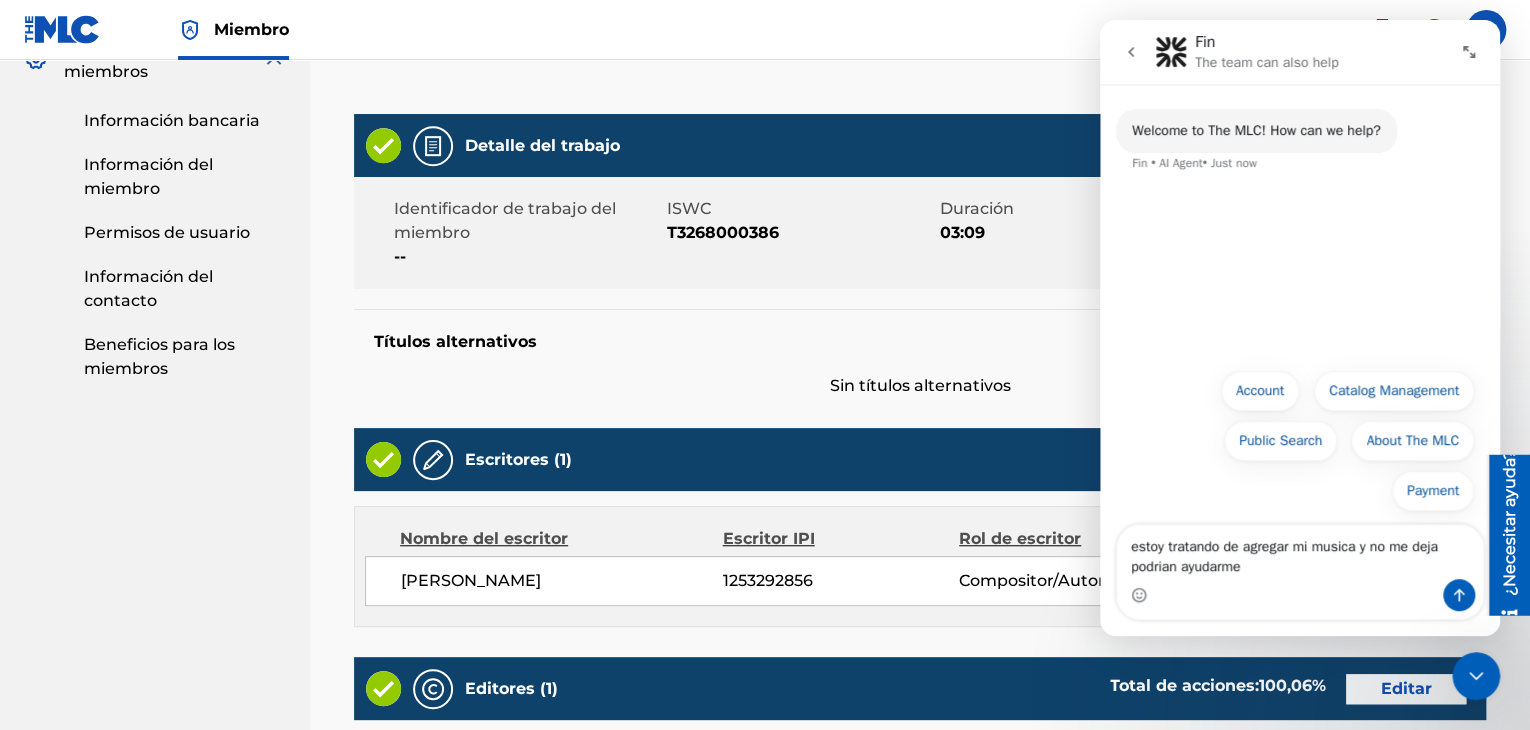 type 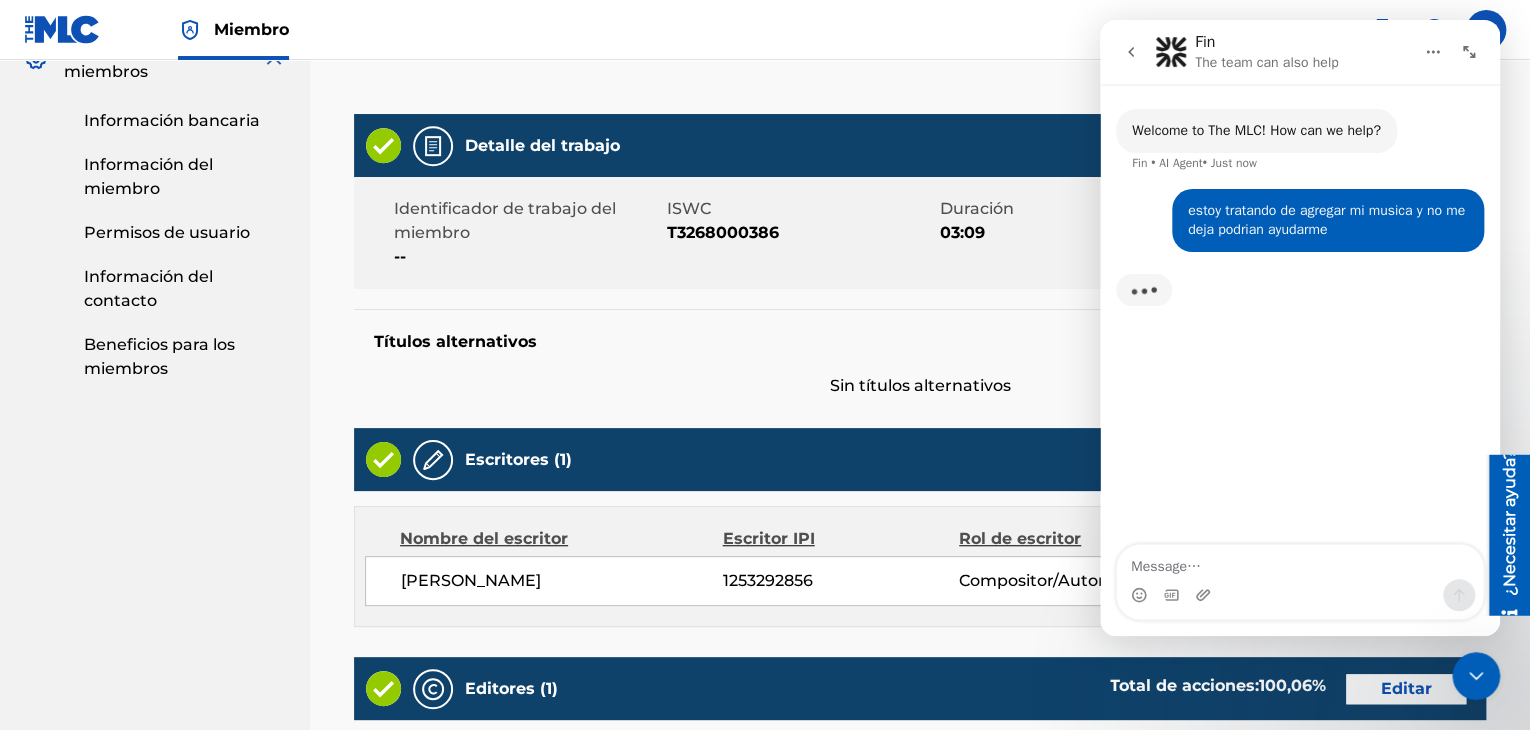 click on "Títulos alternativos" at bounding box center [920, 342] 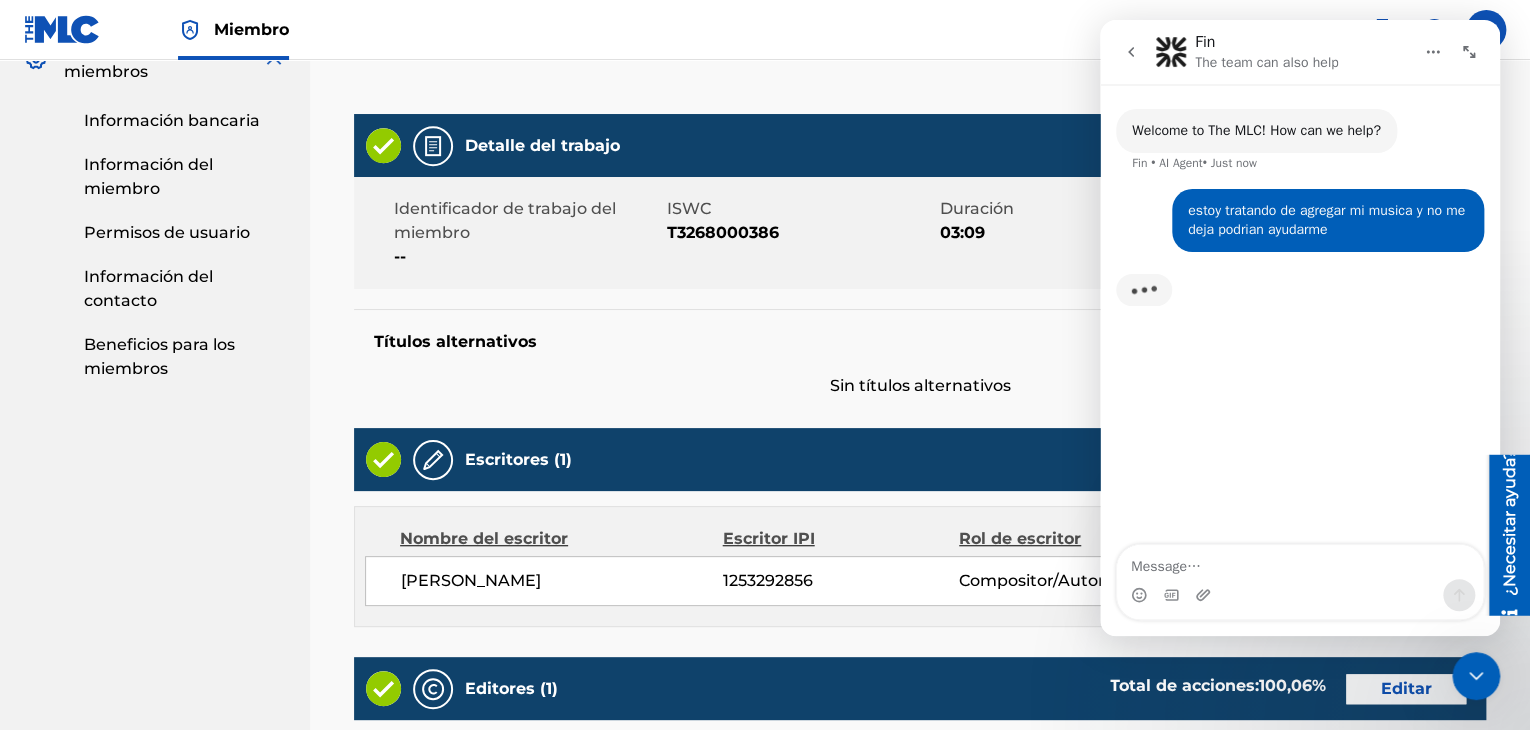 click at bounding box center (1469, 52) 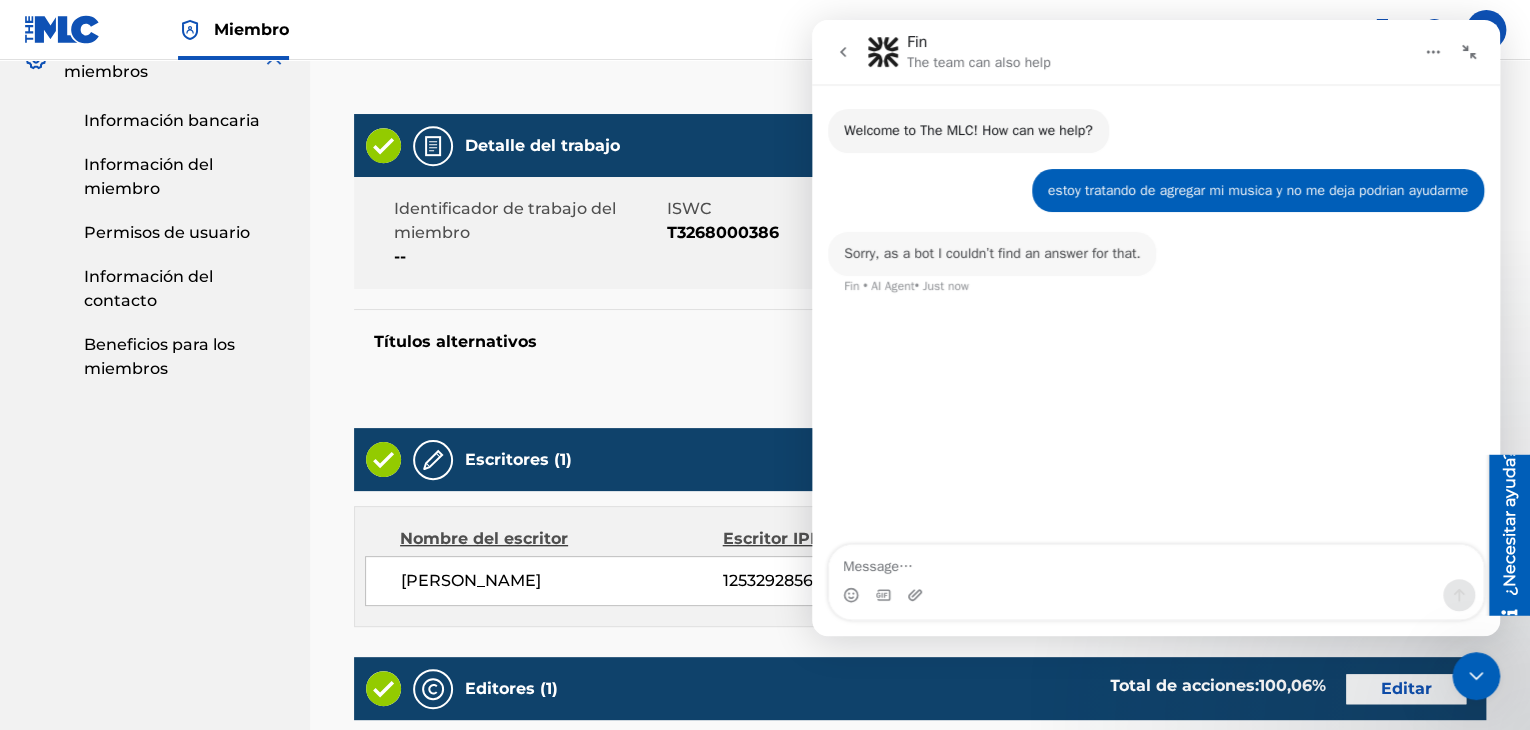 click 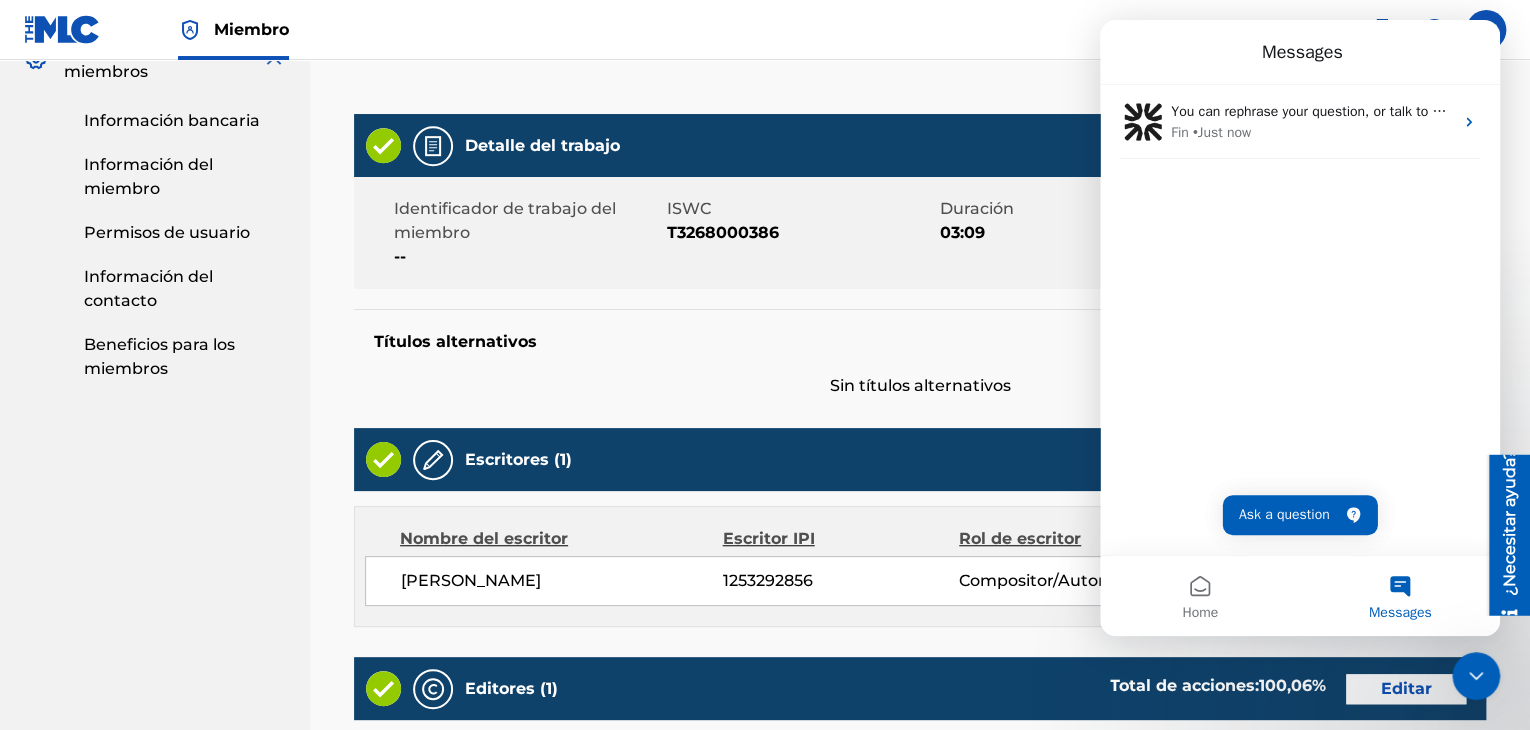 click 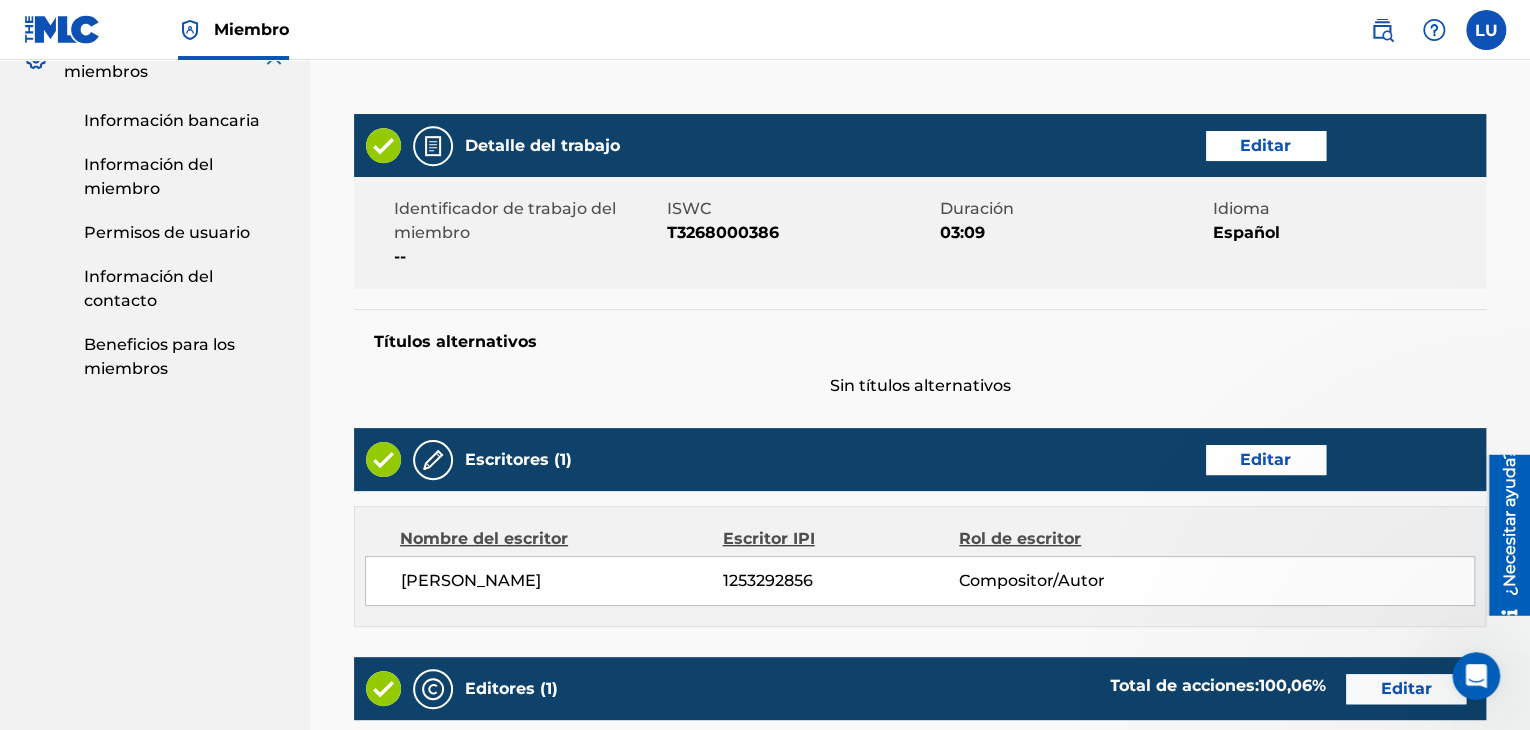 scroll, scrollTop: 0, scrollLeft: 0, axis: both 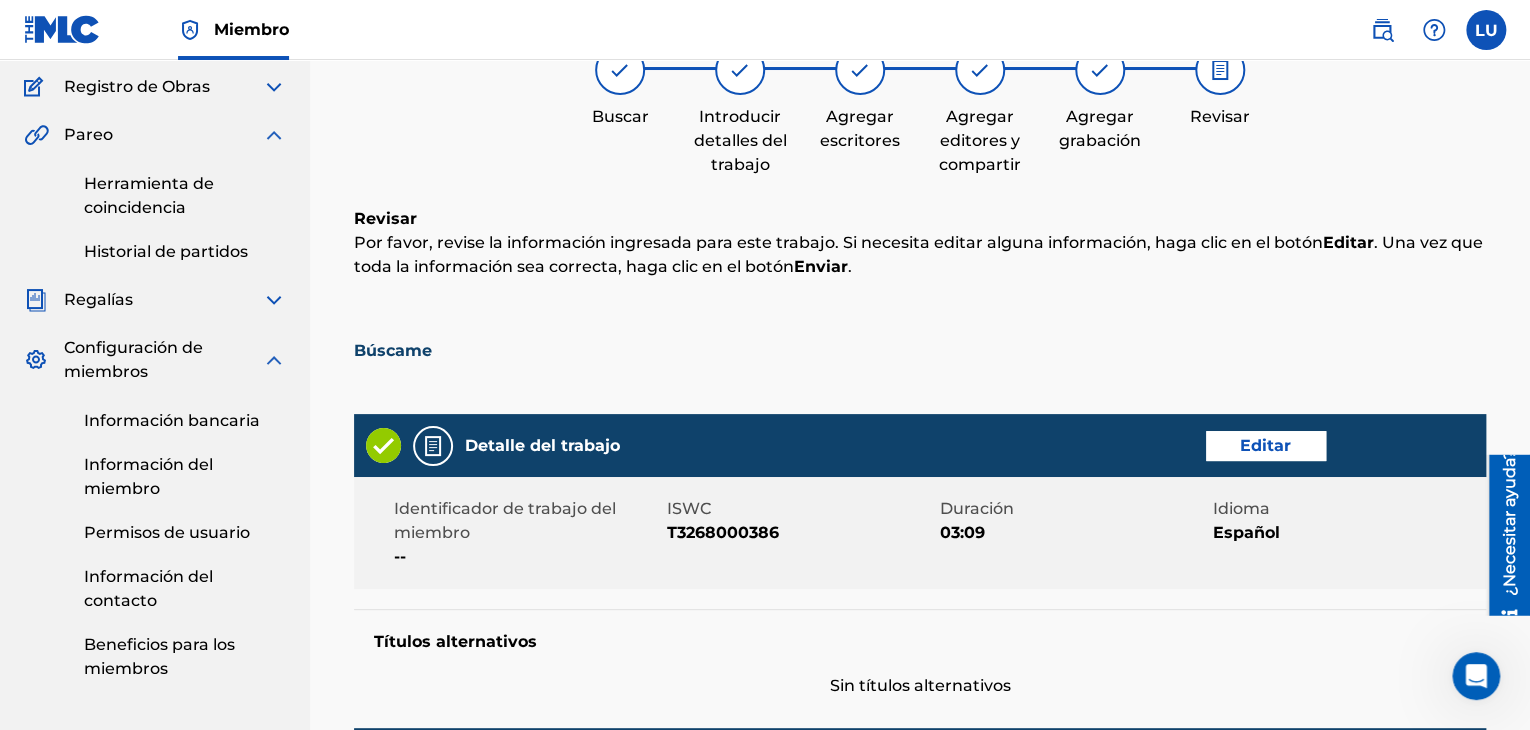 click on "Editar" at bounding box center (1265, 445) 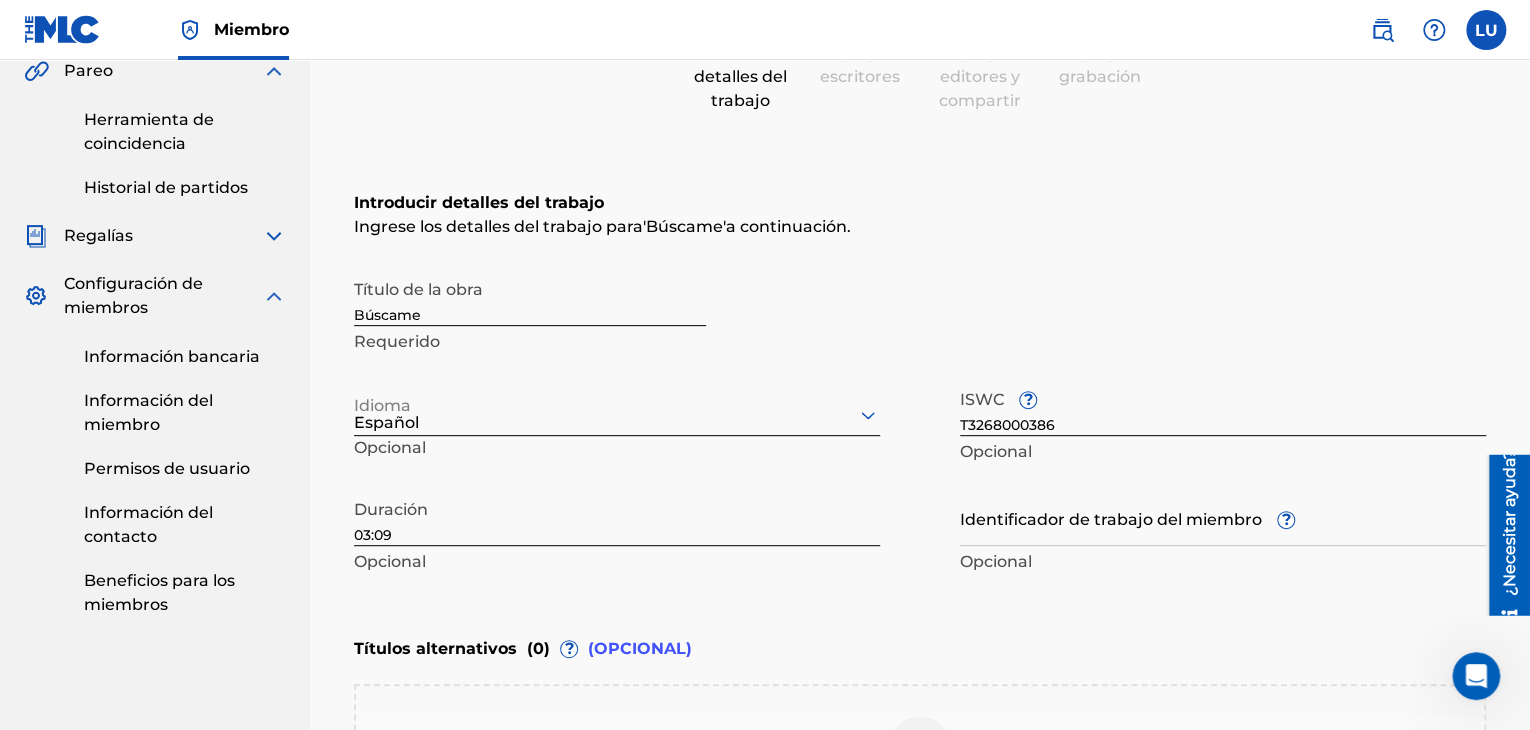 scroll, scrollTop: 260, scrollLeft: 0, axis: vertical 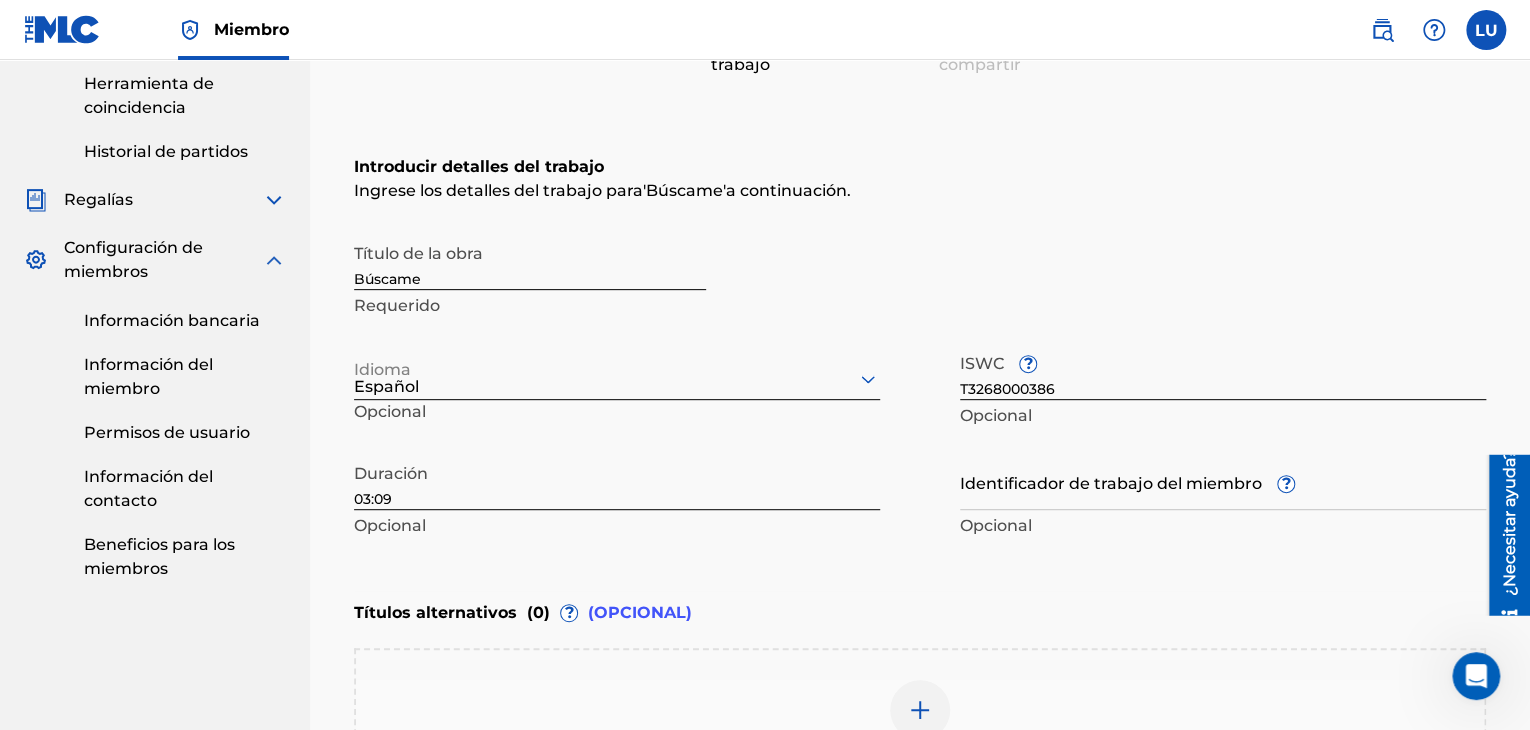 click on "Identificador de trabajo del miembro   ?" at bounding box center [1223, 481] 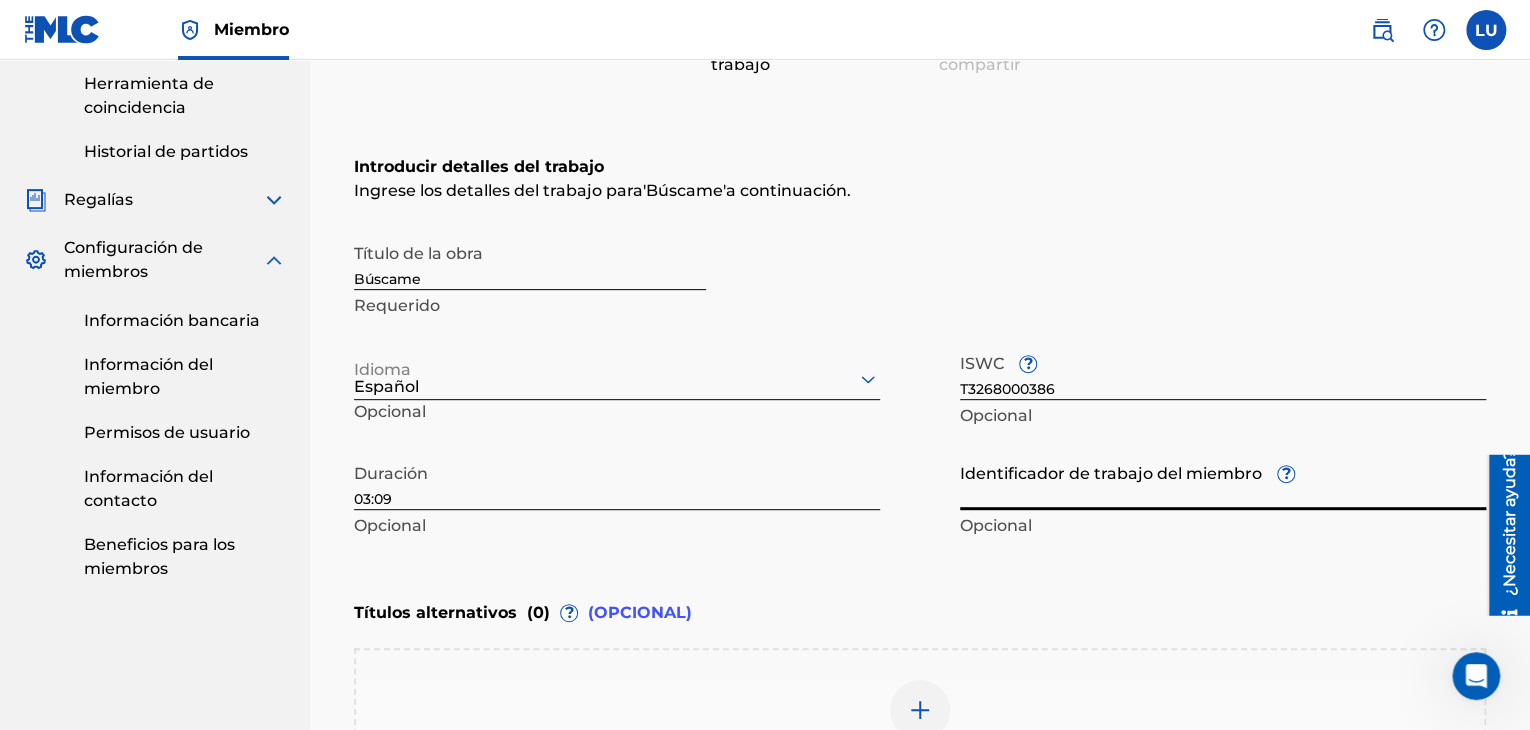 paste on "926159824" 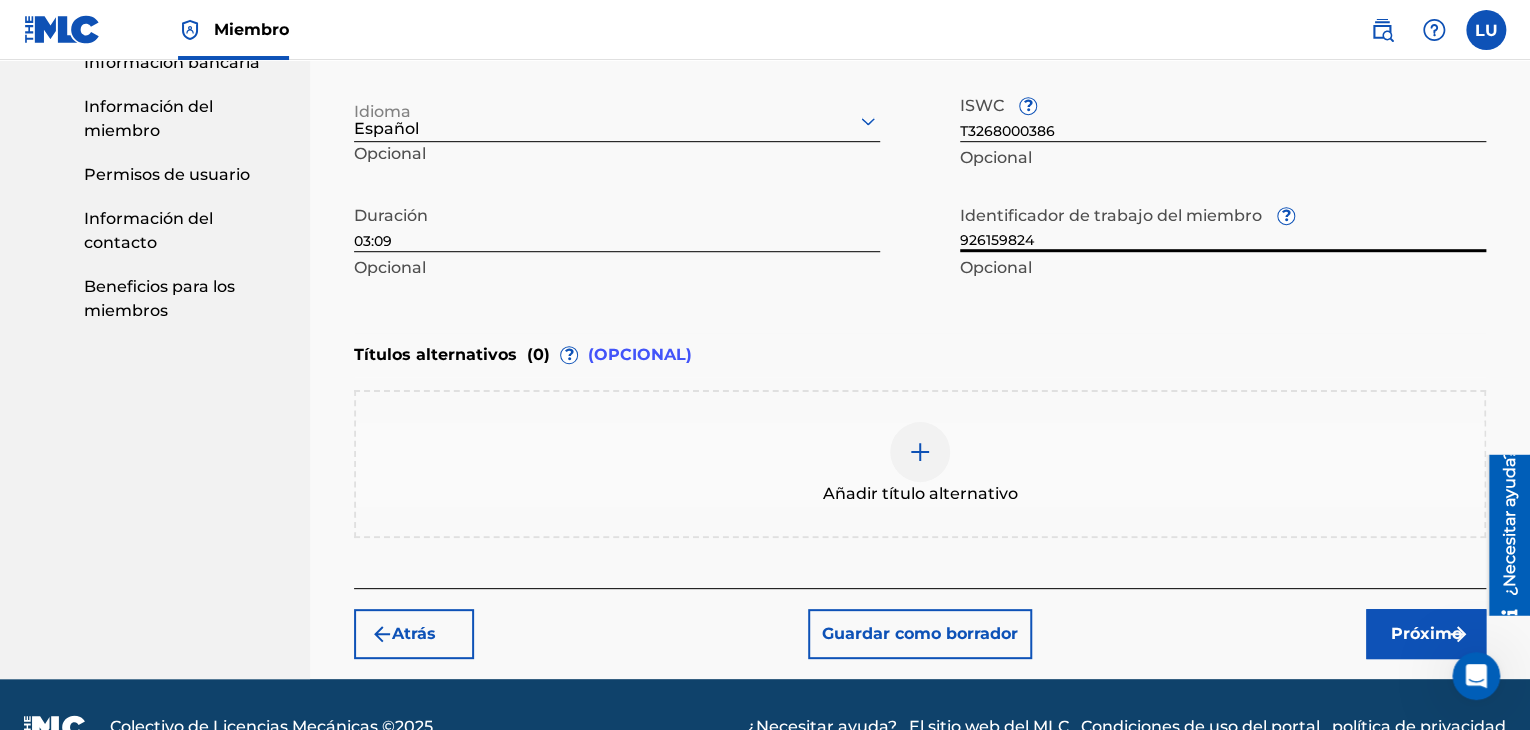 scroll, scrollTop: 561, scrollLeft: 0, axis: vertical 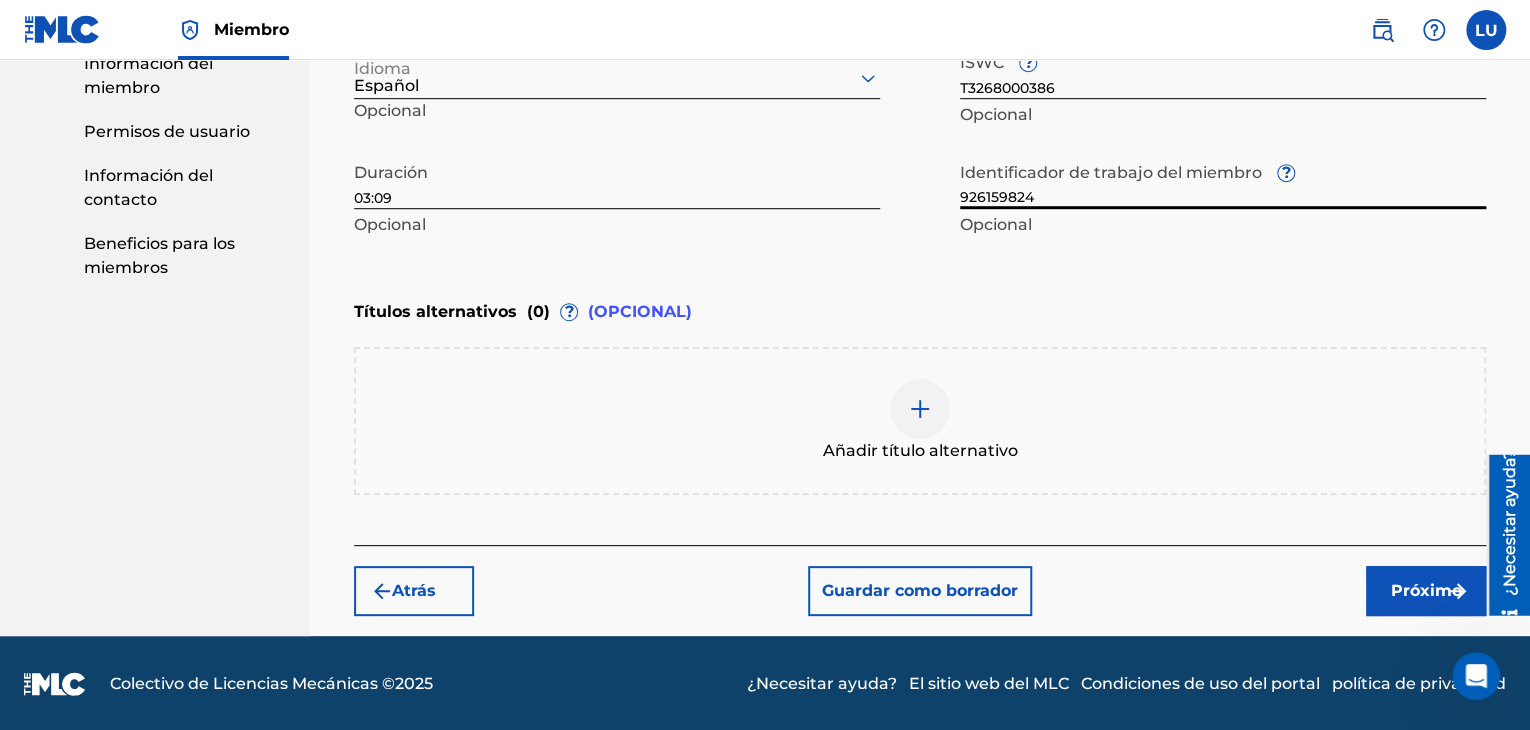 type on "926159824" 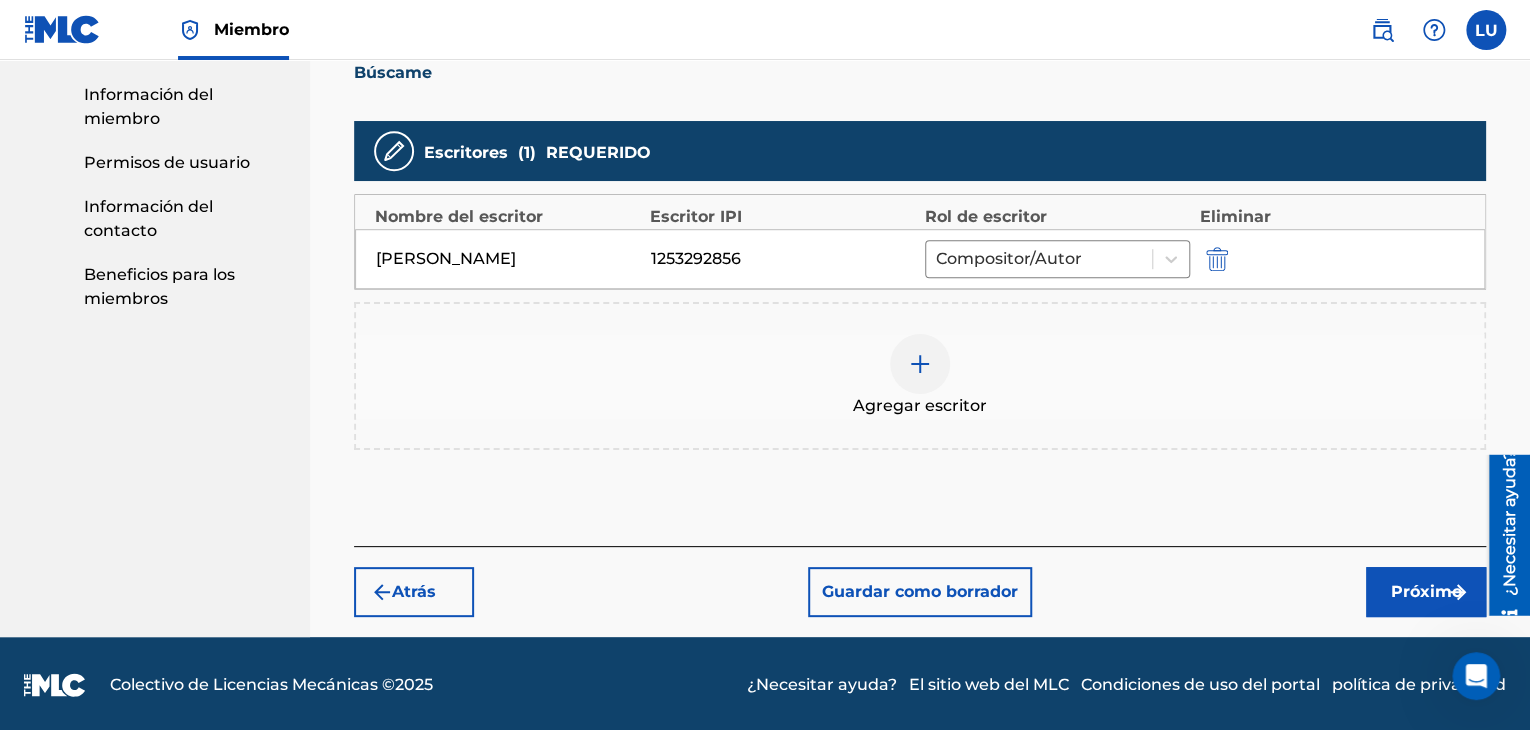 scroll, scrollTop: 532, scrollLeft: 0, axis: vertical 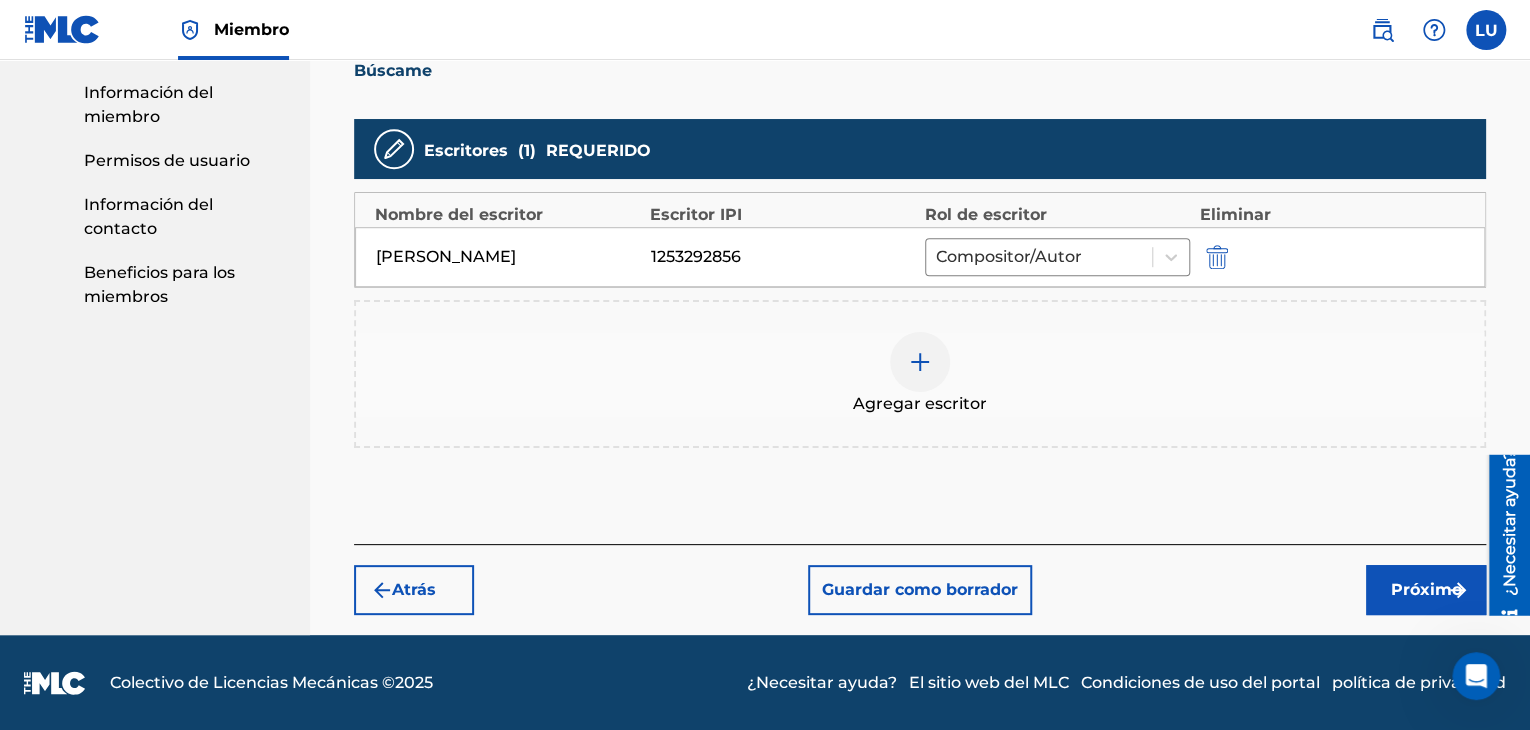 click on "Próximo" at bounding box center (1426, 589) 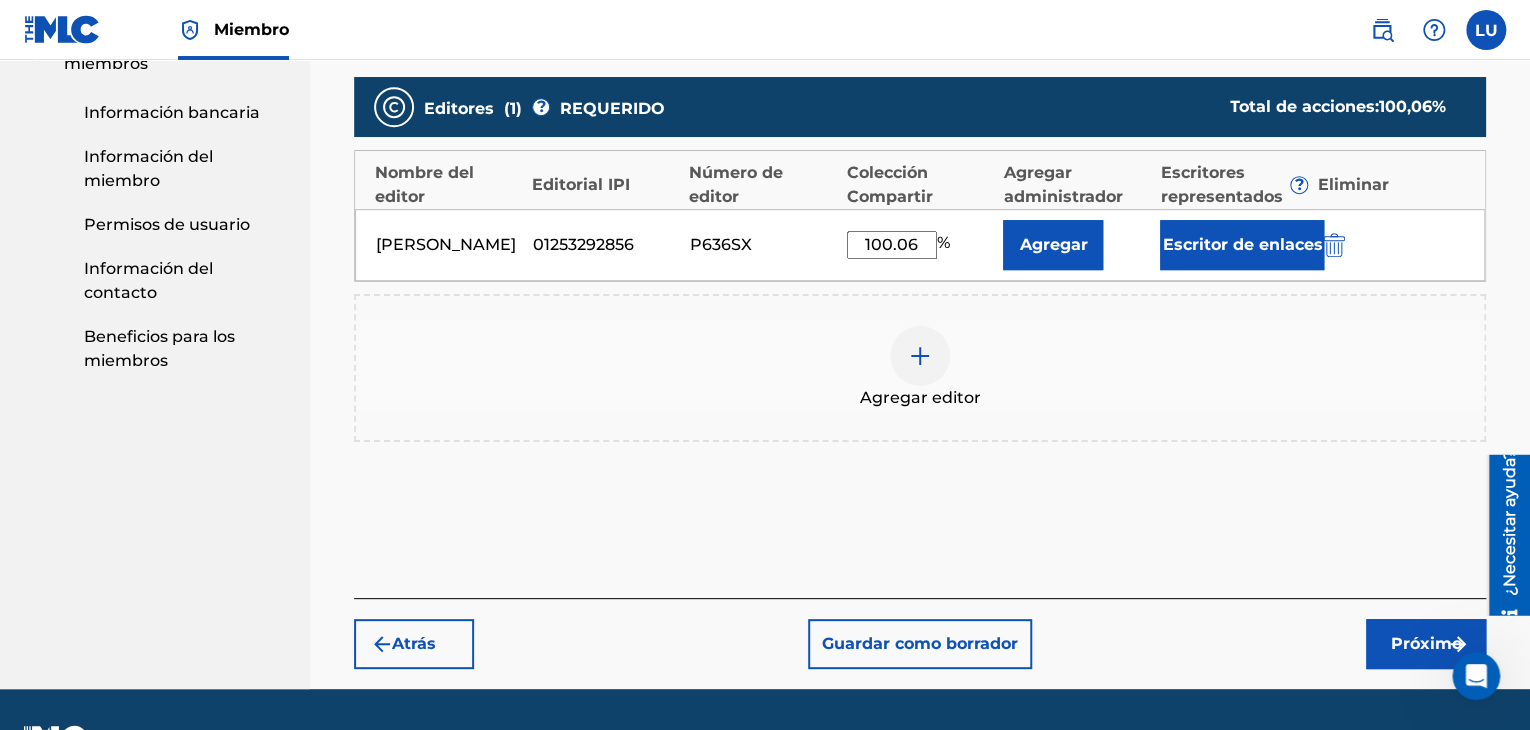 scroll, scrollTop: 490, scrollLeft: 0, axis: vertical 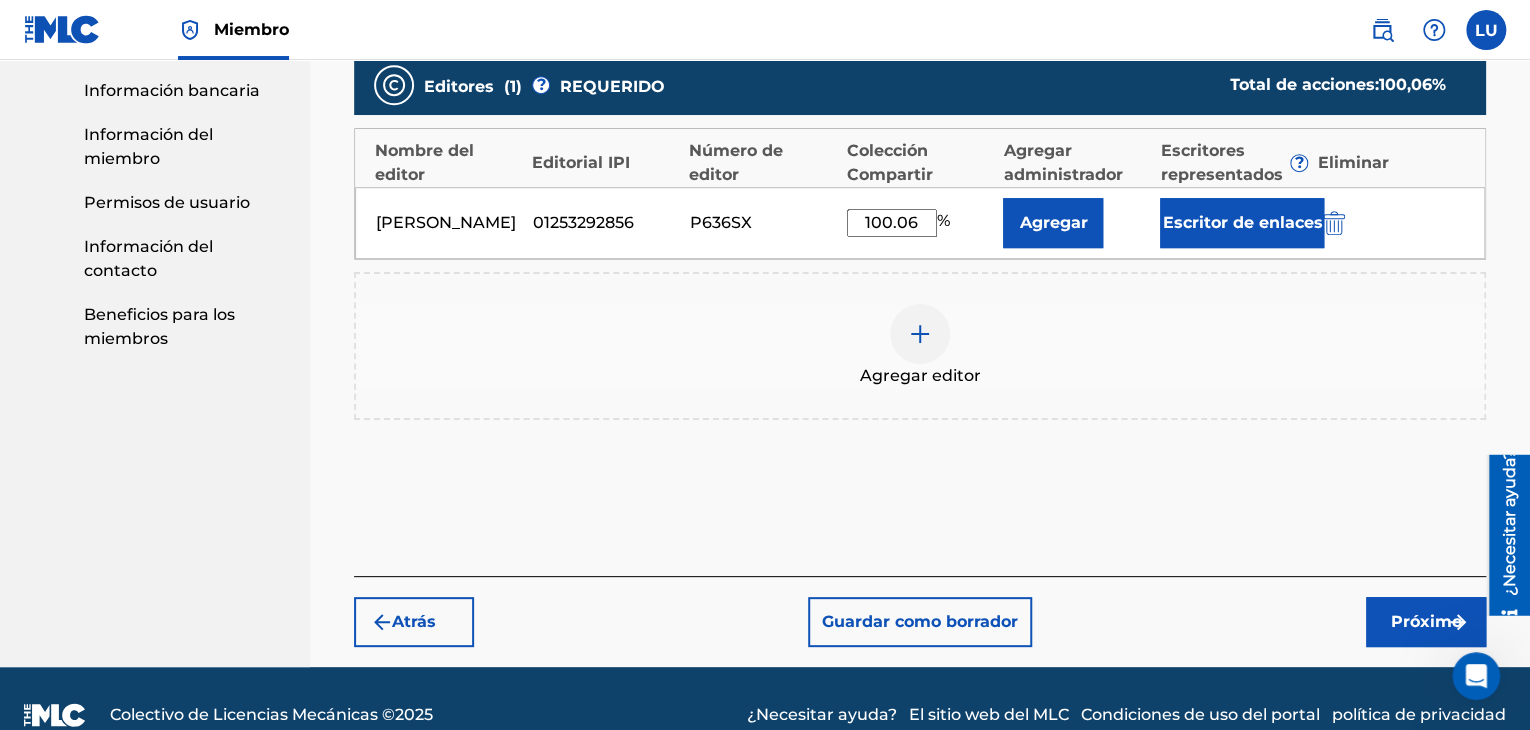 click on "Próximo" at bounding box center (1426, 621) 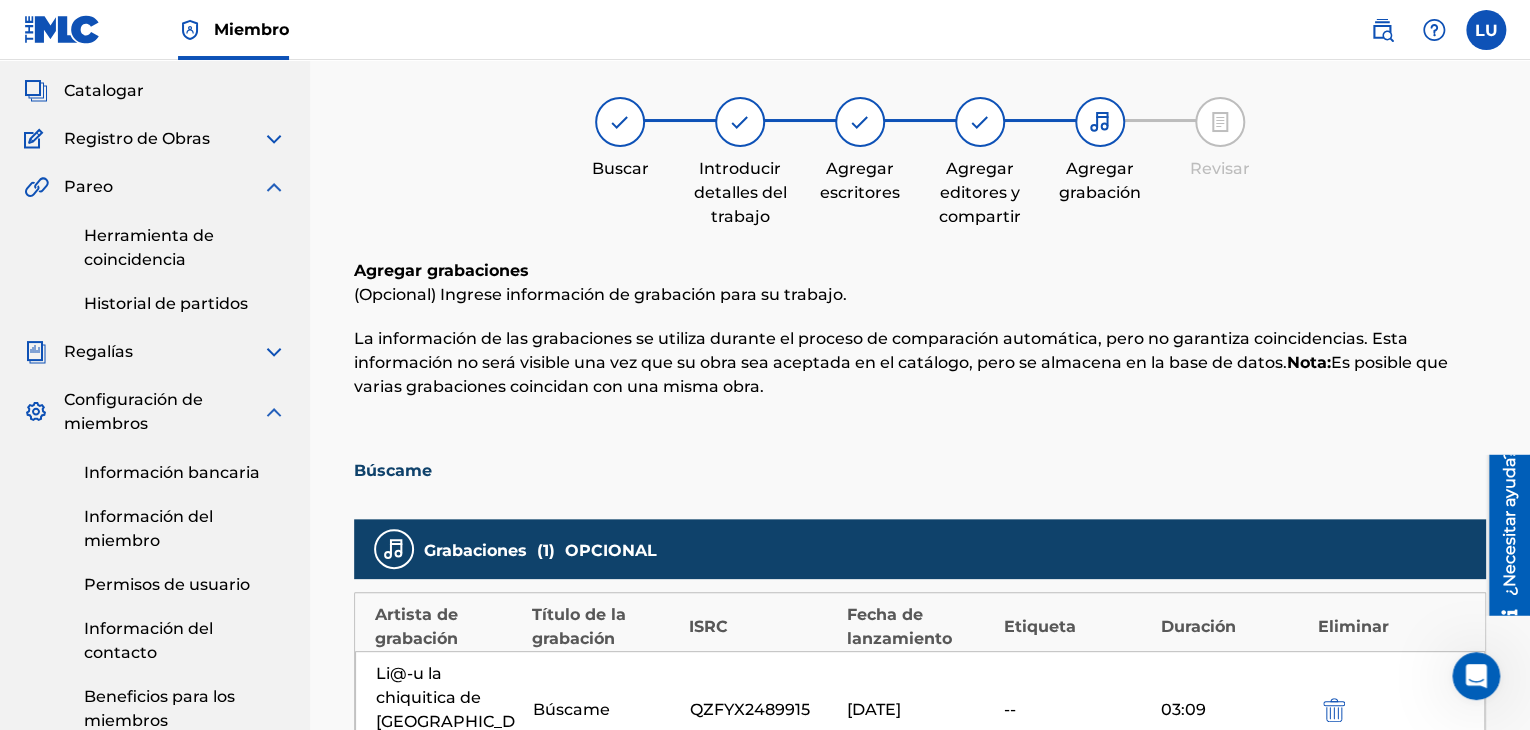 scroll, scrollTop: 90, scrollLeft: 0, axis: vertical 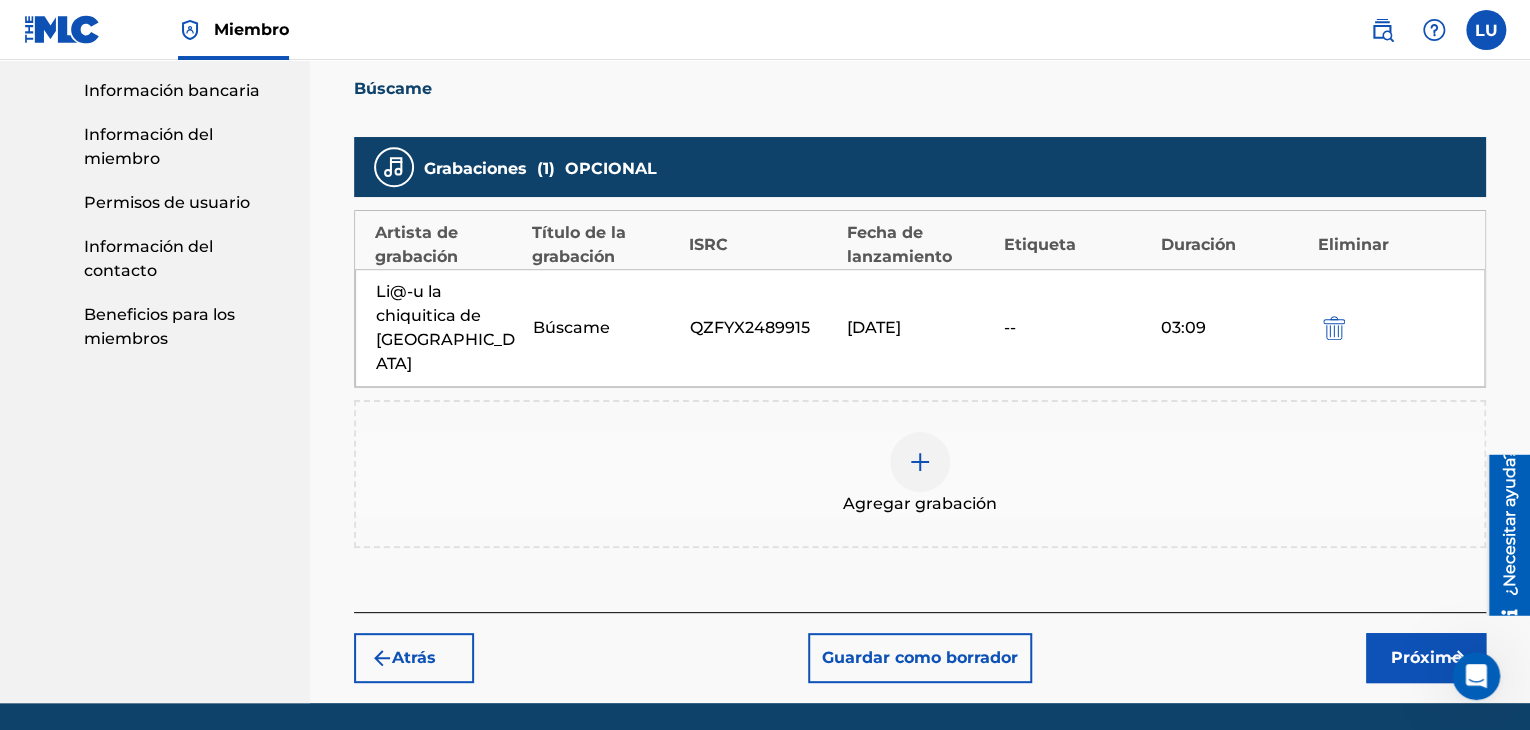click on "Próximo" at bounding box center (1426, 657) 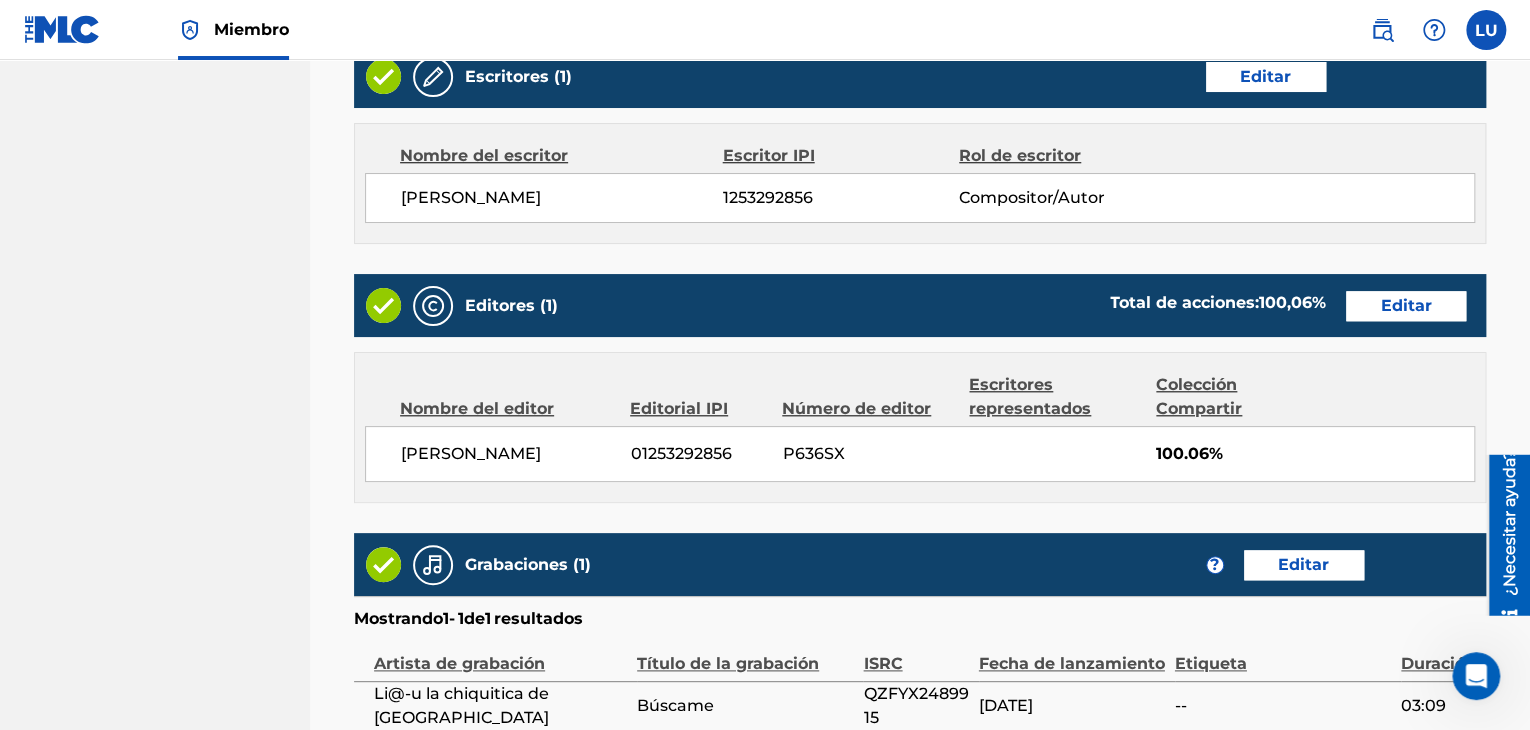 scroll, scrollTop: 1060, scrollLeft: 0, axis: vertical 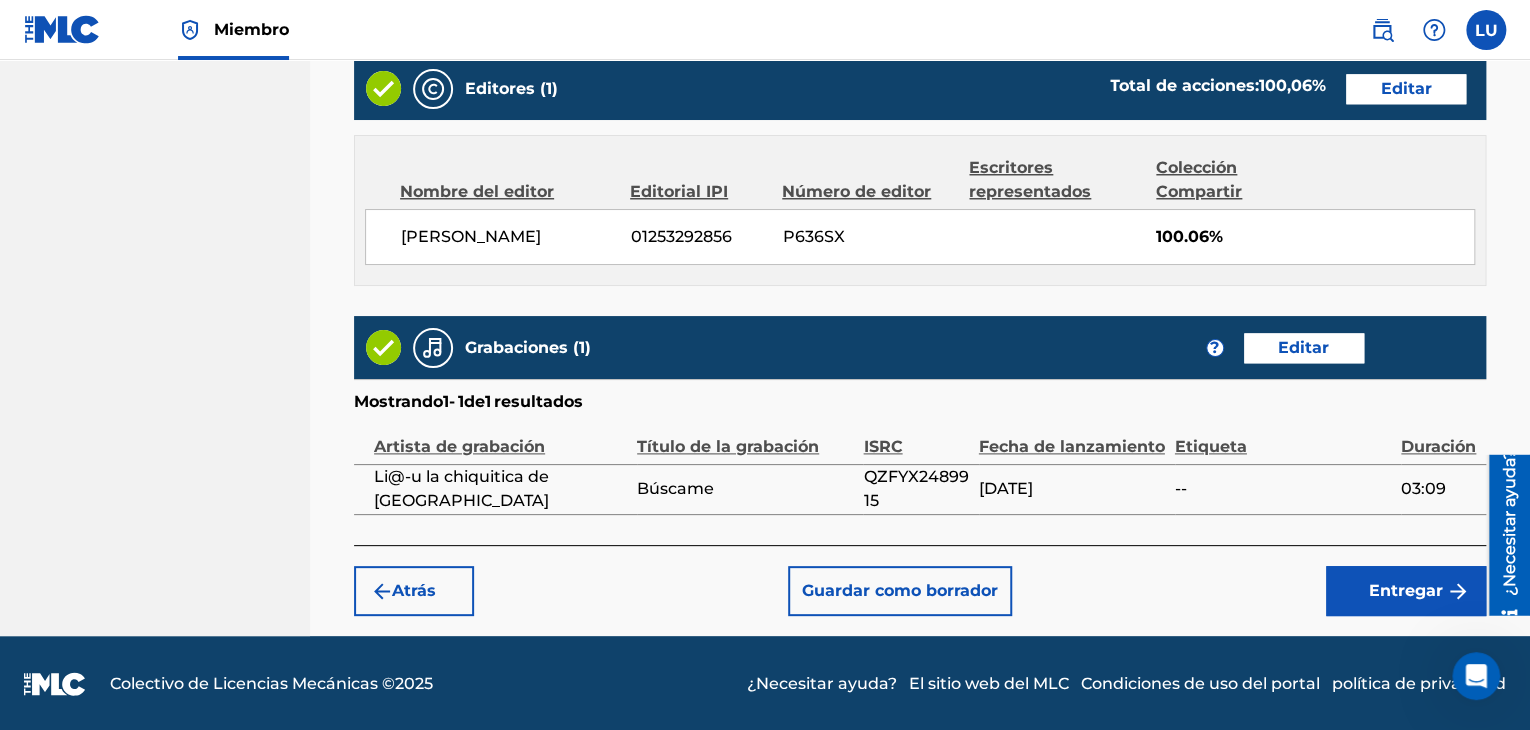 click on "Entregar" at bounding box center [1406, 591] 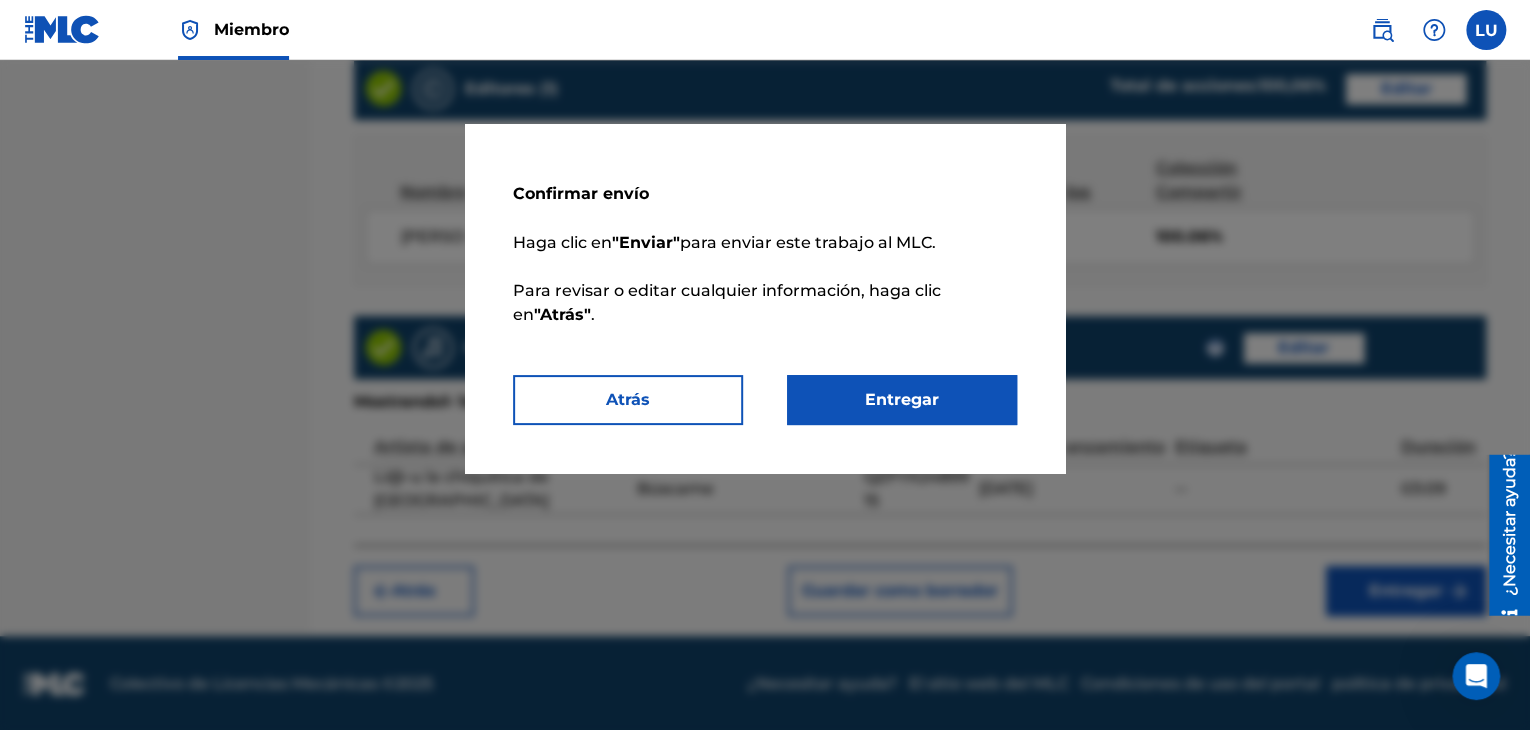 click on "Entregar" at bounding box center (902, 400) 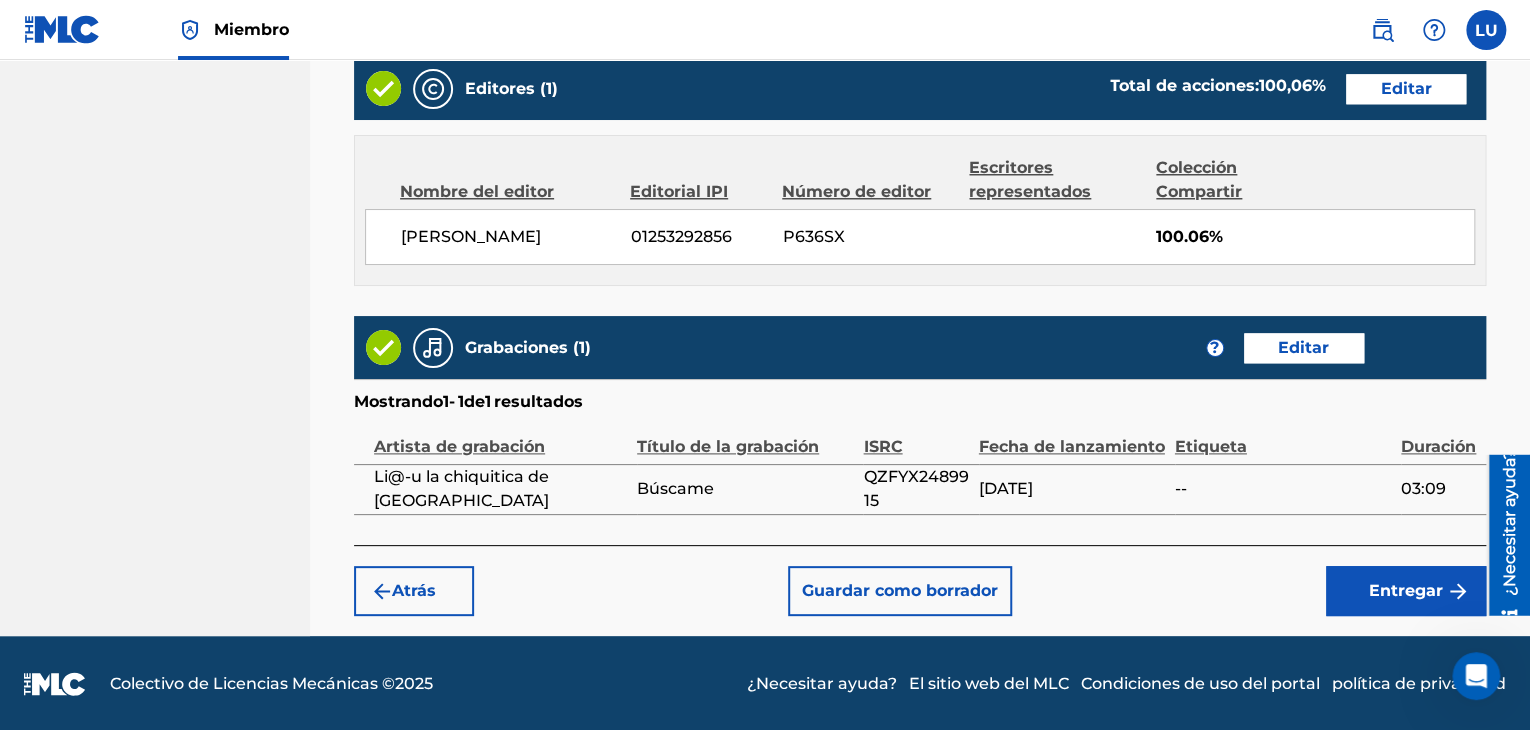 click 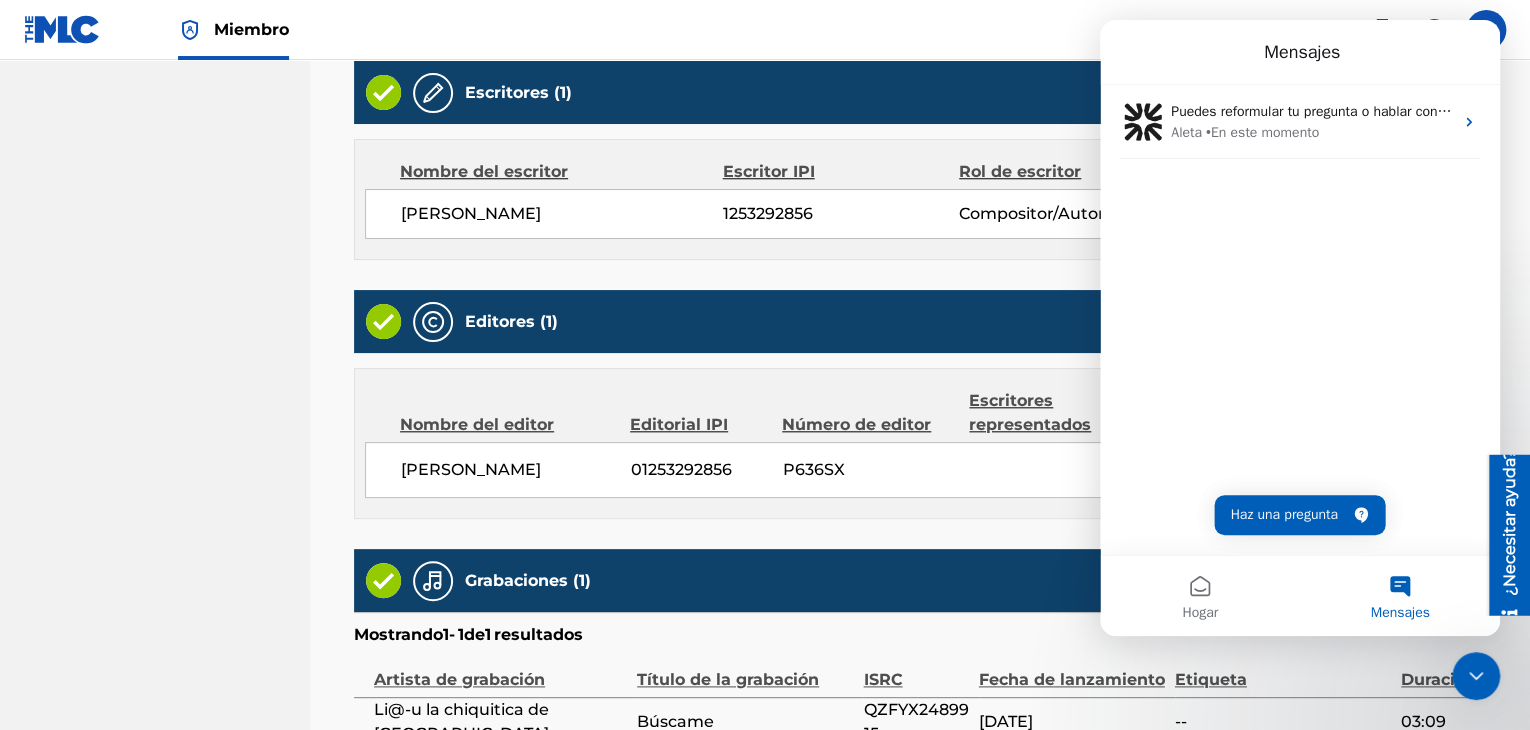 scroll, scrollTop: 1060, scrollLeft: 0, axis: vertical 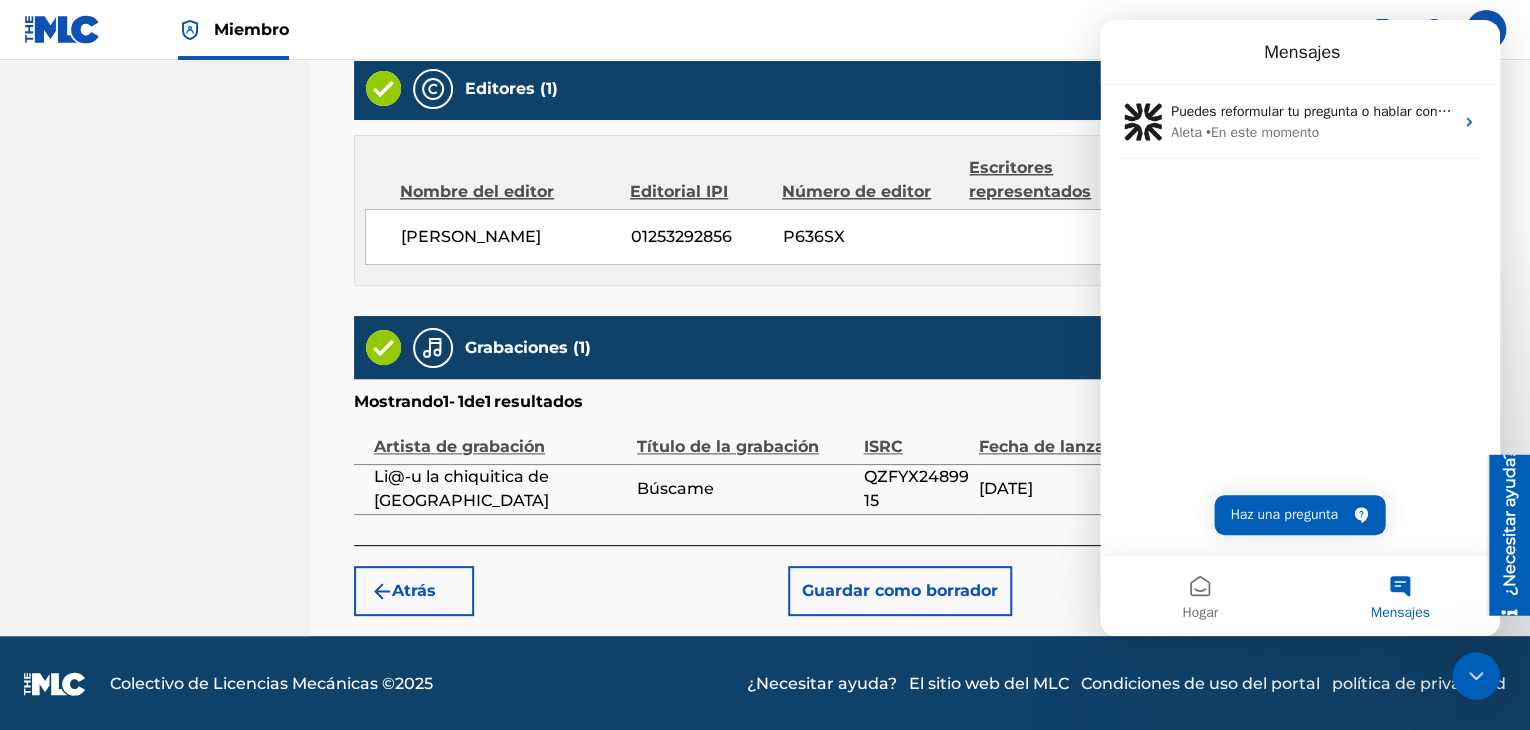 click on "Mensajes" at bounding box center [1400, 596] 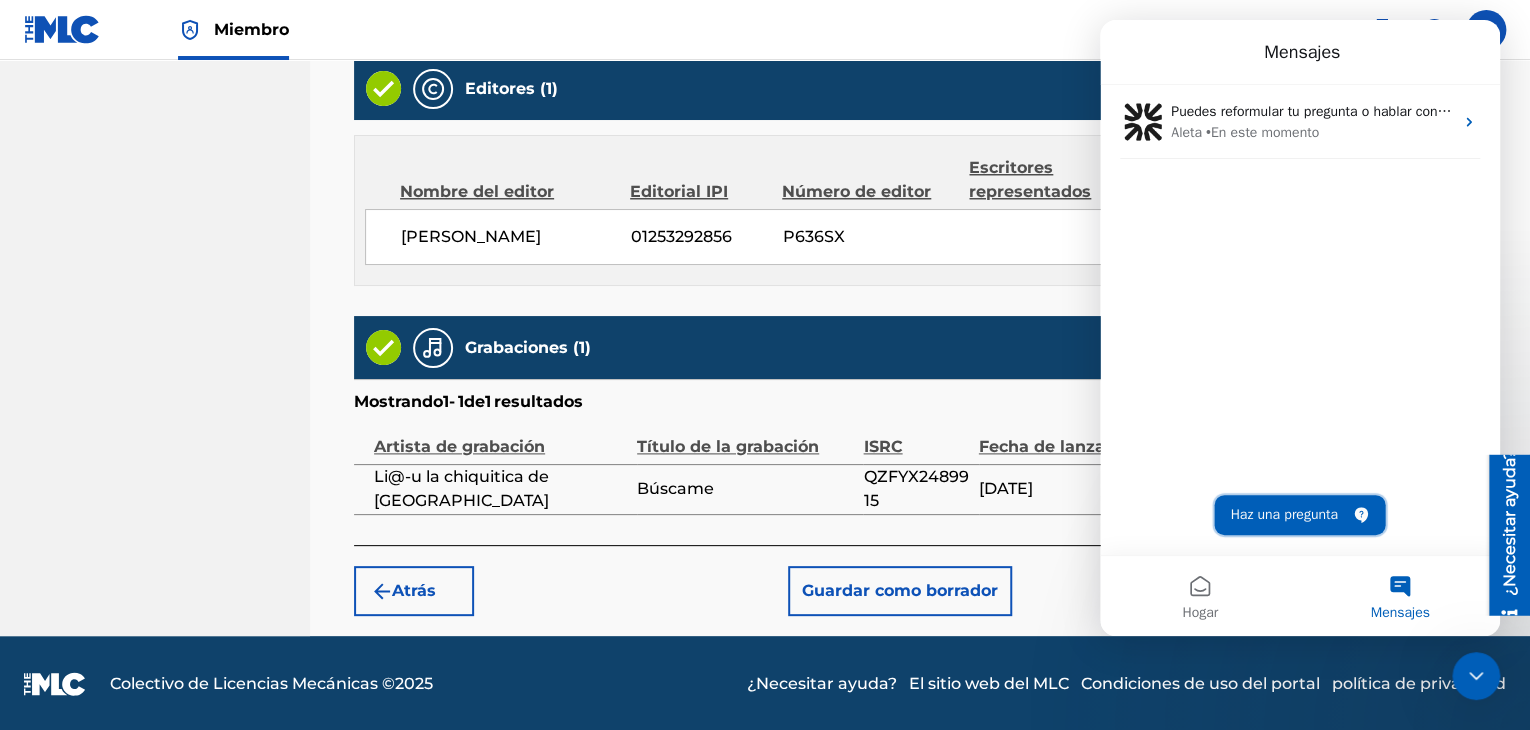 click on "Haz una pregunta" at bounding box center (1299, 515) 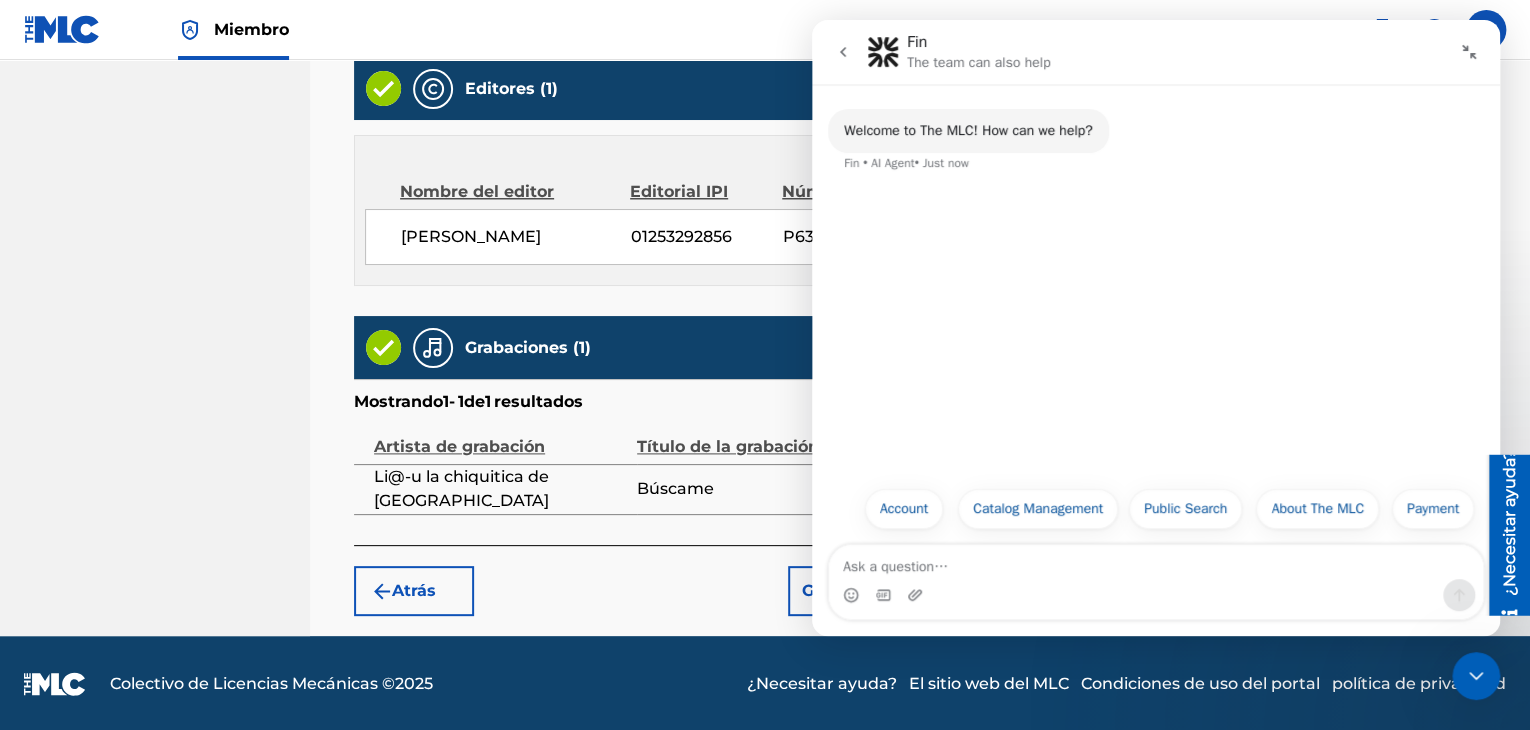 click at bounding box center (1156, 562) 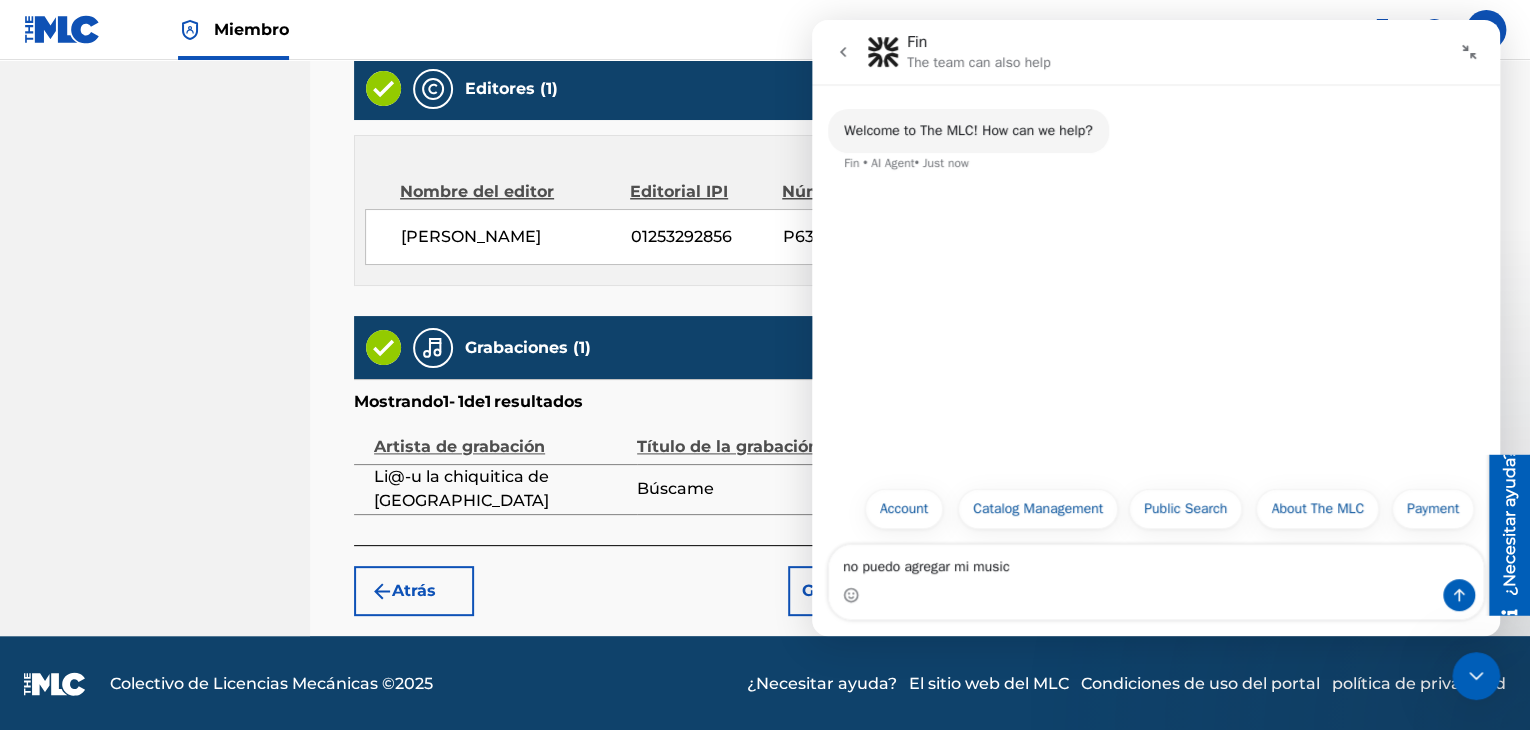 type on "no puedo agregar mi musica" 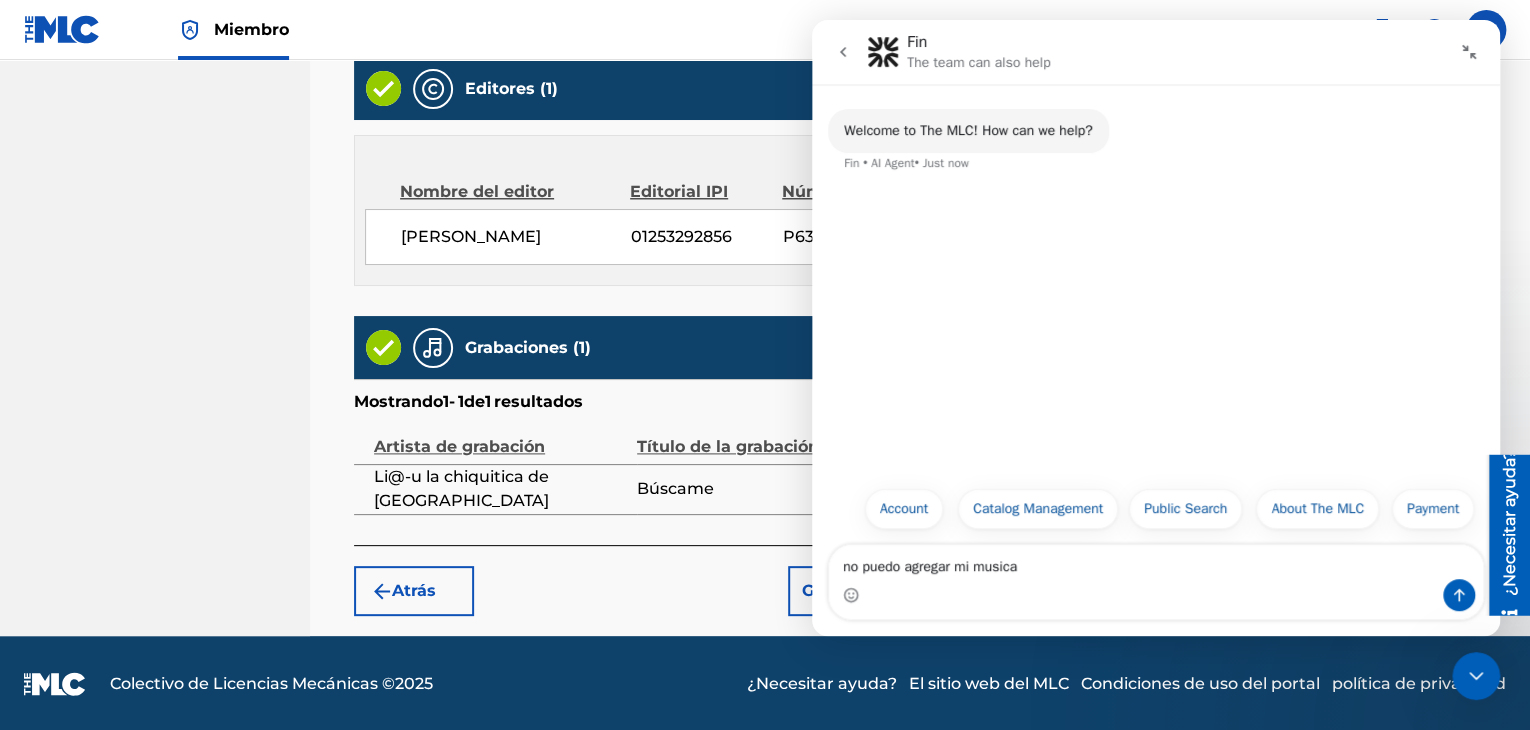 type 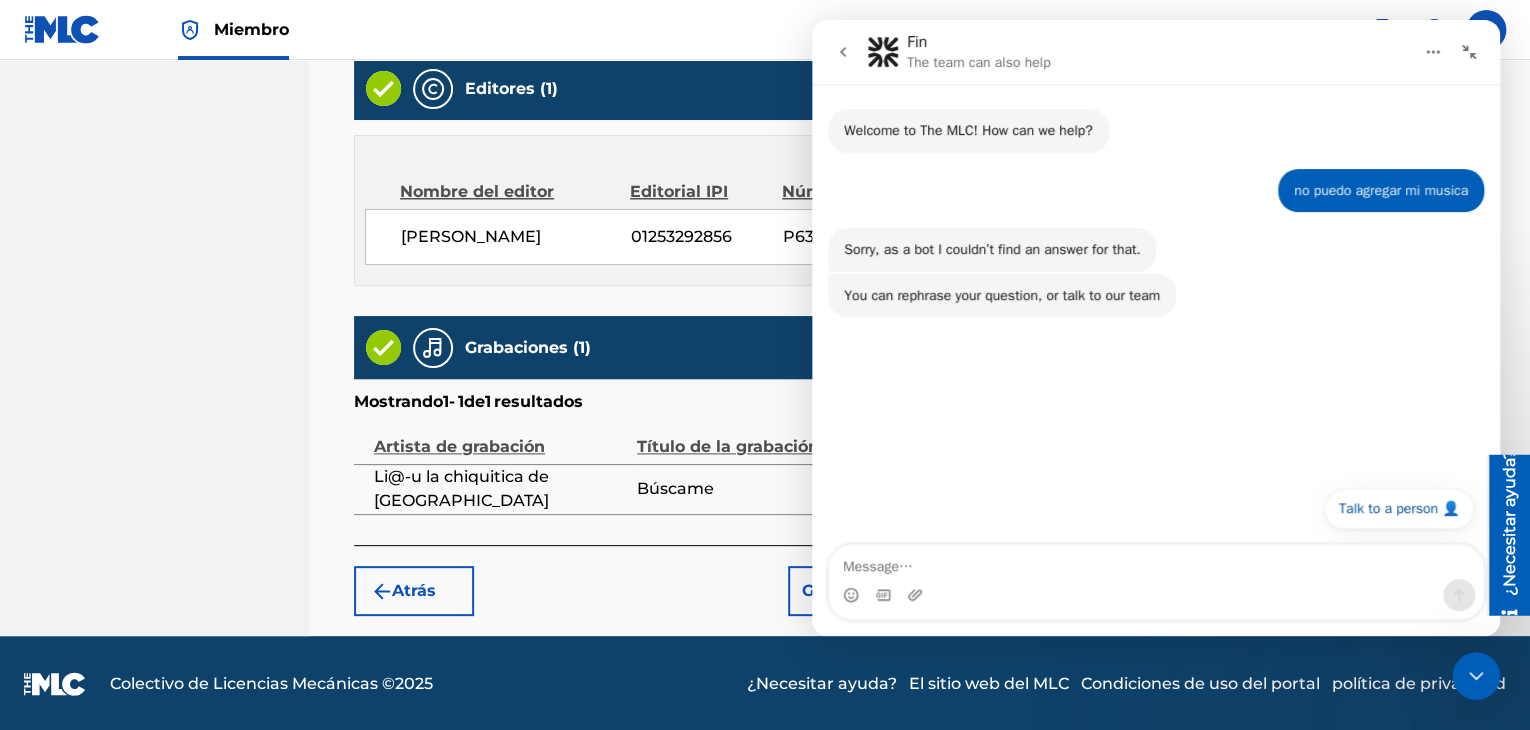 click at bounding box center [1156, 562] 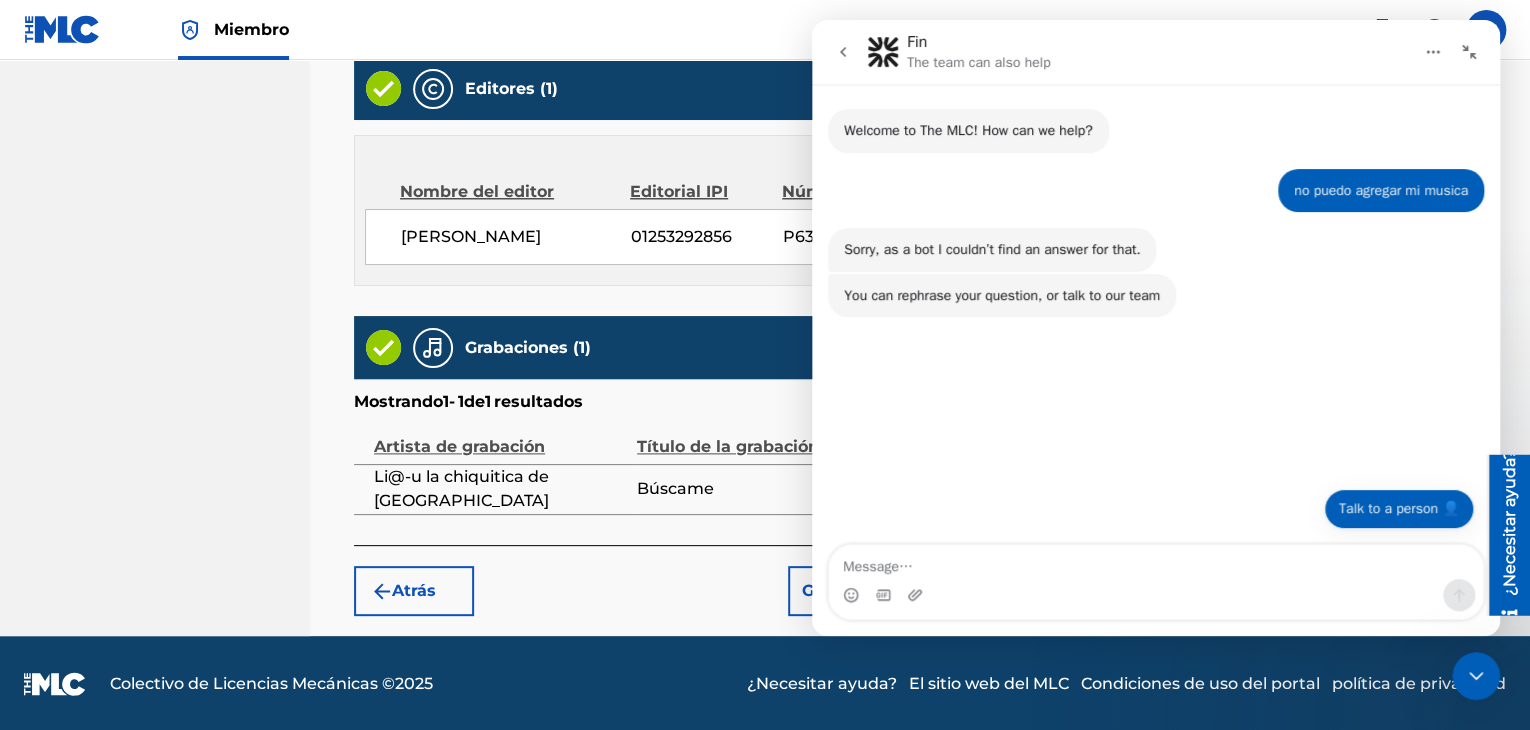 click on "Talk to a person 👤" at bounding box center (1399, 509) 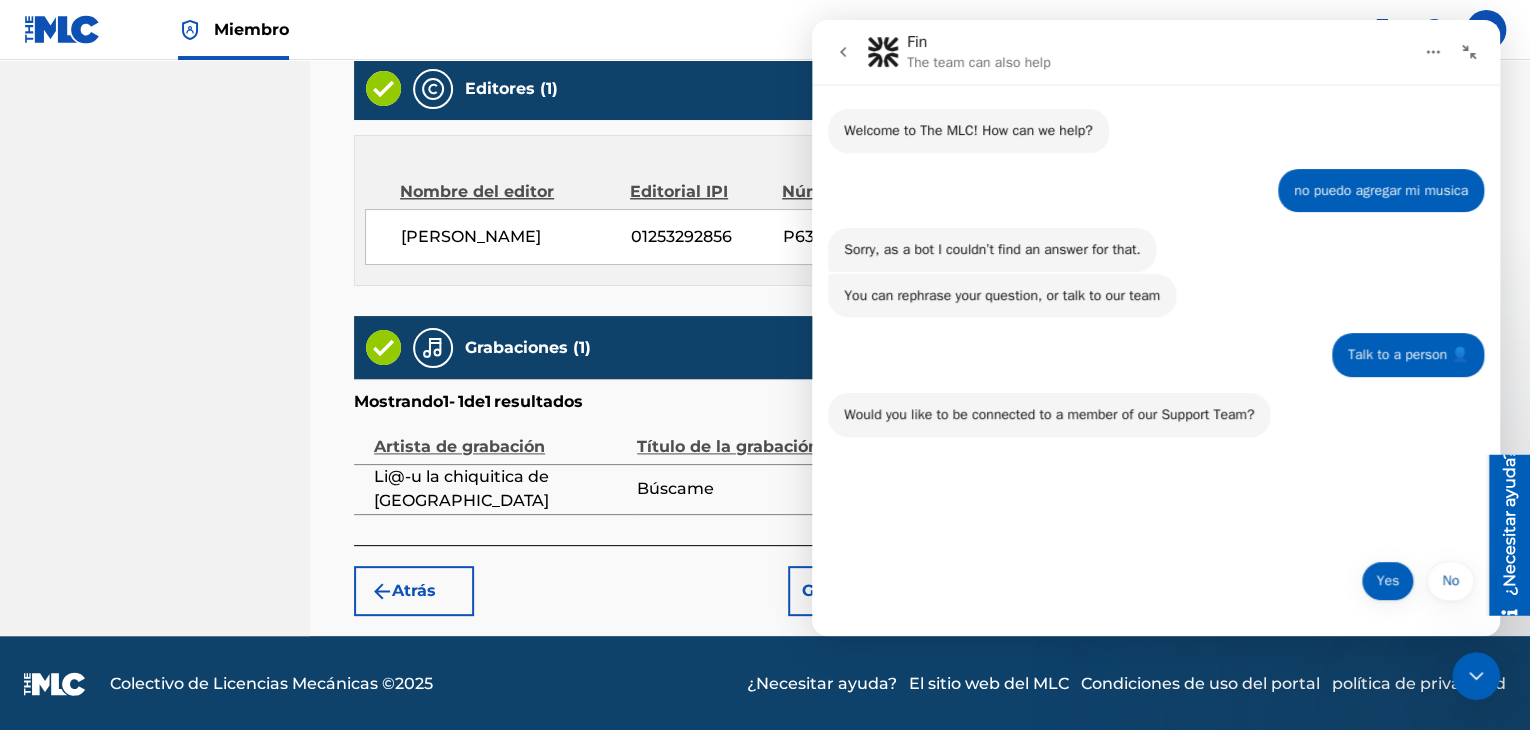 click on "Yes" at bounding box center [1387, 581] 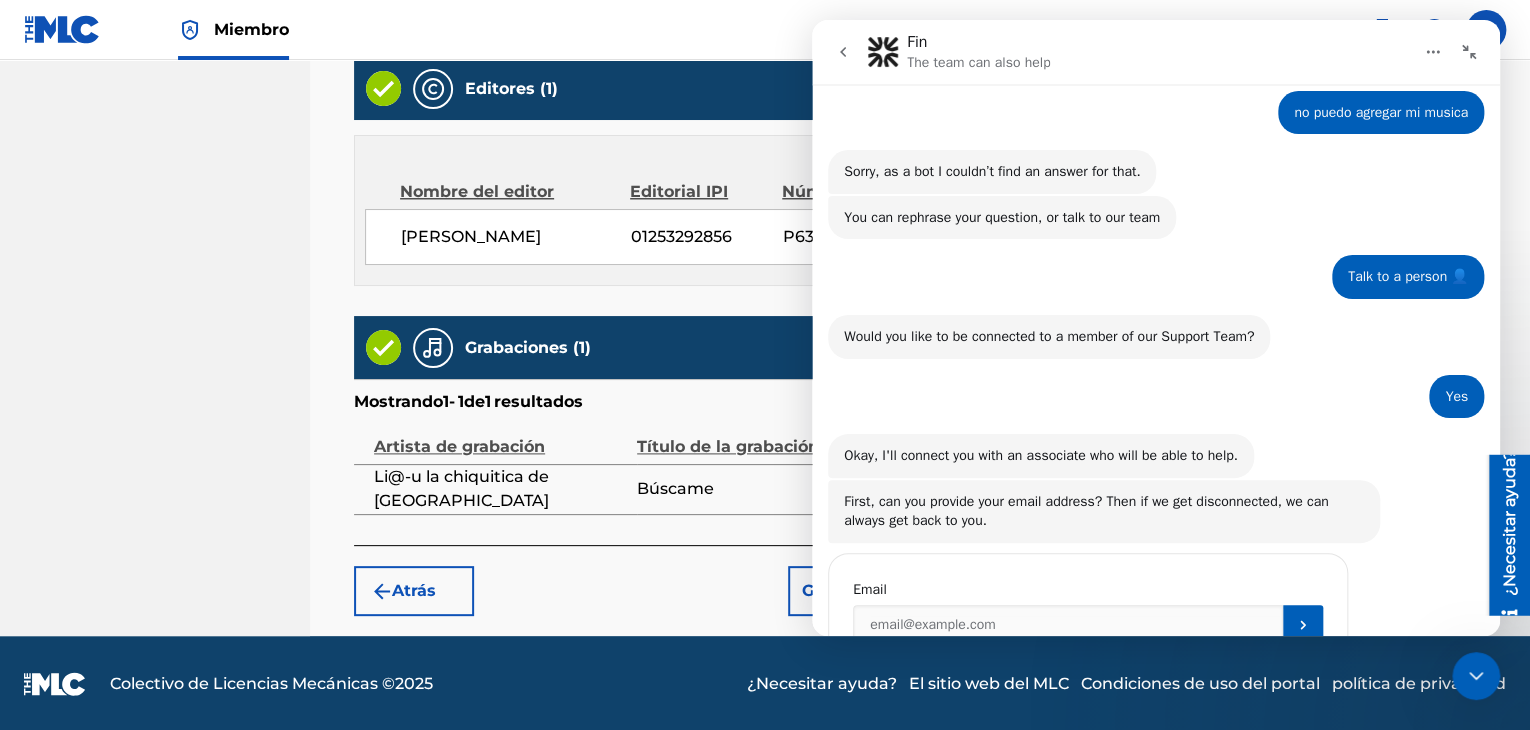 scroll, scrollTop: 164, scrollLeft: 0, axis: vertical 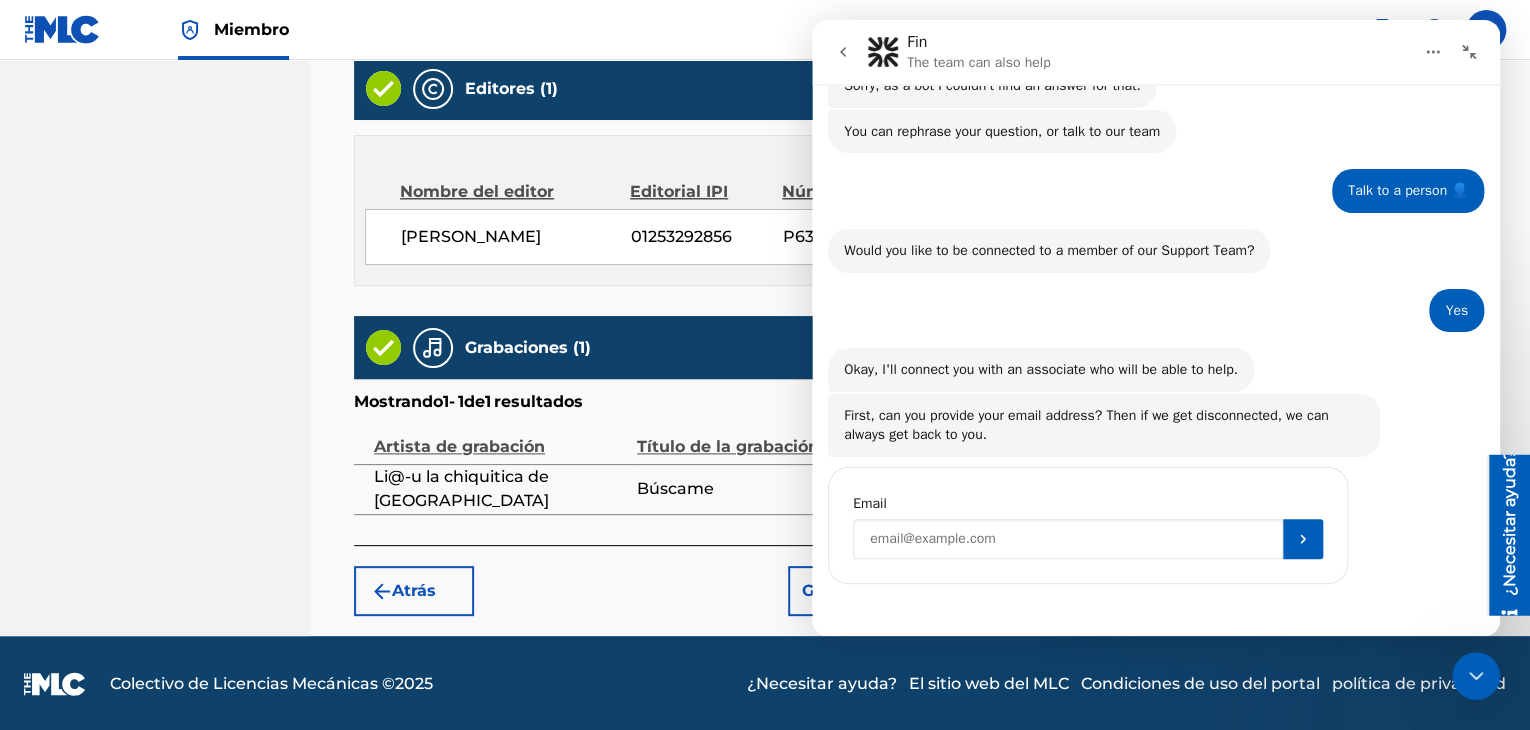 click at bounding box center (1068, 539) 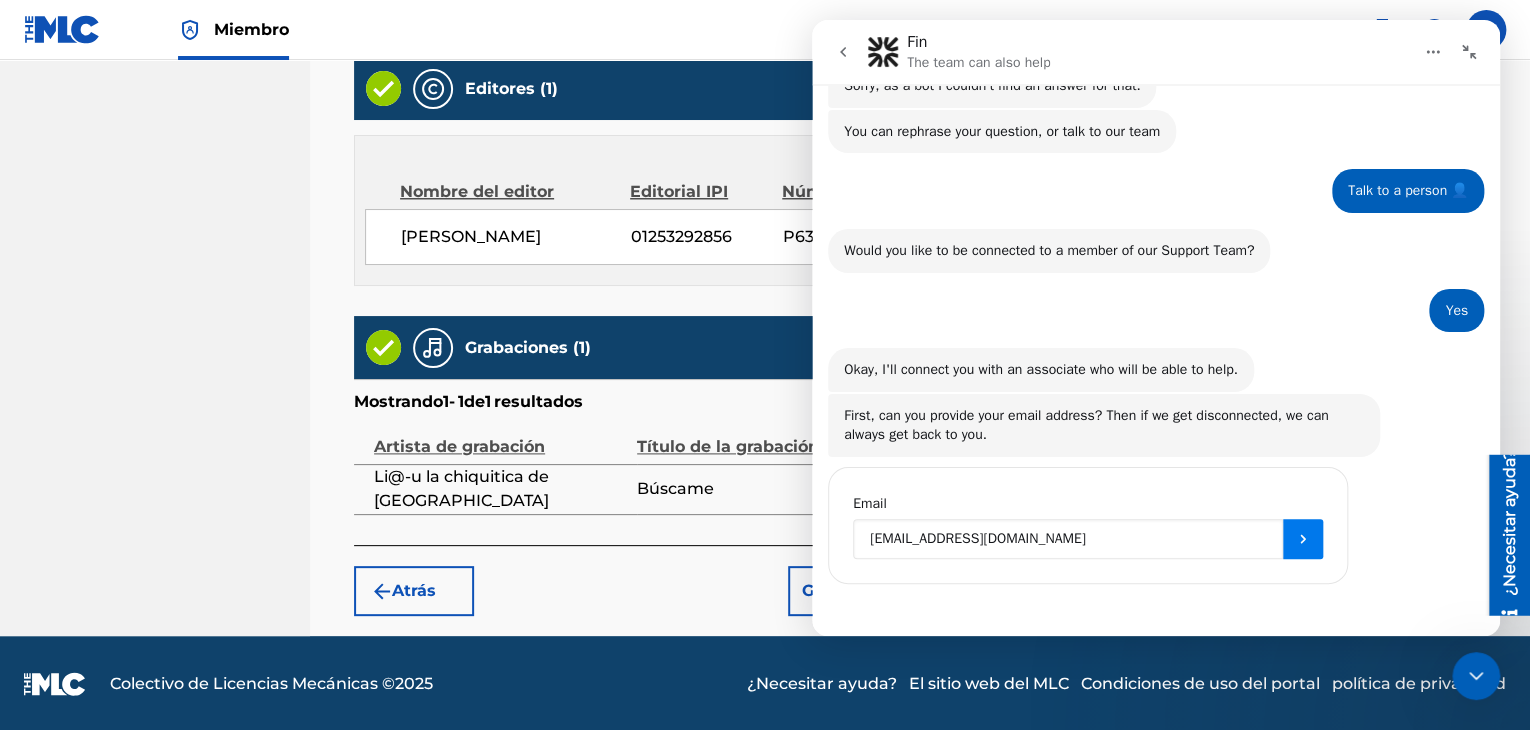 type on "[EMAIL_ADDRESS][DOMAIN_NAME]" 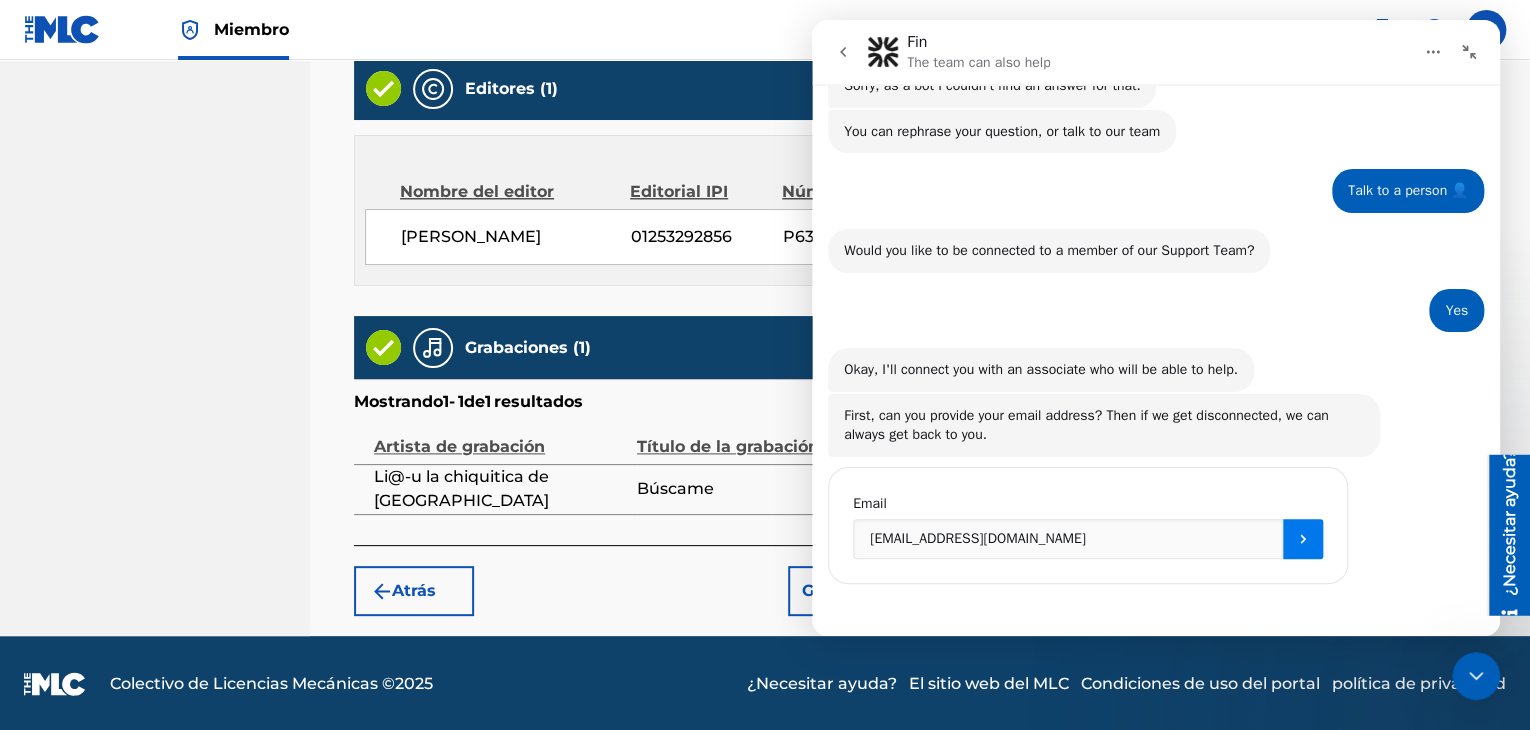 click at bounding box center [1303, 539] 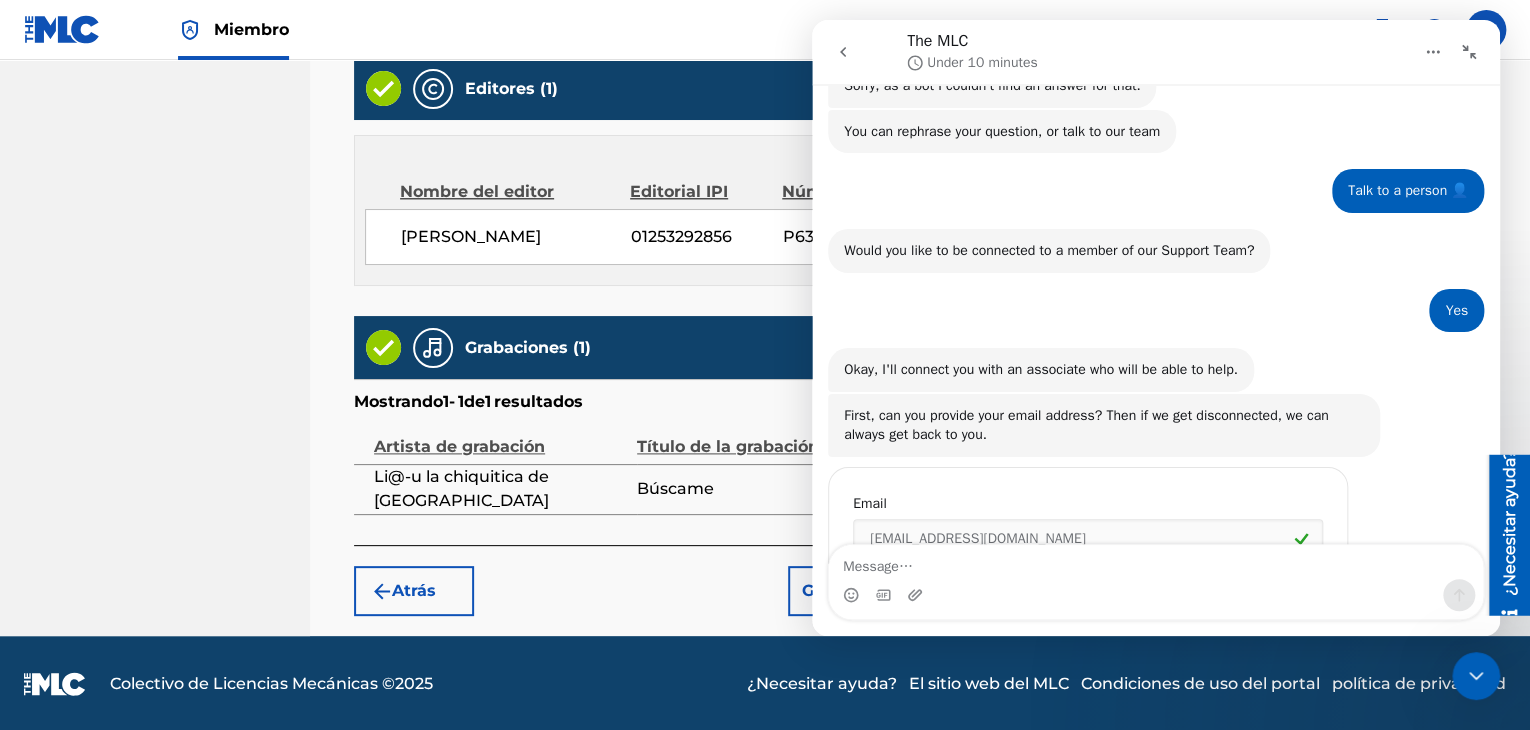 scroll, scrollTop: 236, scrollLeft: 0, axis: vertical 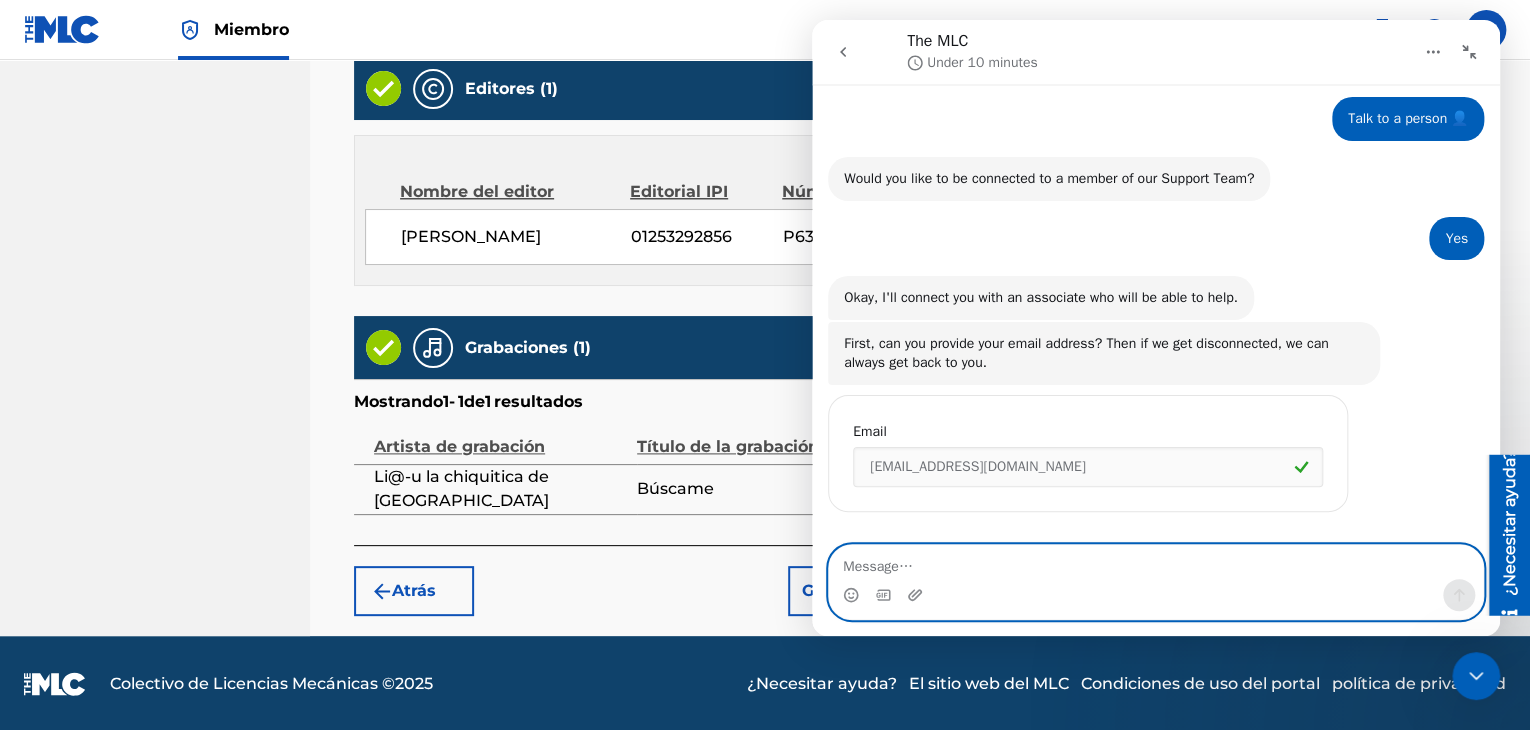 click at bounding box center (1156, 562) 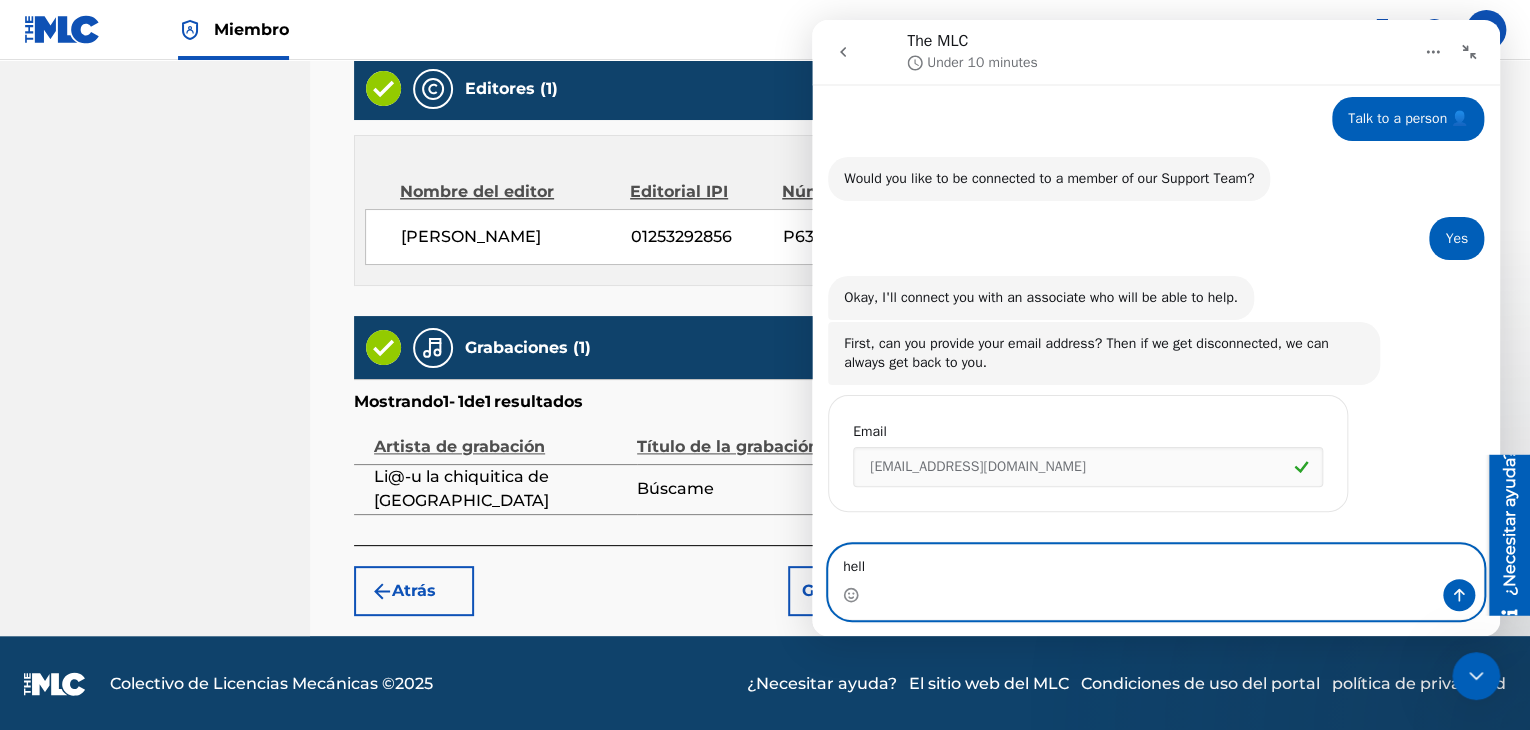 type on "hello" 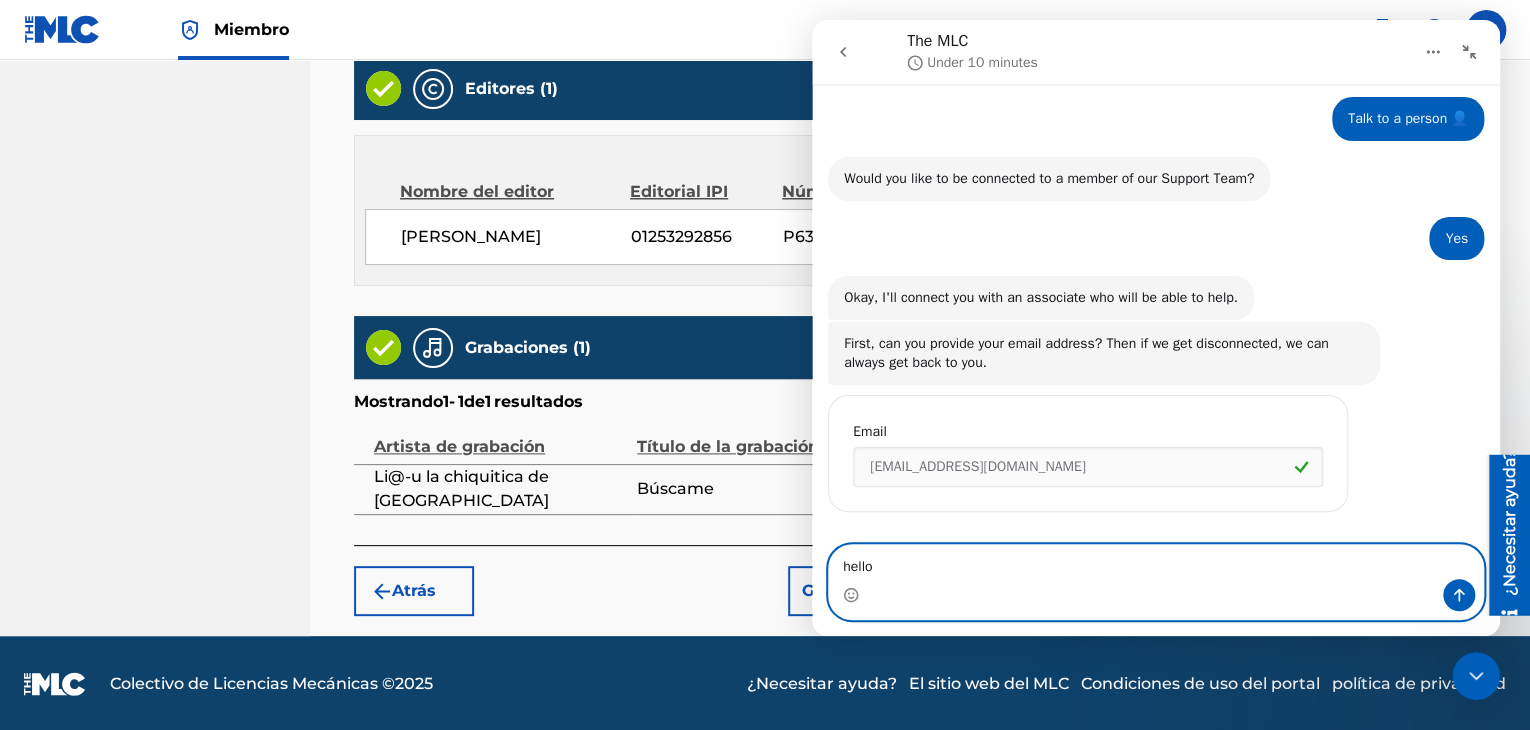 type 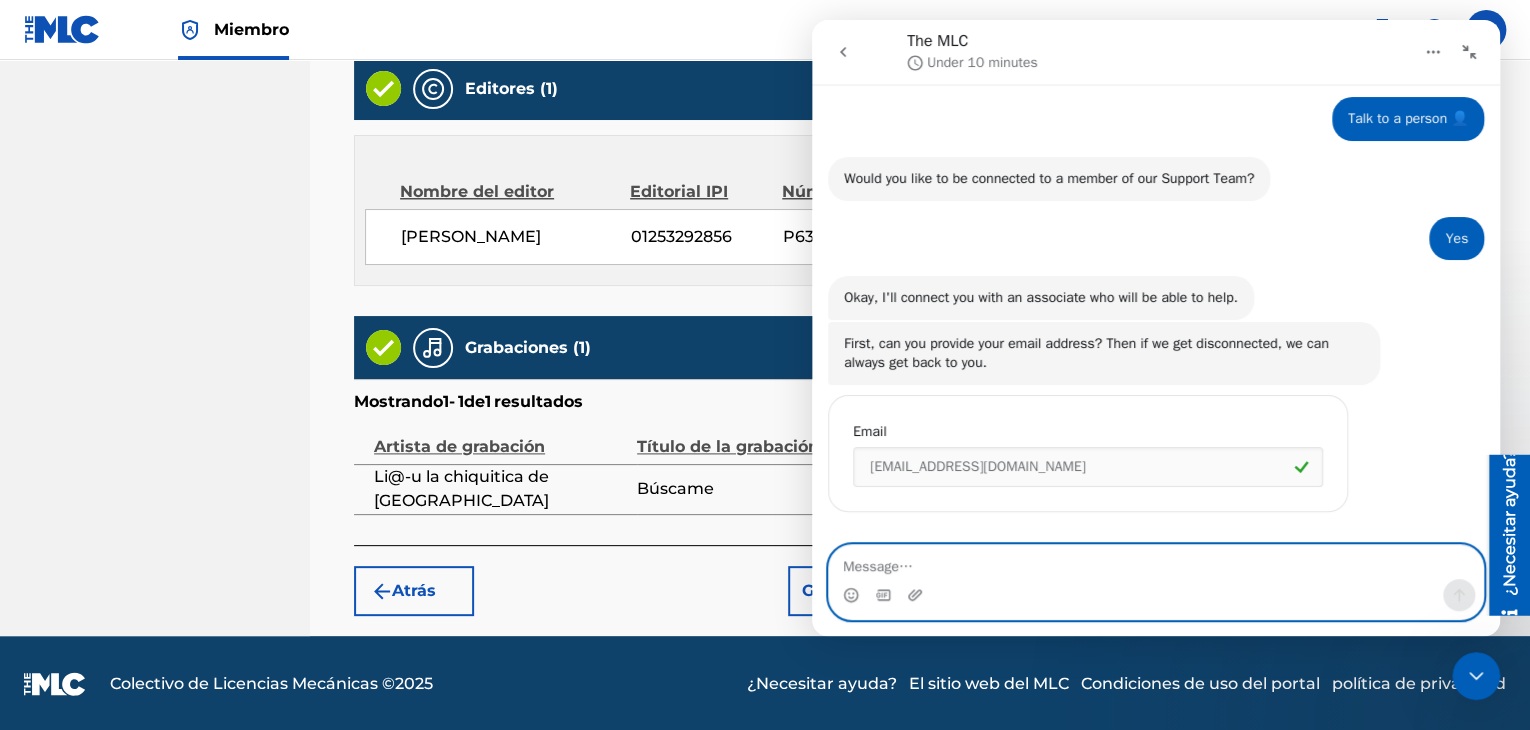 scroll, scrollTop: 295, scrollLeft: 0, axis: vertical 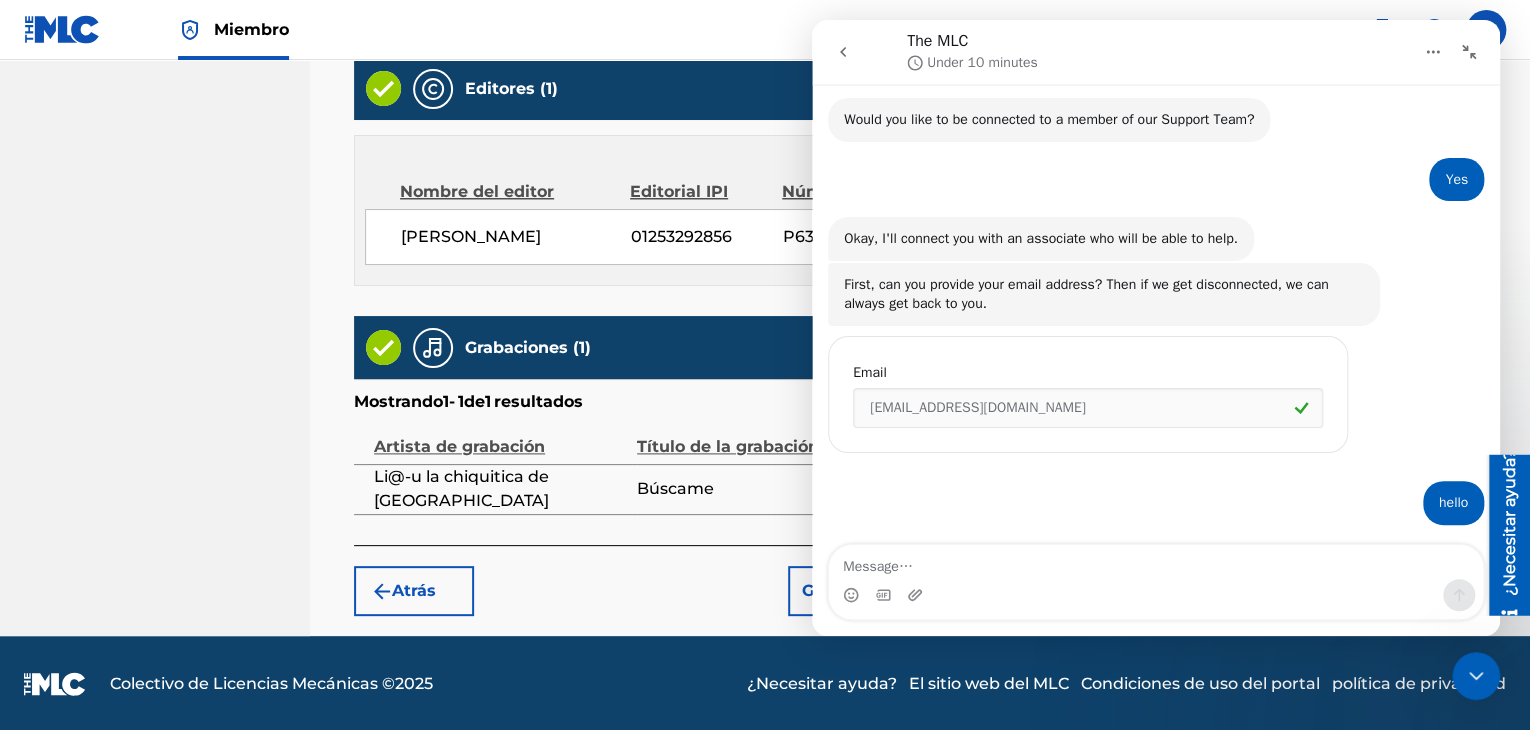 click on "Li@-u la chiquitica de [GEOGRAPHIC_DATA]" at bounding box center [461, 488] 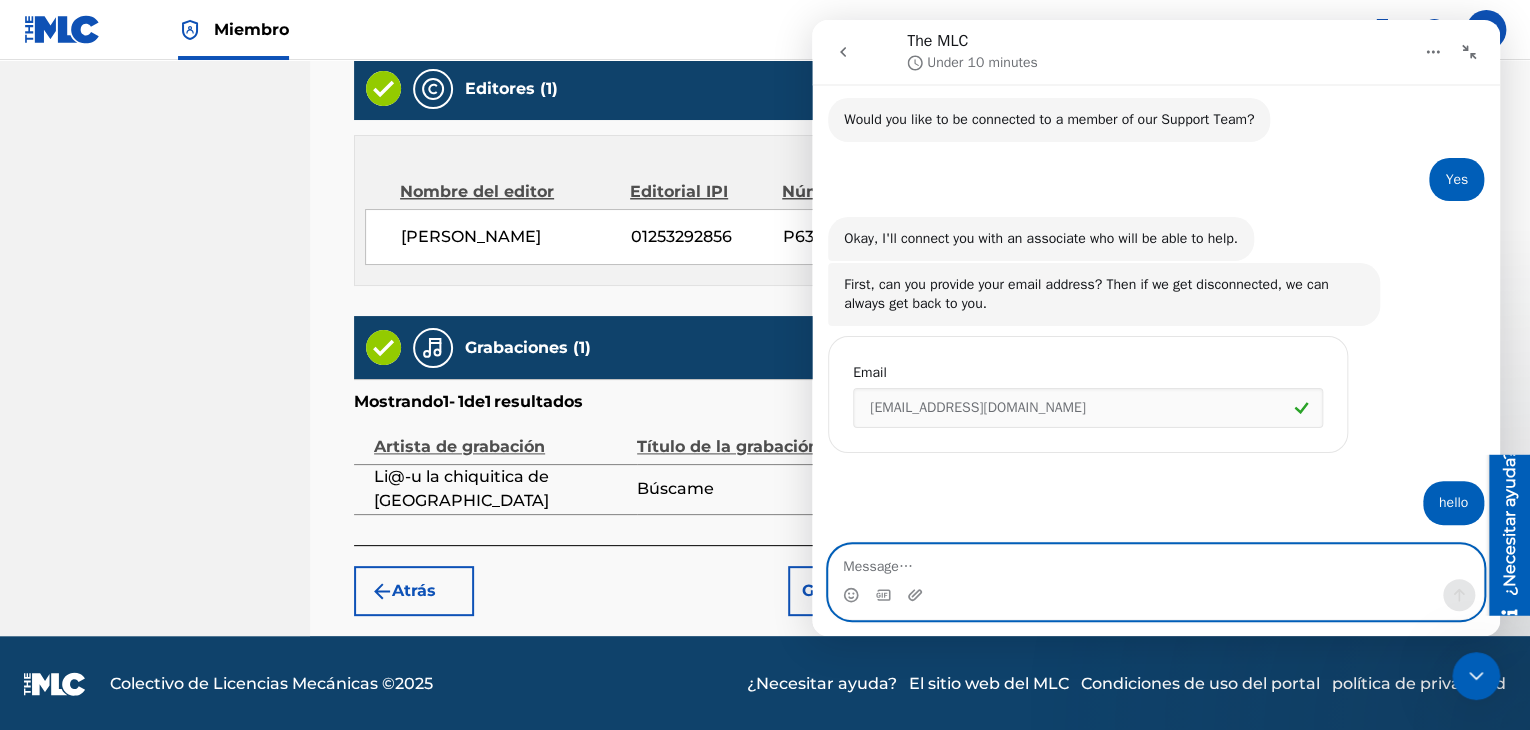 click at bounding box center [1156, 562] 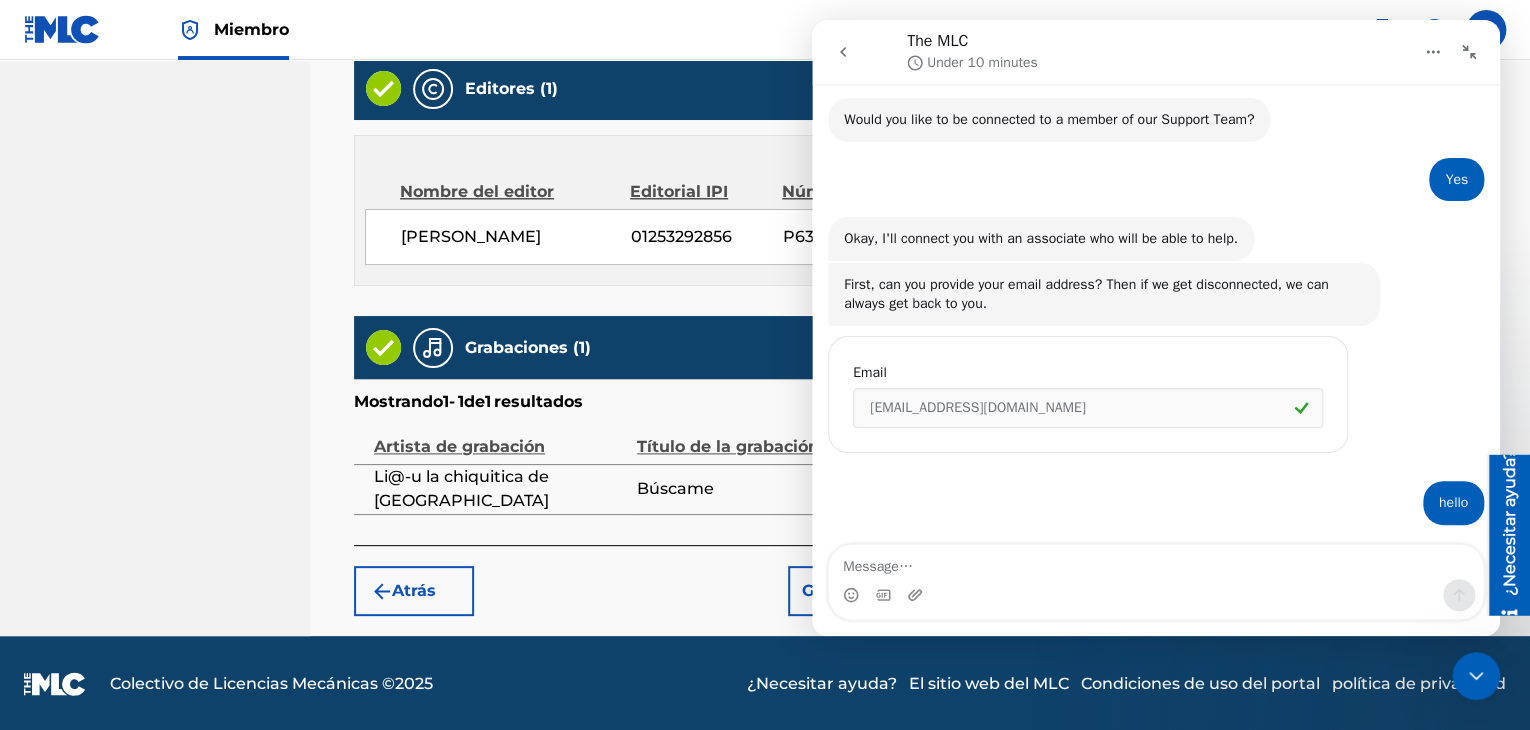 scroll, scrollTop: 0, scrollLeft: 0, axis: both 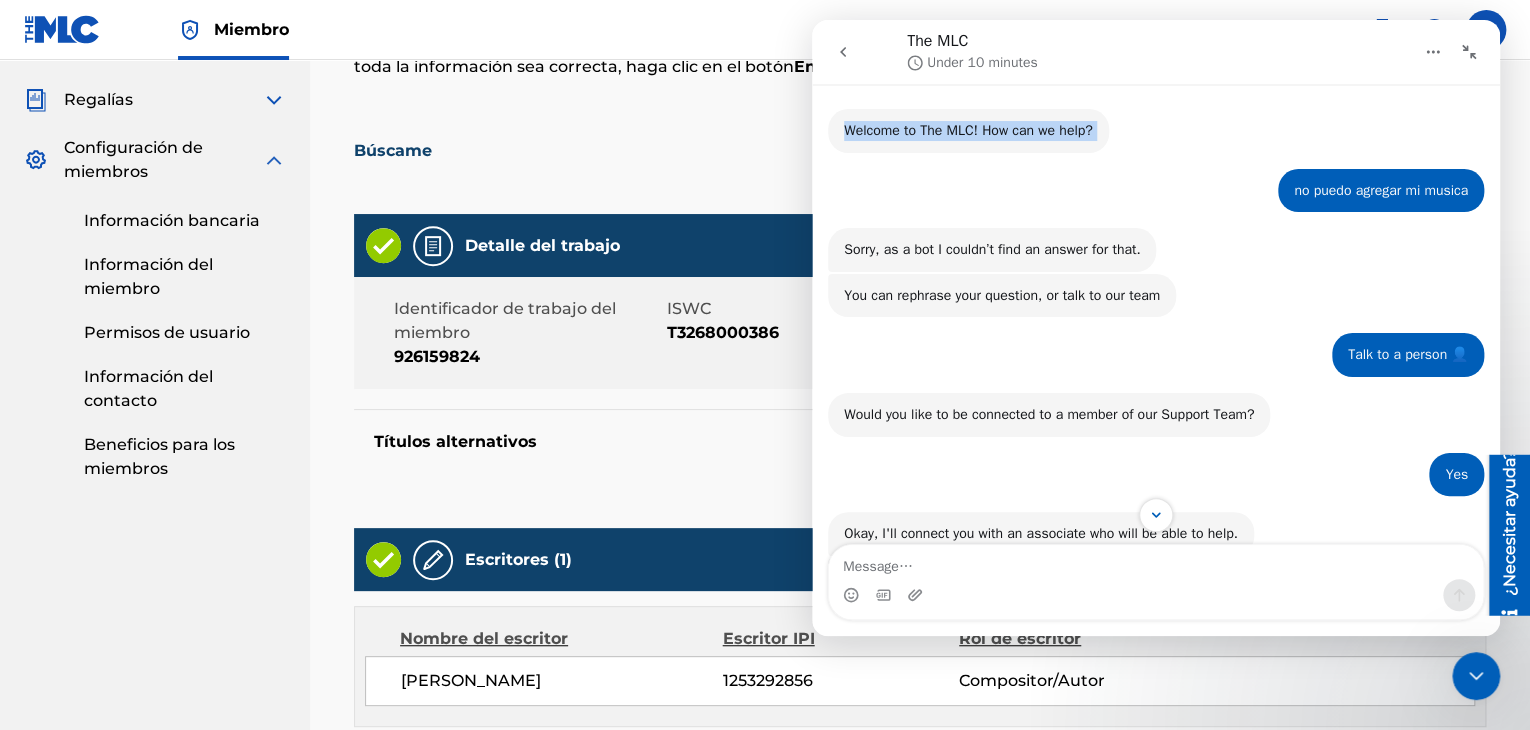 drag, startPoint x: 1258, startPoint y: 54, endPoint x: 1272, endPoint y: 72, distance: 22.803509 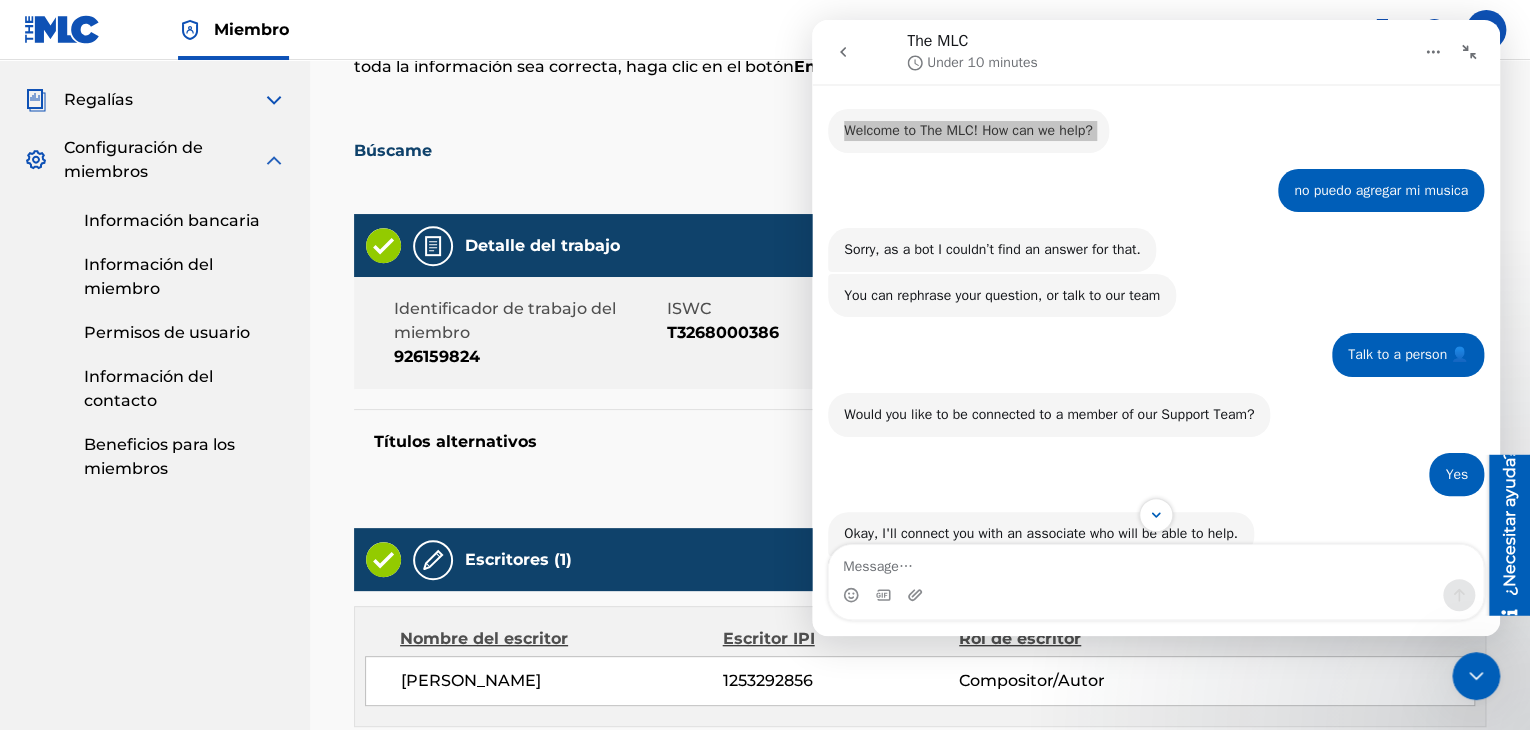 click on "Búscame" at bounding box center (920, 139) 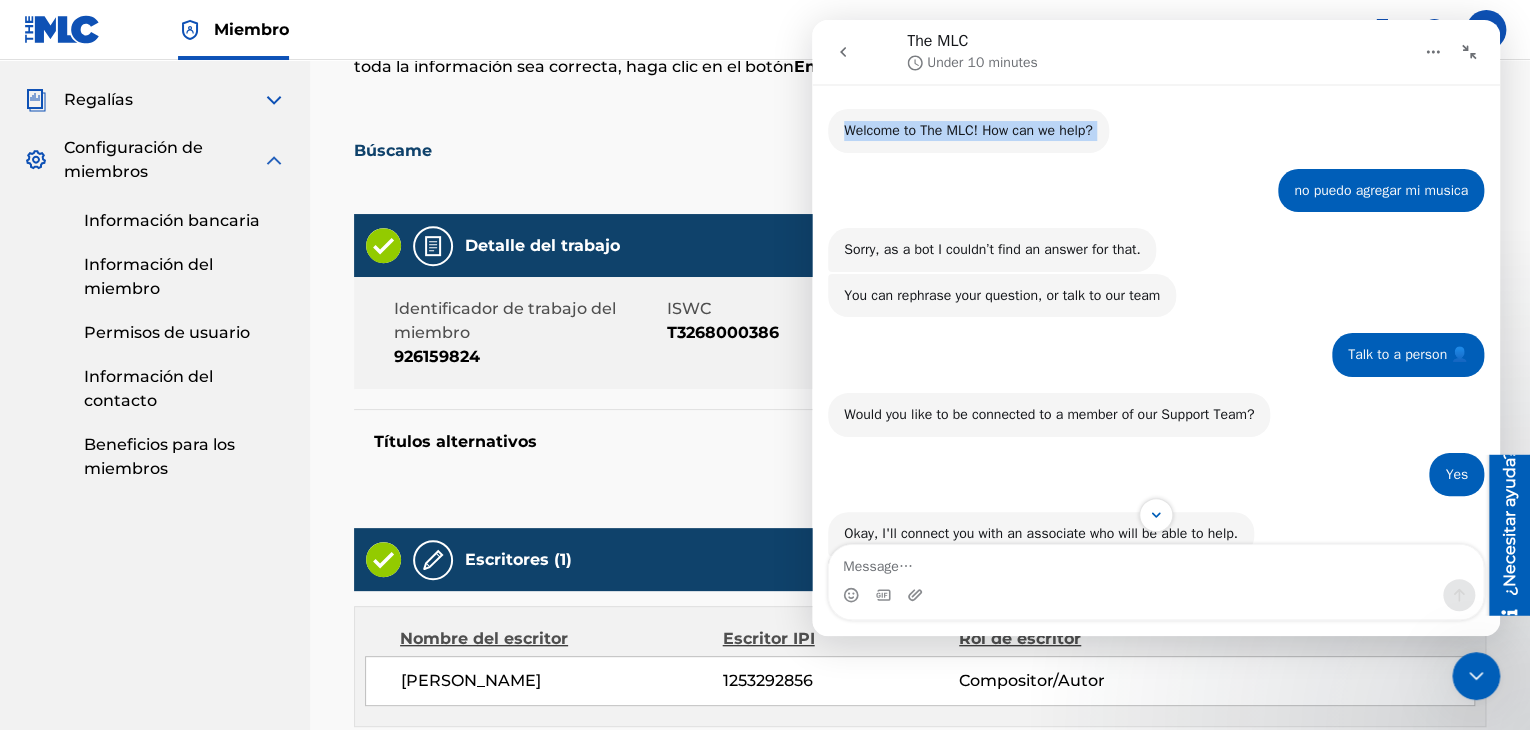 click 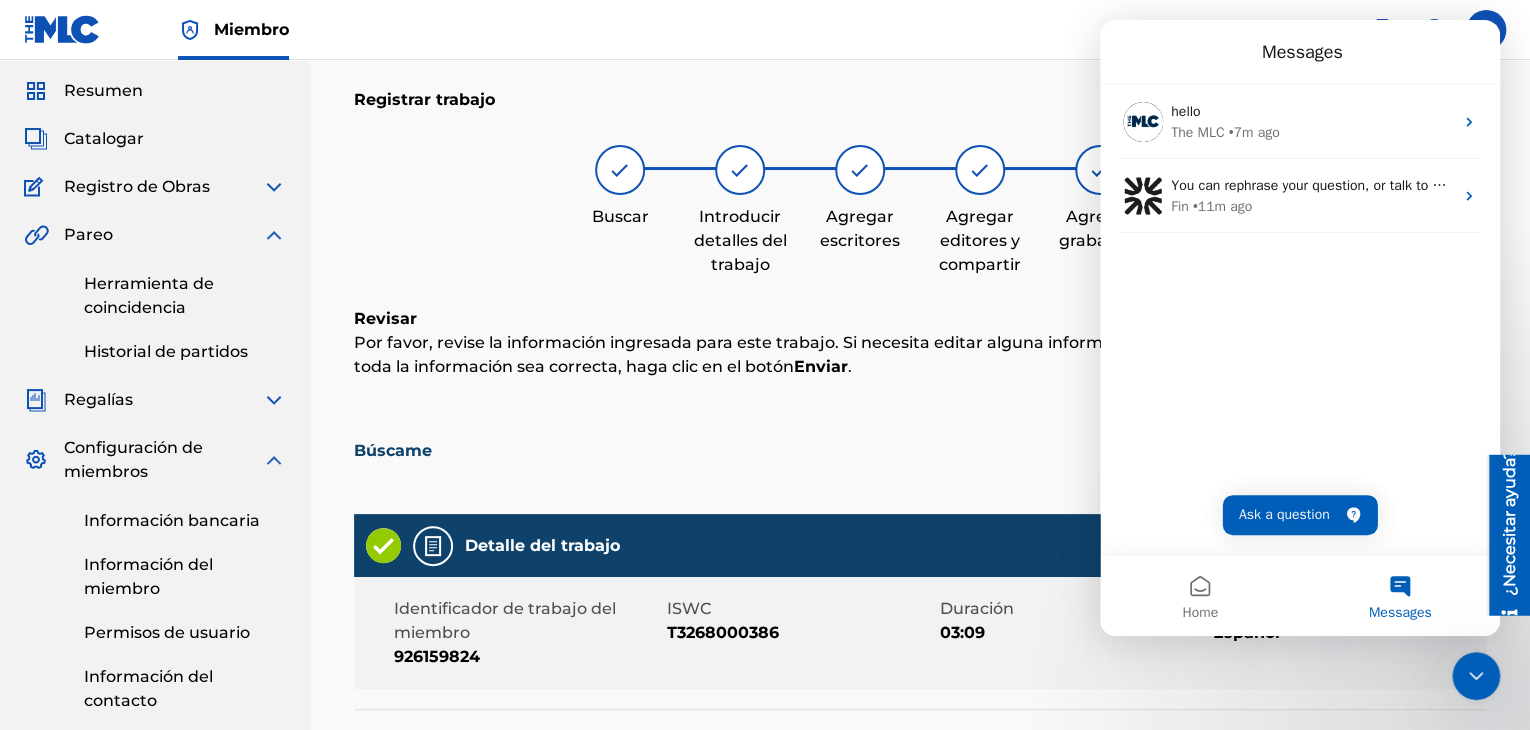 scroll, scrollTop: 0, scrollLeft: 0, axis: both 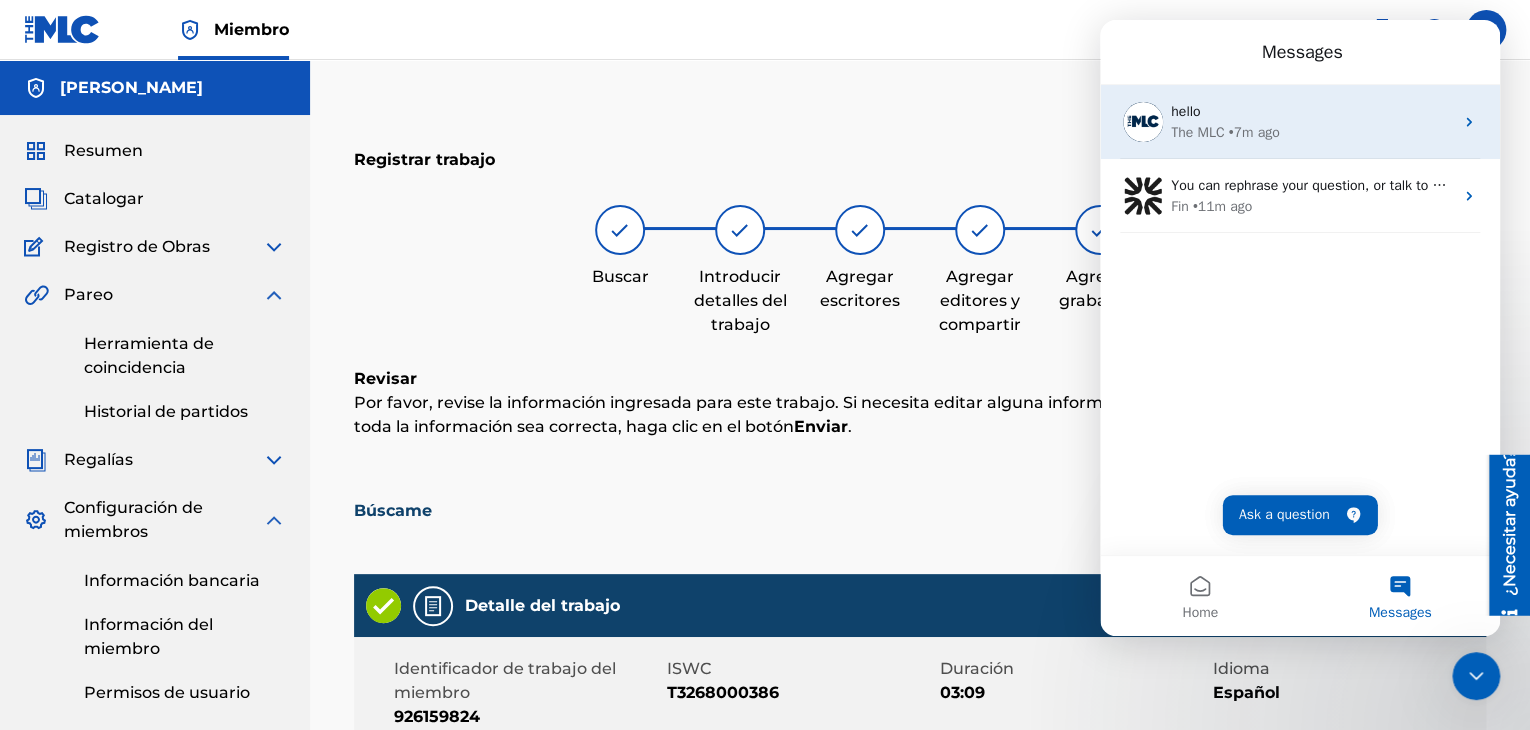 click on "hello" at bounding box center [1312, 111] 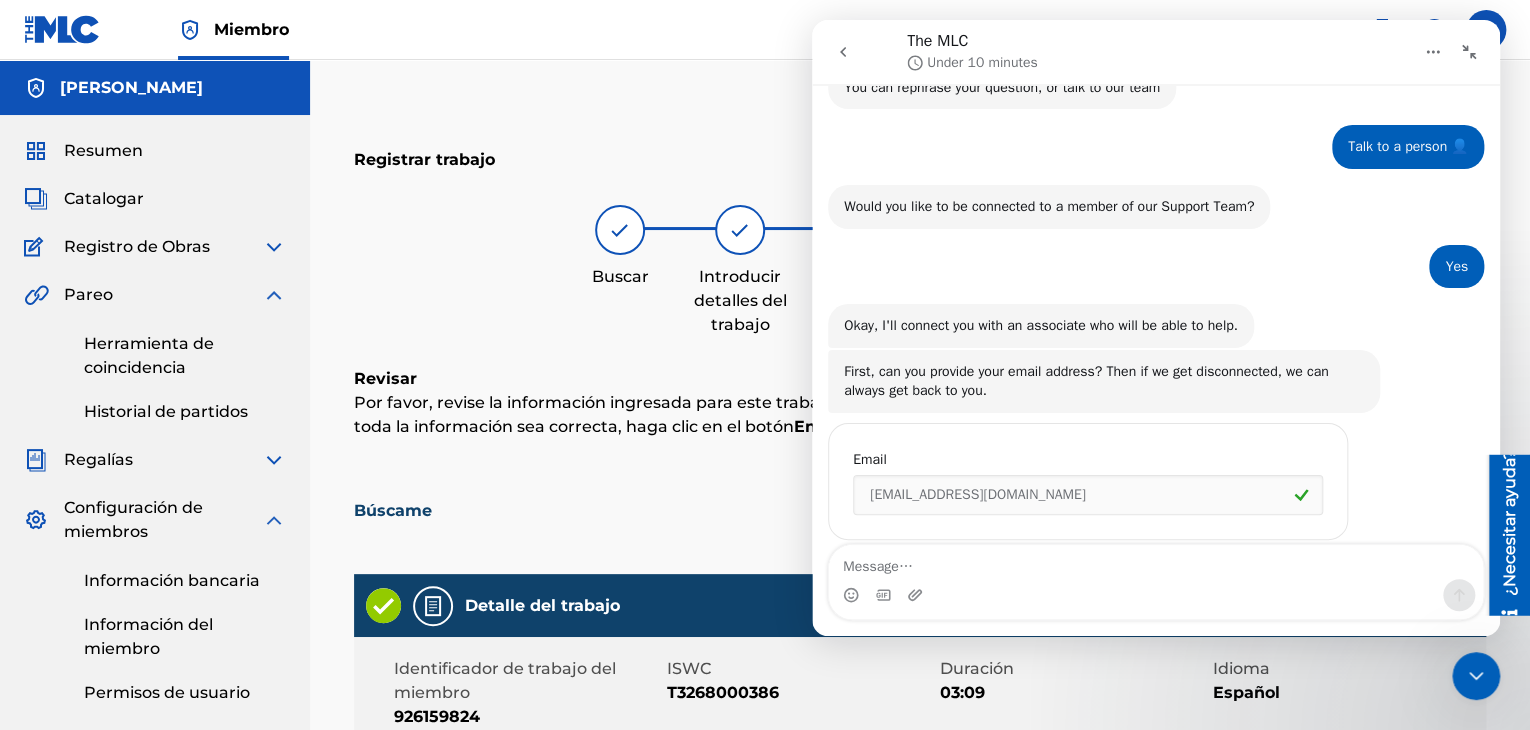 scroll, scrollTop: 295, scrollLeft: 0, axis: vertical 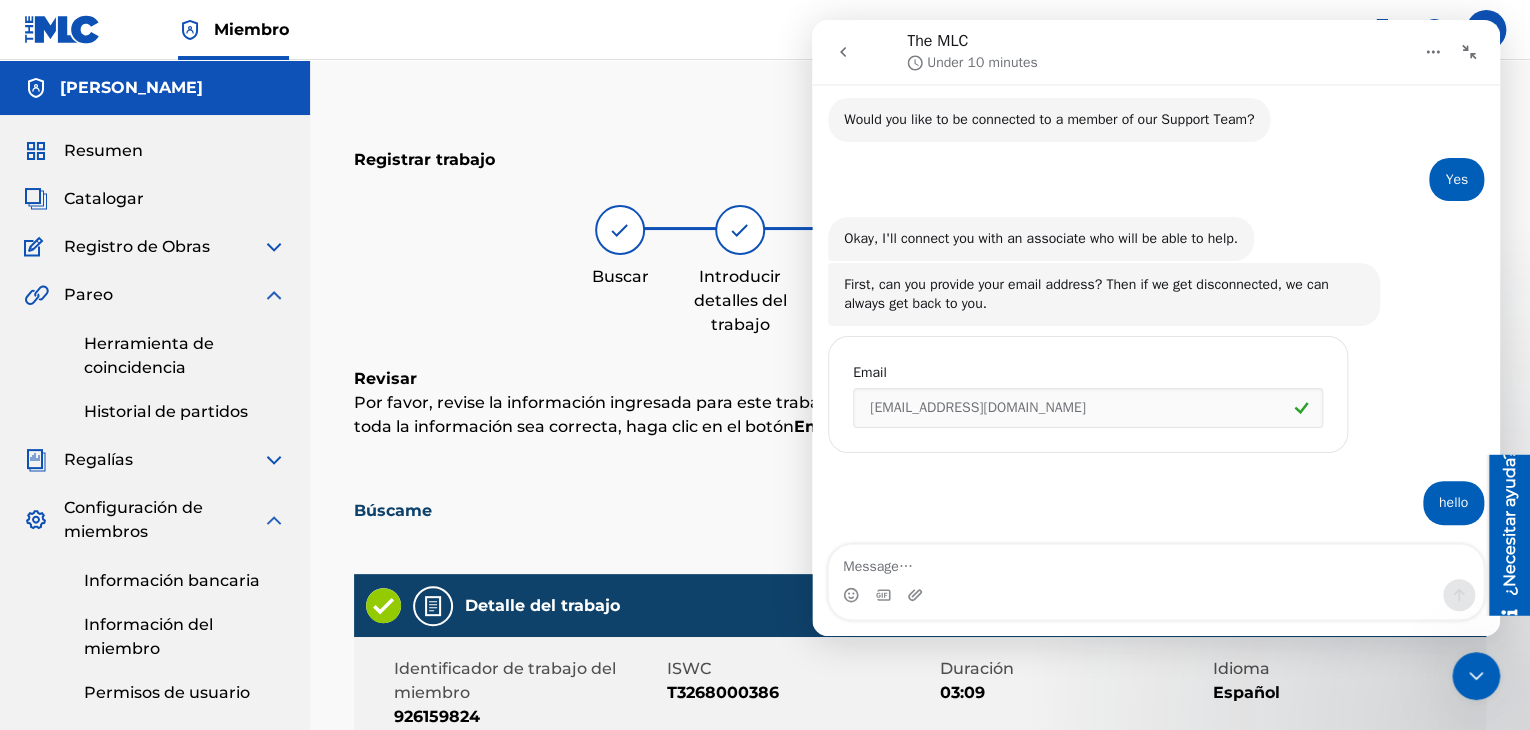 click at bounding box center (1476, 676) 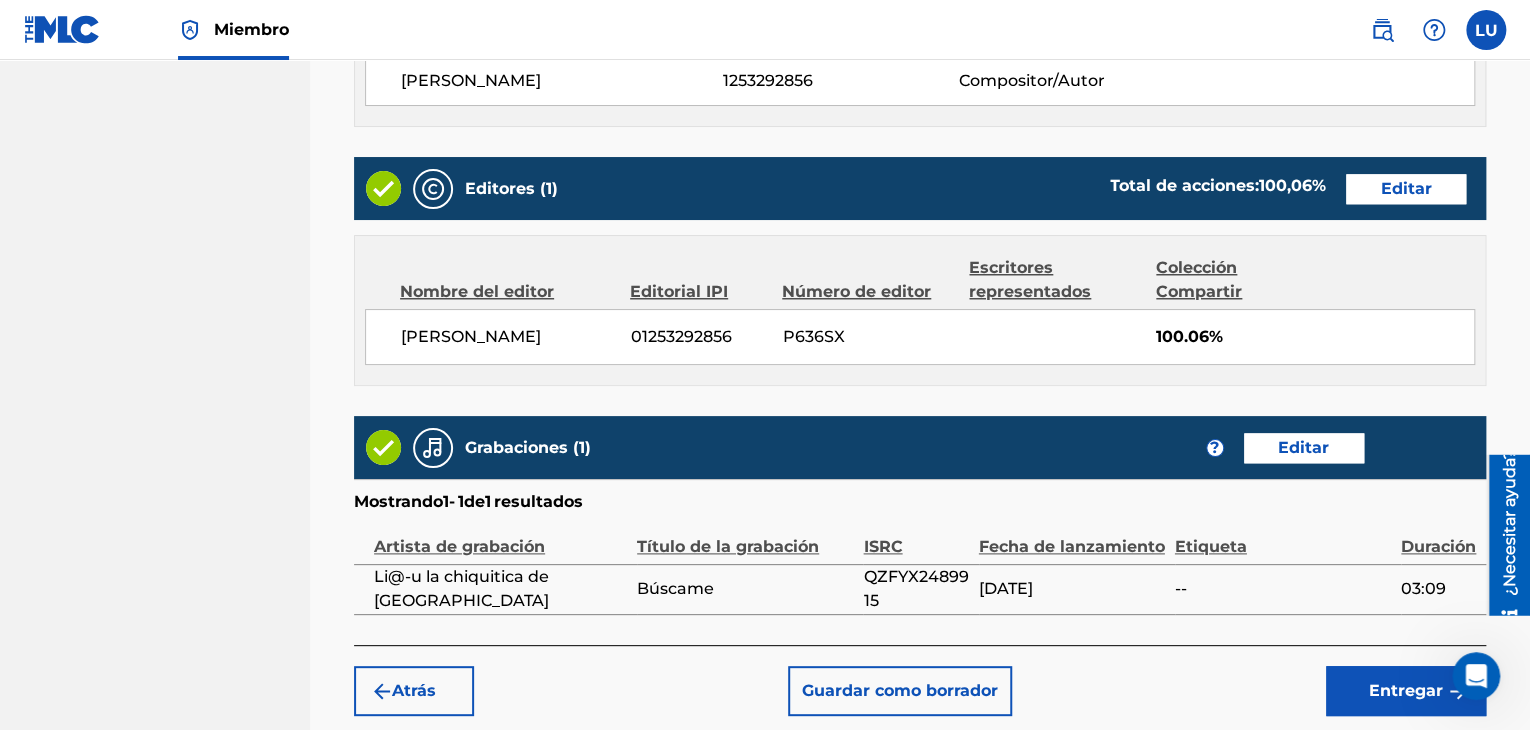 scroll, scrollTop: 1060, scrollLeft: 0, axis: vertical 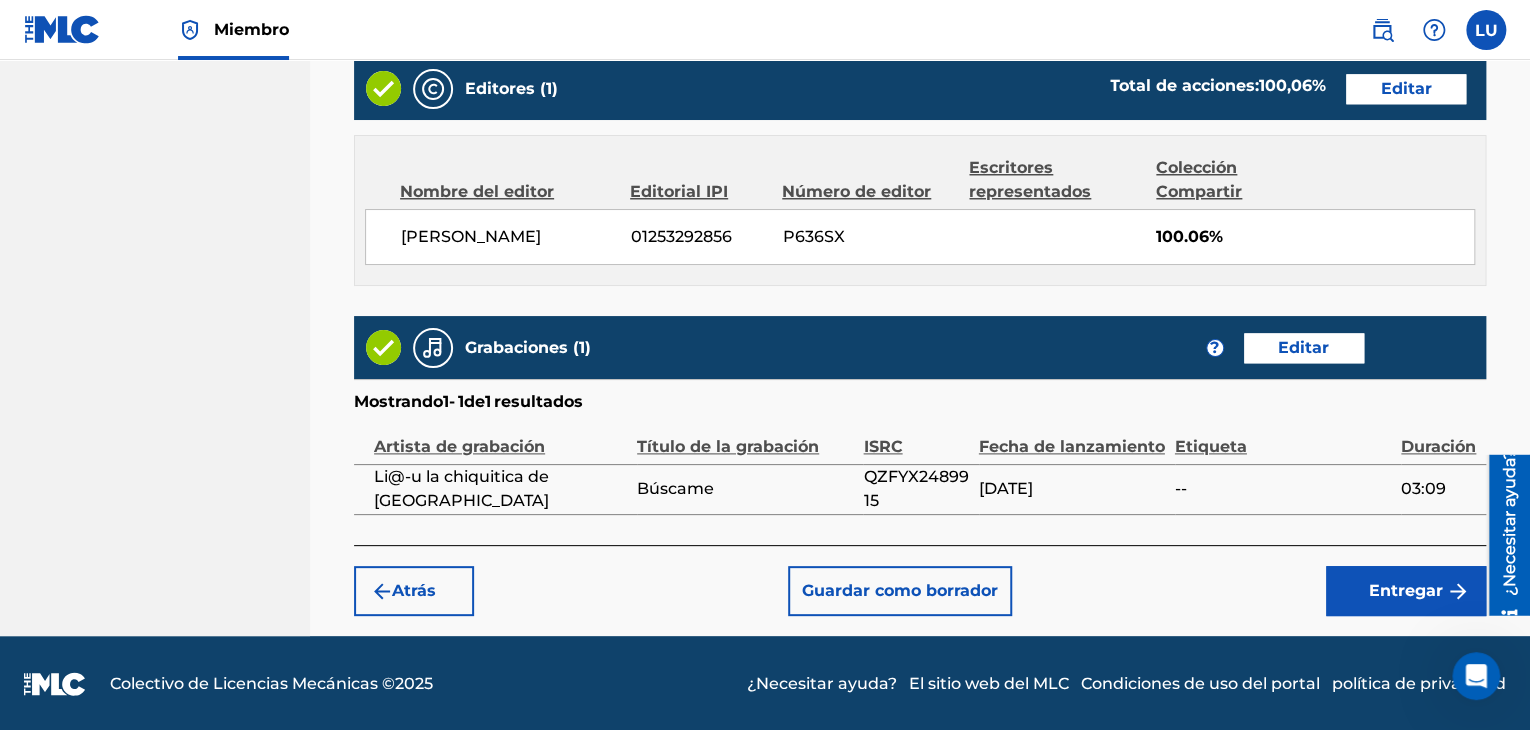 click on "Guardar como borrador" at bounding box center [900, 590] 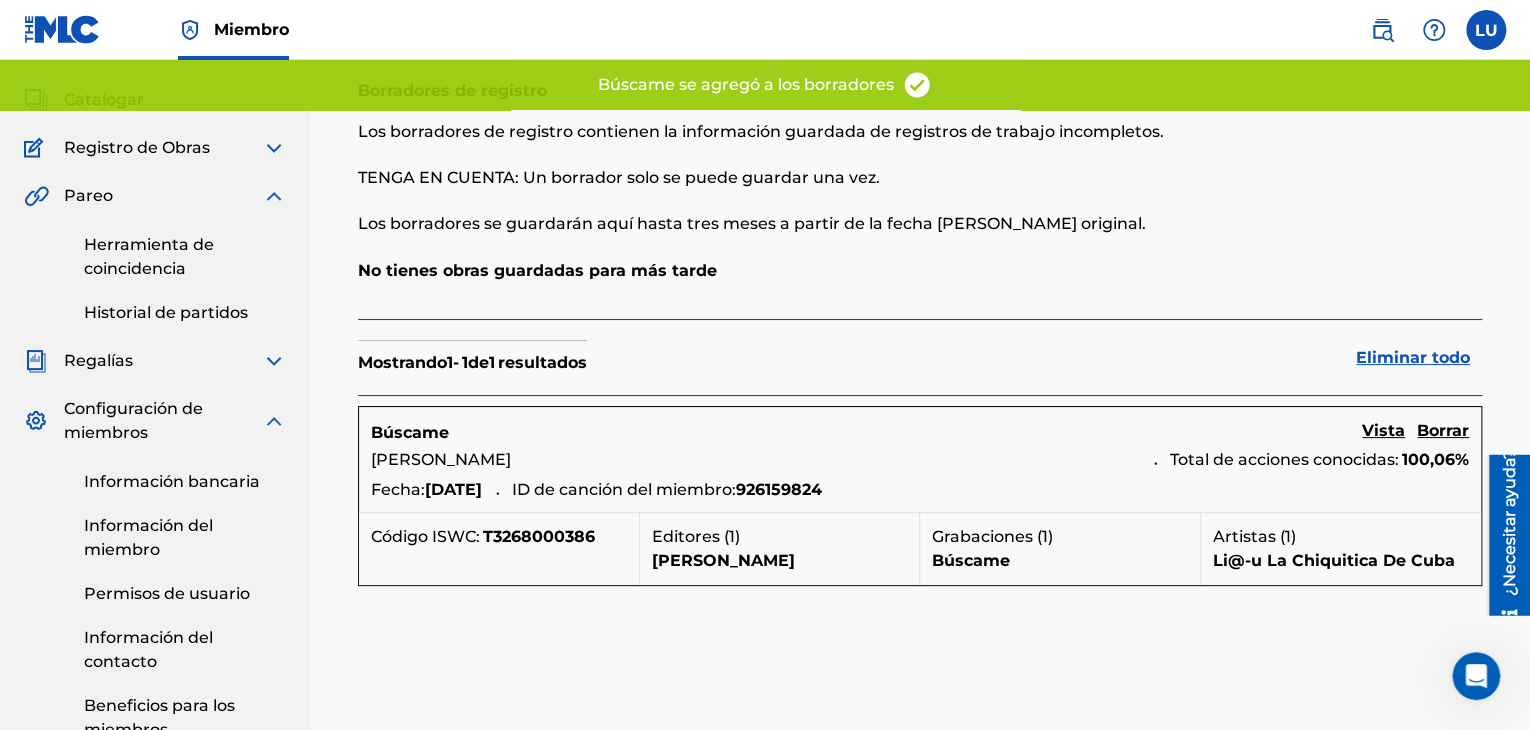 scroll, scrollTop: 100, scrollLeft: 0, axis: vertical 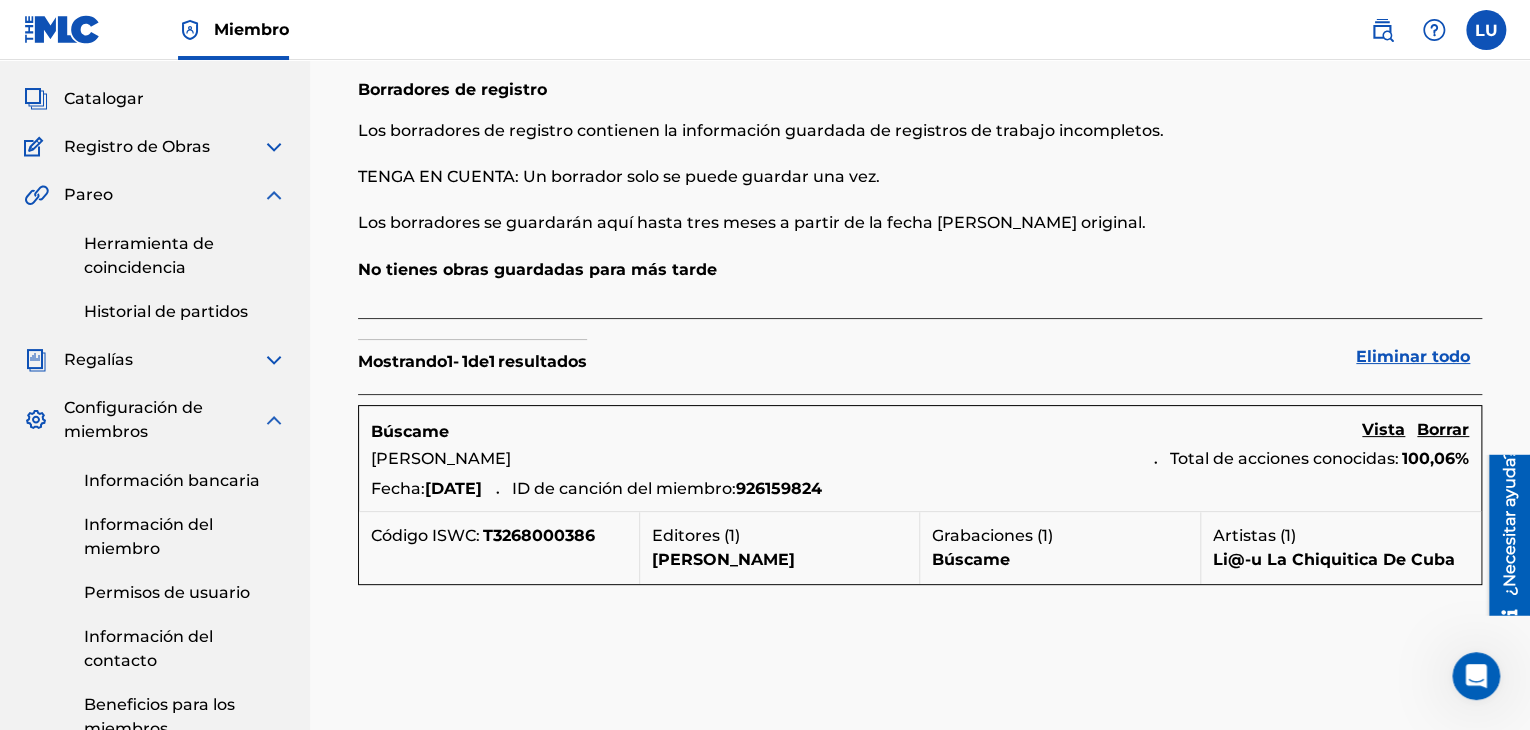click on "Vista" at bounding box center (1383, 429) 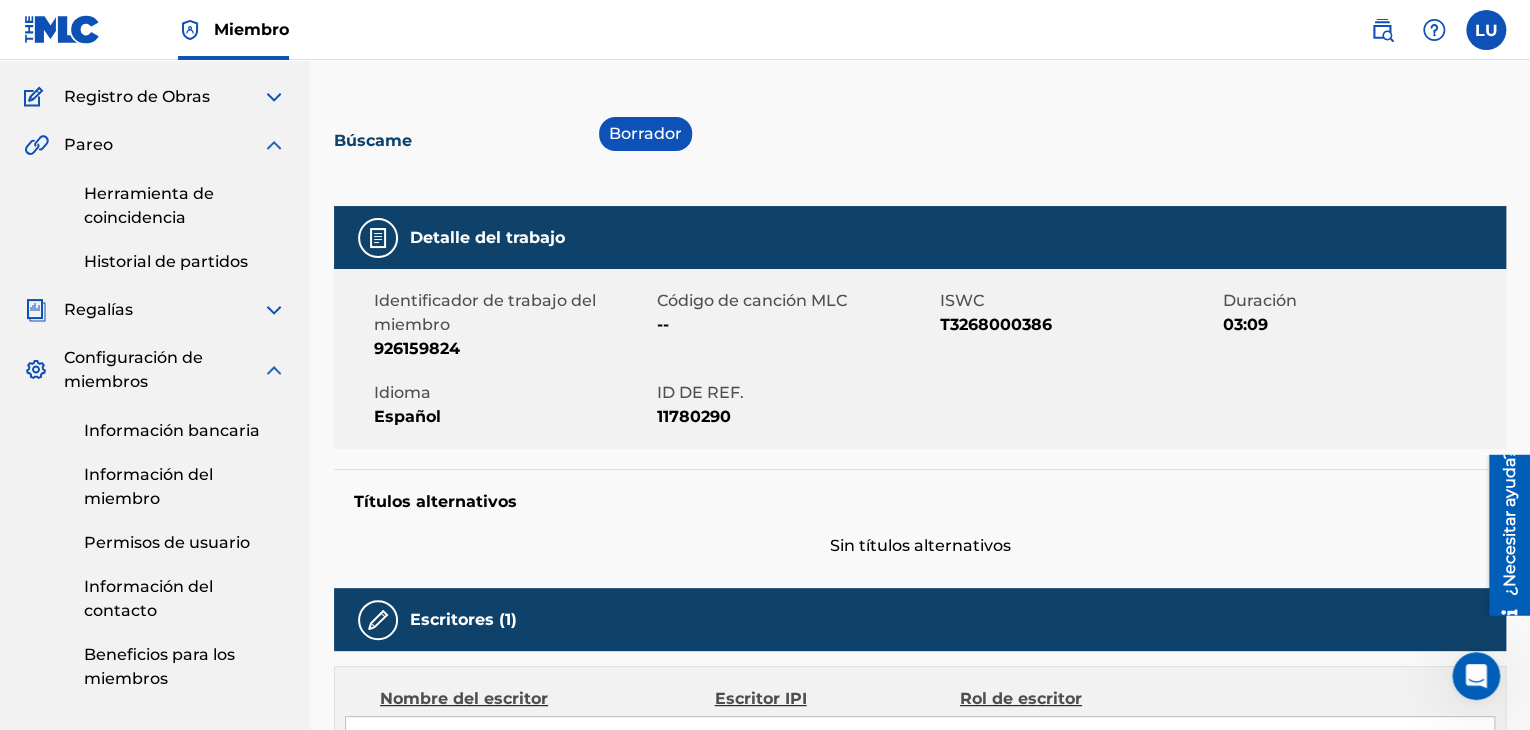 scroll, scrollTop: 0, scrollLeft: 0, axis: both 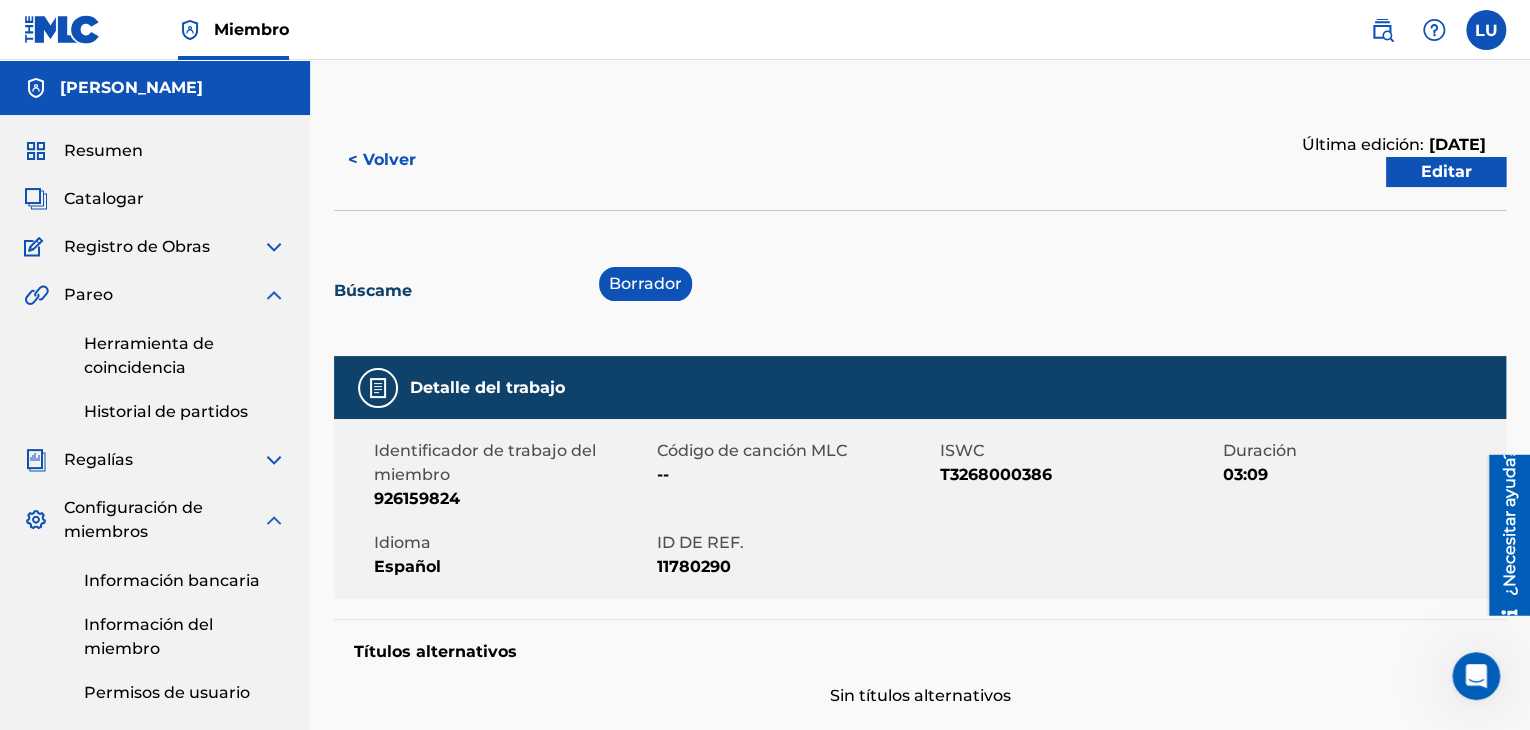 click on "Editar" at bounding box center (1446, 172) 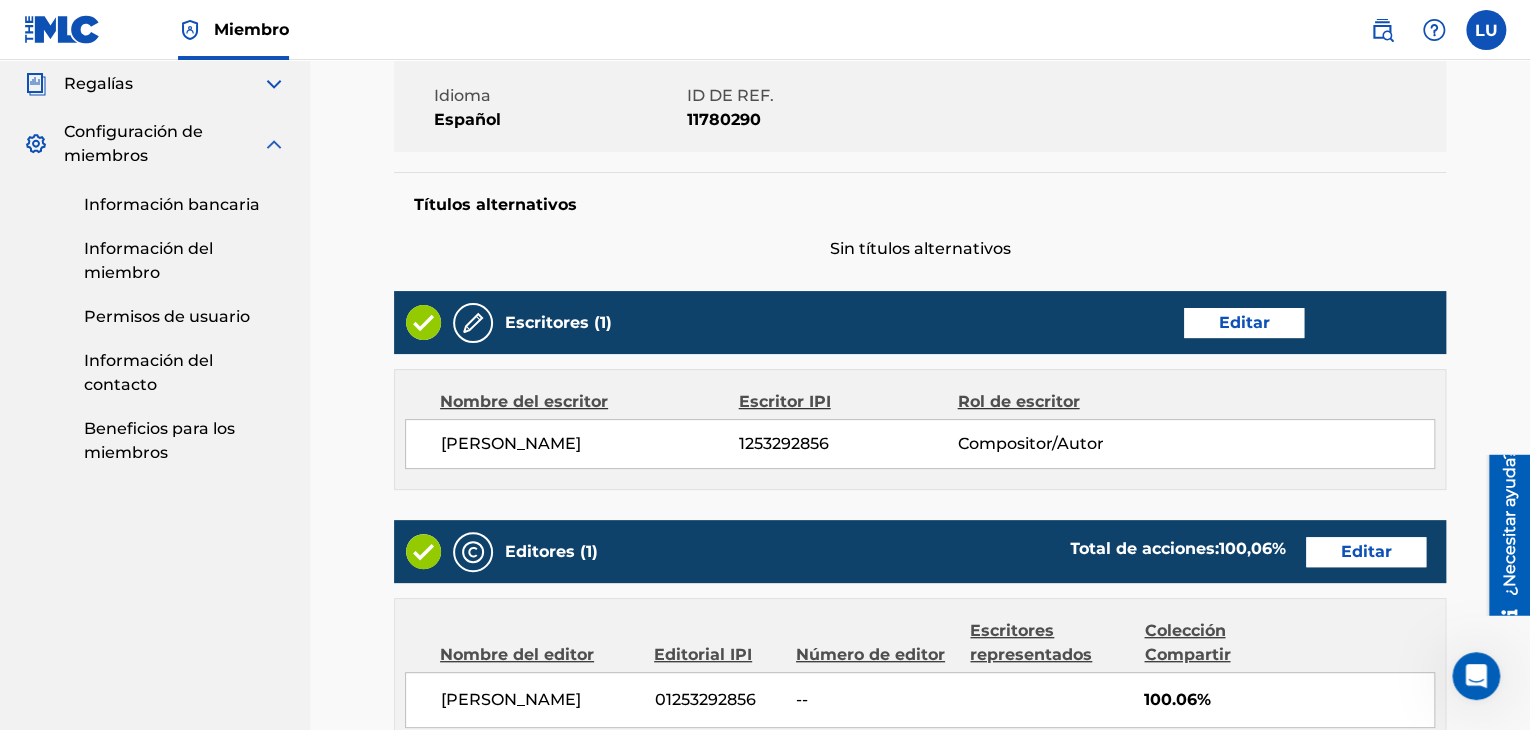 scroll, scrollTop: 348, scrollLeft: 0, axis: vertical 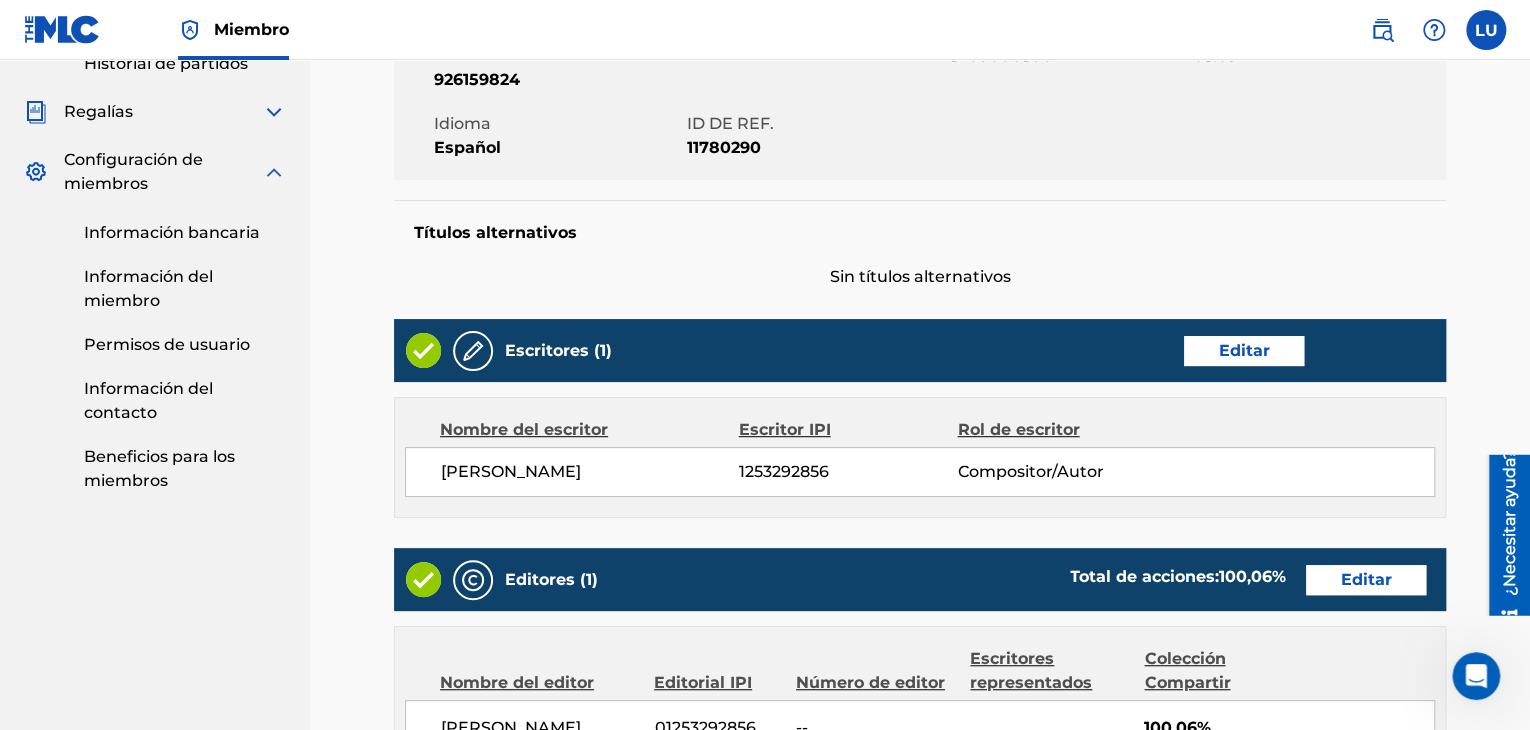 click on "Editar" at bounding box center (1244, 351) 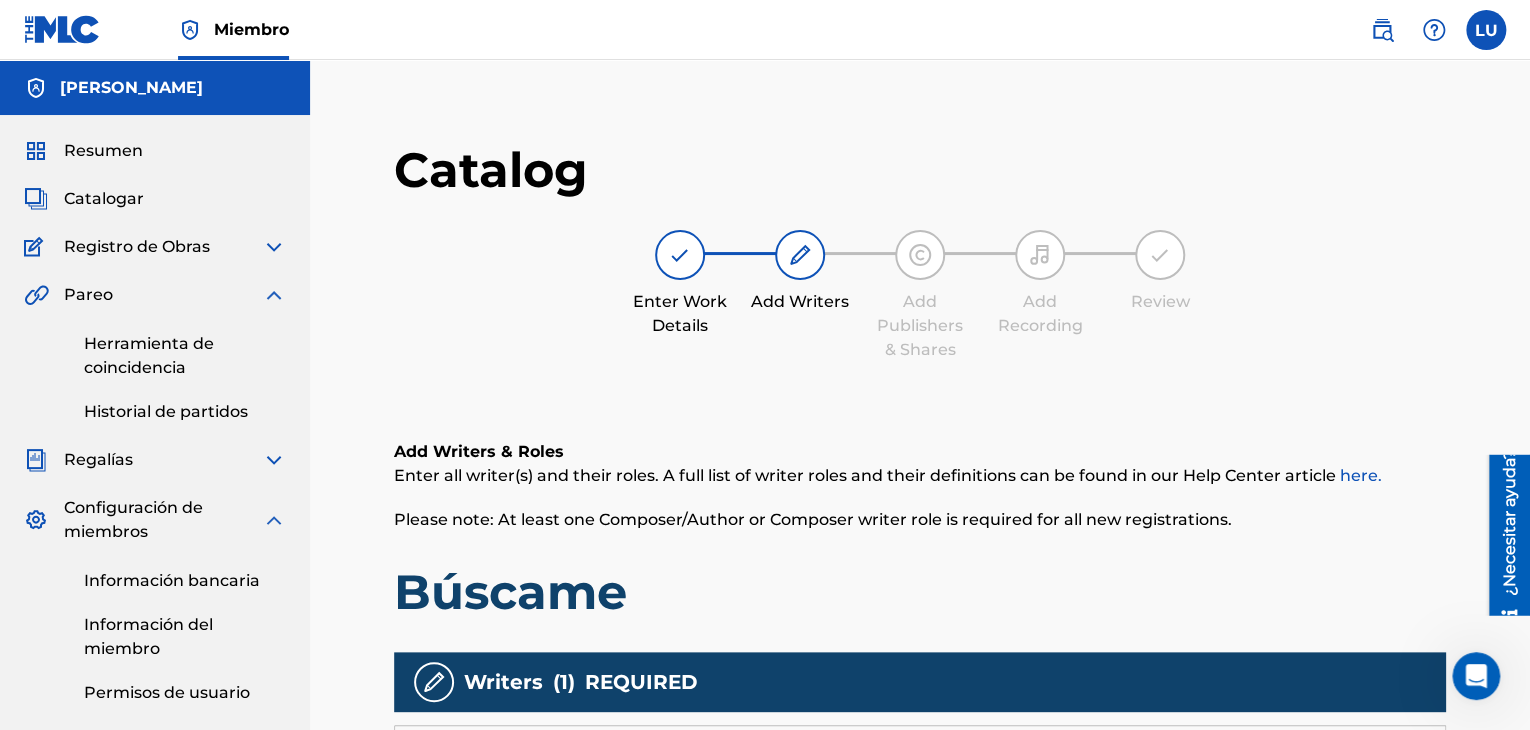 scroll, scrollTop: 400, scrollLeft: 0, axis: vertical 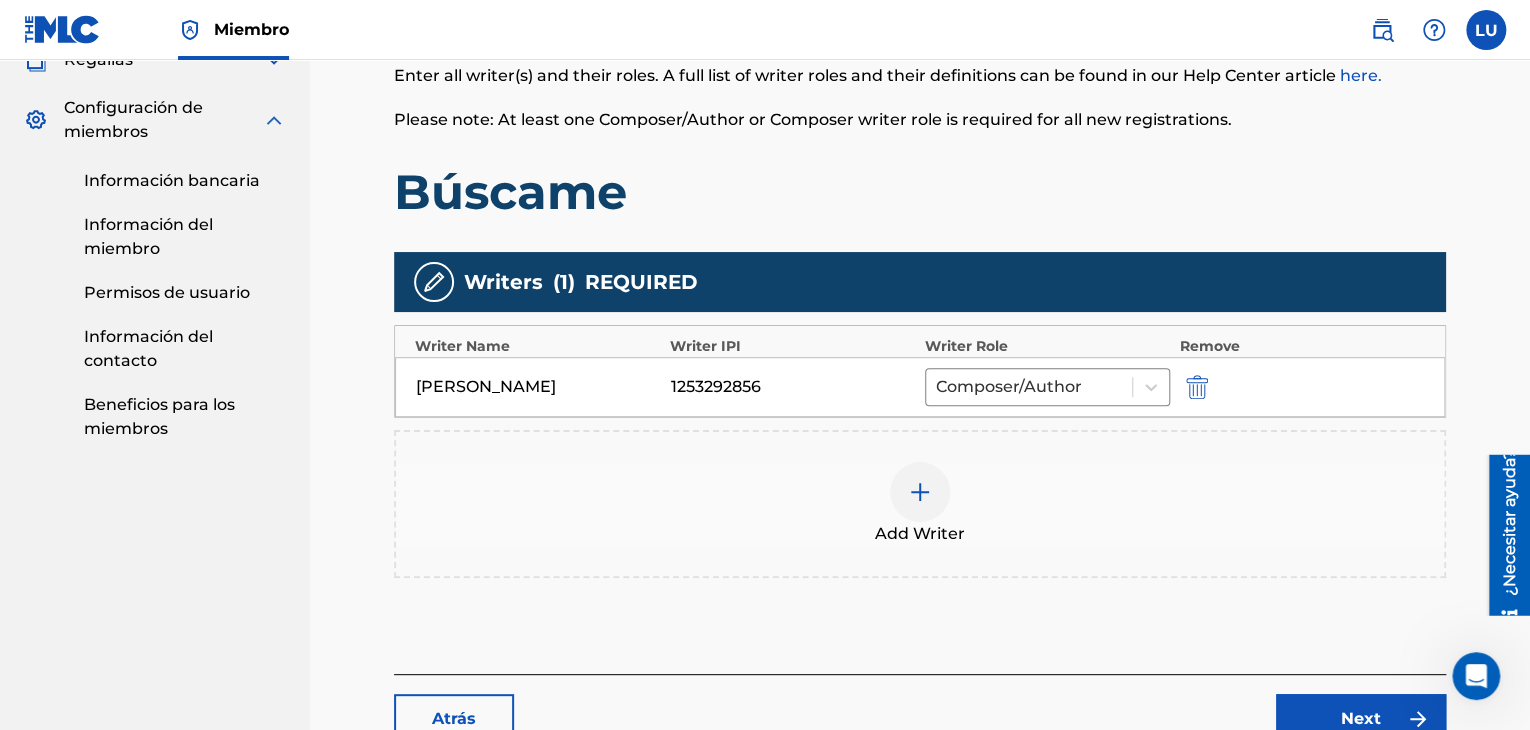 click on "1253292856" at bounding box center (793, 387) 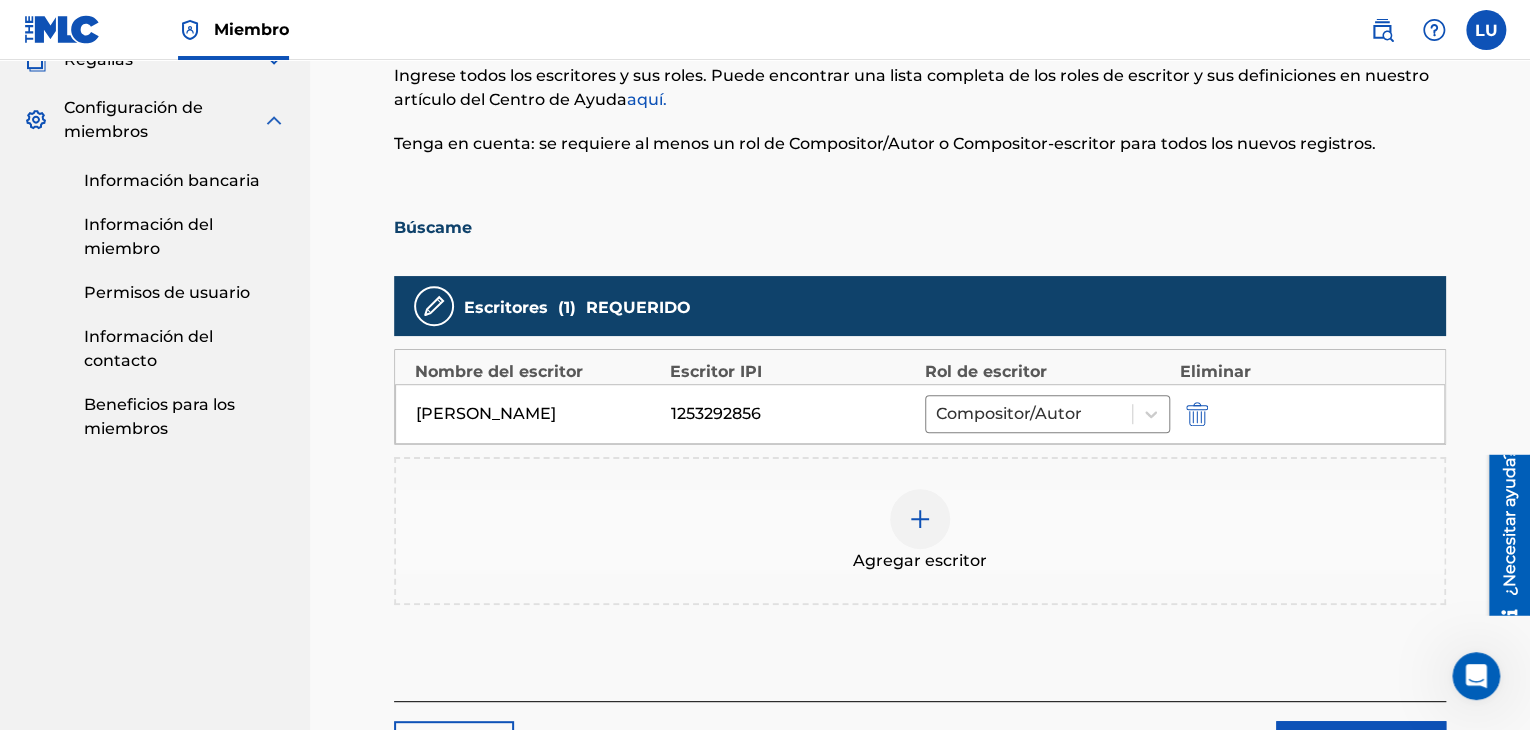 click at bounding box center (1197, 414) 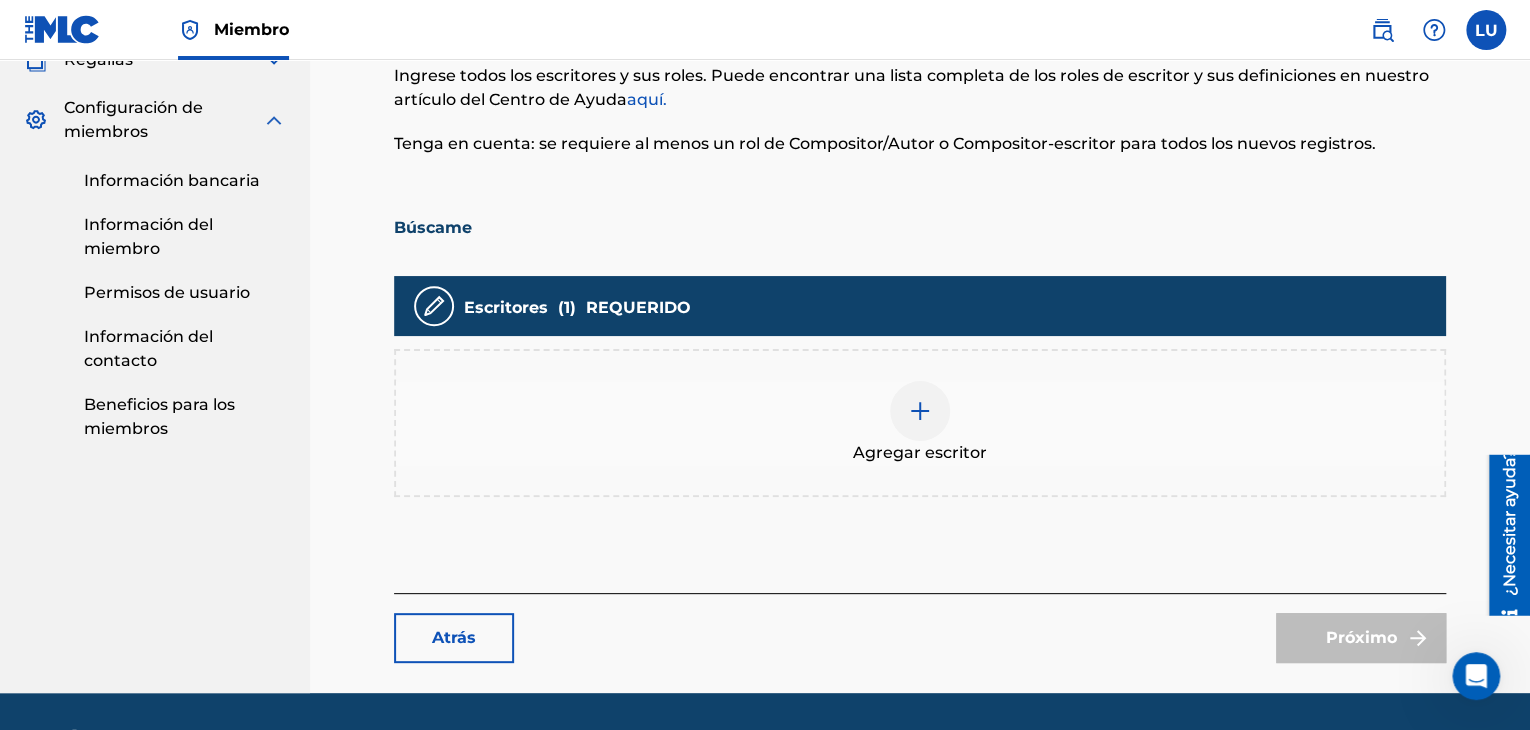 click at bounding box center (920, 411) 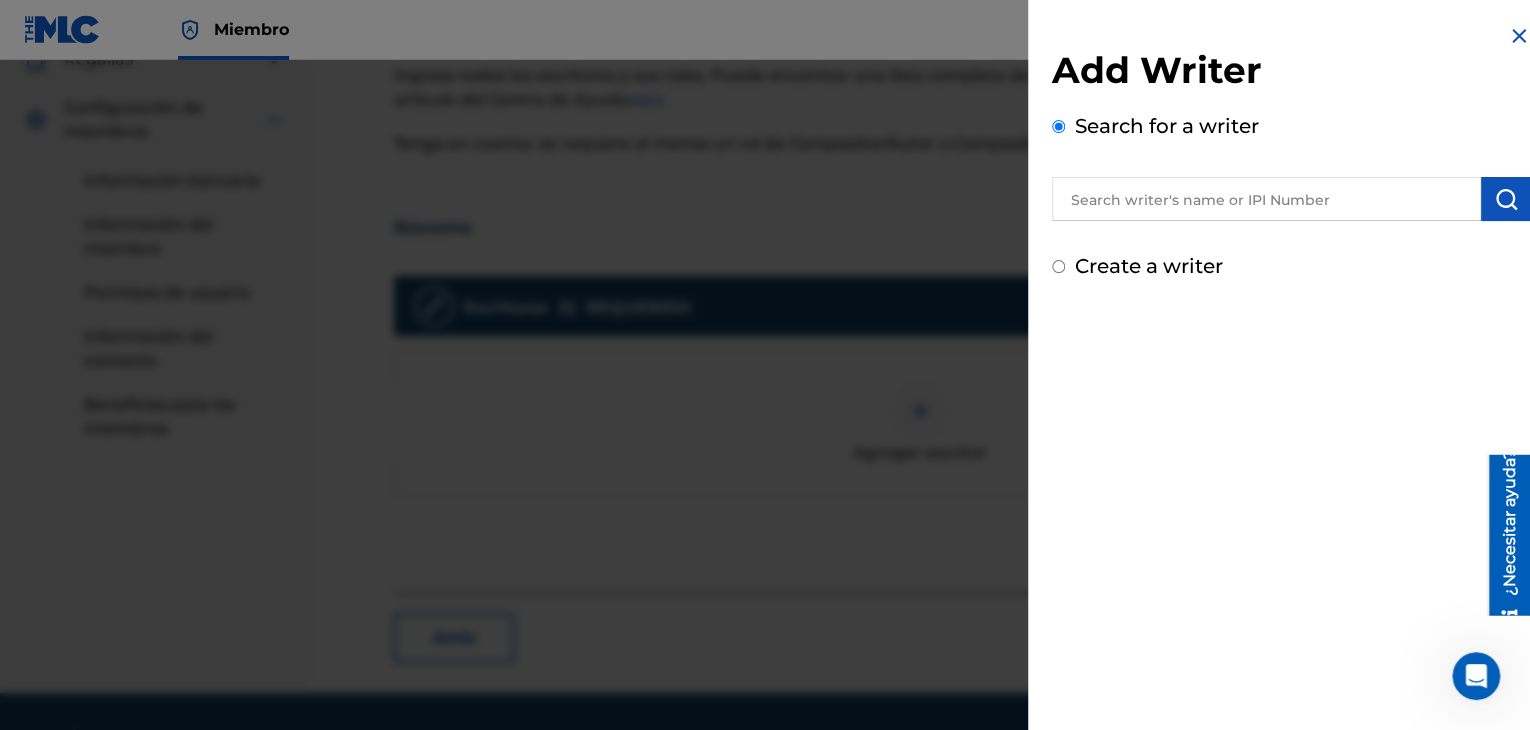 click at bounding box center [1266, 199] 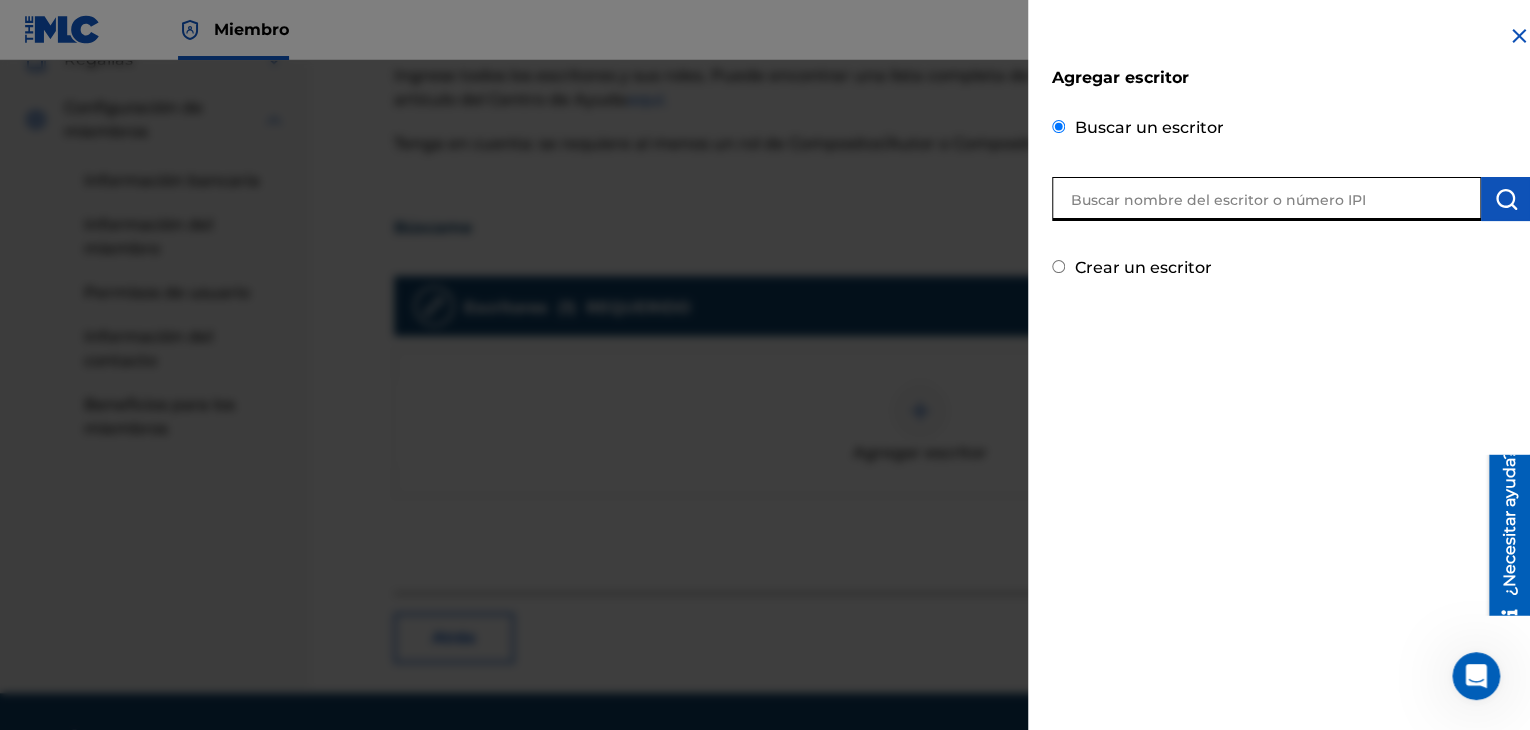 click at bounding box center [1266, 199] 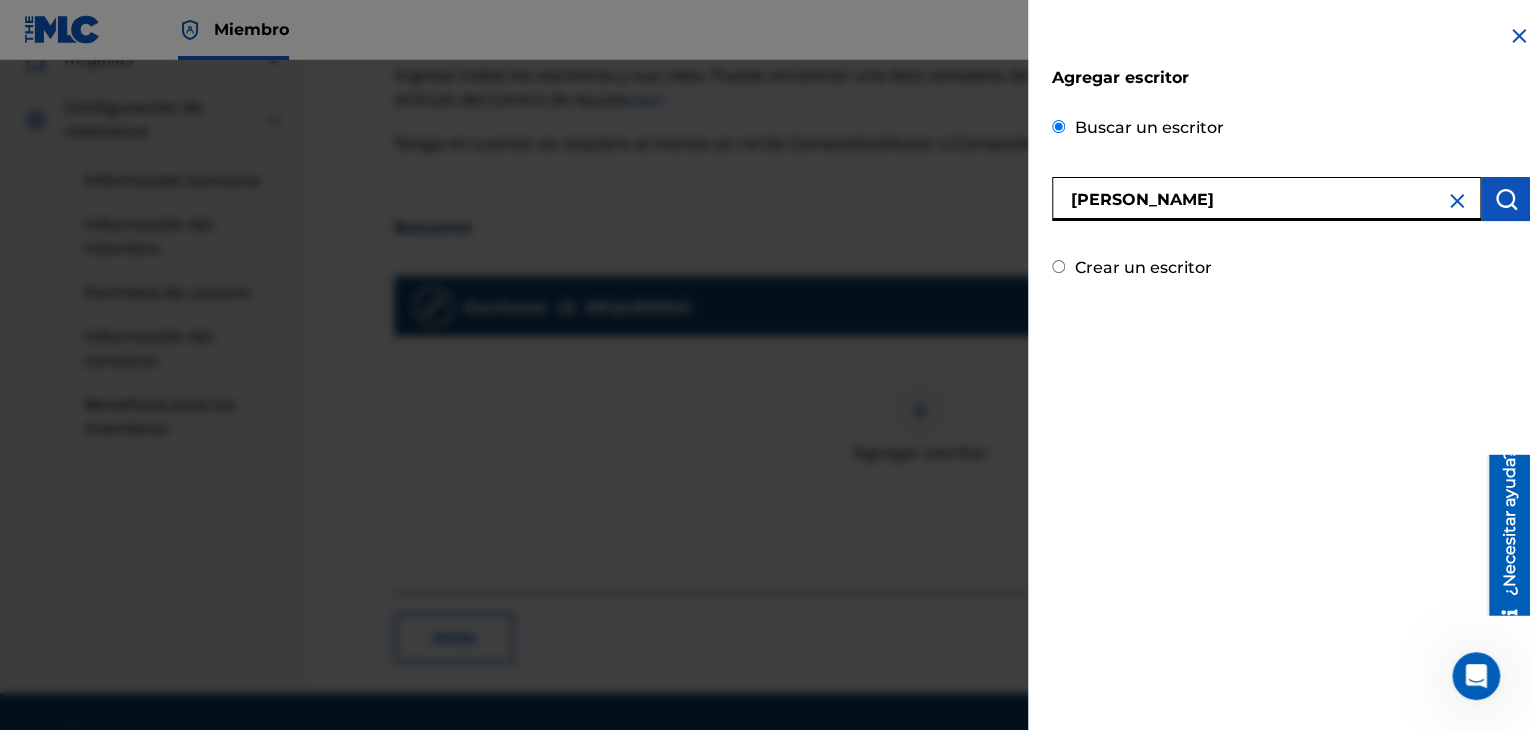 click at bounding box center (1506, 199) 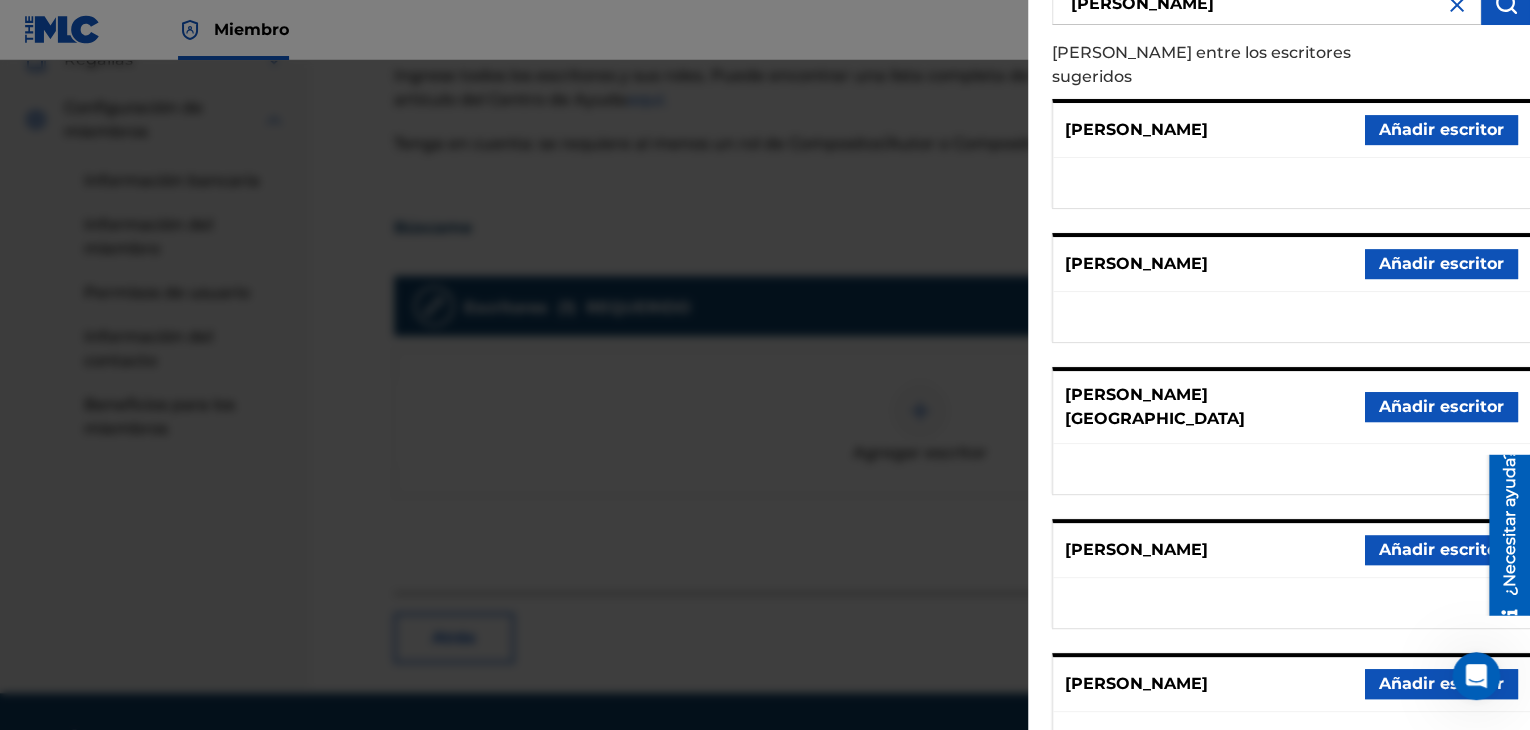 scroll, scrollTop: 313, scrollLeft: 0, axis: vertical 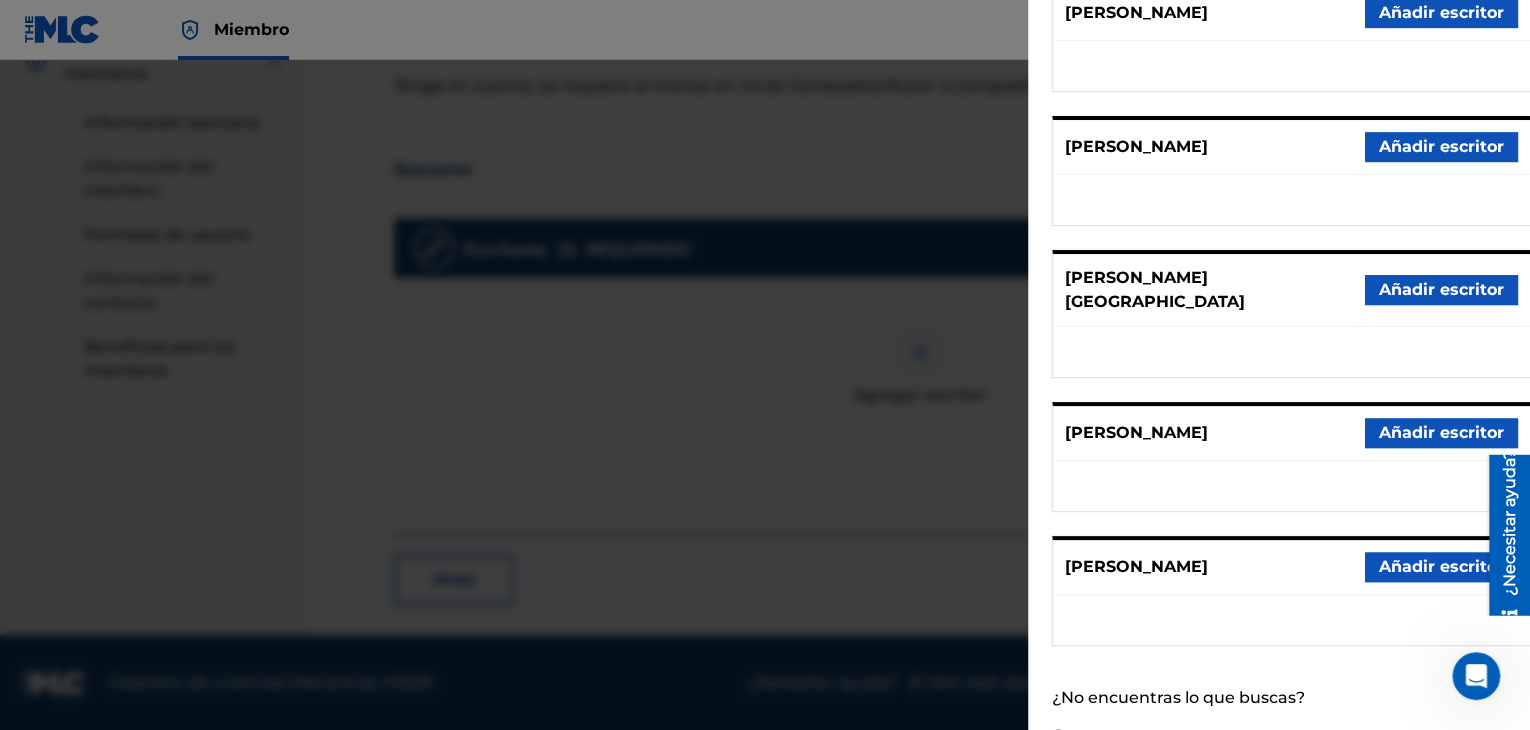 click on "Crear un escritor" at bounding box center (1143, 736) 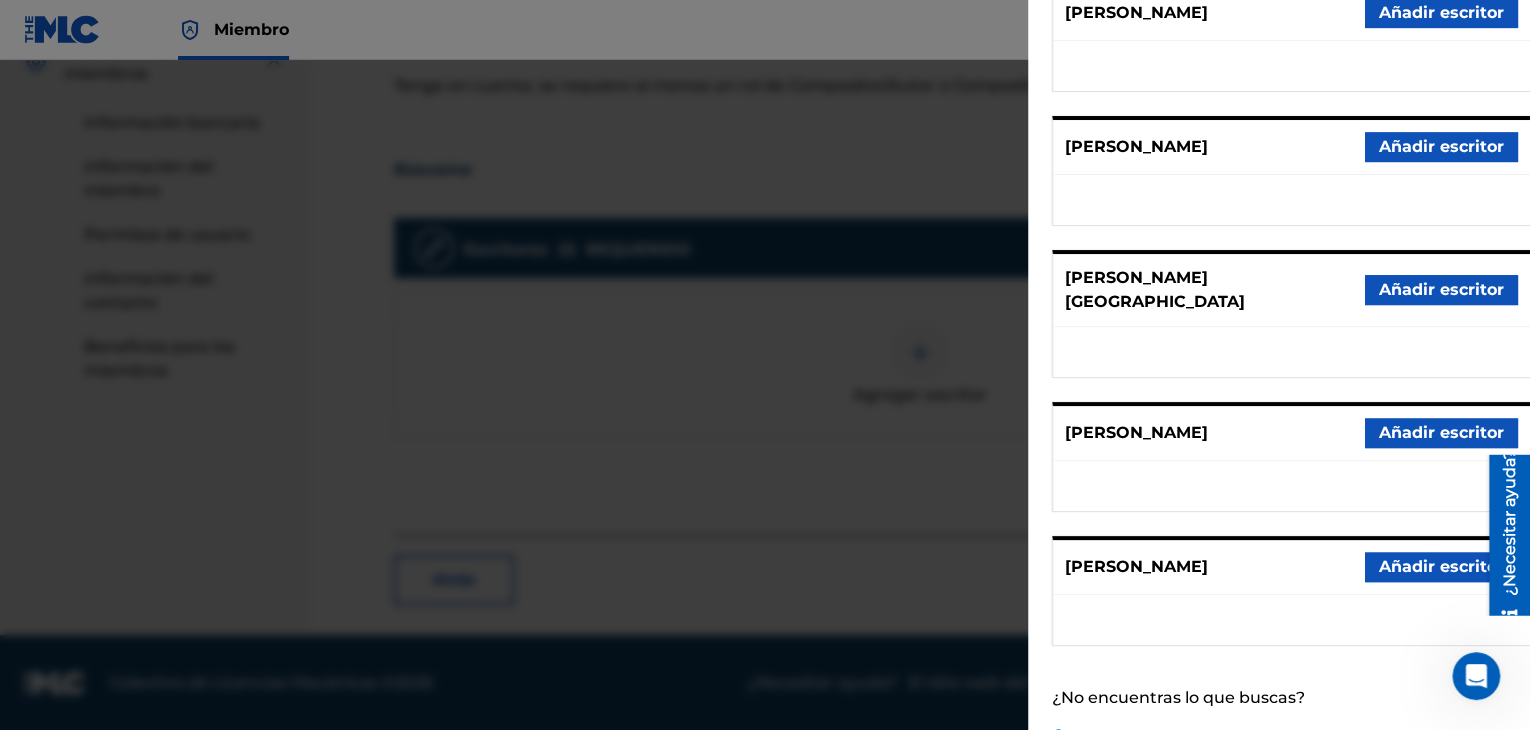 click on "Crear un escritor" at bounding box center (1058, 735) 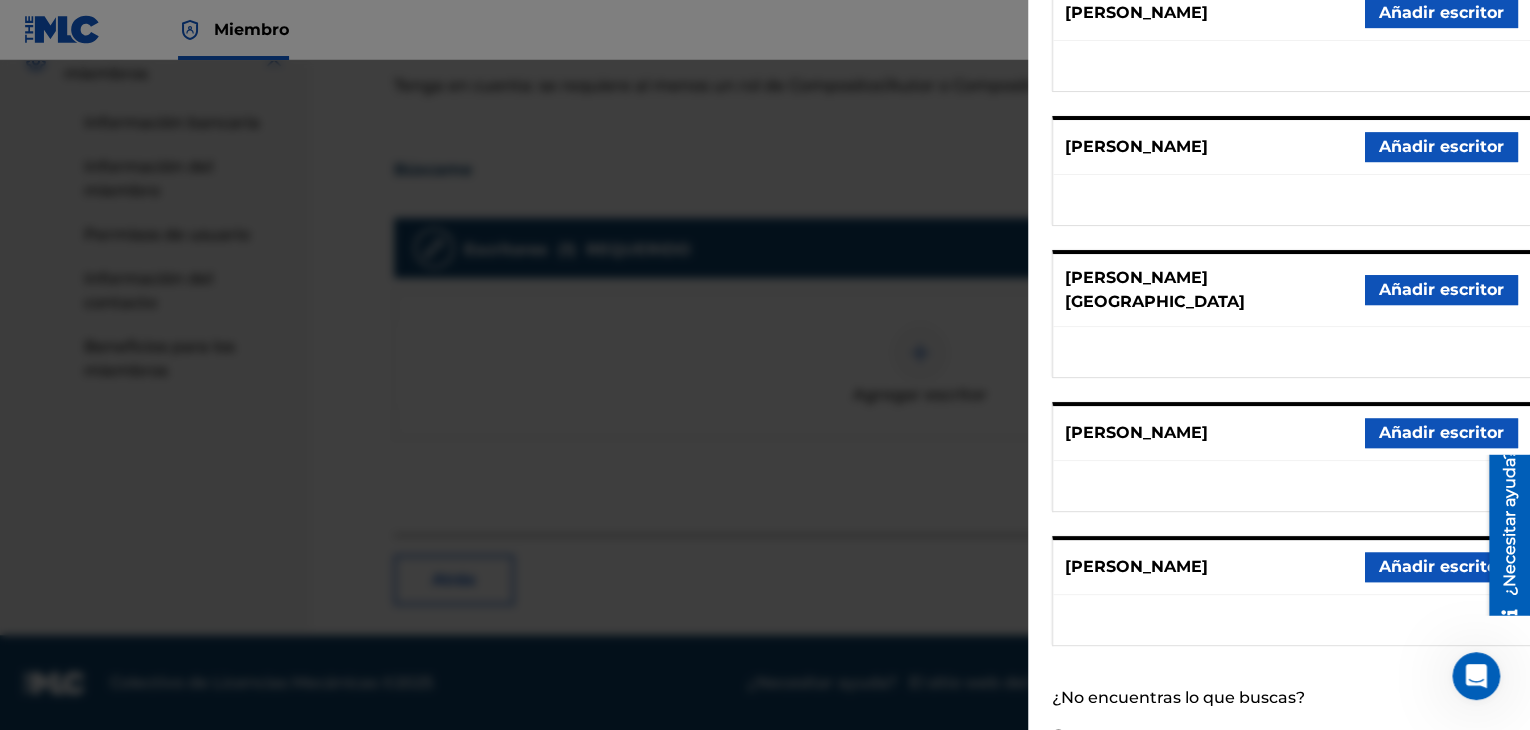 radio on "false" 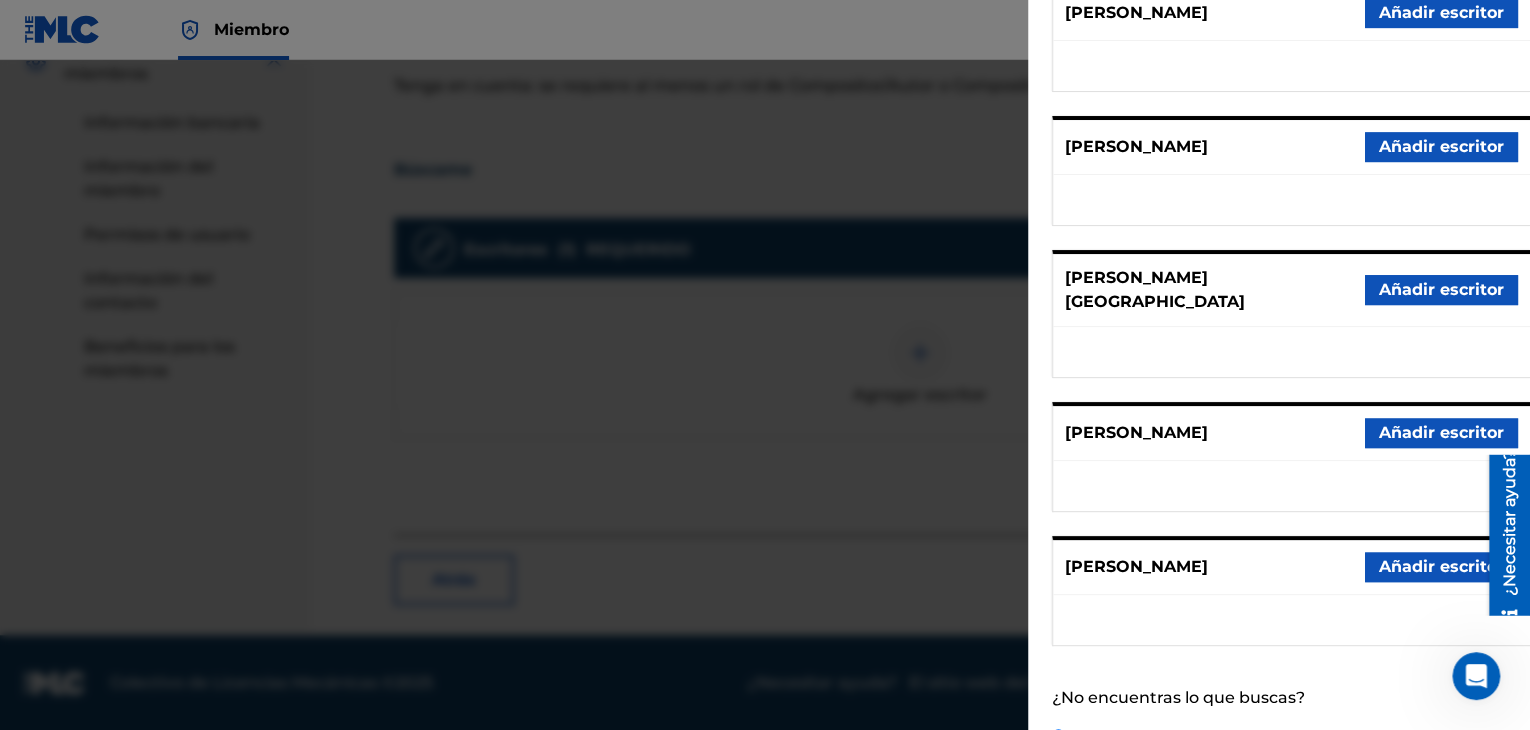 scroll, scrollTop: 73, scrollLeft: 0, axis: vertical 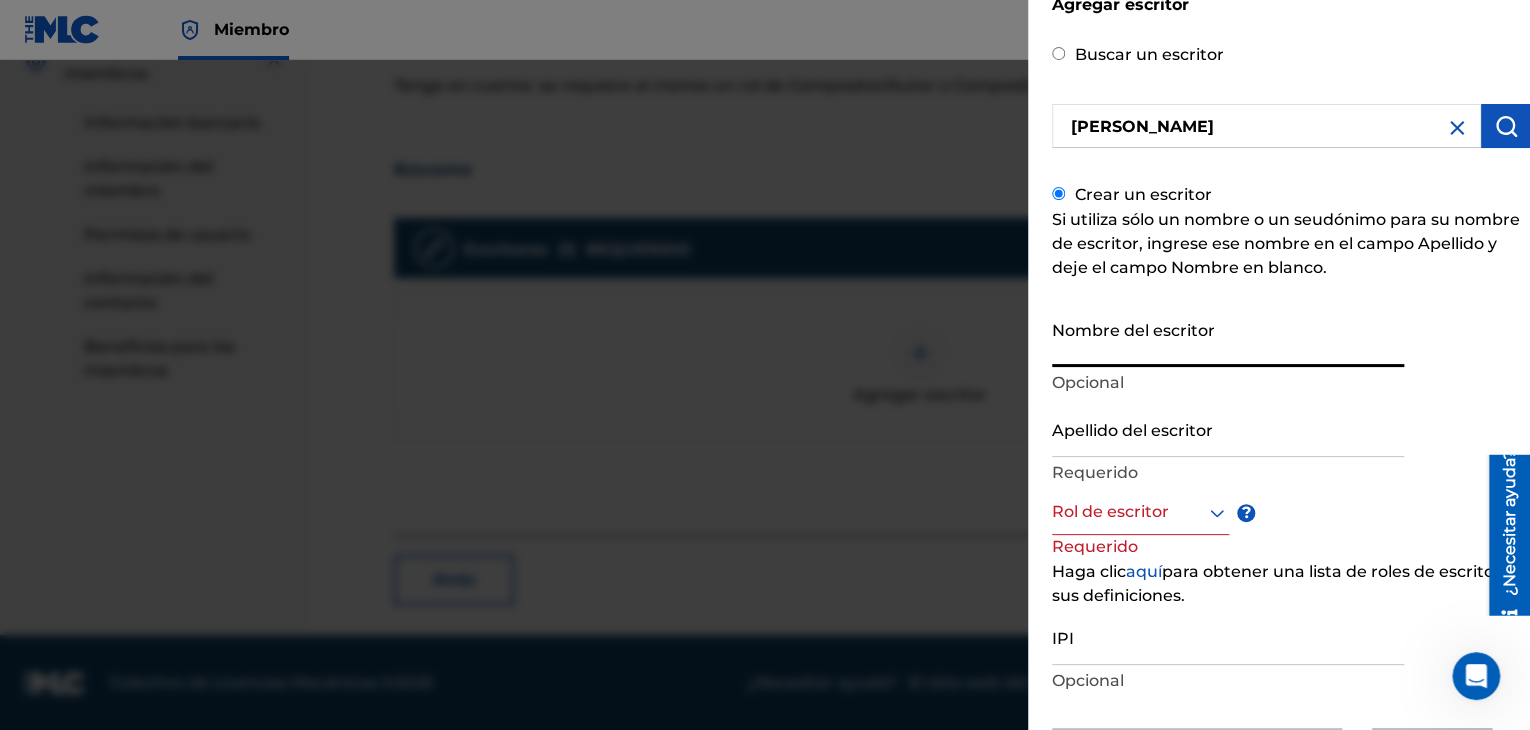 click on "Nombre del escritor" at bounding box center [1228, 338] 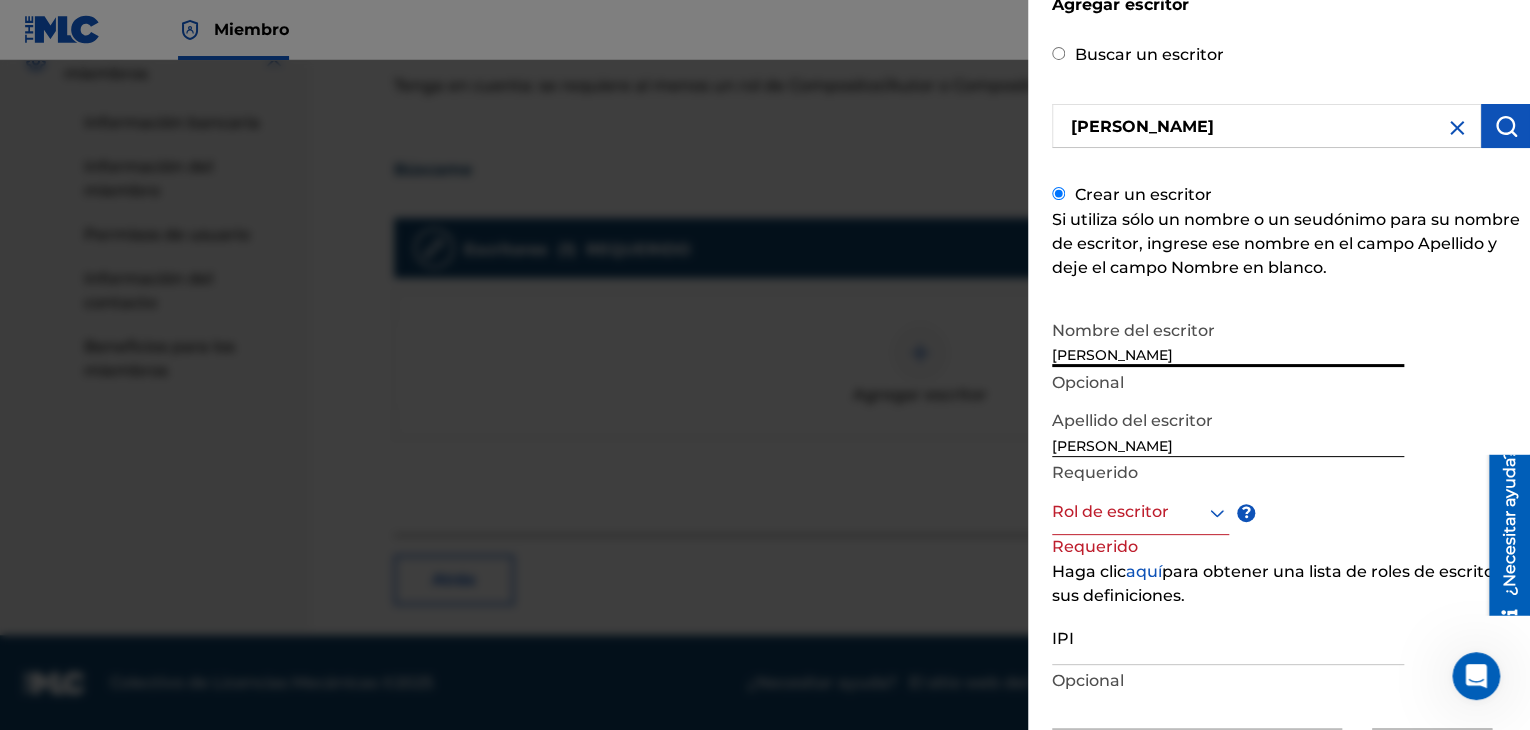 click on "[PERSON_NAME]" at bounding box center [1228, 428] 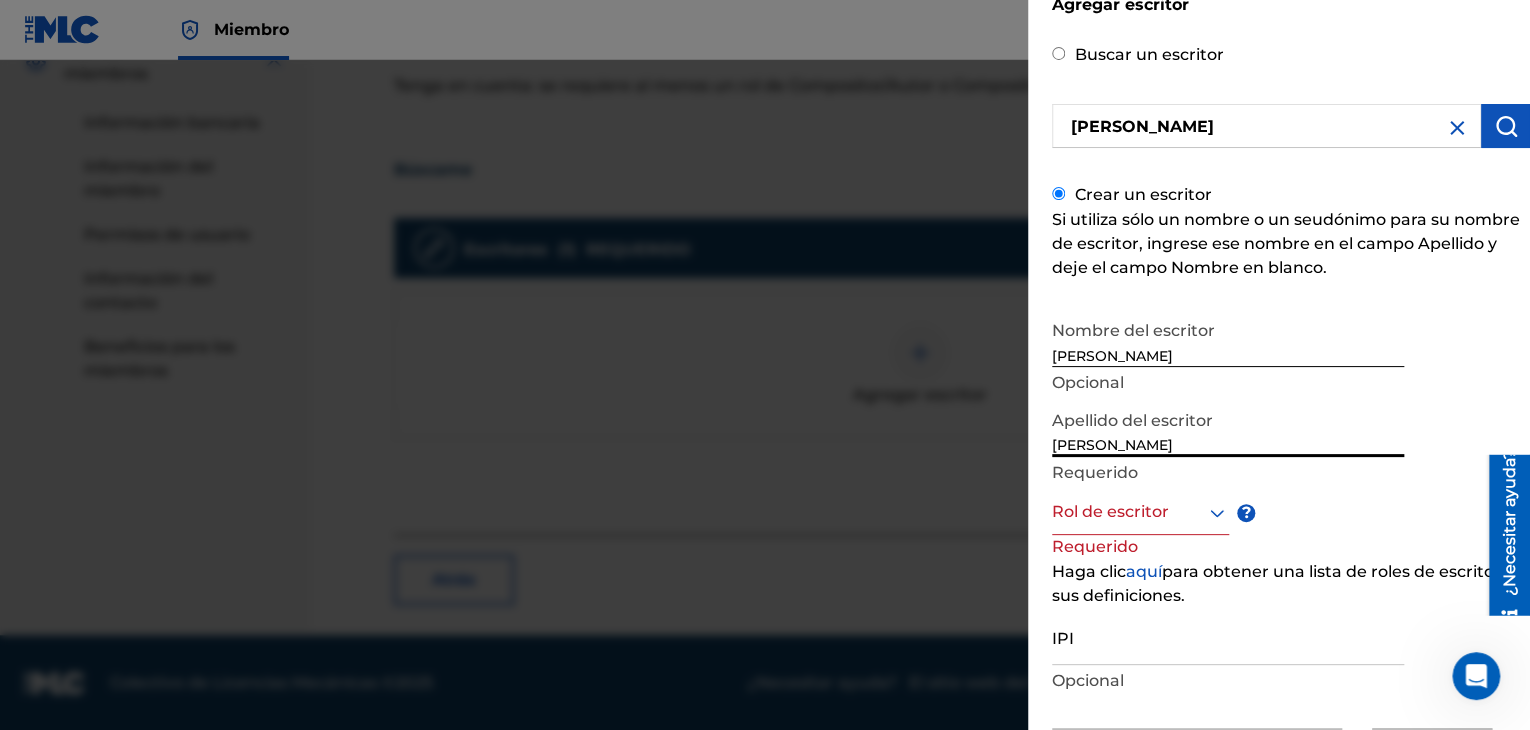 type on "[PERSON_NAME]" 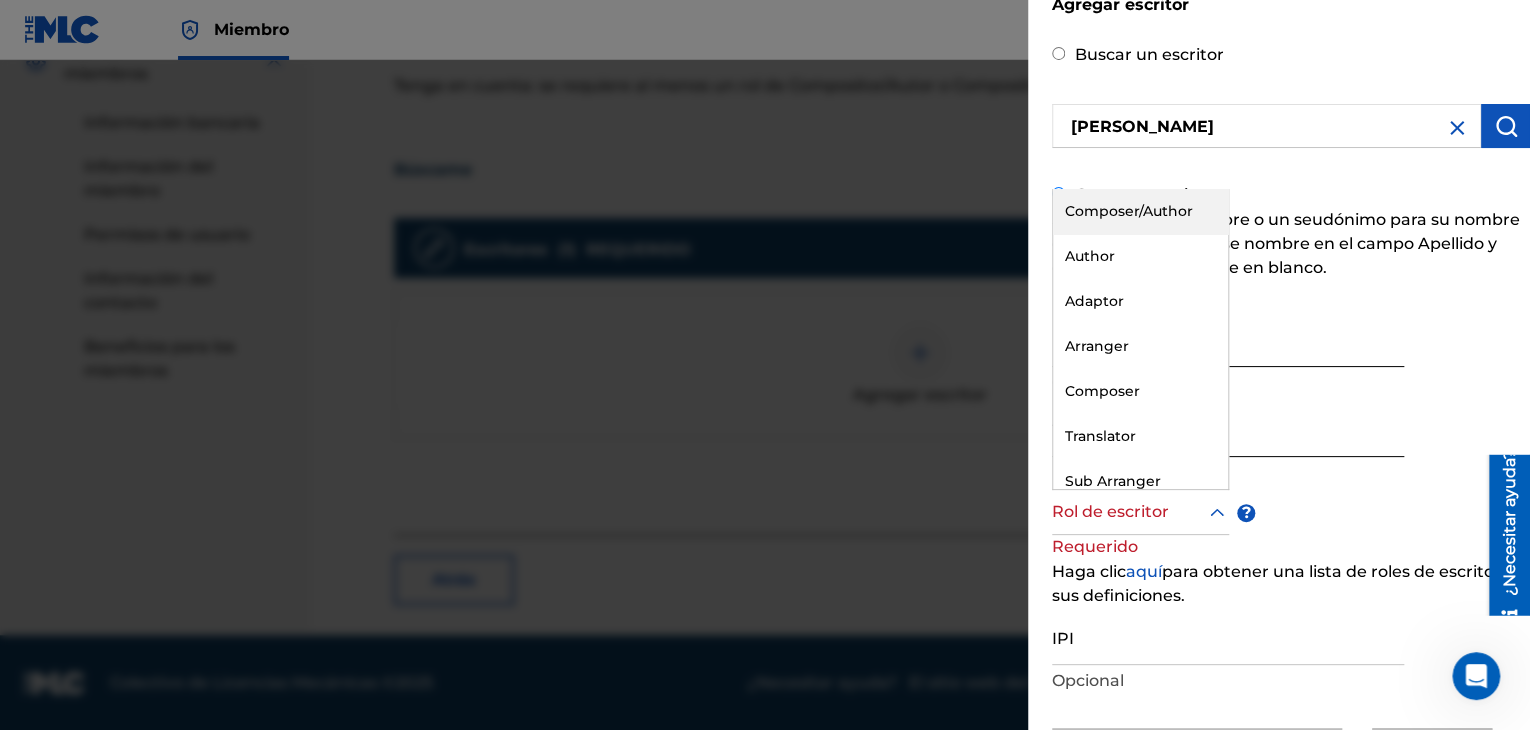 click at bounding box center [1140, 512] 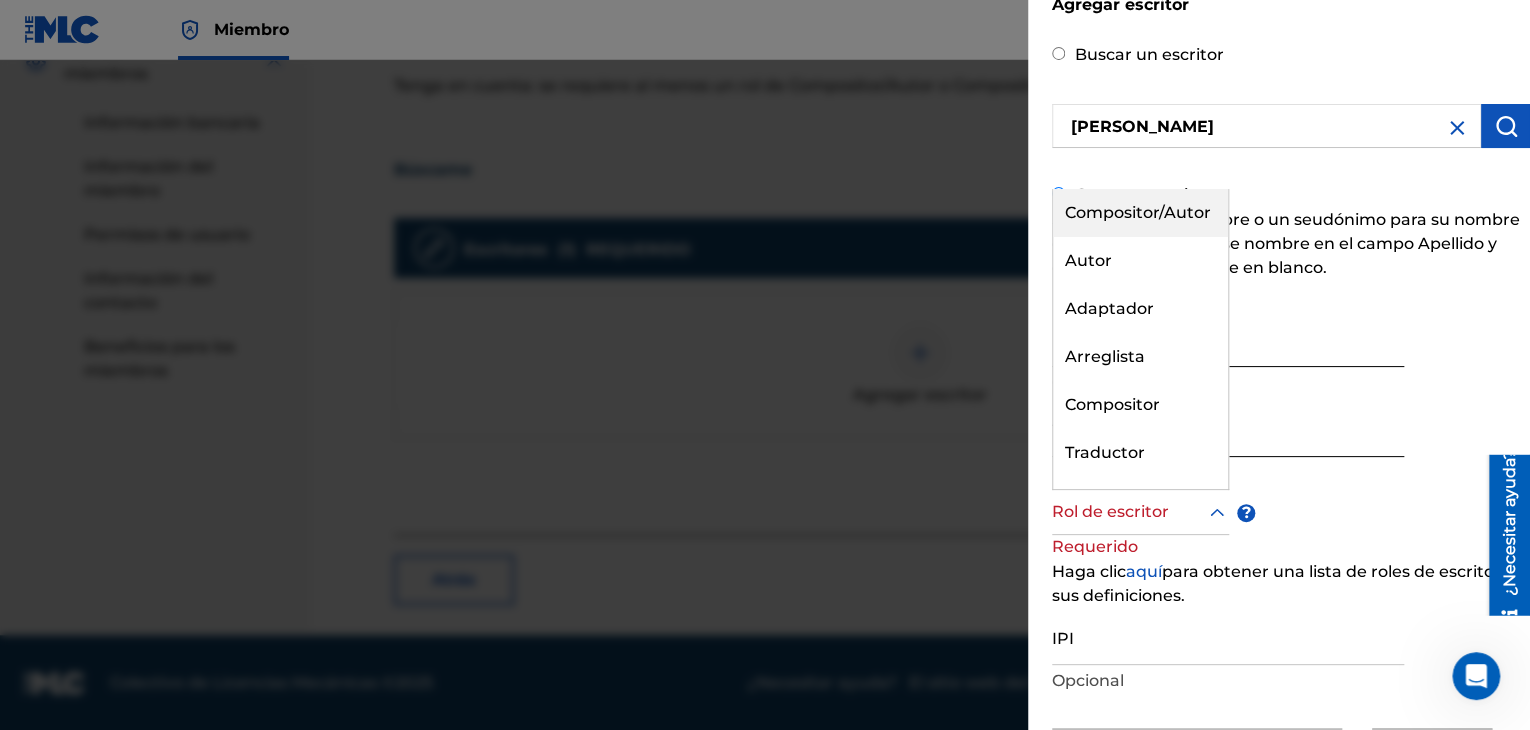 click on "Compositor/Autor" at bounding box center [1138, 212] 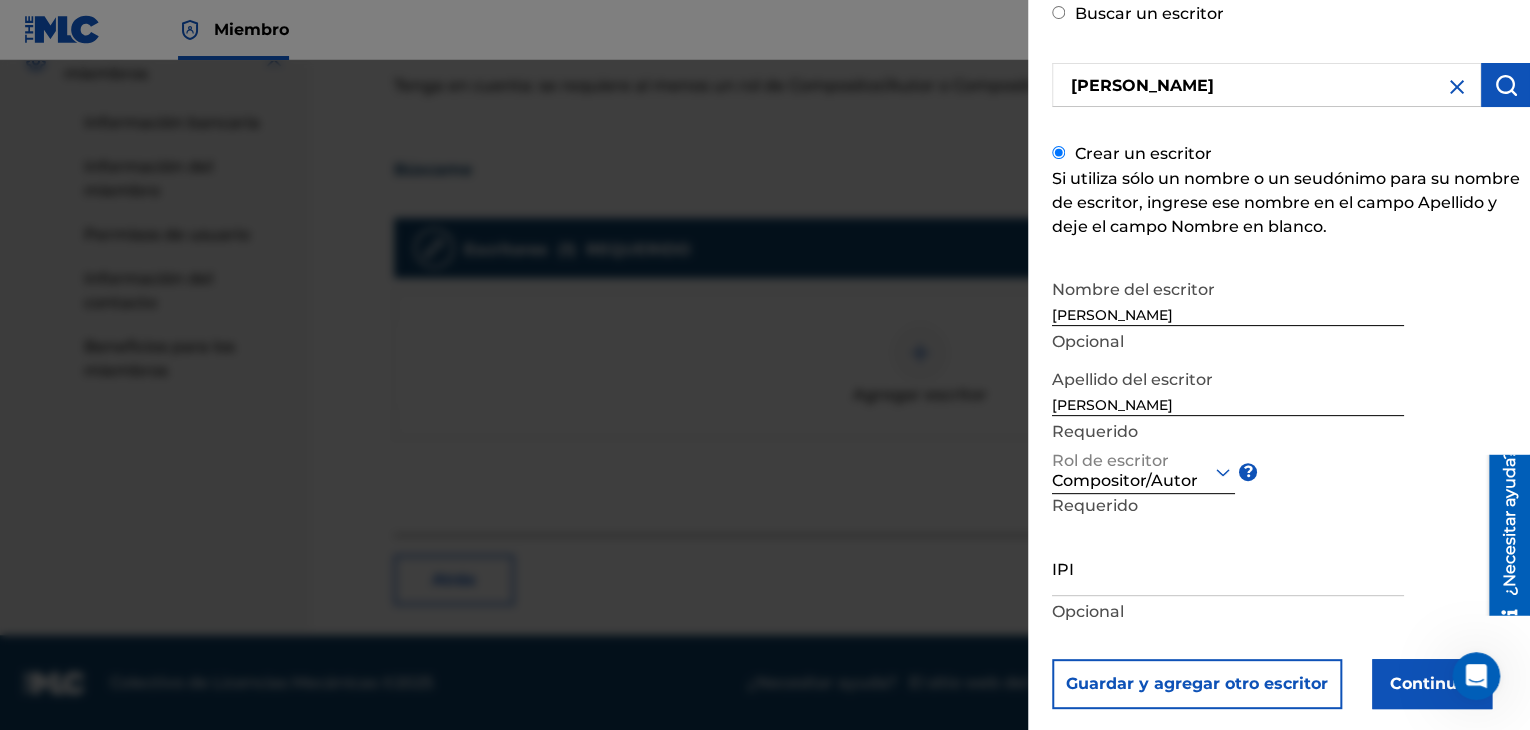 scroll, scrollTop: 147, scrollLeft: 0, axis: vertical 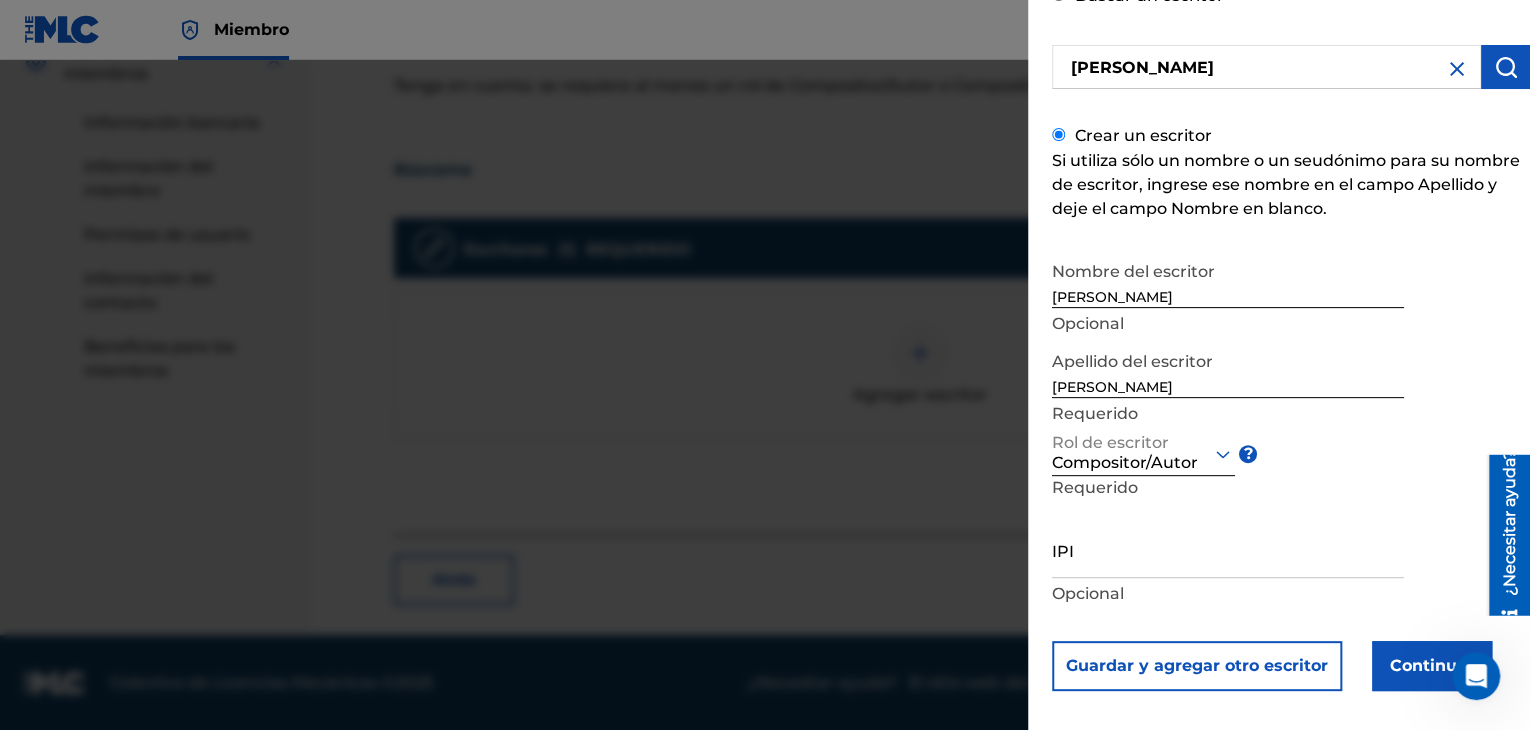 click on "Continuar" at bounding box center [1432, 665] 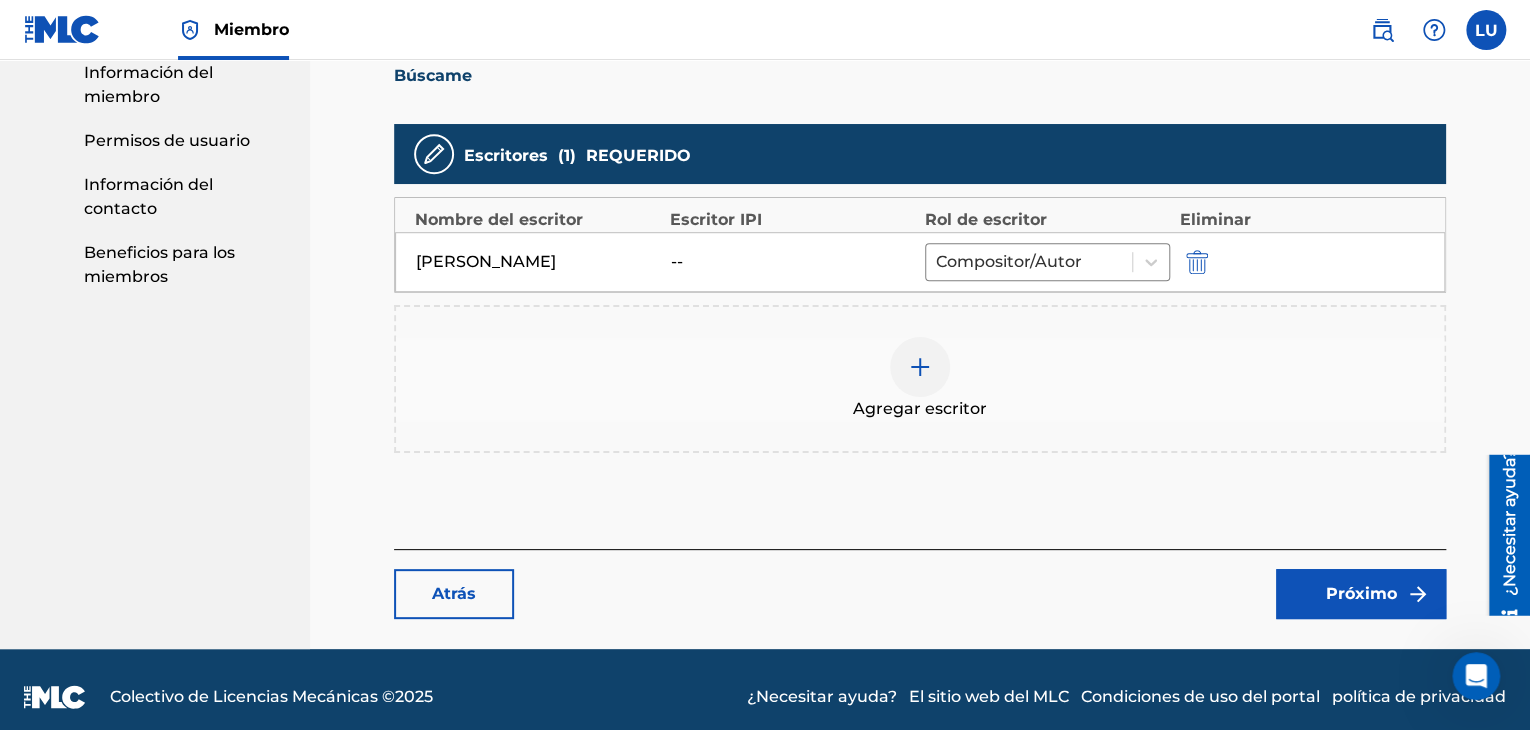 scroll, scrollTop: 565, scrollLeft: 0, axis: vertical 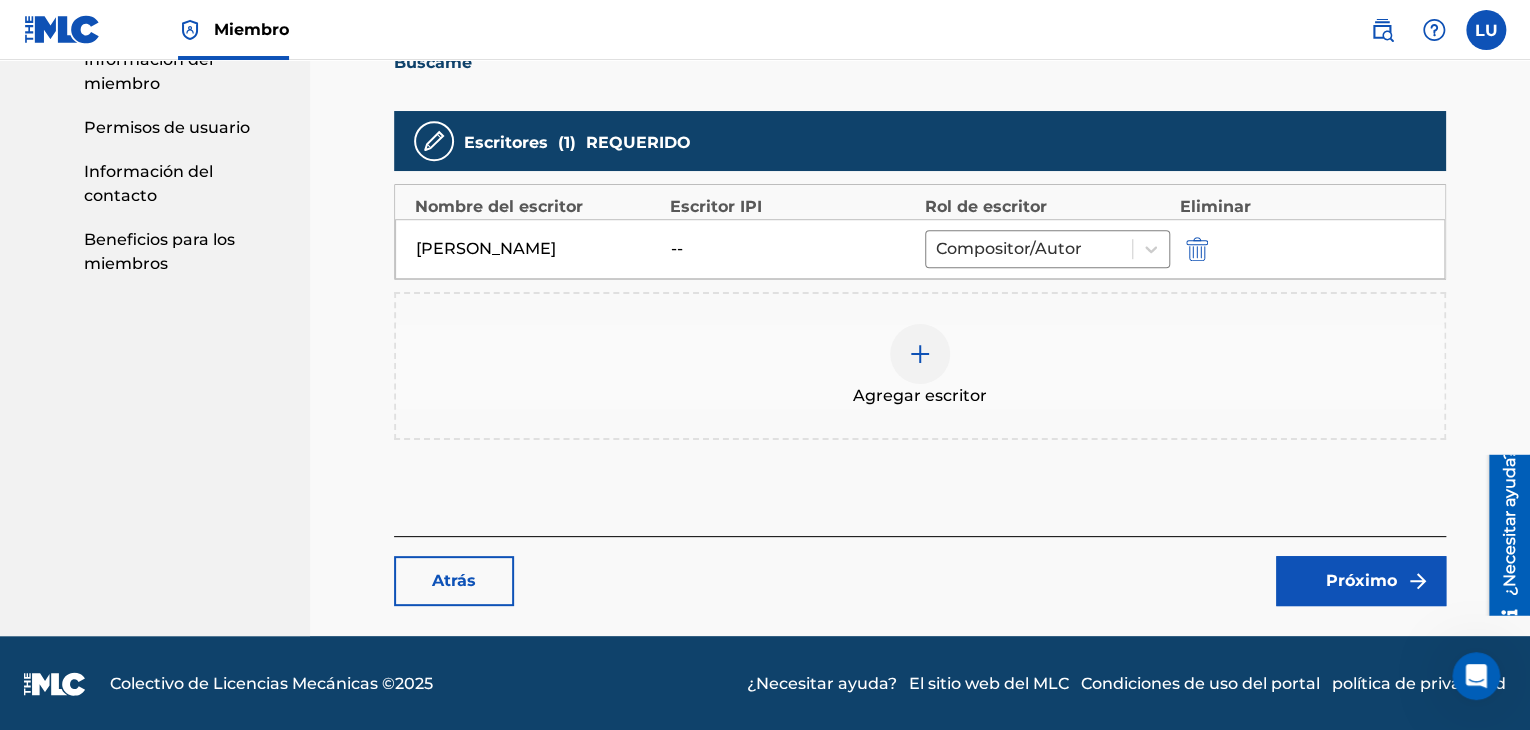 click on "Próximo" at bounding box center [1361, 580] 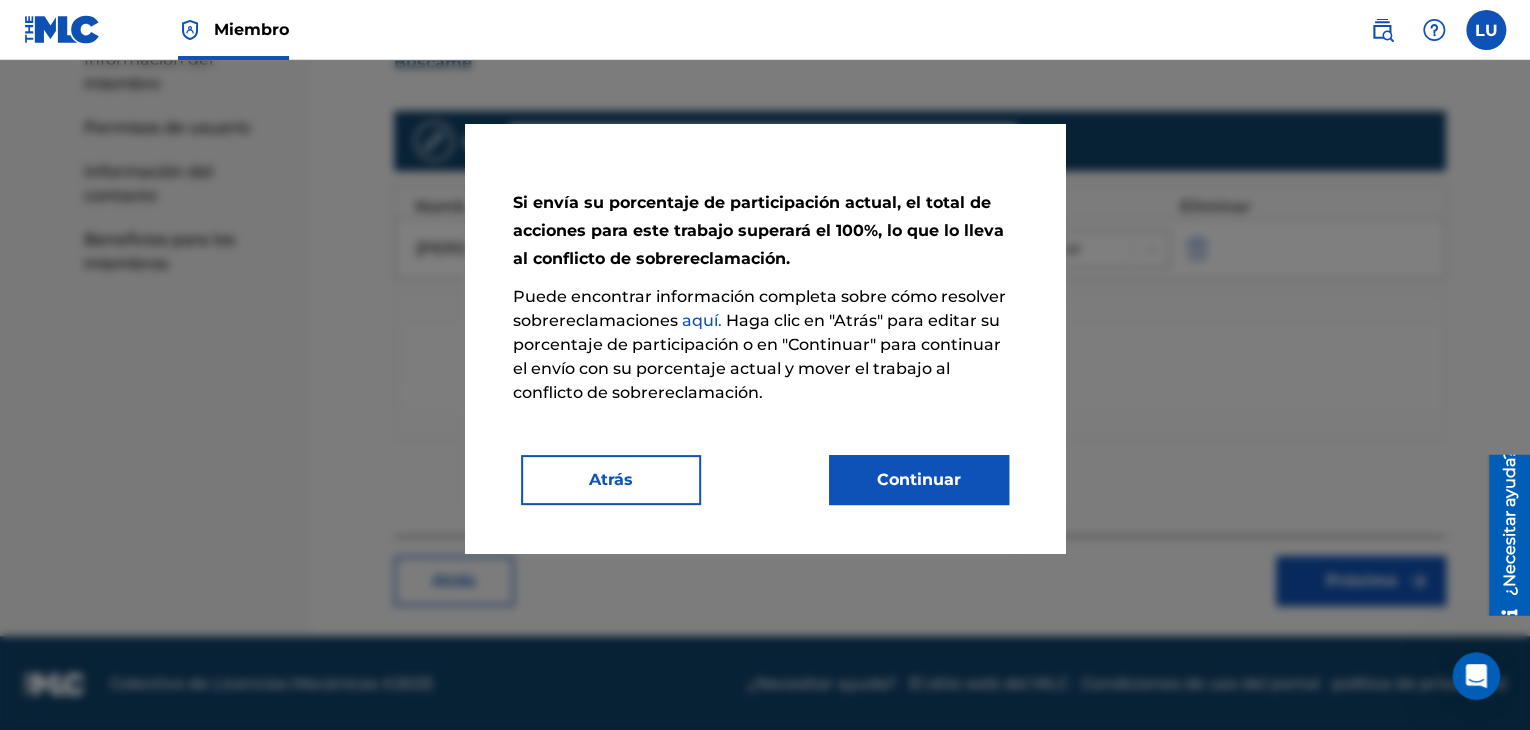 click on "Atrás" at bounding box center [611, 480] 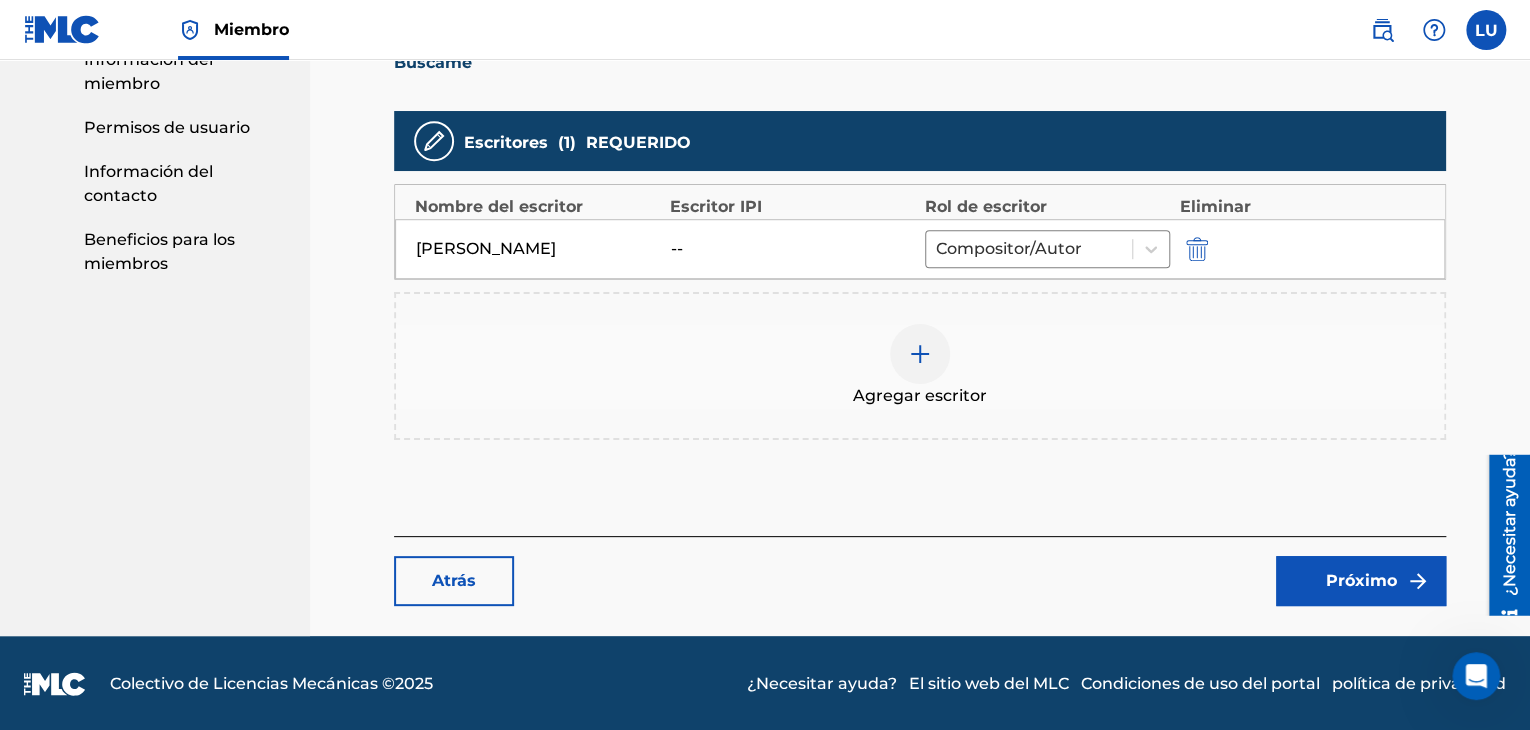 click on "--" at bounding box center (793, 249) 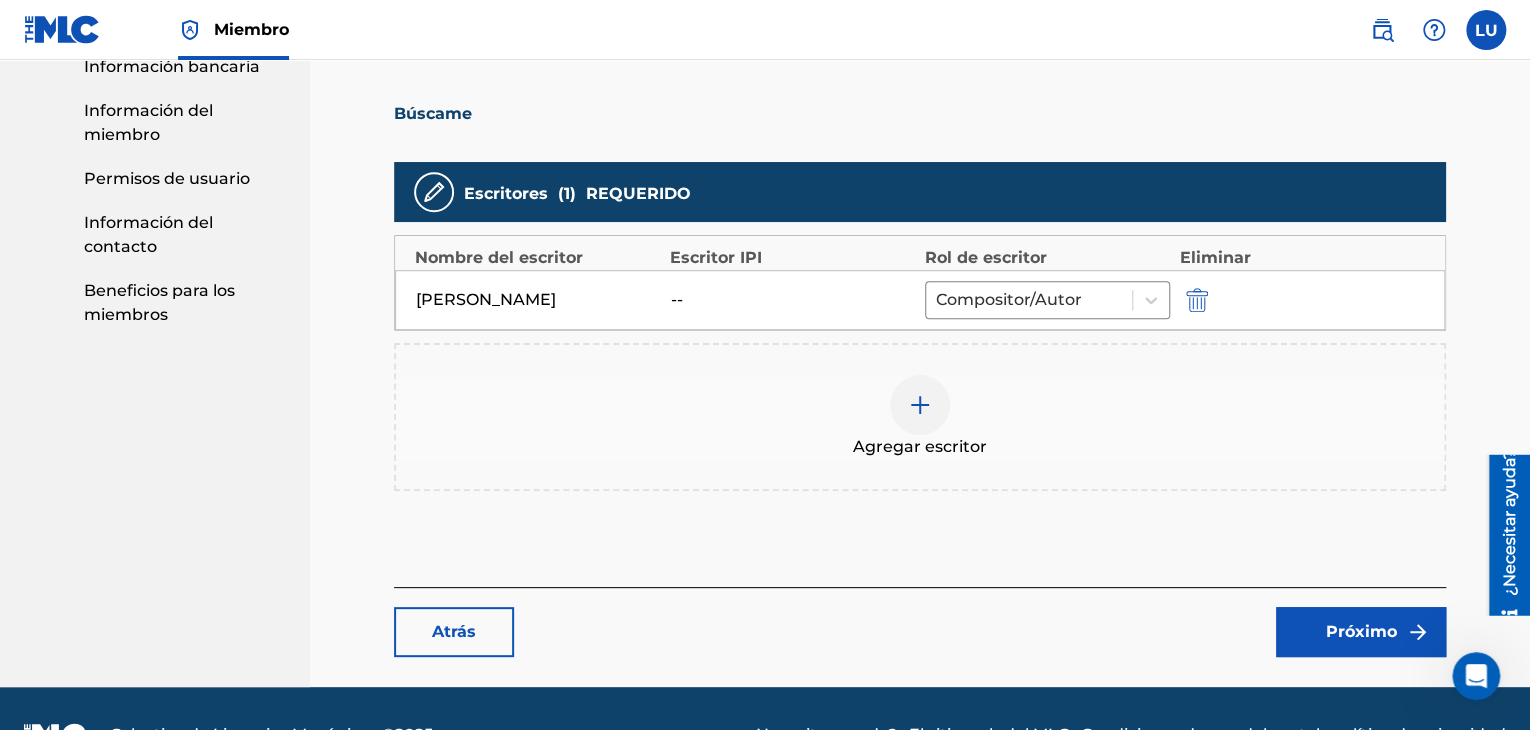 scroll, scrollTop: 465, scrollLeft: 0, axis: vertical 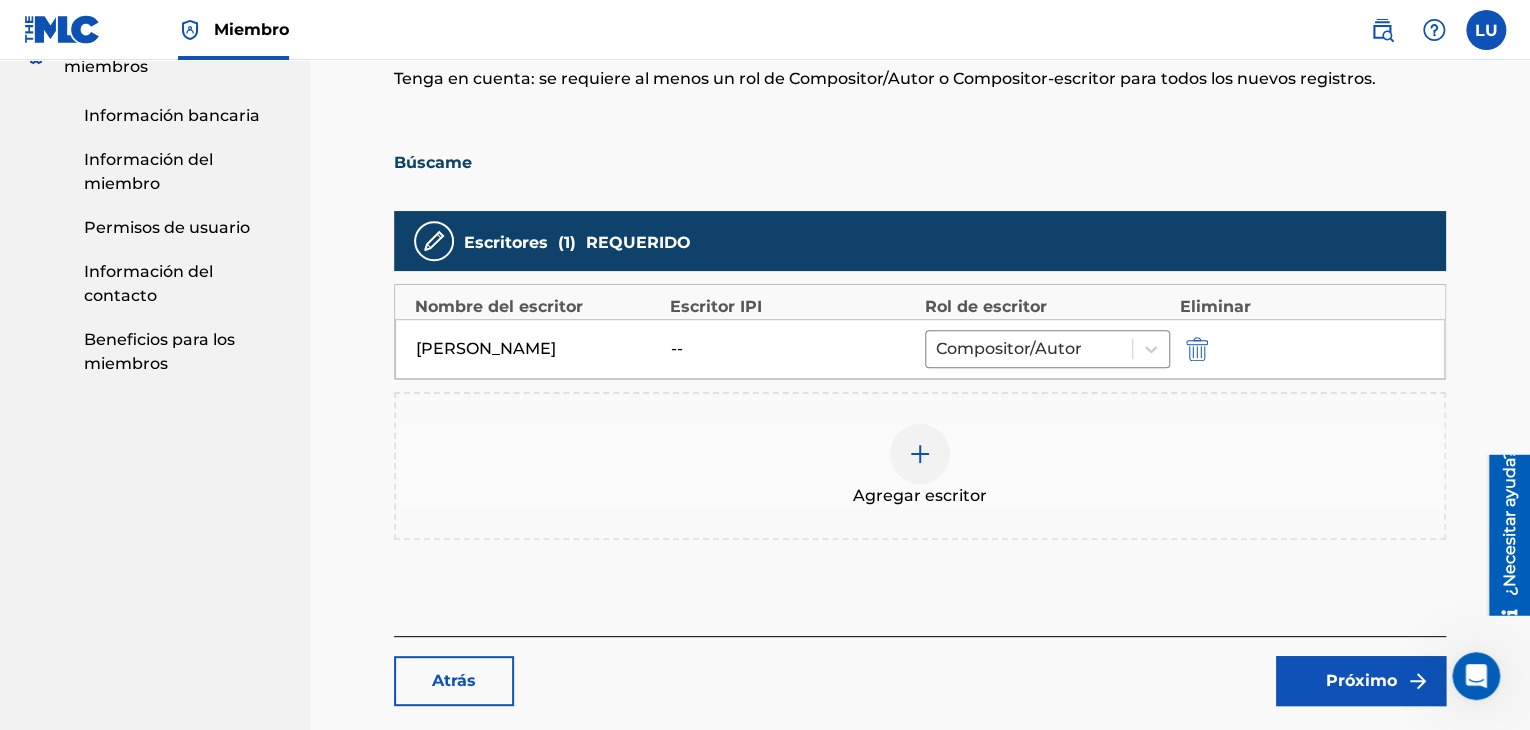 click at bounding box center (1418, 681) 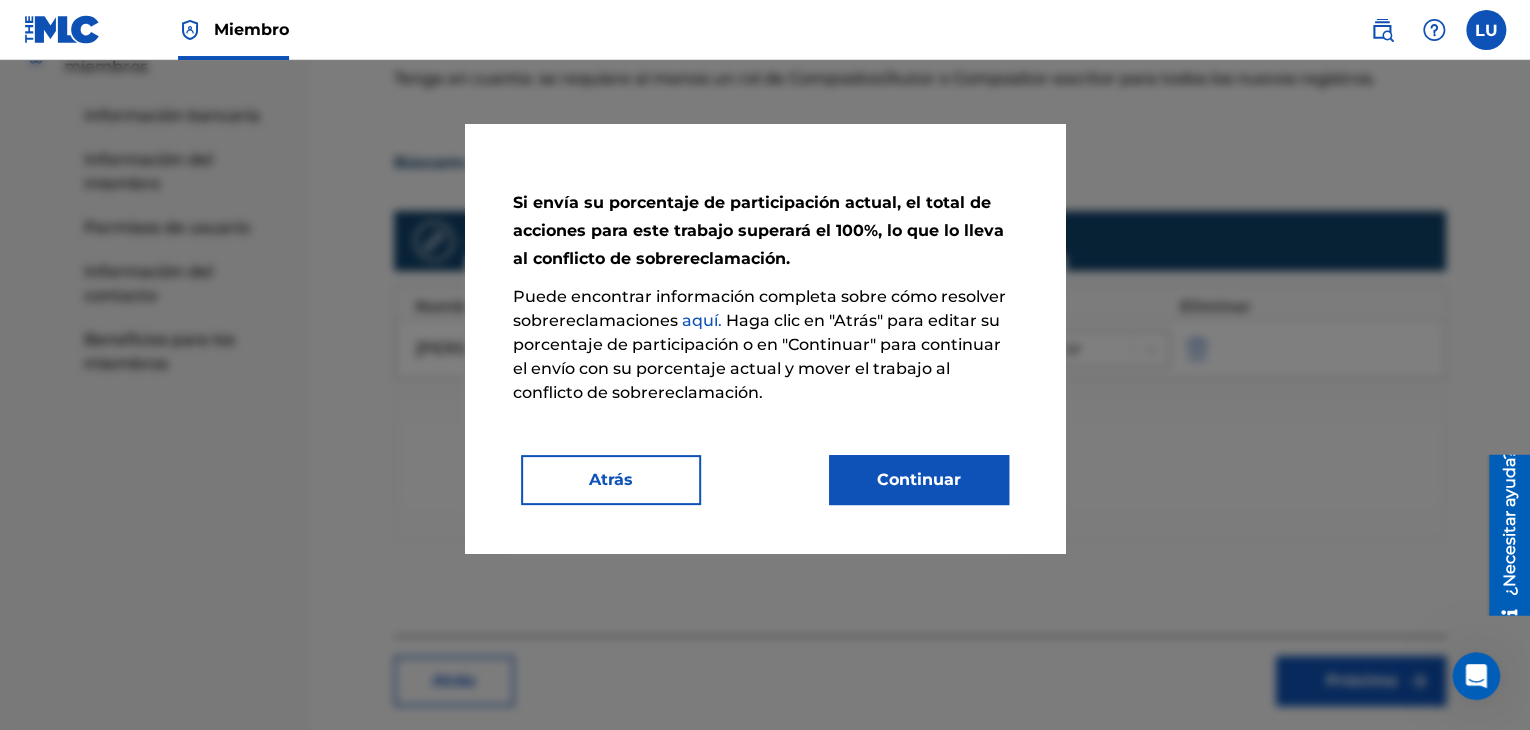 click on "Continuar" at bounding box center (919, 479) 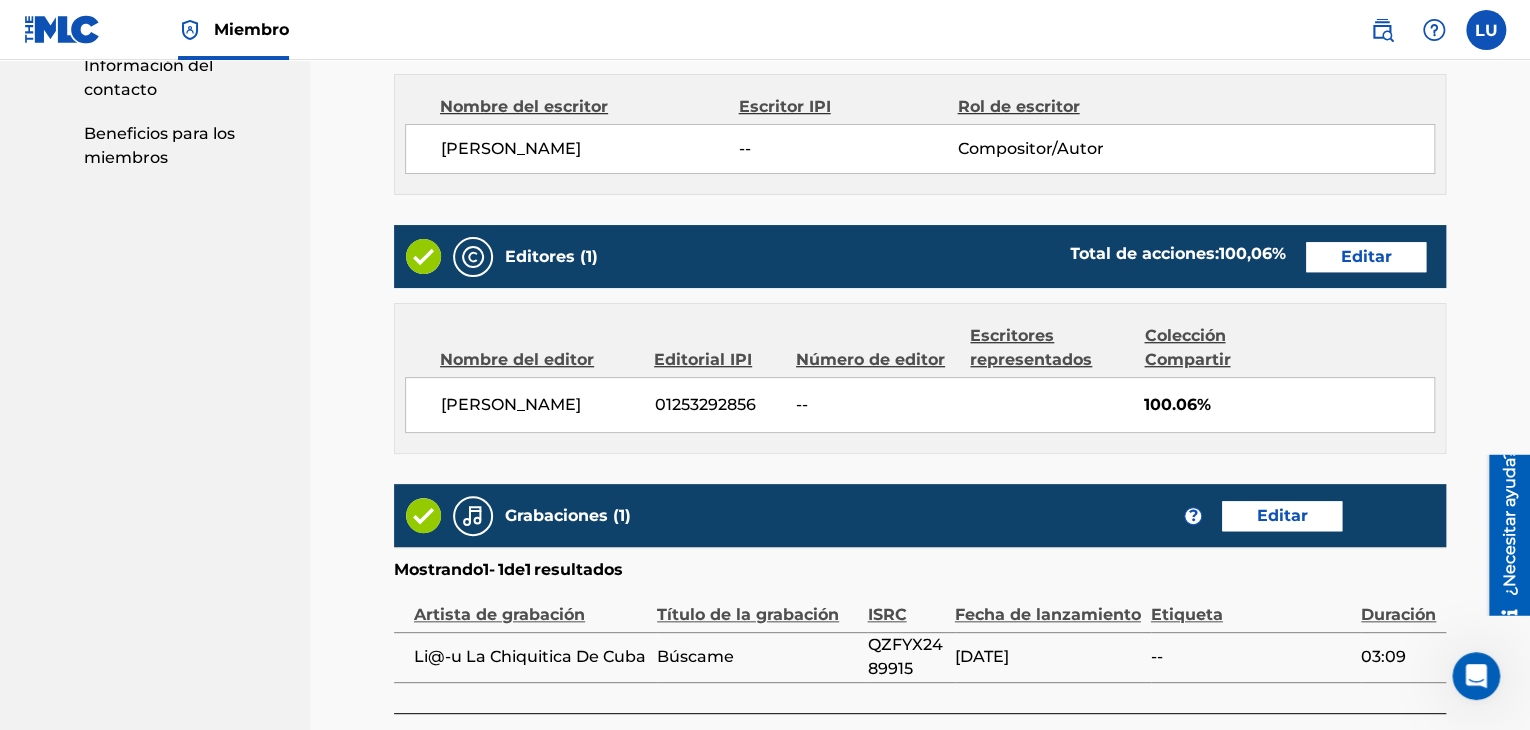 scroll, scrollTop: 648, scrollLeft: 0, axis: vertical 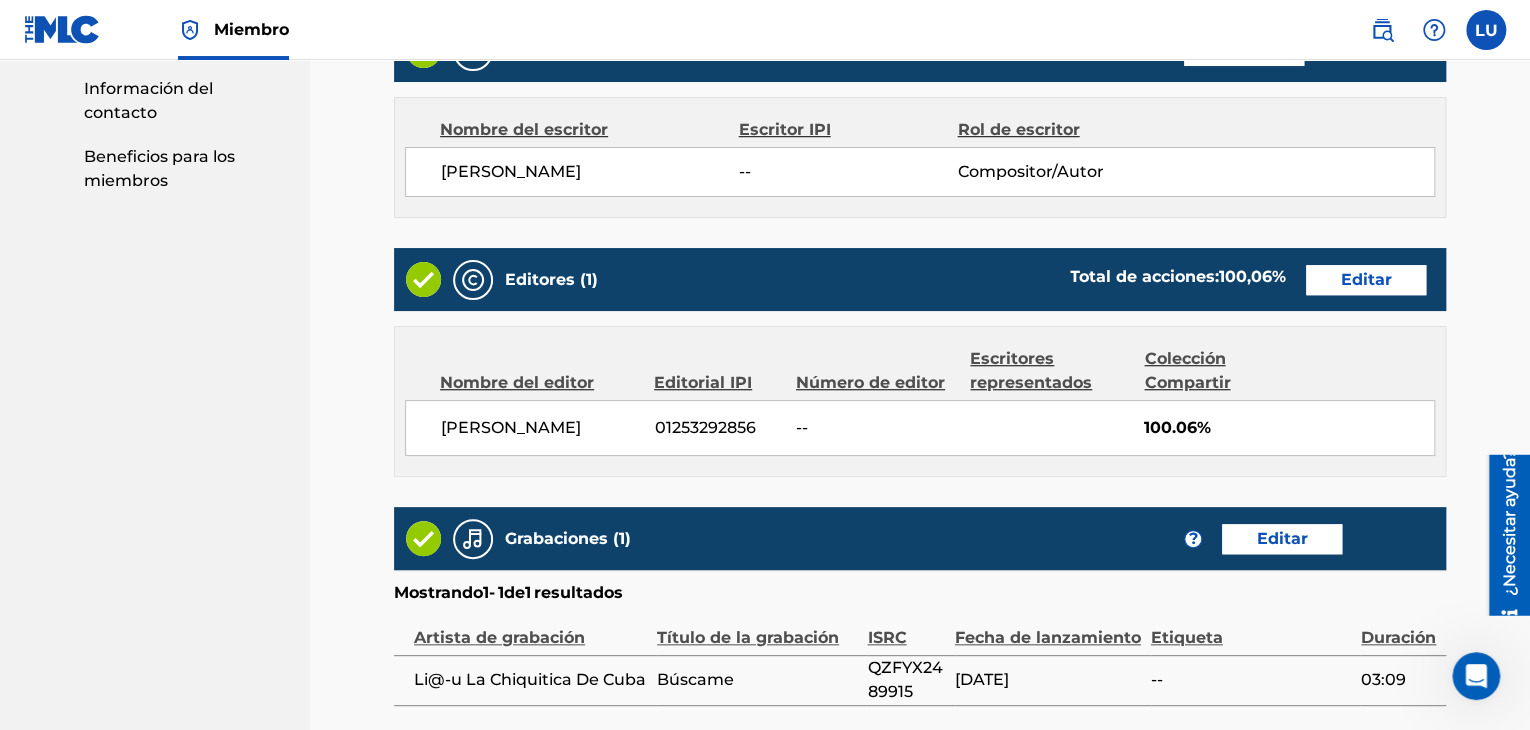 click on "[PERSON_NAME] 01253292856 -- 100.06%" at bounding box center [920, 428] 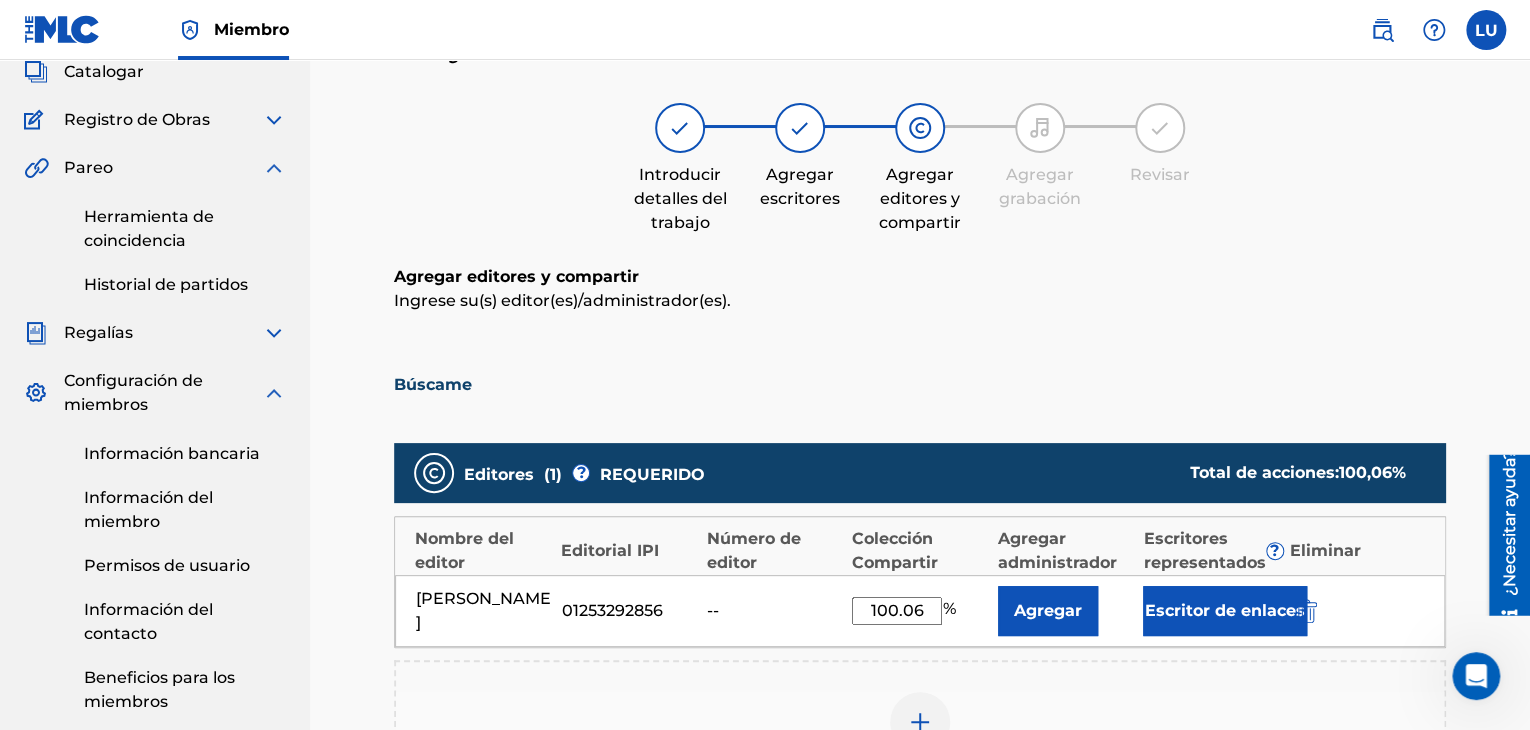 scroll, scrollTop: 400, scrollLeft: 0, axis: vertical 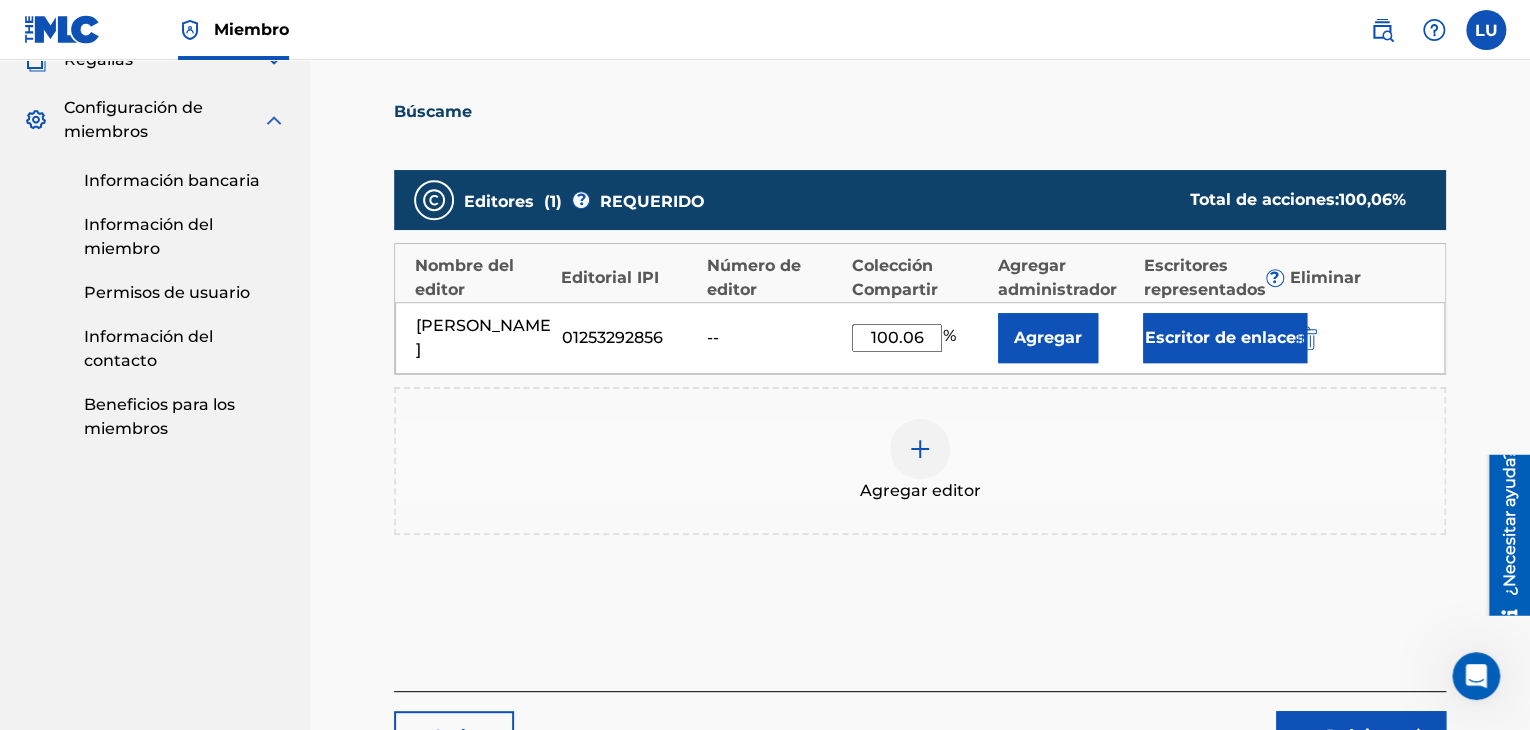 click on "100.06" at bounding box center [897, 338] 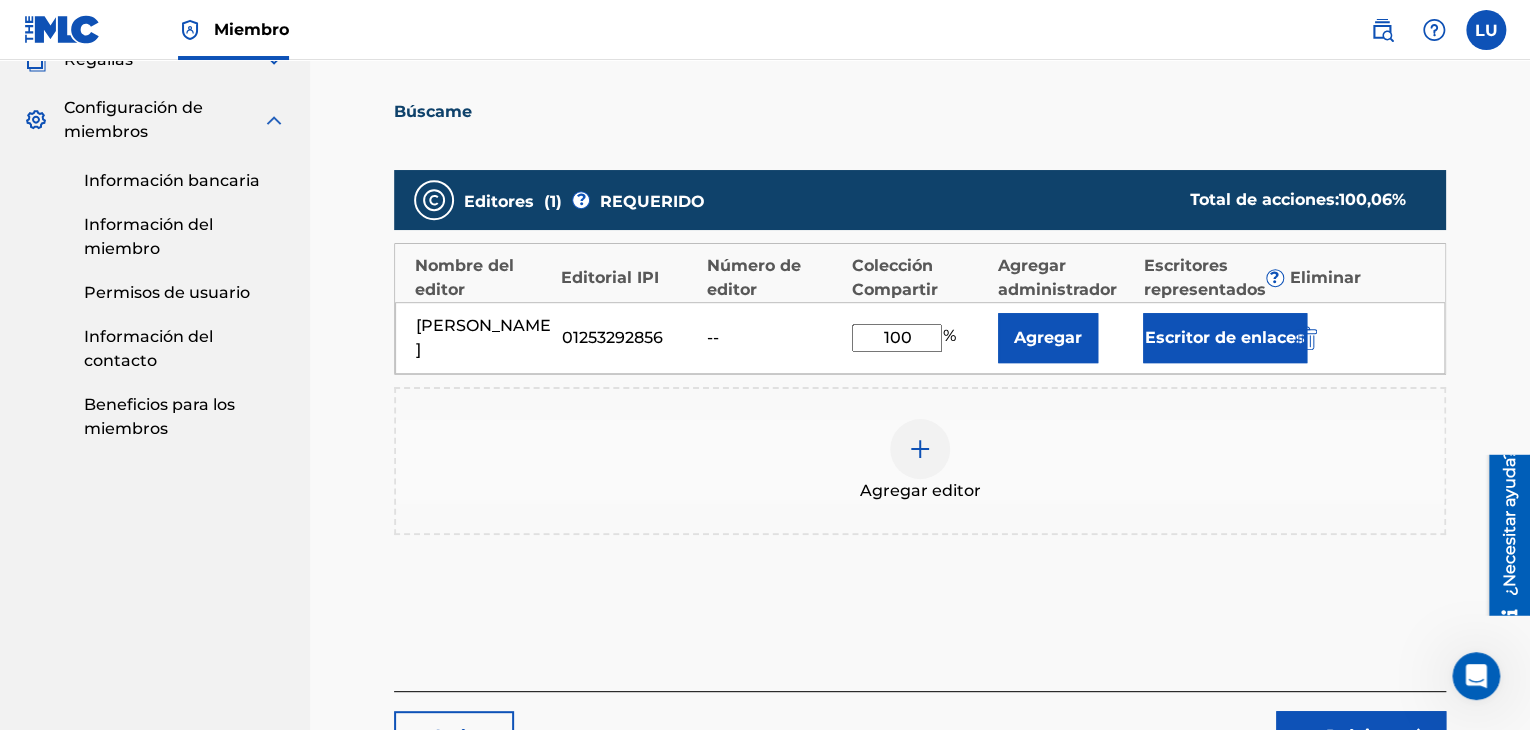 type on "100" 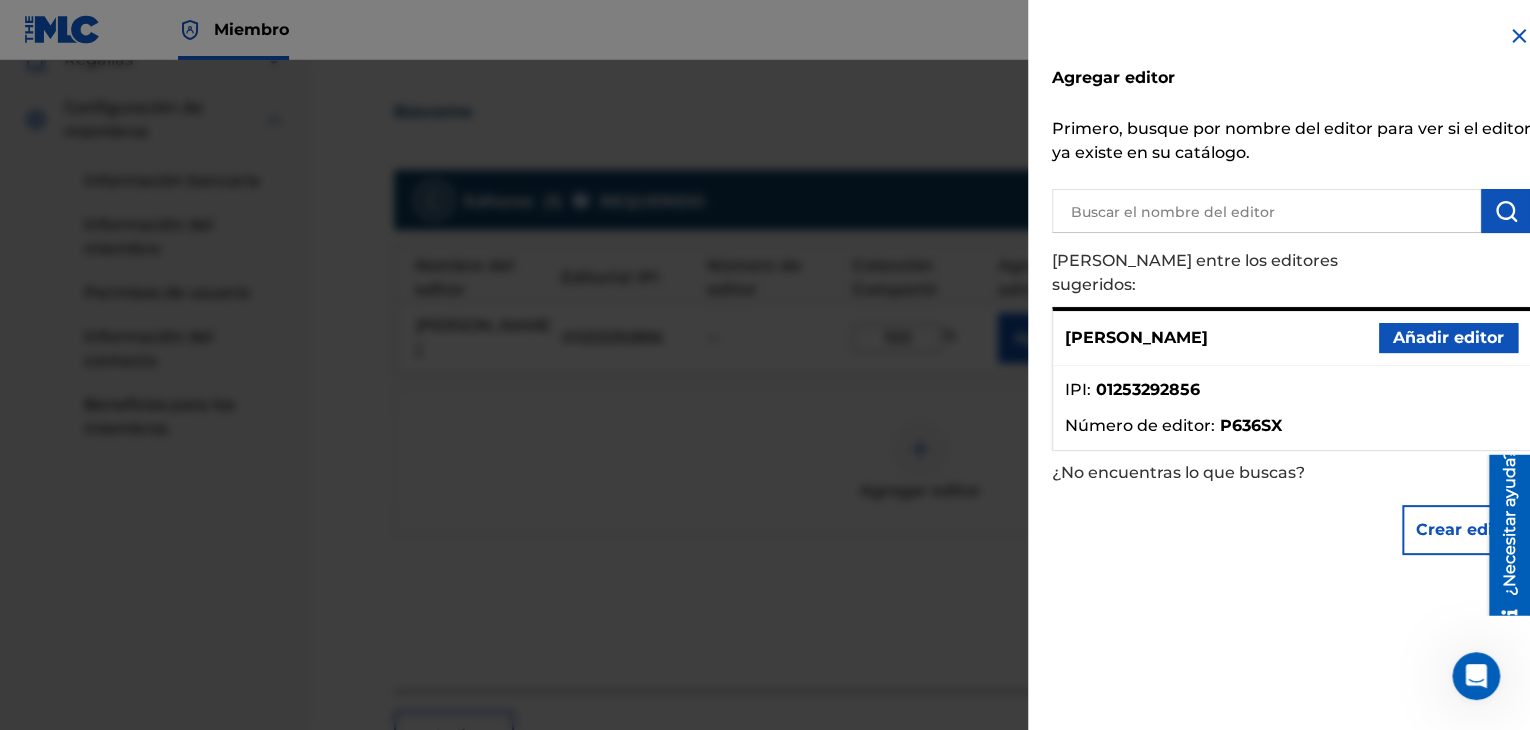 click on "Añadir editor" at bounding box center [1448, 337] 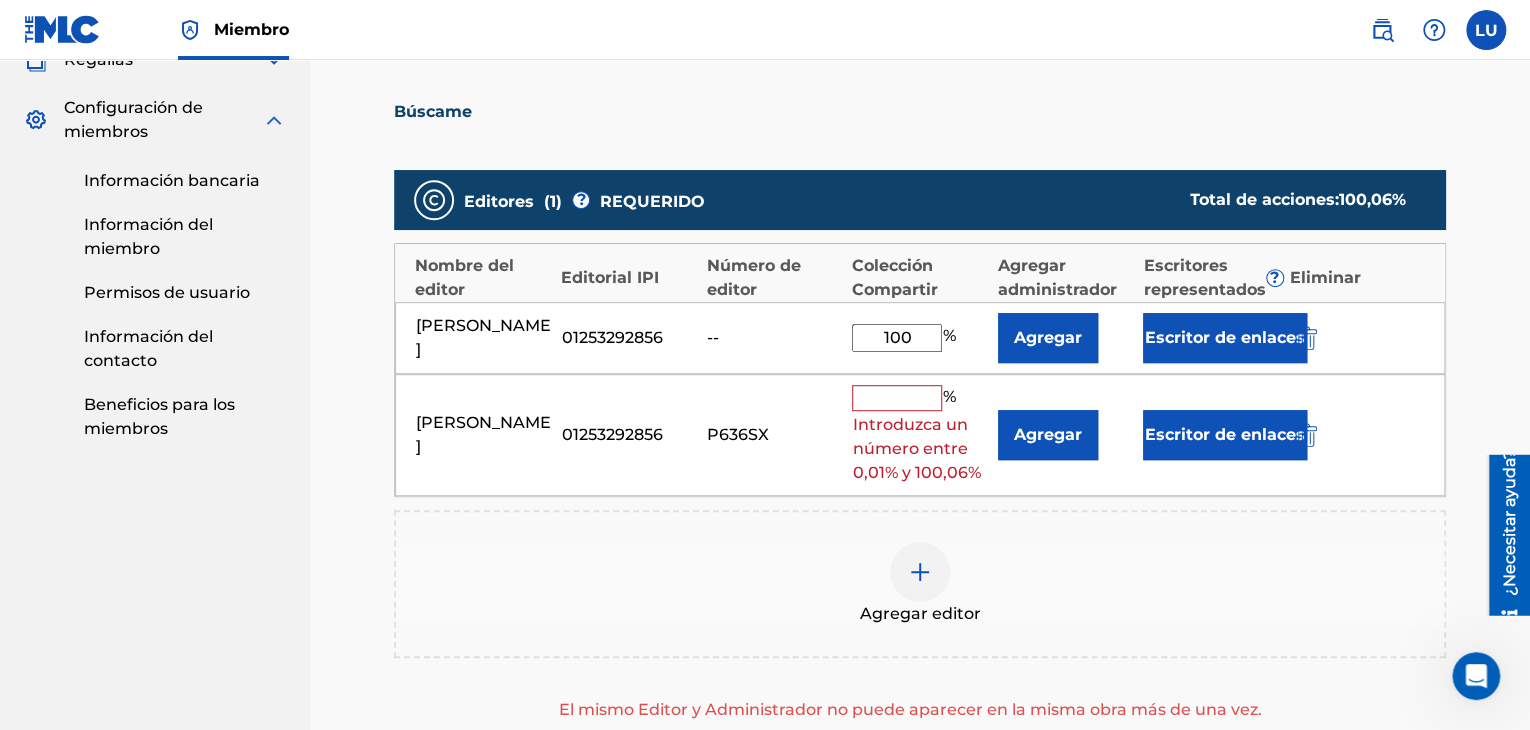 click at bounding box center [1306, 435] 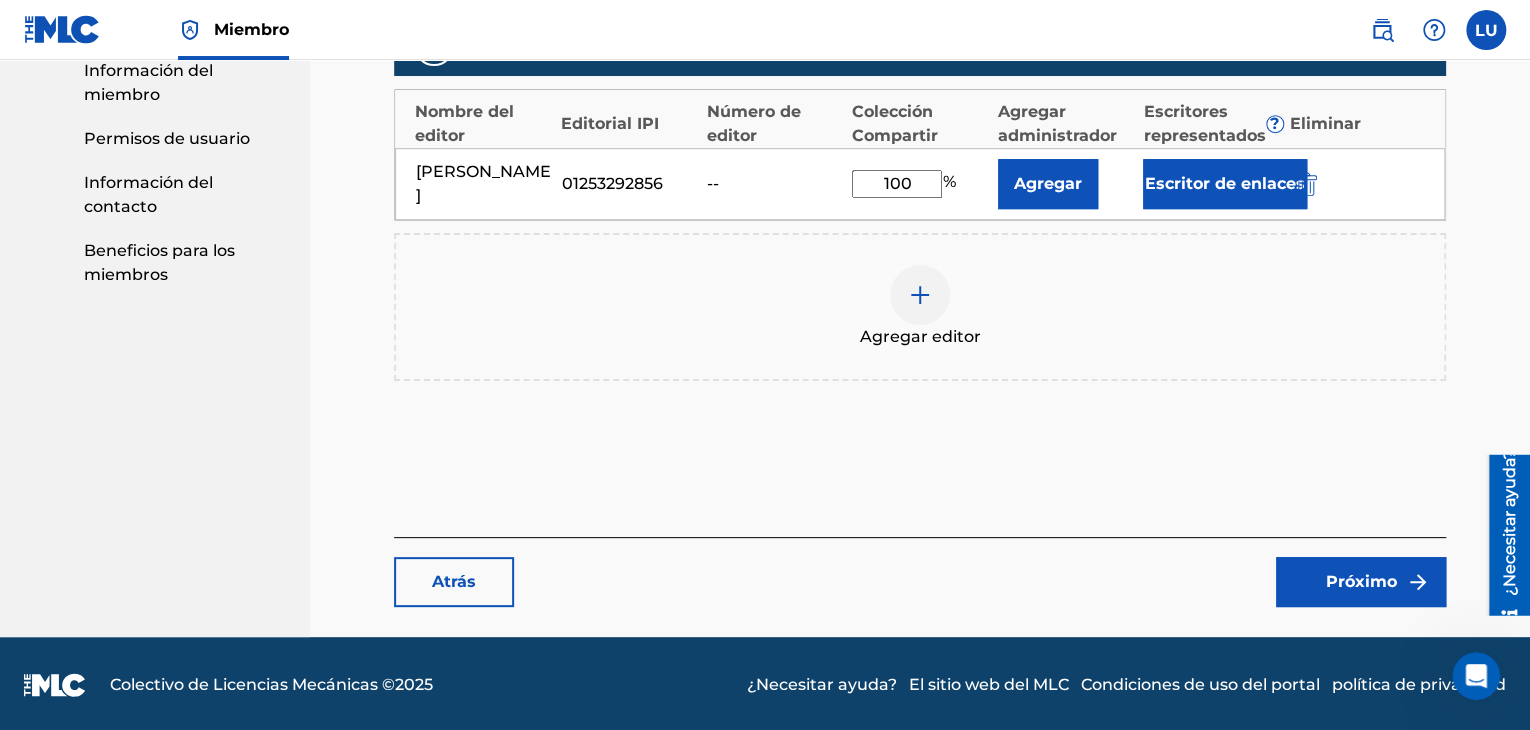 scroll, scrollTop: 556, scrollLeft: 0, axis: vertical 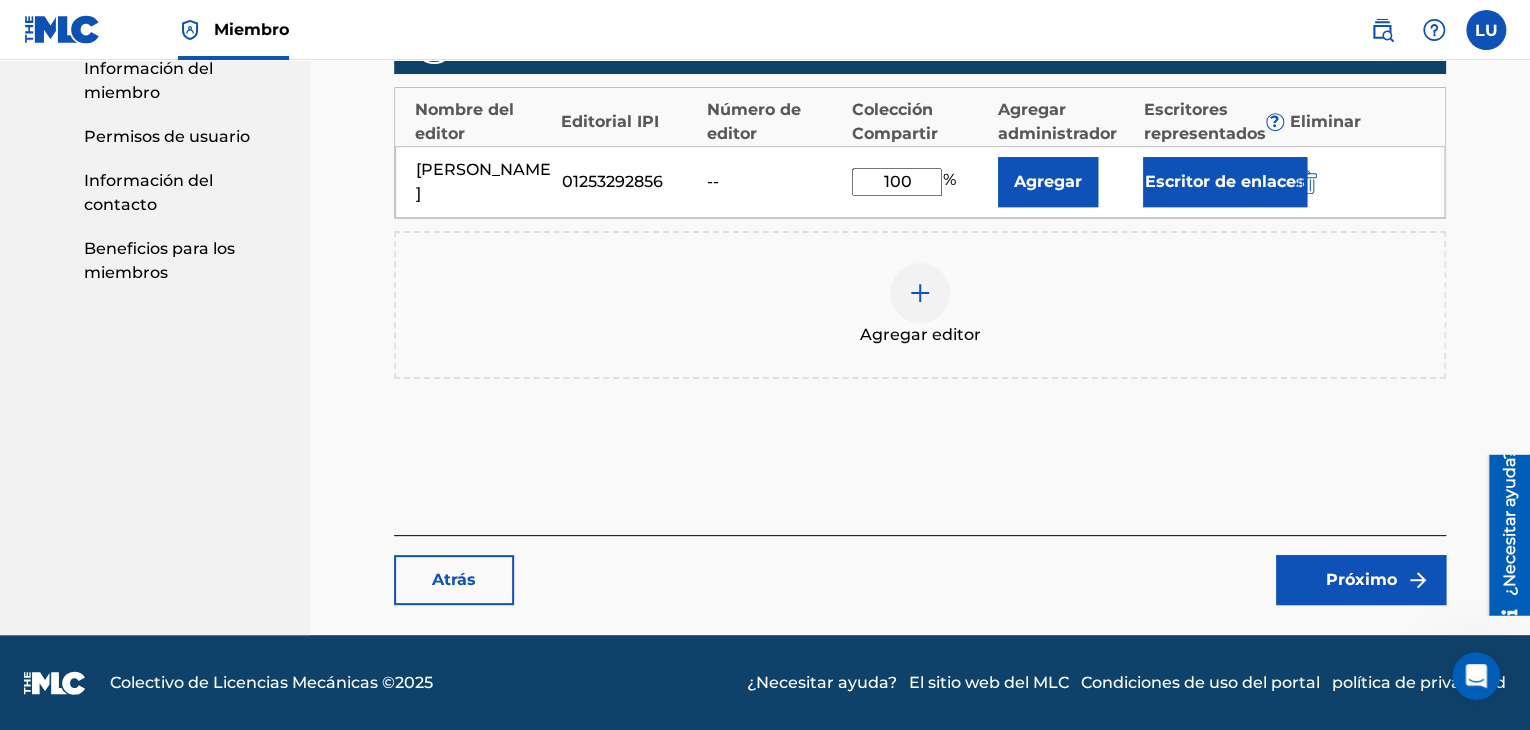 click on "Próximo" at bounding box center [1361, 579] 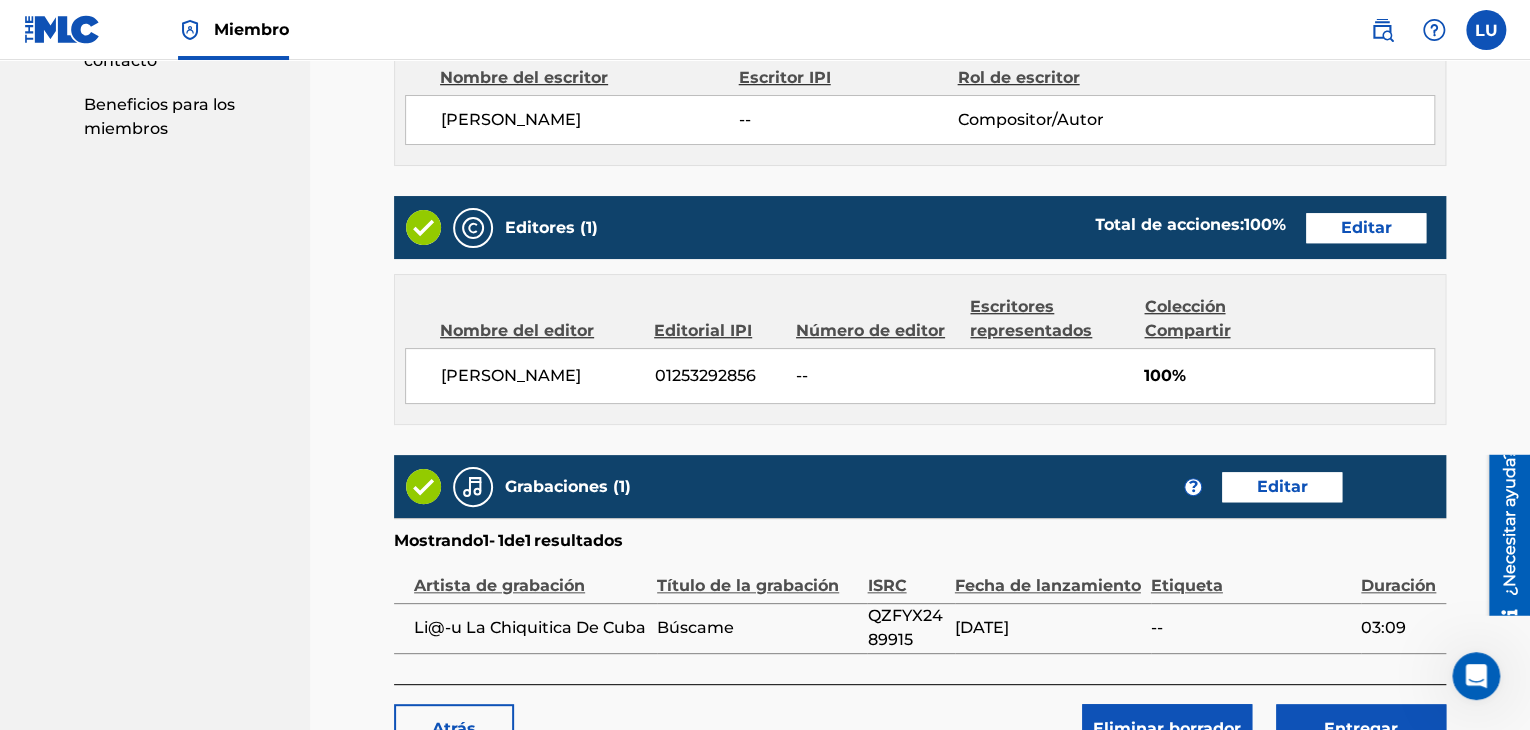 scroll, scrollTop: 548, scrollLeft: 0, axis: vertical 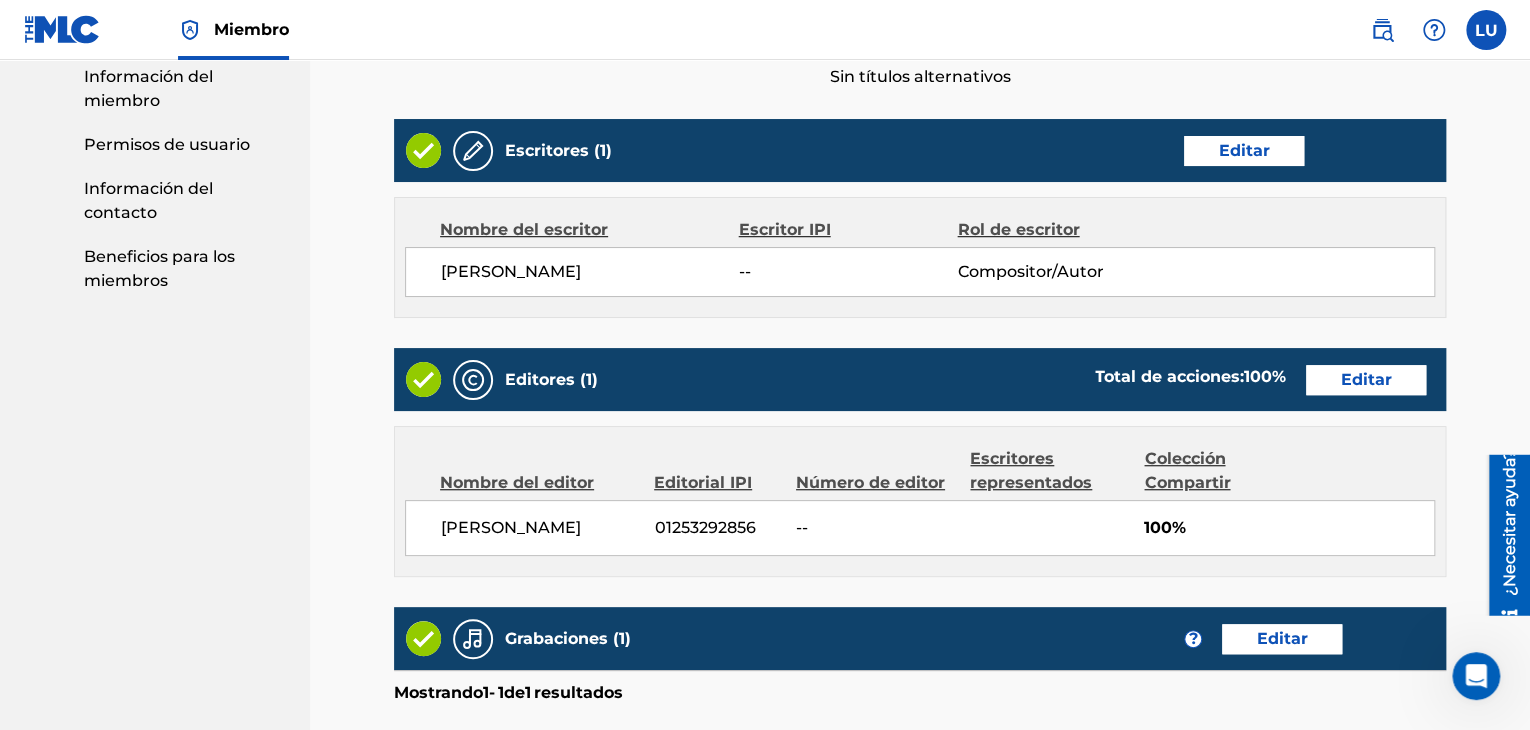 click on "[PERSON_NAME] -- Compositor/Autor" at bounding box center (920, 272) 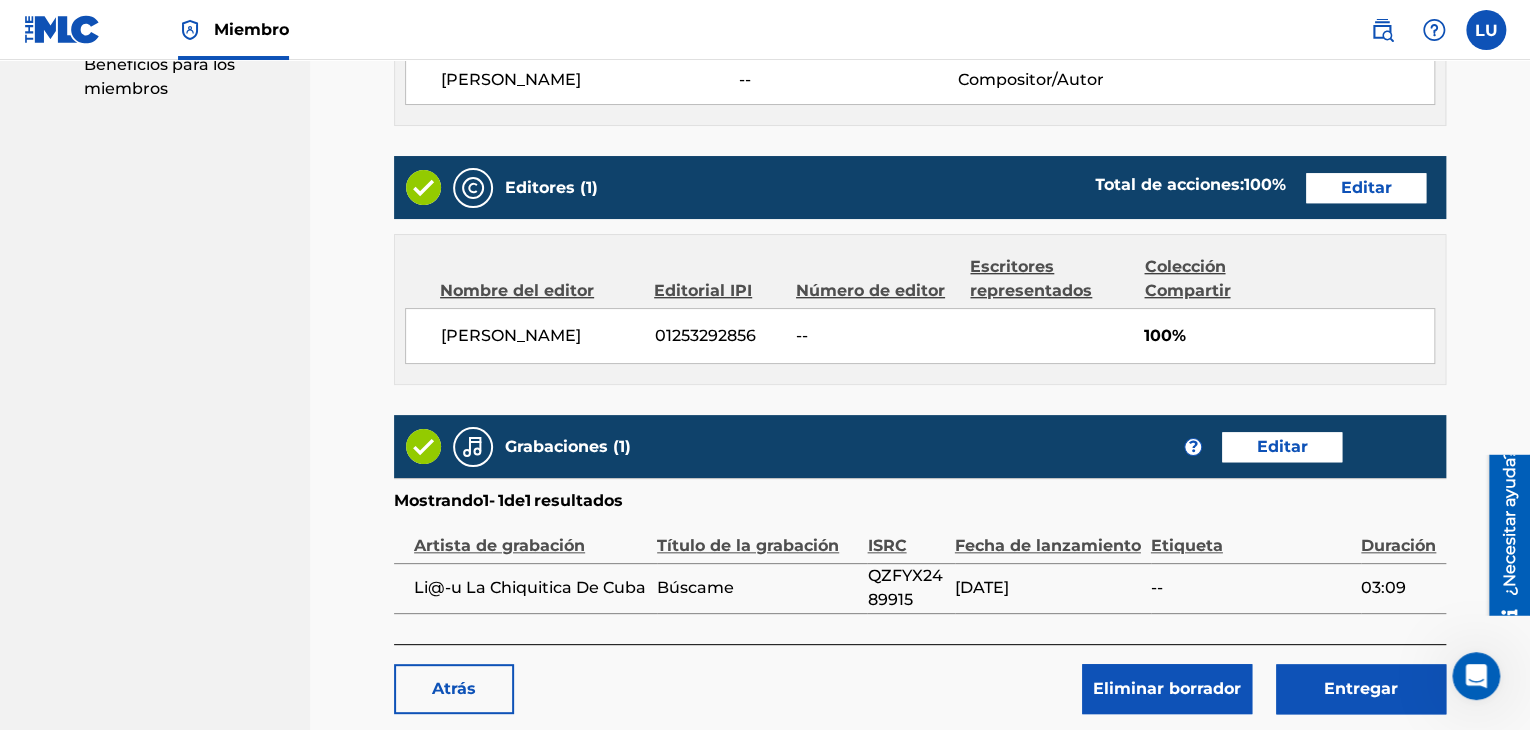 scroll, scrollTop: 848, scrollLeft: 0, axis: vertical 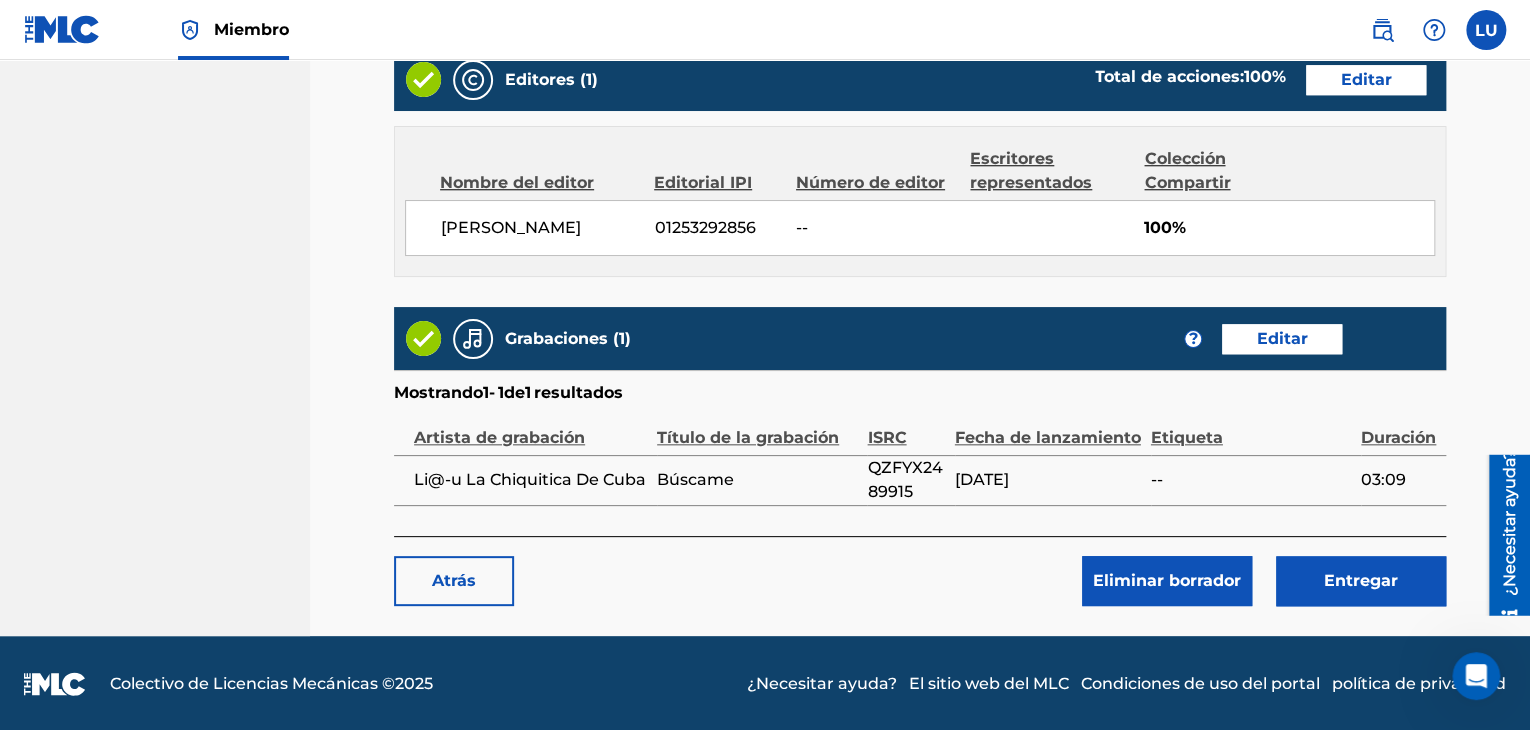 click on "Entregar" at bounding box center [1361, 580] 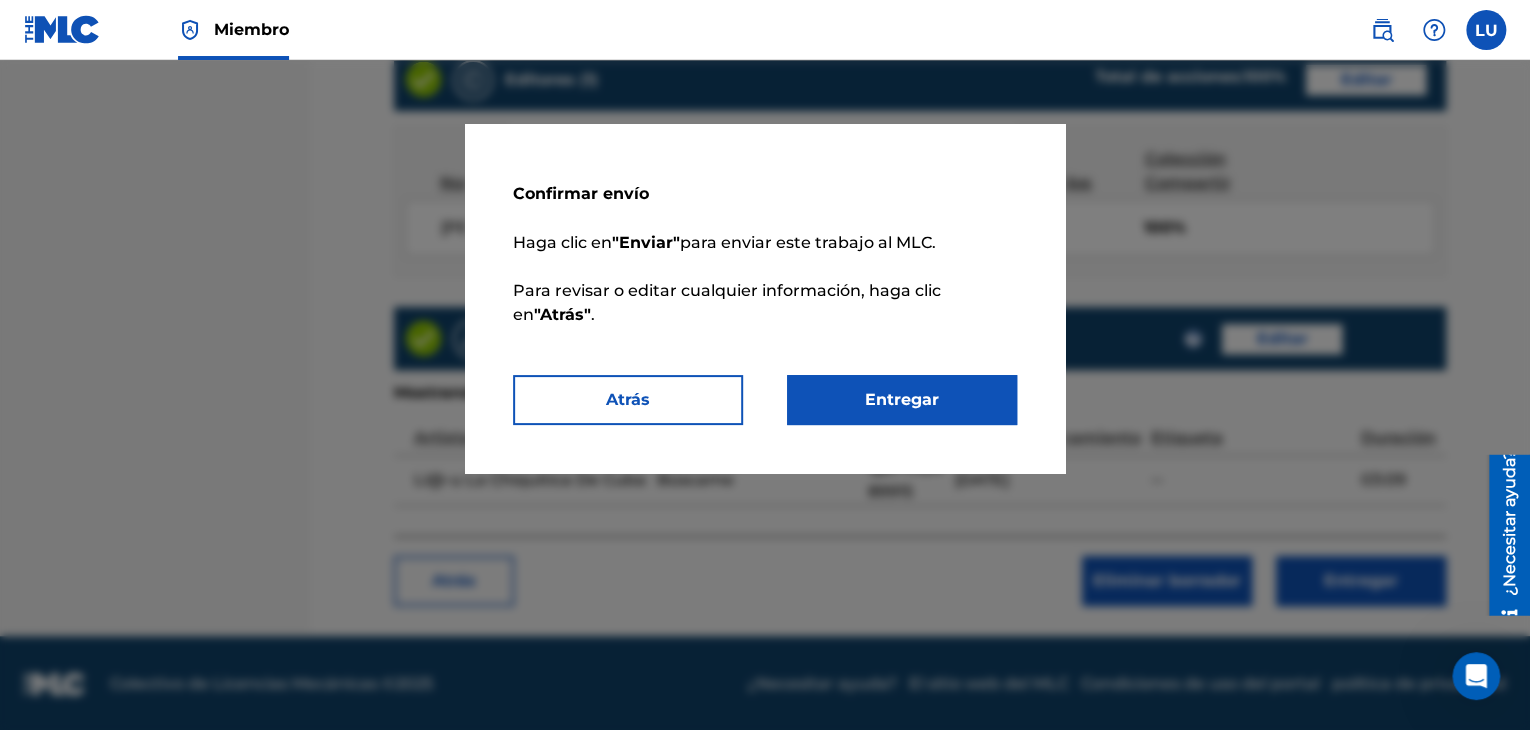 click on "Entregar" at bounding box center [902, 399] 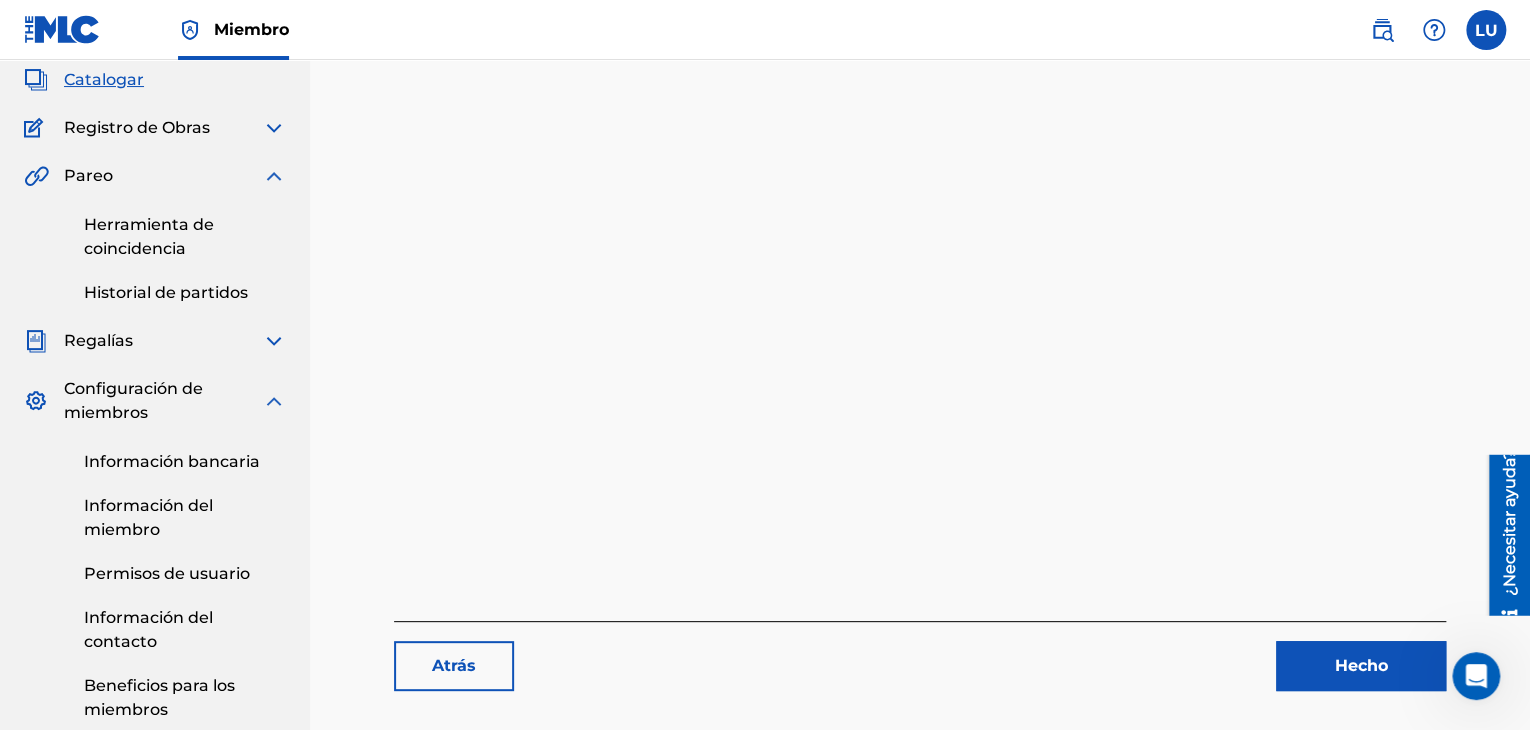 scroll, scrollTop: 231, scrollLeft: 0, axis: vertical 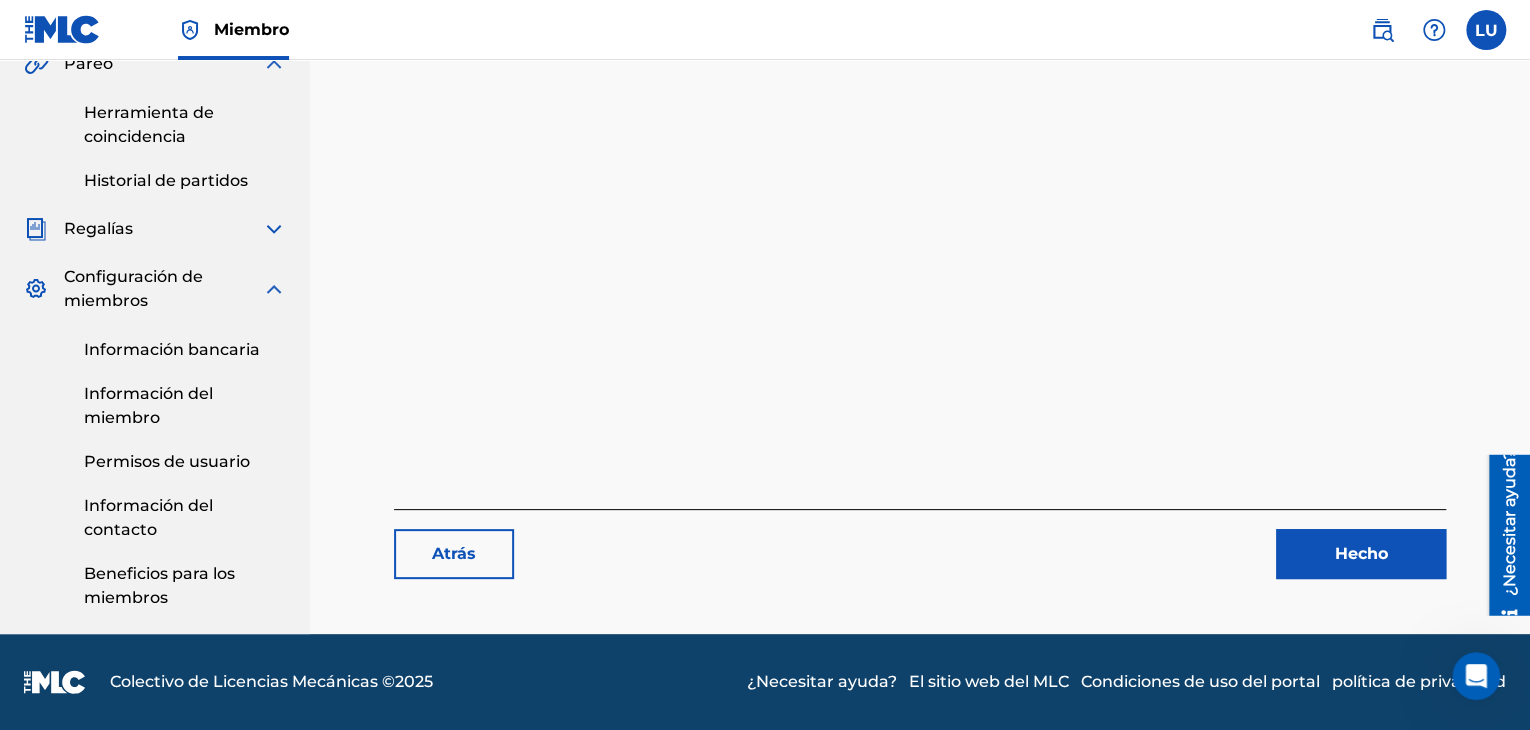 click on "Hecho" at bounding box center [1361, 554] 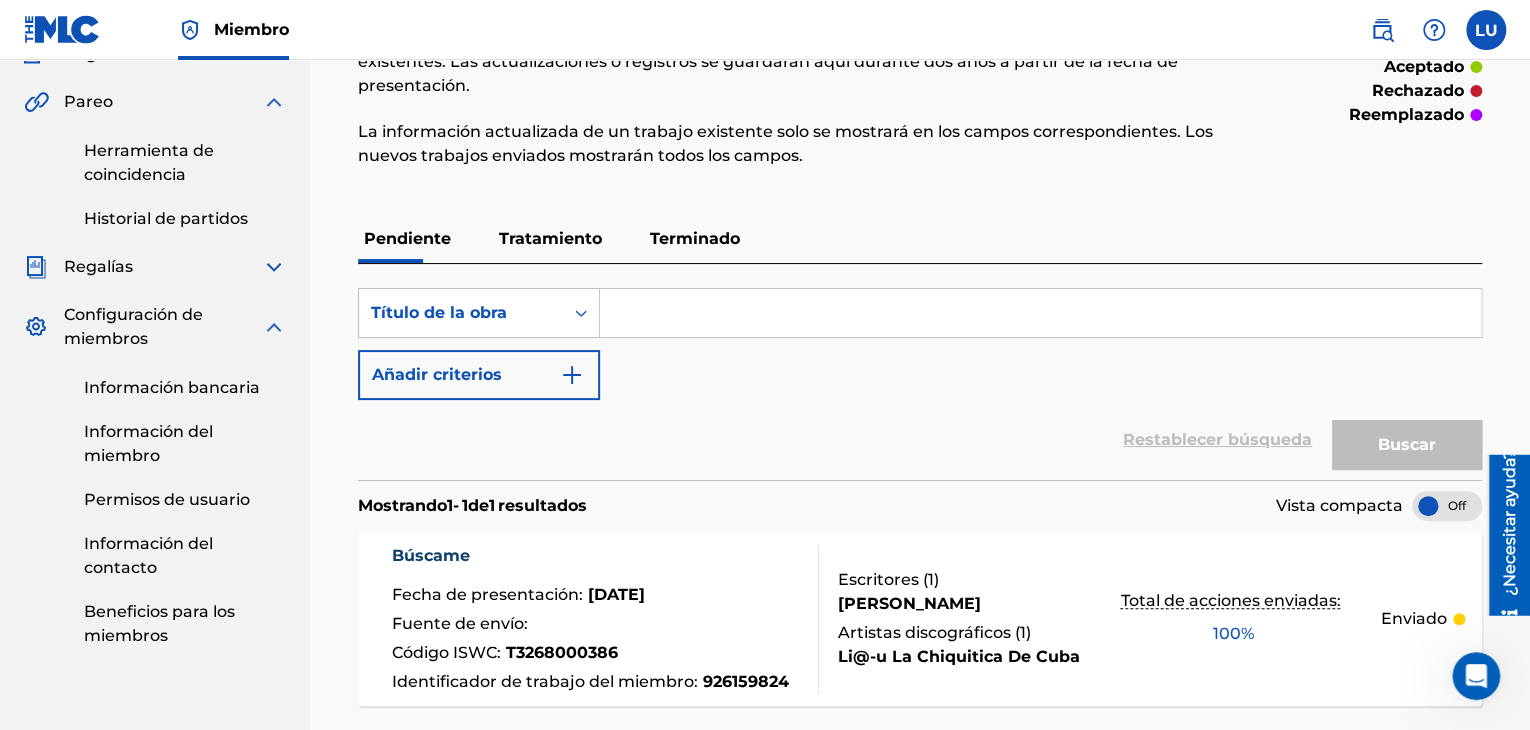 scroll, scrollTop: 191, scrollLeft: 0, axis: vertical 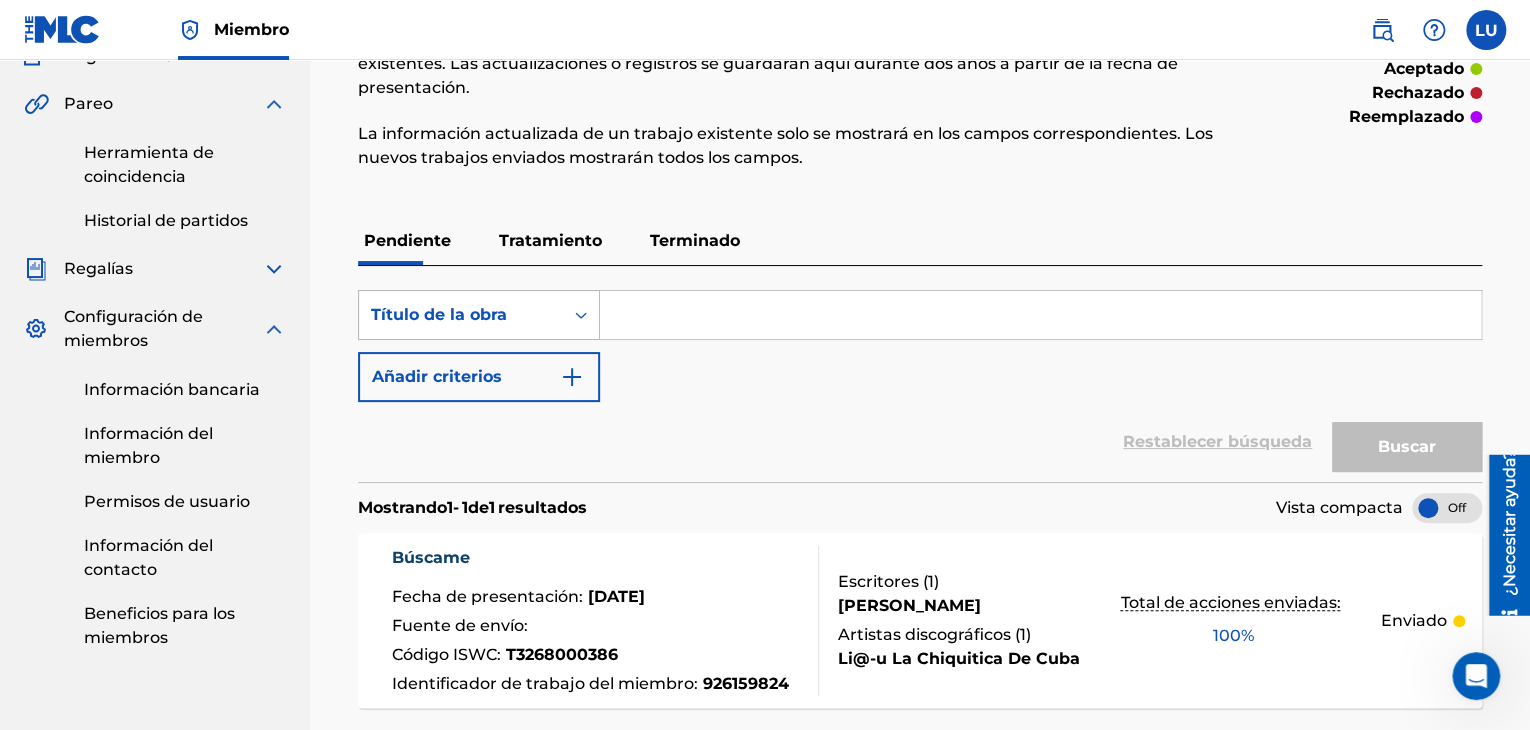 click on "Título de la obra" at bounding box center (461, 315) 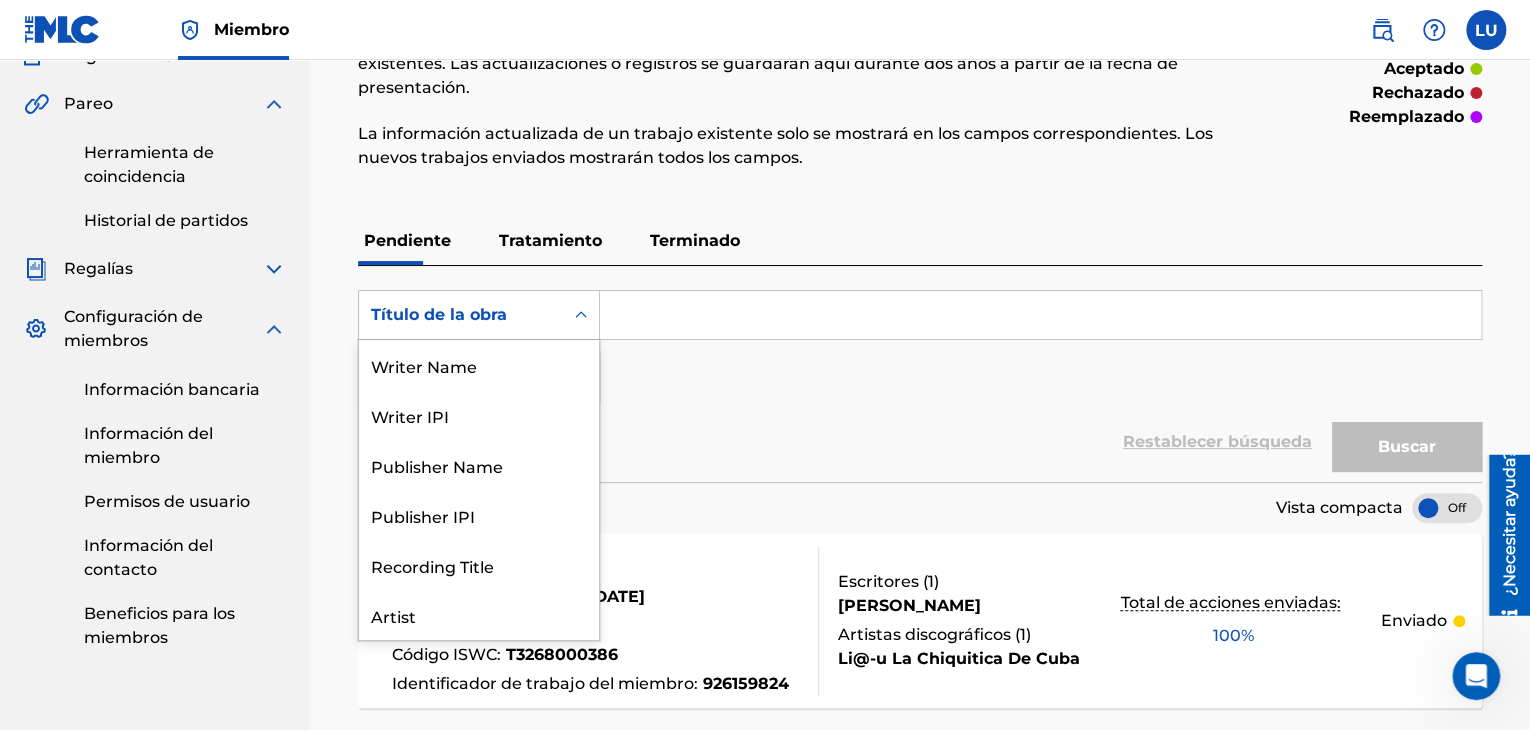 scroll, scrollTop: 100, scrollLeft: 0, axis: vertical 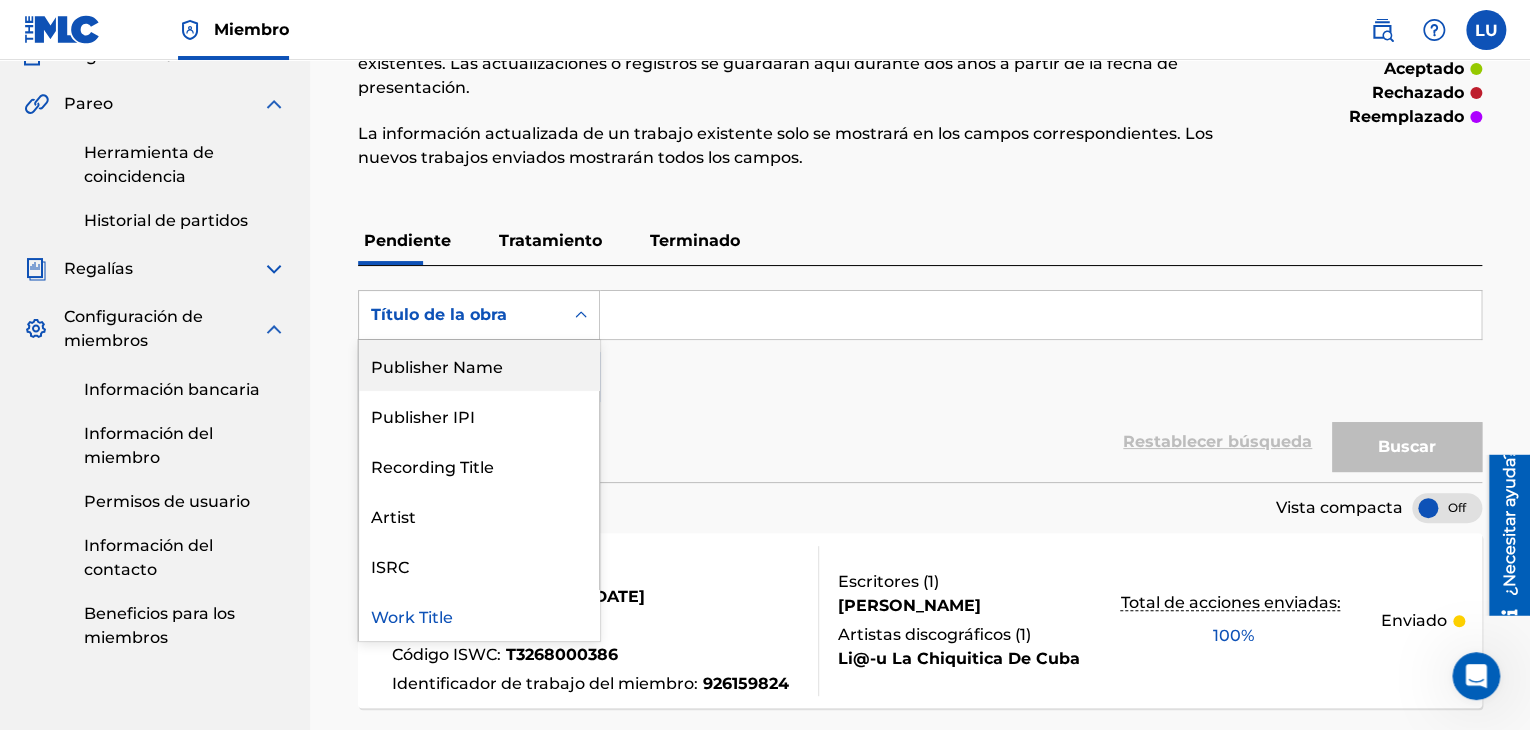 click on "Publisher Name" at bounding box center [479, 365] 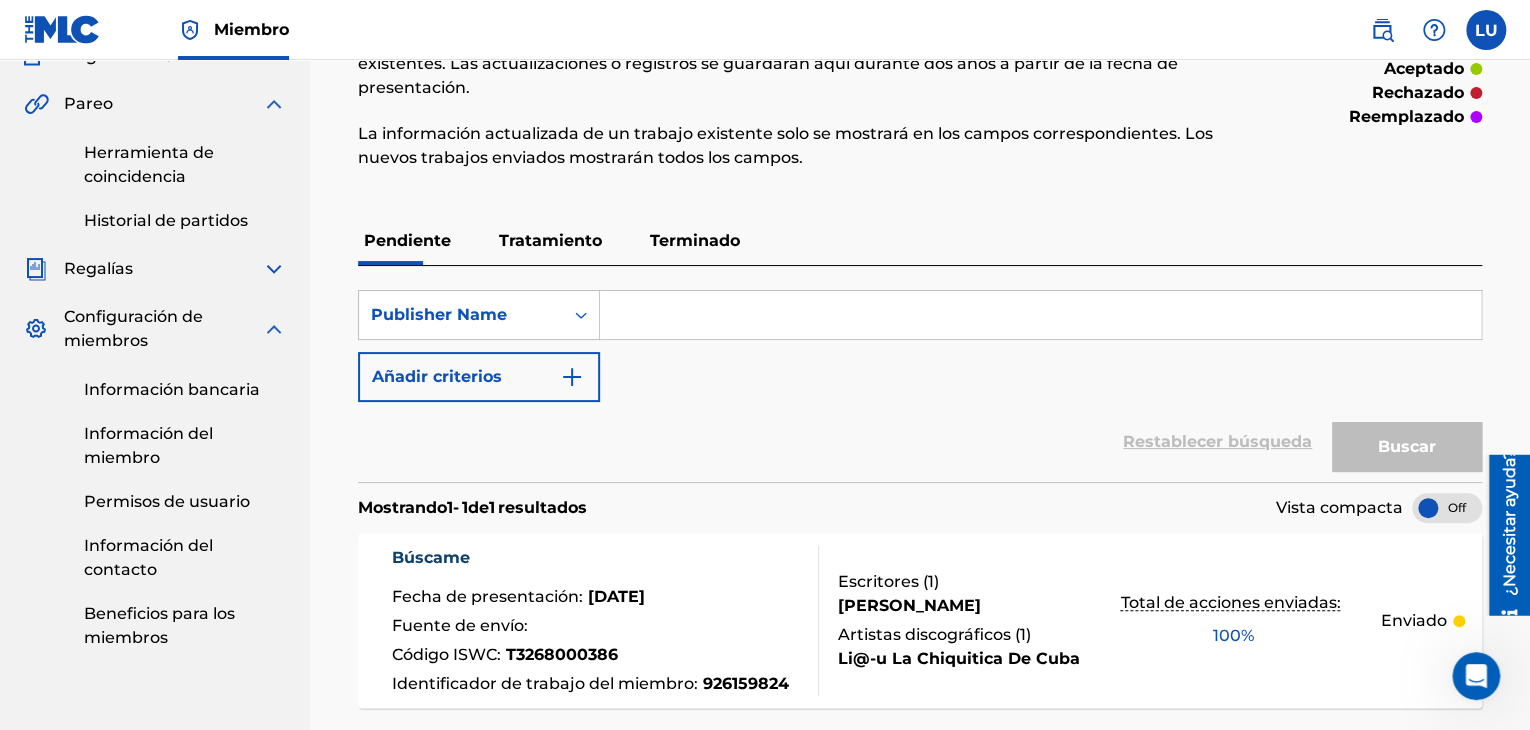 click on "[PERSON_NAME]" at bounding box center [909, 605] 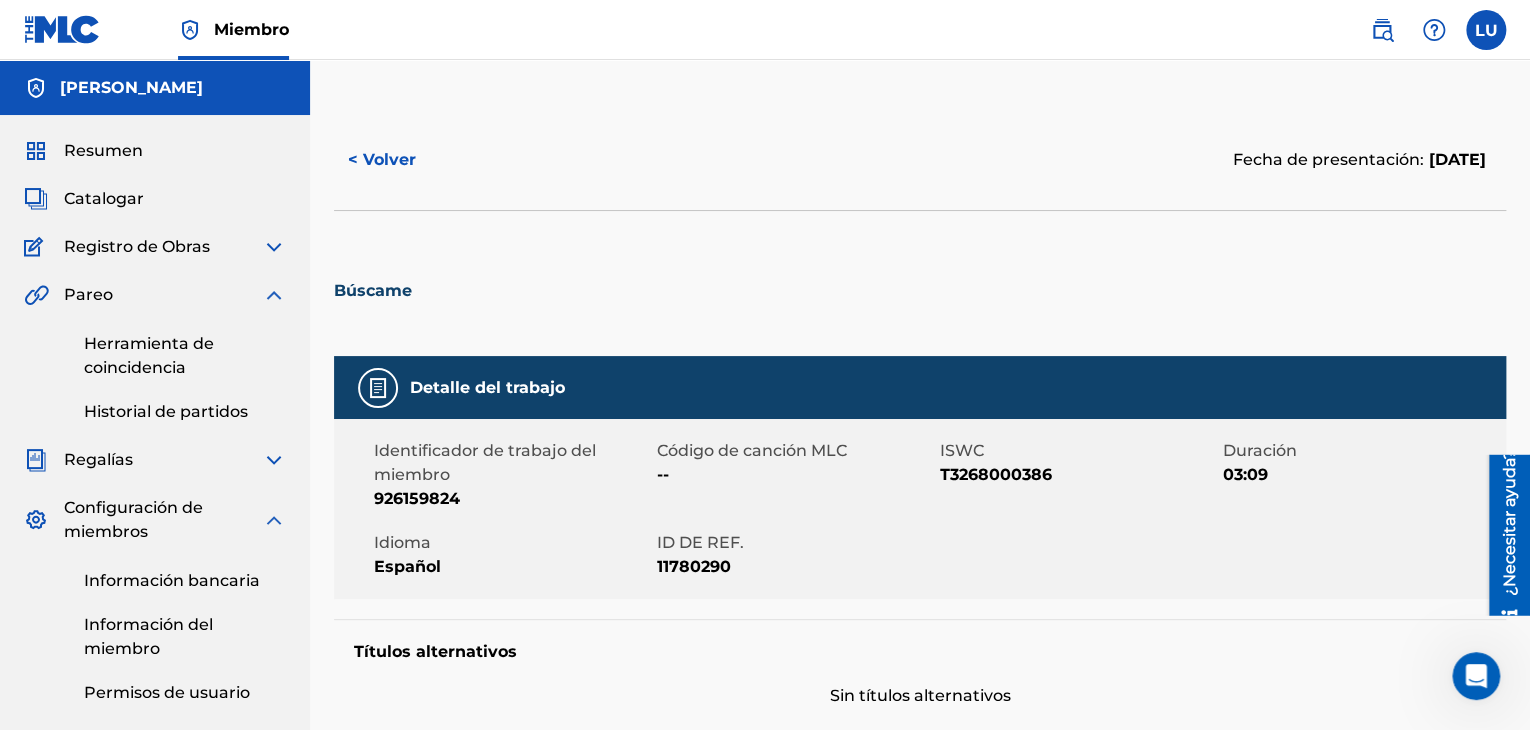 click at bounding box center (274, 247) 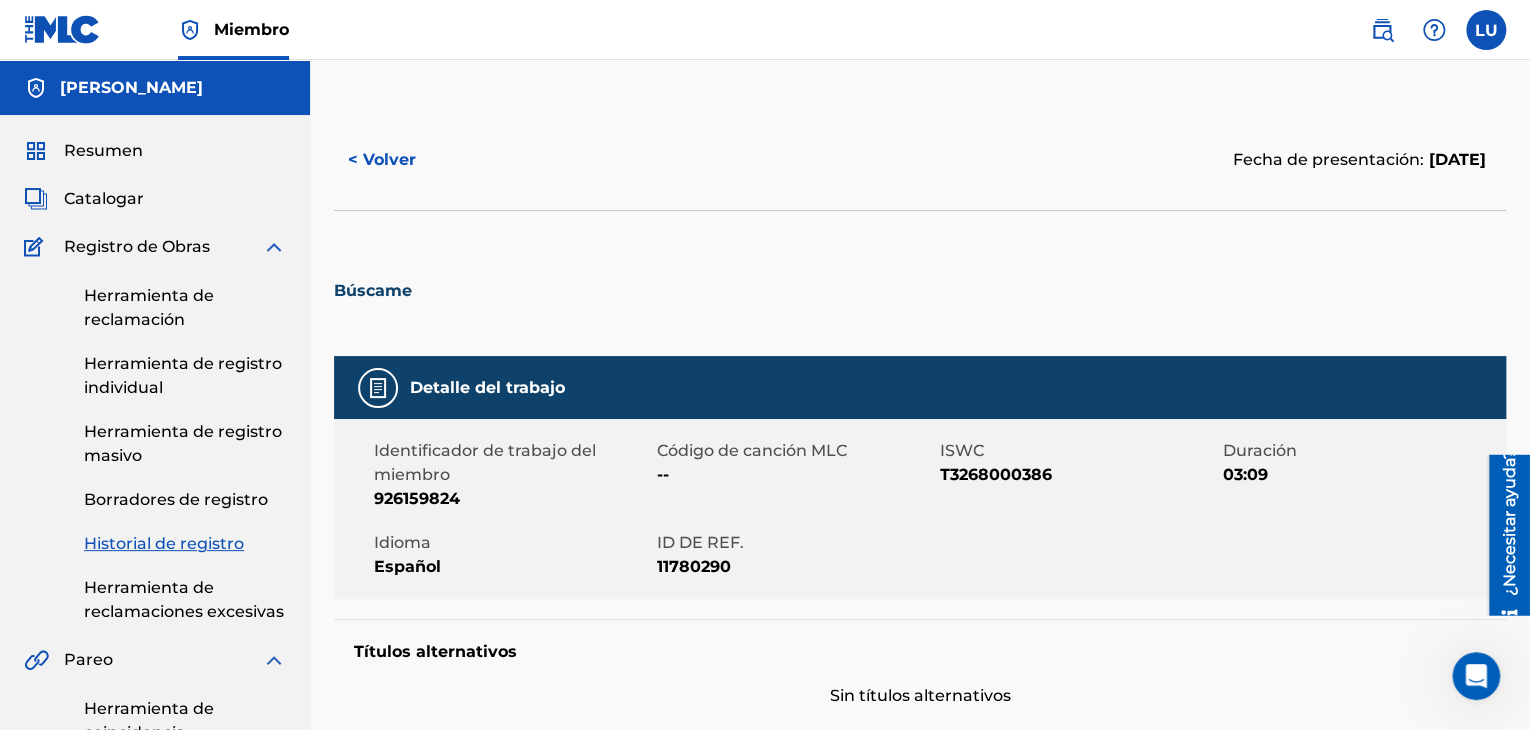 click on "Registro de Obras" at bounding box center (137, 246) 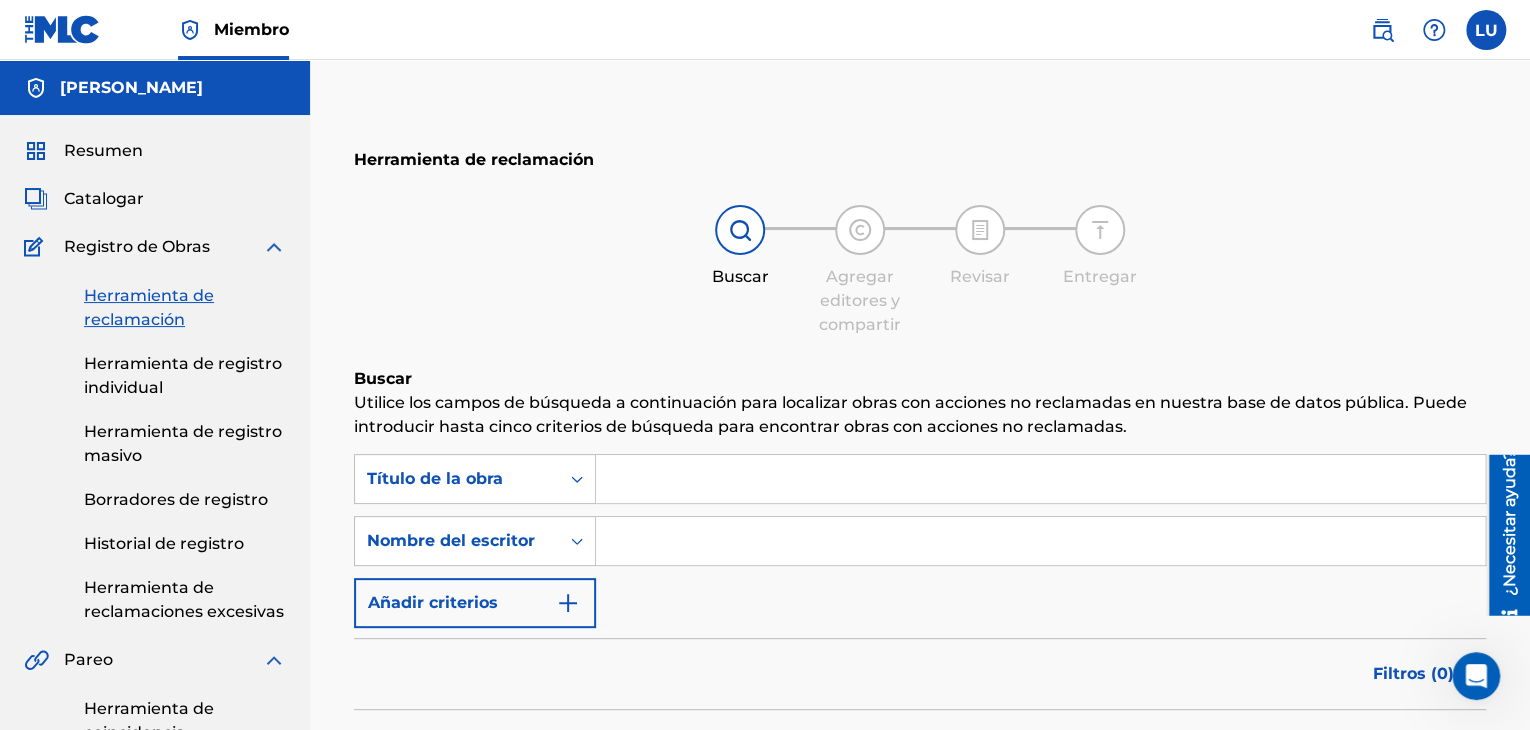 click on "Herramienta de registro individual" at bounding box center (185, 376) 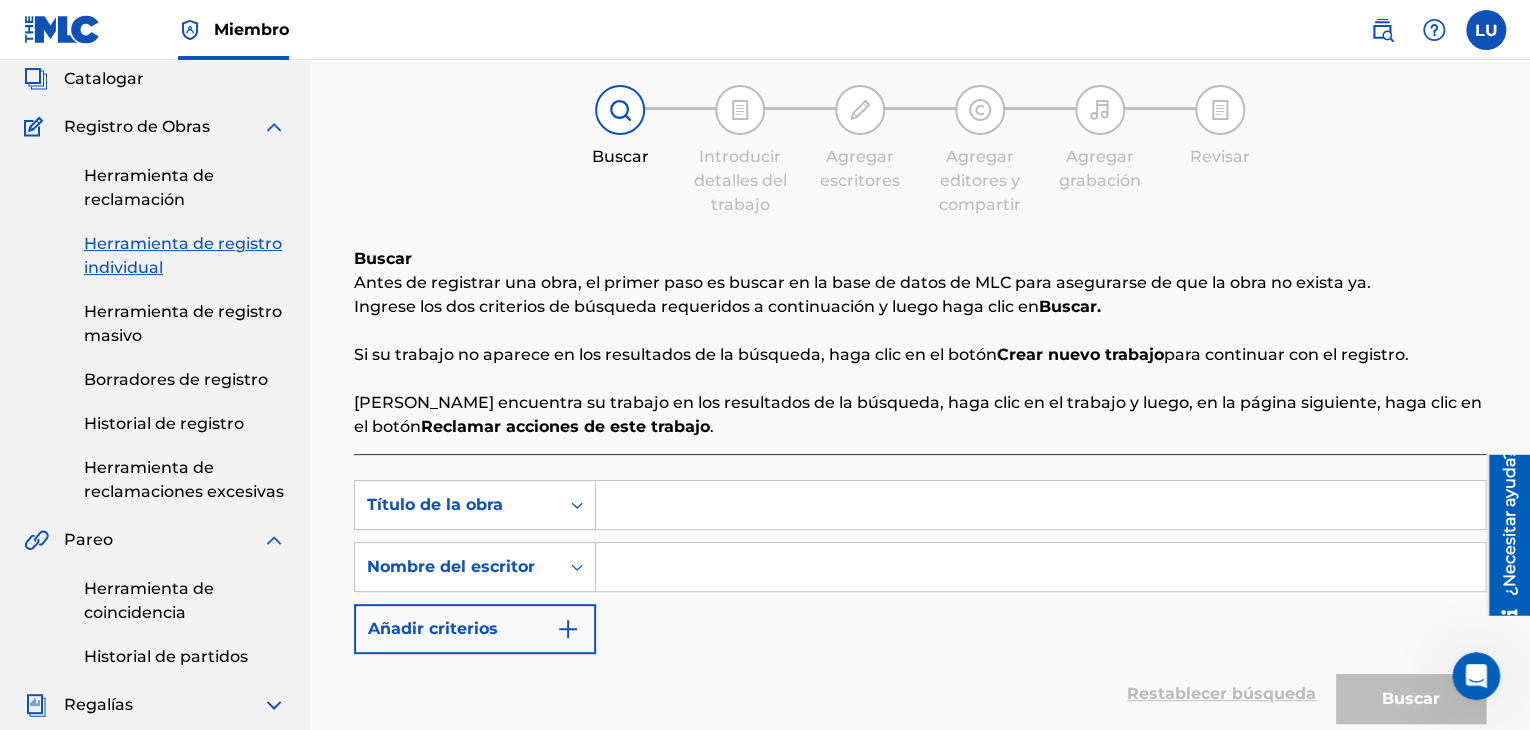 scroll, scrollTop: 96, scrollLeft: 0, axis: vertical 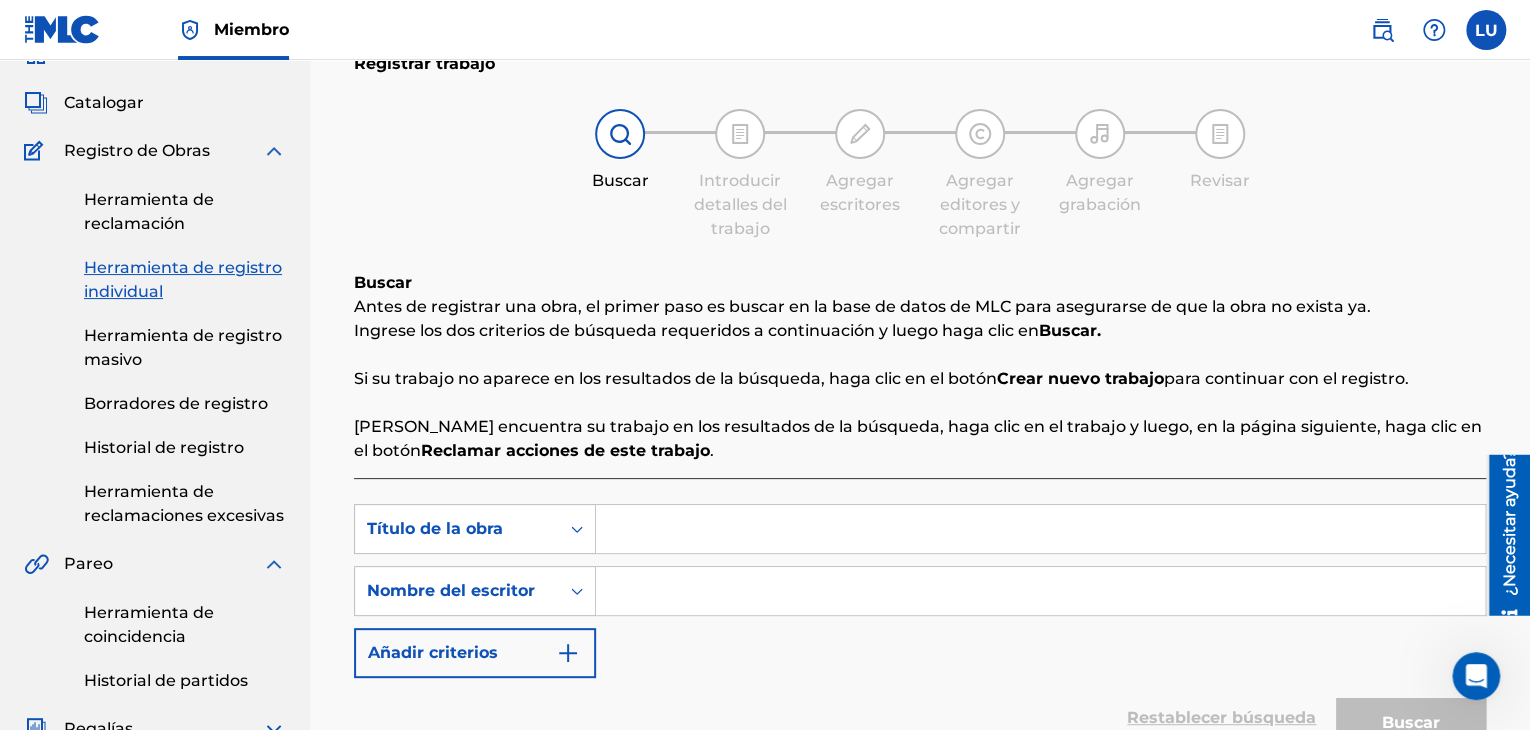 click on "Registro de Obras" at bounding box center (137, 150) 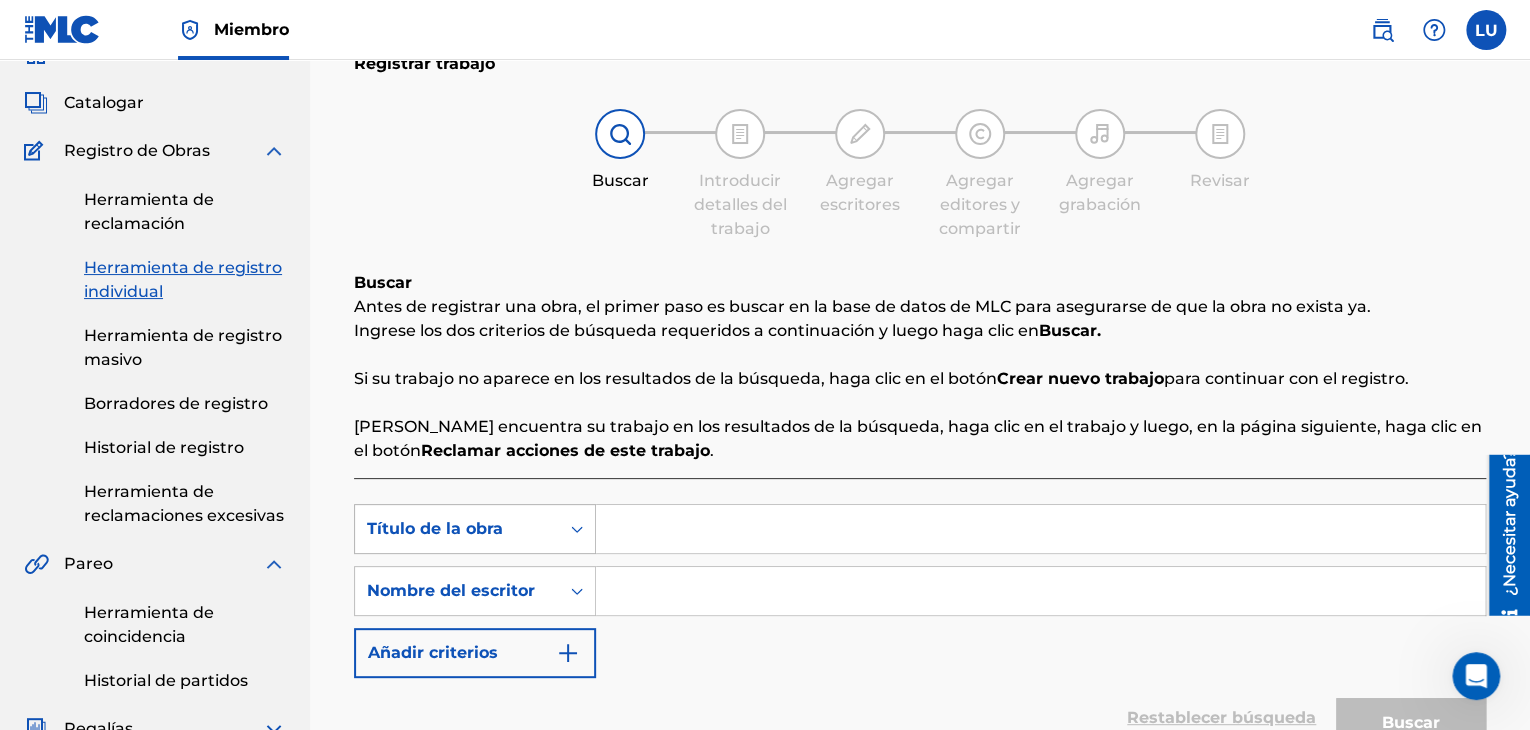 click on "Título de la obra" at bounding box center [457, 529] 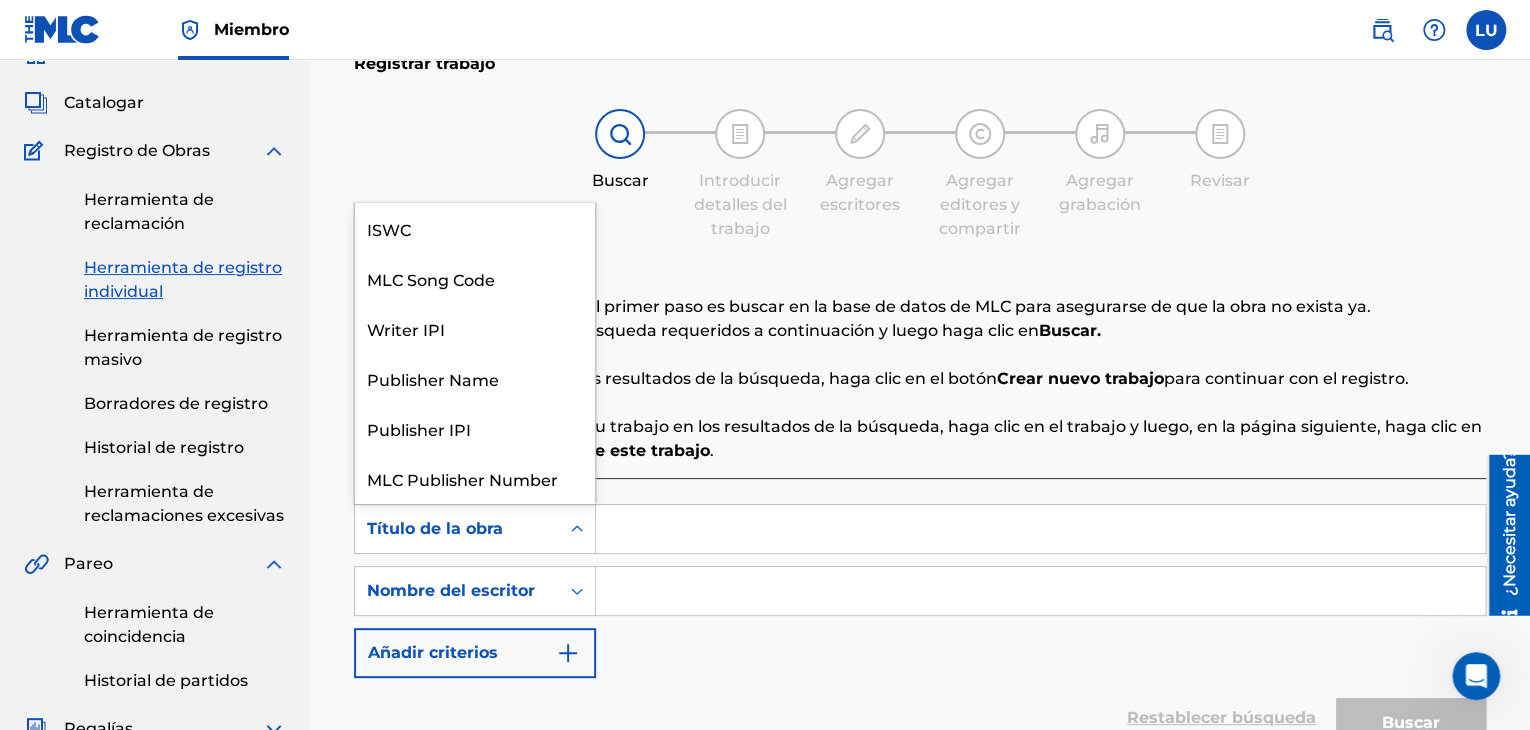 scroll, scrollTop: 50, scrollLeft: 0, axis: vertical 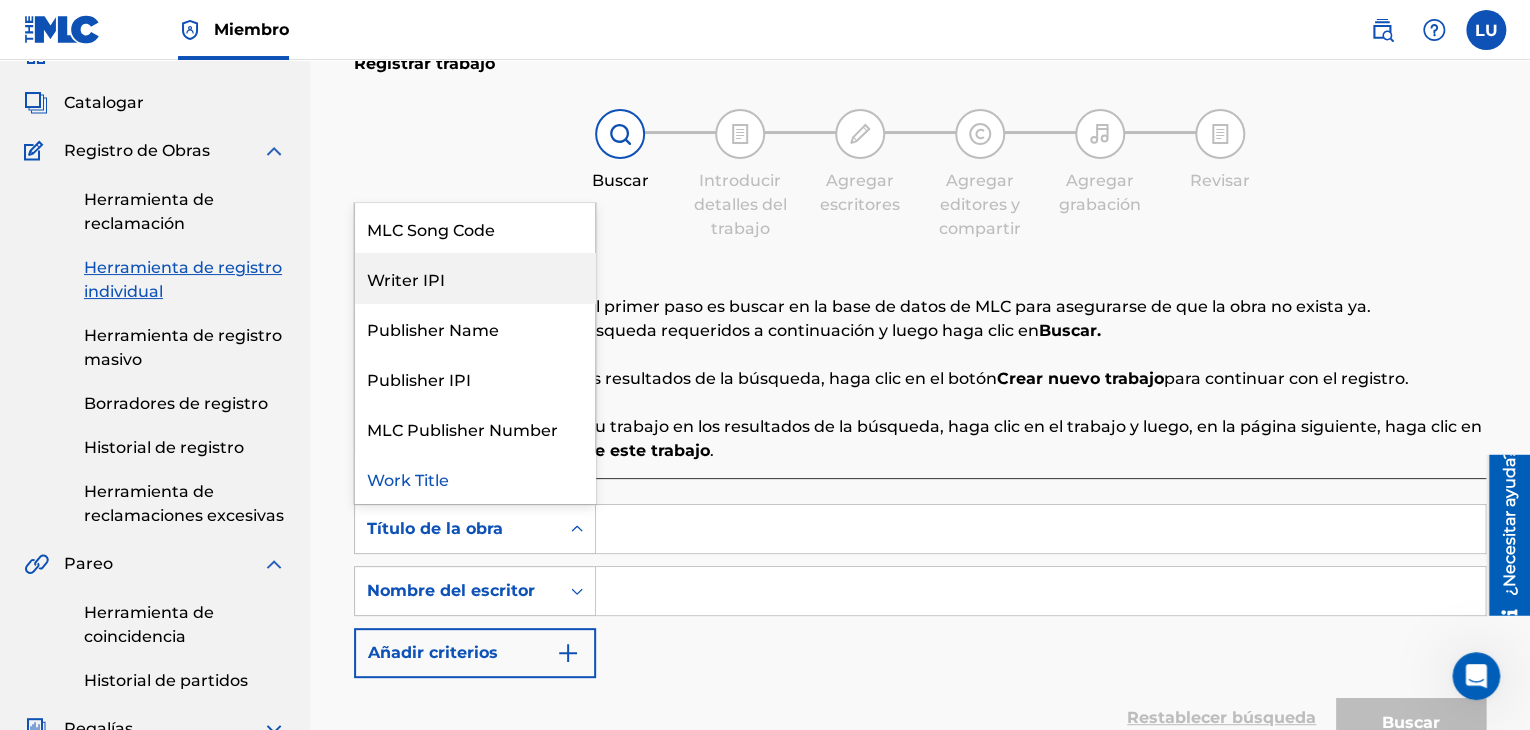 click on "Writer IPI" at bounding box center (475, 278) 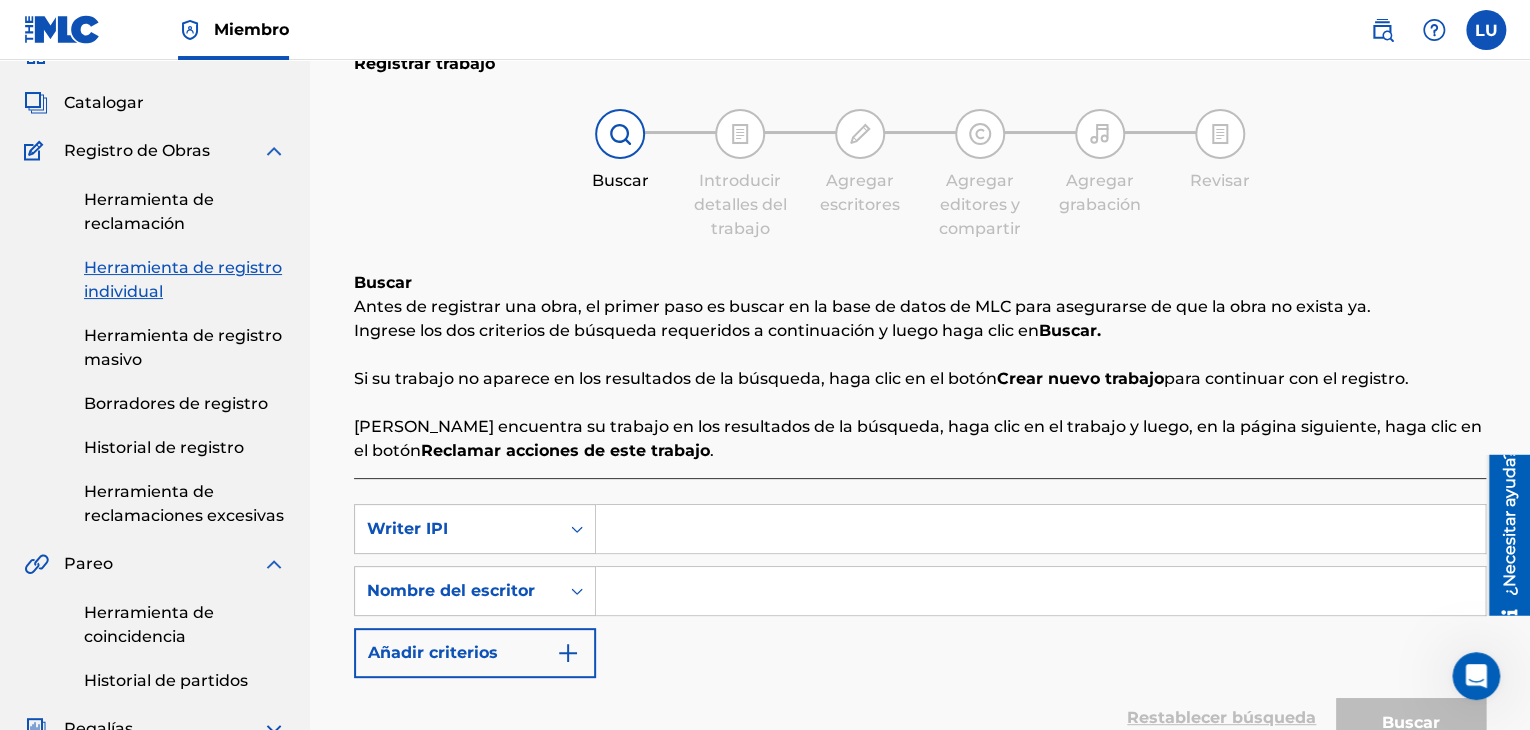 drag, startPoint x: 657, startPoint y: 510, endPoint x: 648, endPoint y: 521, distance: 14.21267 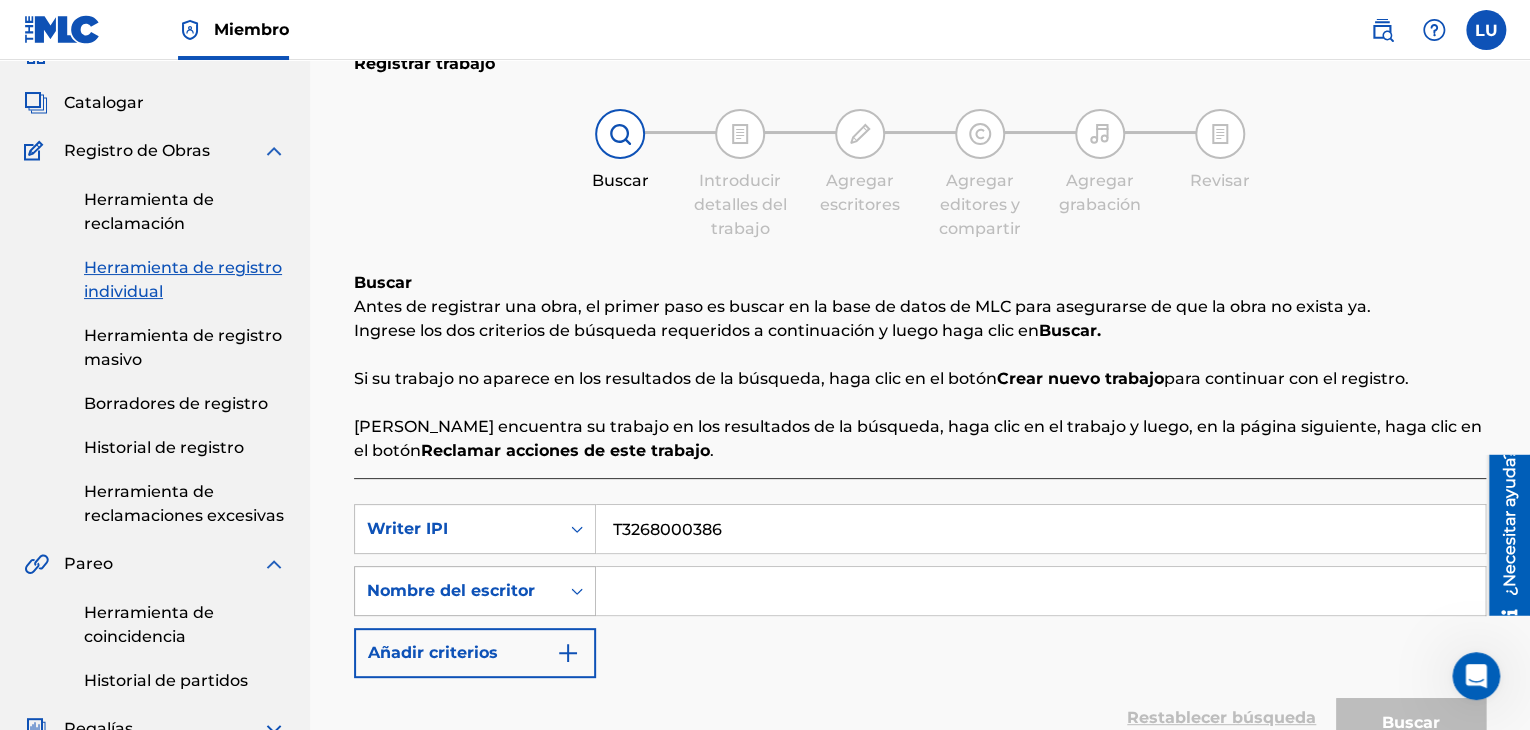 click on "Nombre del escritor" at bounding box center (457, 591) 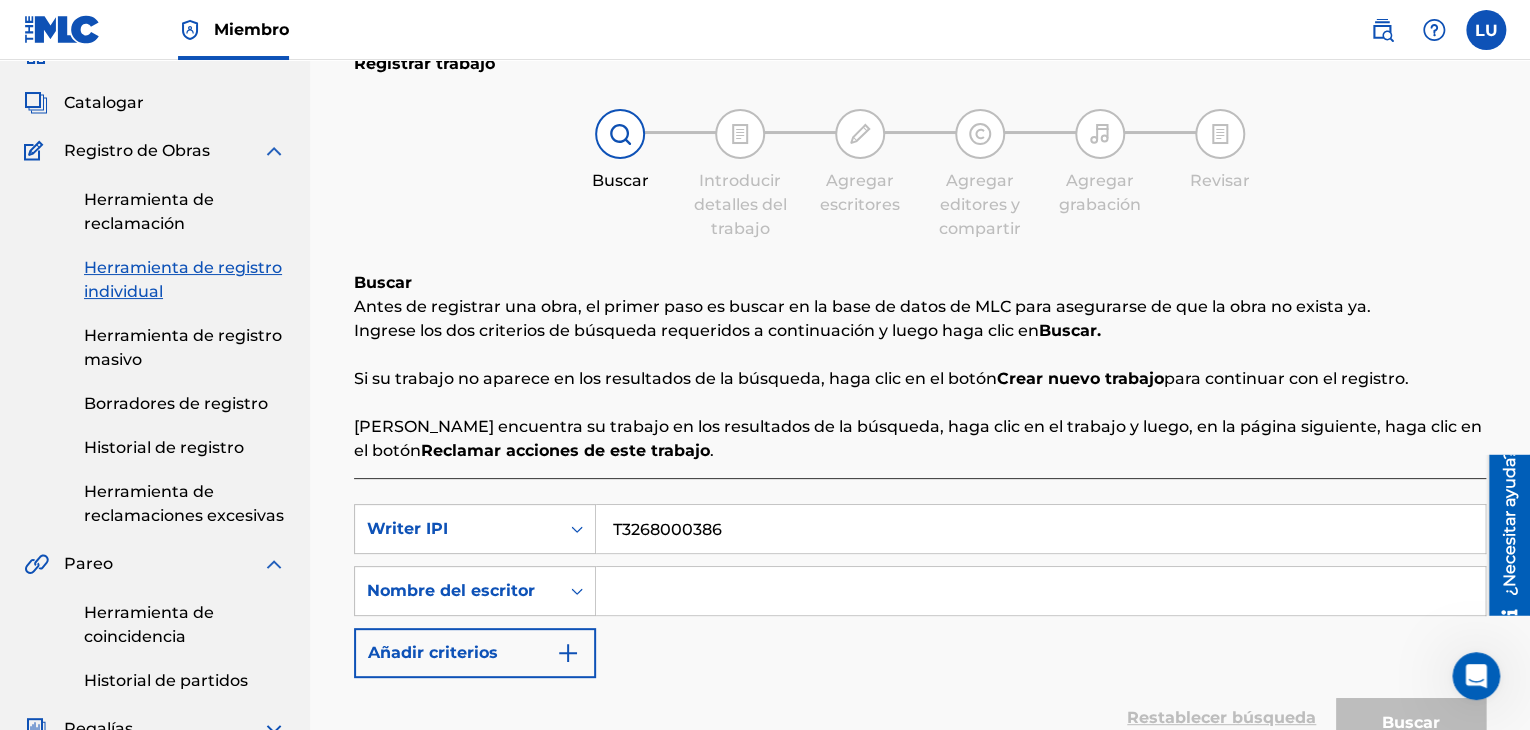 drag, startPoint x: 648, startPoint y: 589, endPoint x: 658, endPoint y: 590, distance: 10.049875 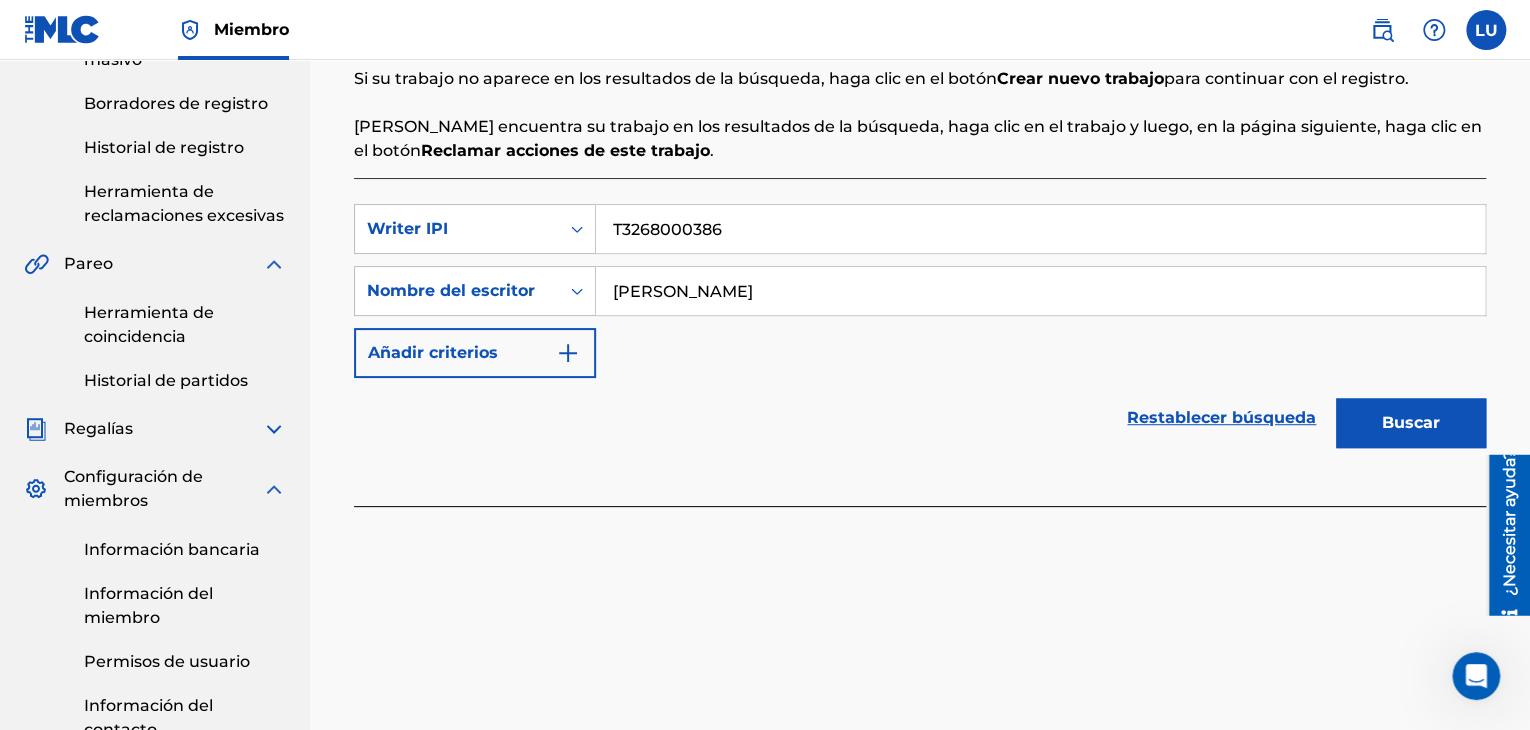 scroll, scrollTop: 396, scrollLeft: 0, axis: vertical 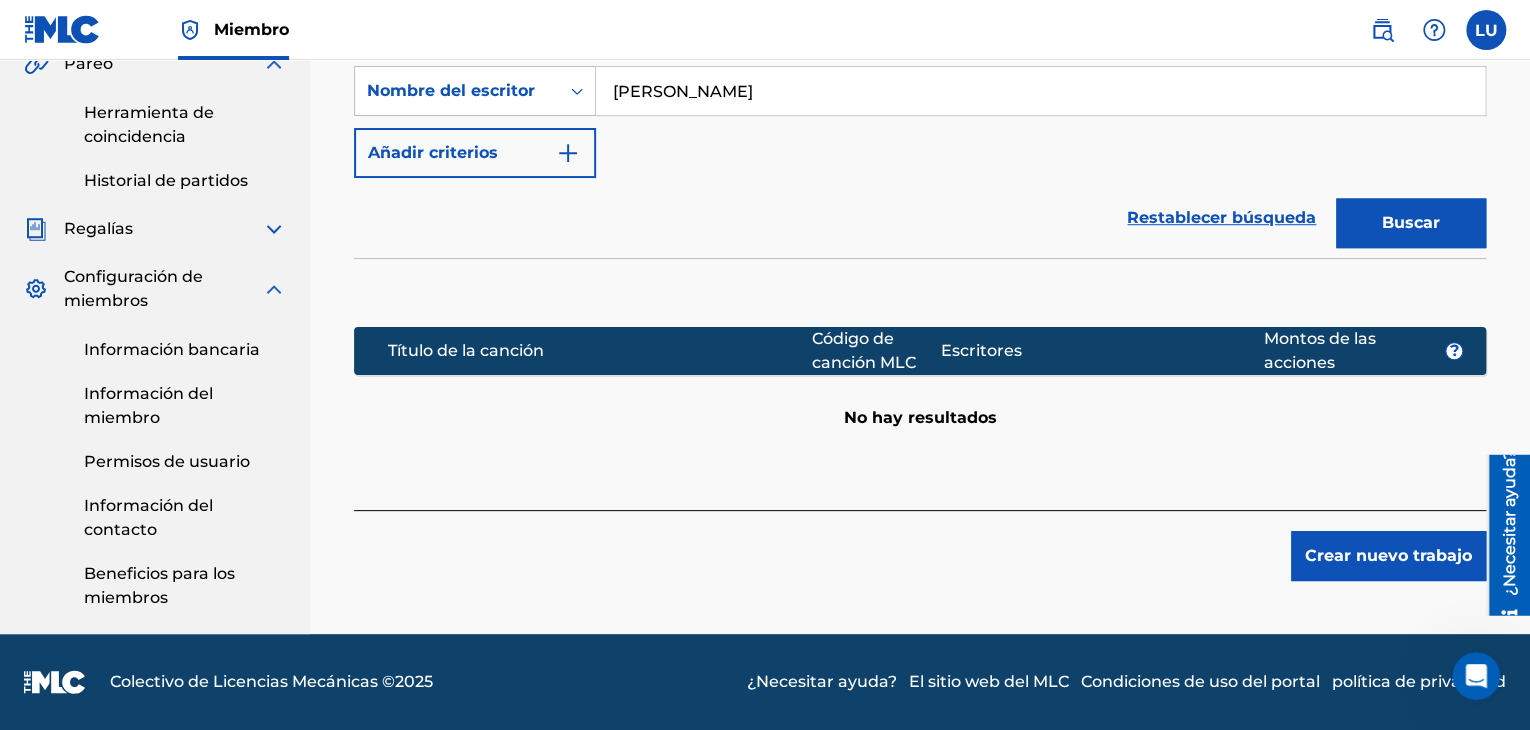 click on "Crear nuevo trabajo" at bounding box center (1388, 555) 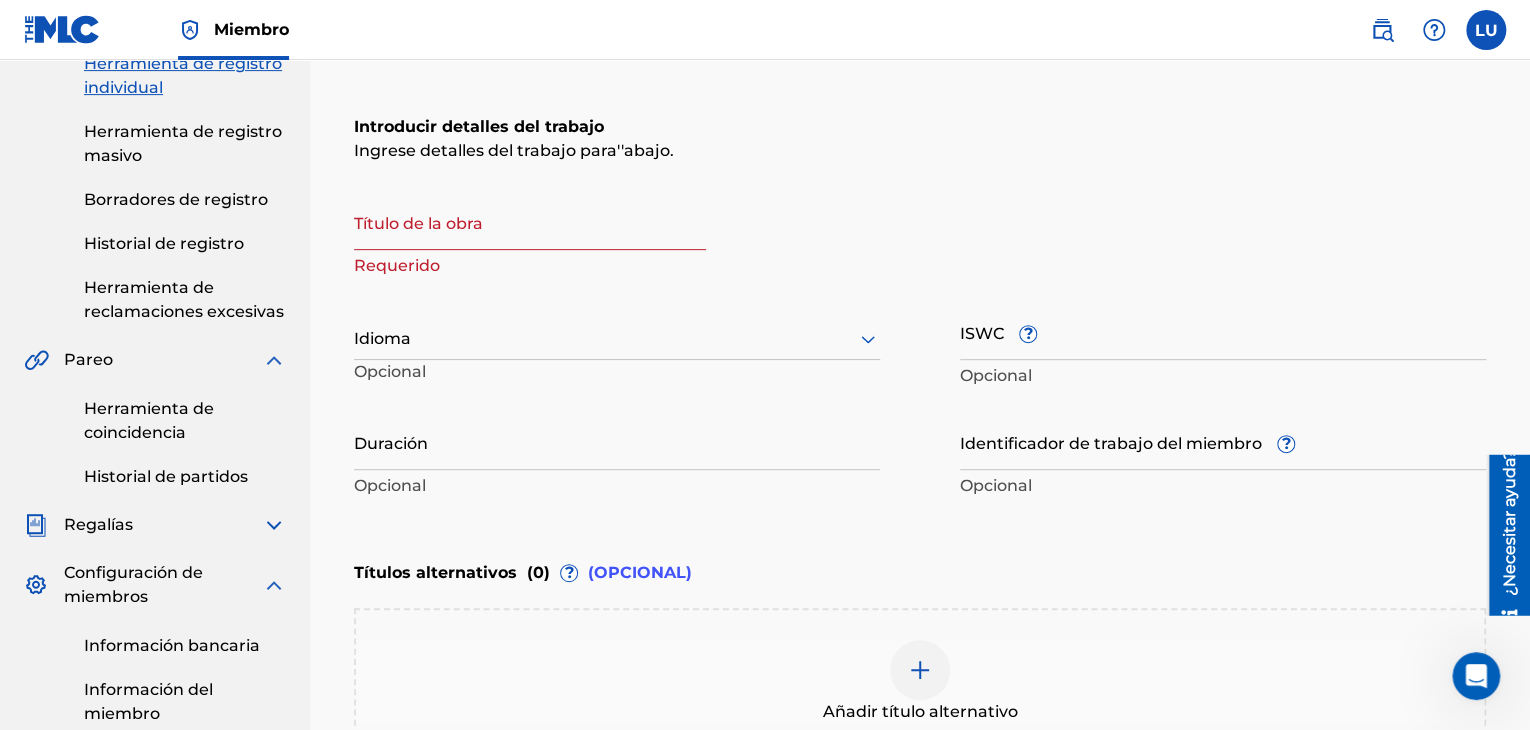 scroll, scrollTop: 296, scrollLeft: 0, axis: vertical 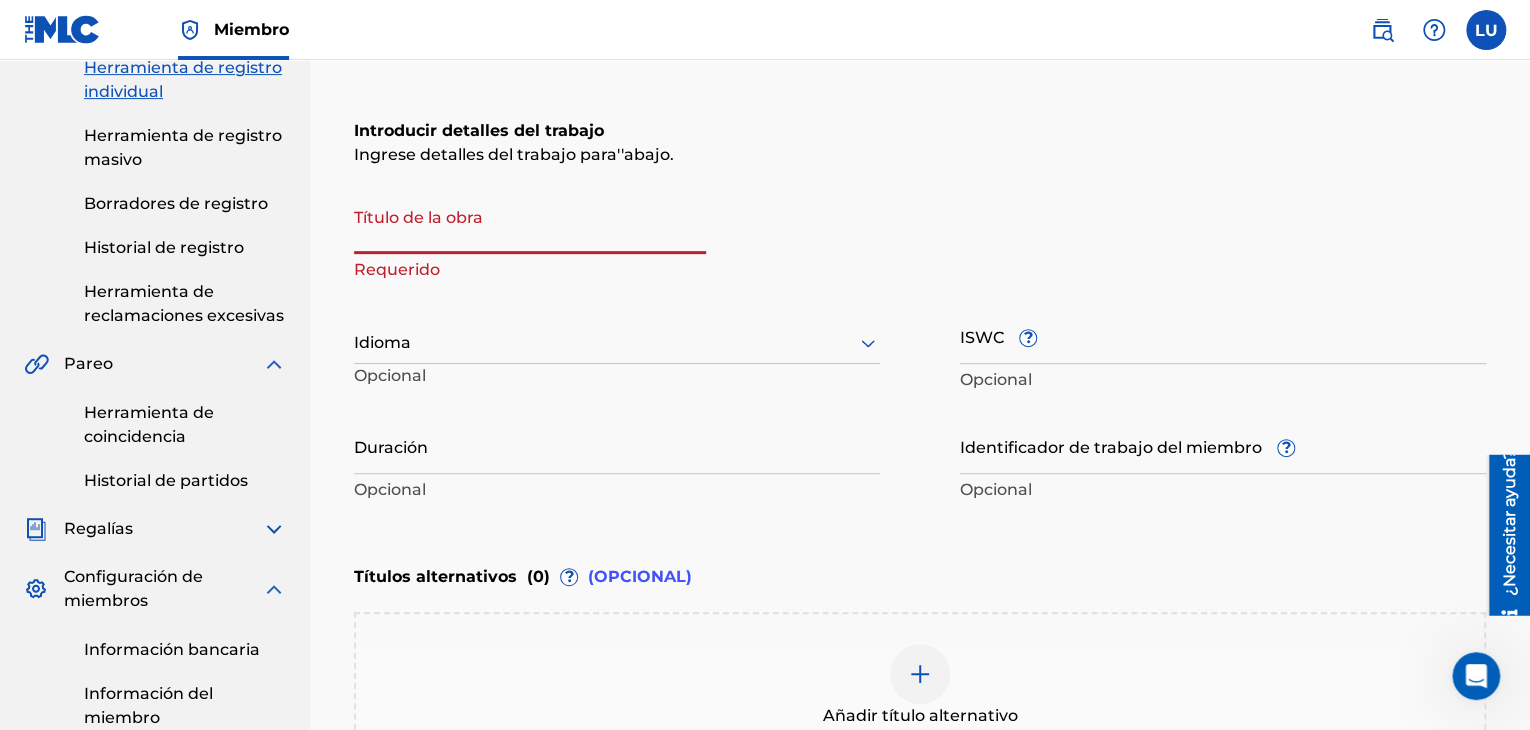 click on "Título de la obra" at bounding box center (530, 225) 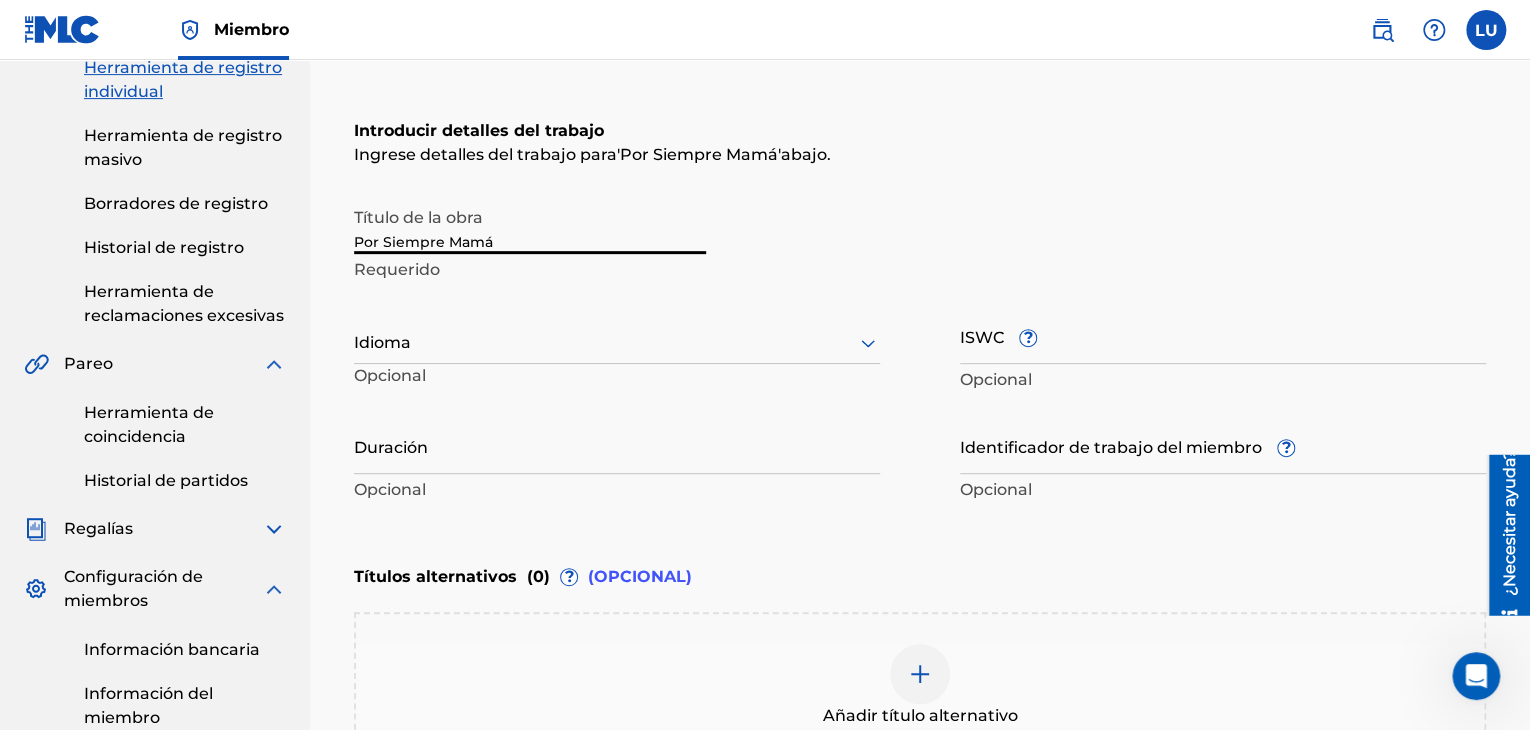 type on "Por Siempre Mamá" 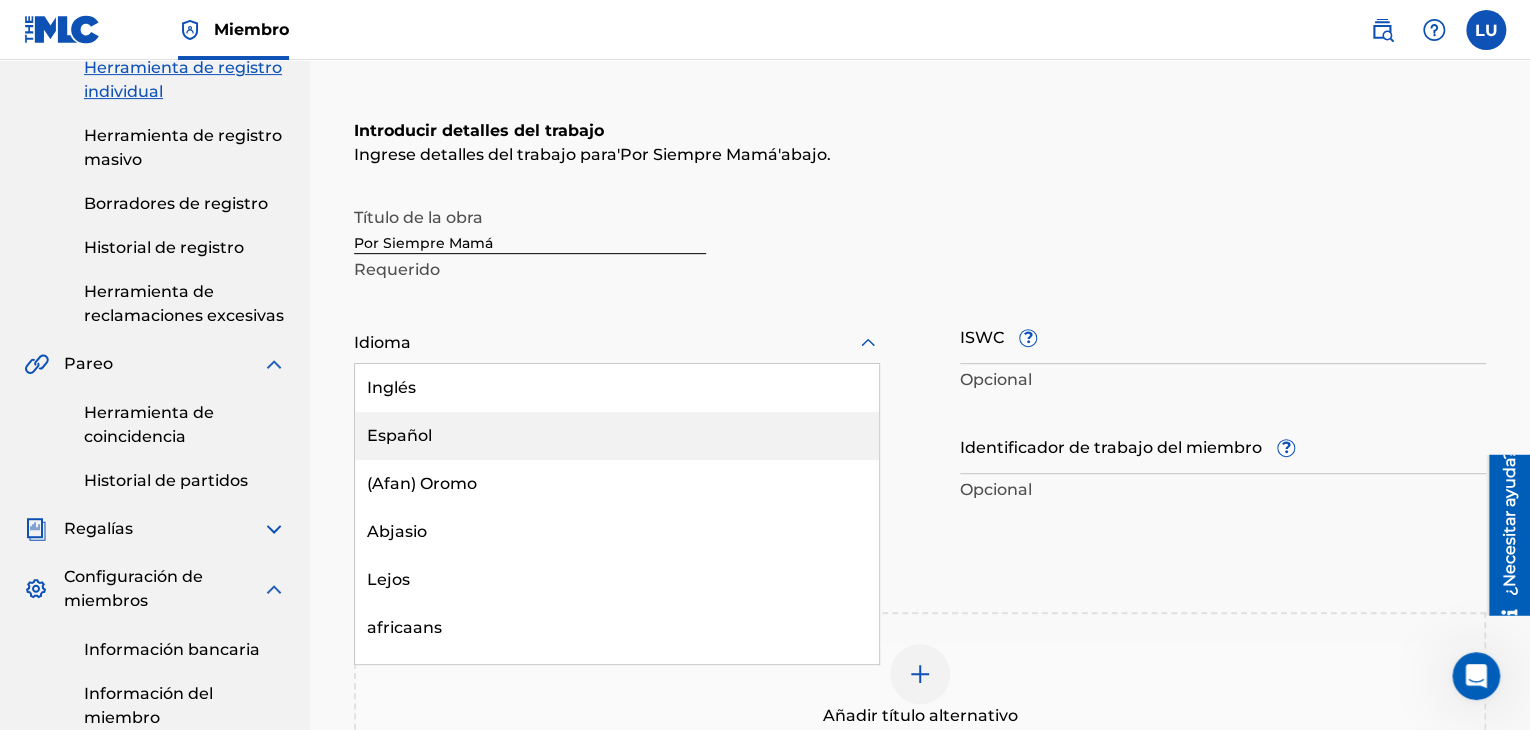 click on "Español" at bounding box center (617, 436) 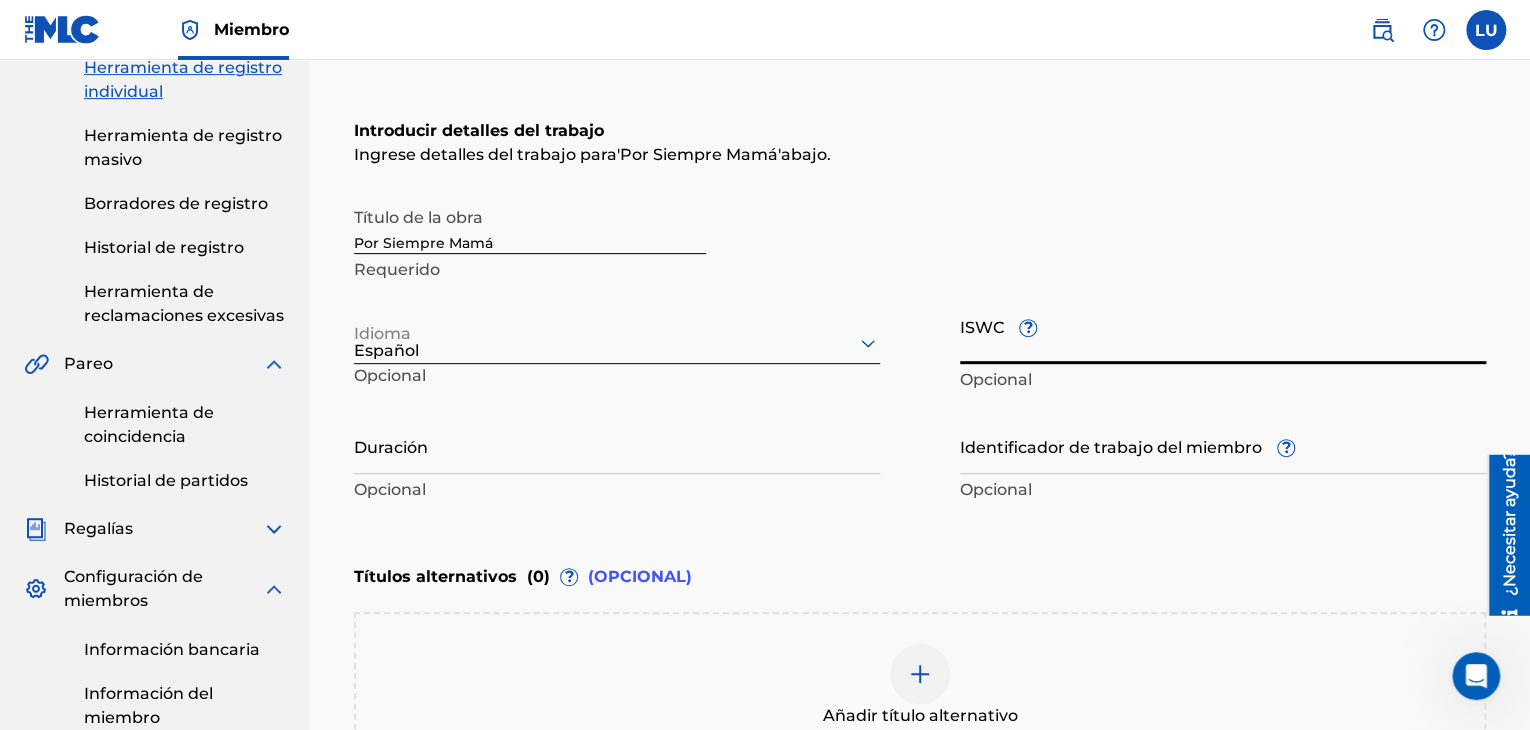 click on "ISWC   ?" at bounding box center (1223, 335) 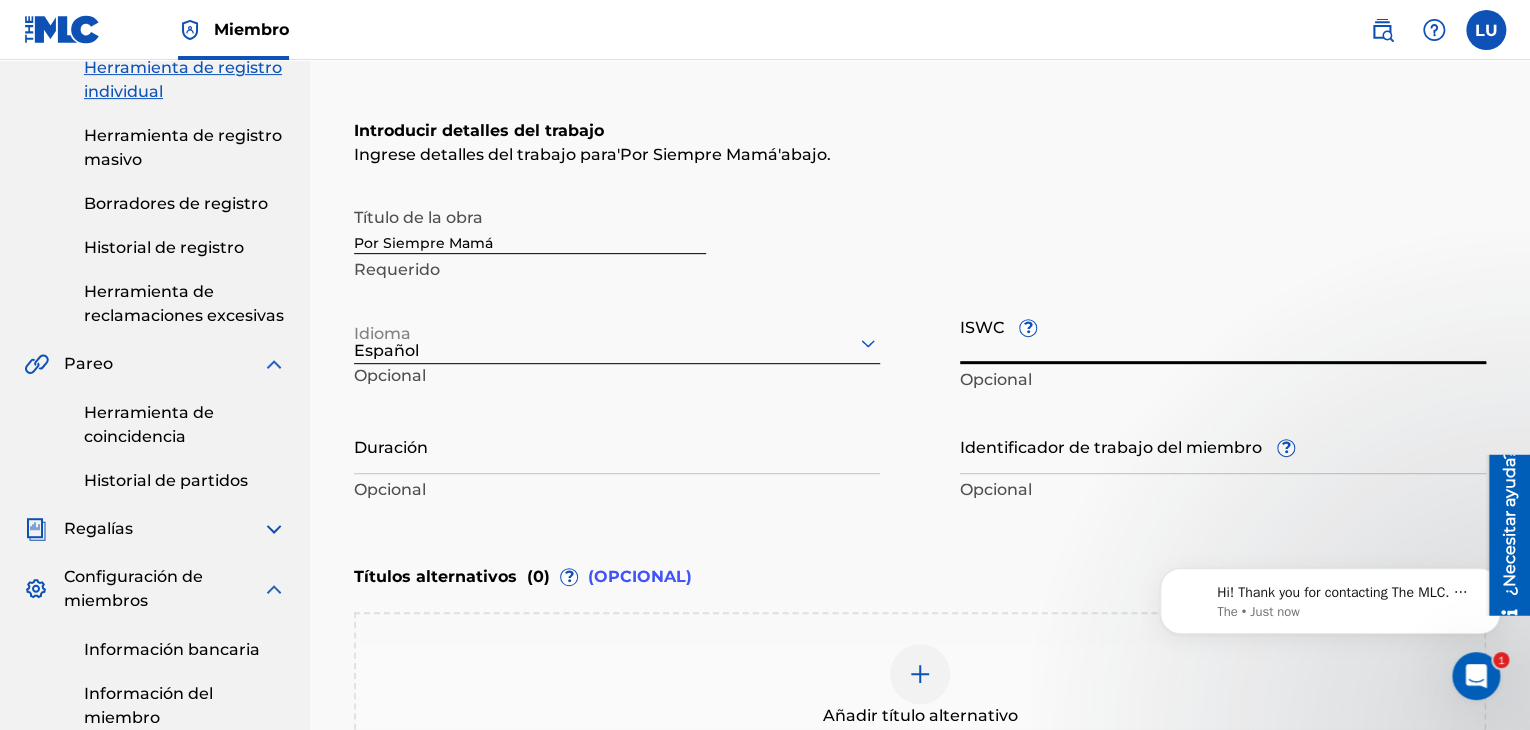 scroll, scrollTop: 0, scrollLeft: 0, axis: both 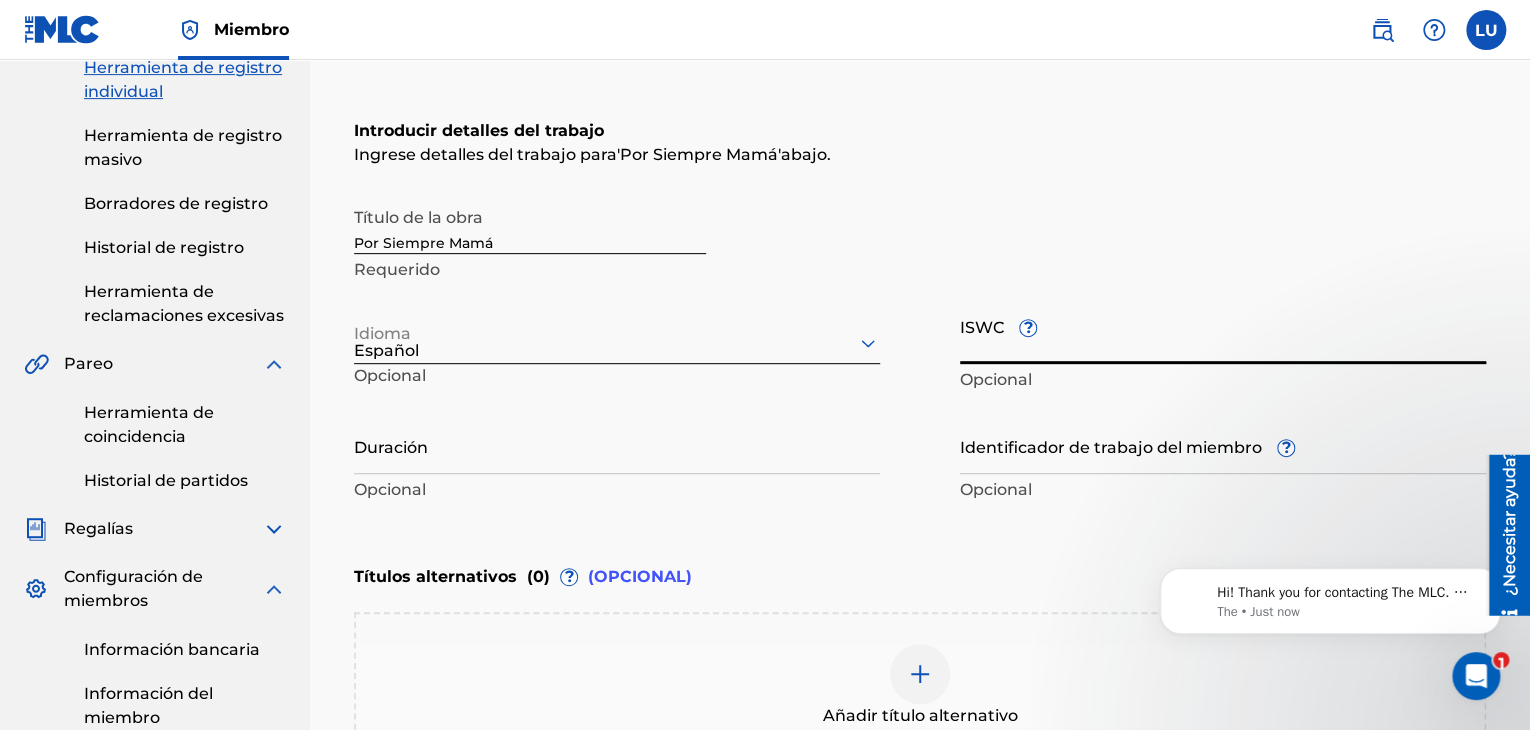 paste on "T3267999866" 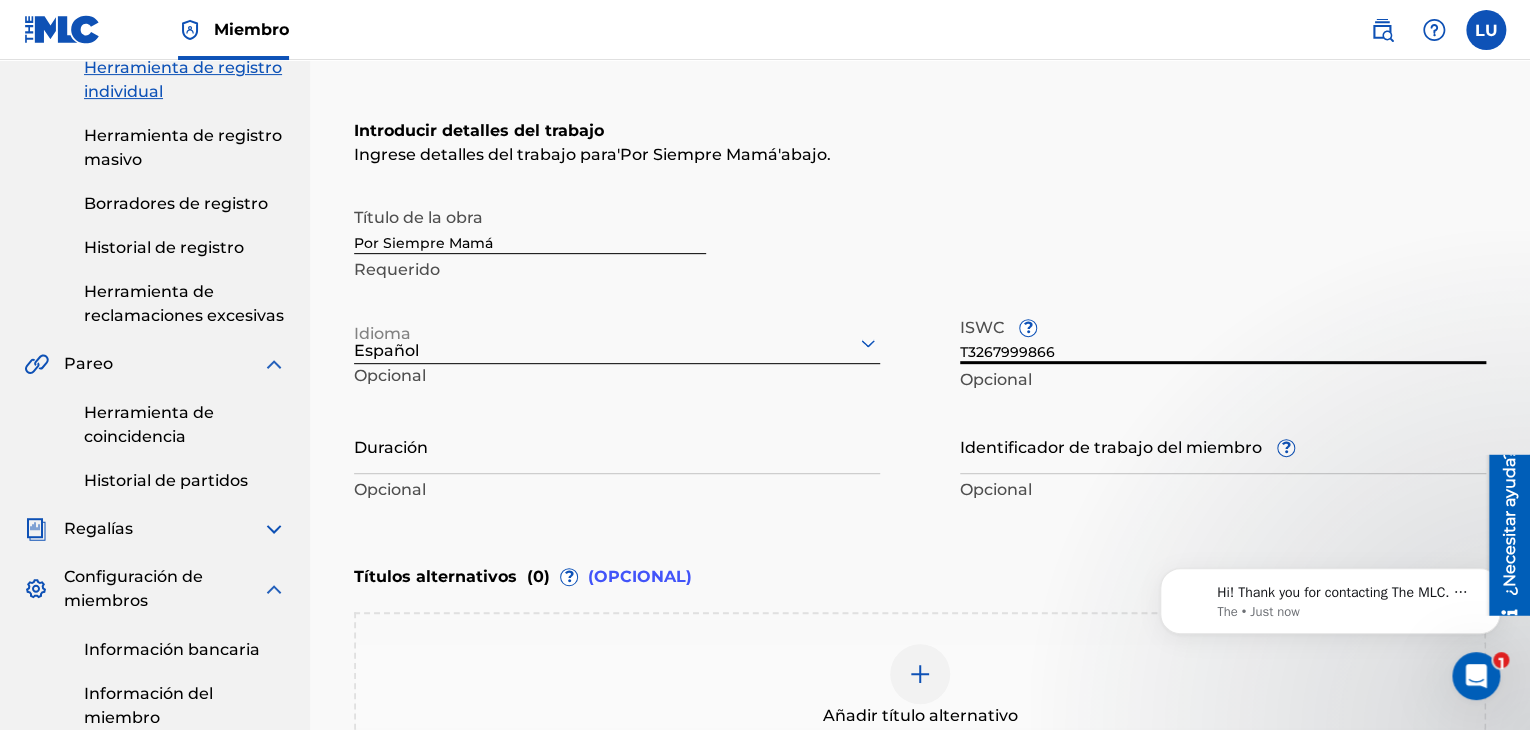 type on "T3267999866" 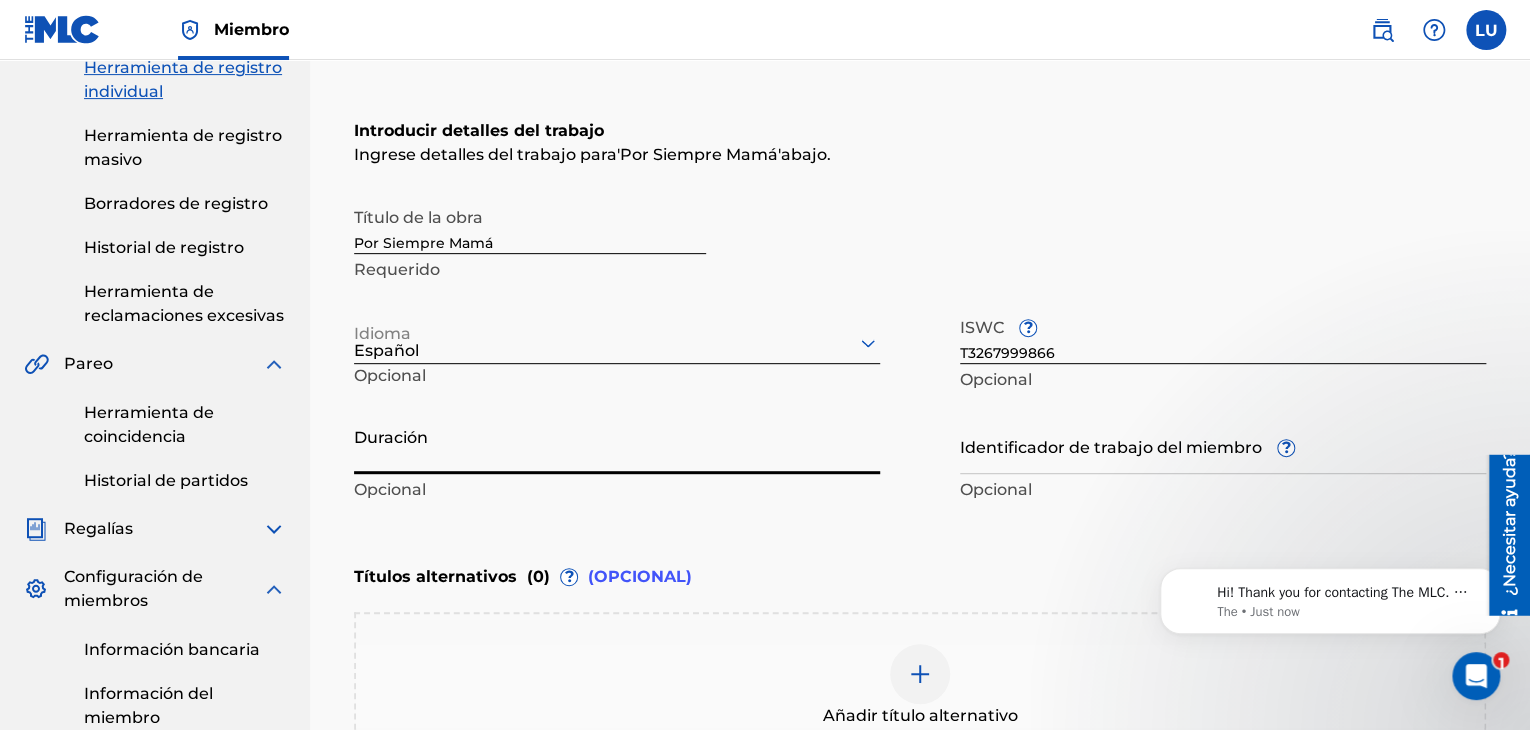 paste on "04:14" 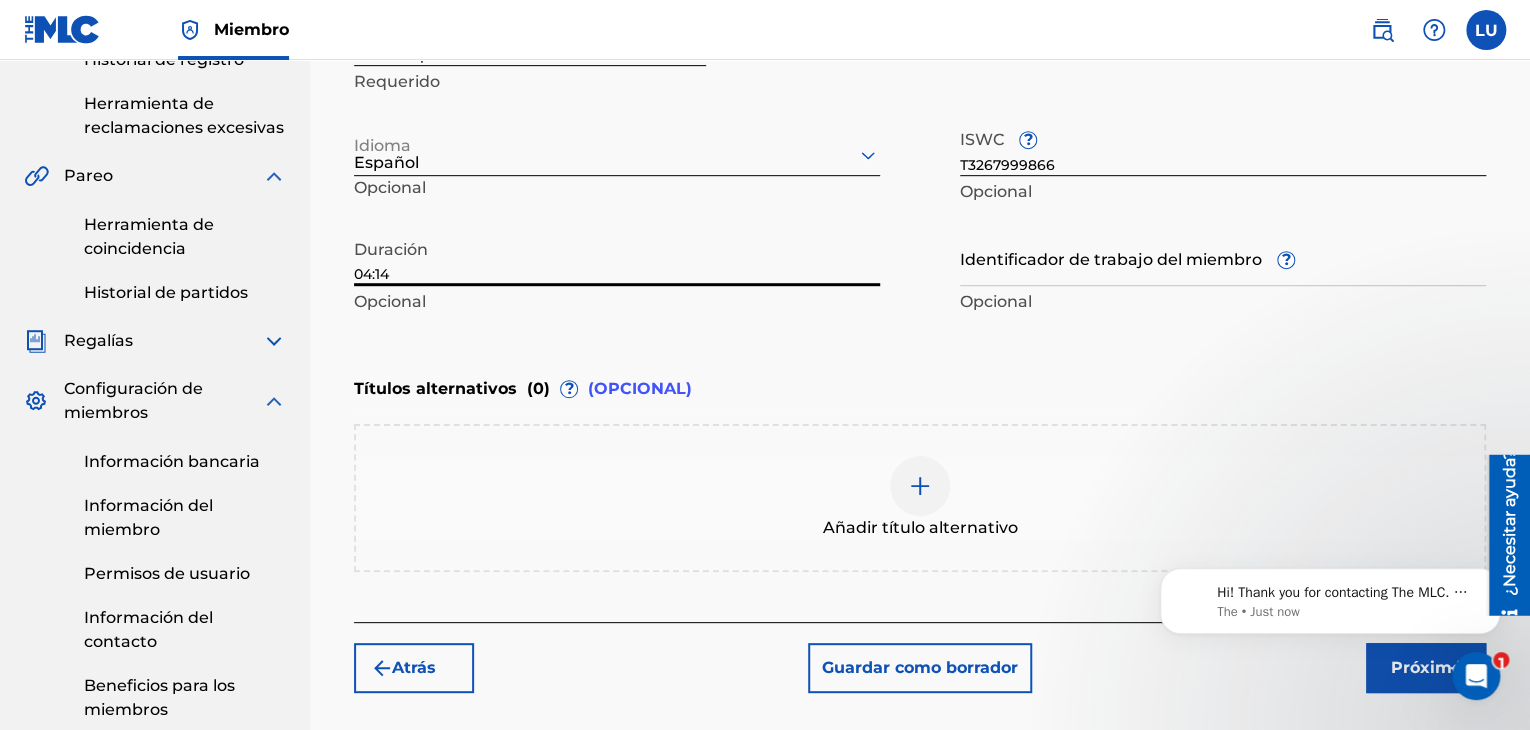 scroll, scrollTop: 496, scrollLeft: 0, axis: vertical 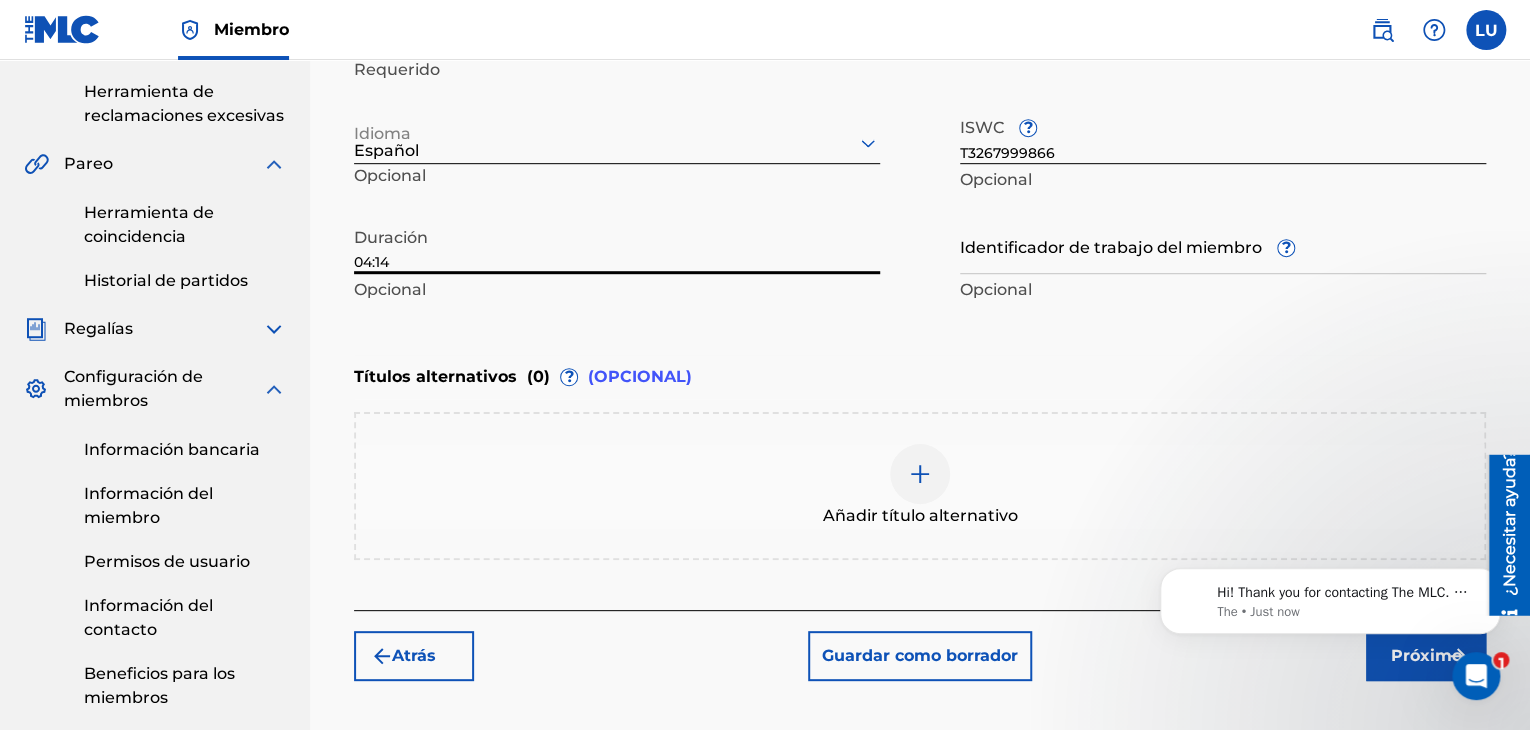 type on "04:14" 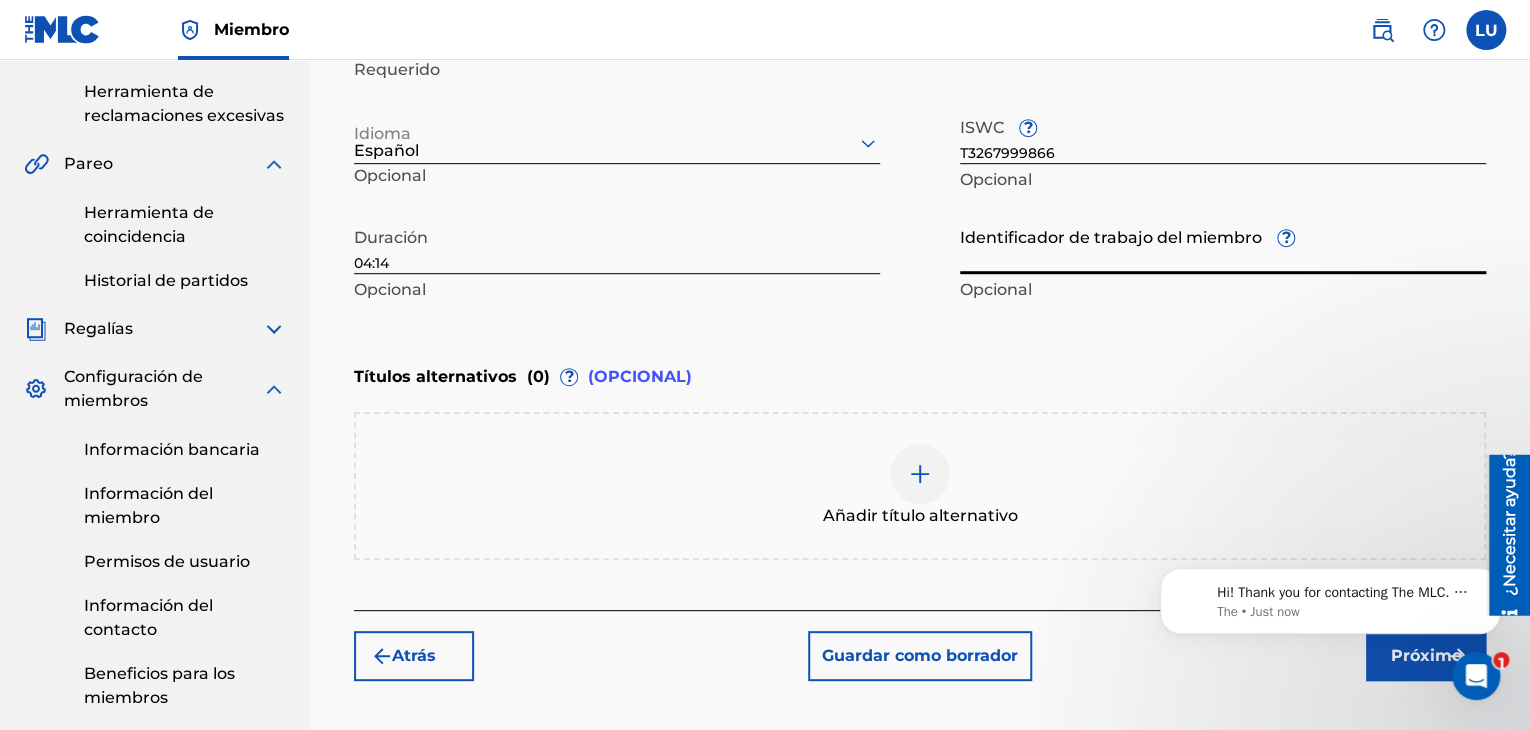 click on "Identificador de trabajo del miembro   ?" at bounding box center [1223, 245] 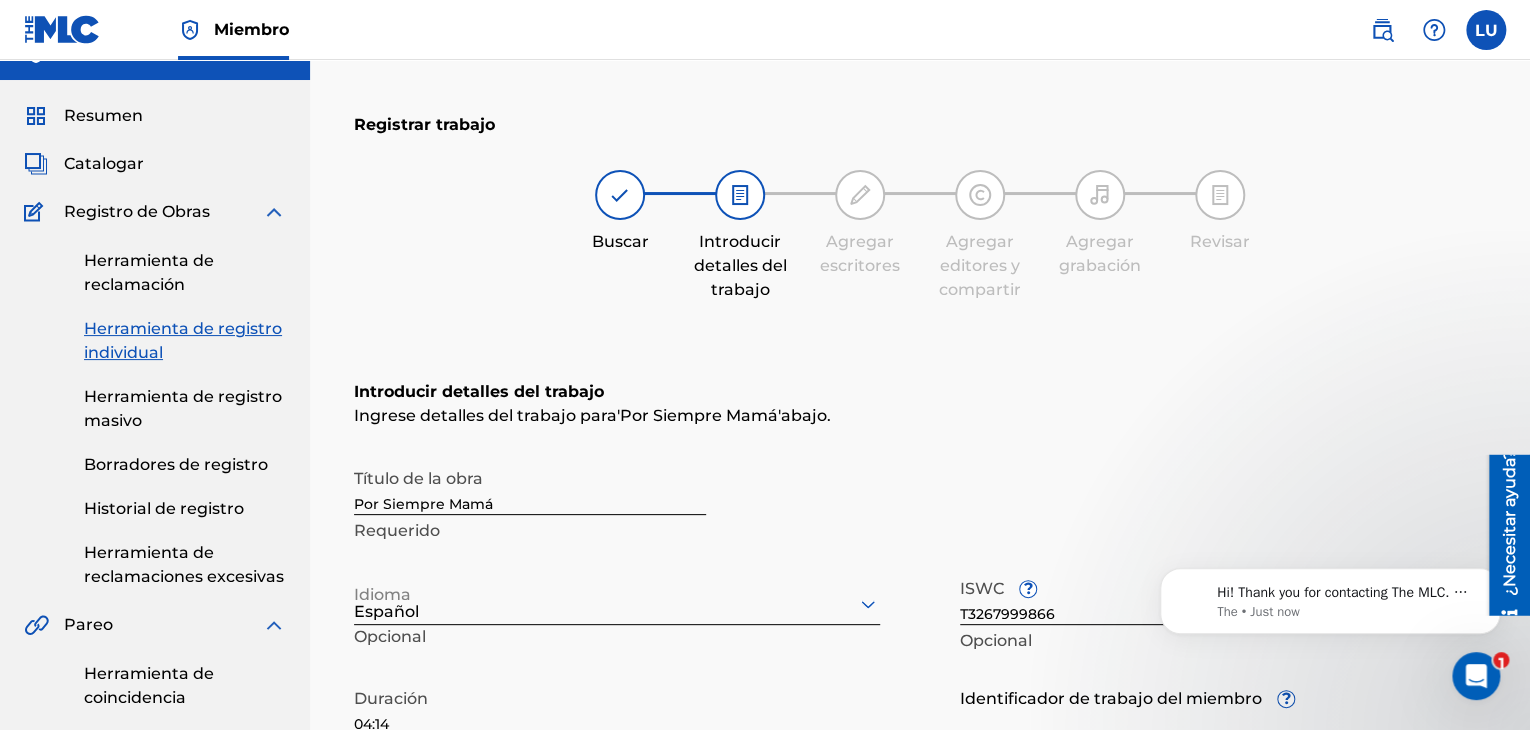 scroll, scrollTop: 0, scrollLeft: 0, axis: both 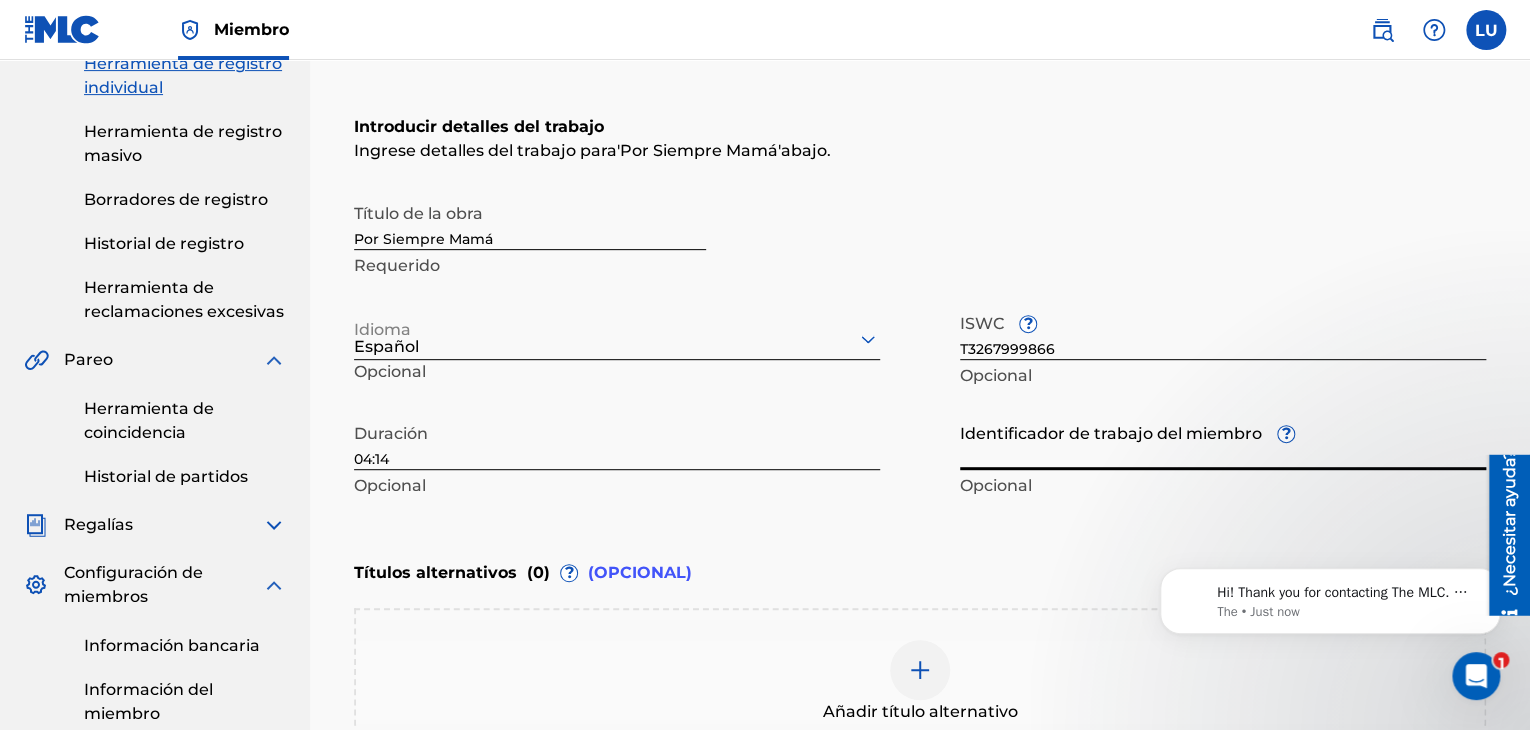paste on "926159890" 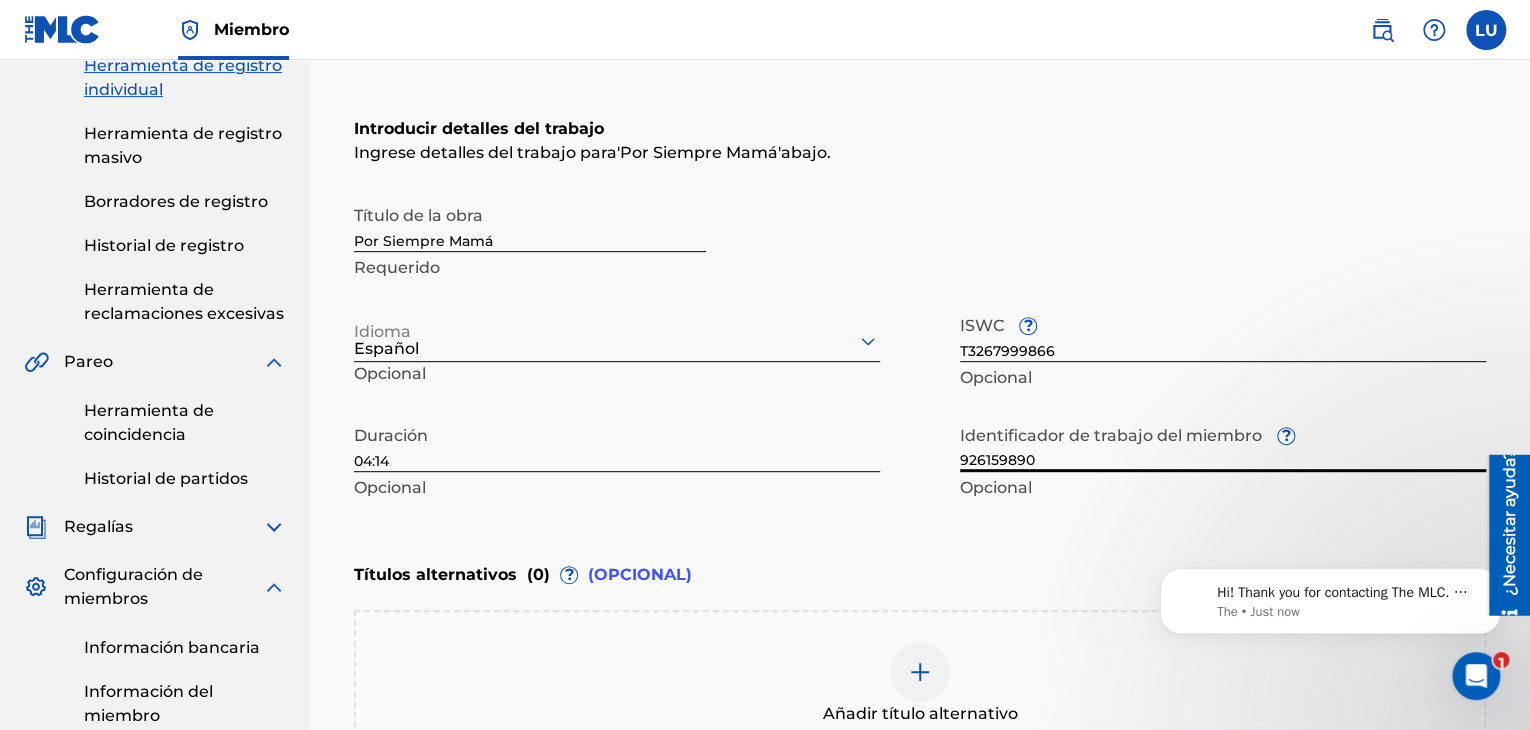 scroll, scrollTop: 296, scrollLeft: 0, axis: vertical 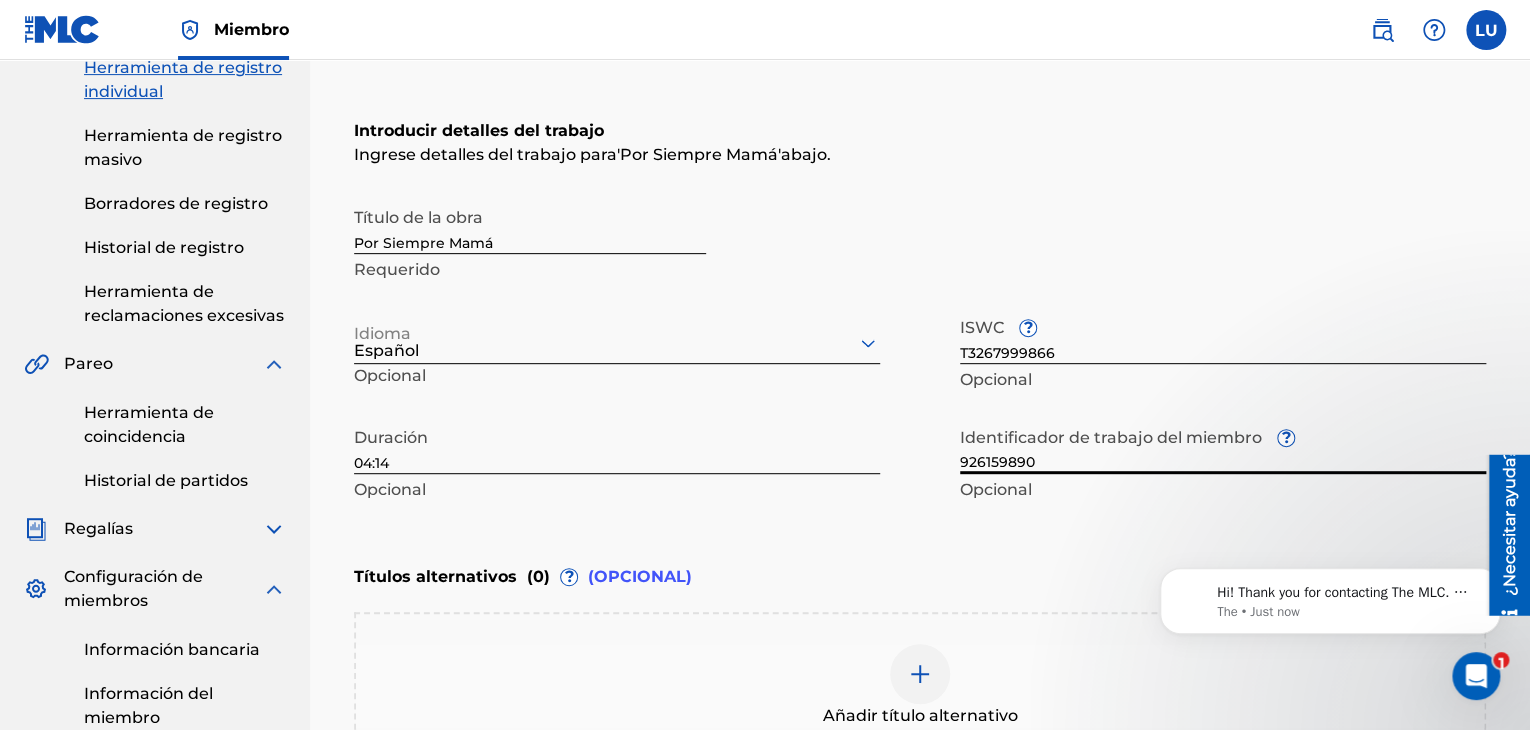type on "926159890" 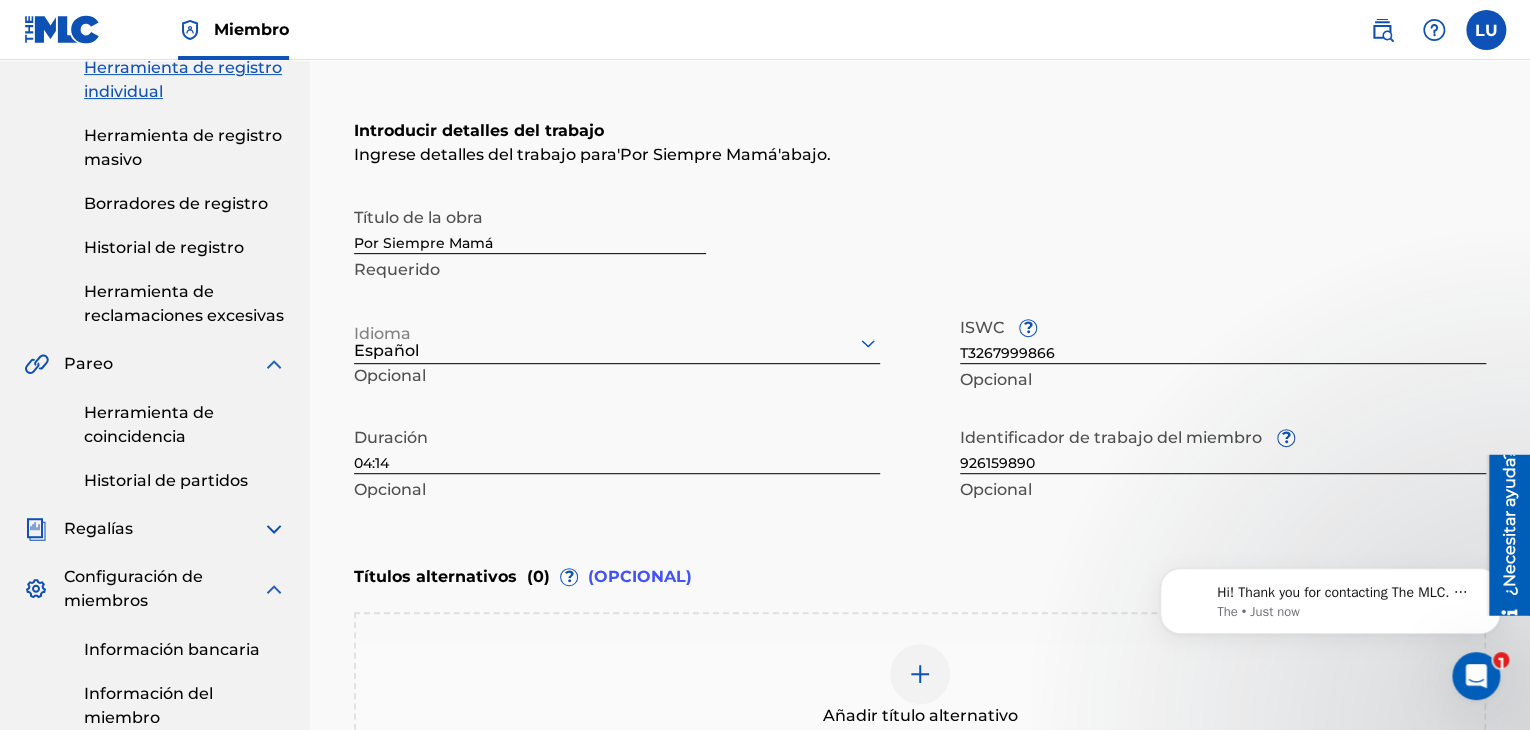scroll, scrollTop: 496, scrollLeft: 0, axis: vertical 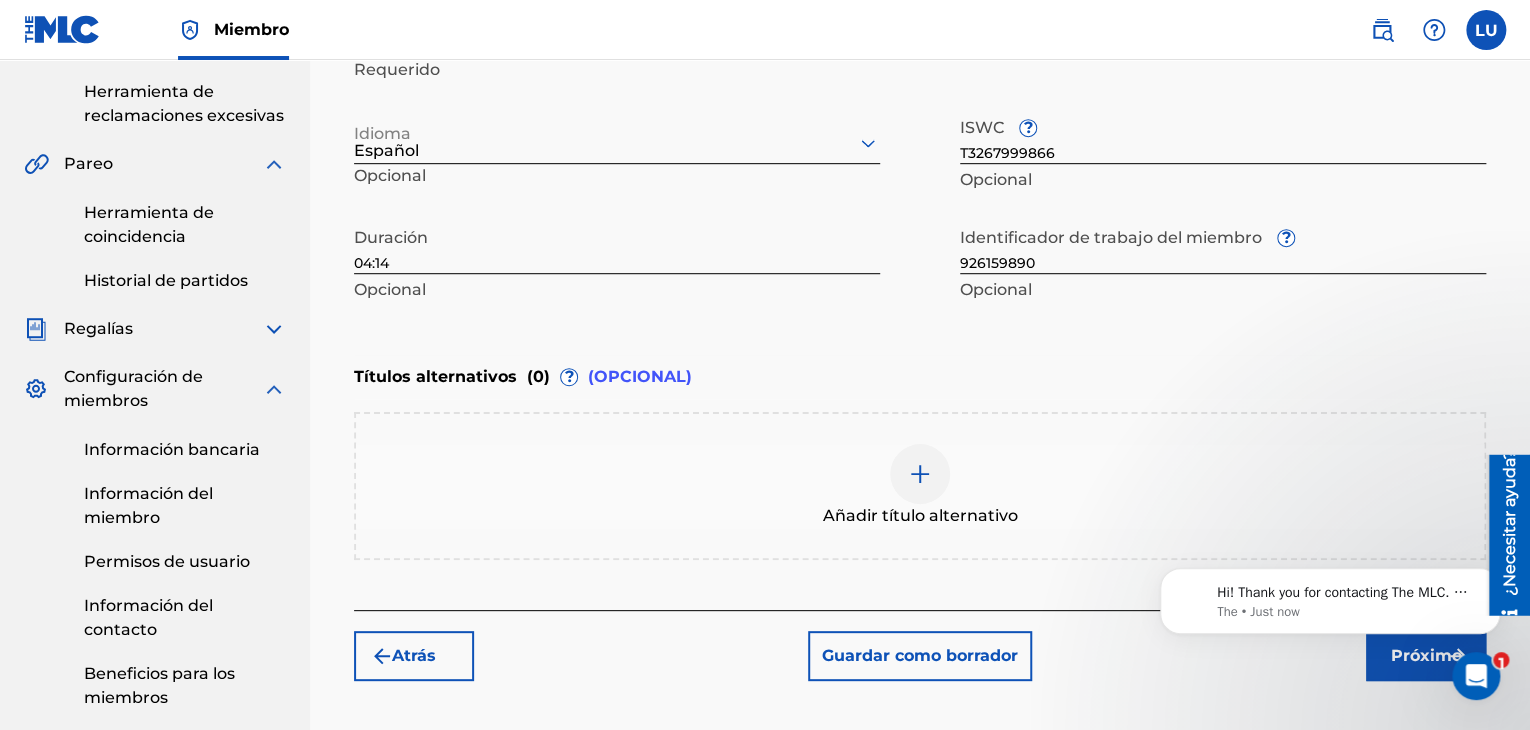 click on "Hi! Thank you for contacting The MLC. My name is [PERSON_NAME]. I'm happy to help you with this. The • Just now" at bounding box center (1330, 606) 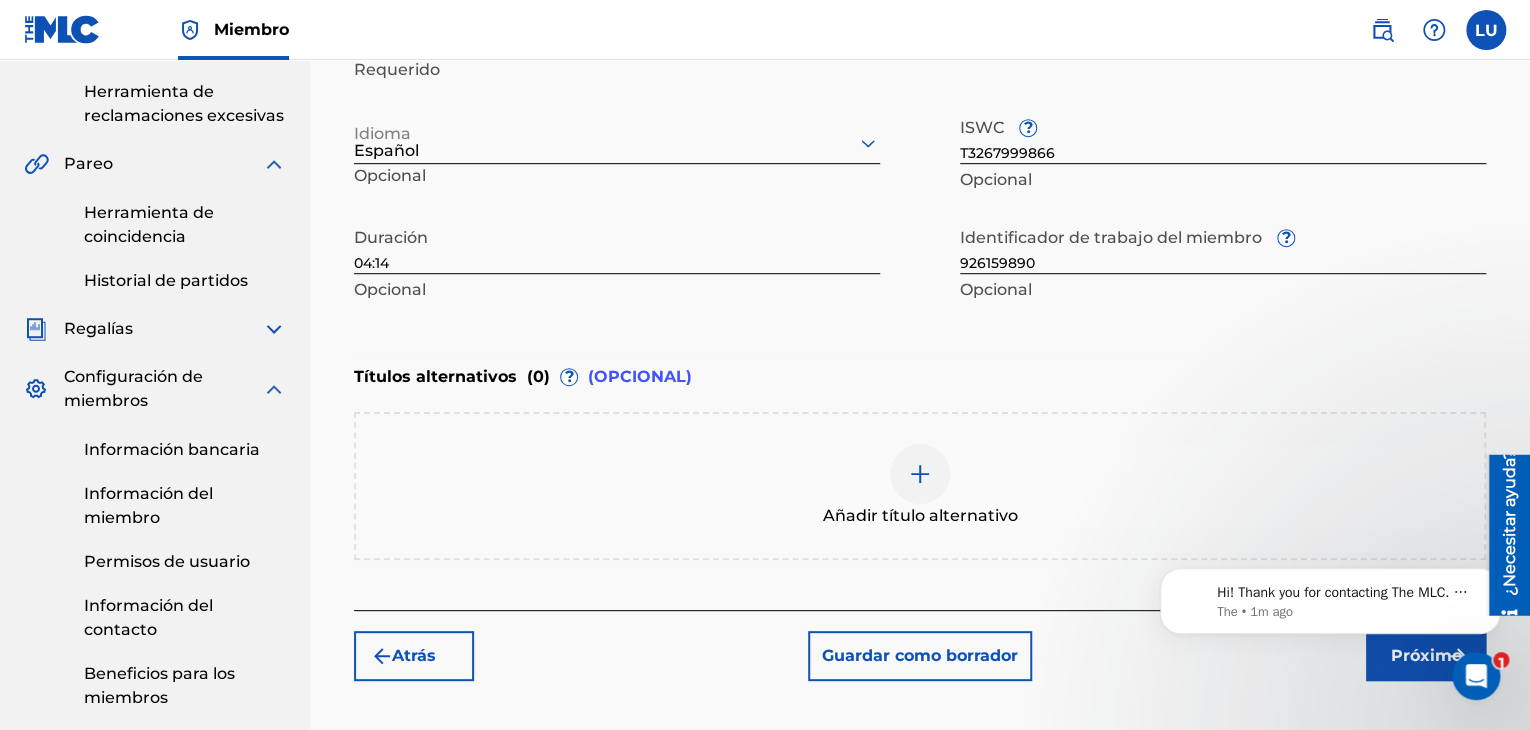 click on "Hi! Thank you for contacting The MLC. My name is [PERSON_NAME]. I'm happy to help you with this. The • 1m ago" at bounding box center [1330, 606] 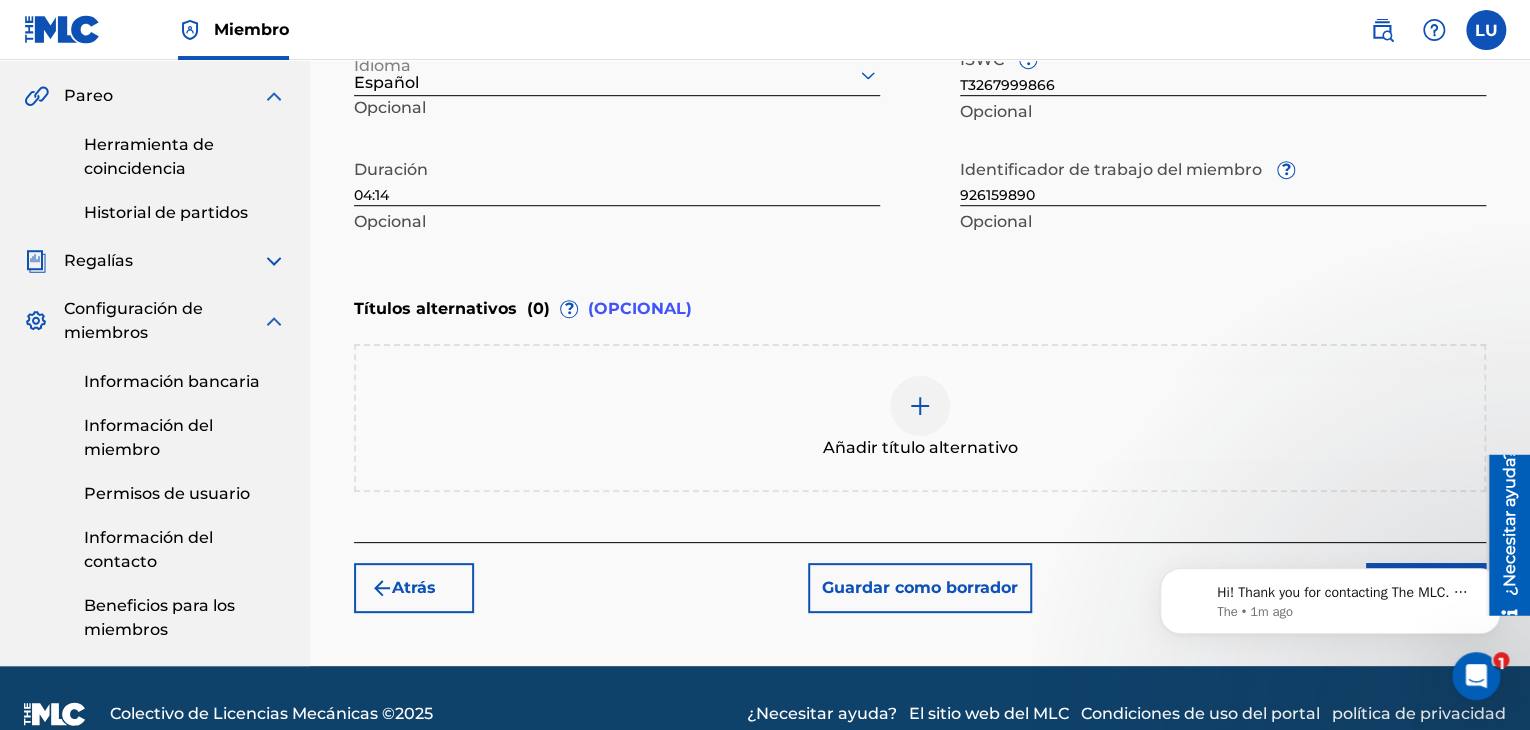 scroll, scrollTop: 596, scrollLeft: 0, axis: vertical 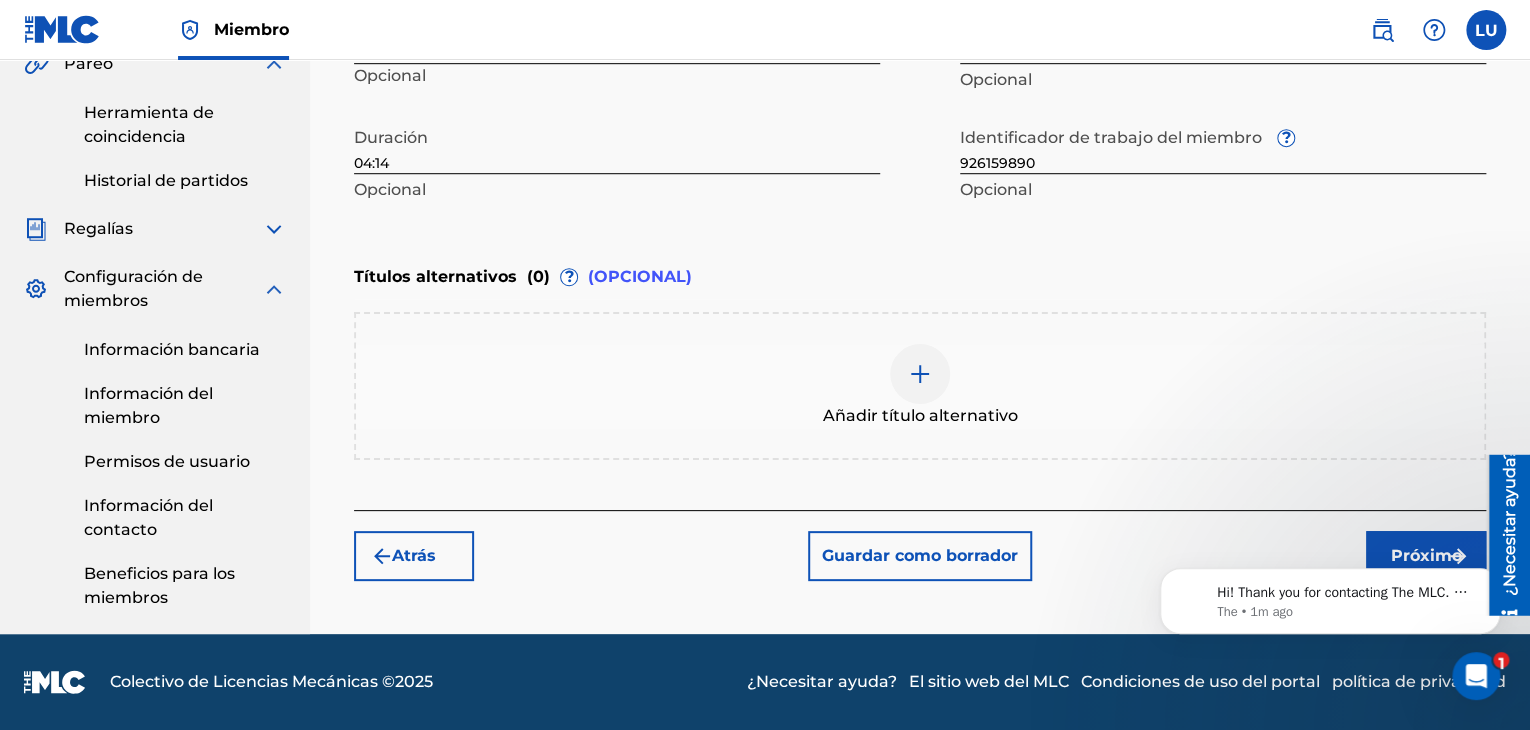 click 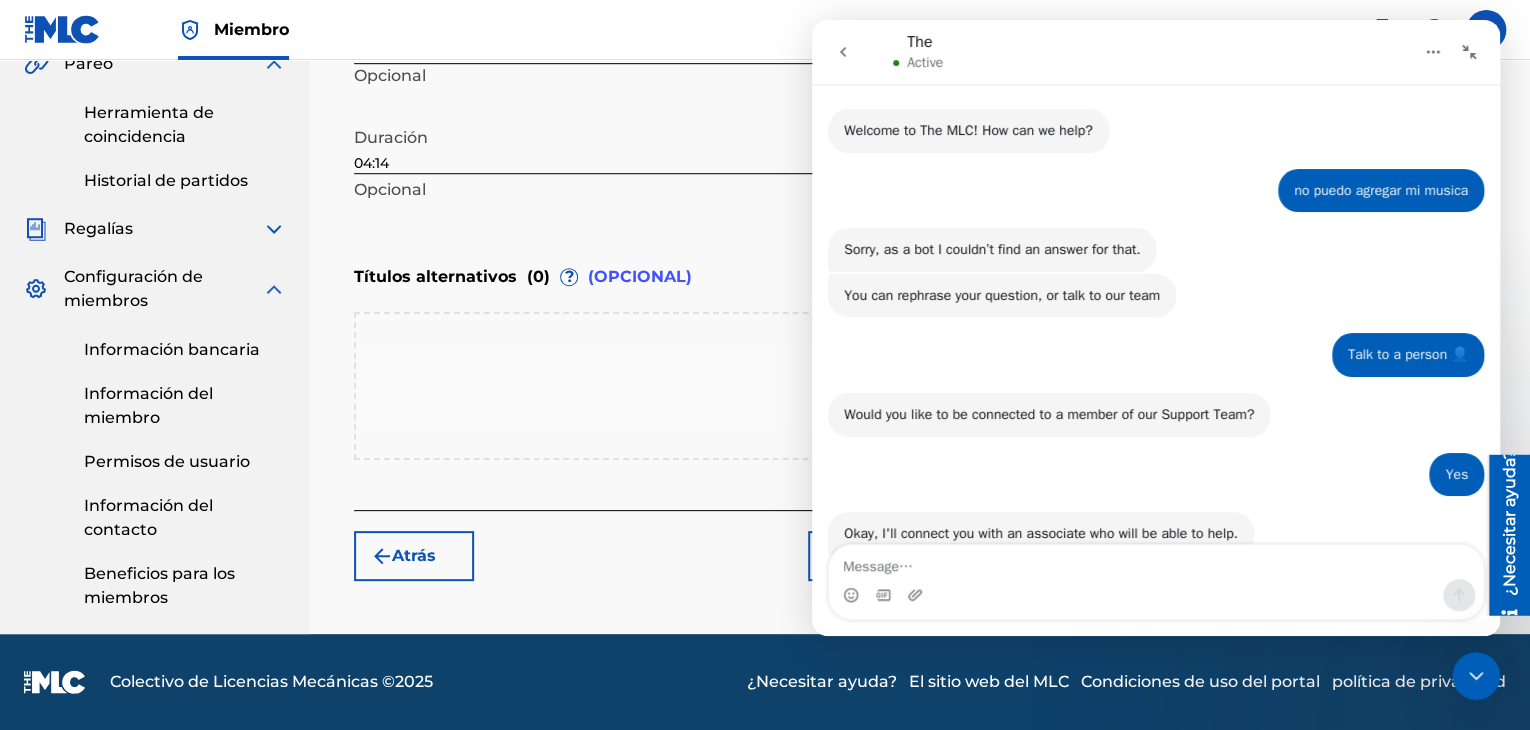 scroll, scrollTop: 3, scrollLeft: 0, axis: vertical 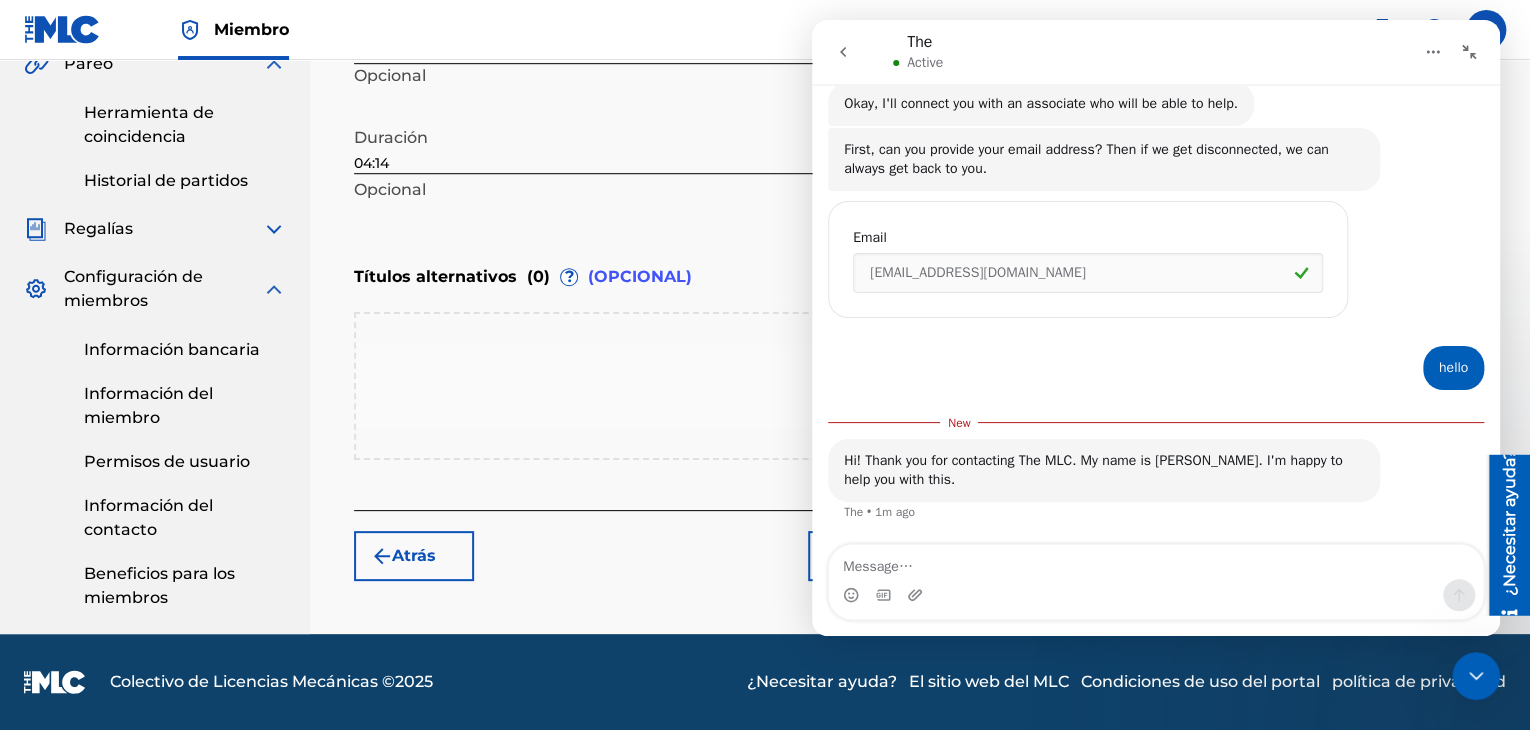 click 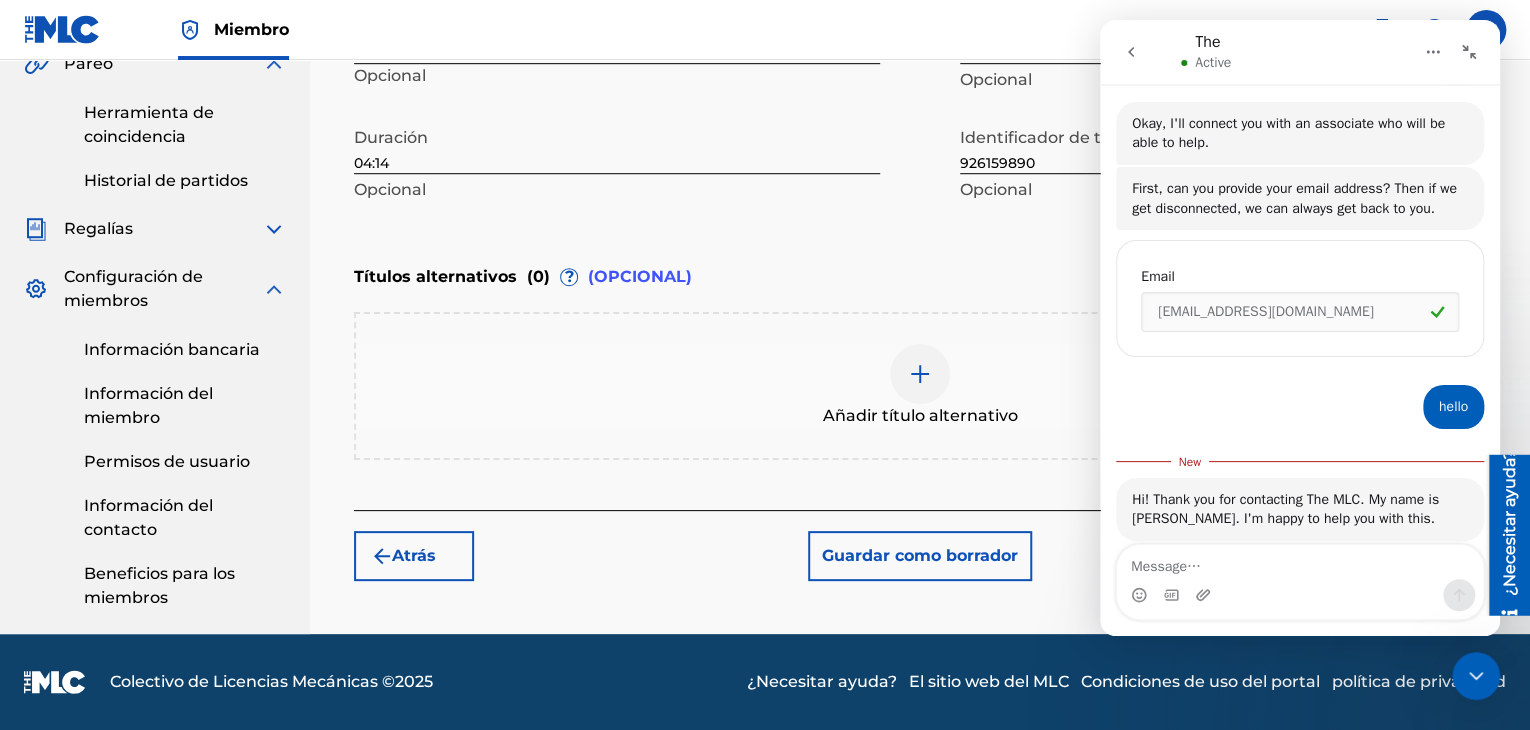 scroll, scrollTop: 2, scrollLeft: 0, axis: vertical 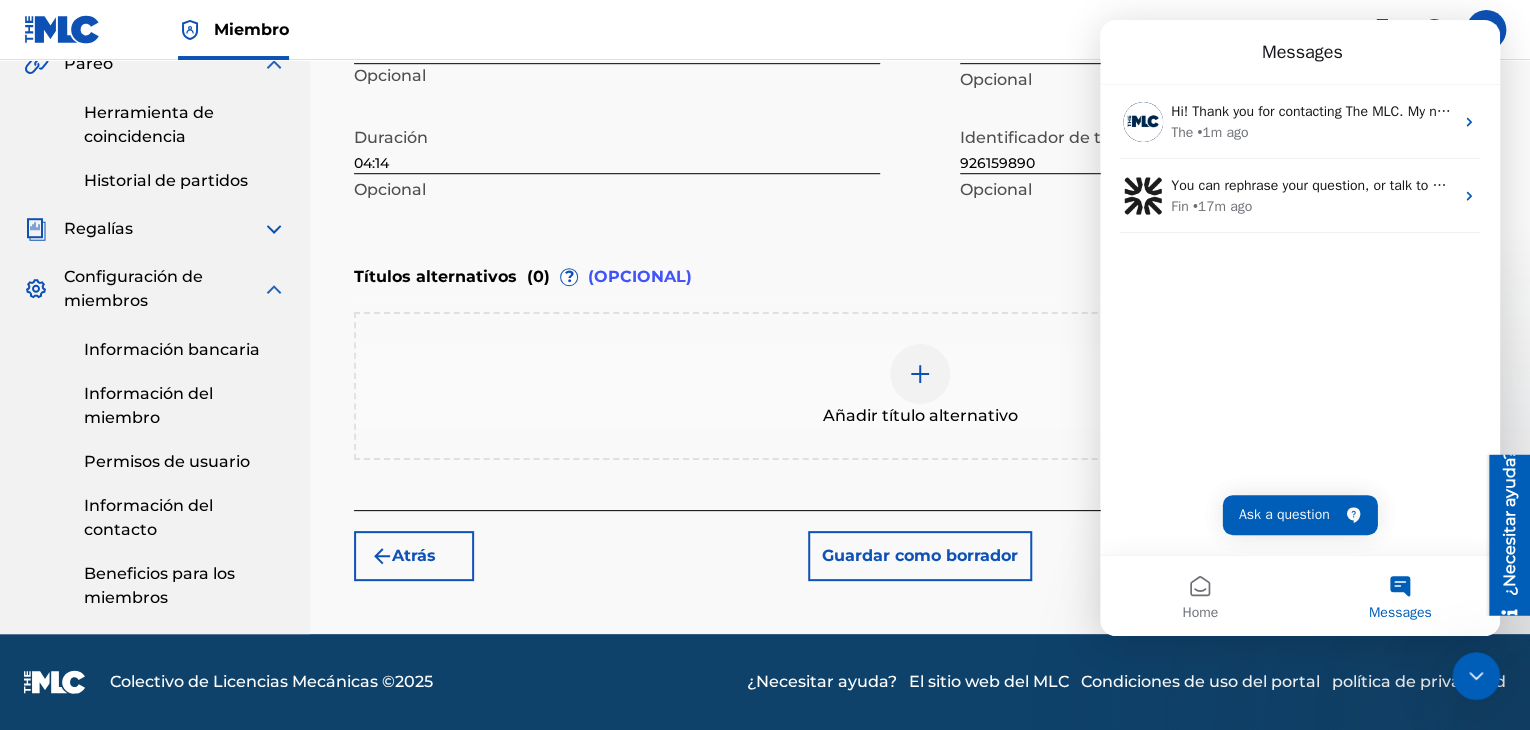 click on "Introducir detalles del trabajo Ingrese detalles del trabajo para  ' Por Siempre Mamá '  abajo. Título de la obra   Por Siempre Mamá Requerido Idioma Español Opcional ISWC   ? T3267999866 Opcional Duración   04:14 Opcional Identificador de trabajo del miembro   ? 926159890 Opcional" at bounding box center (920, 13) 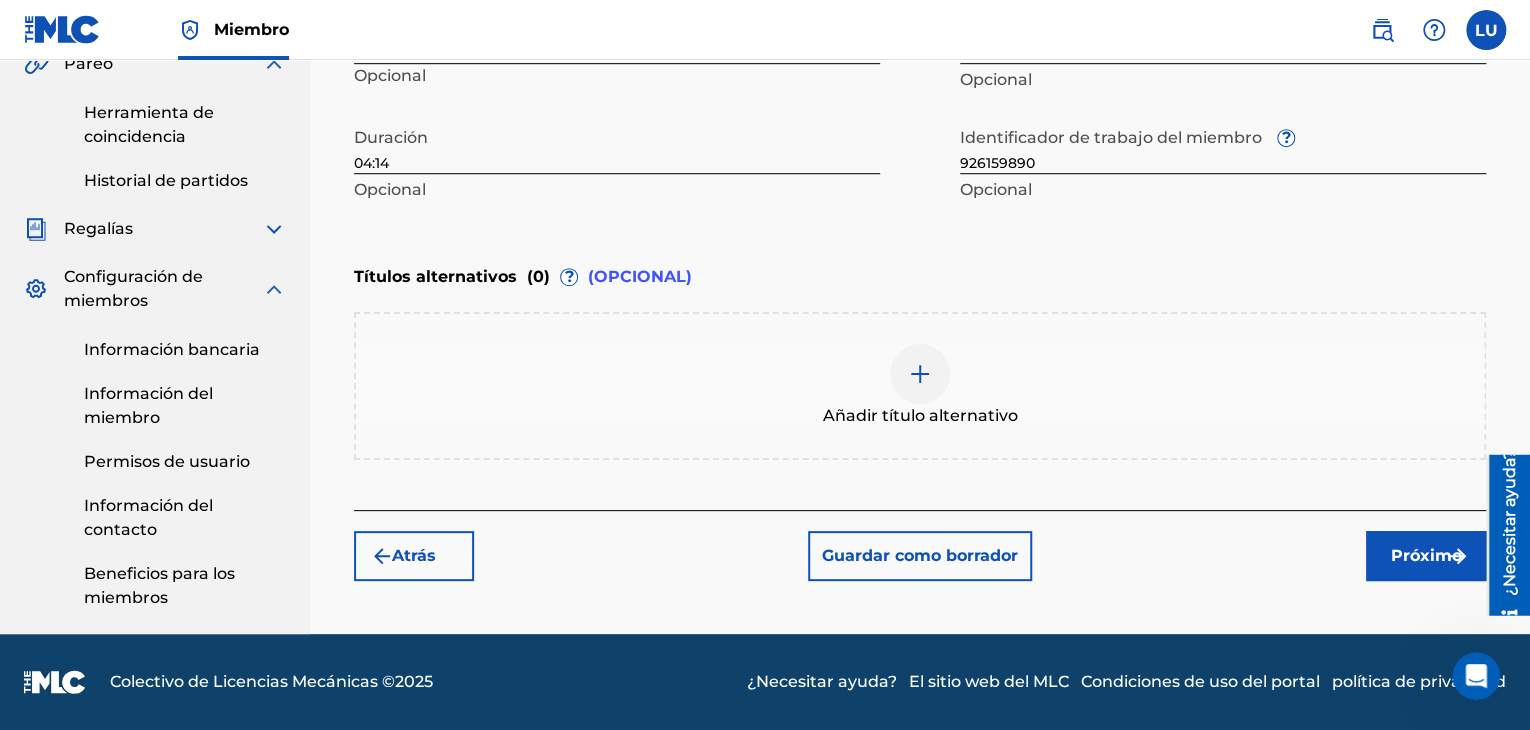 click on "Próximo" at bounding box center [1426, 555] 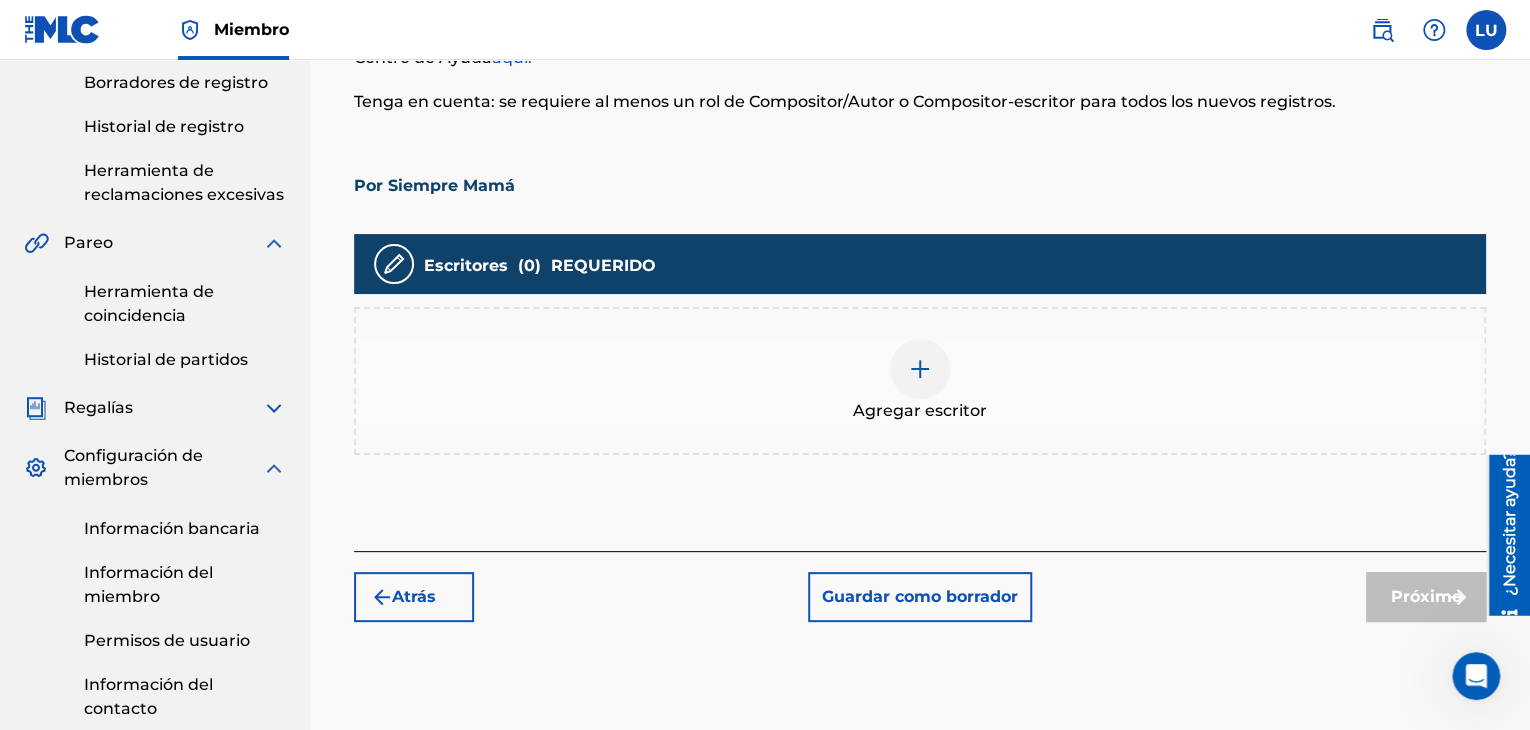 scroll, scrollTop: 490, scrollLeft: 0, axis: vertical 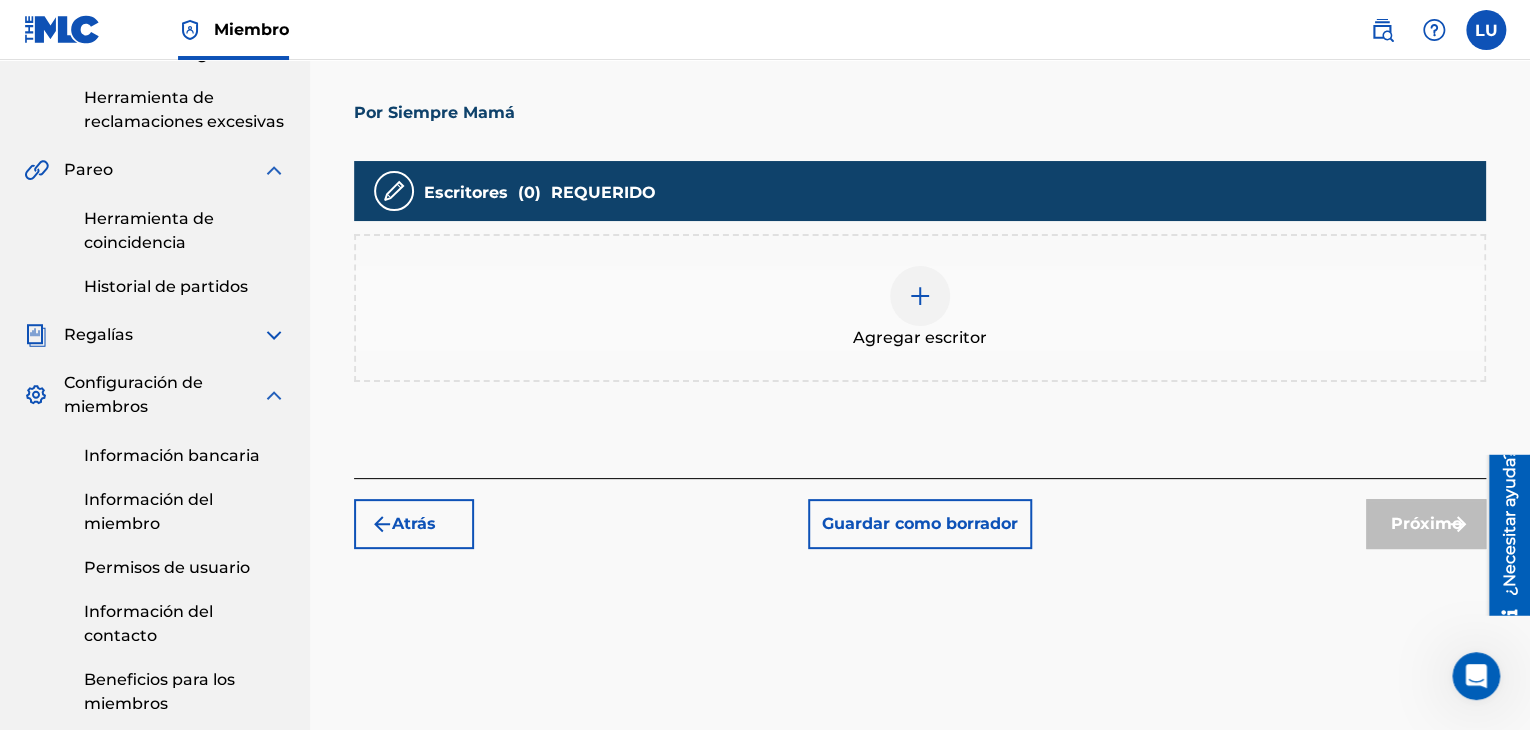 click at bounding box center (920, 296) 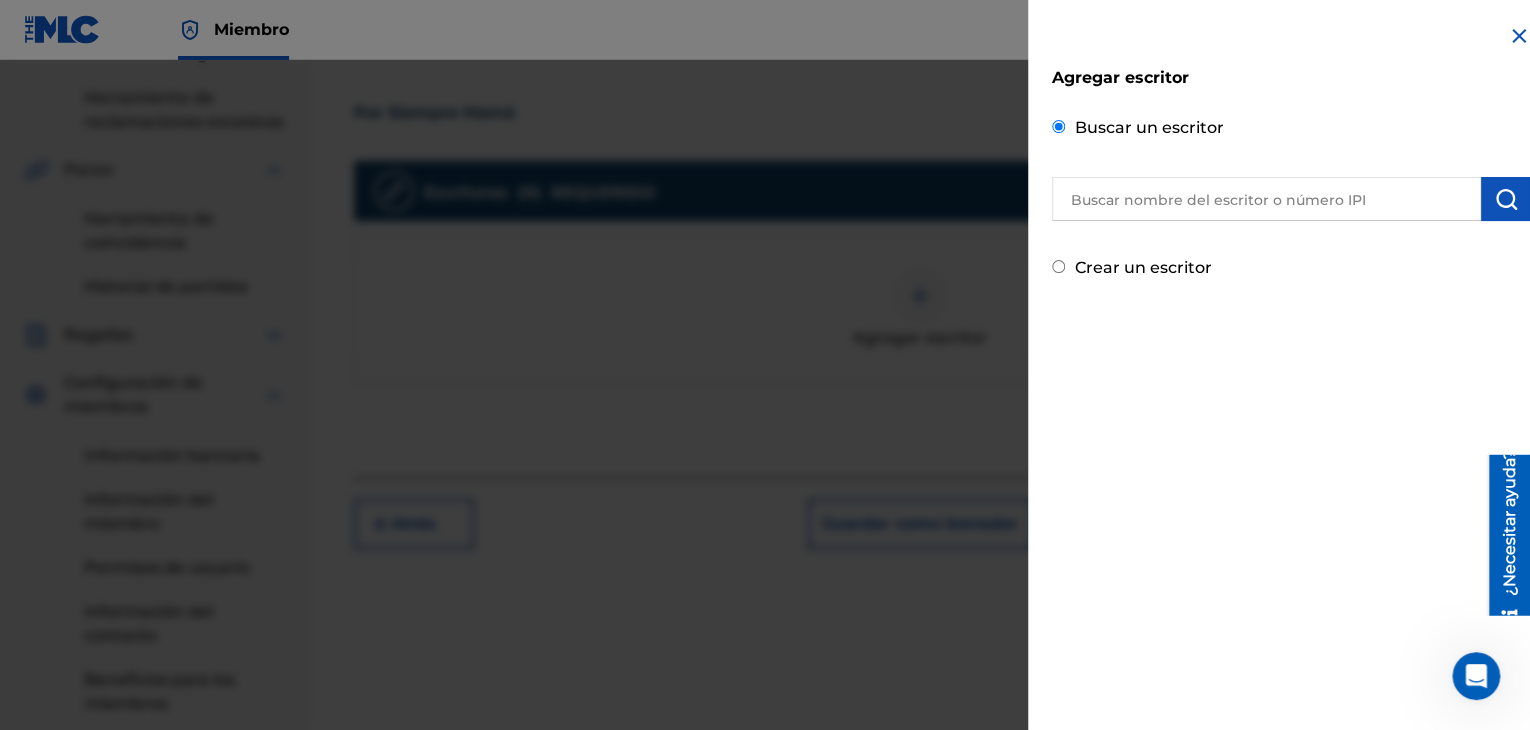click at bounding box center [1266, 199] 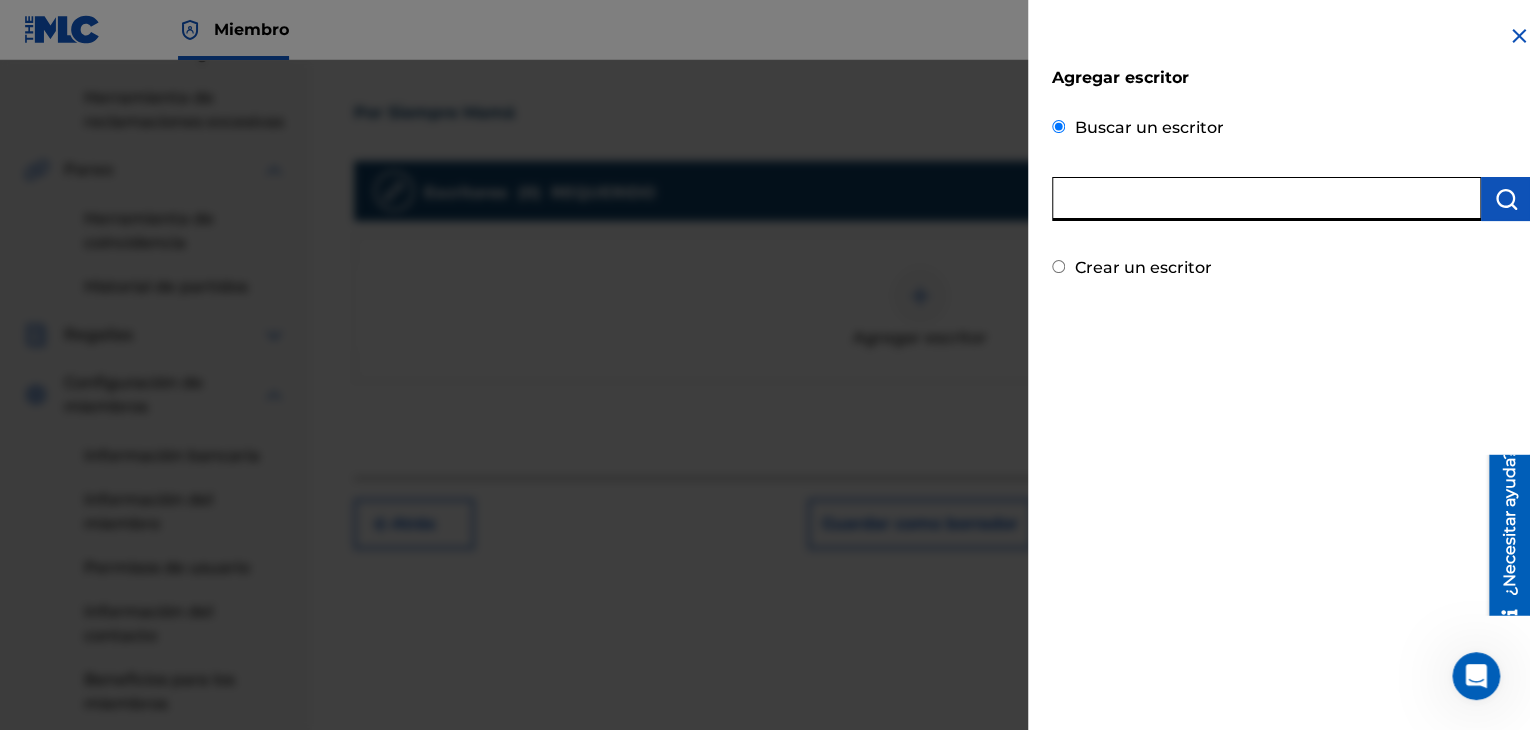 click at bounding box center (1266, 199) 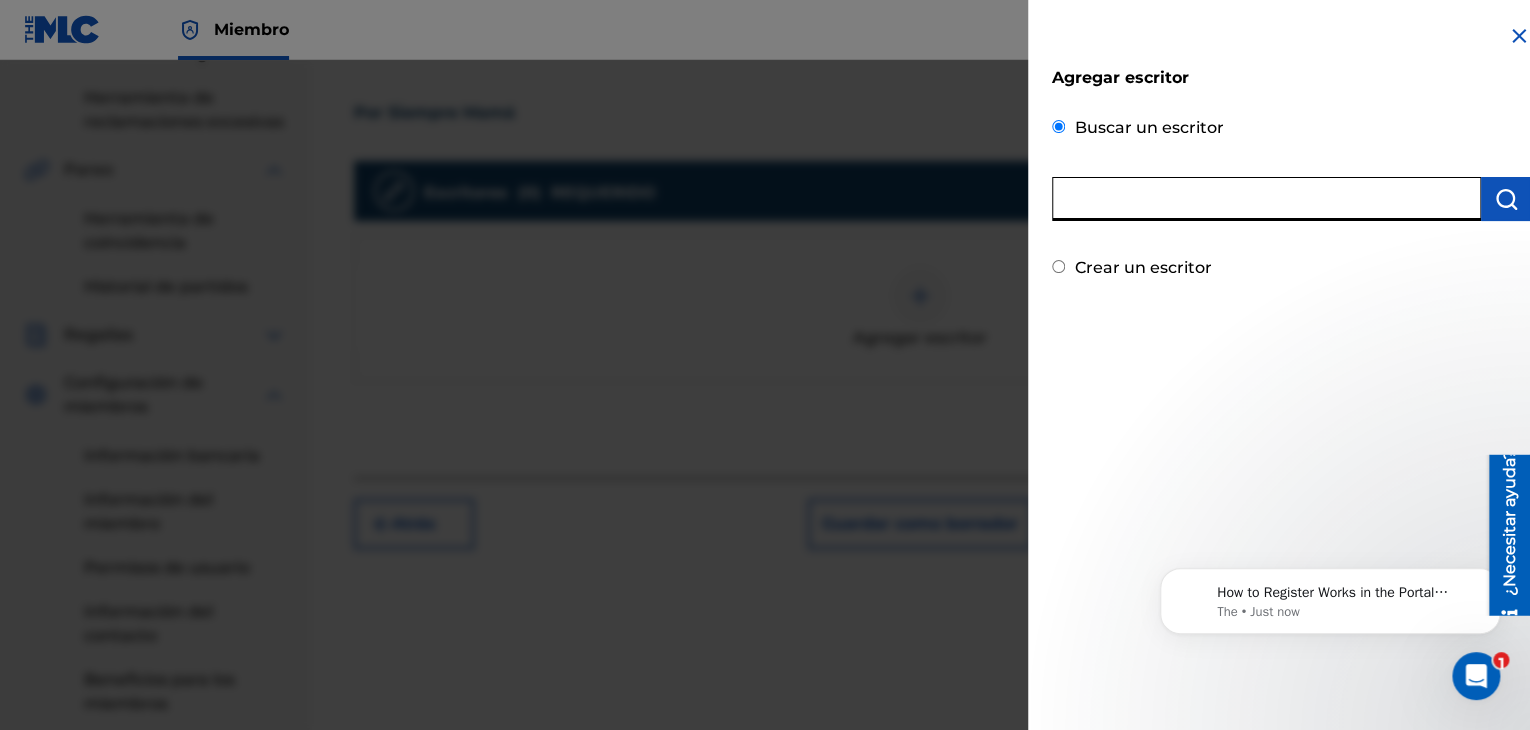 scroll, scrollTop: 0, scrollLeft: 0, axis: both 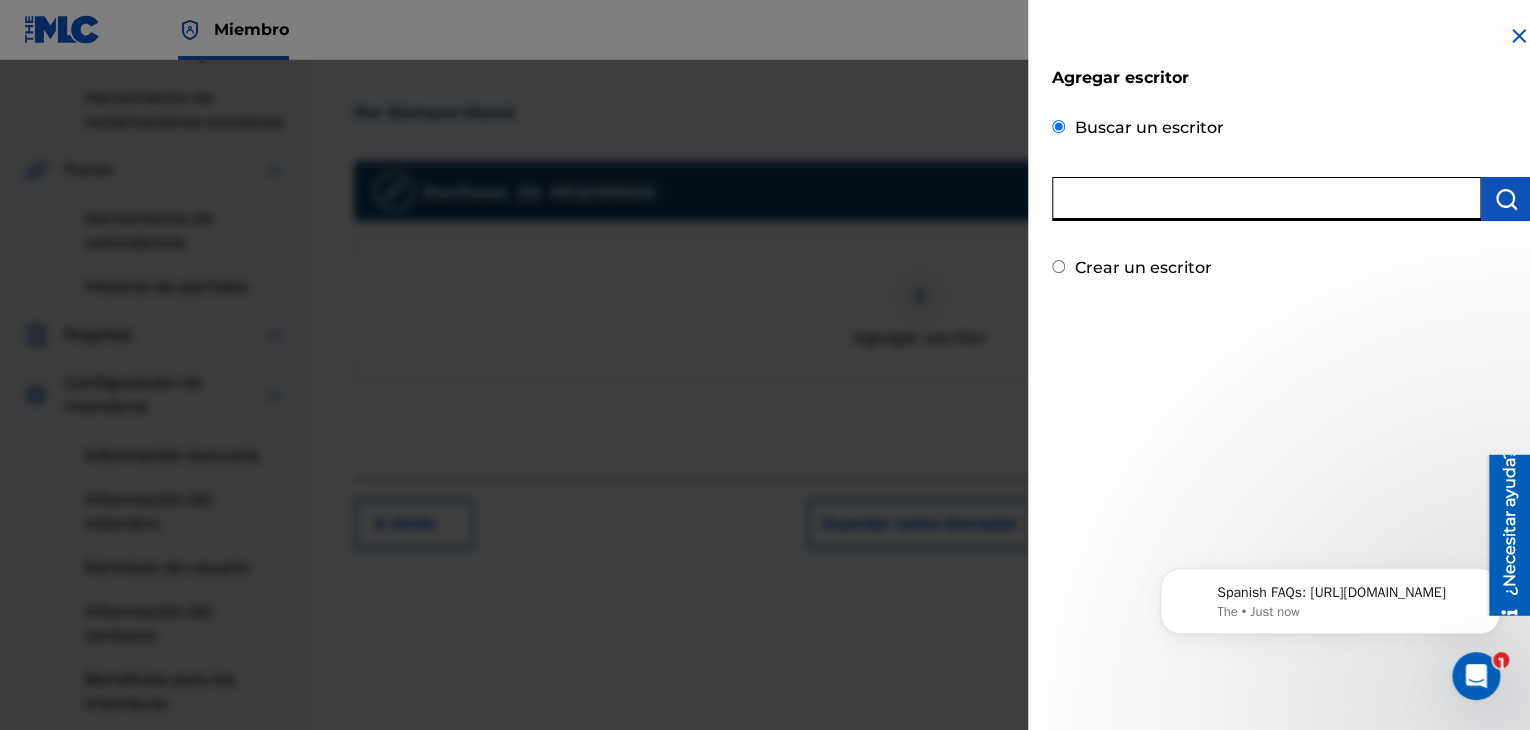 click at bounding box center [1266, 199] 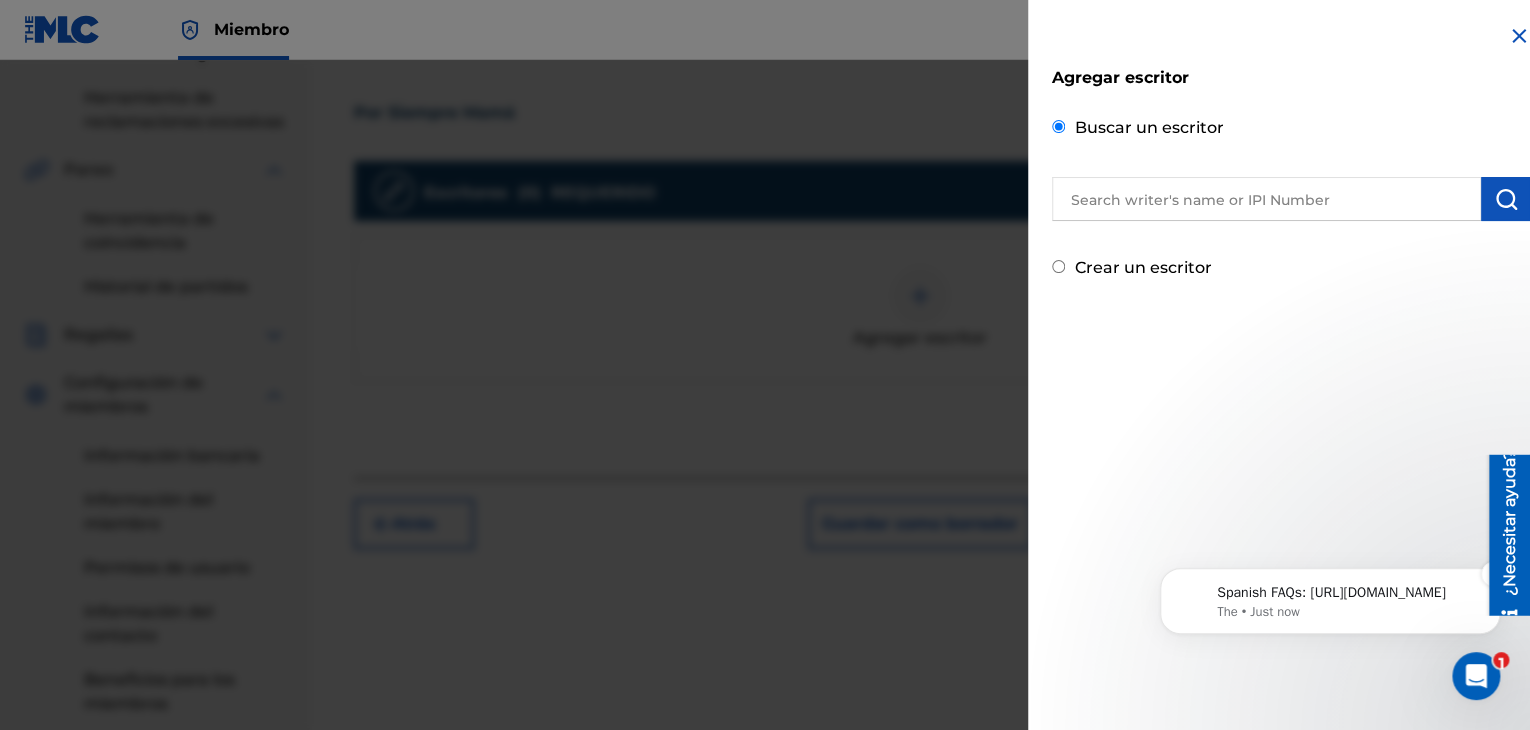 click on "The • Just now" at bounding box center (1346, 612) 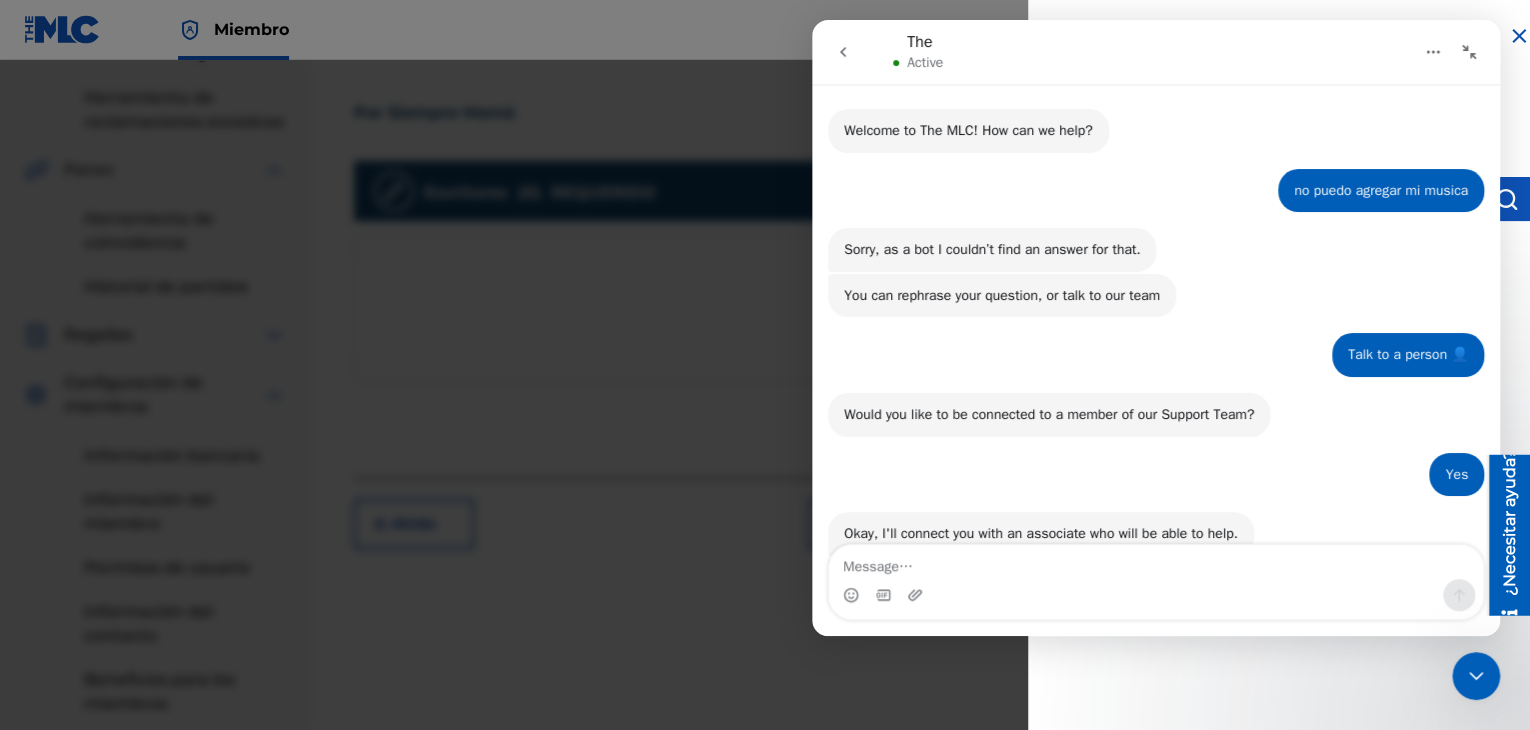 scroll, scrollTop: 3, scrollLeft: 0, axis: vertical 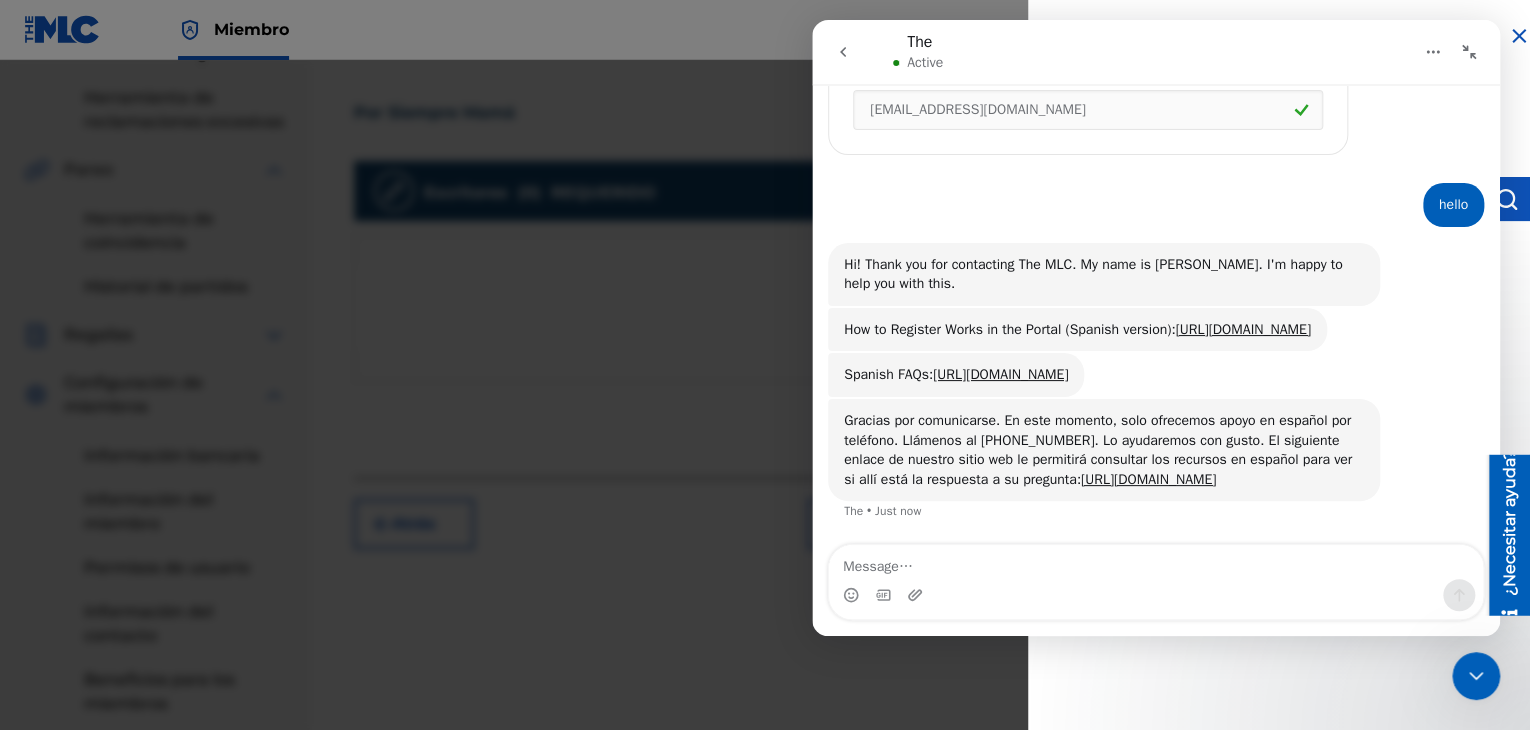 click at bounding box center (1156, 562) 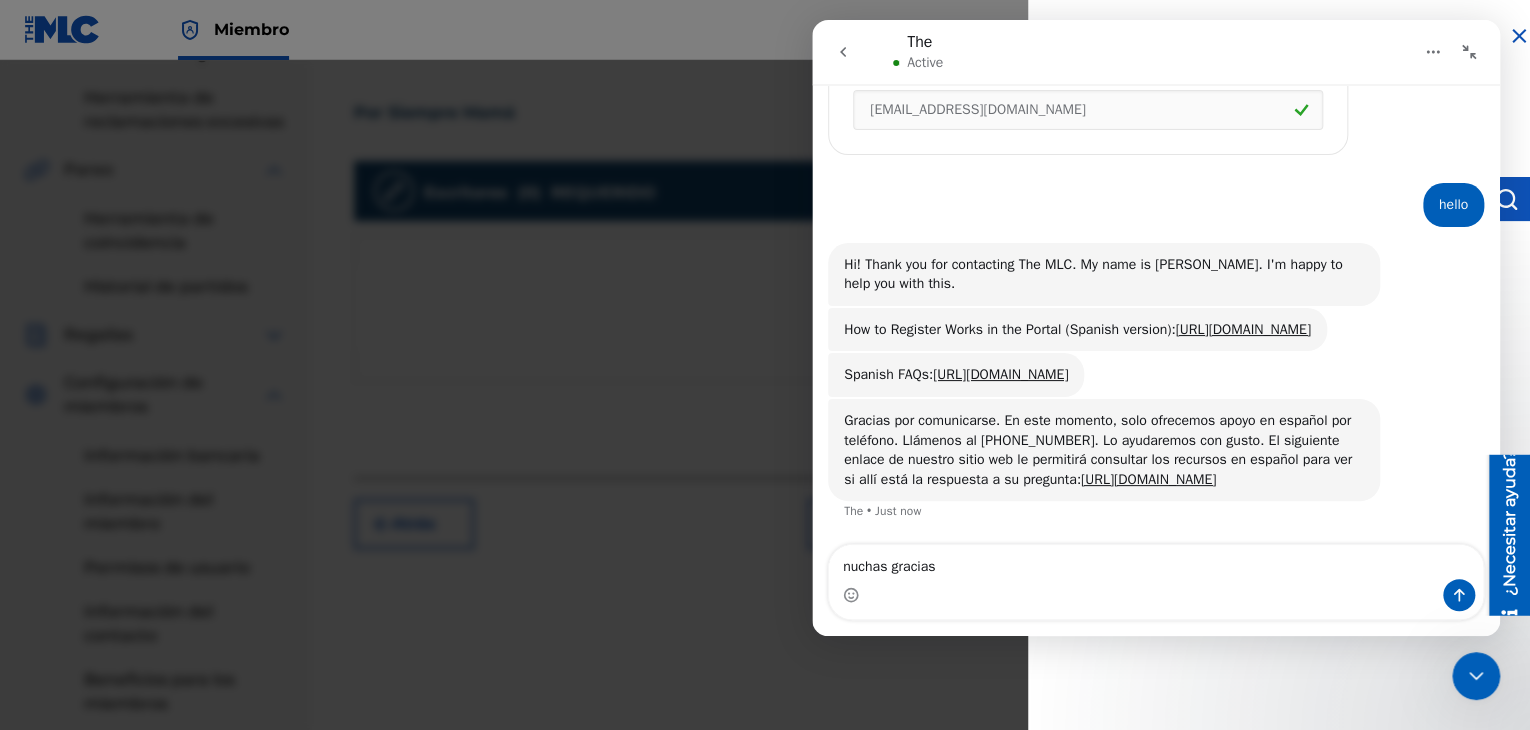 type on "nuchas gracias" 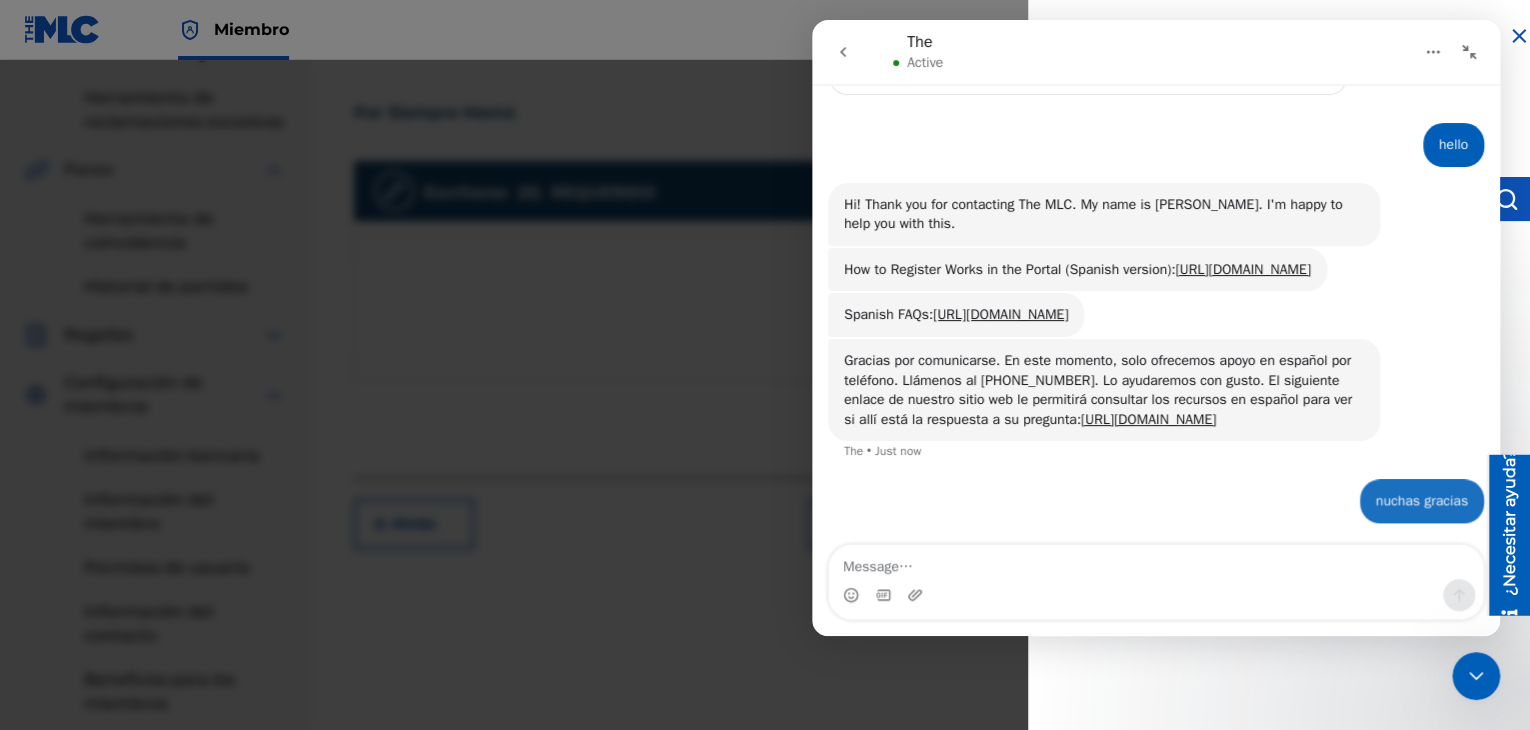 scroll, scrollTop: 688, scrollLeft: 0, axis: vertical 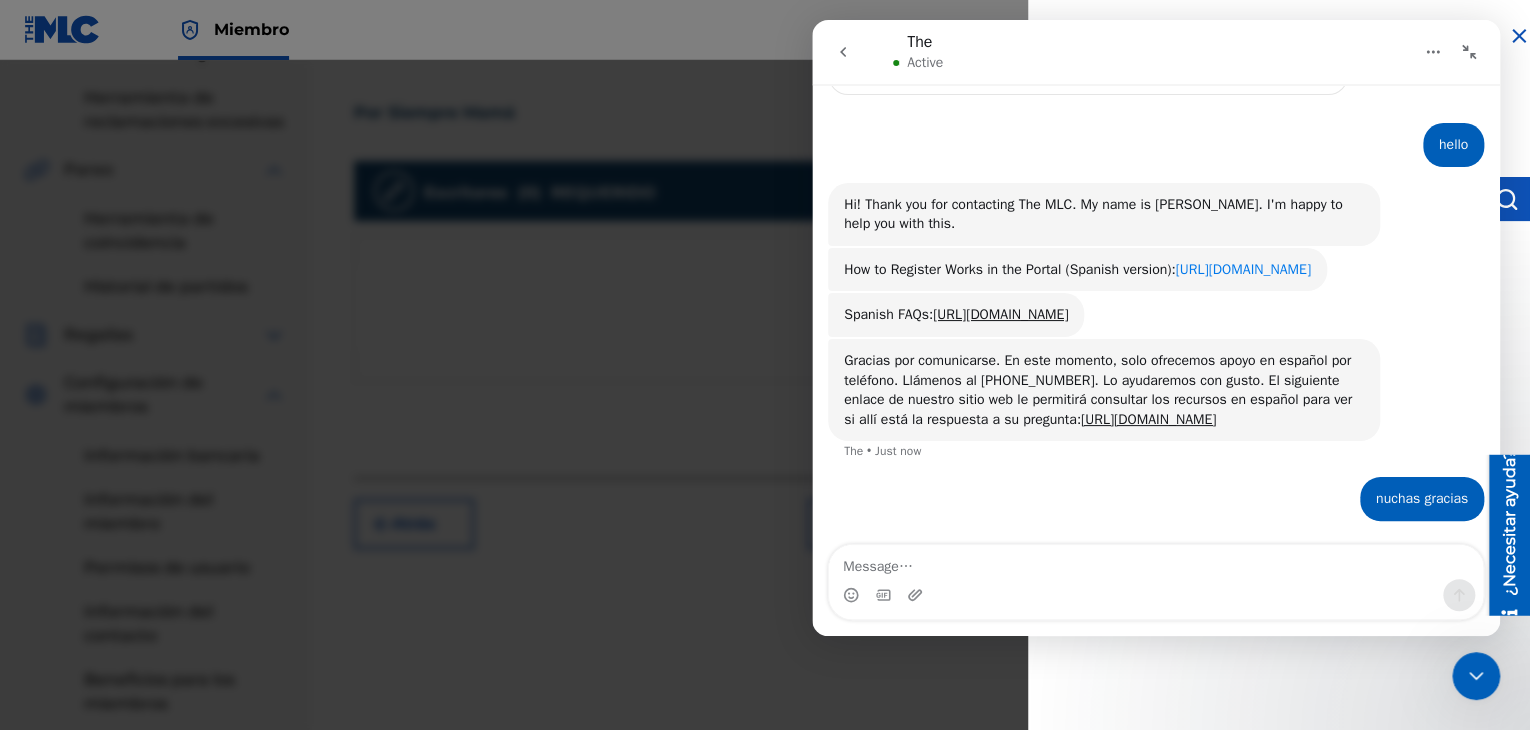 click on "[URL][DOMAIN_NAME]" at bounding box center [1242, 269] 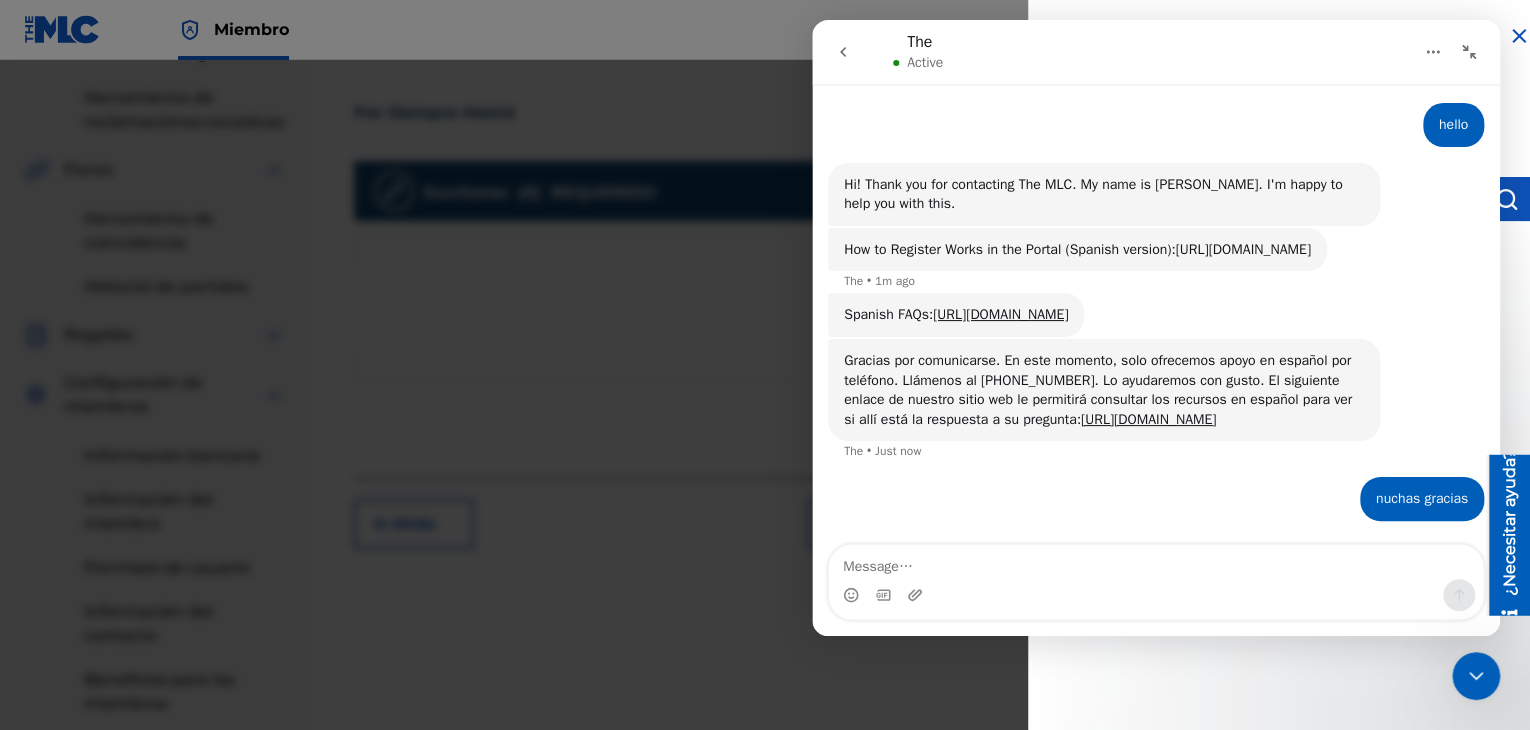 scroll, scrollTop: 708, scrollLeft: 0, axis: vertical 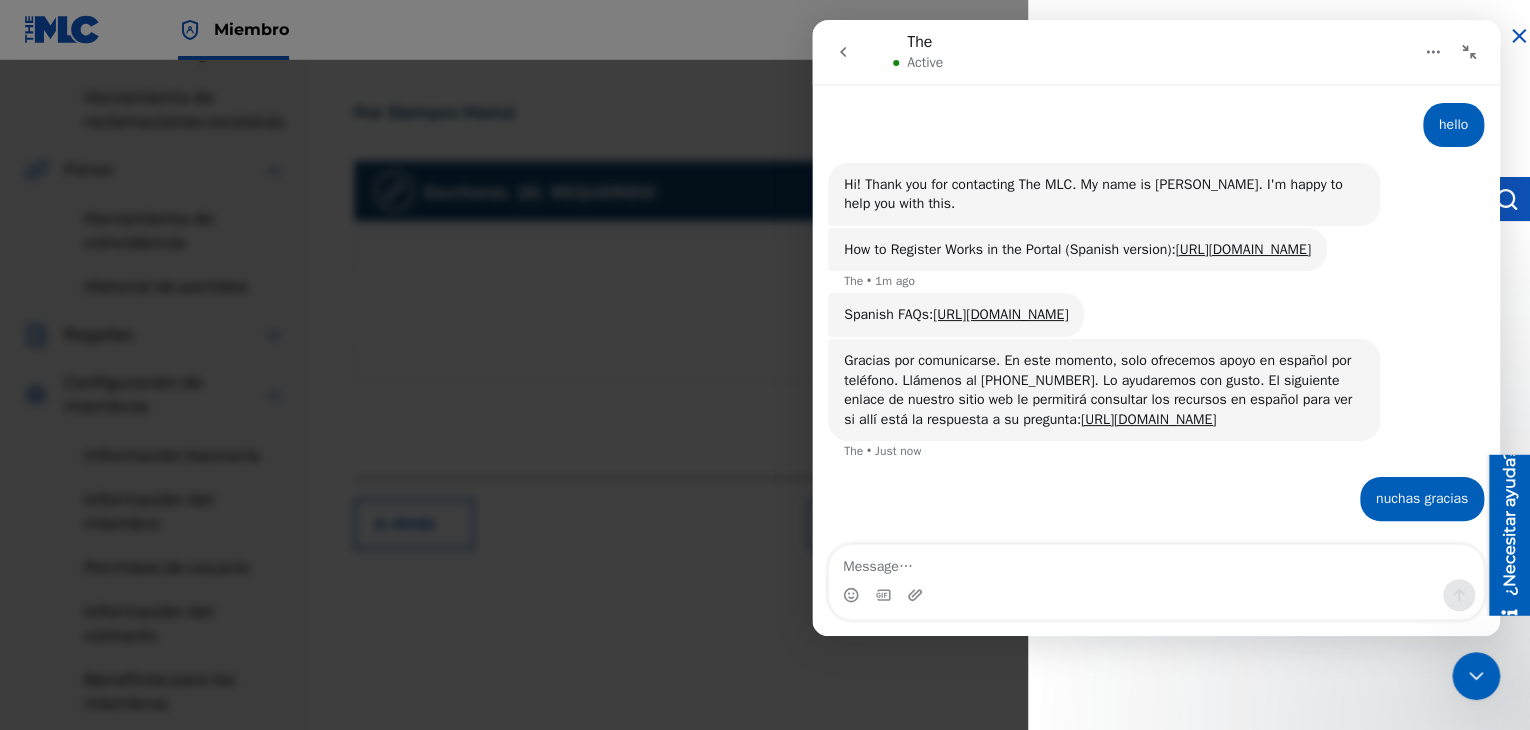 click at bounding box center (843, 52) 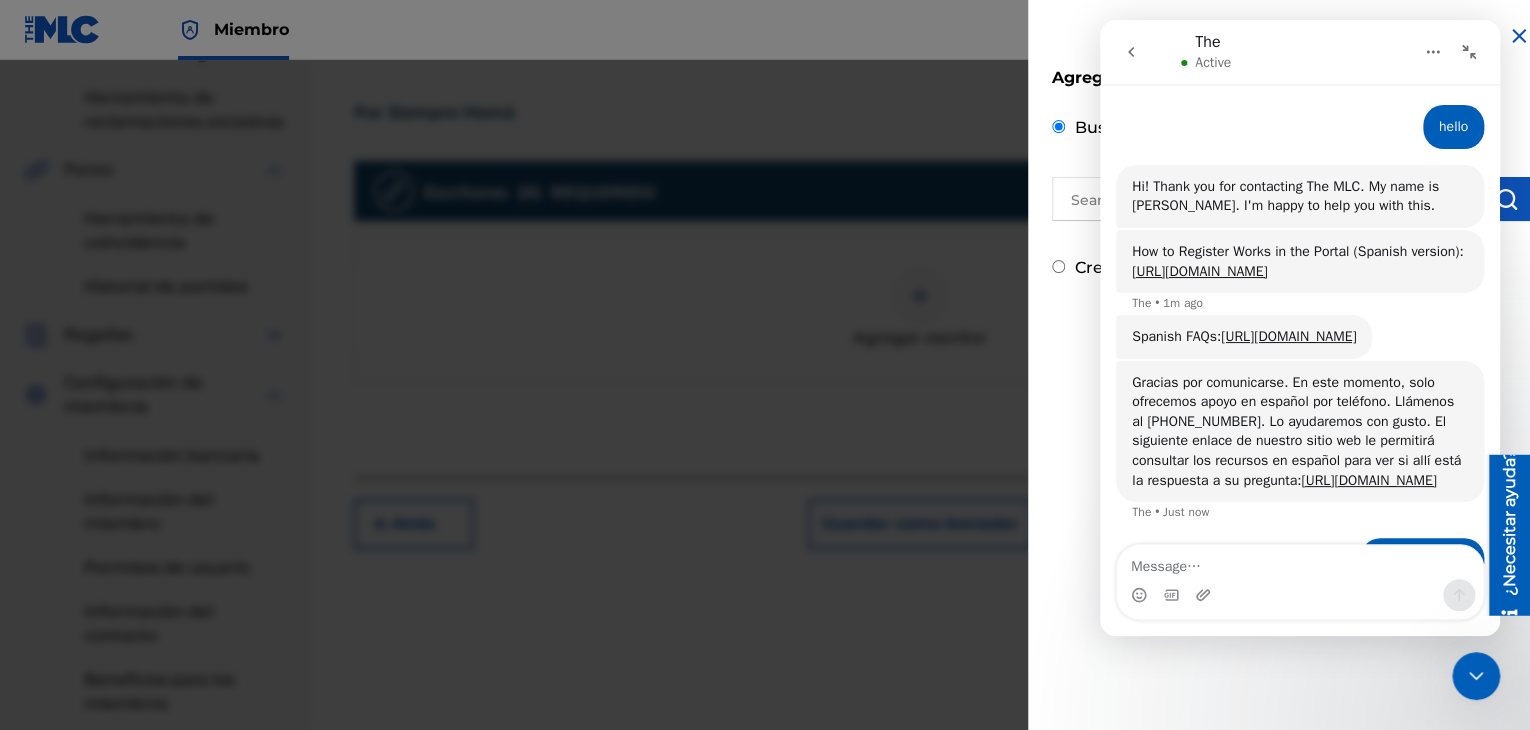 scroll, scrollTop: 0, scrollLeft: 0, axis: both 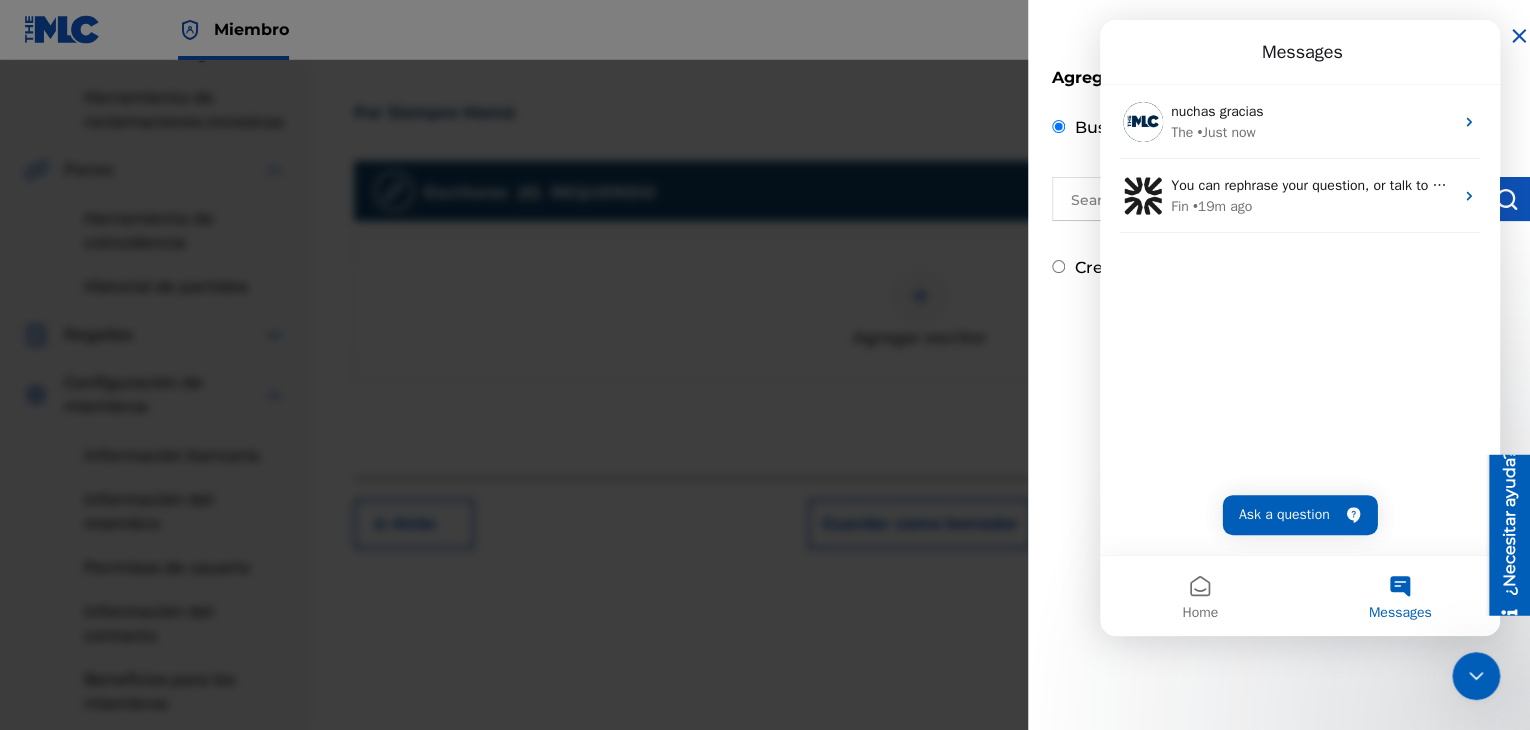 click 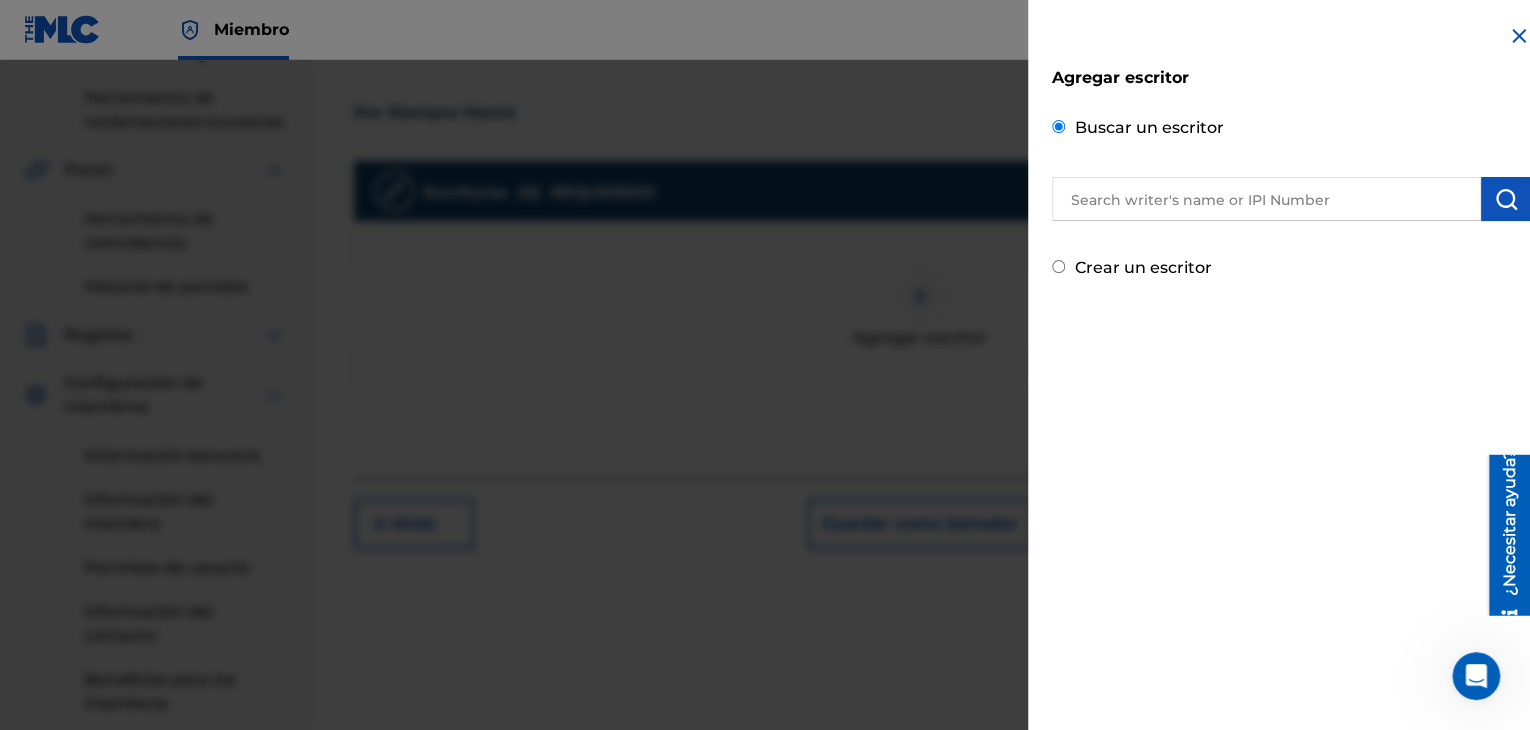 click at bounding box center [1266, 199] 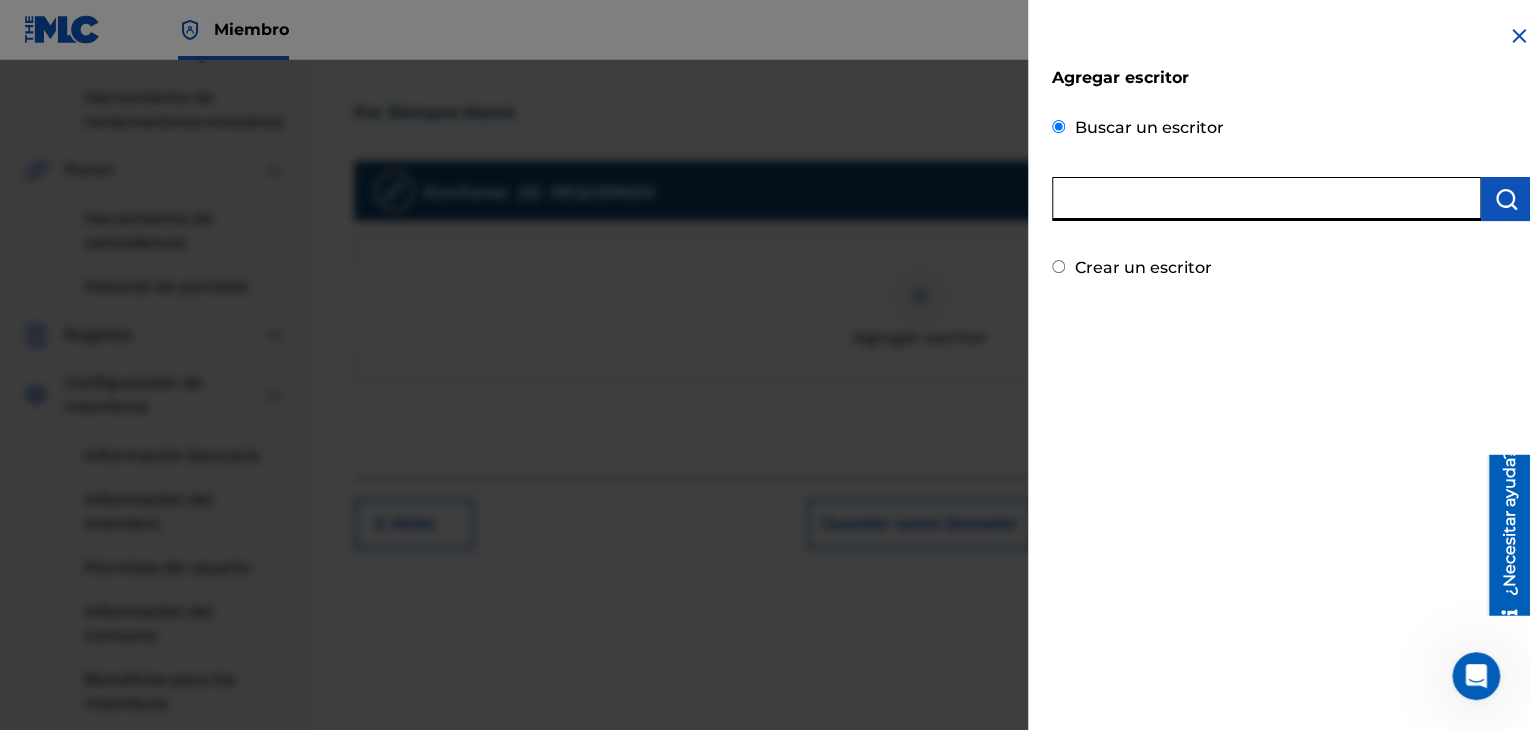 click at bounding box center (1266, 199) 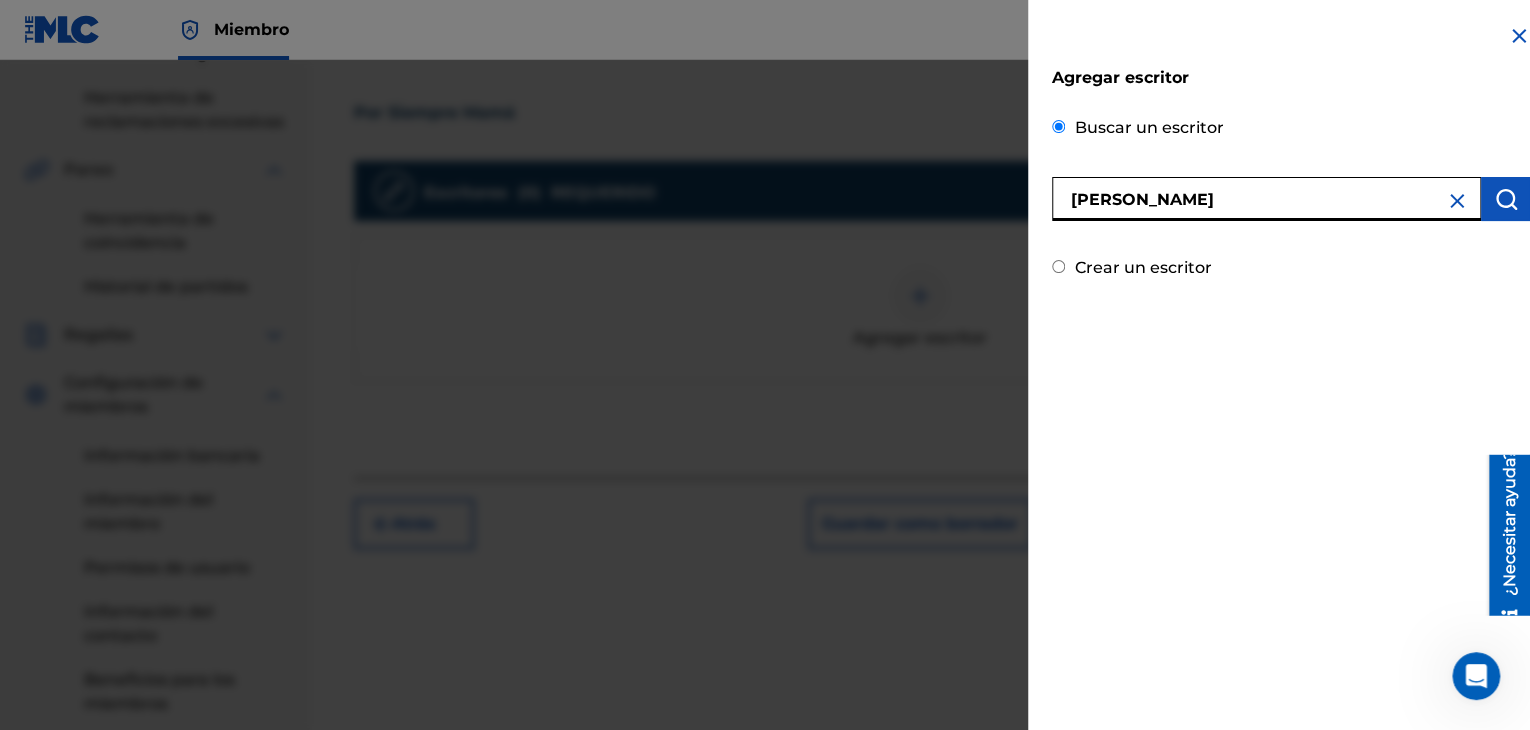 click at bounding box center [1506, 199] 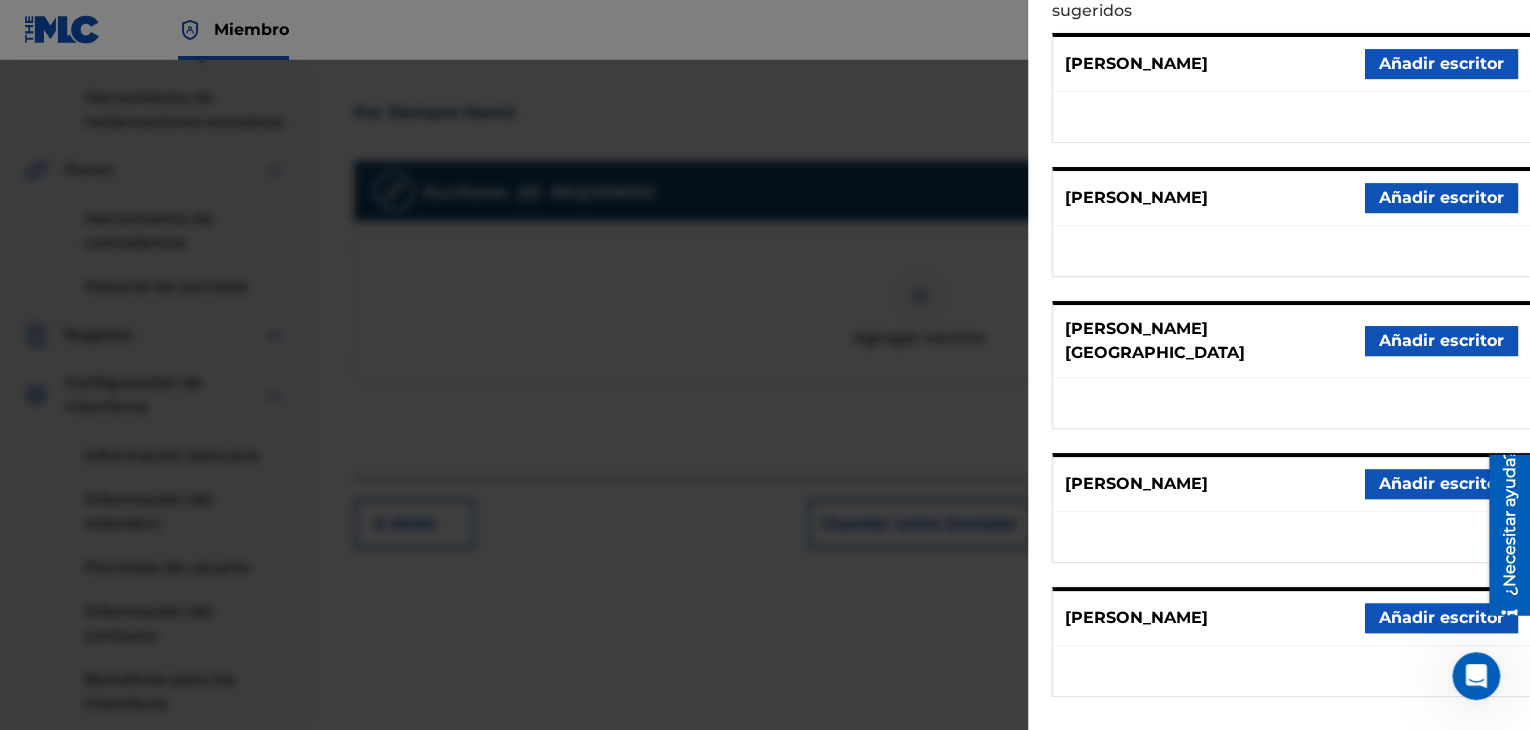 scroll, scrollTop: 313, scrollLeft: 0, axis: vertical 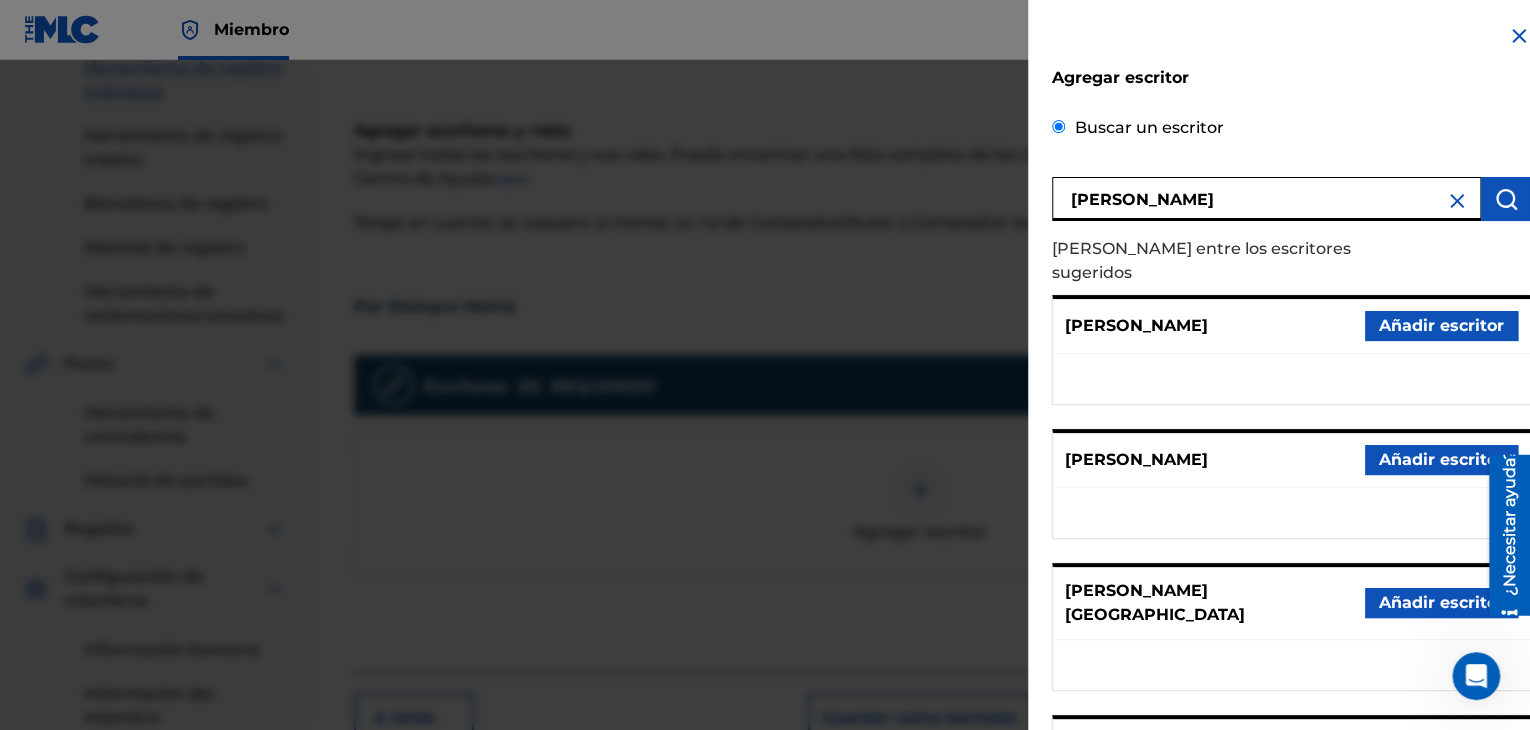 click on "[PERSON_NAME]" at bounding box center [1266, 199] 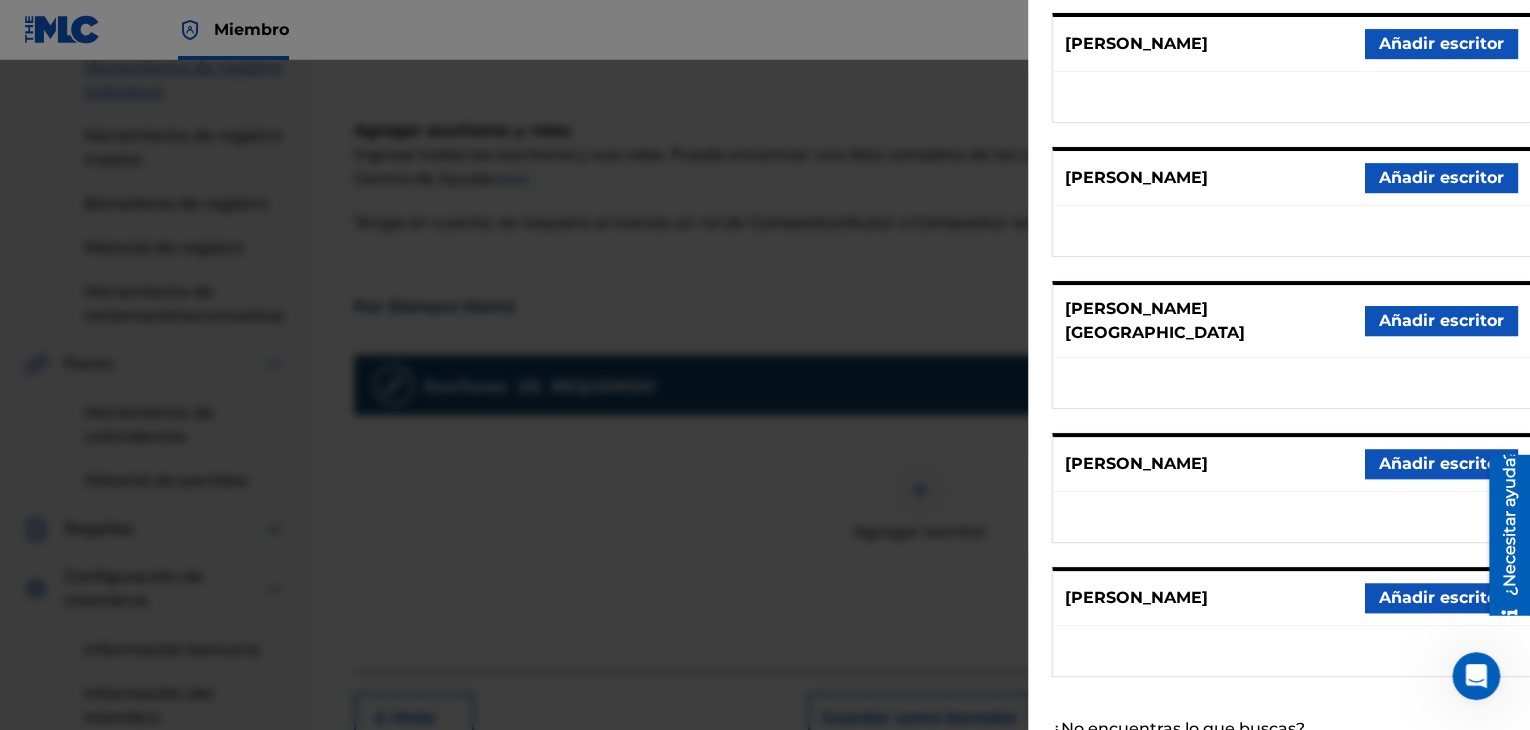 scroll, scrollTop: 313, scrollLeft: 0, axis: vertical 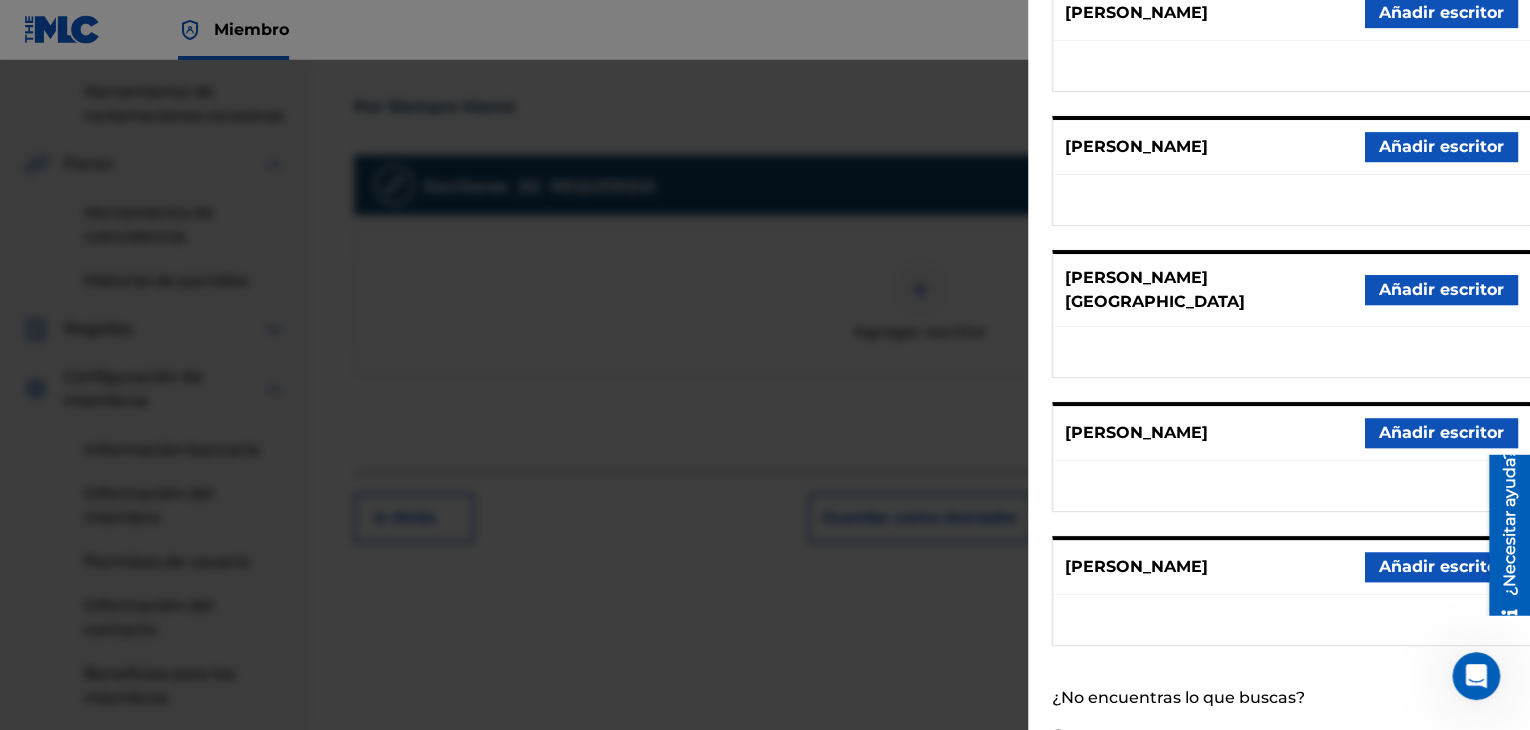 click at bounding box center [765, 425] 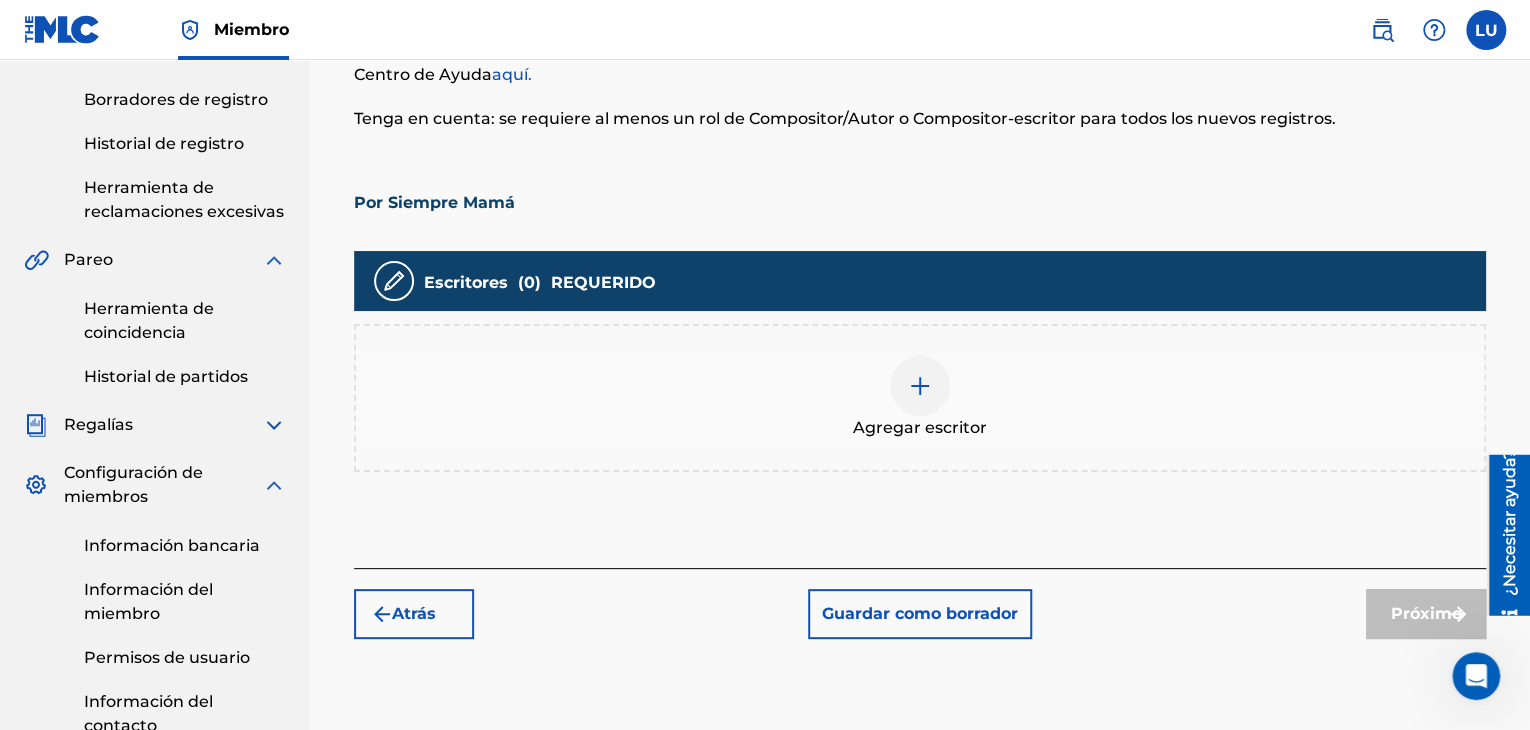 scroll, scrollTop: 596, scrollLeft: 0, axis: vertical 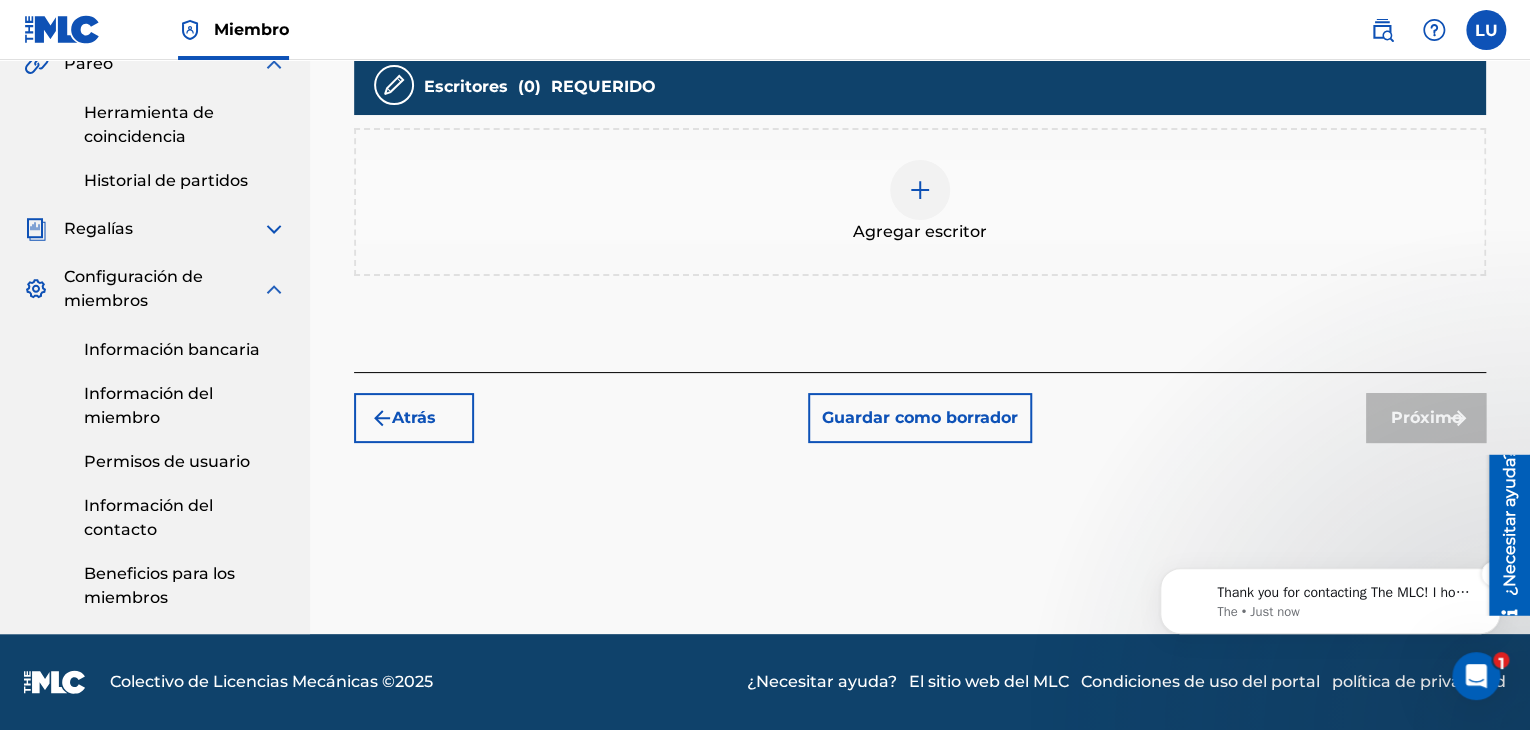 click on "The • Just now" at bounding box center [1346, 612] 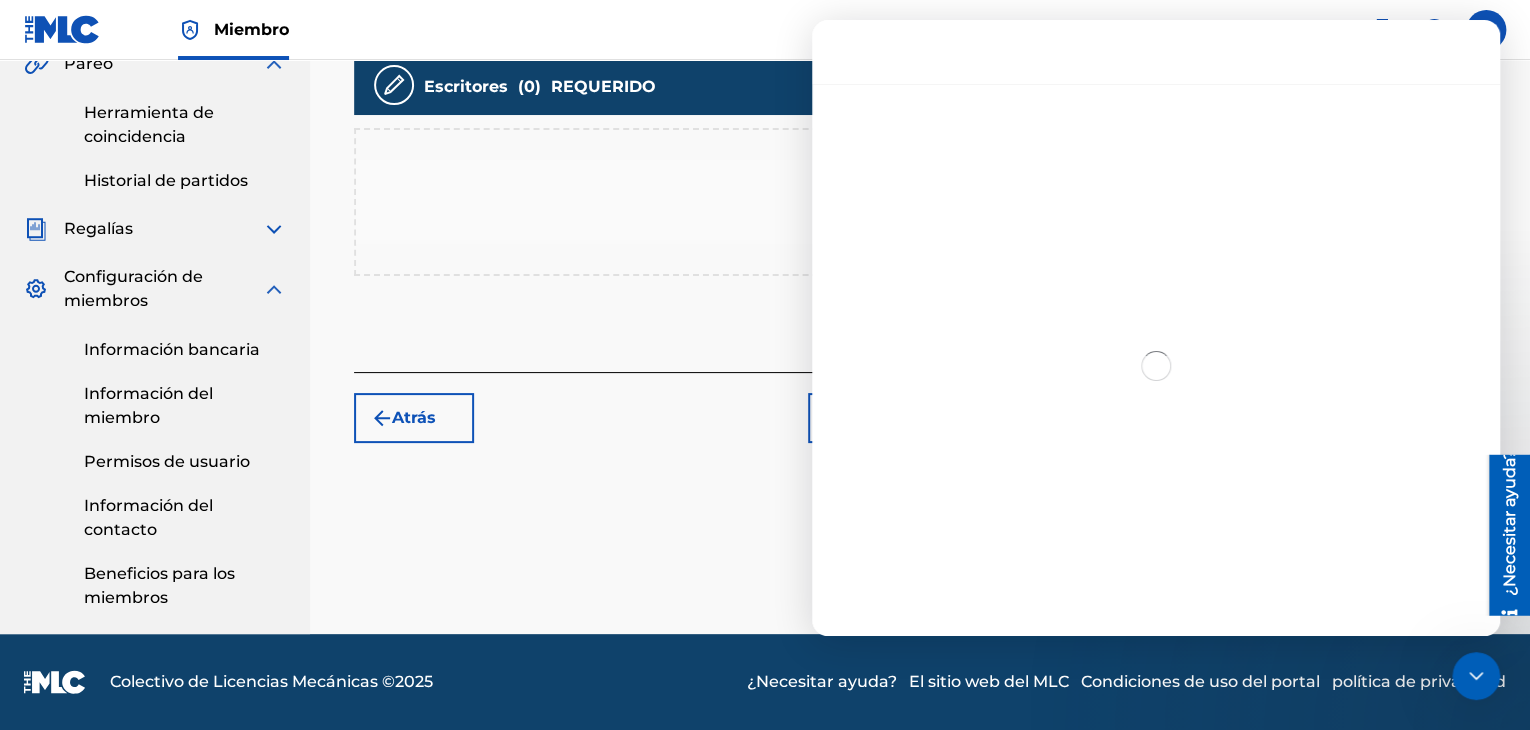 scroll, scrollTop: 3, scrollLeft: 0, axis: vertical 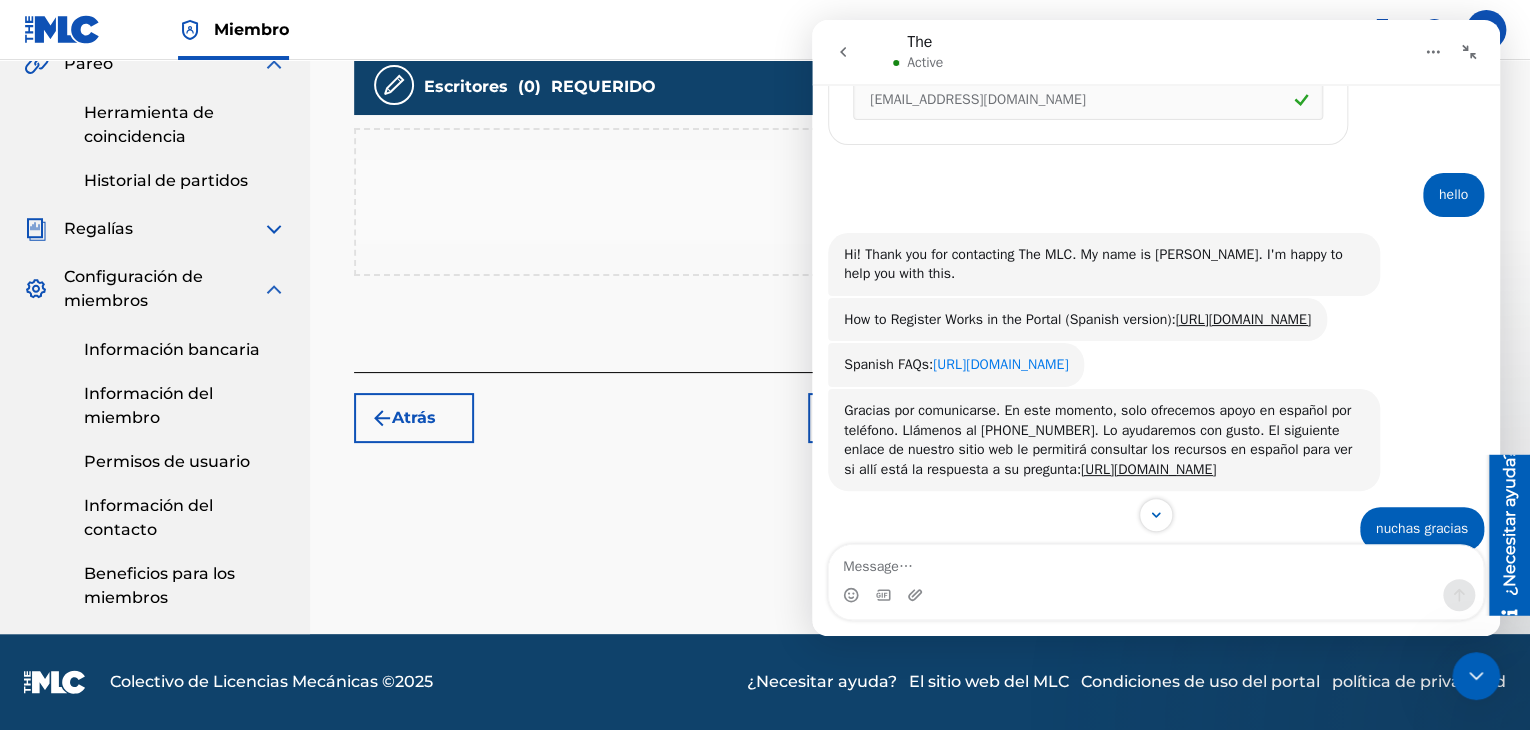click on "[URL][DOMAIN_NAME]" at bounding box center (1000, 364) 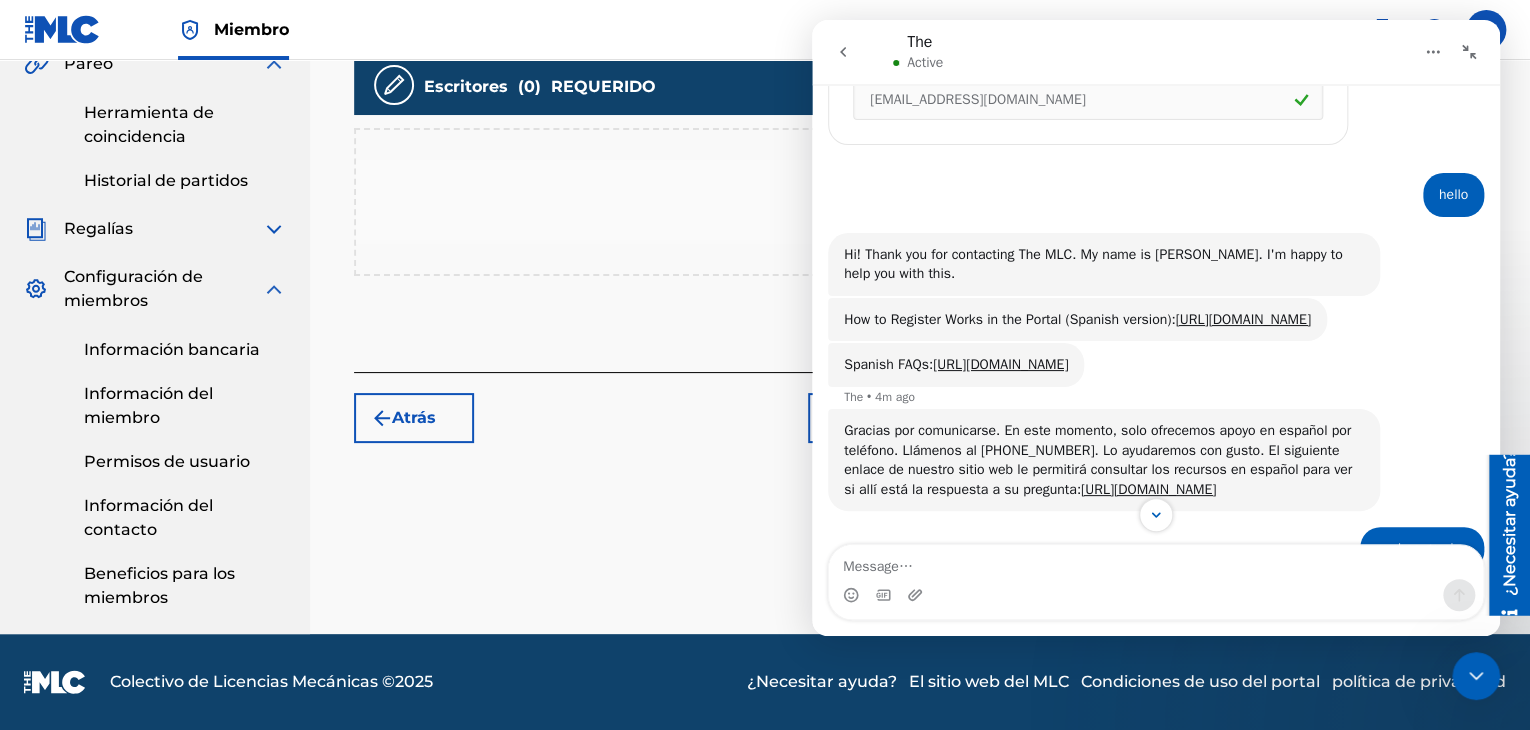 click at bounding box center (843, 52) 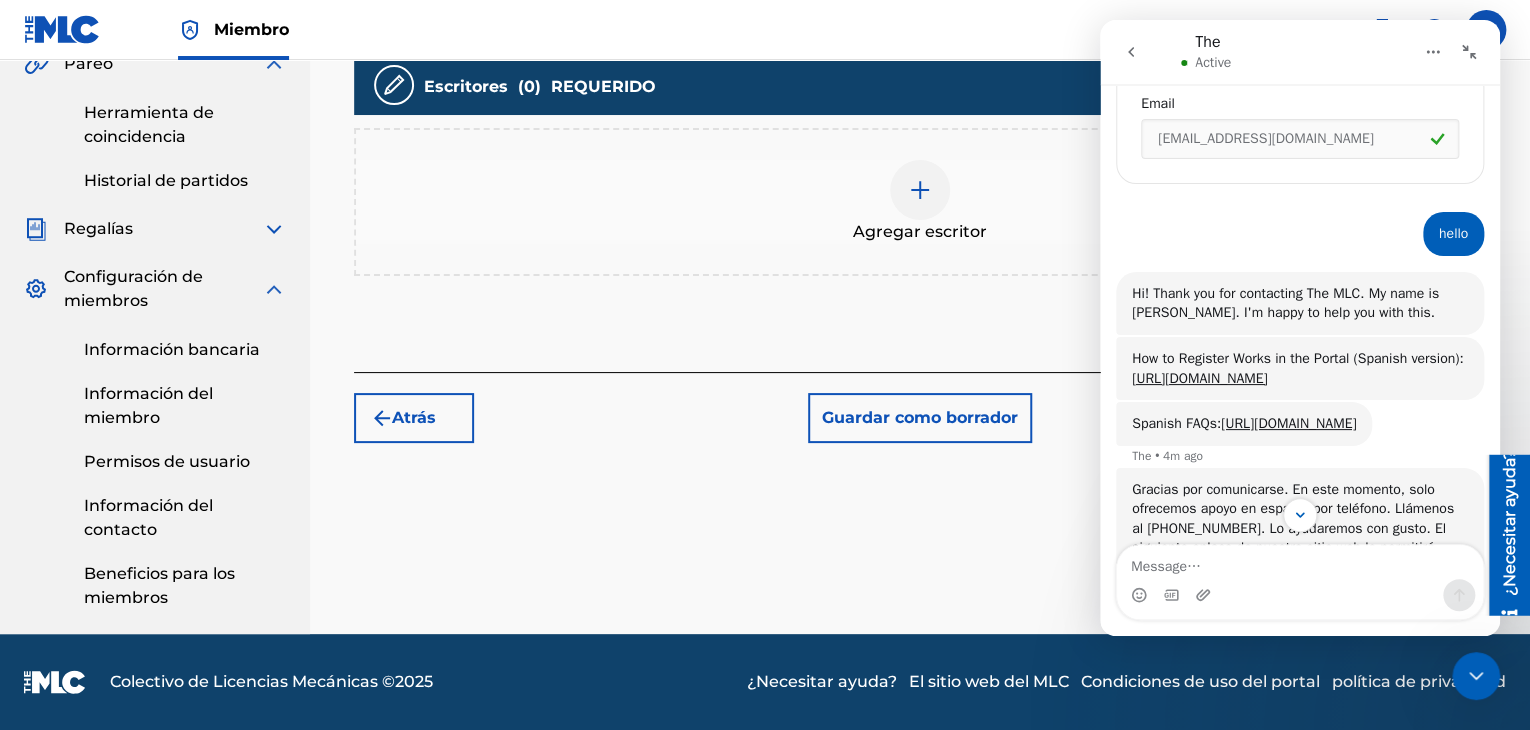 scroll, scrollTop: 2, scrollLeft: 0, axis: vertical 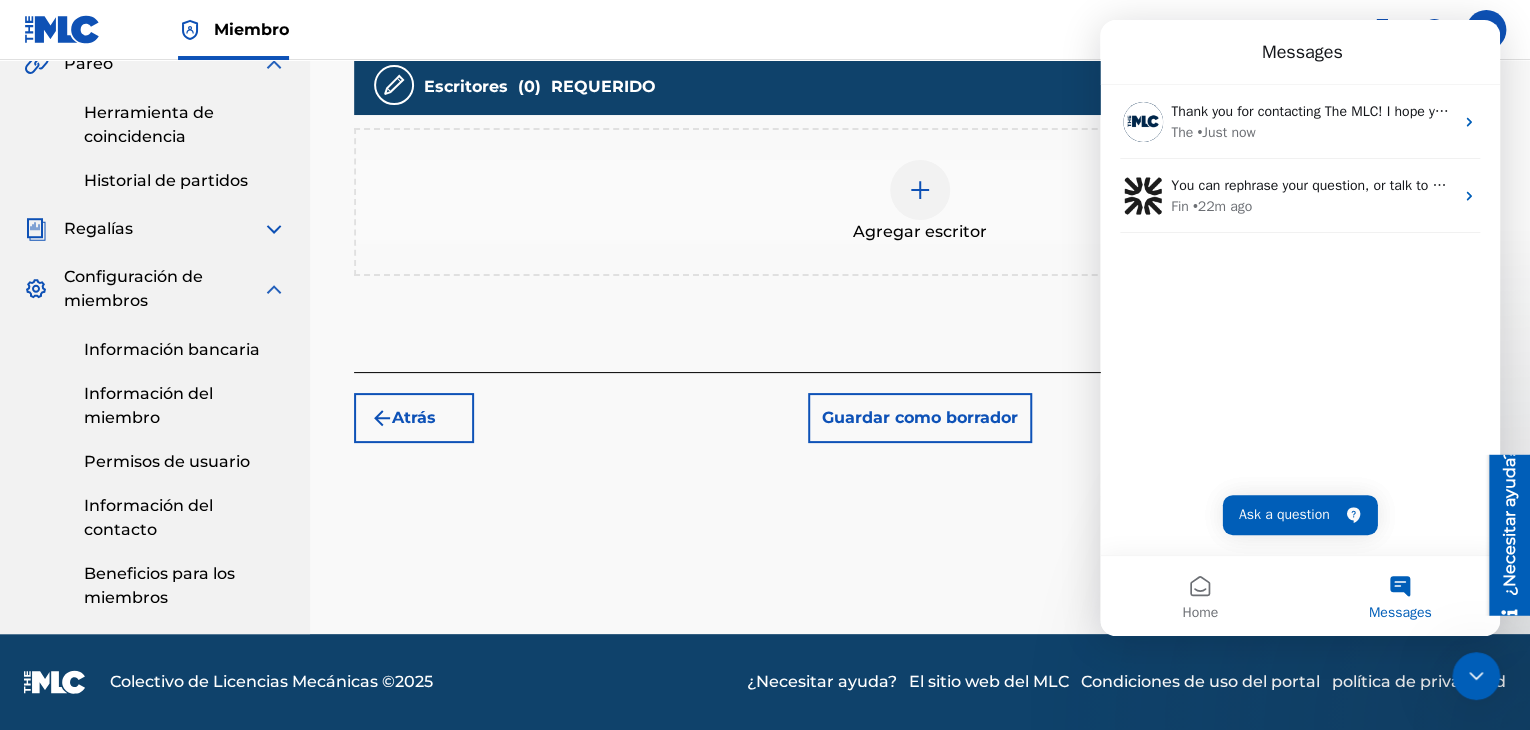 click 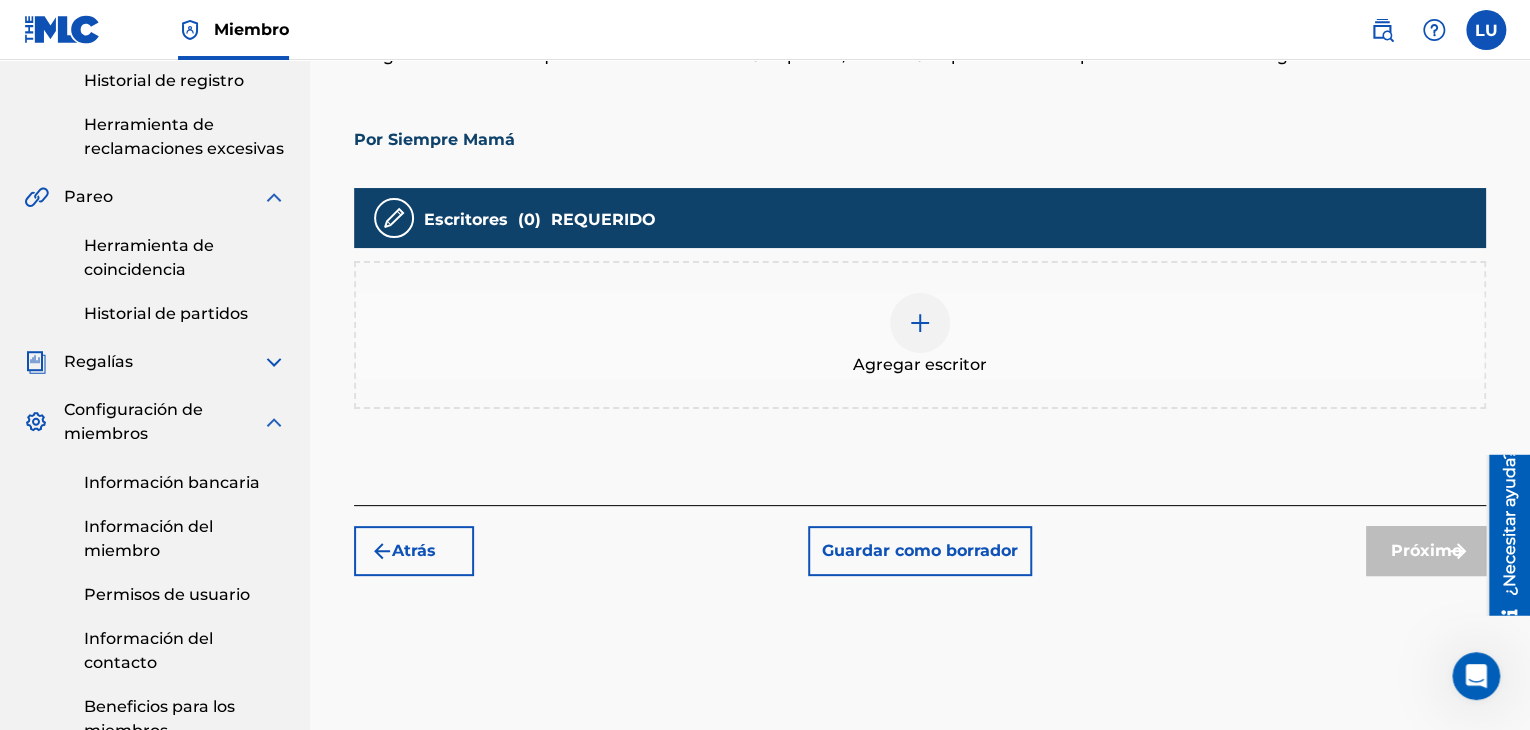 scroll, scrollTop: 500, scrollLeft: 0, axis: vertical 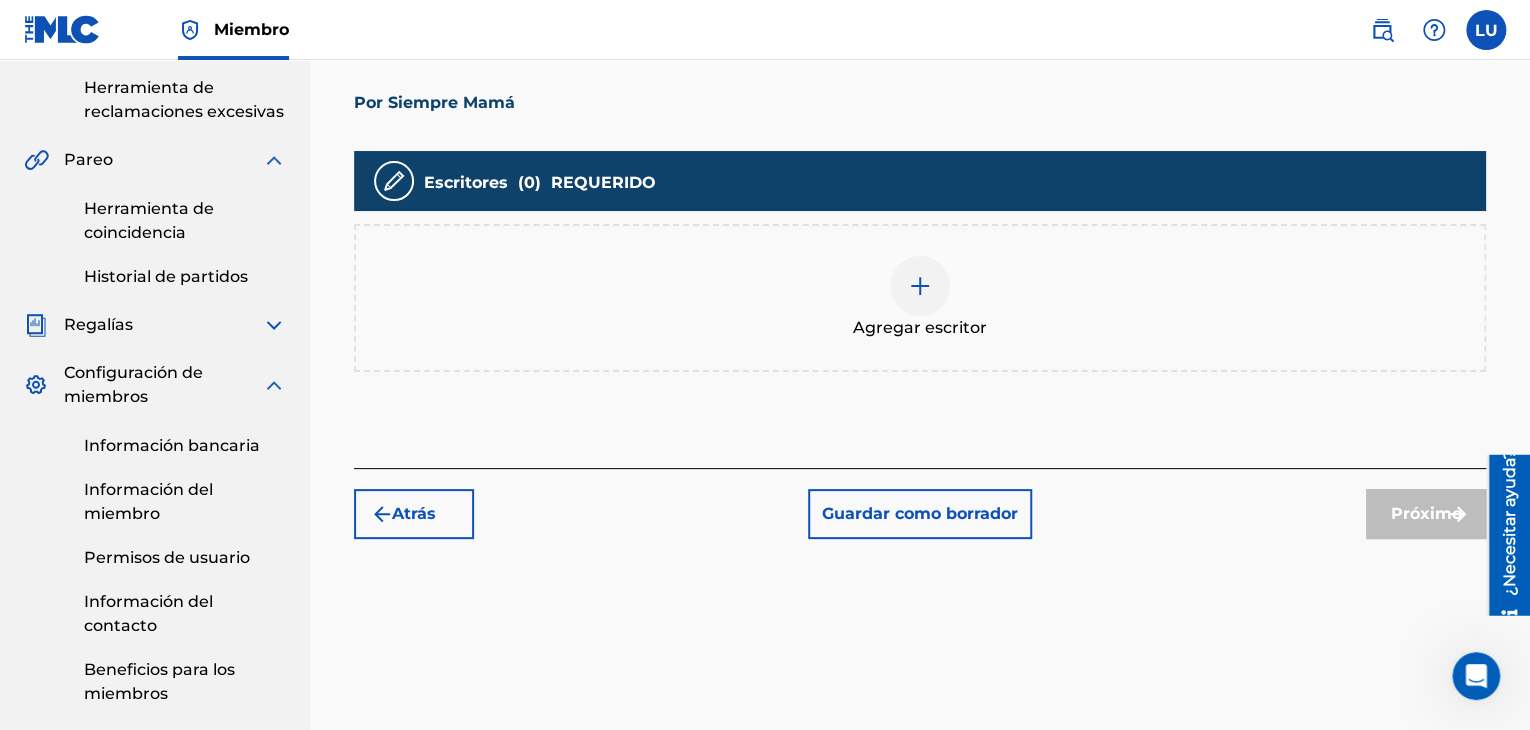 click at bounding box center [920, 286] 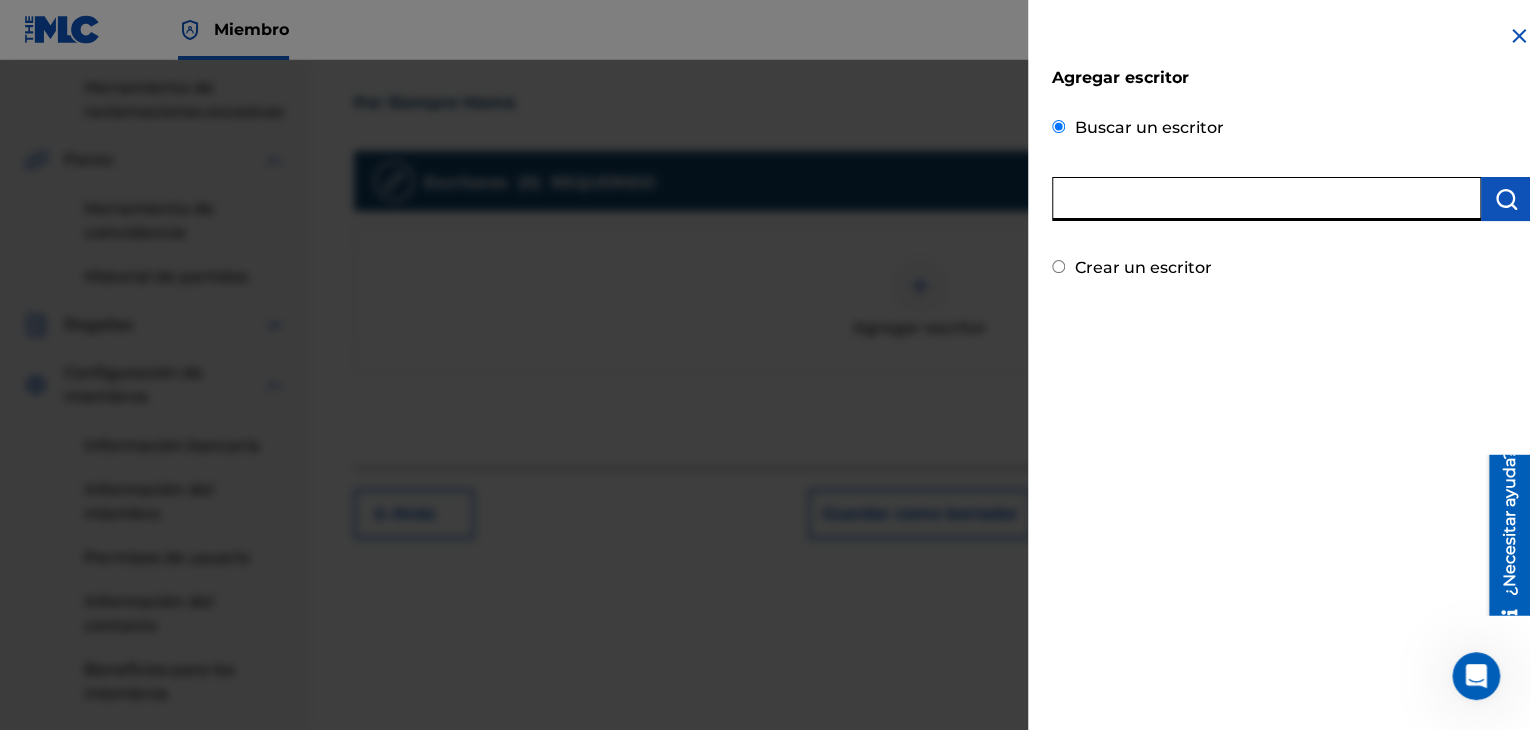 click at bounding box center [1266, 199] 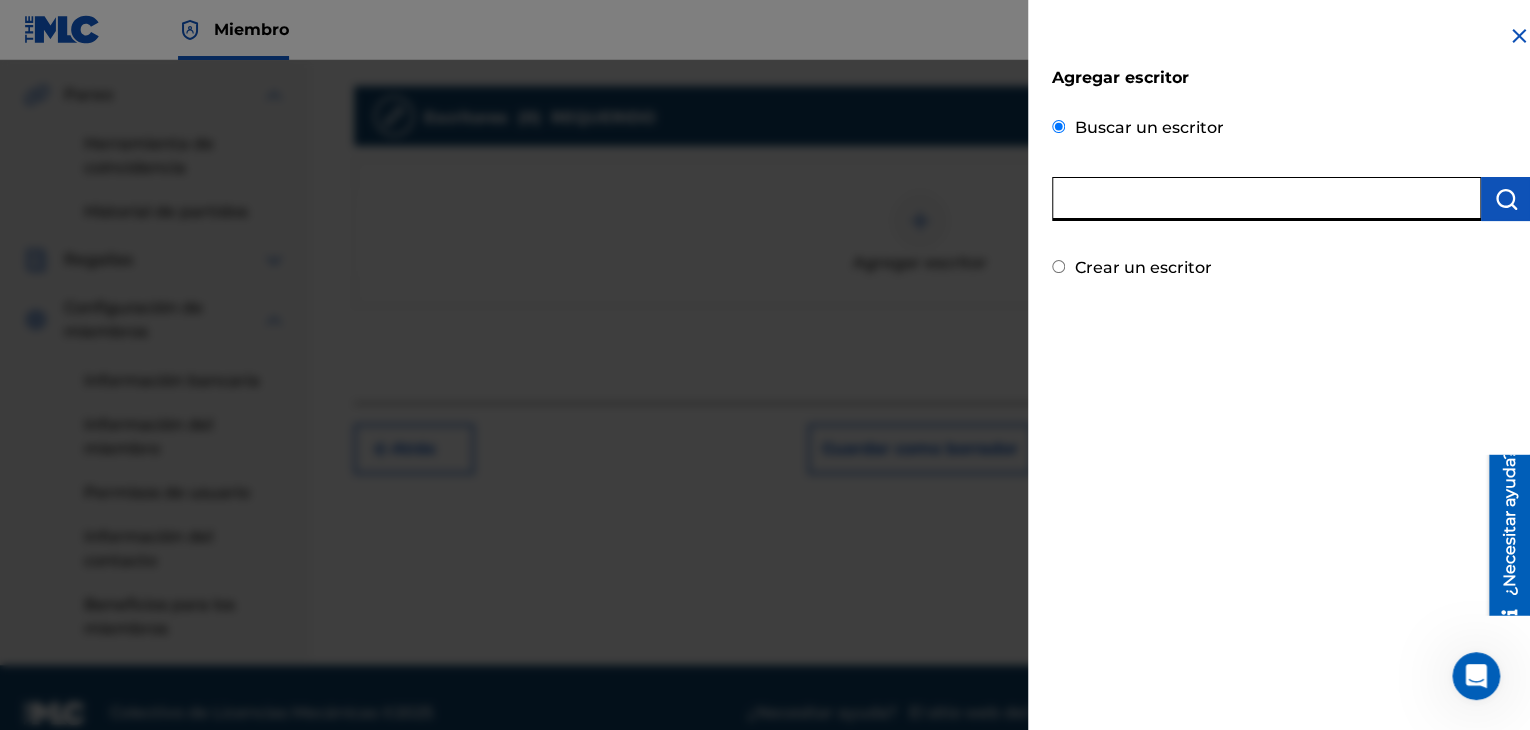 scroll, scrollTop: 596, scrollLeft: 0, axis: vertical 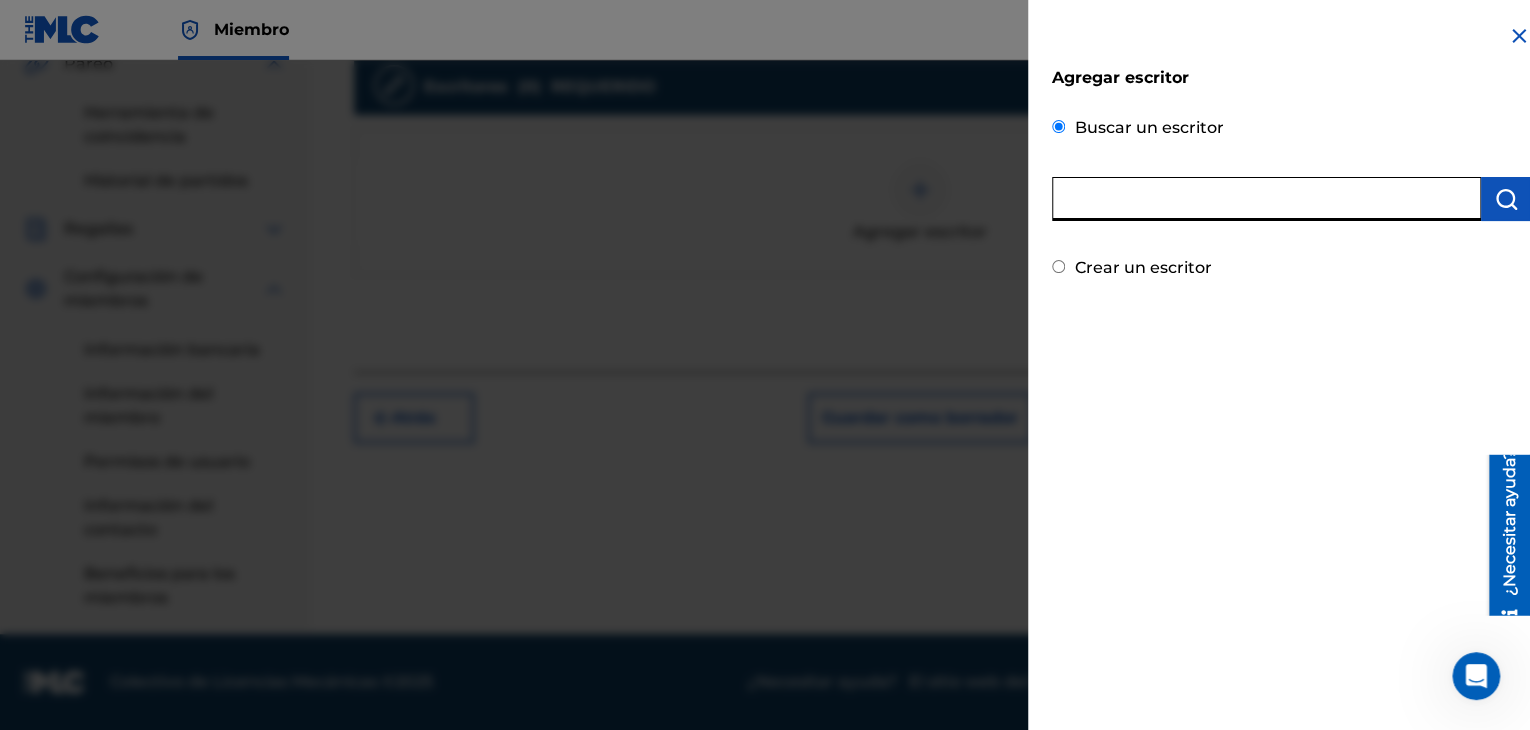 click at bounding box center [1266, 199] 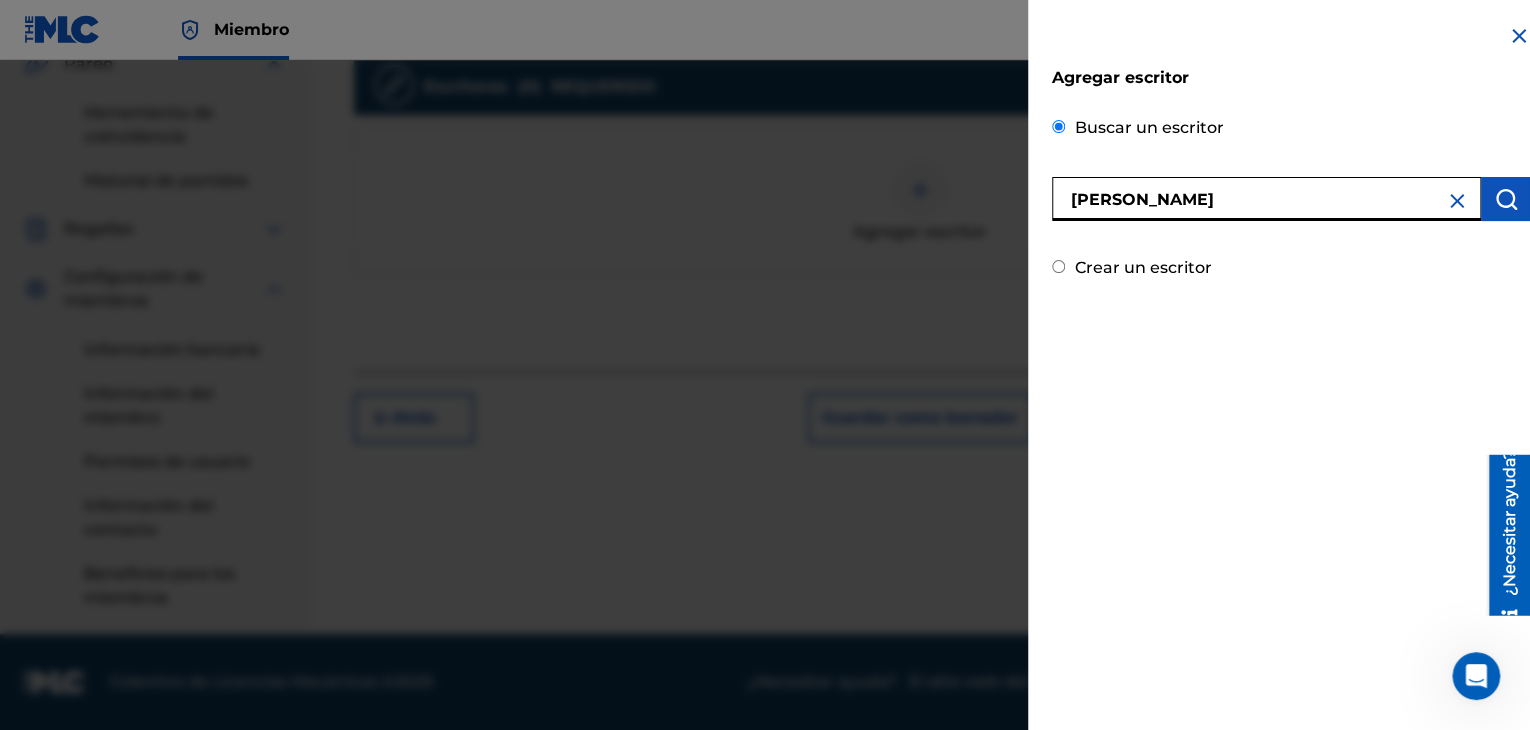 type on "[PERSON_NAME]" 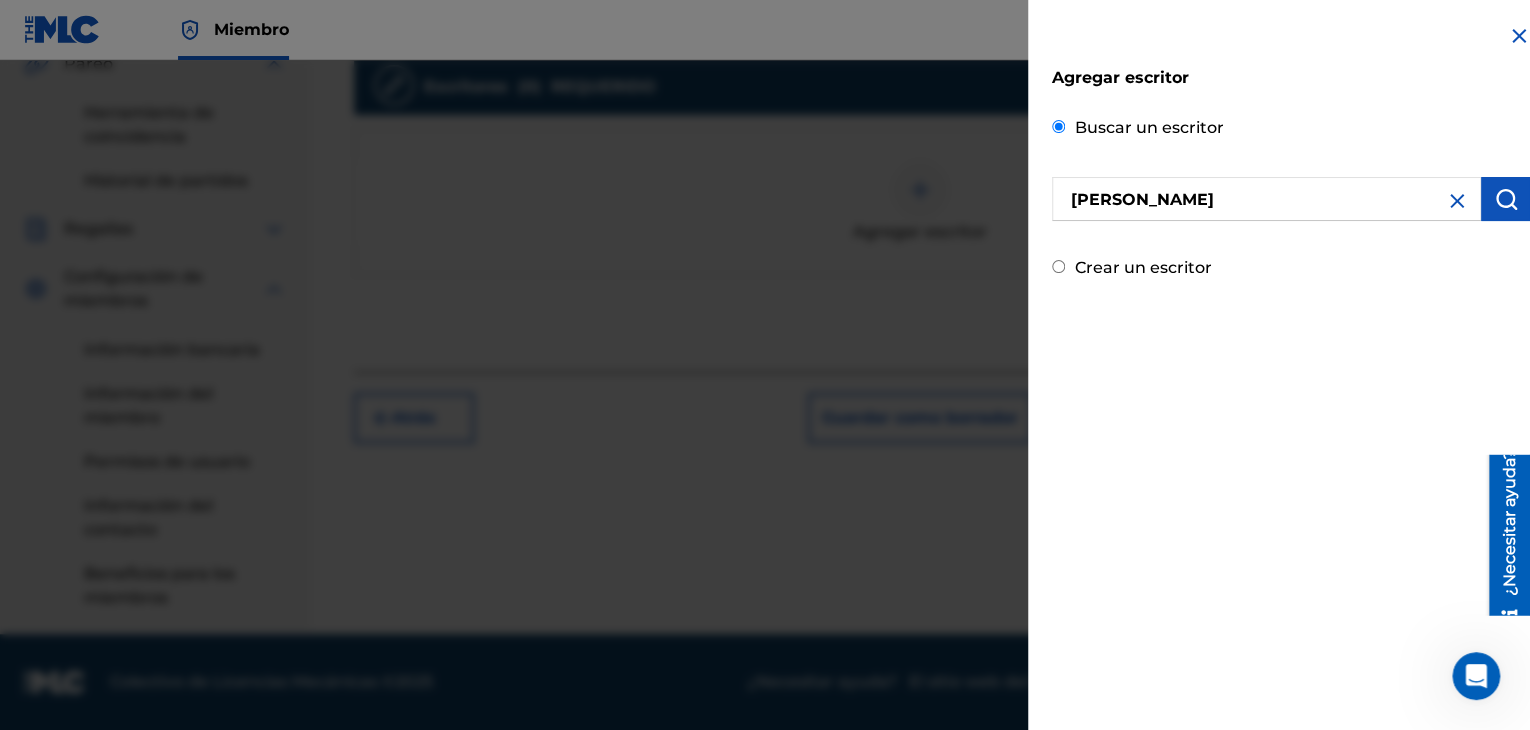 click at bounding box center (1506, 199) 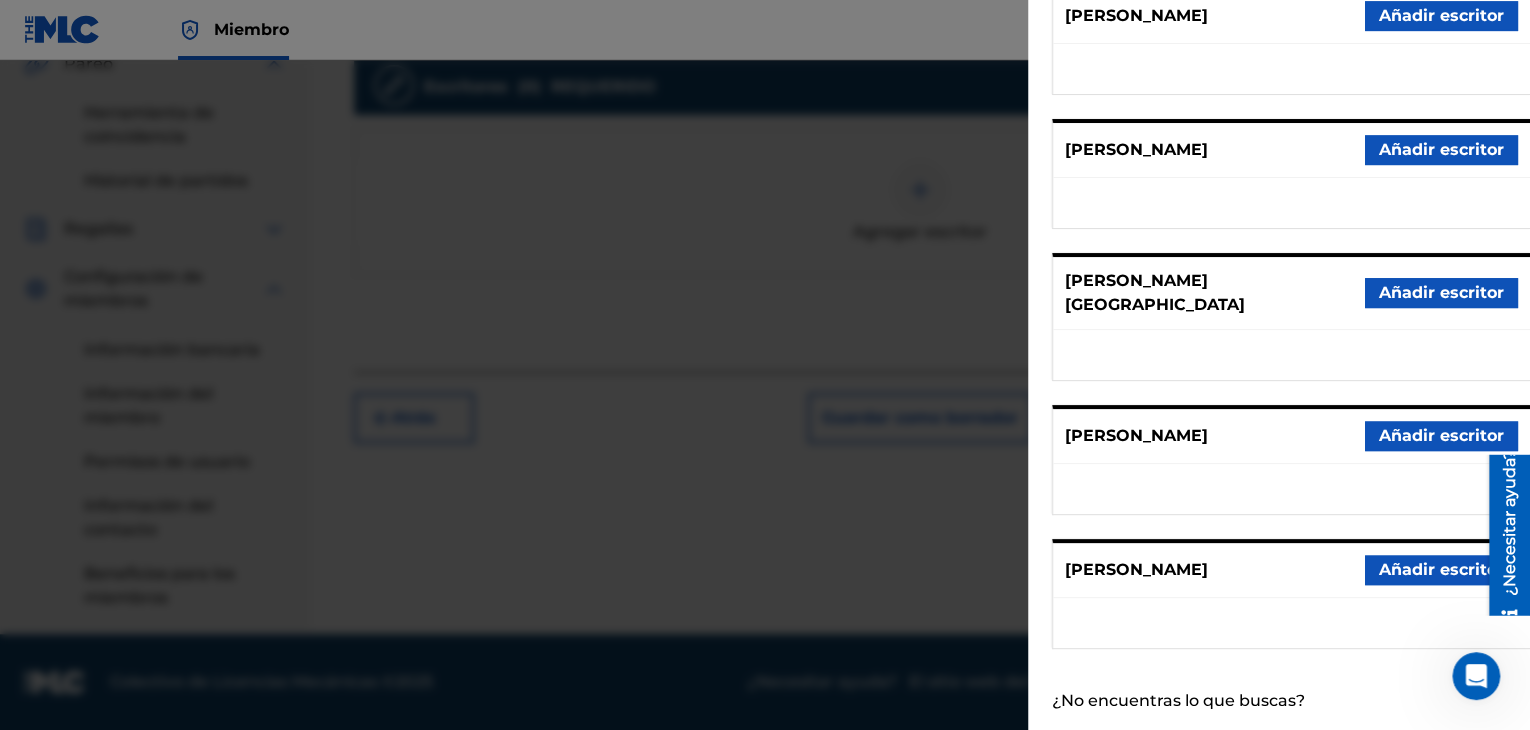 scroll, scrollTop: 313, scrollLeft: 0, axis: vertical 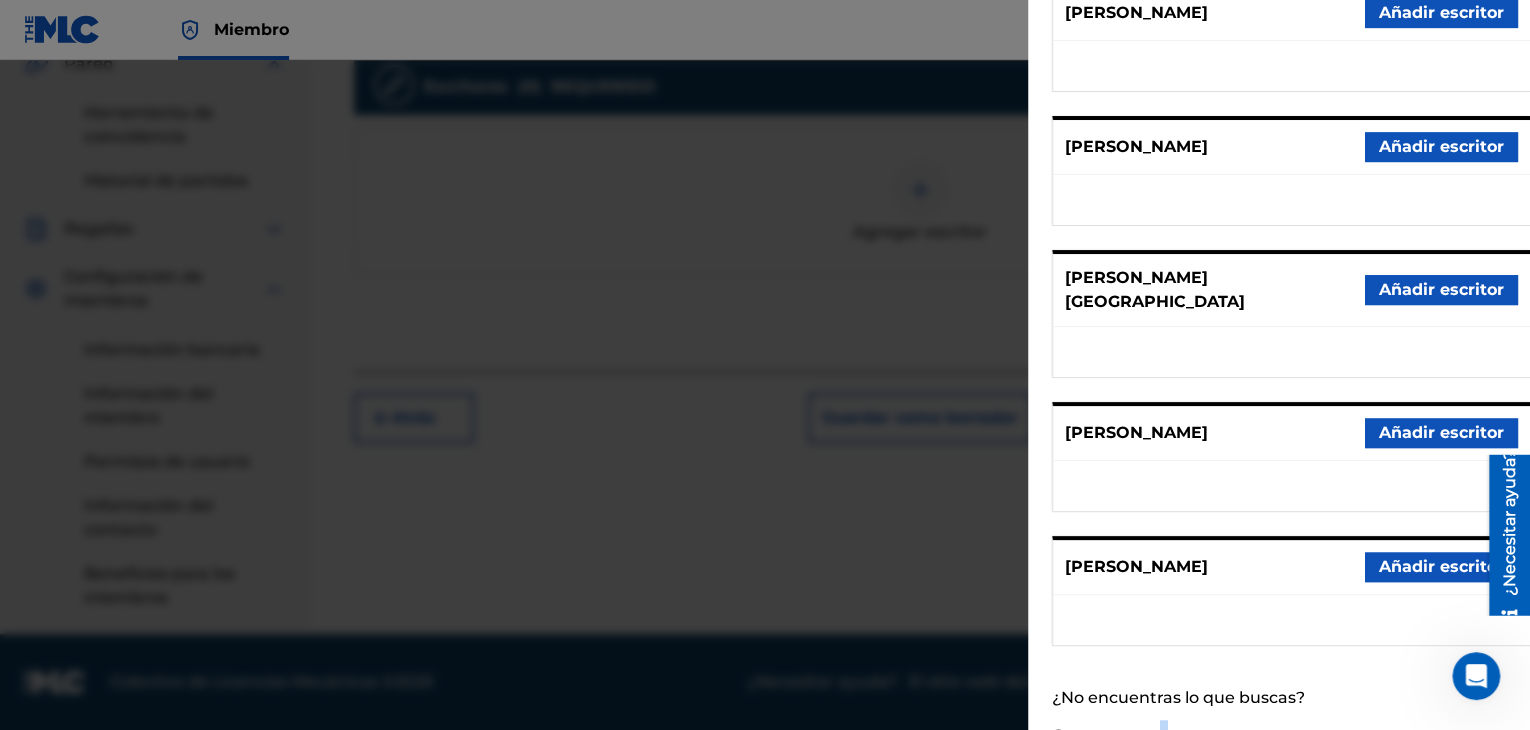 click on "Crear un escritor" at bounding box center [1143, 736] 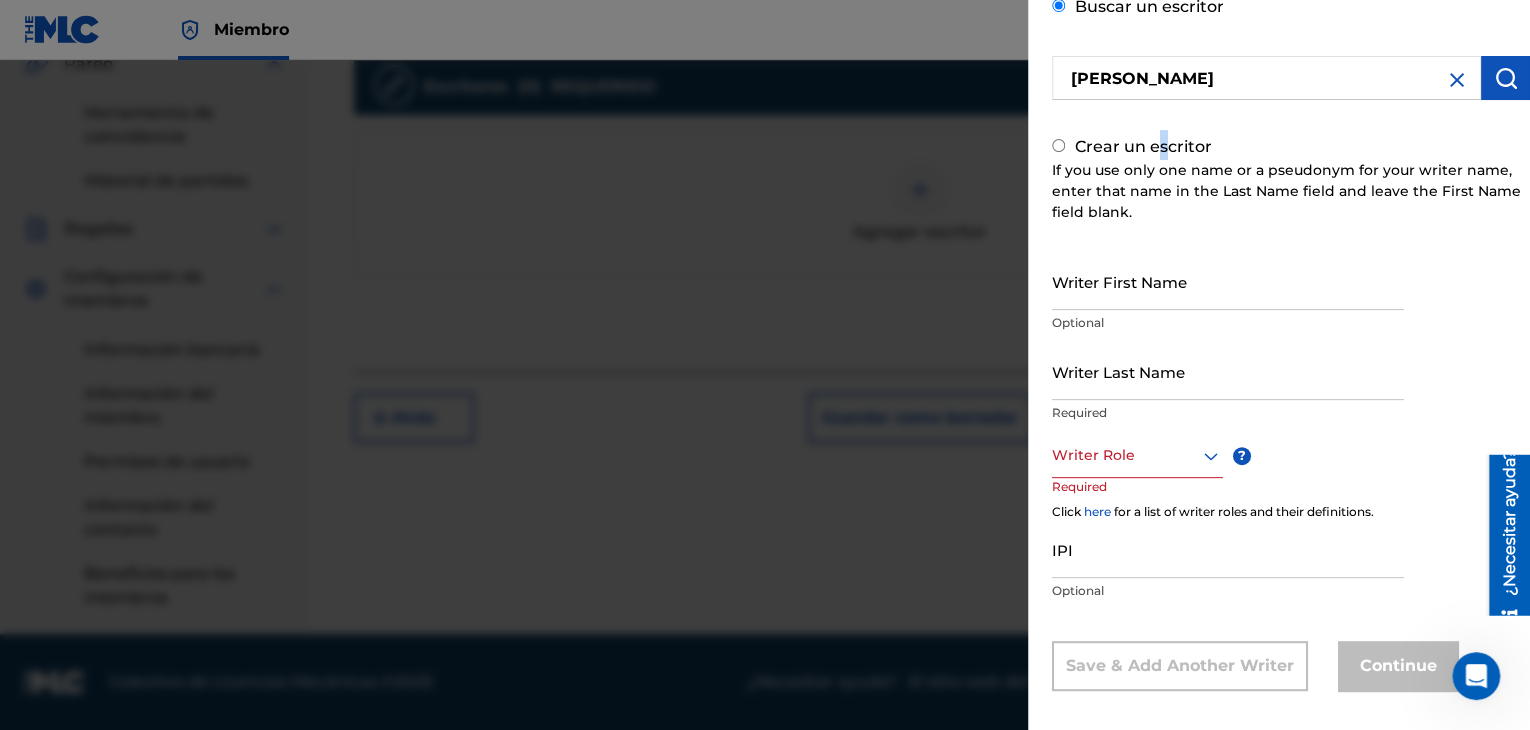 radio on "false" 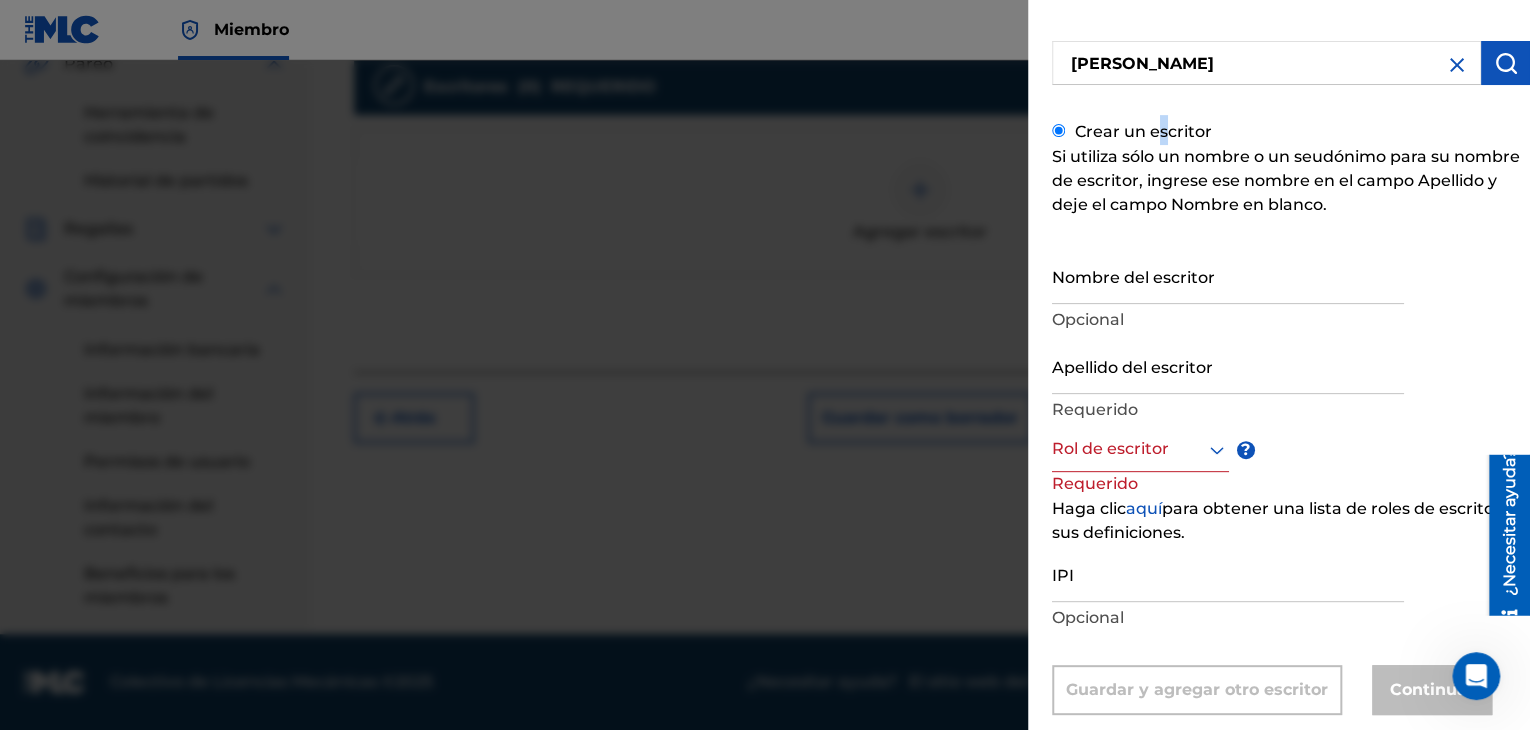 scroll, scrollTop: 175, scrollLeft: 0, axis: vertical 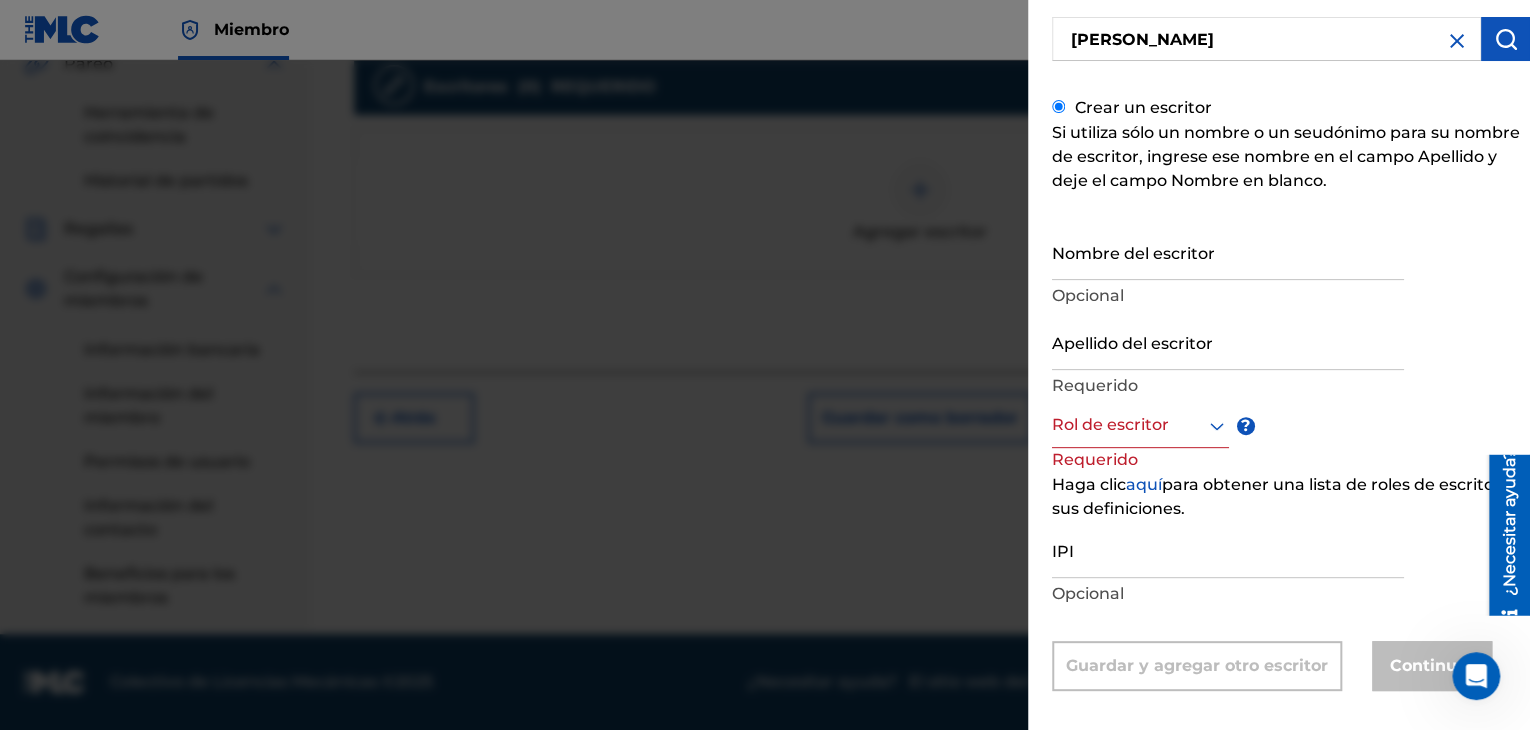 click on "Nombre del escritor" at bounding box center [1228, 251] 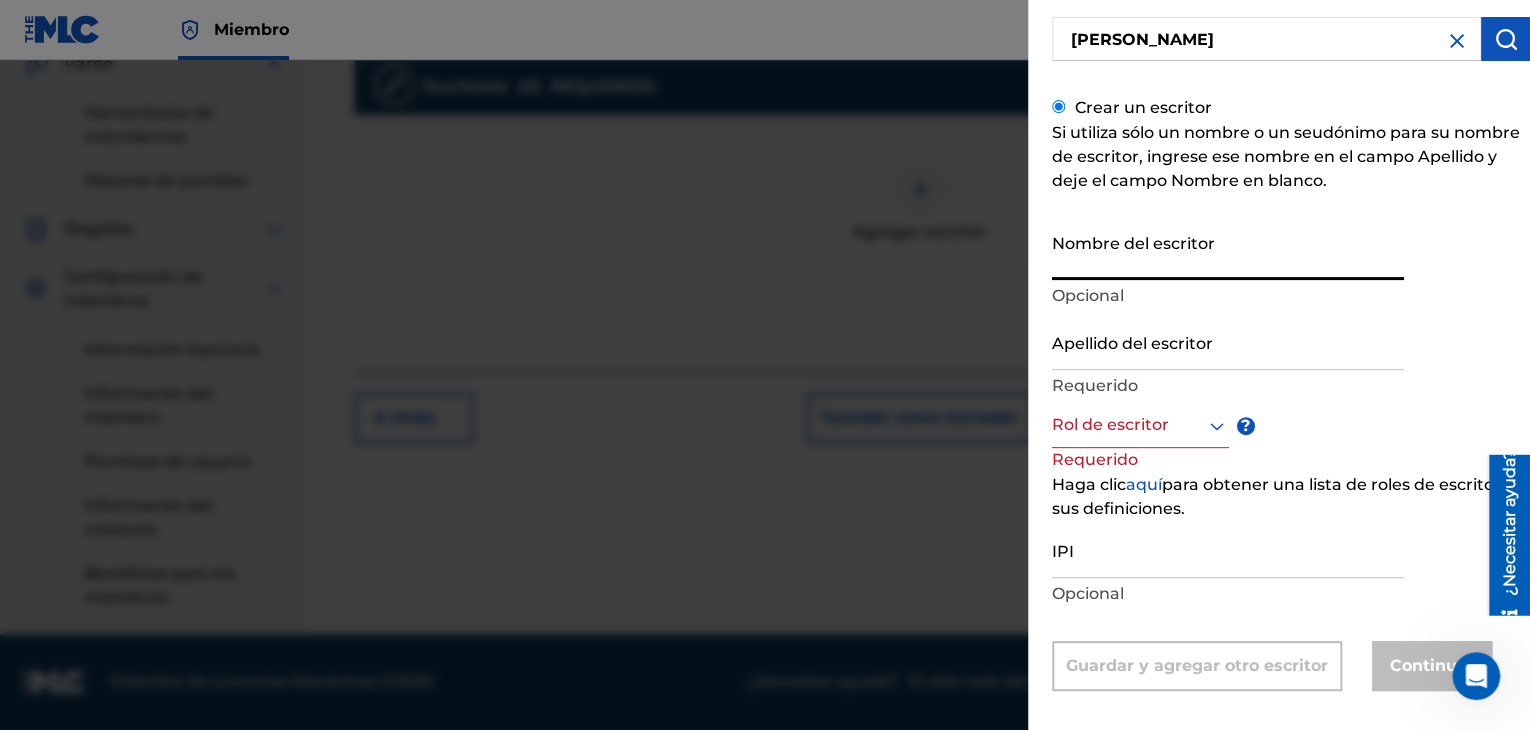 type on "[PERSON_NAME]" 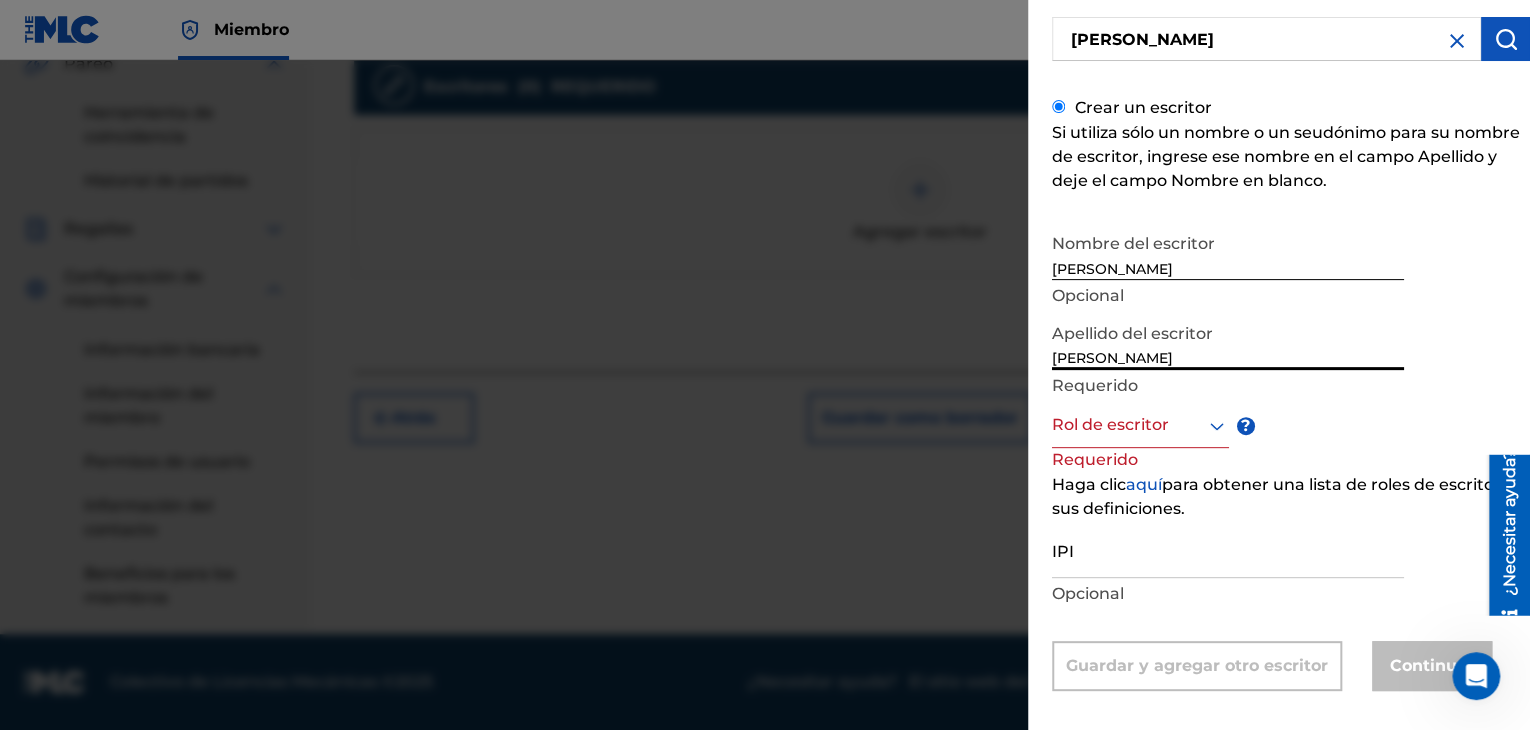 click on "[PERSON_NAME]" at bounding box center [1228, 341] 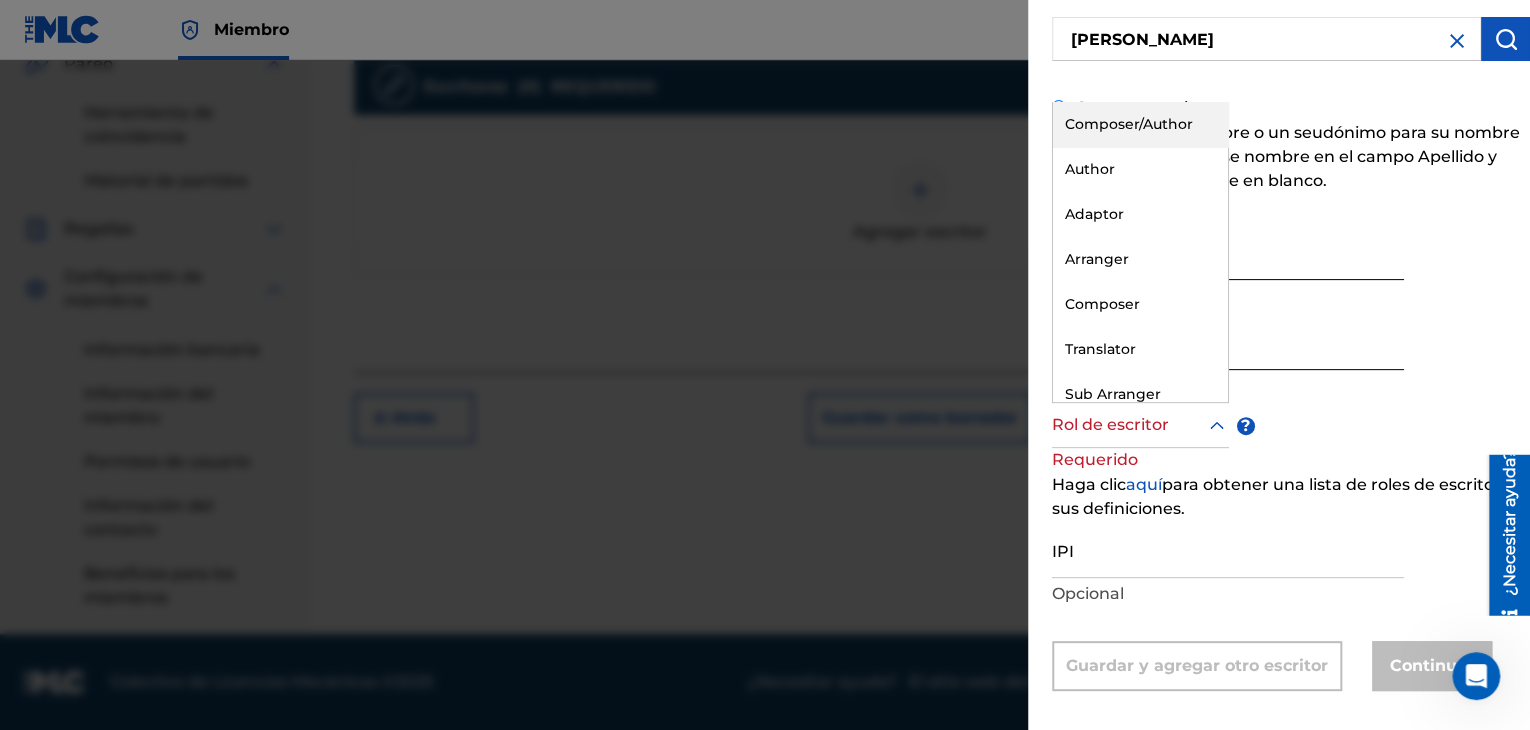 click at bounding box center (1140, 425) 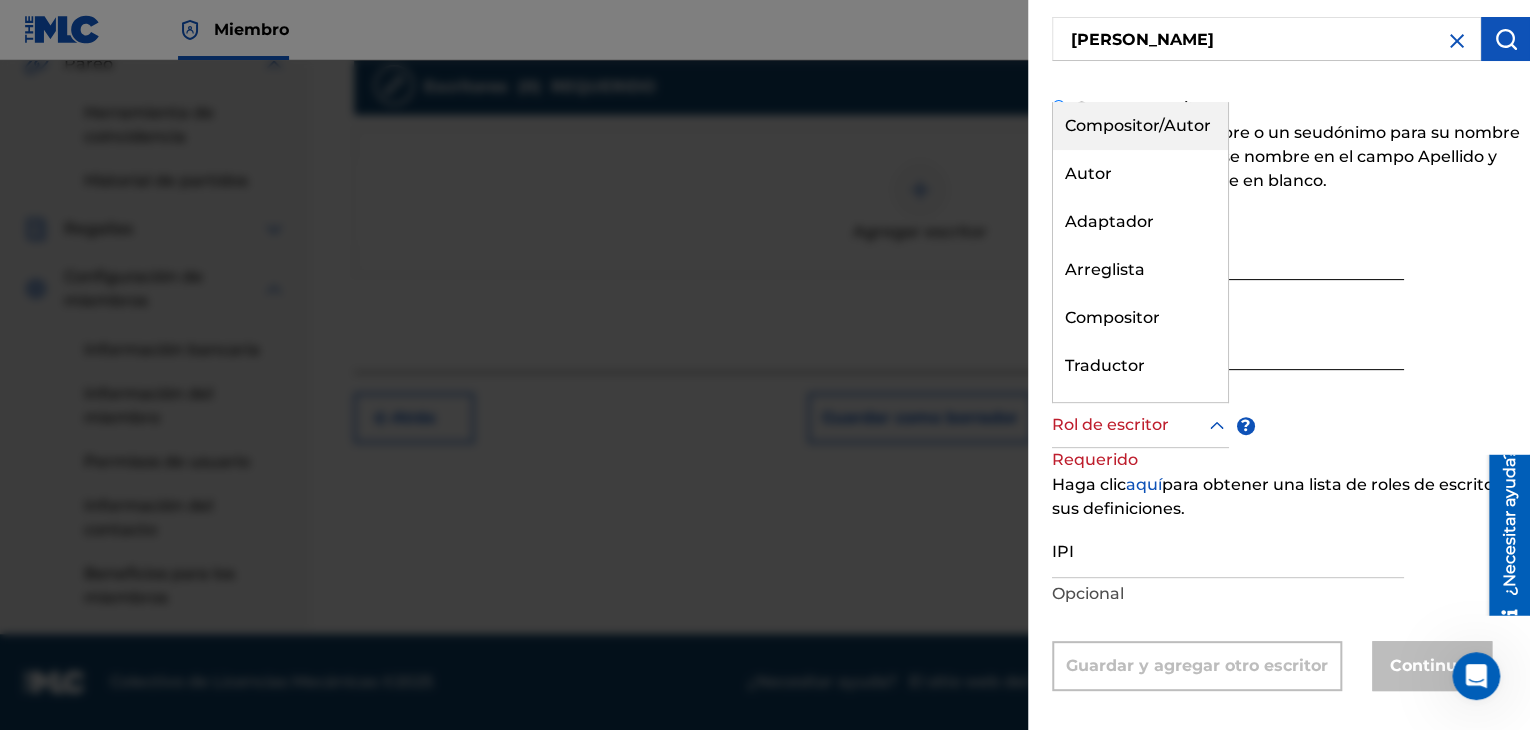 click on "Compositor/Autor" at bounding box center (1138, 125) 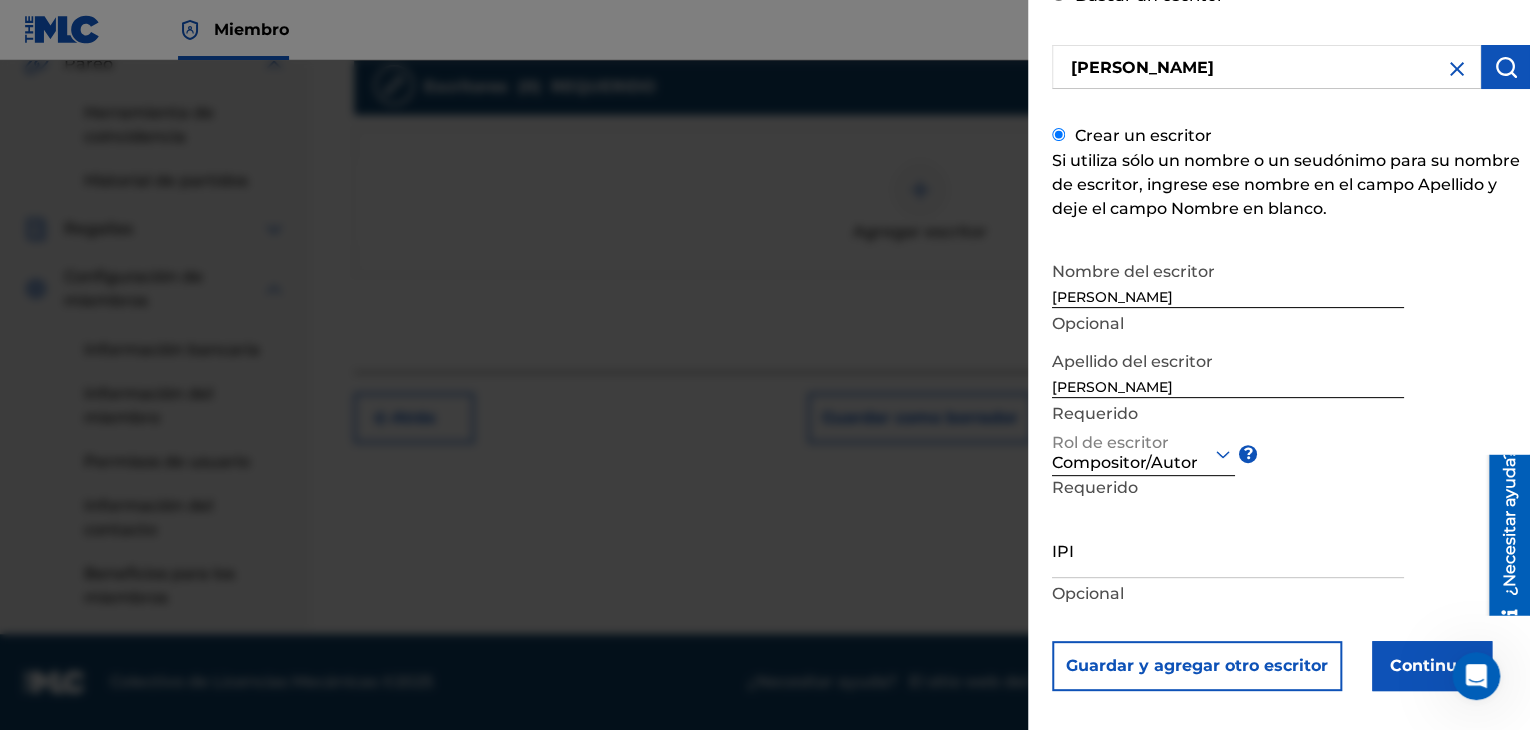 click on "Guardar y agregar otro escritor" at bounding box center [1197, 665] 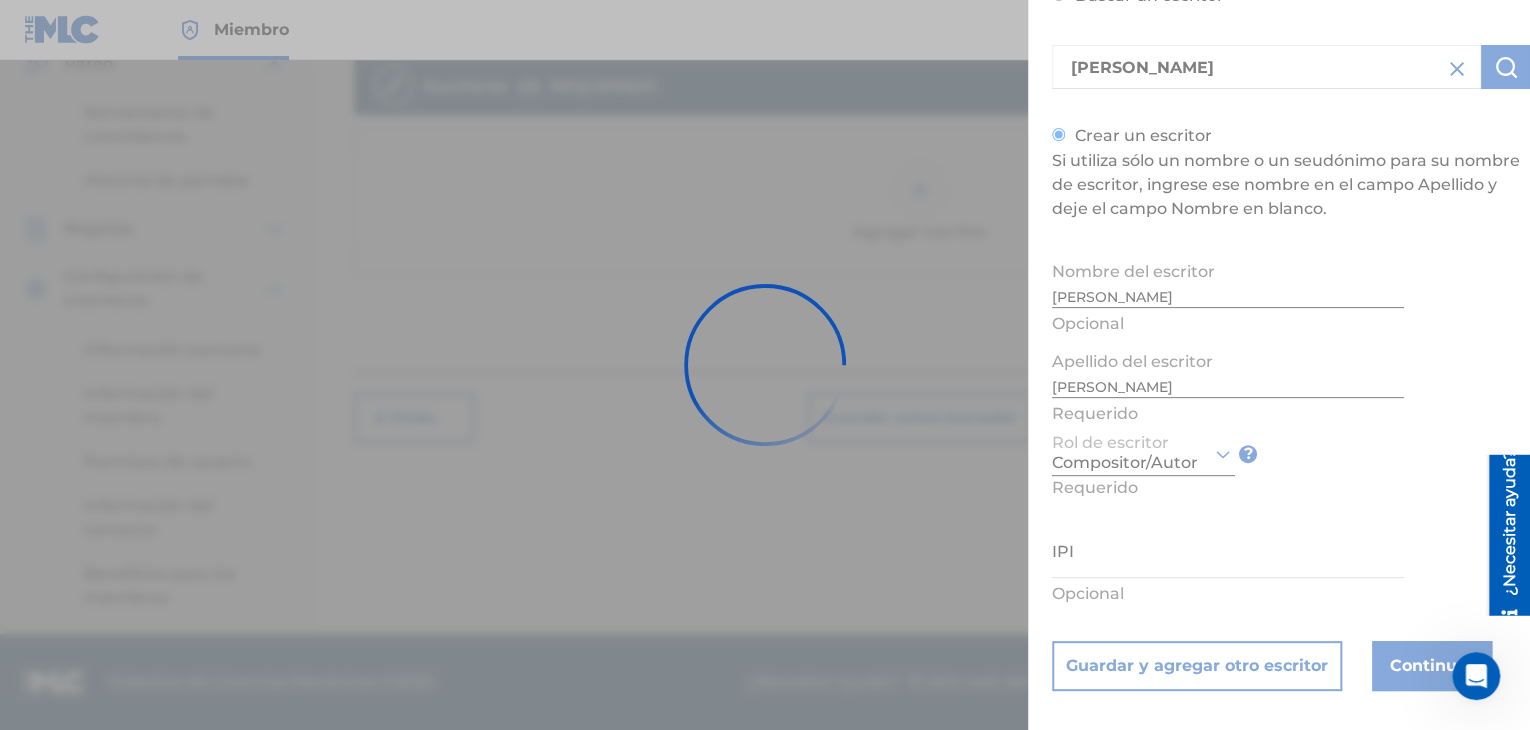 type 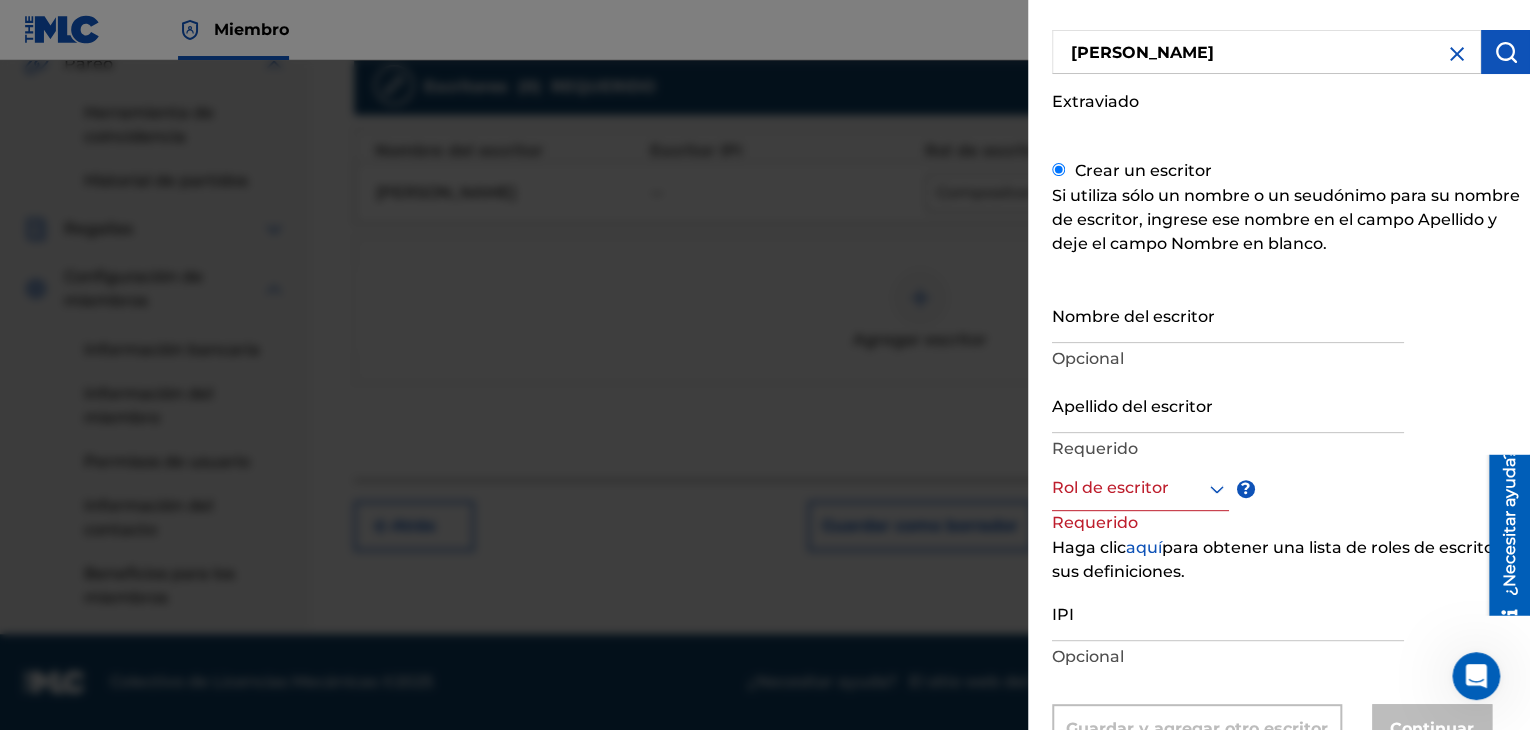 click at bounding box center [1457, 54] 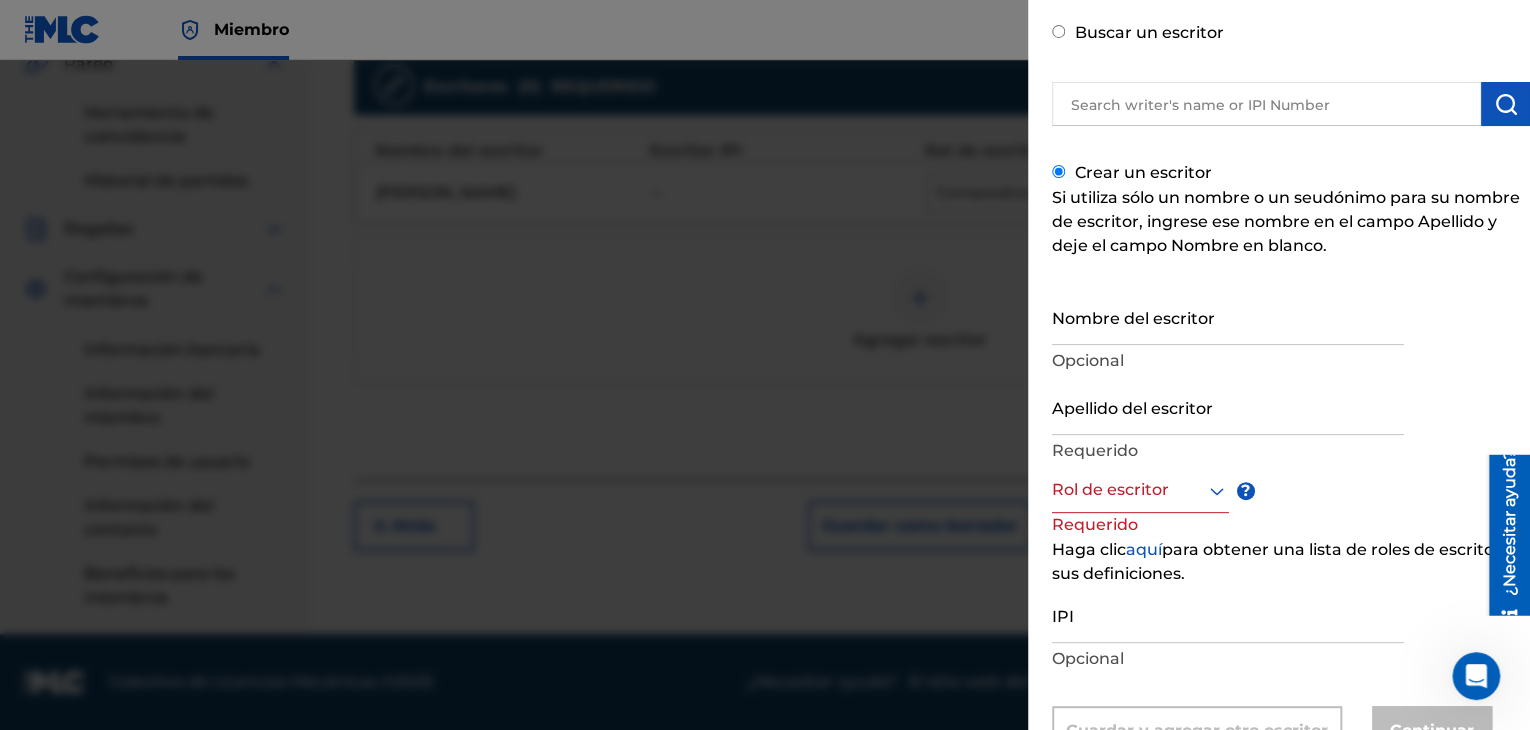 scroll, scrollTop: 0, scrollLeft: 0, axis: both 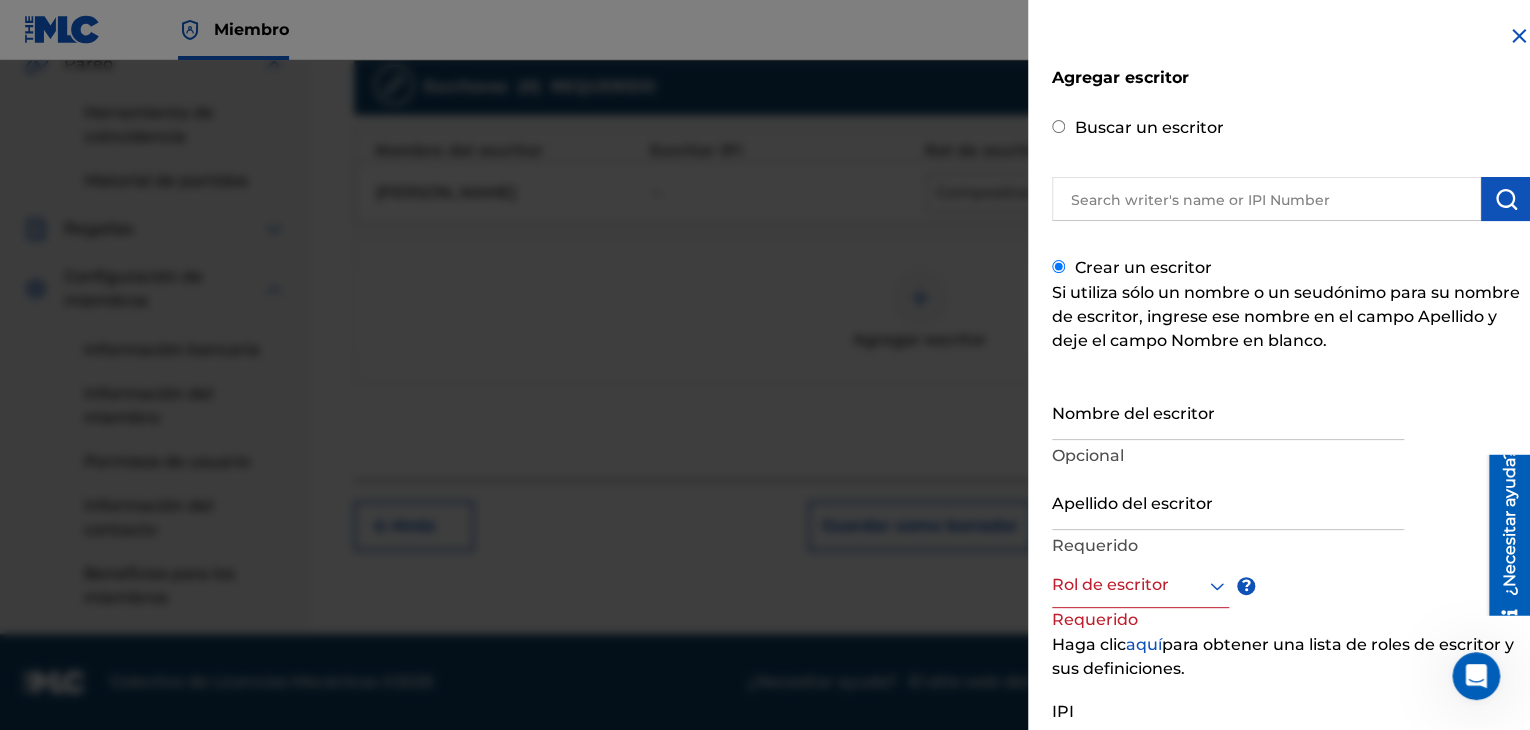 click at bounding box center [1519, 36] 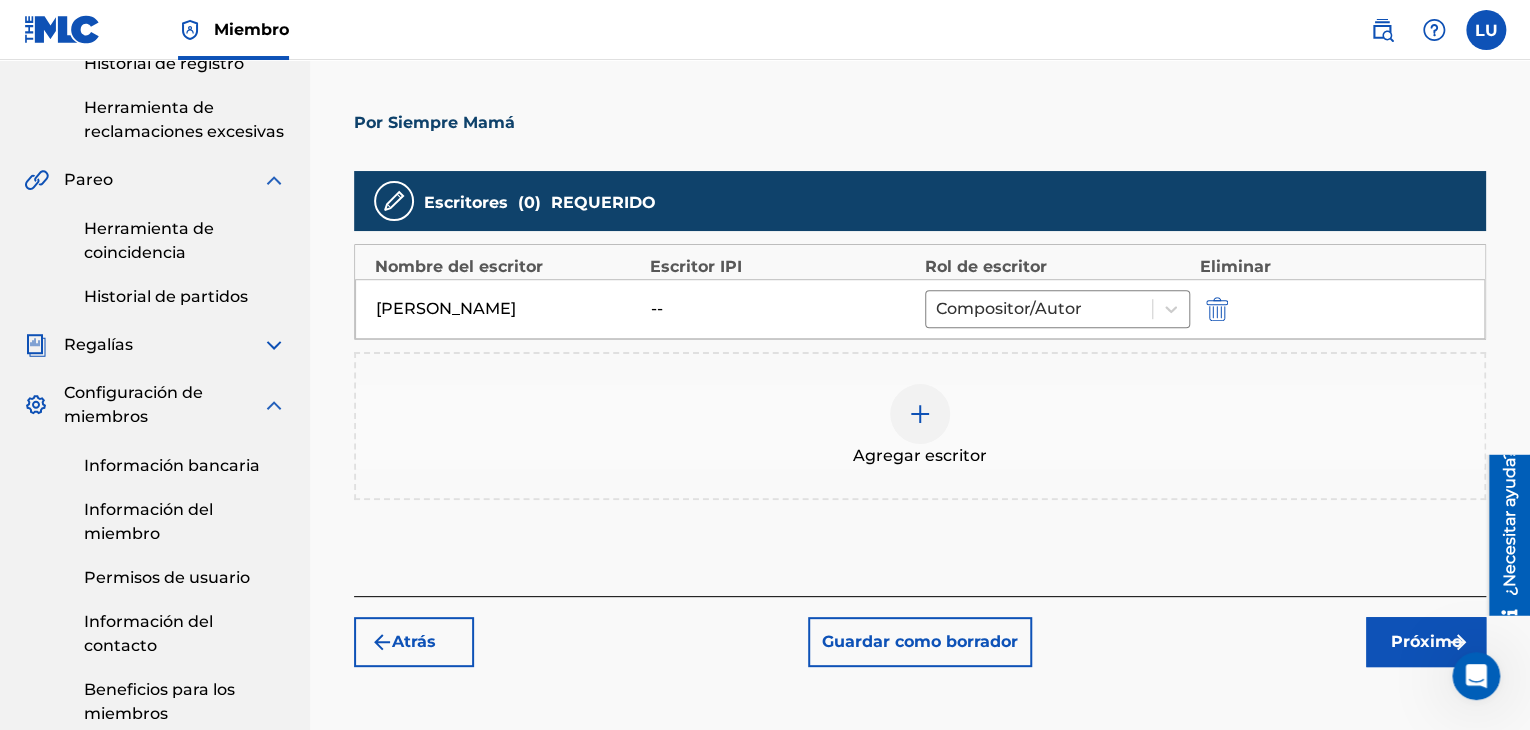 scroll, scrollTop: 596, scrollLeft: 0, axis: vertical 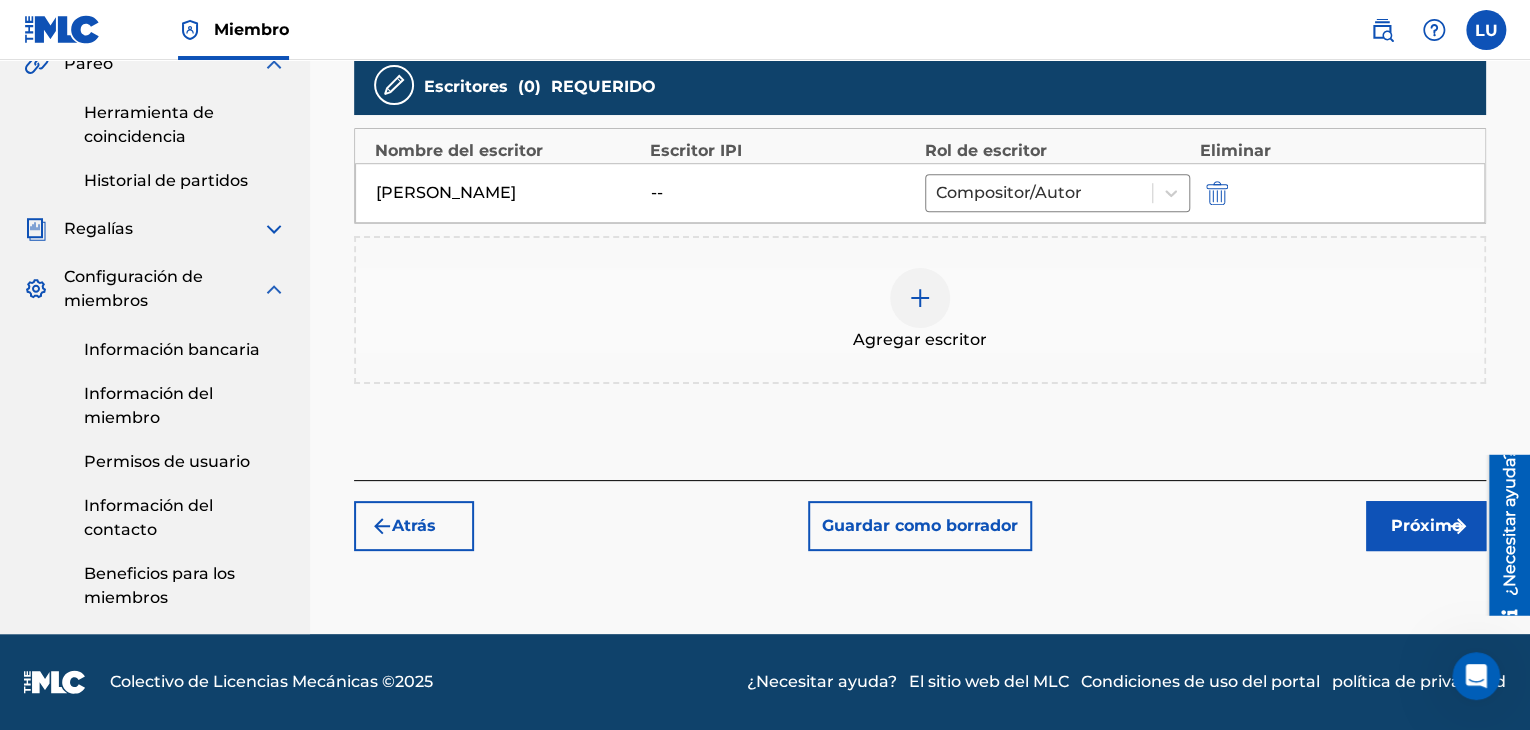click on "Próximo" at bounding box center [1426, 525] 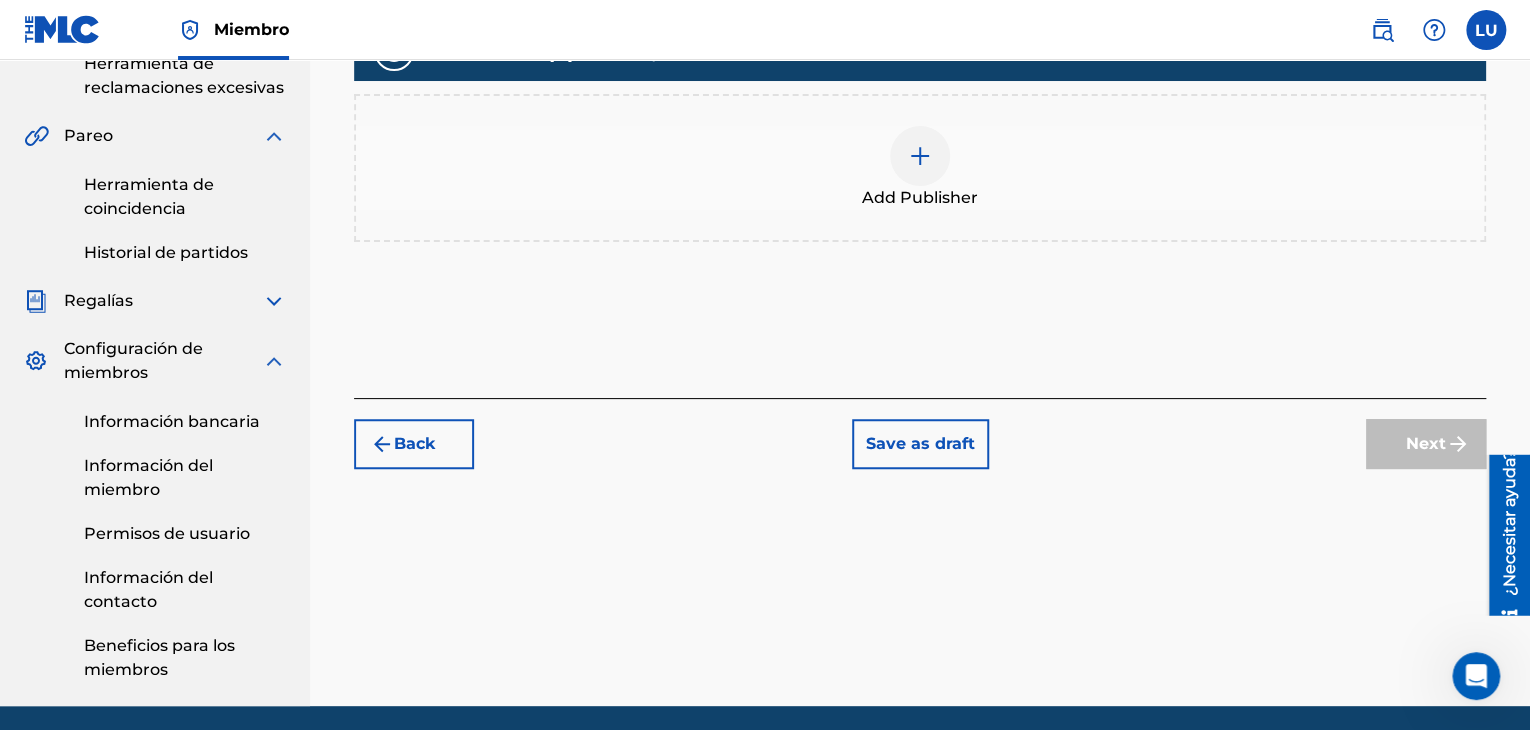 scroll, scrollTop: 390, scrollLeft: 0, axis: vertical 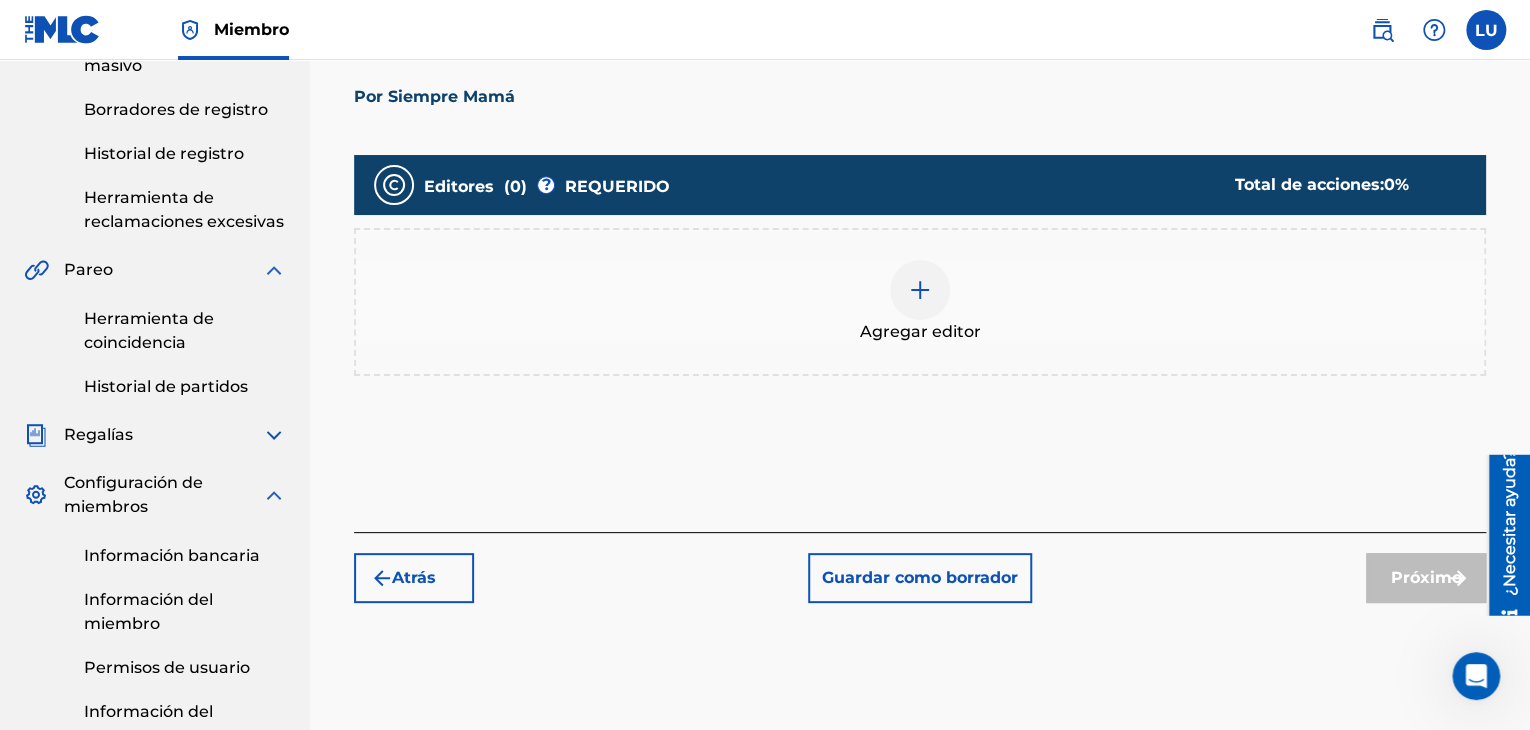 click at bounding box center [920, 290] 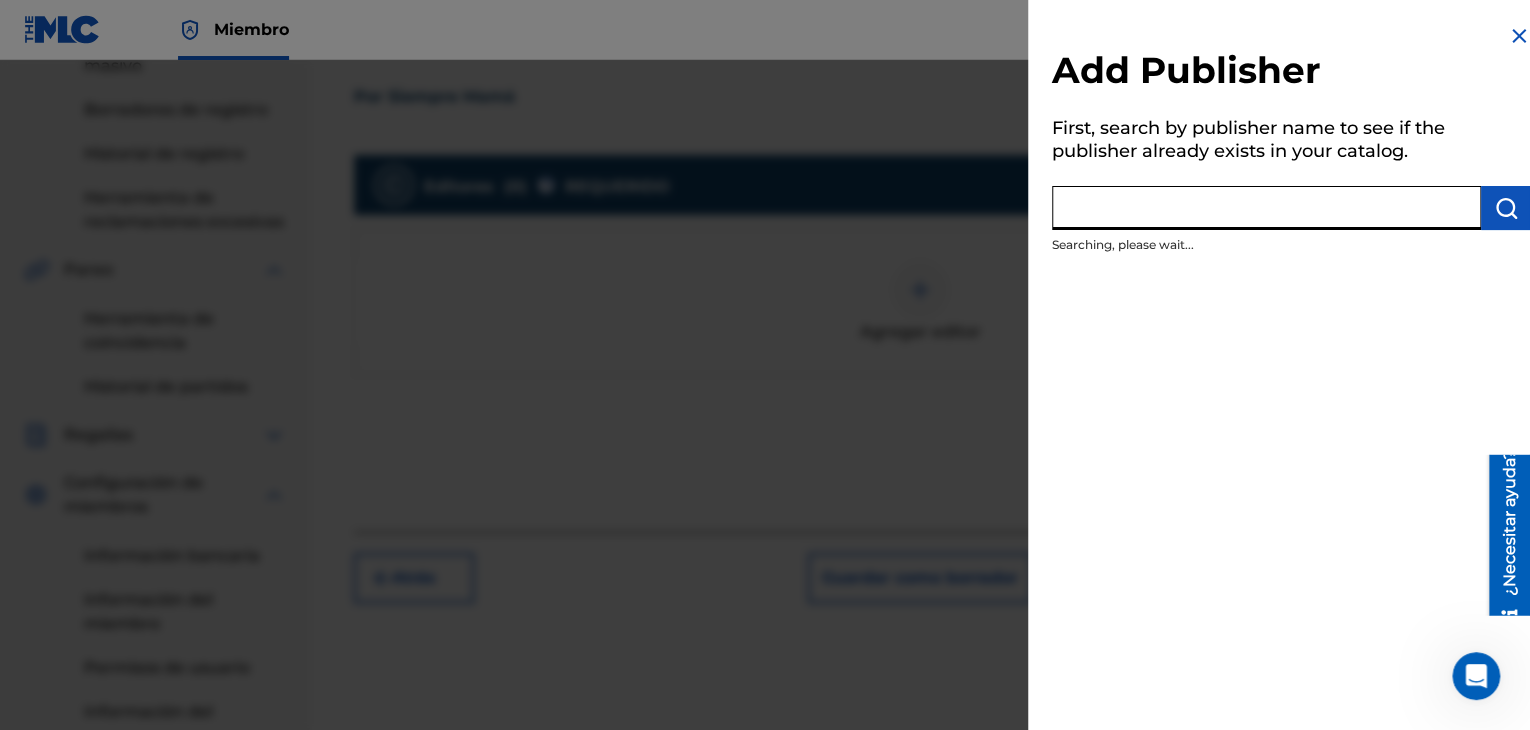 click at bounding box center (1266, 208) 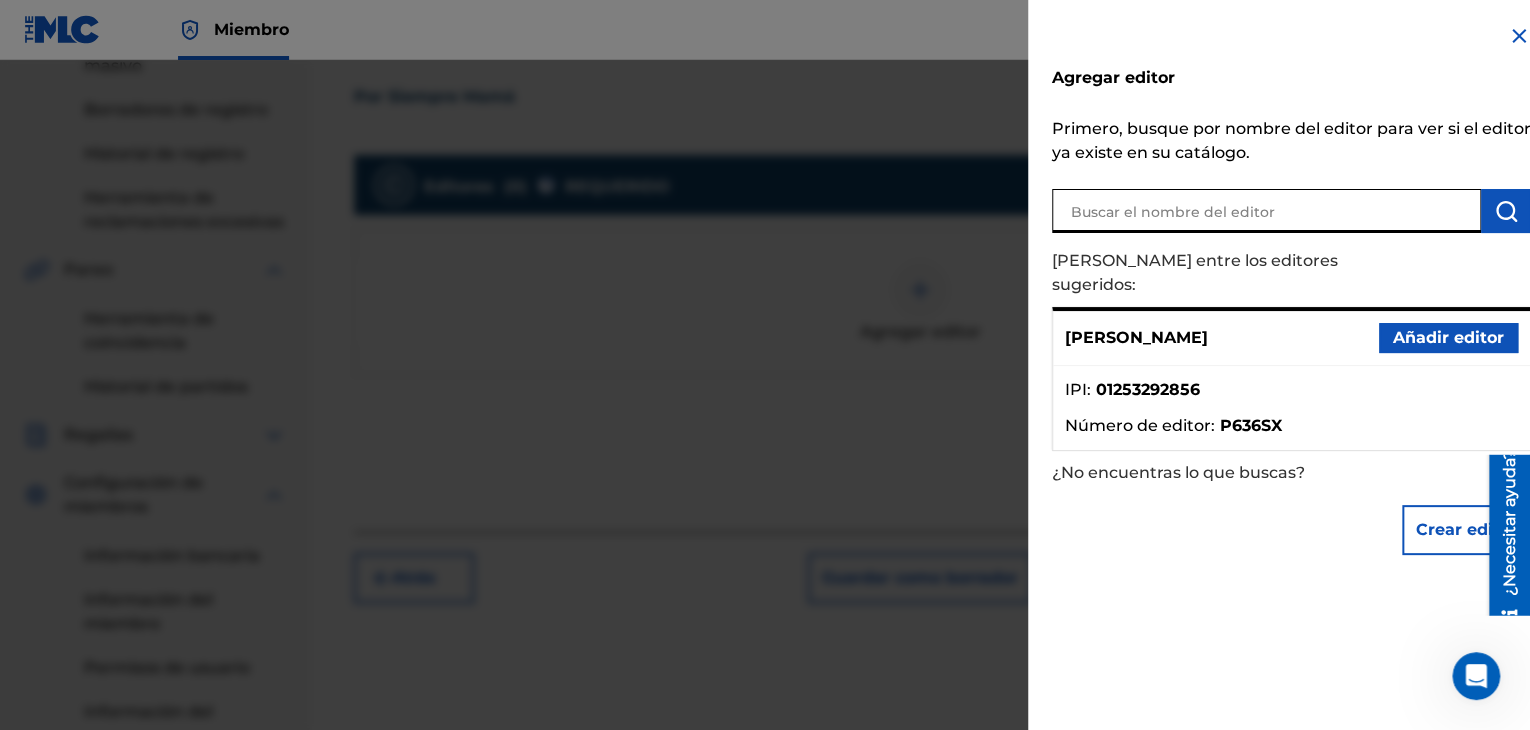 click on "Añadir editor" at bounding box center [1448, 337] 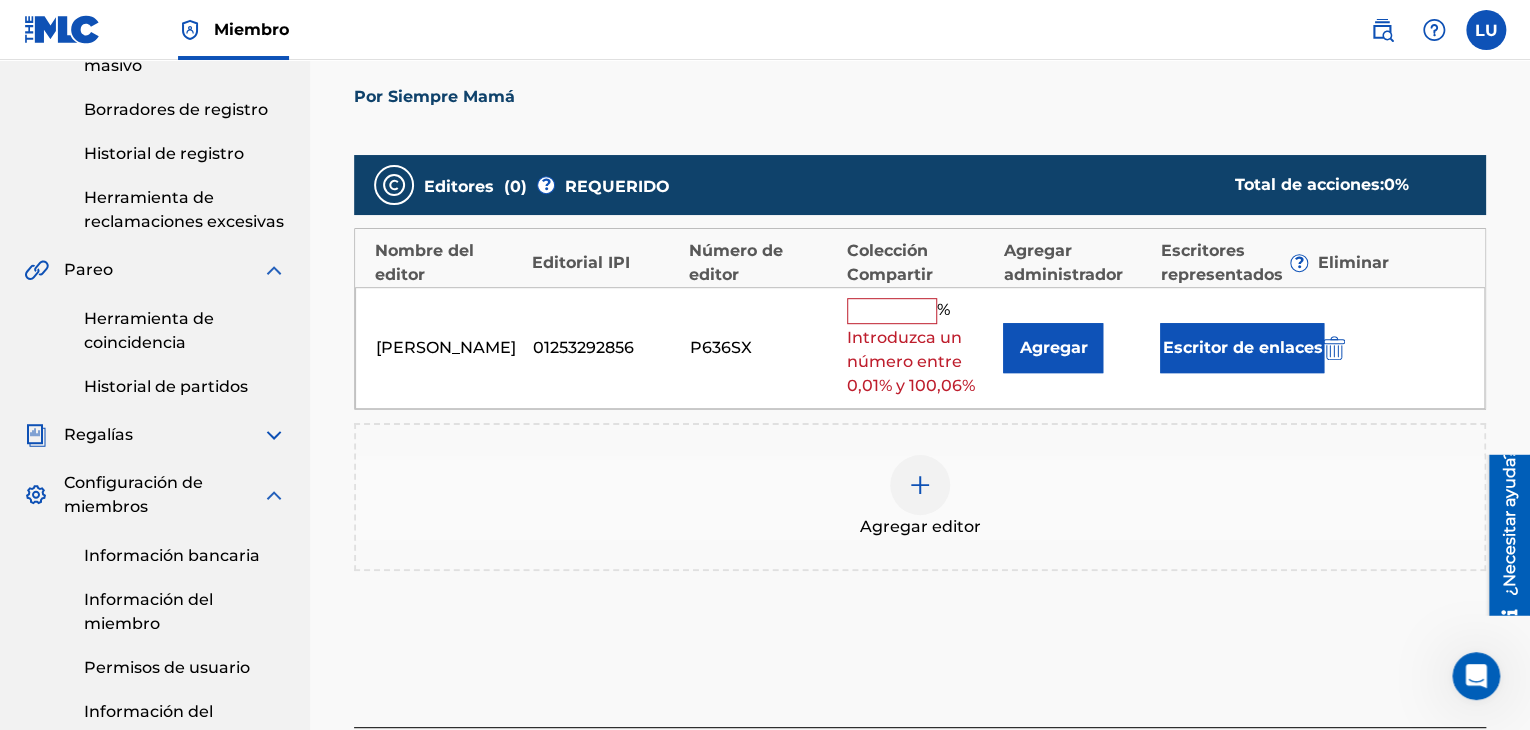 click at bounding box center [892, 311] 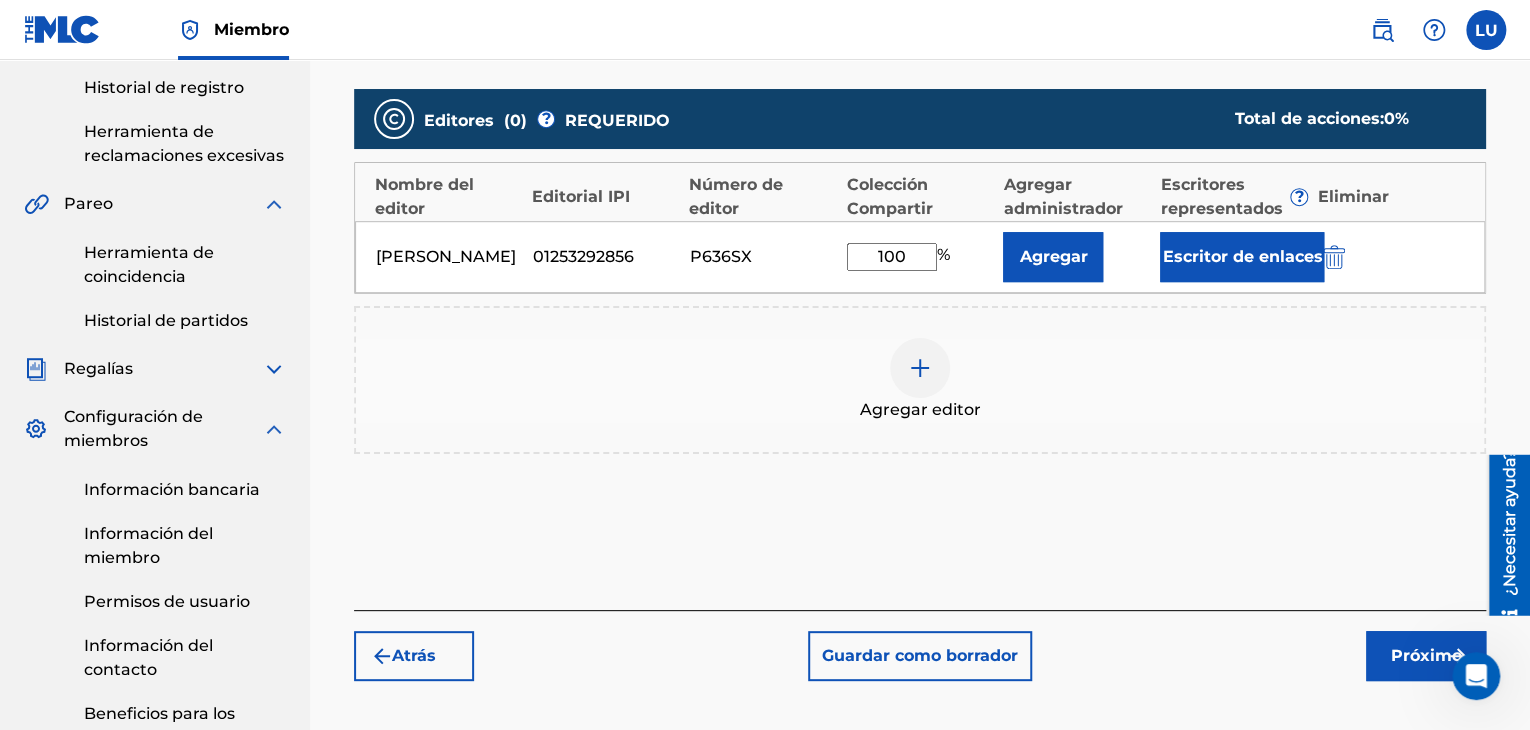 scroll, scrollTop: 490, scrollLeft: 0, axis: vertical 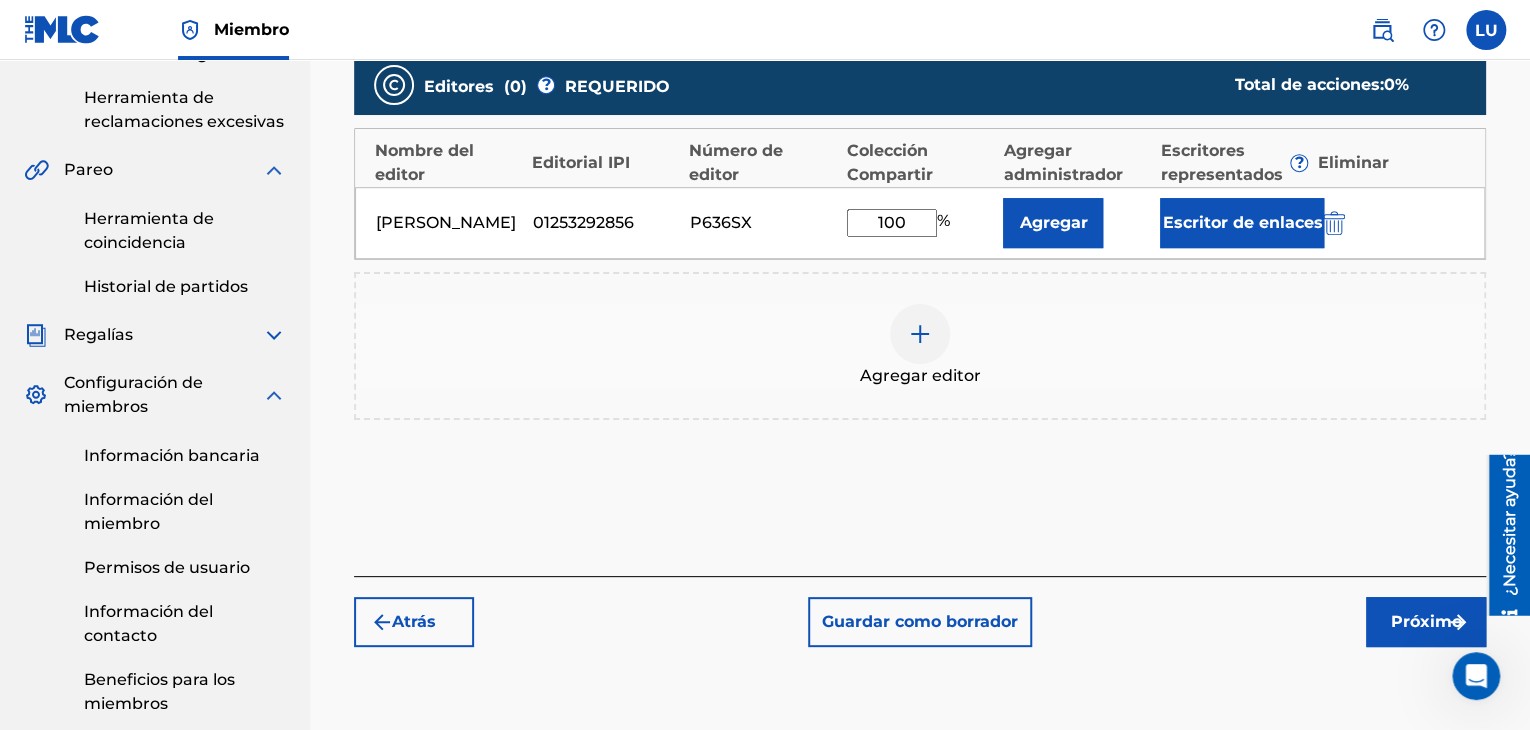 click on "Próximo" at bounding box center [1426, 621] 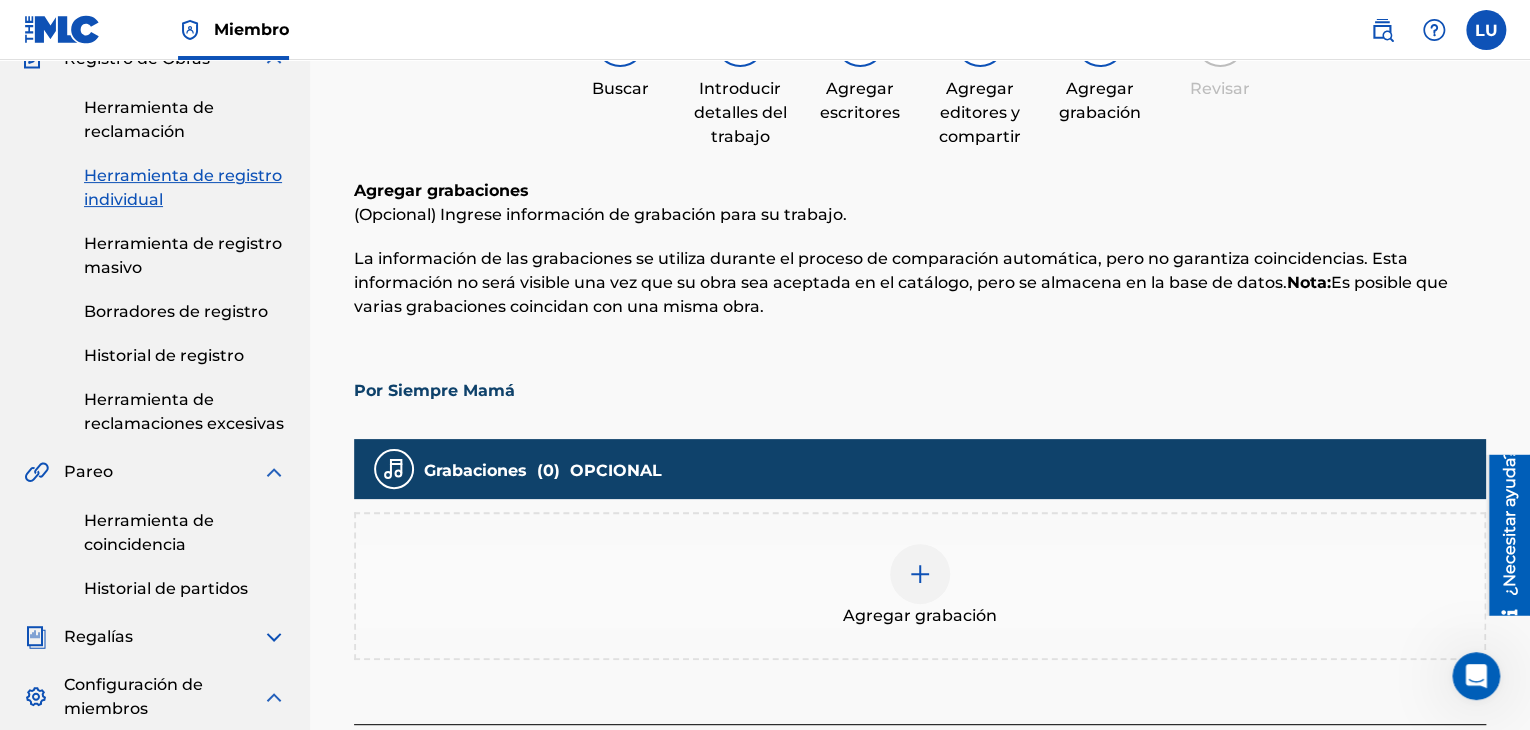 scroll, scrollTop: 296, scrollLeft: 0, axis: vertical 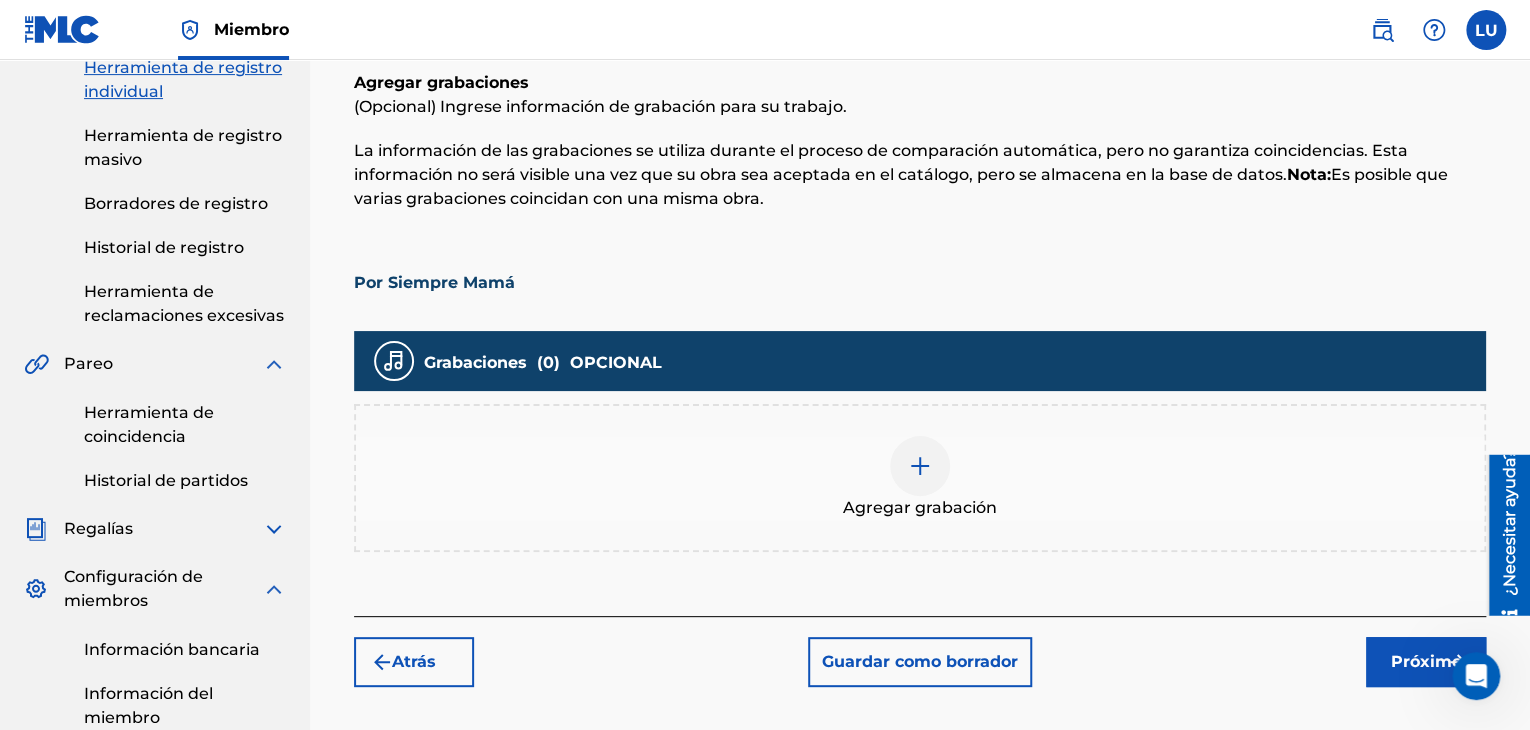 click at bounding box center [920, 466] 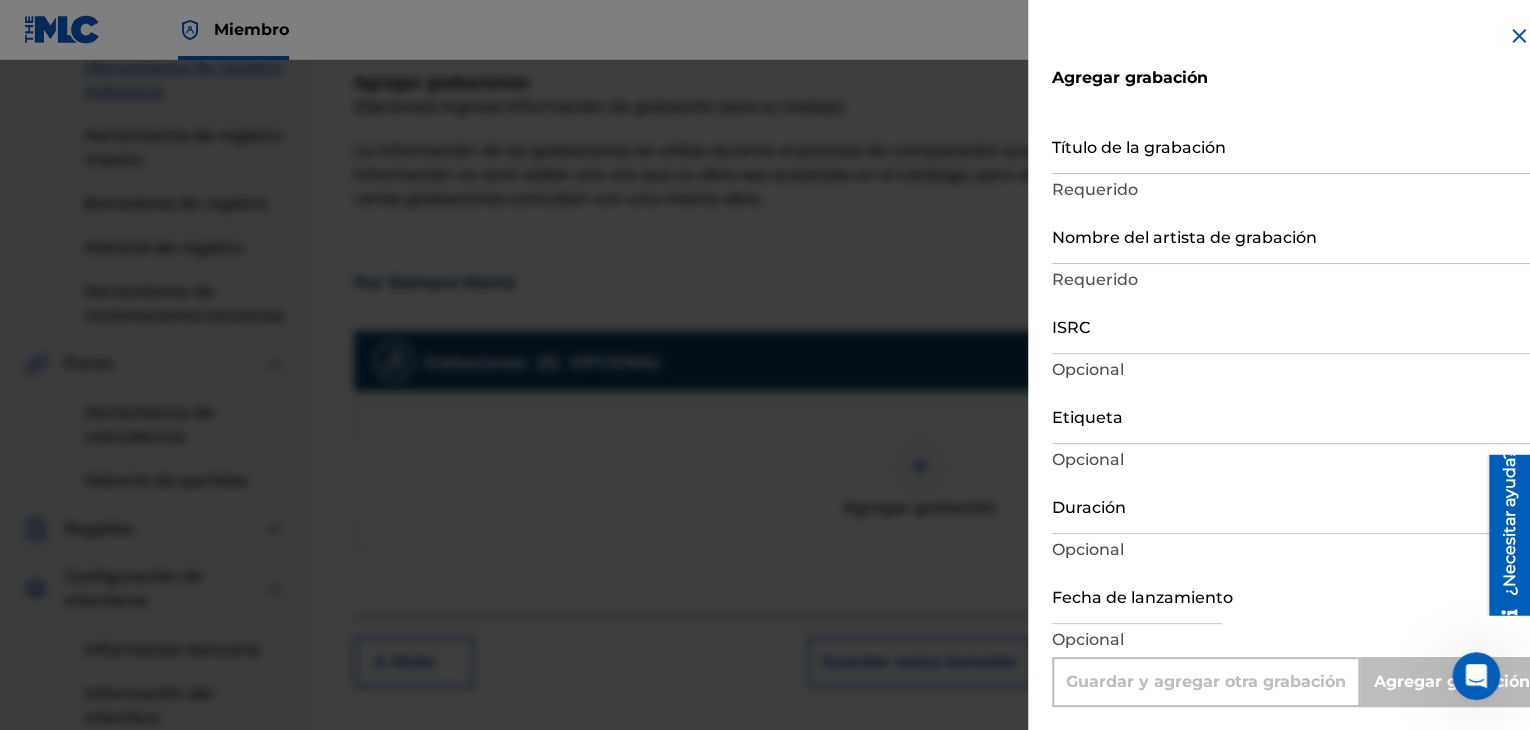 click on "Título de la grabación" at bounding box center [1291, 145] 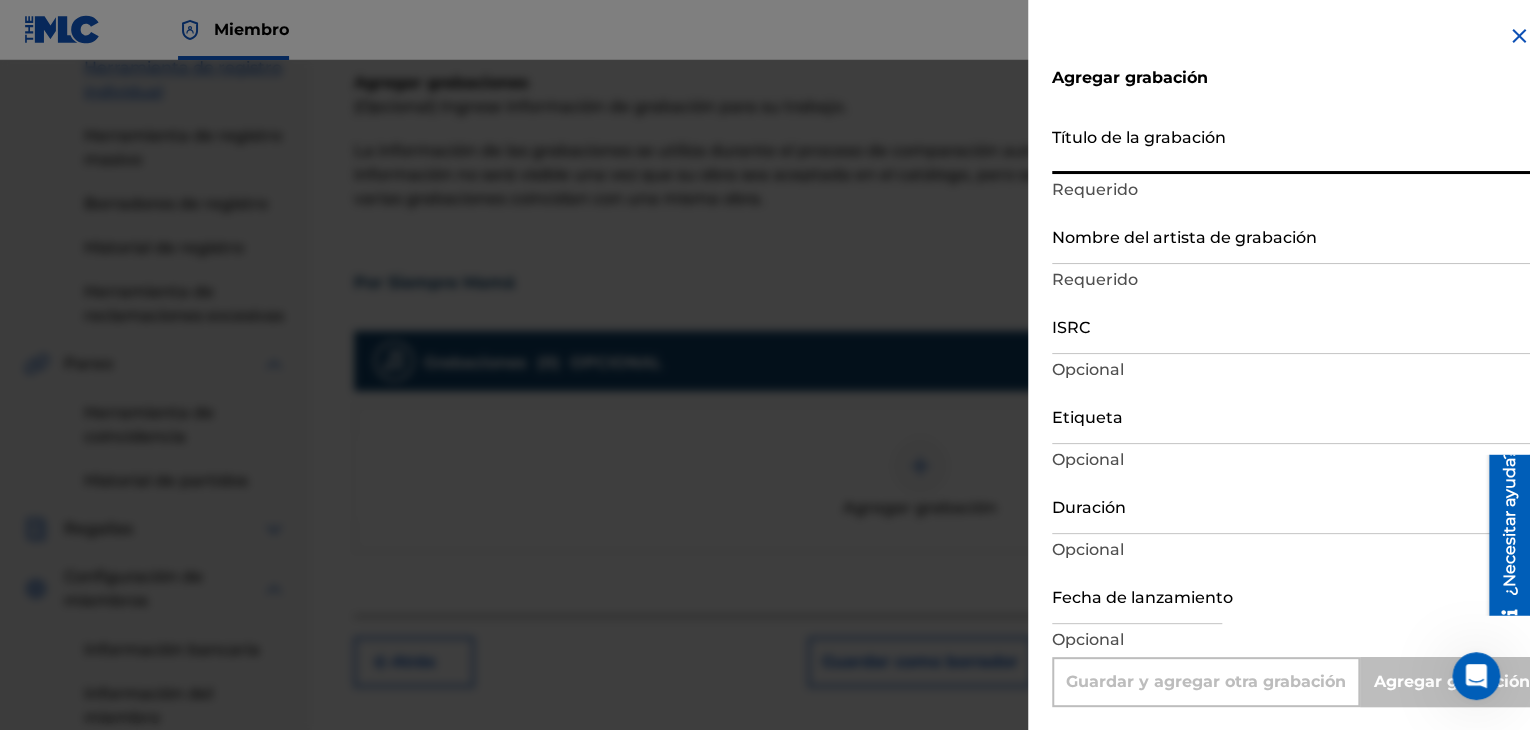 paste on "Por Siempre Mamá" 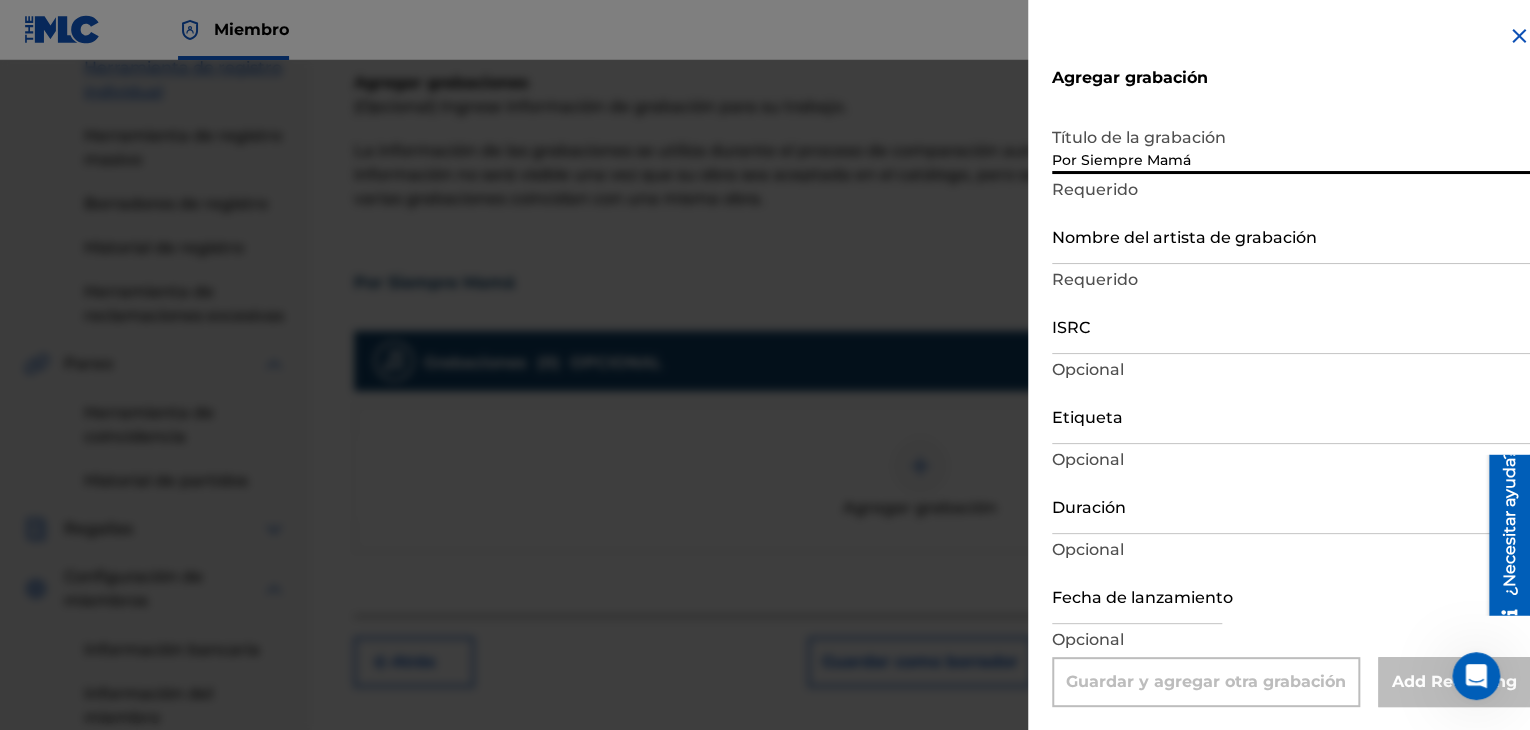 type on "Por Siempre Mamá" 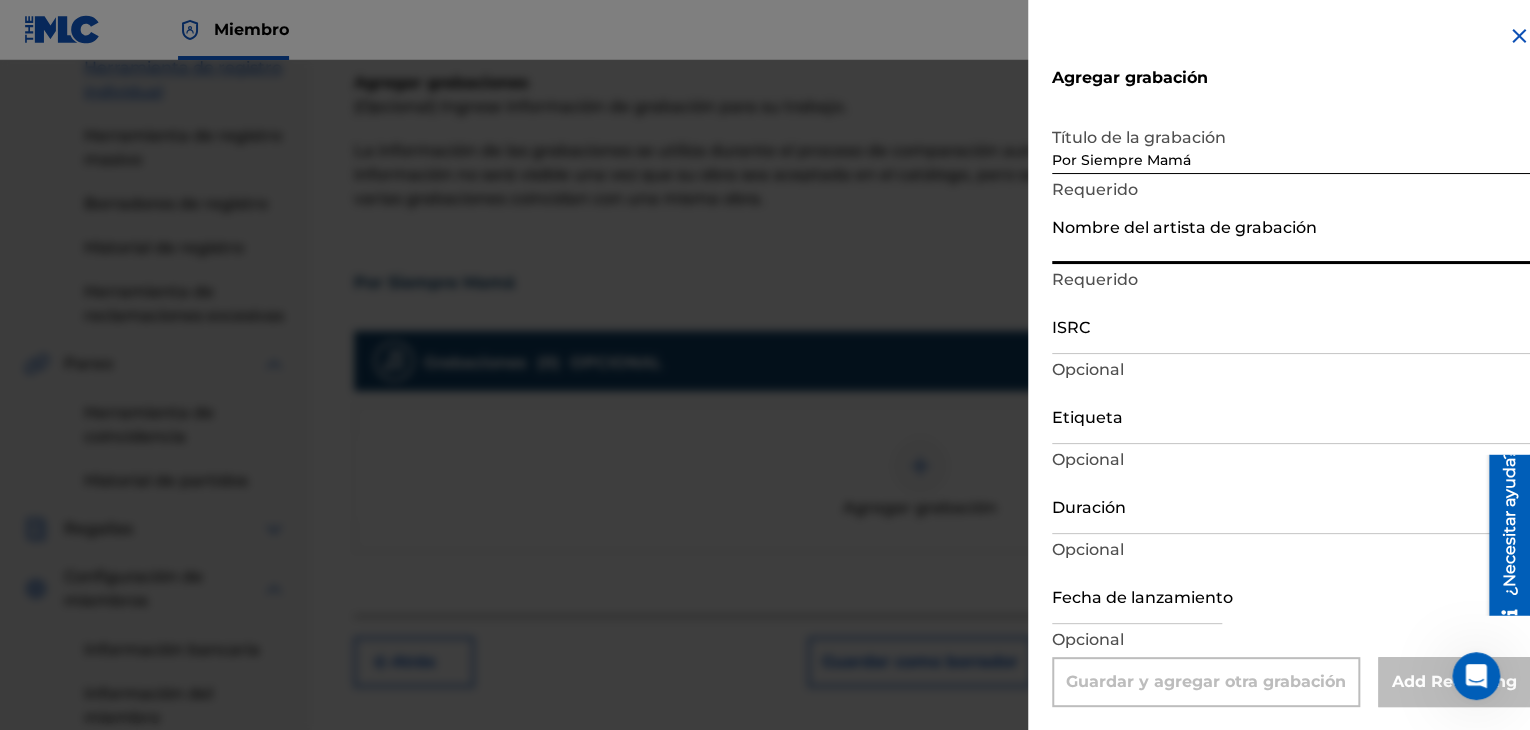 click on "Nombre del artista de grabación" at bounding box center [1291, 235] 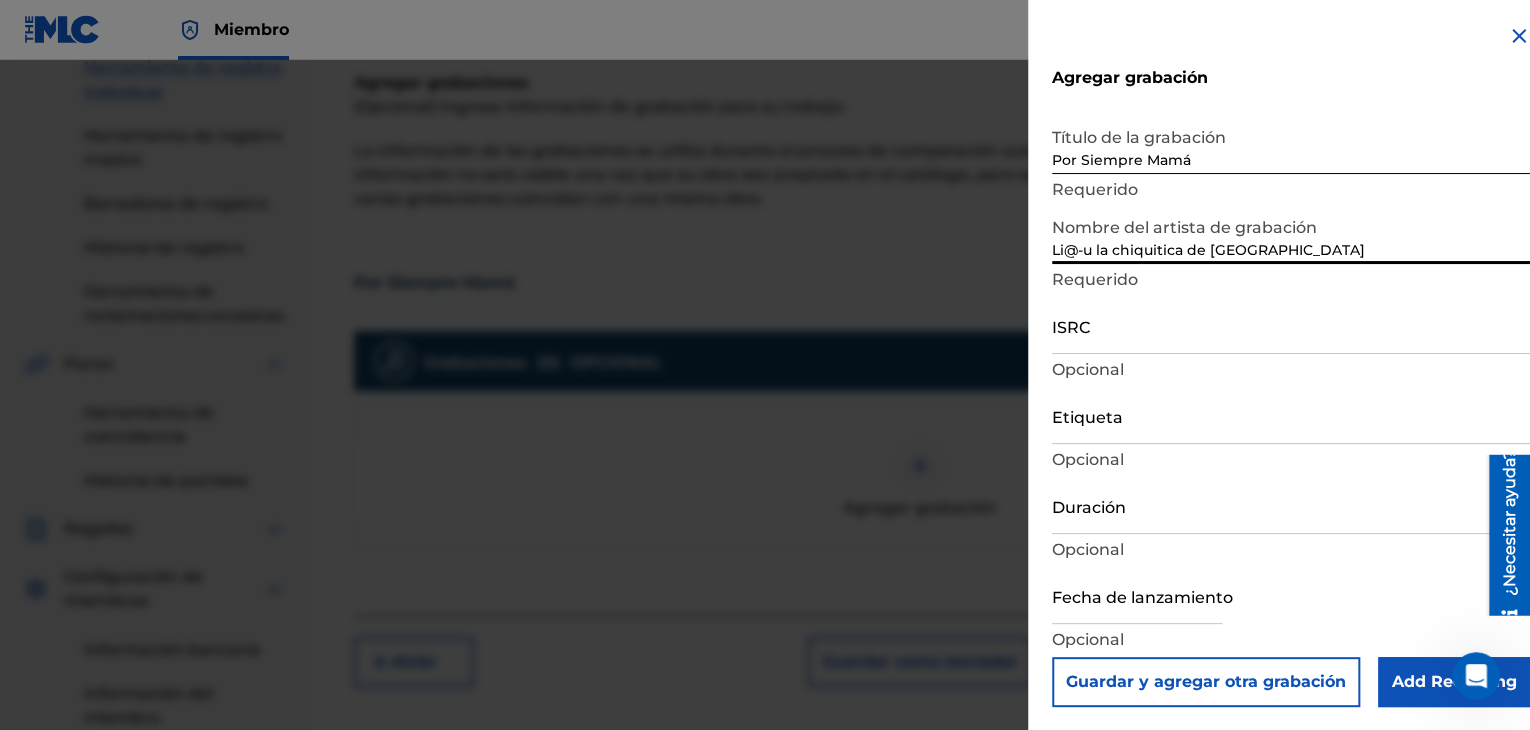 click on "ISRC" at bounding box center (1291, 325) 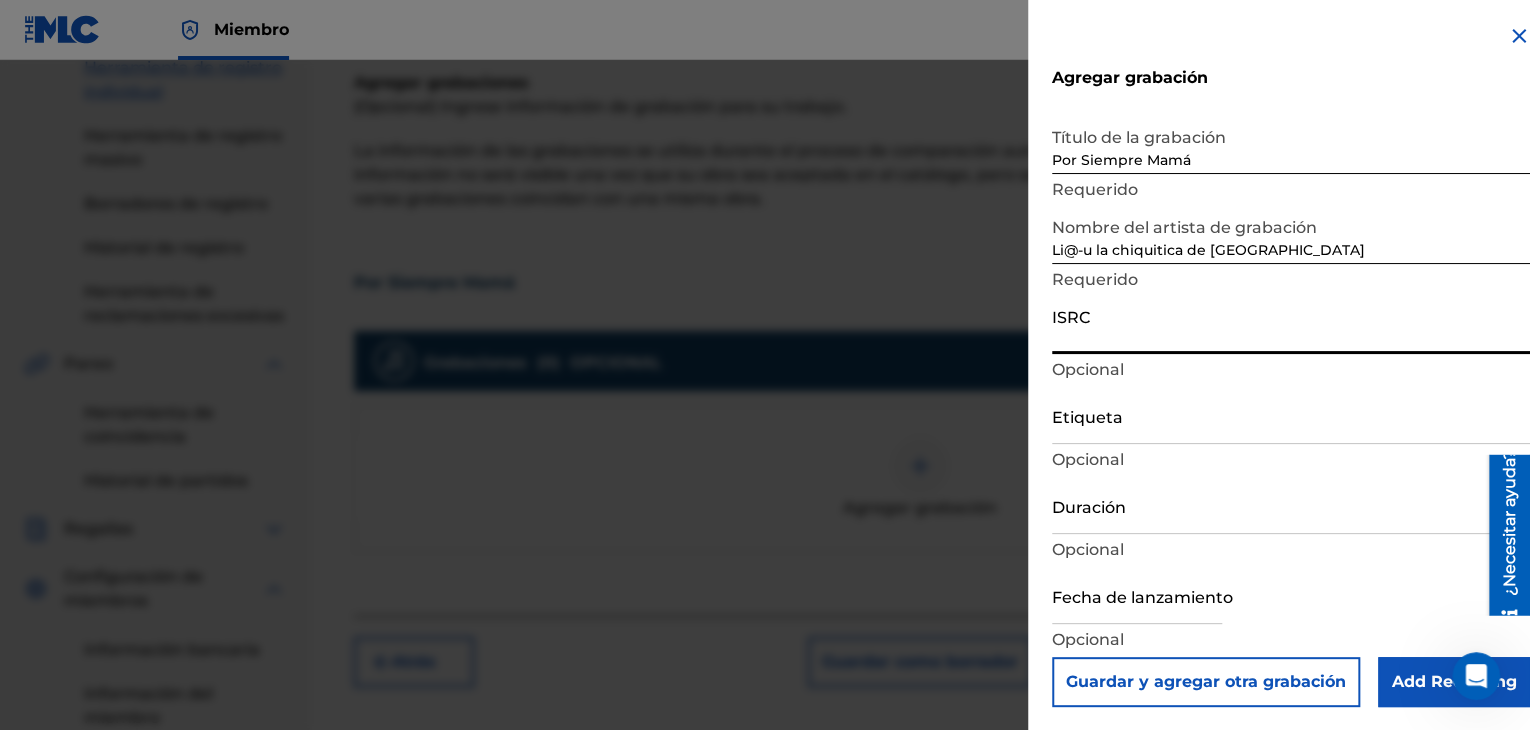 paste on "QZFYZ2462843" 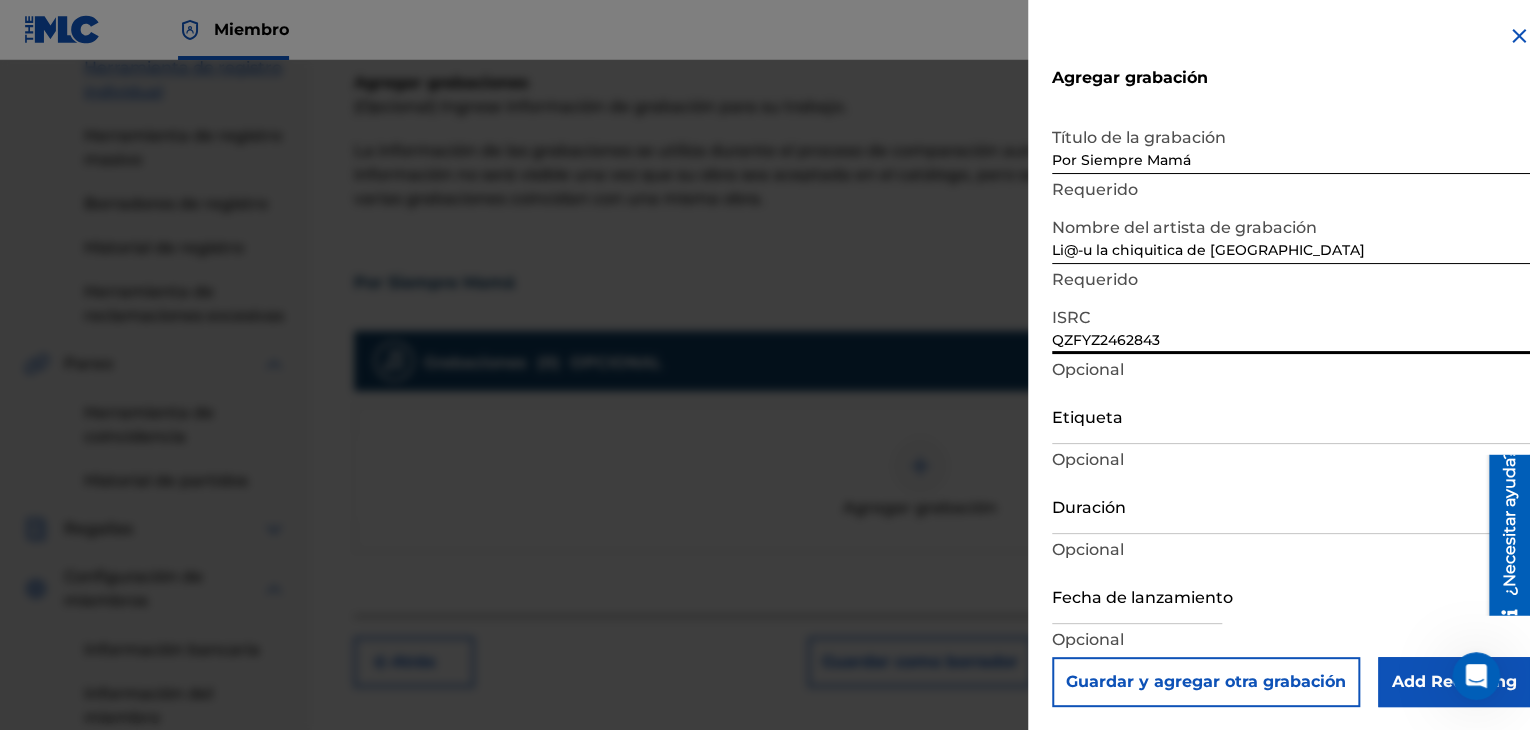 type on "QZFYZ2462843" 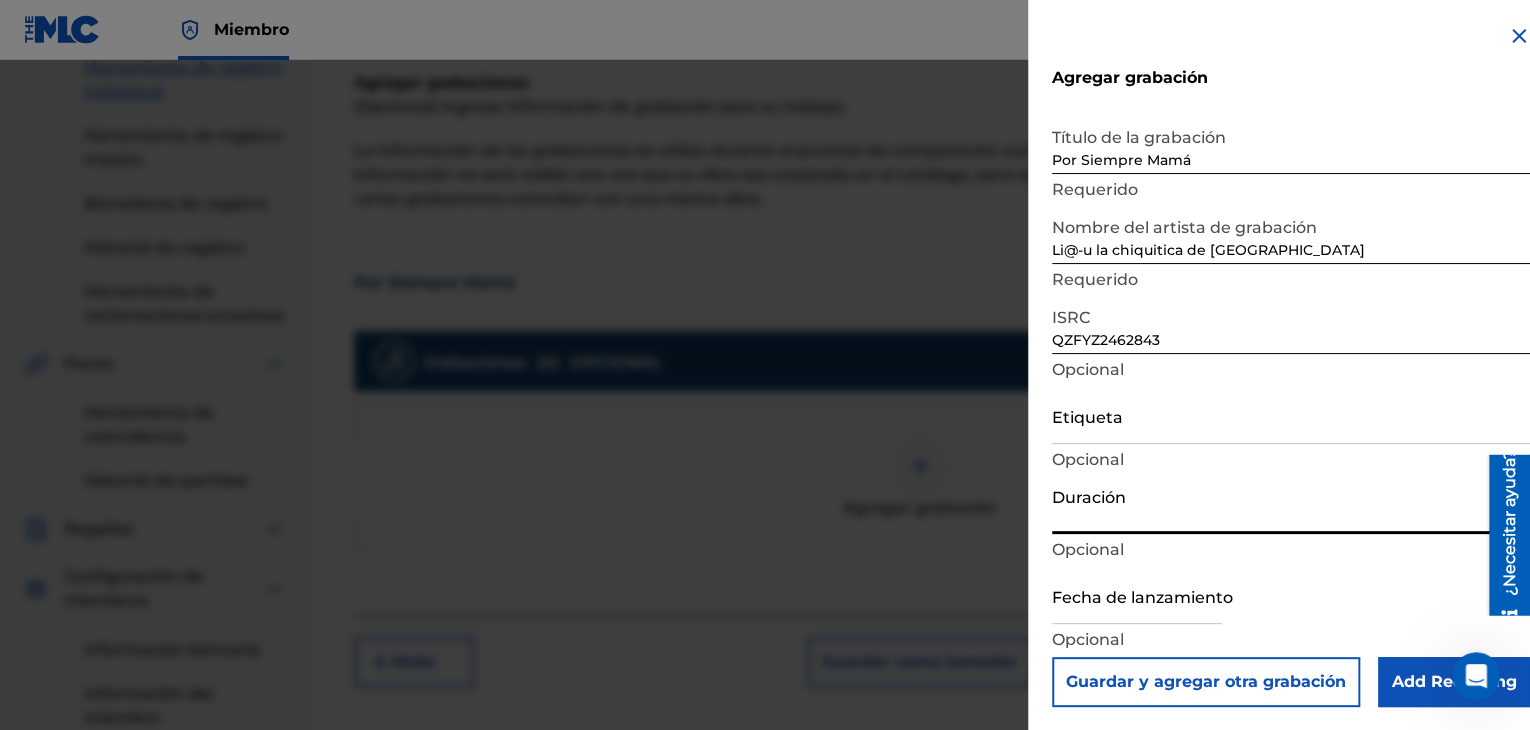 paste on "04:14" 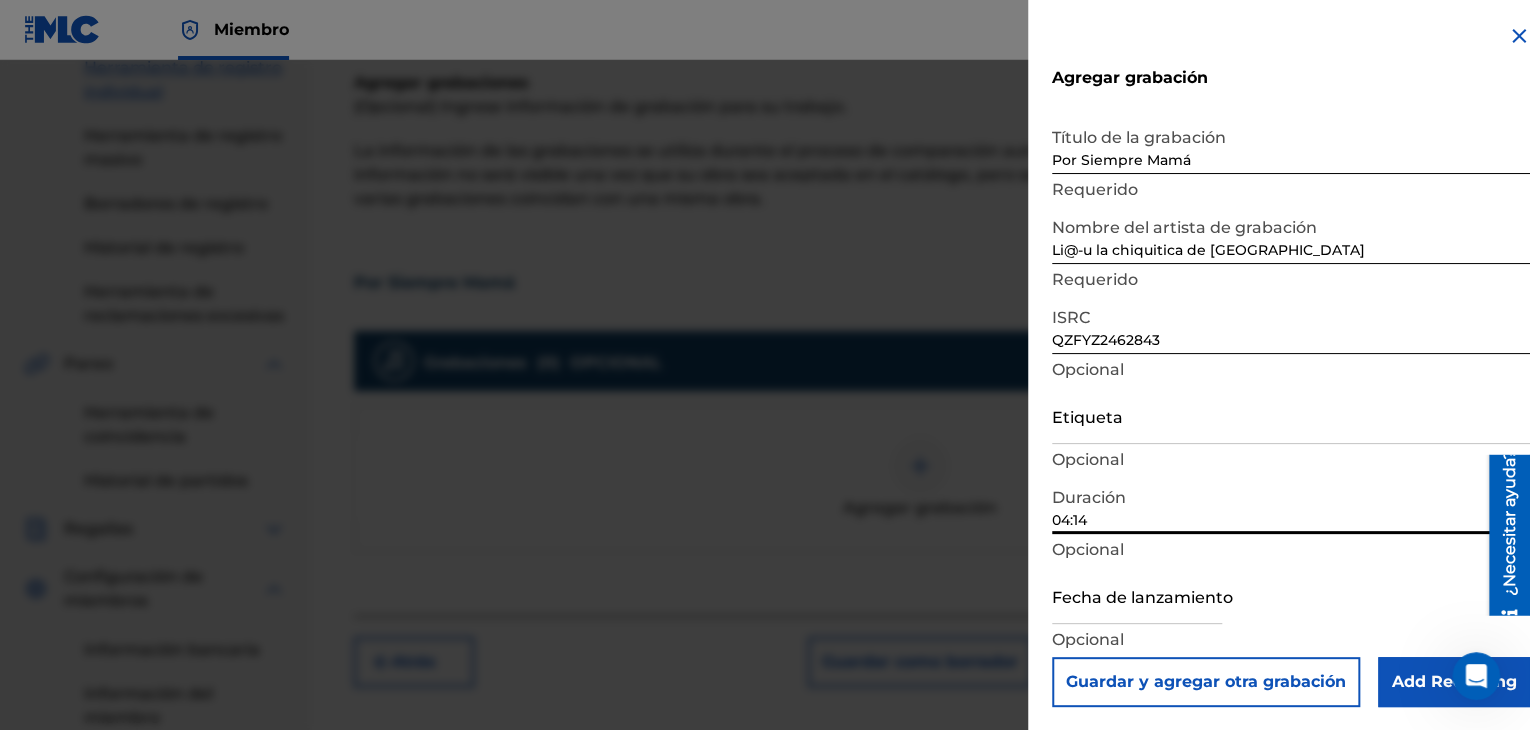 scroll, scrollTop: 1, scrollLeft: 0, axis: vertical 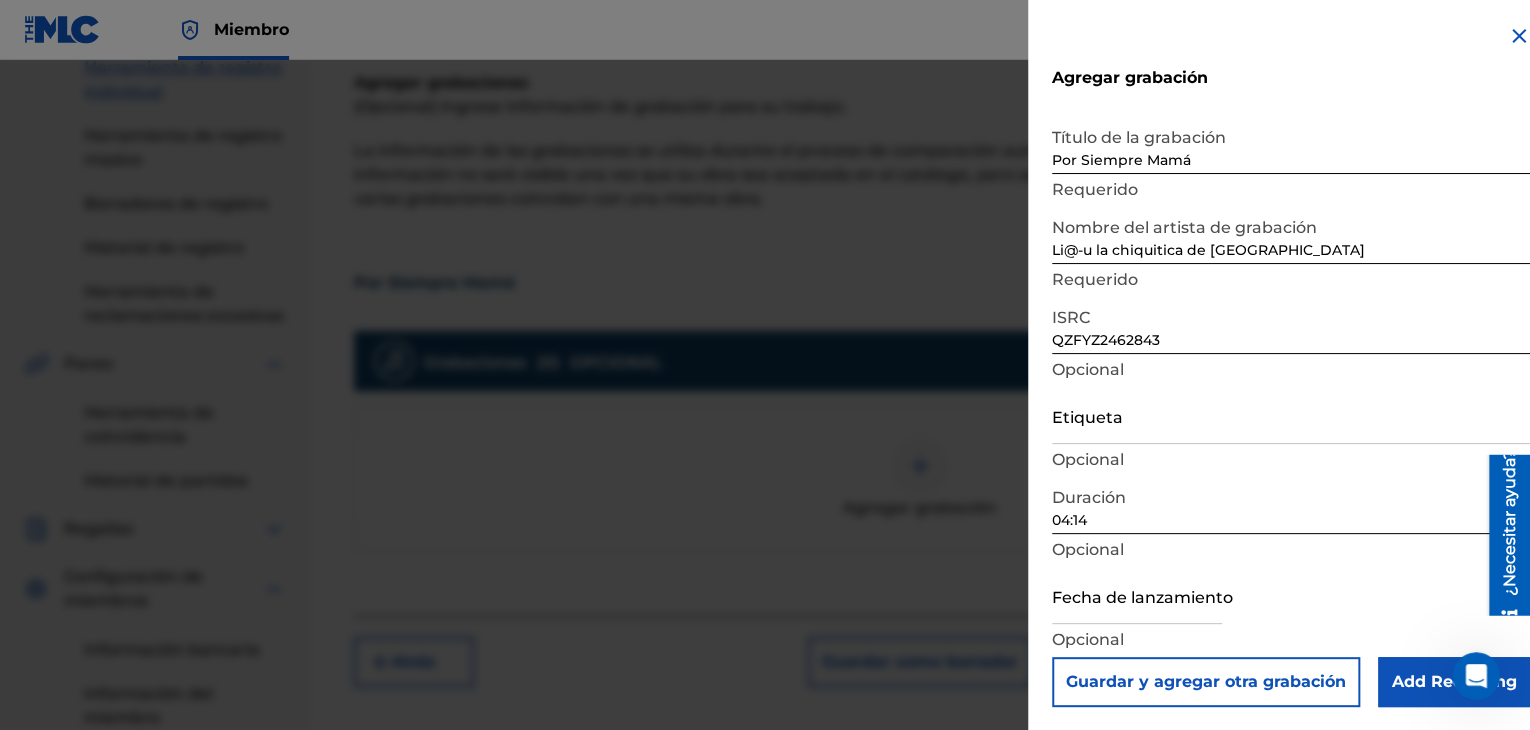click at bounding box center (1137, 595) 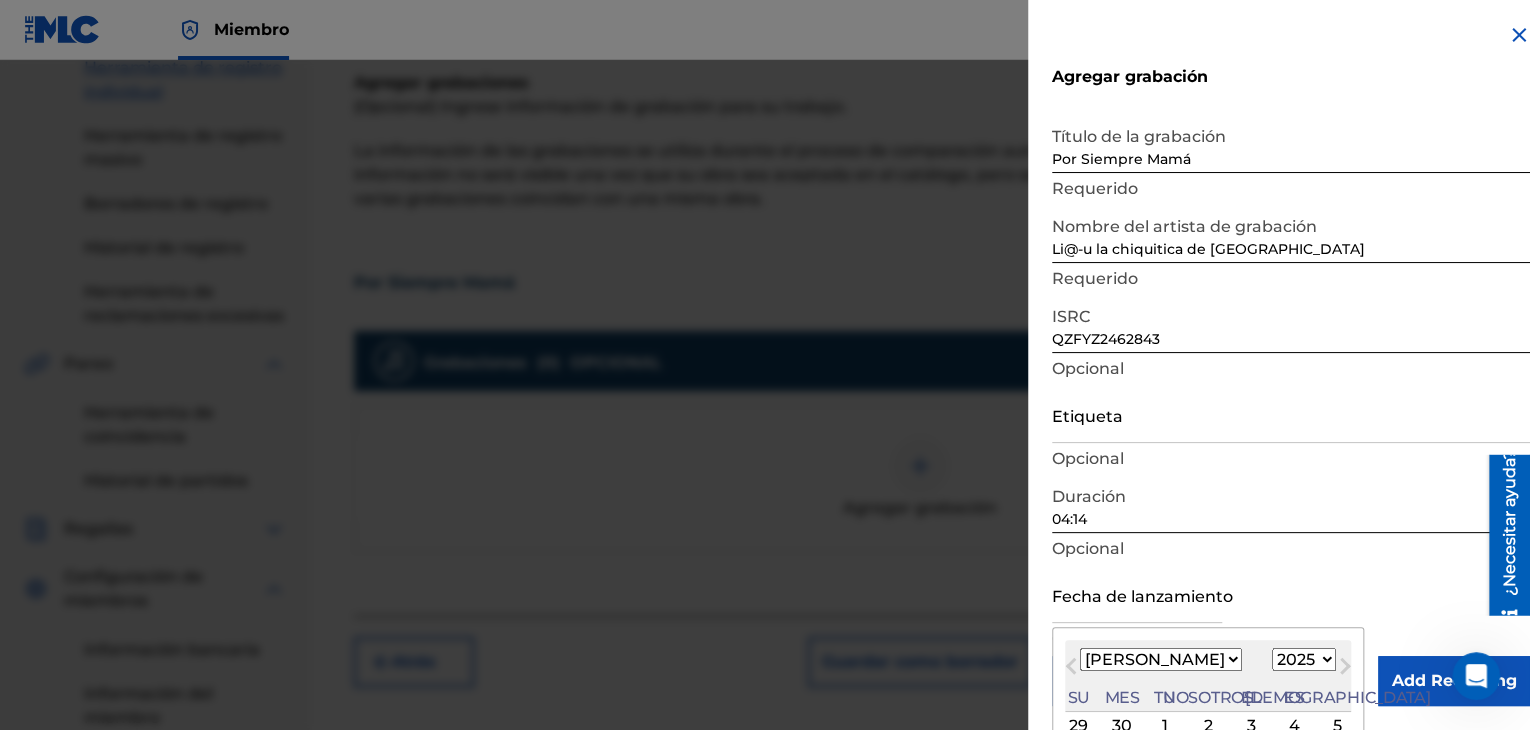 type on "[DATE]" 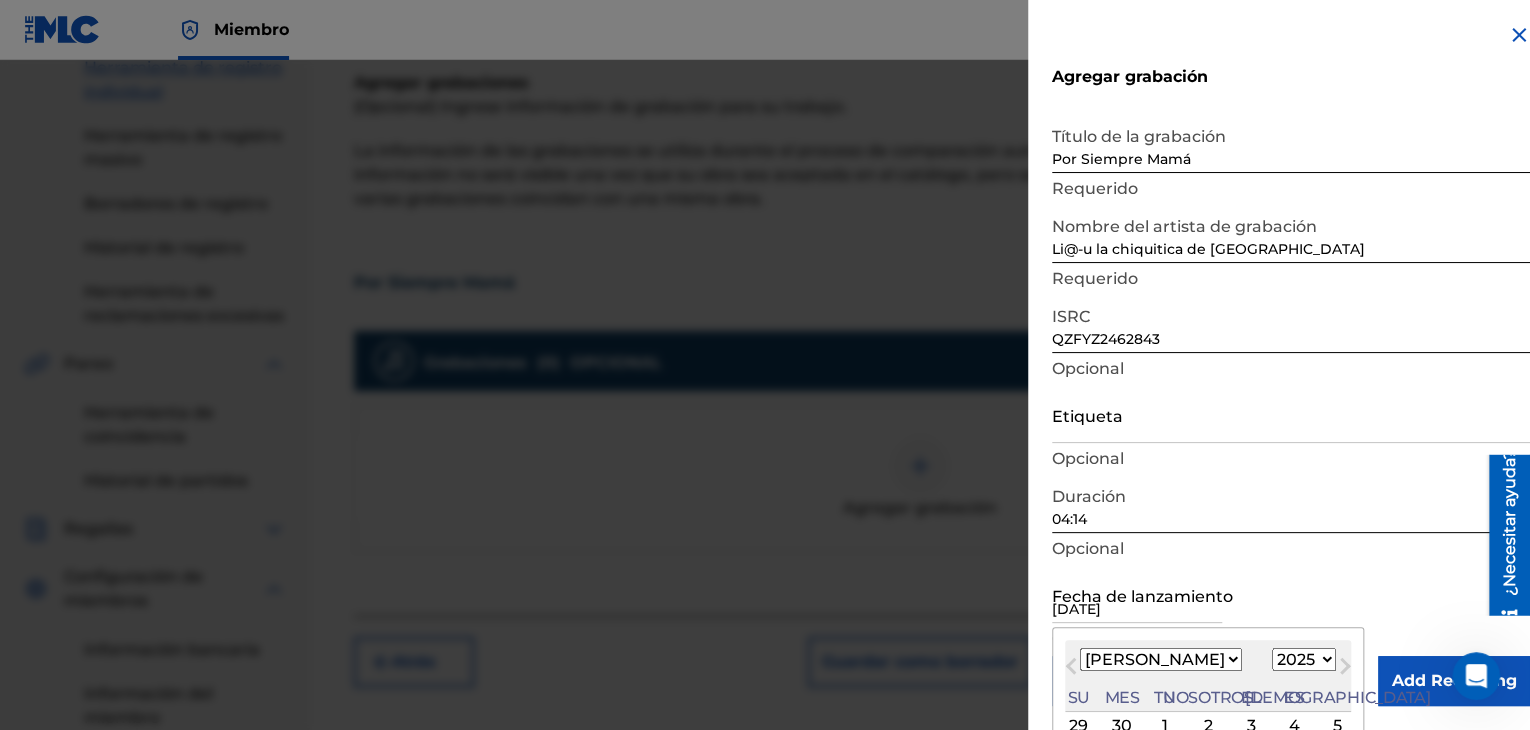 select on "10" 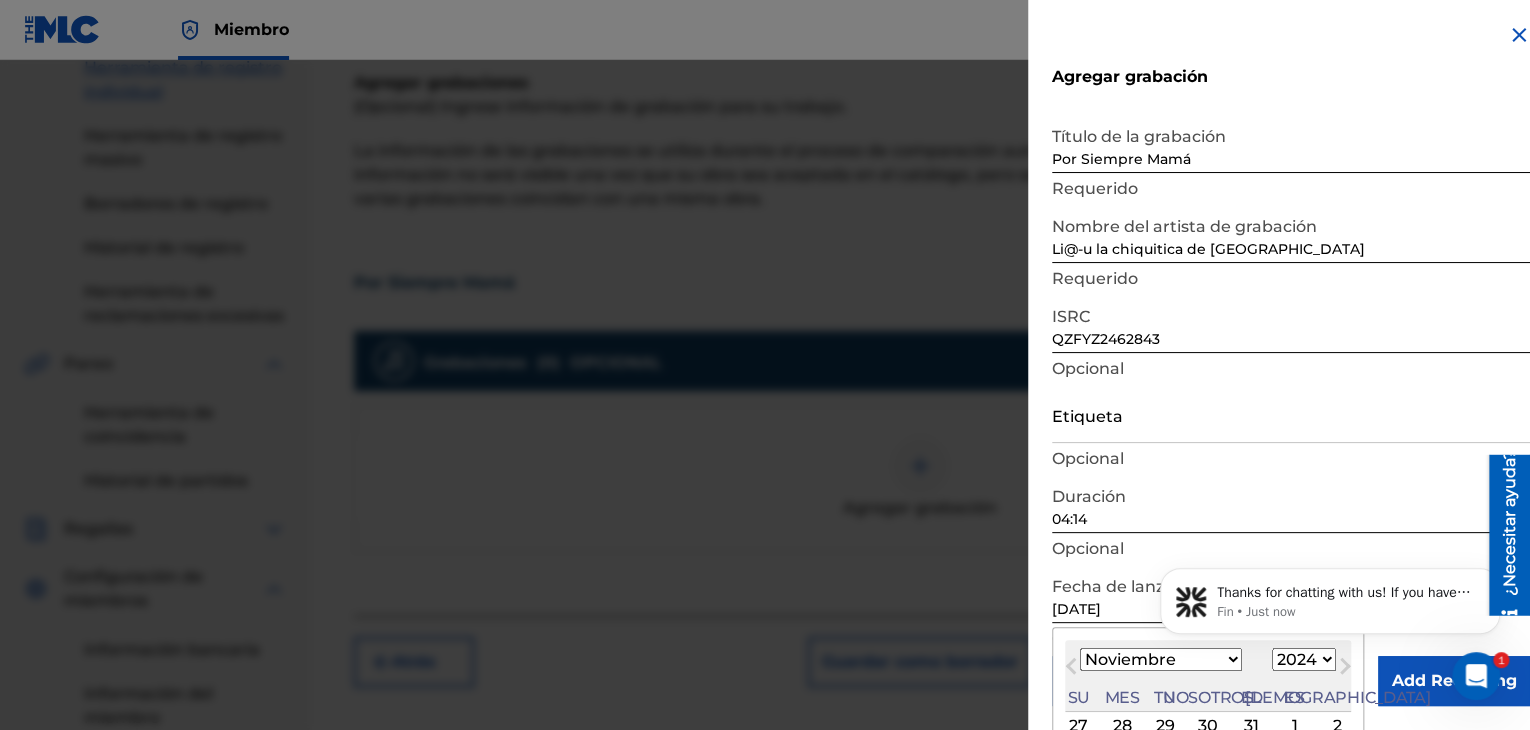 scroll, scrollTop: 0, scrollLeft: 0, axis: both 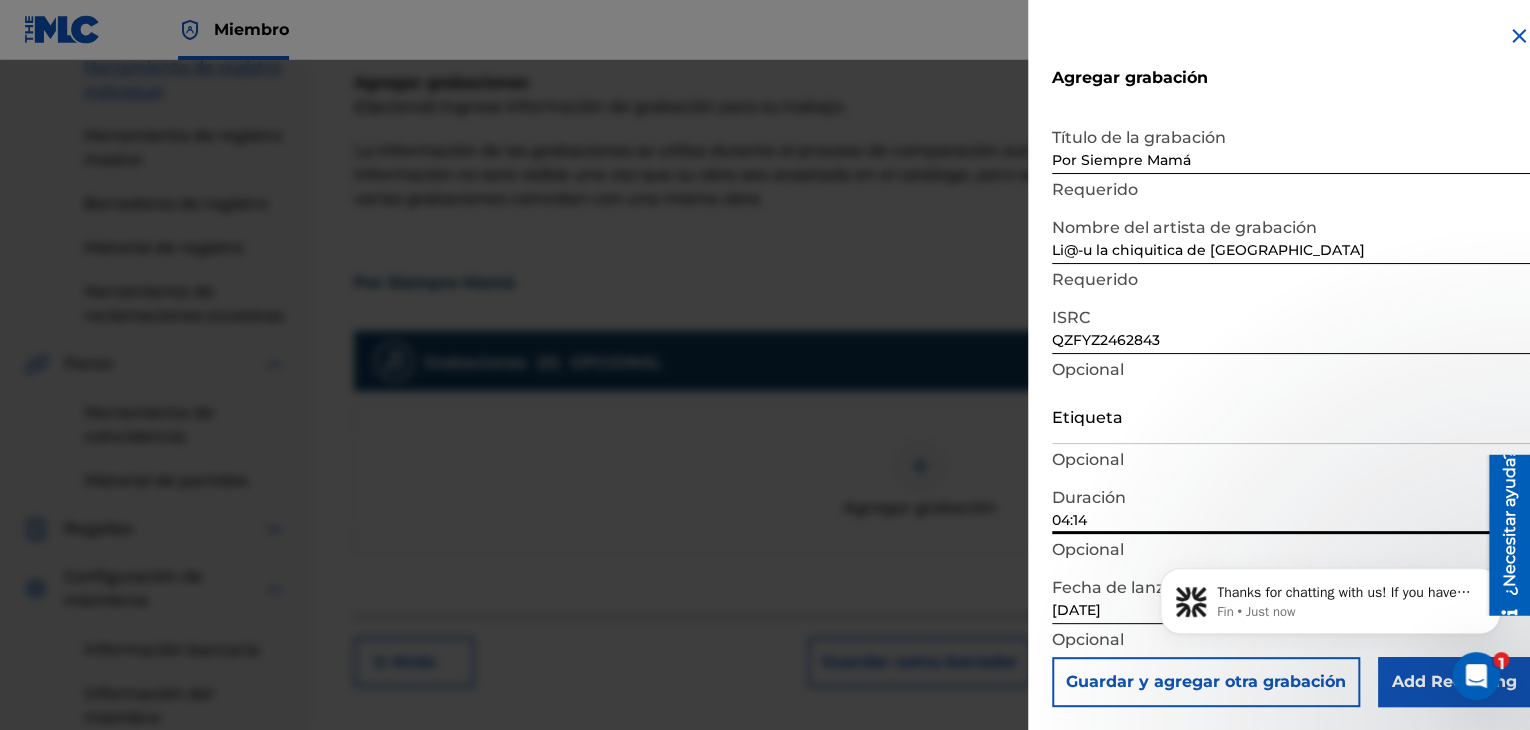 click on "Título de la grabación Por Siempre Mamá Requerido Nombre del artista de grabación [PERSON_NAME]@-u la chiquitica de cuba Requerido ISRC QZFYZ2462843 Opcional Etiqueta Opcional Duración 04:14 Opcional Fecha de lanzamiento [DATE] Opcional Guardar y agregar otra grabación Add Recording" at bounding box center (1291, 412) 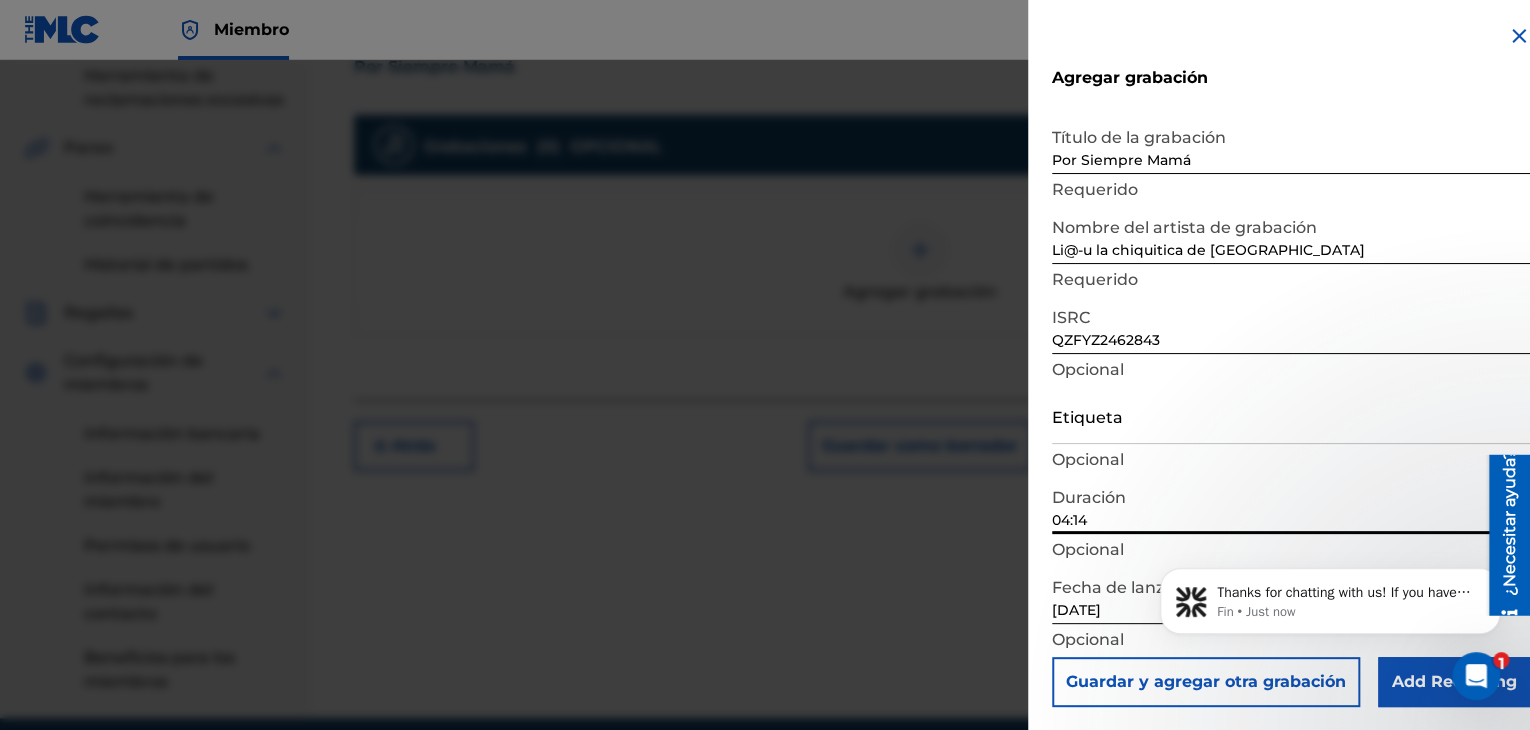 scroll, scrollTop: 596, scrollLeft: 0, axis: vertical 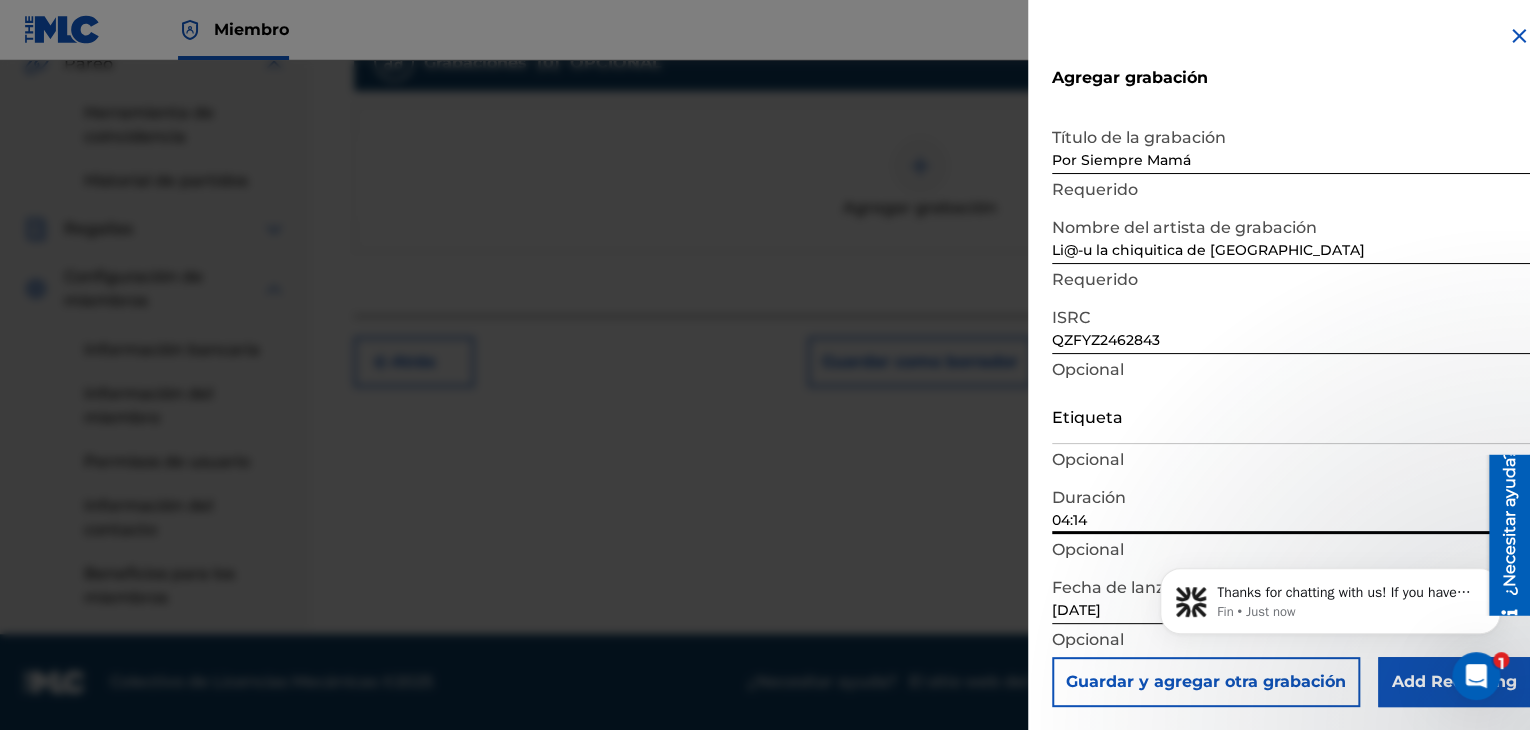 click on "[DATE]" at bounding box center (1137, 595) 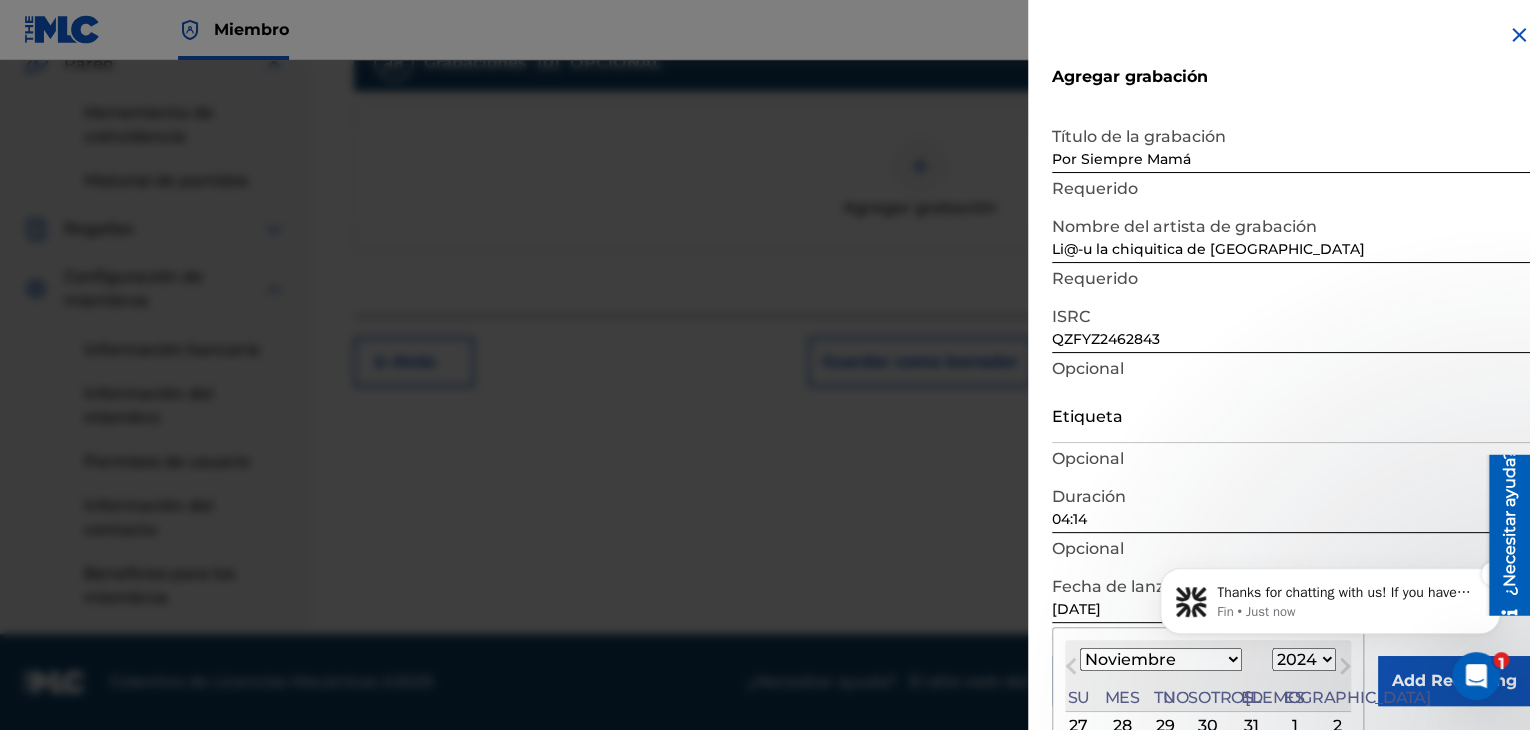 drag, startPoint x: 2183, startPoint y: 1058, endPoint x: 1272, endPoint y: 605, distance: 1017.4134 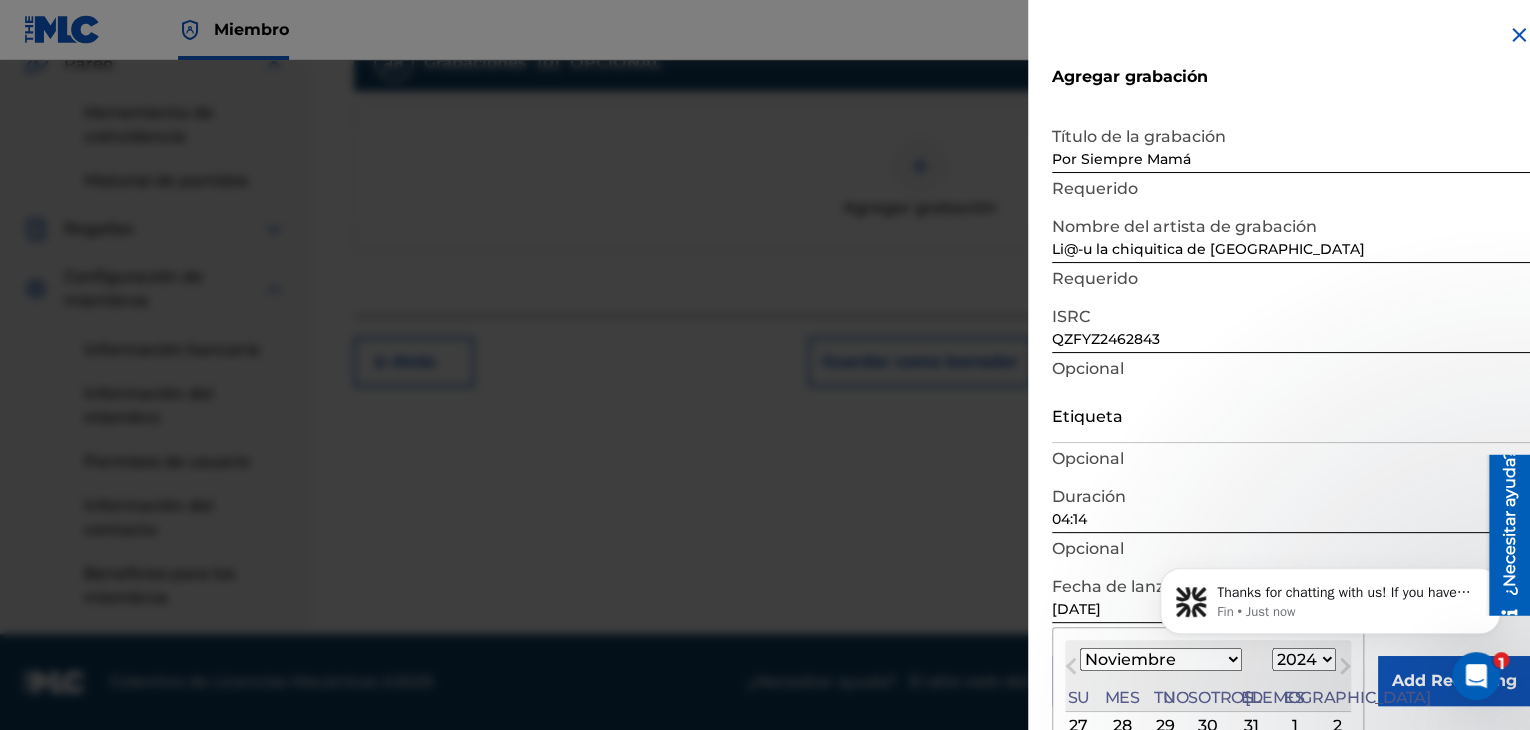paste on "[DATE]," 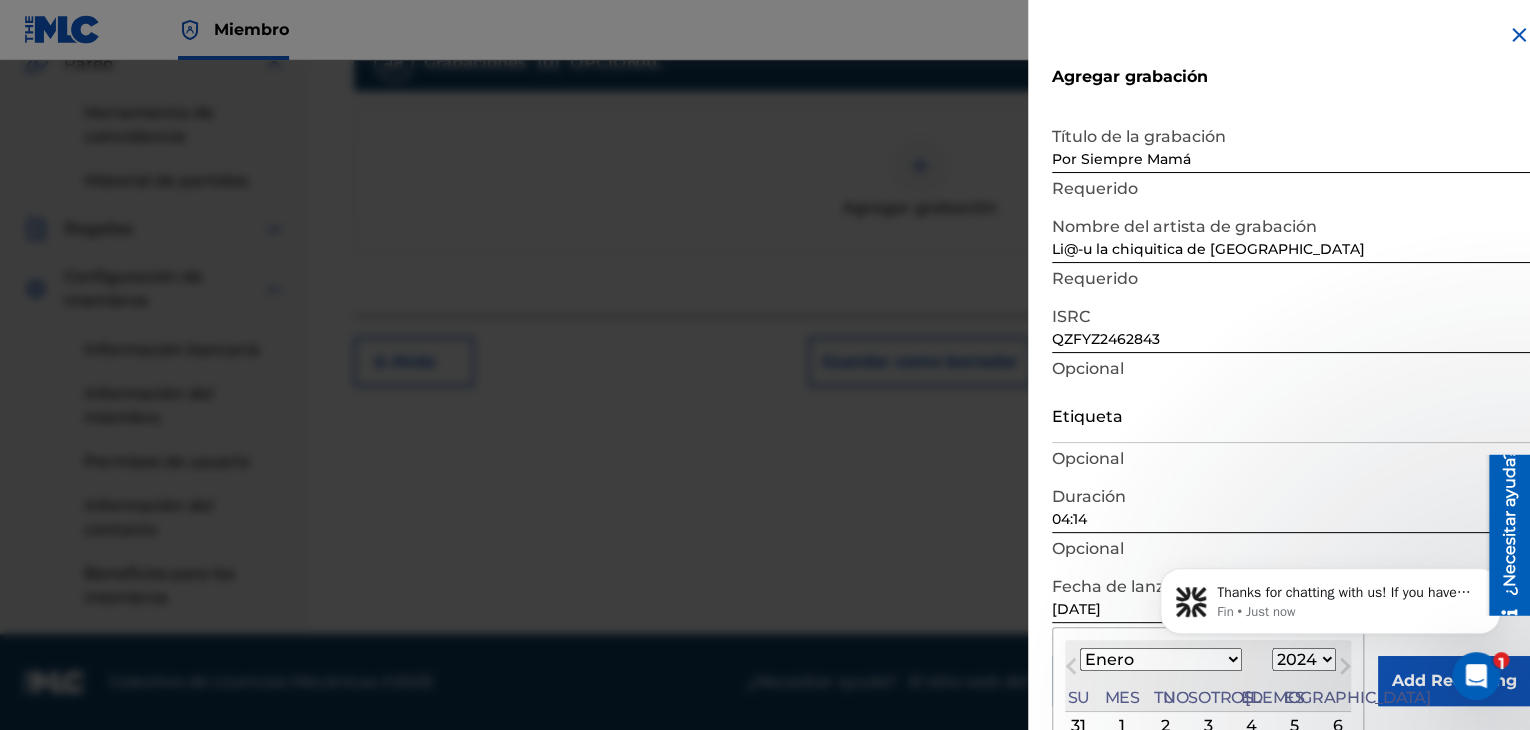 type on "[DATE]" 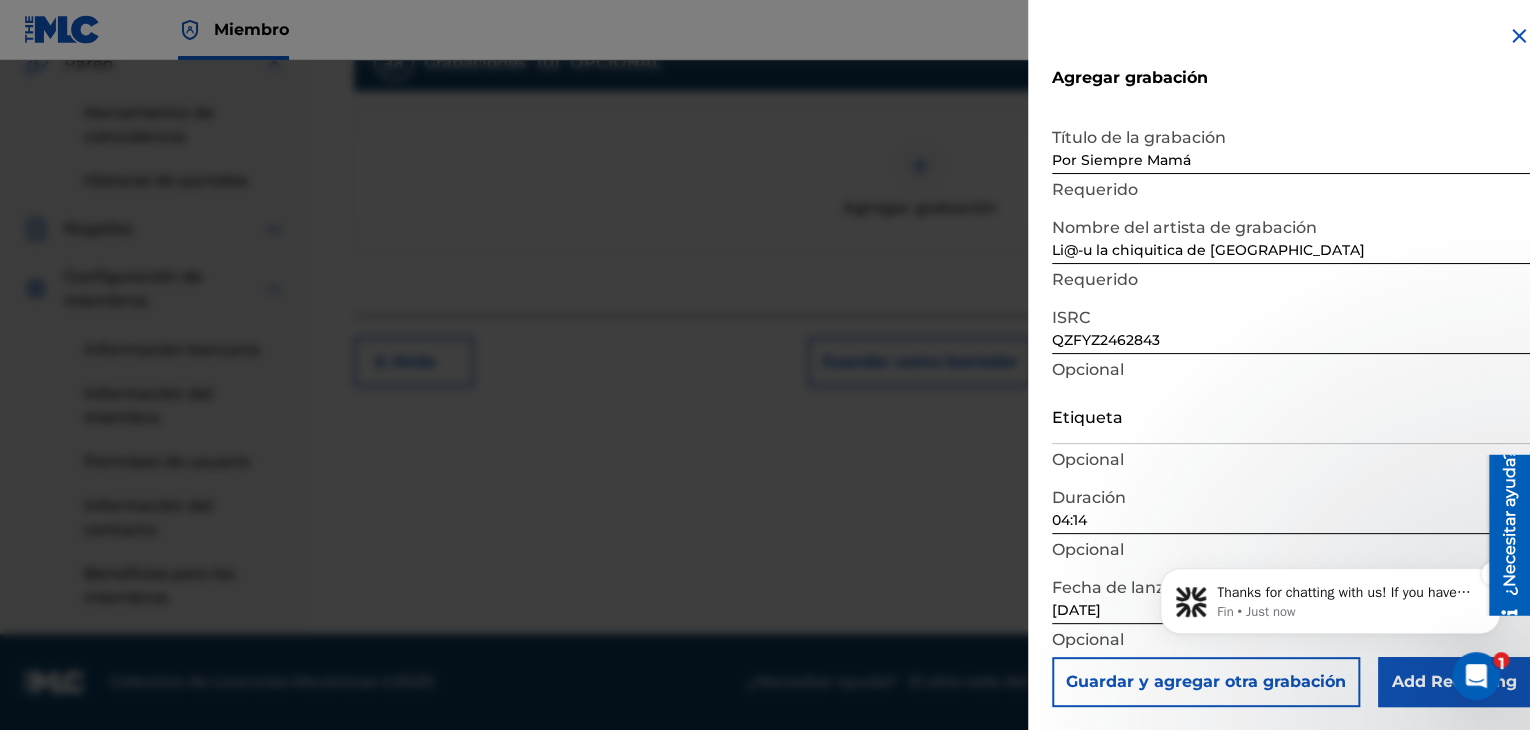 click on "Fin • Just now" at bounding box center (1346, 612) 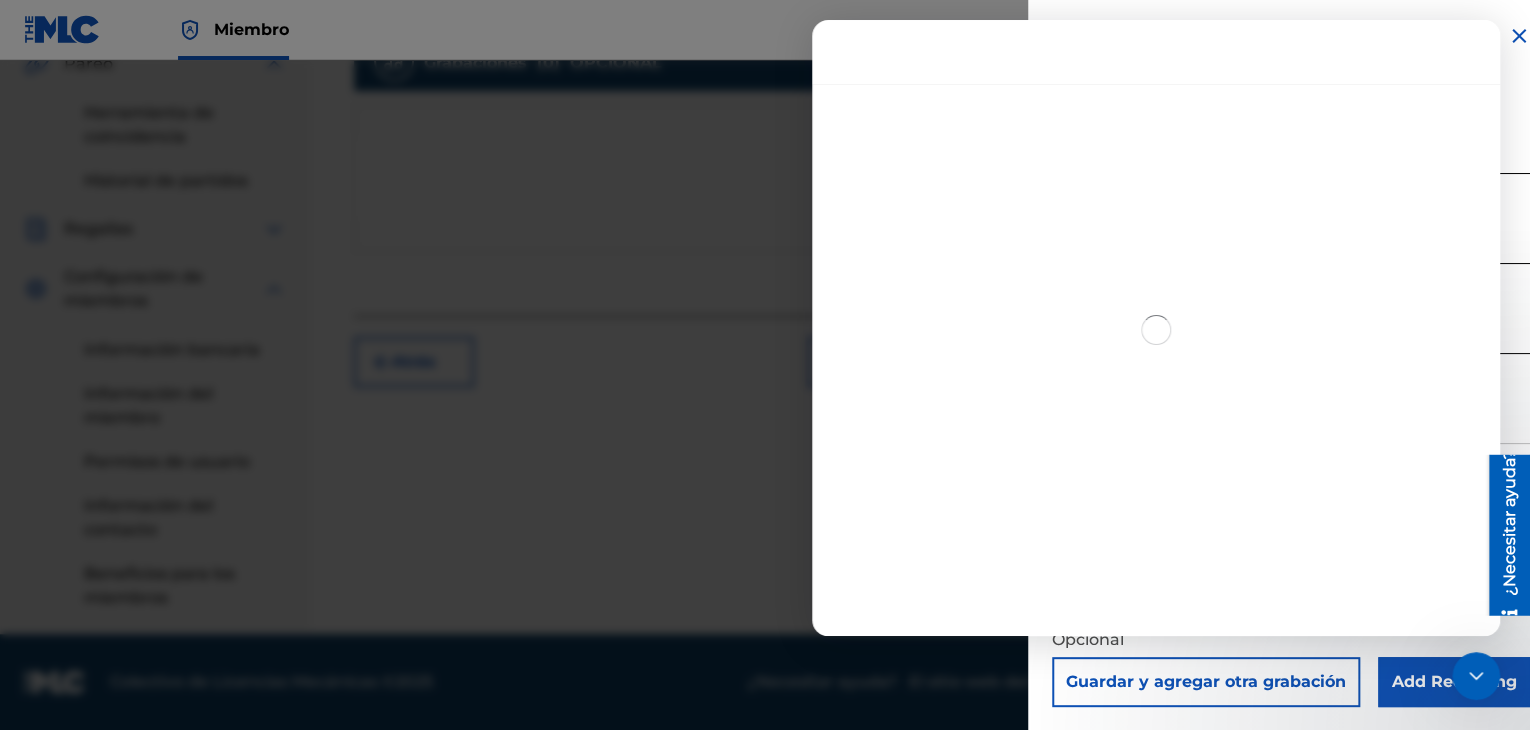 scroll, scrollTop: 3, scrollLeft: 0, axis: vertical 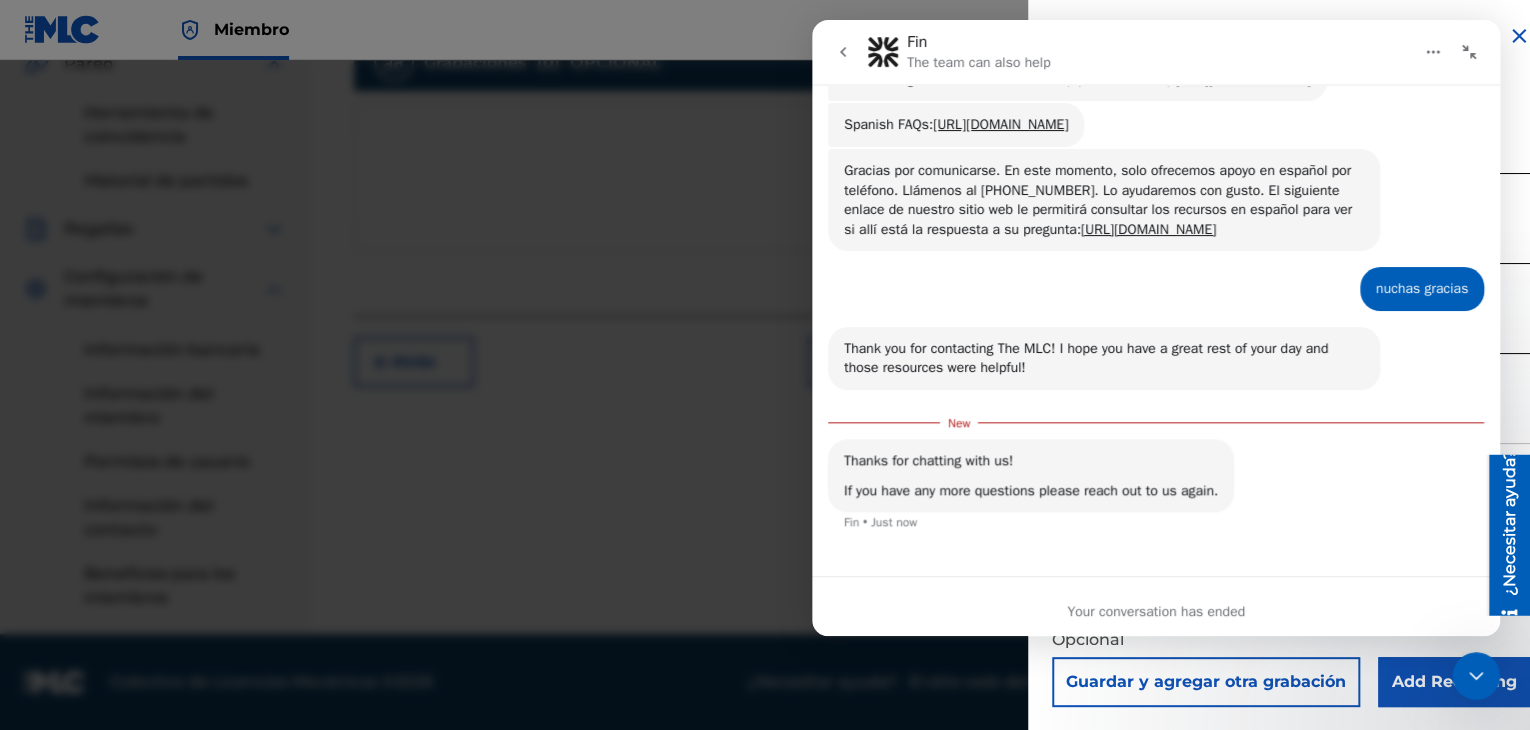 click 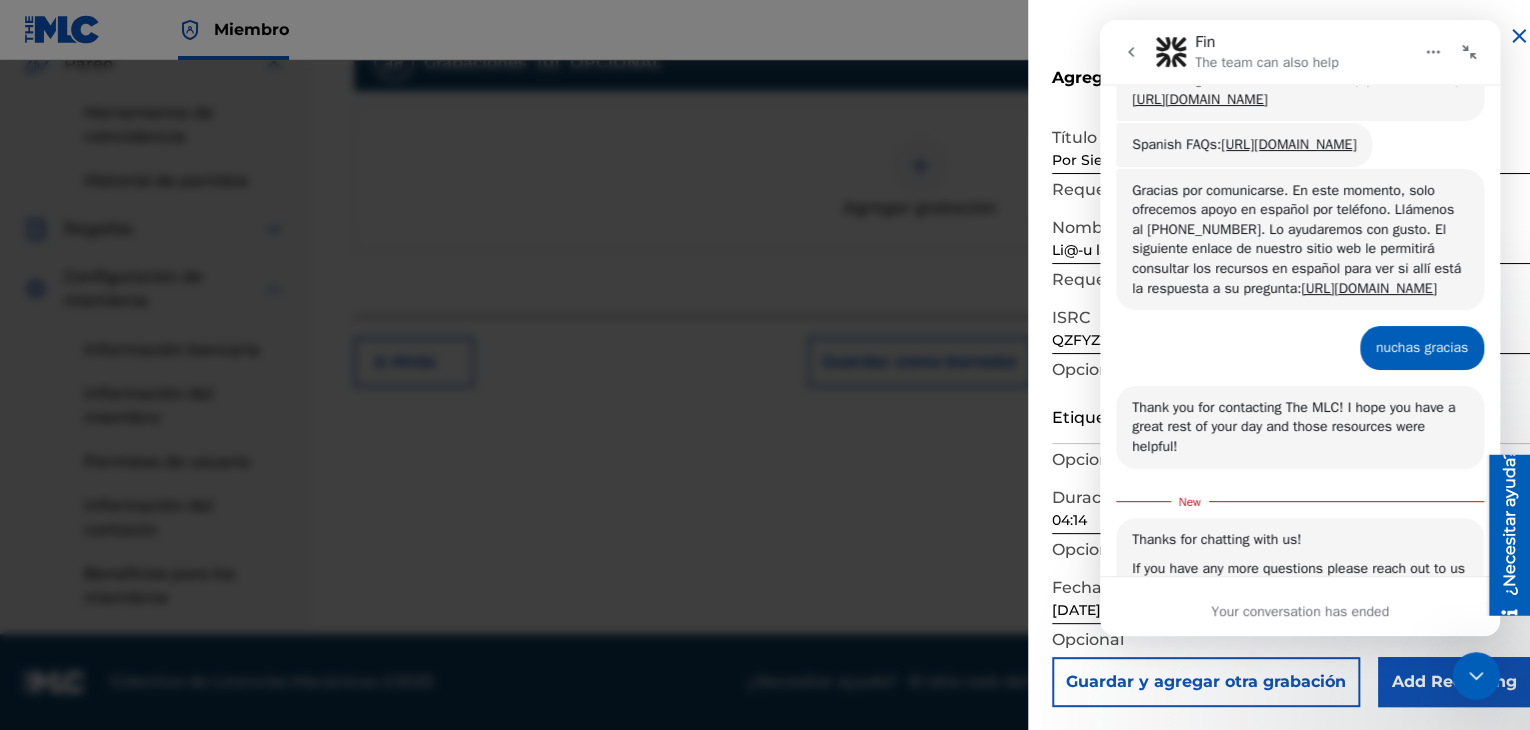 scroll, scrollTop: 2, scrollLeft: 0, axis: vertical 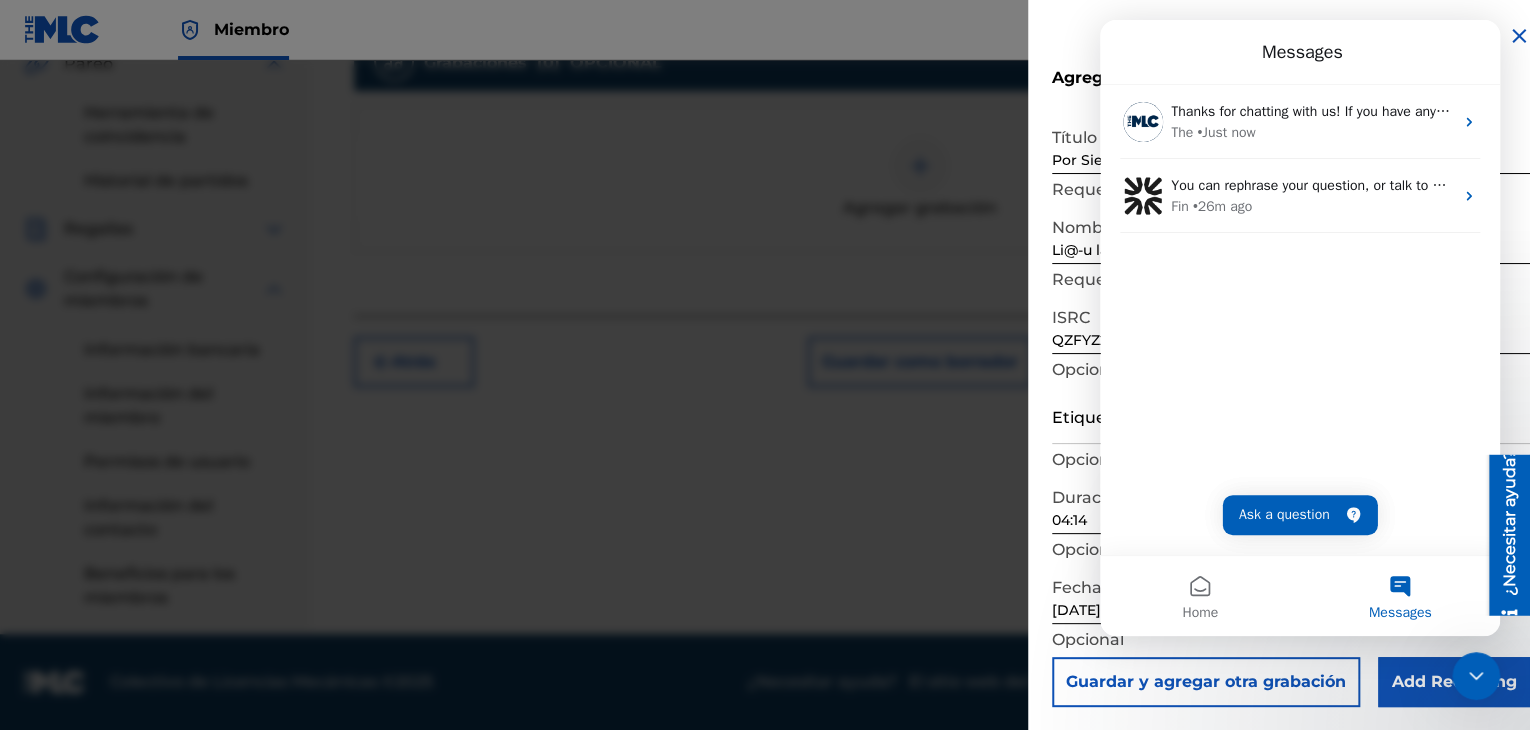 click 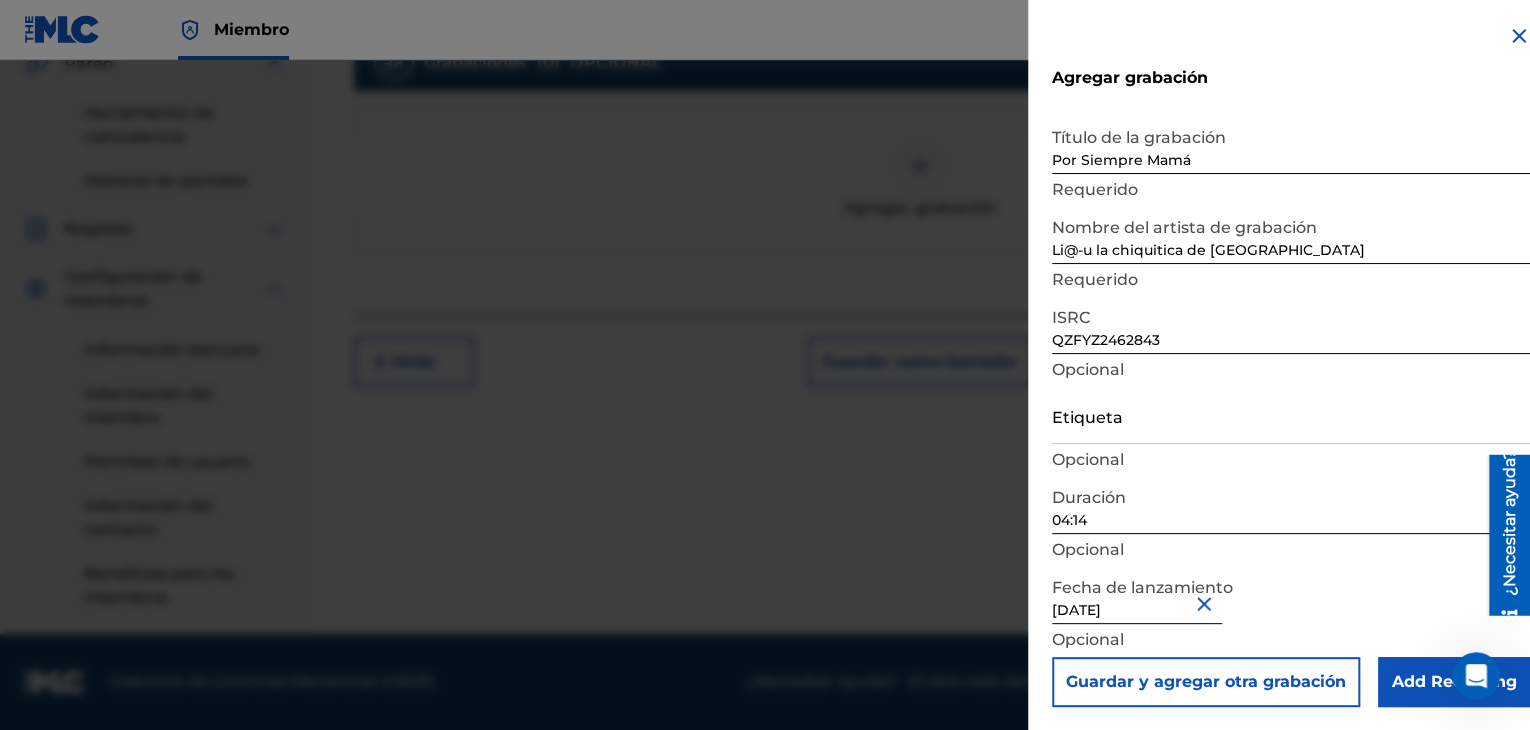 click on "Add Recording" at bounding box center (1454, 682) 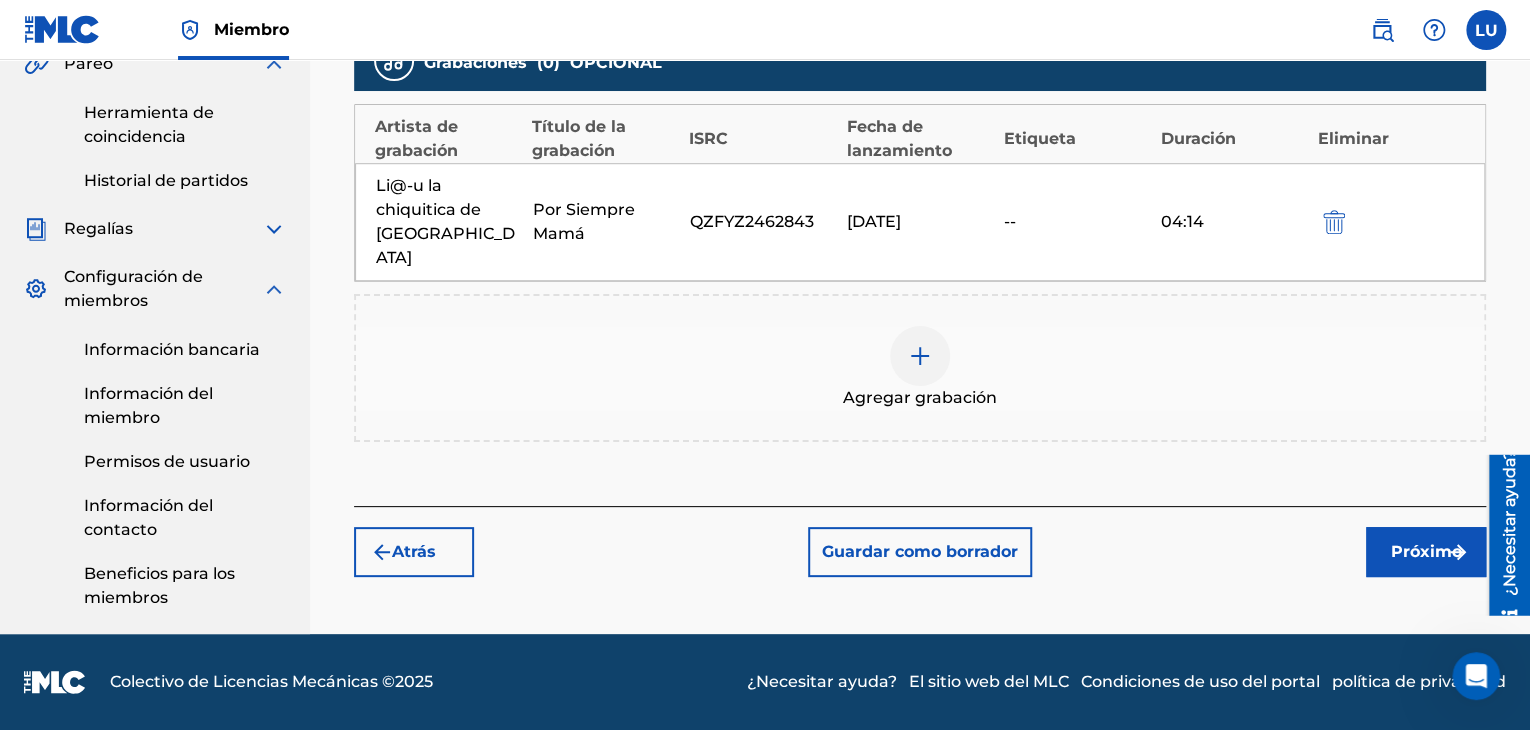 click on "Próximo" at bounding box center (1426, 551) 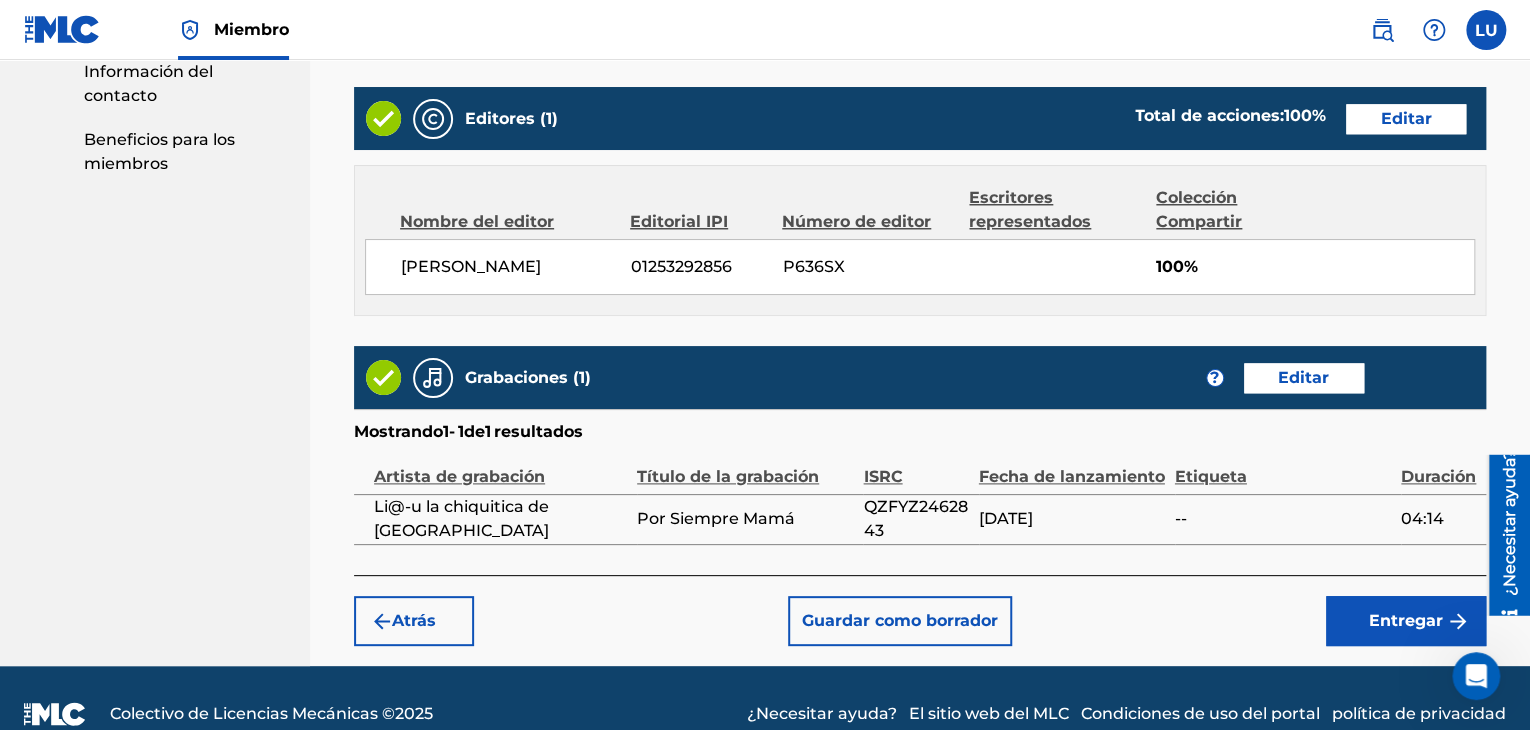 scroll, scrollTop: 1060, scrollLeft: 0, axis: vertical 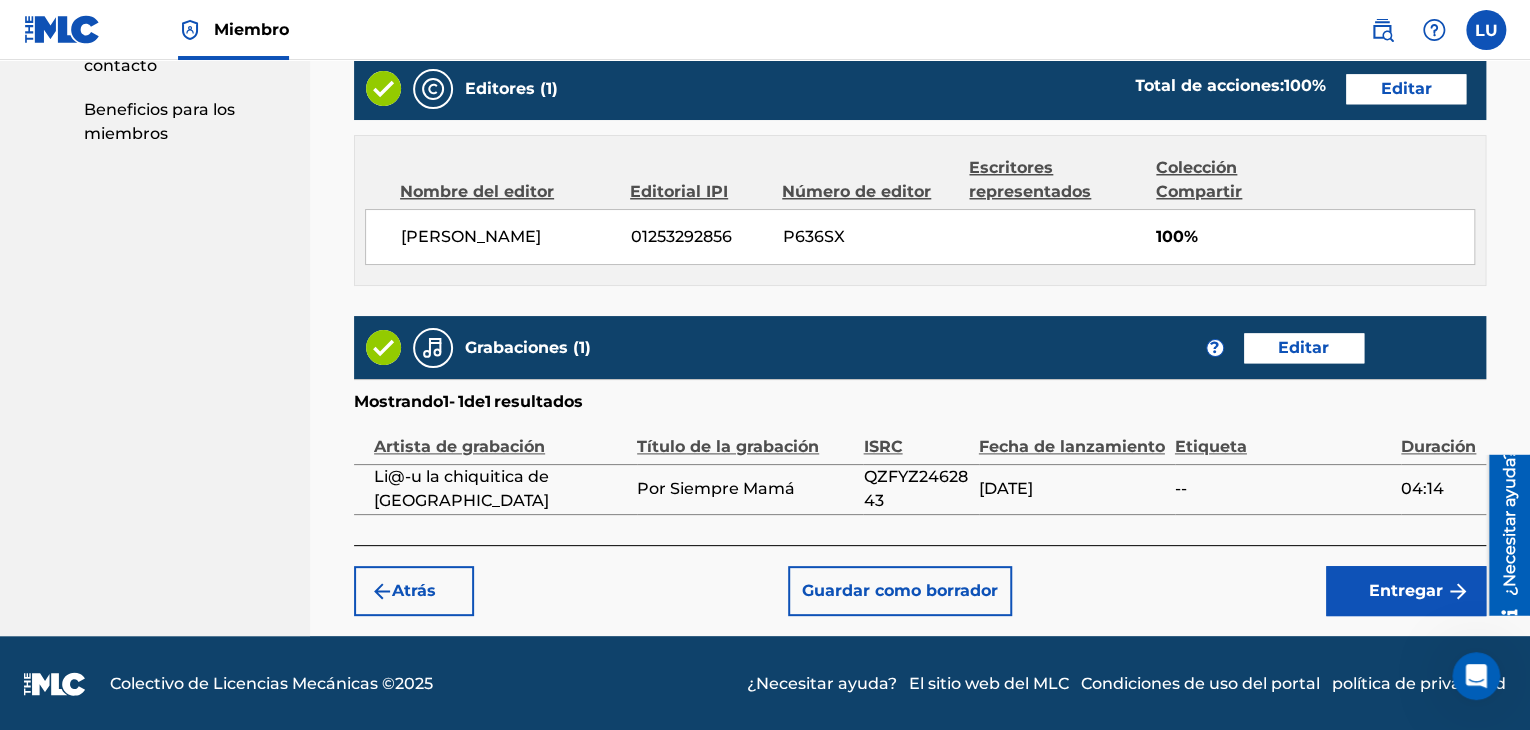 click on "Entregar" at bounding box center (1406, 591) 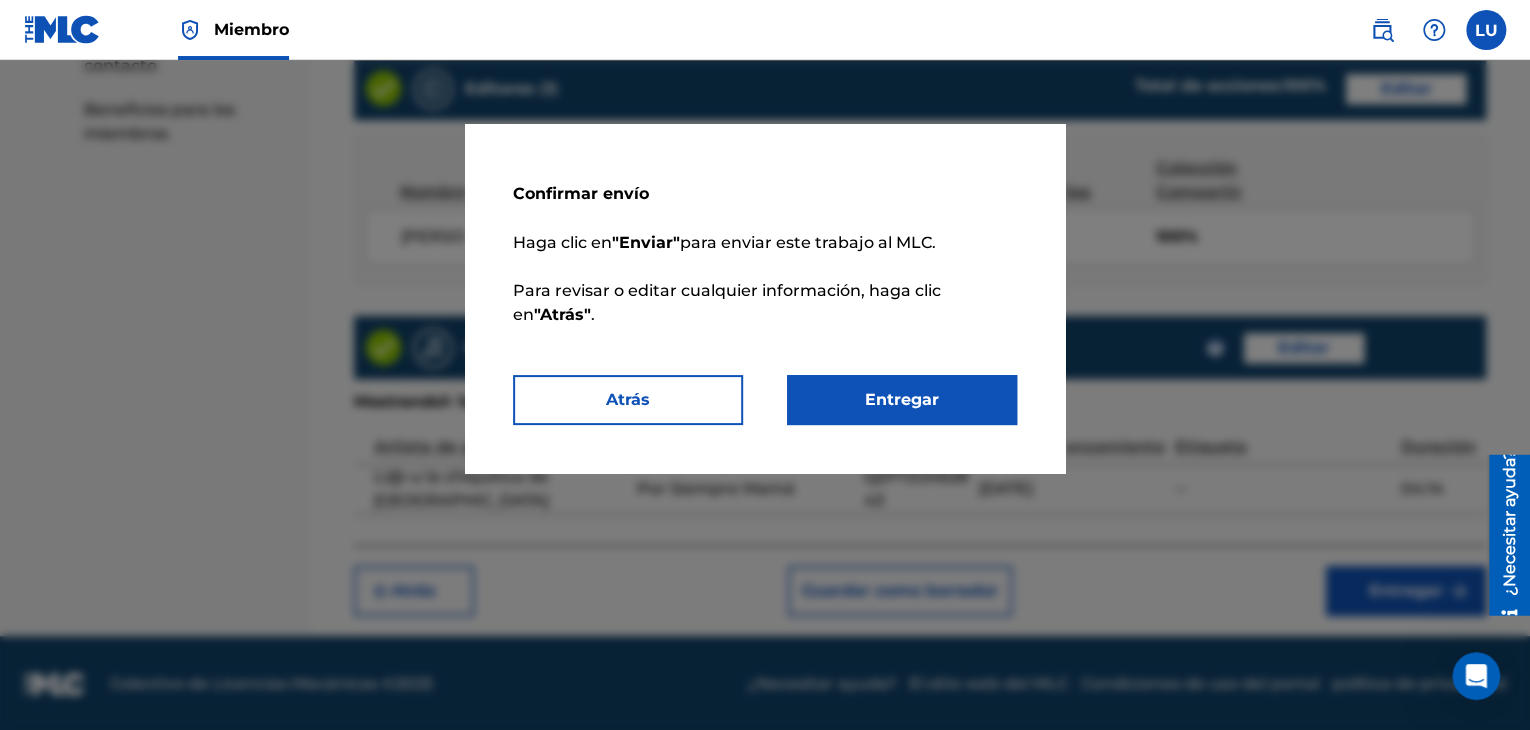 click on "Entregar" at bounding box center (902, 400) 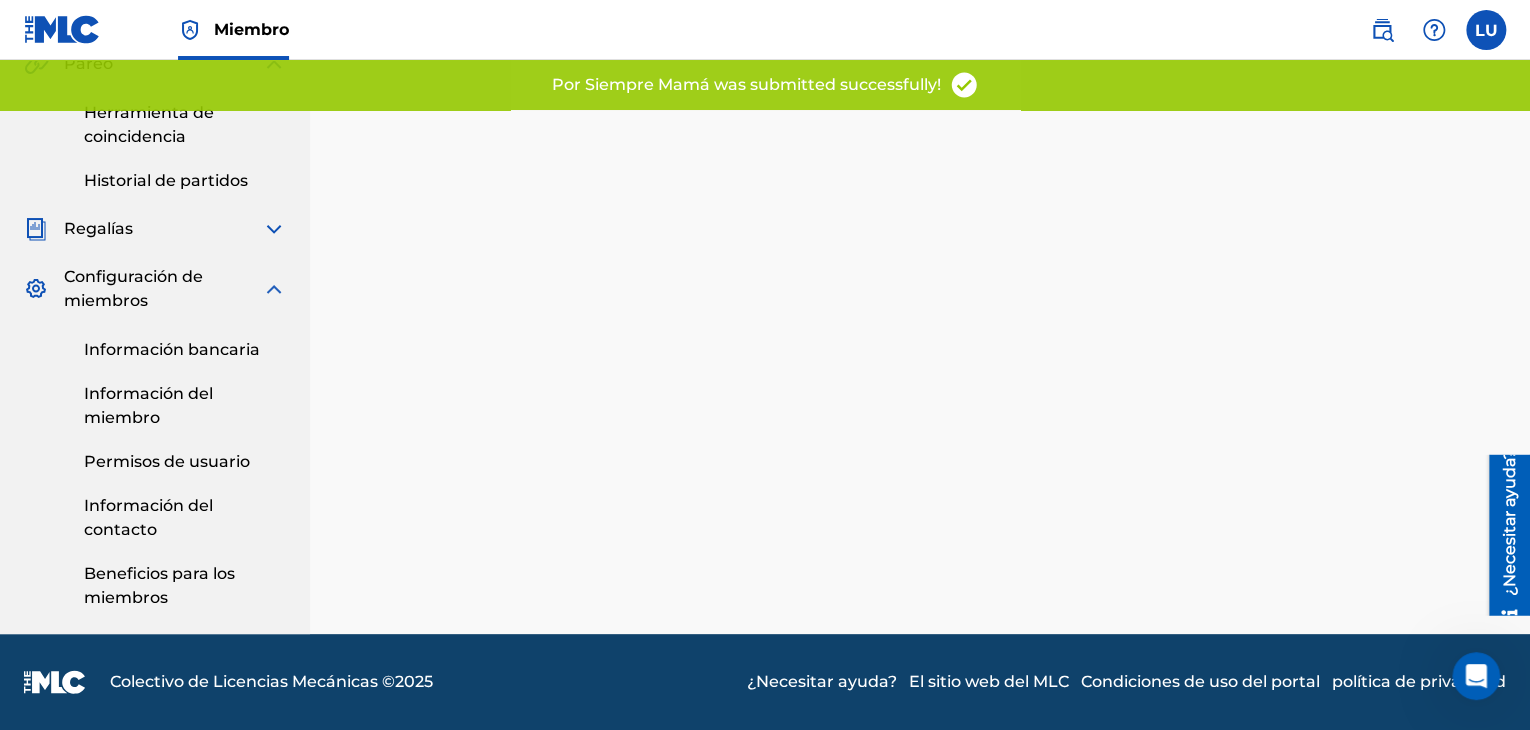 scroll, scrollTop: 0, scrollLeft: 0, axis: both 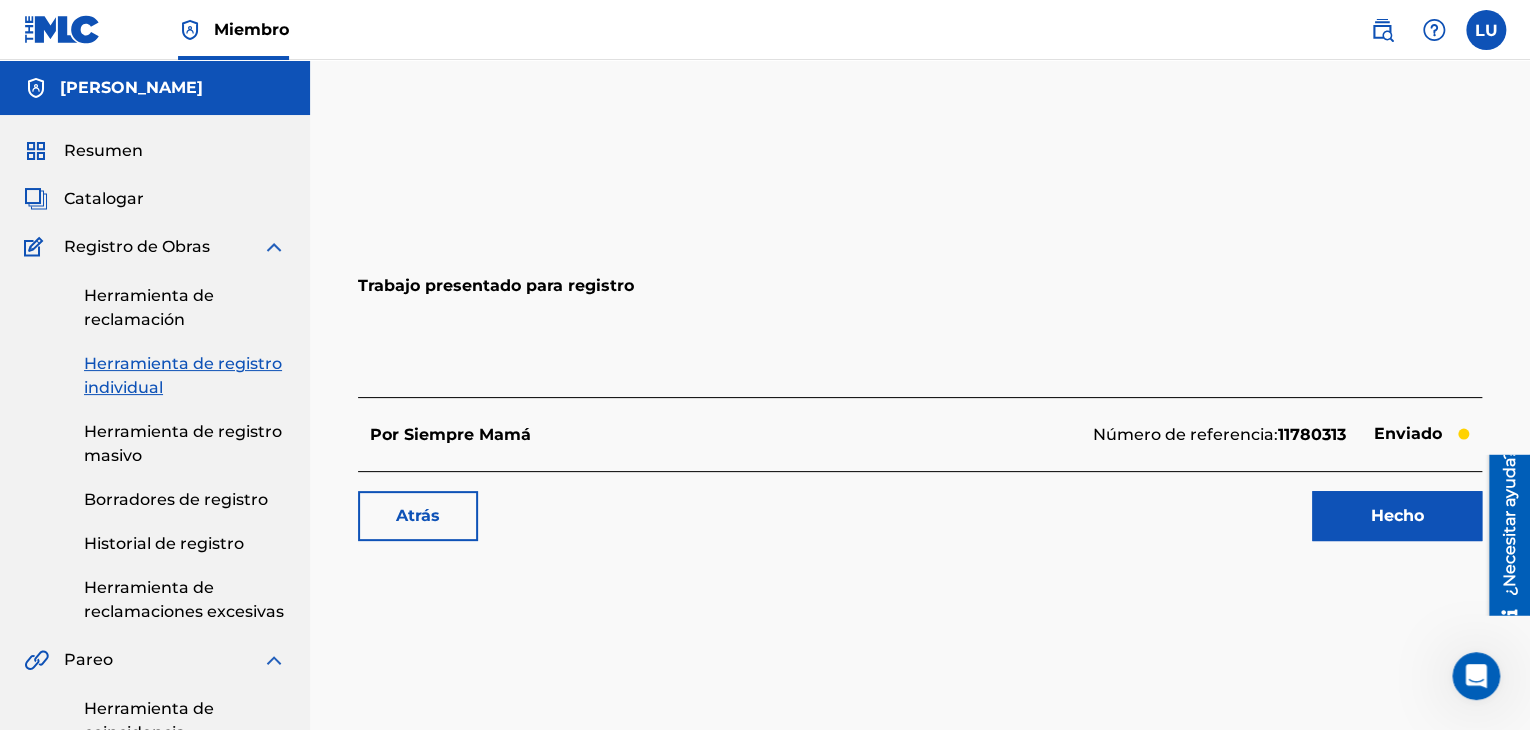 click on "Hecho" at bounding box center (1397, 515) 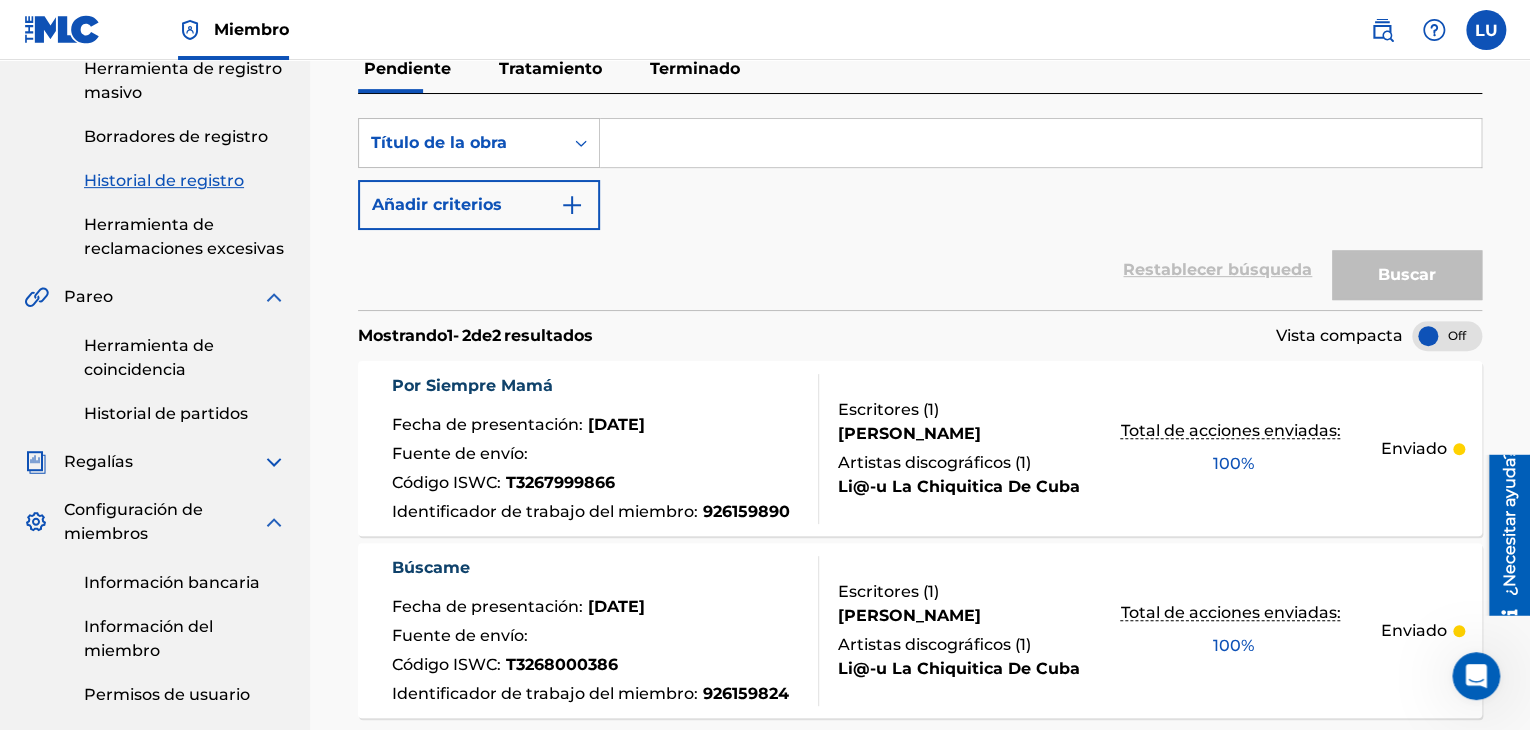 scroll, scrollTop: 596, scrollLeft: 0, axis: vertical 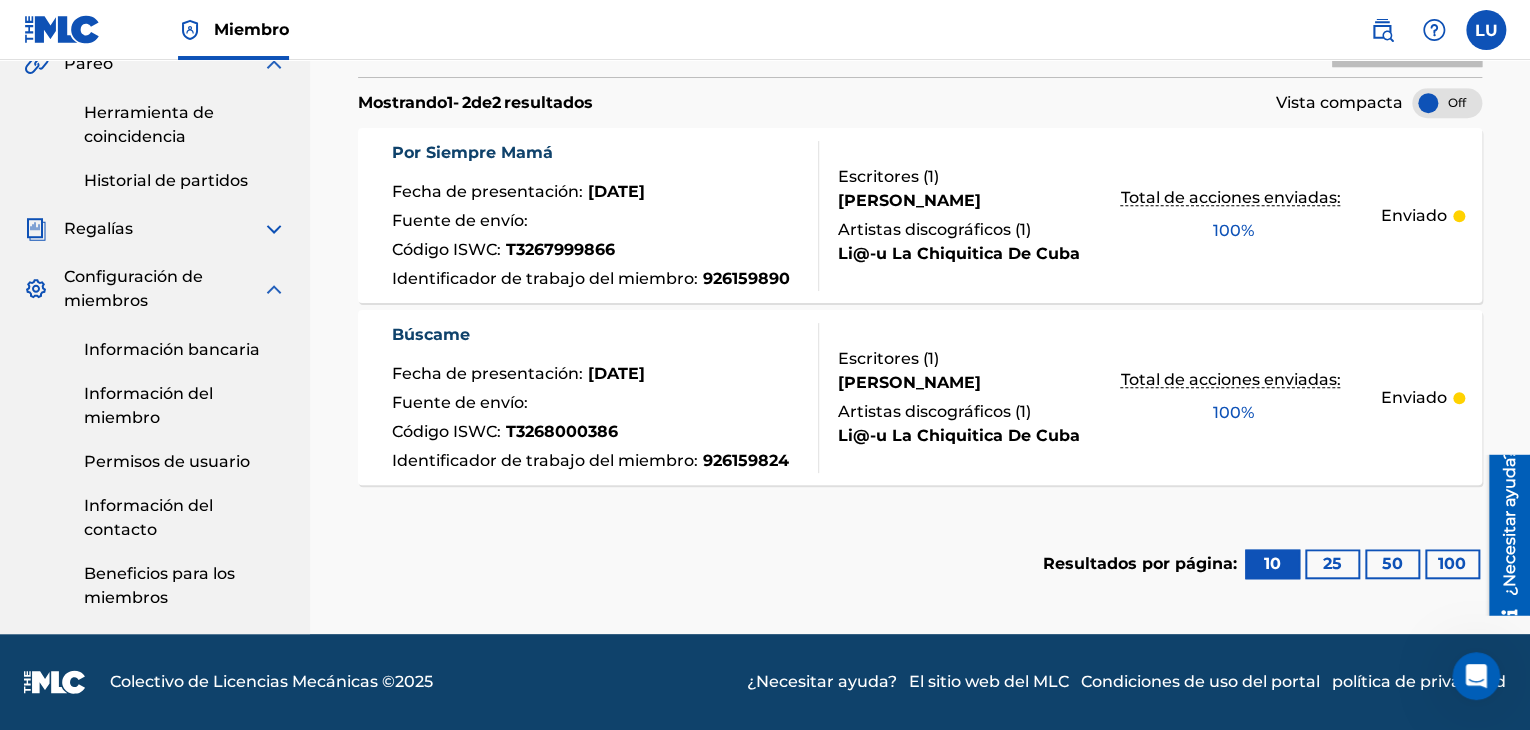 click at bounding box center [274, 289] 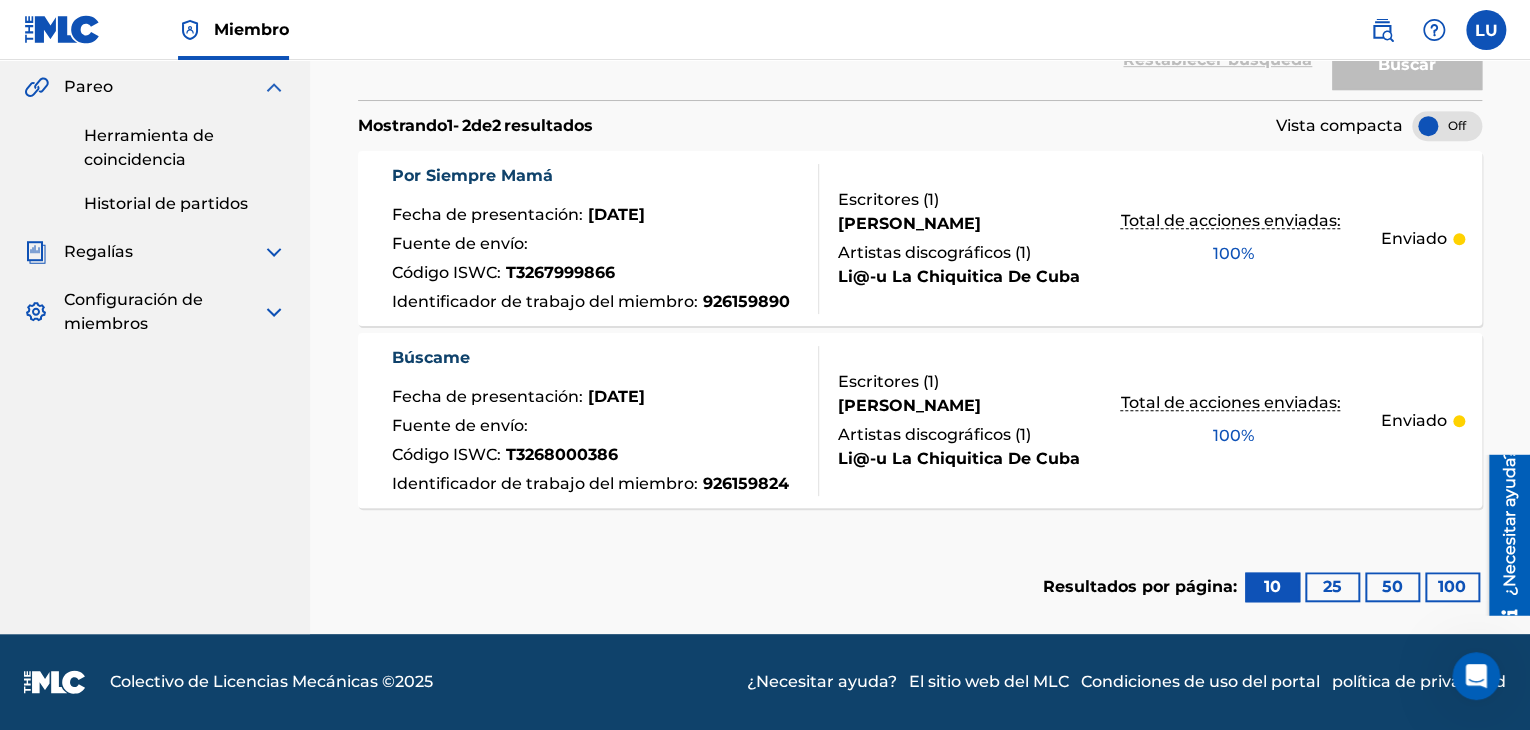 scroll, scrollTop: 572, scrollLeft: 0, axis: vertical 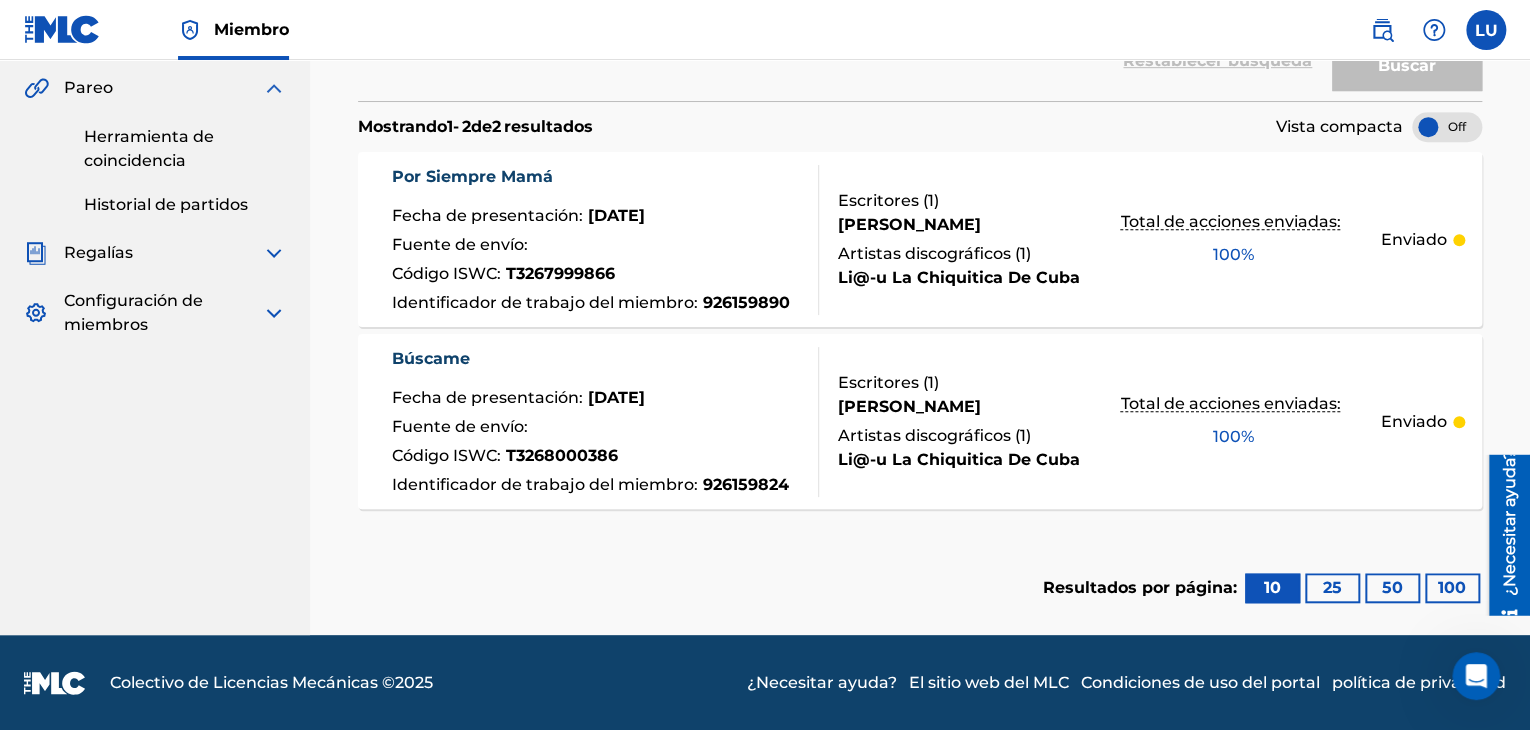 click at bounding box center (274, 253) 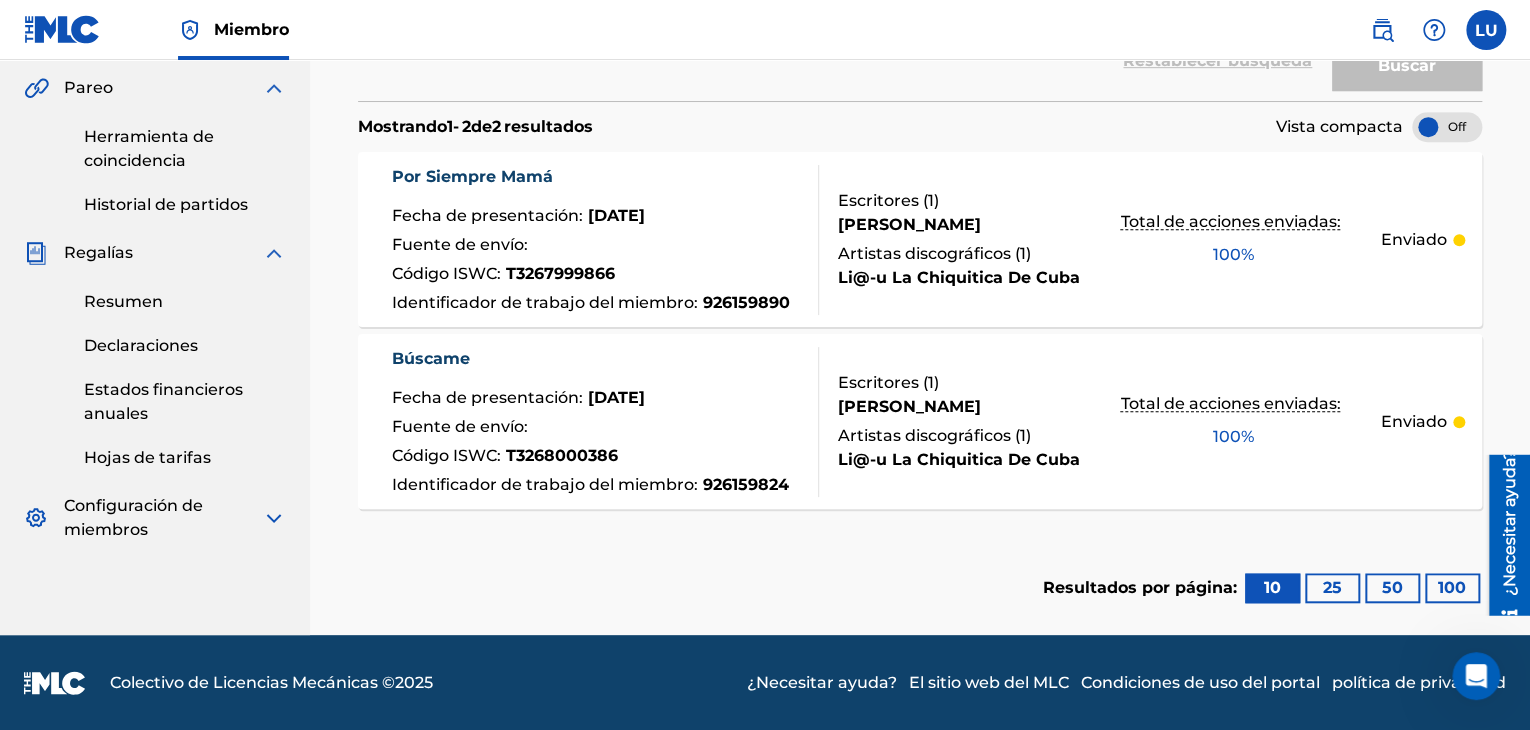click on "Resumen" at bounding box center (123, 301) 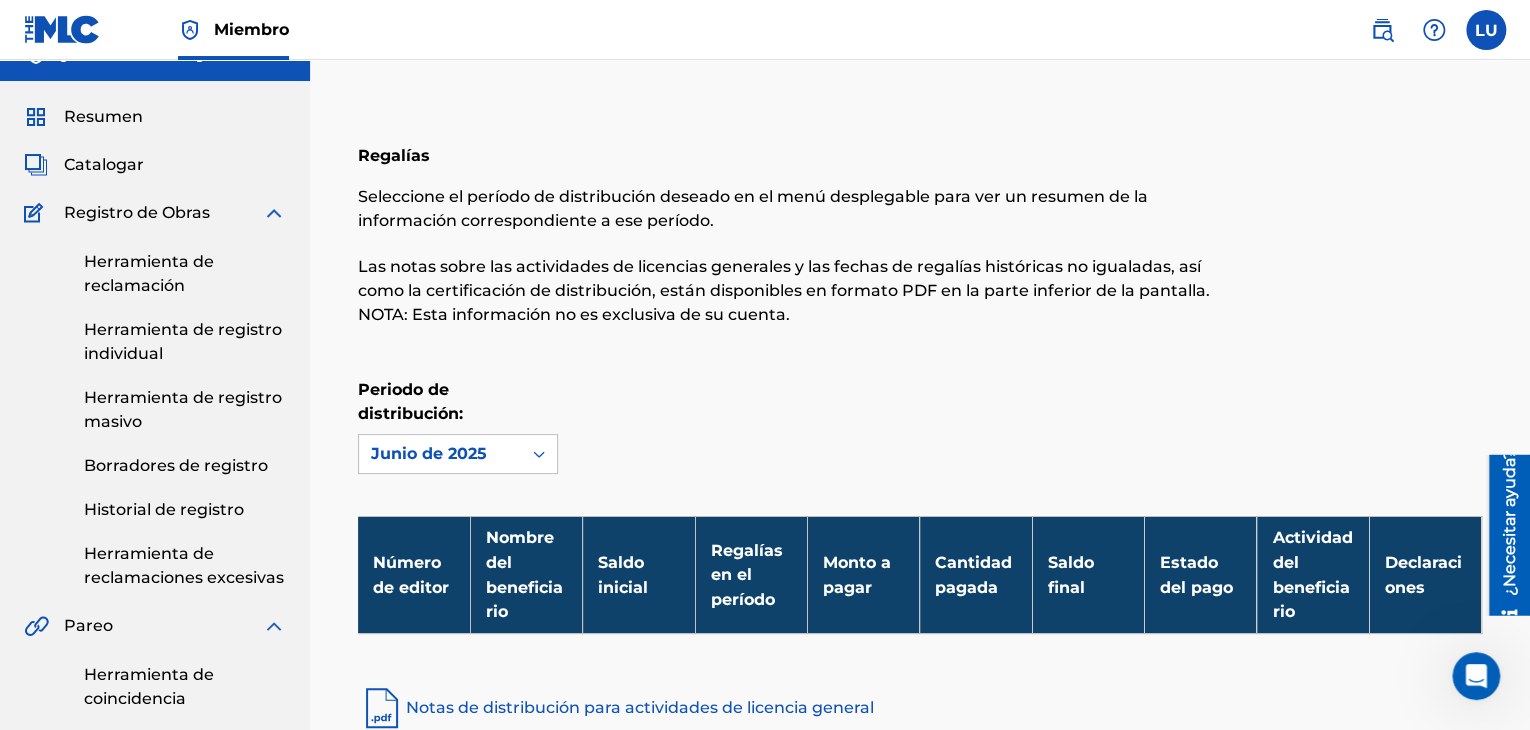 scroll, scrollTop: 0, scrollLeft: 0, axis: both 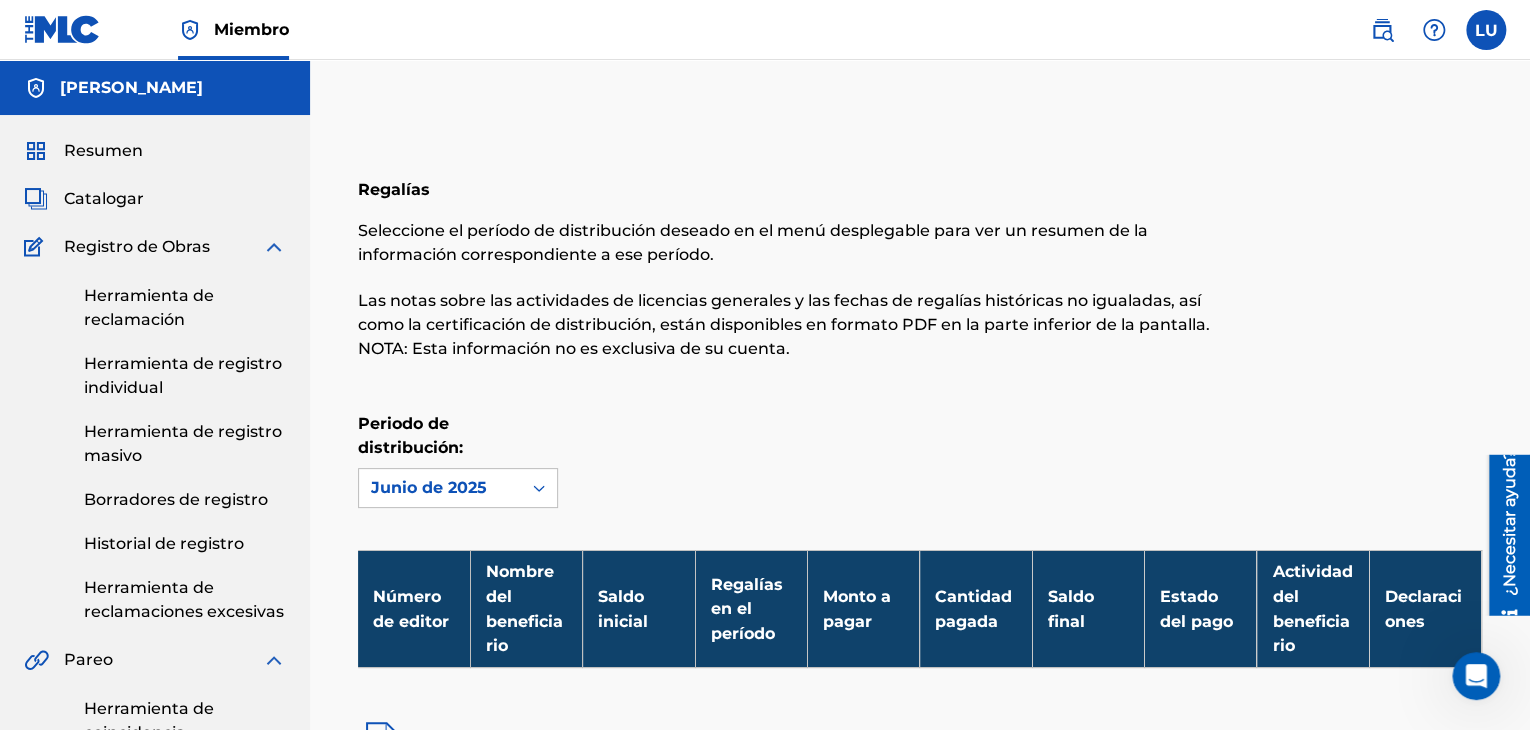 click at bounding box center (37, 247) 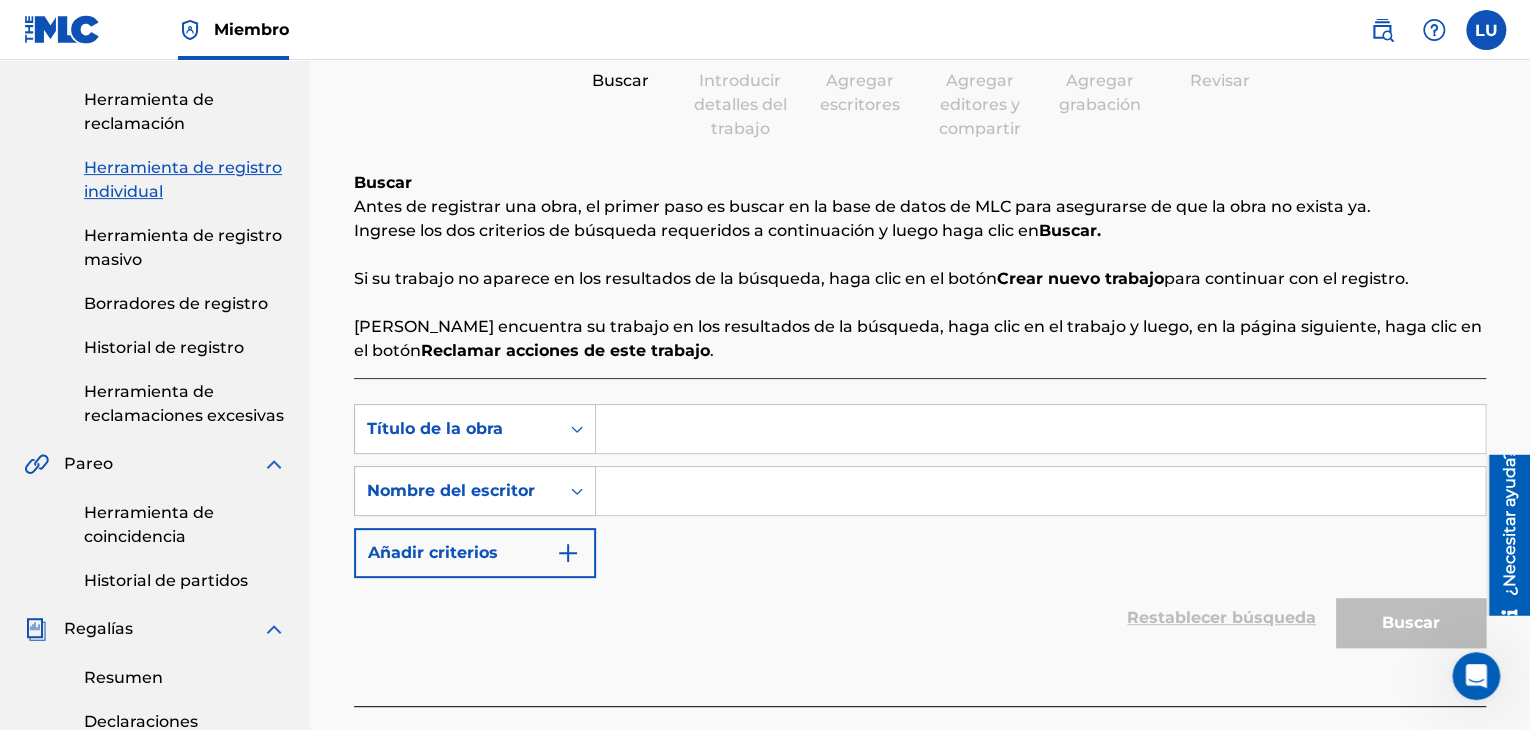 scroll, scrollTop: 200, scrollLeft: 0, axis: vertical 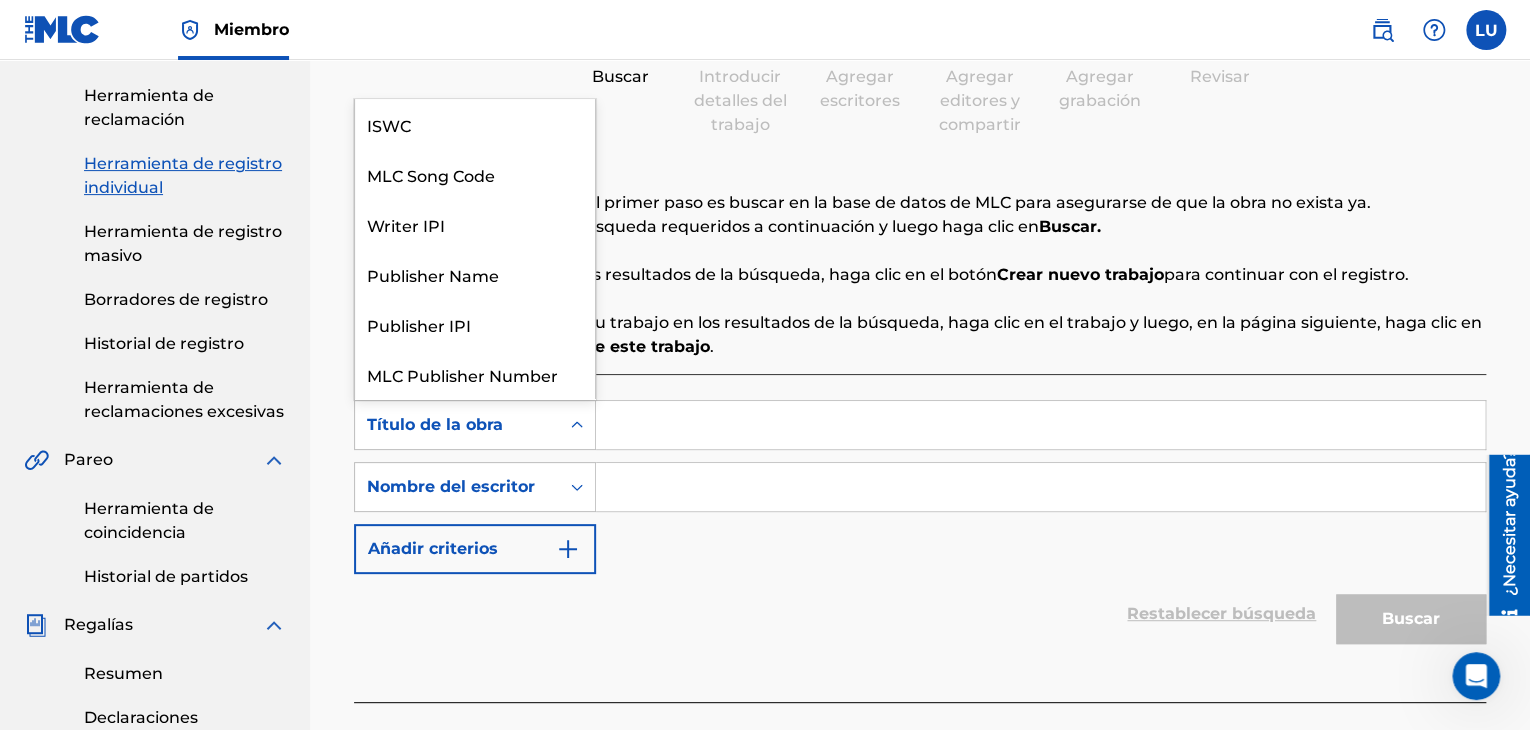 click 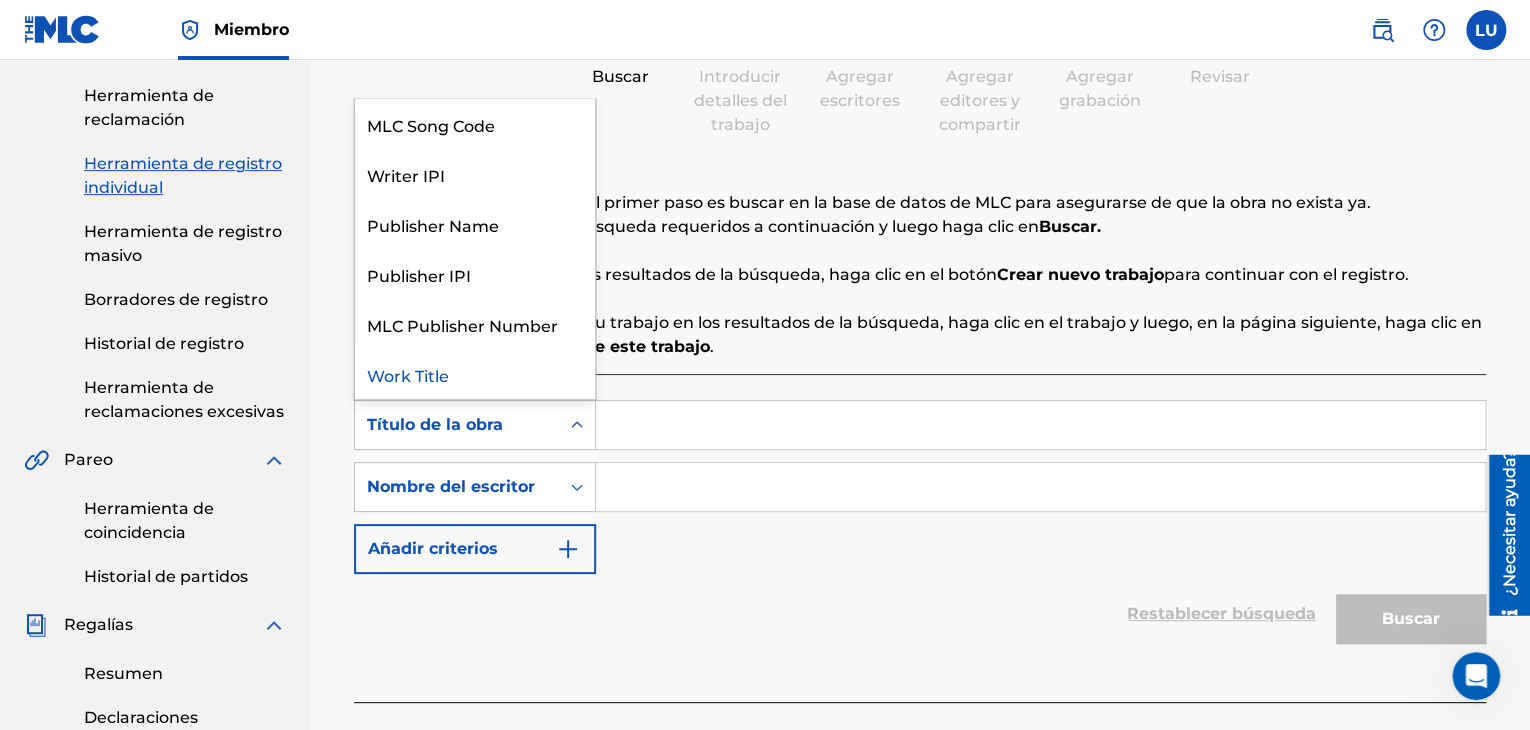 click at bounding box center (1040, 425) 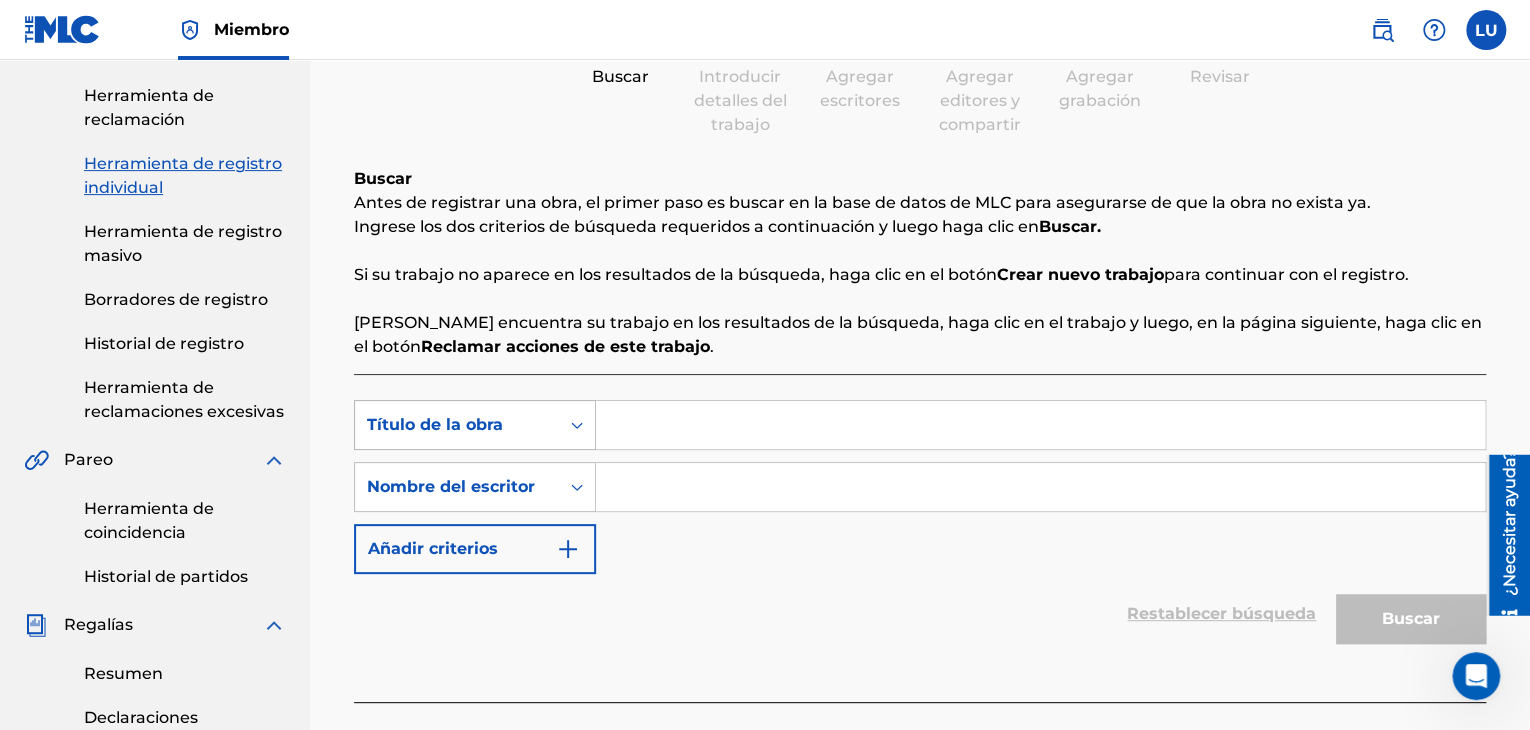 click 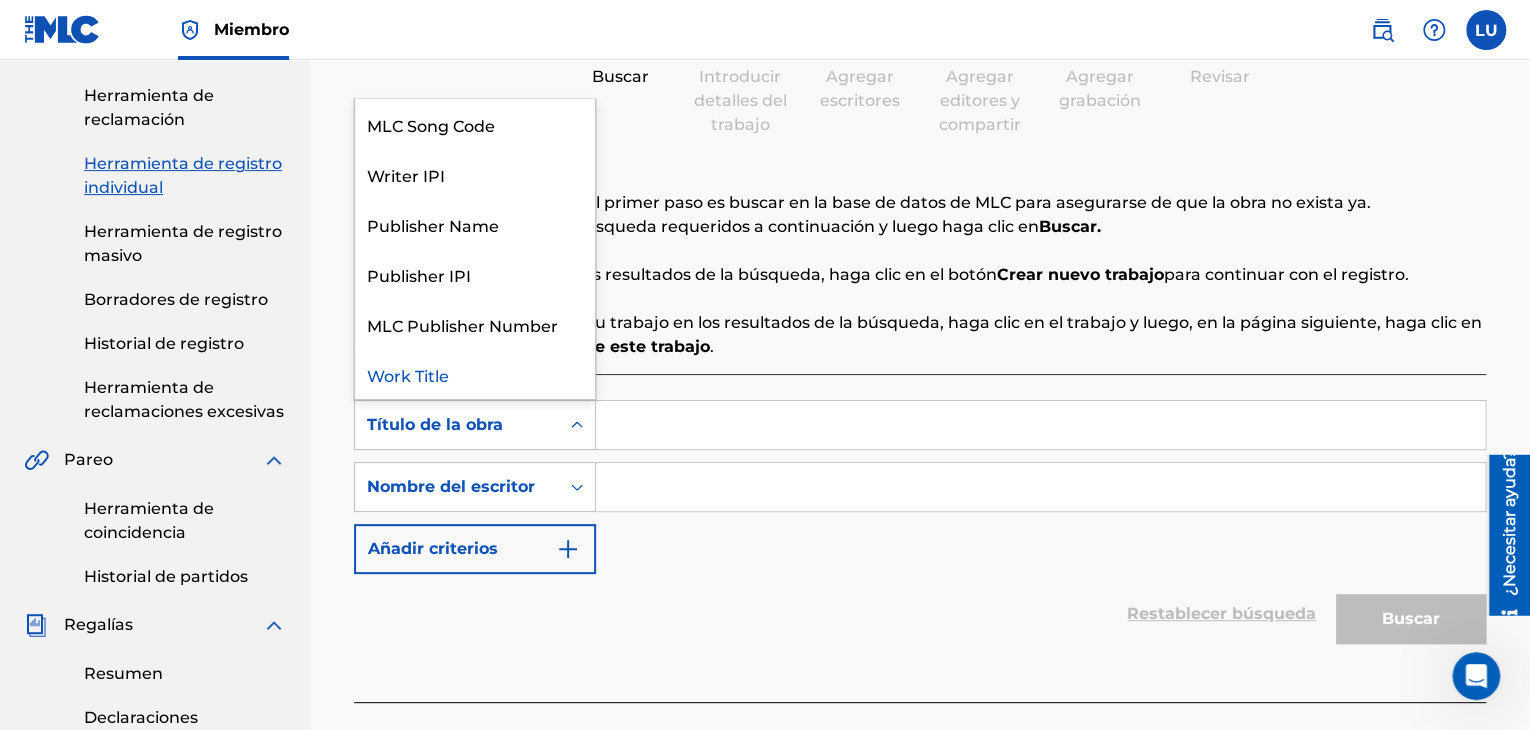 scroll, scrollTop: 0, scrollLeft: 0, axis: both 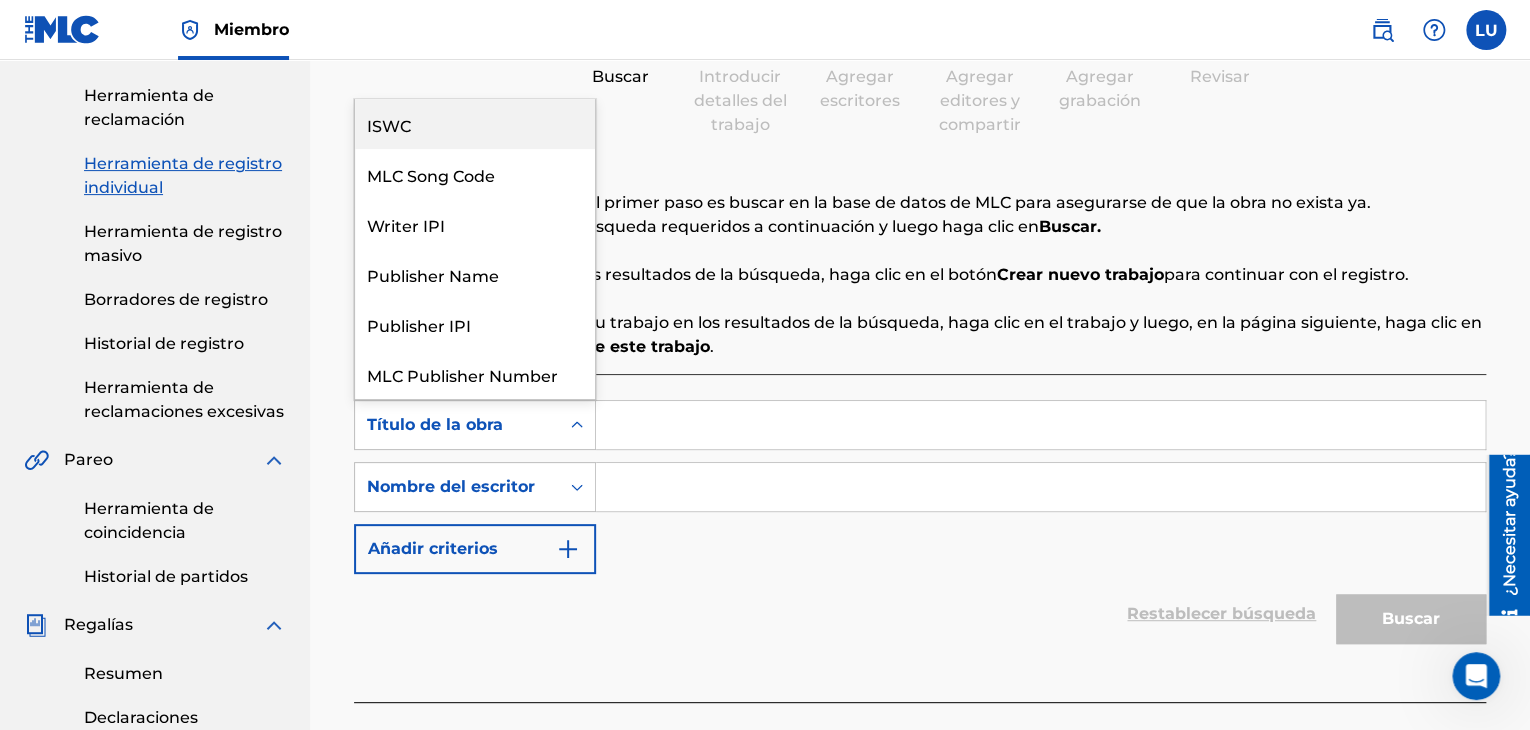 click on "ISWC" at bounding box center [475, 124] 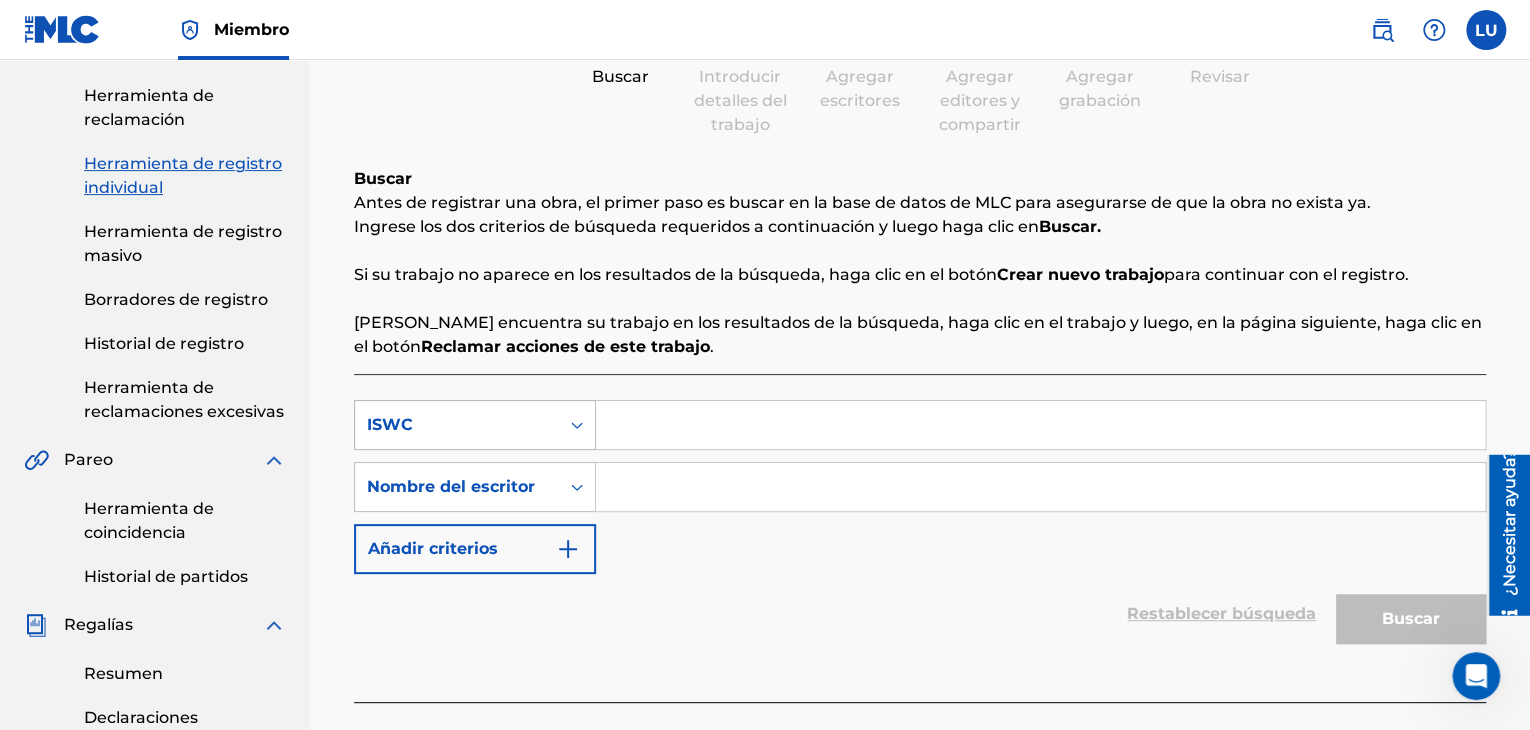 click 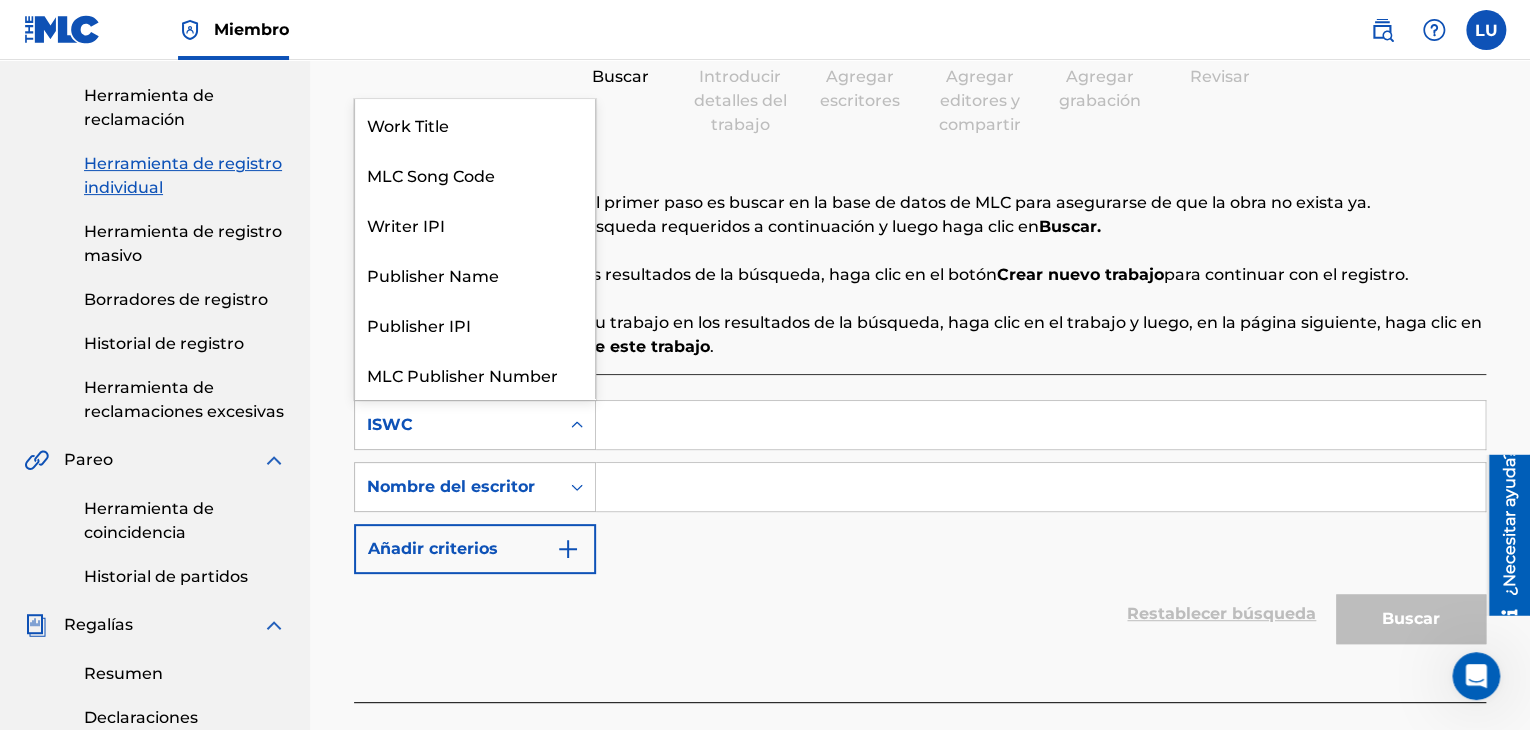 scroll, scrollTop: 50, scrollLeft: 0, axis: vertical 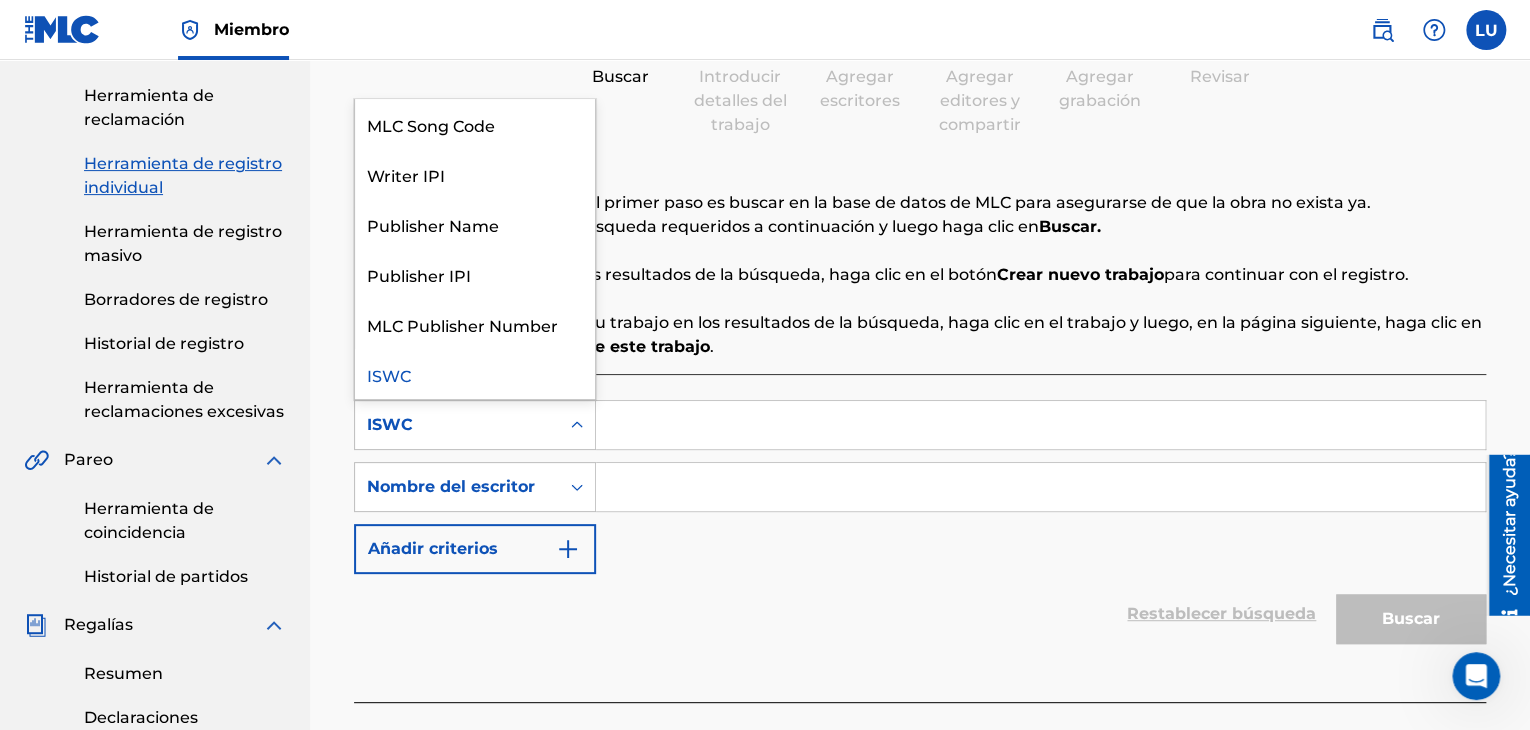 click at bounding box center [1040, 425] 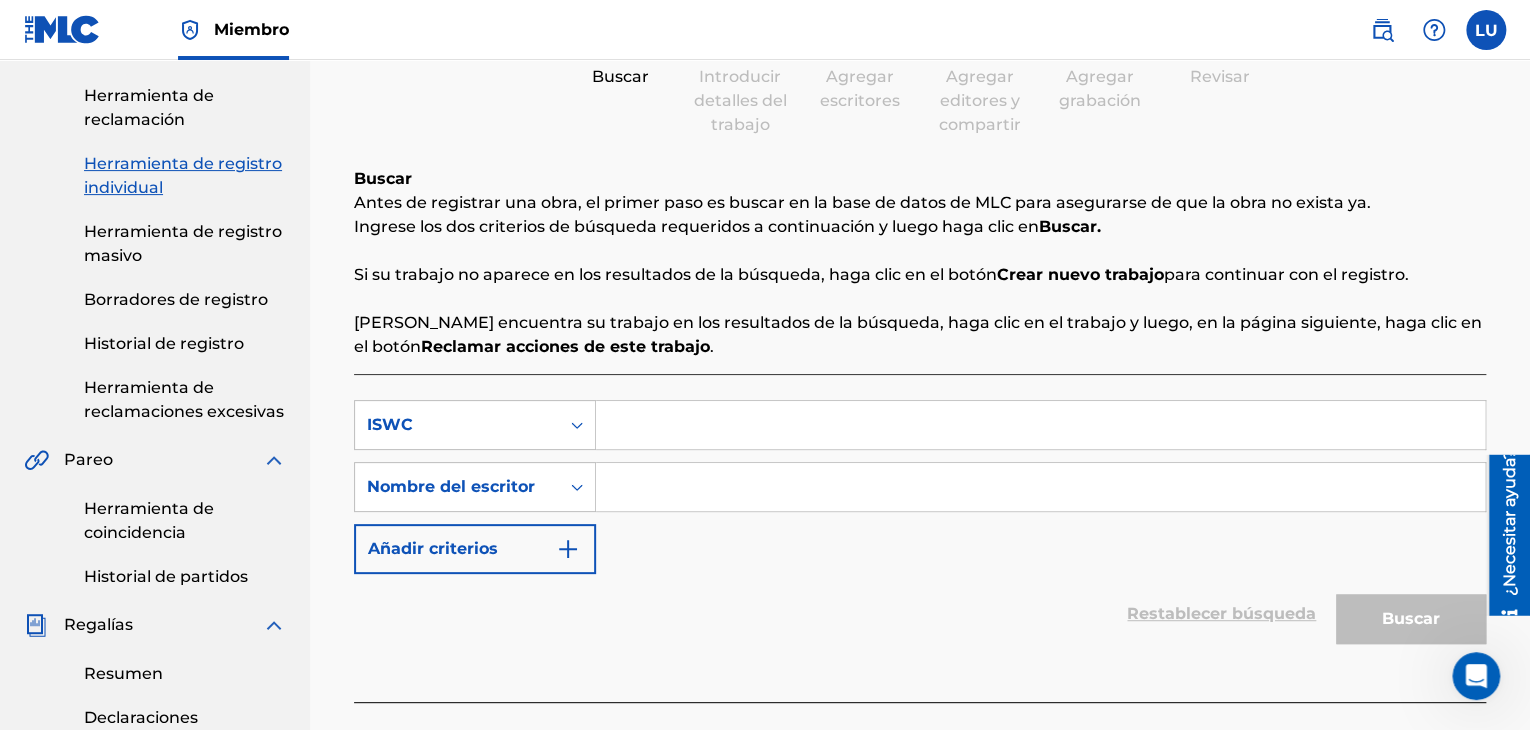 paste on "T3268000386" 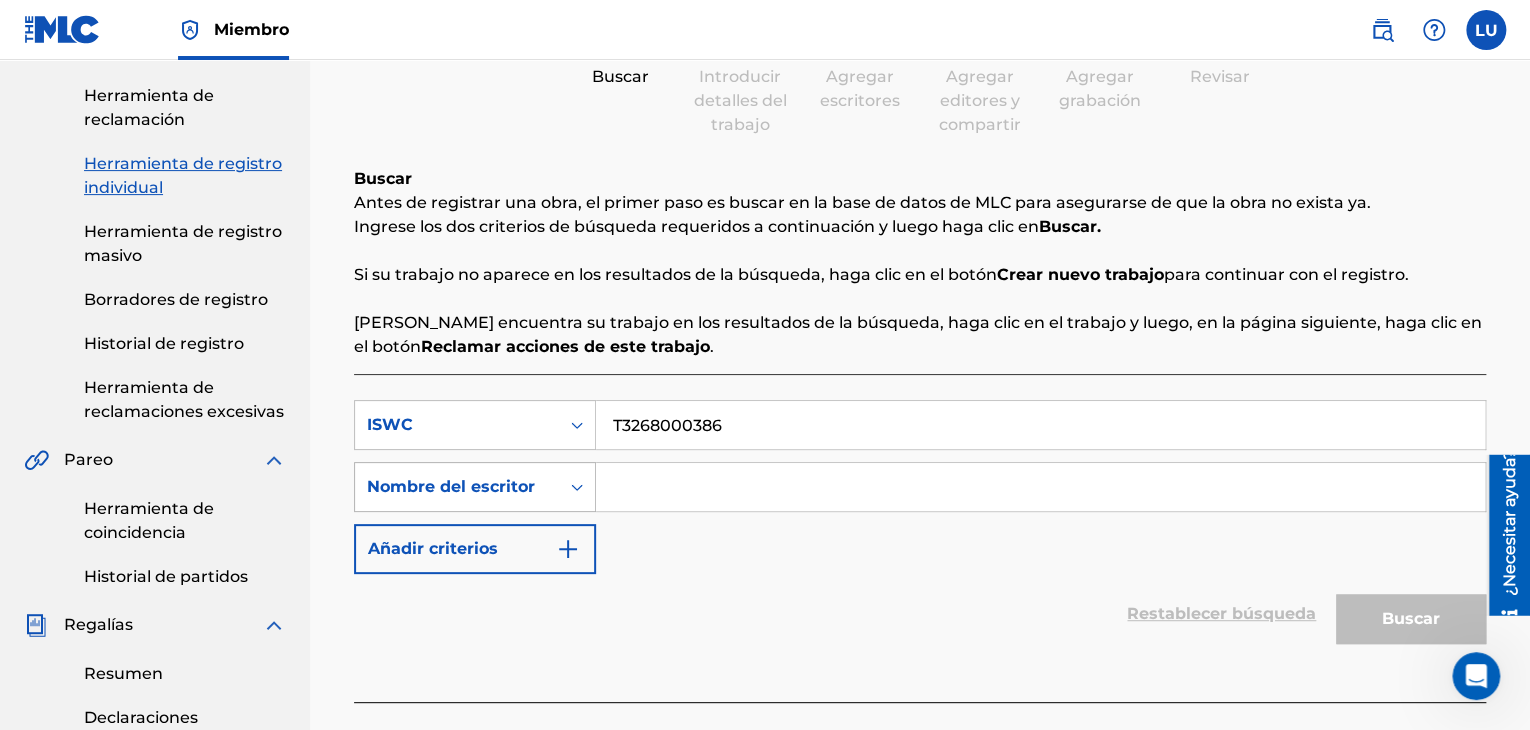 type on "T3268000386" 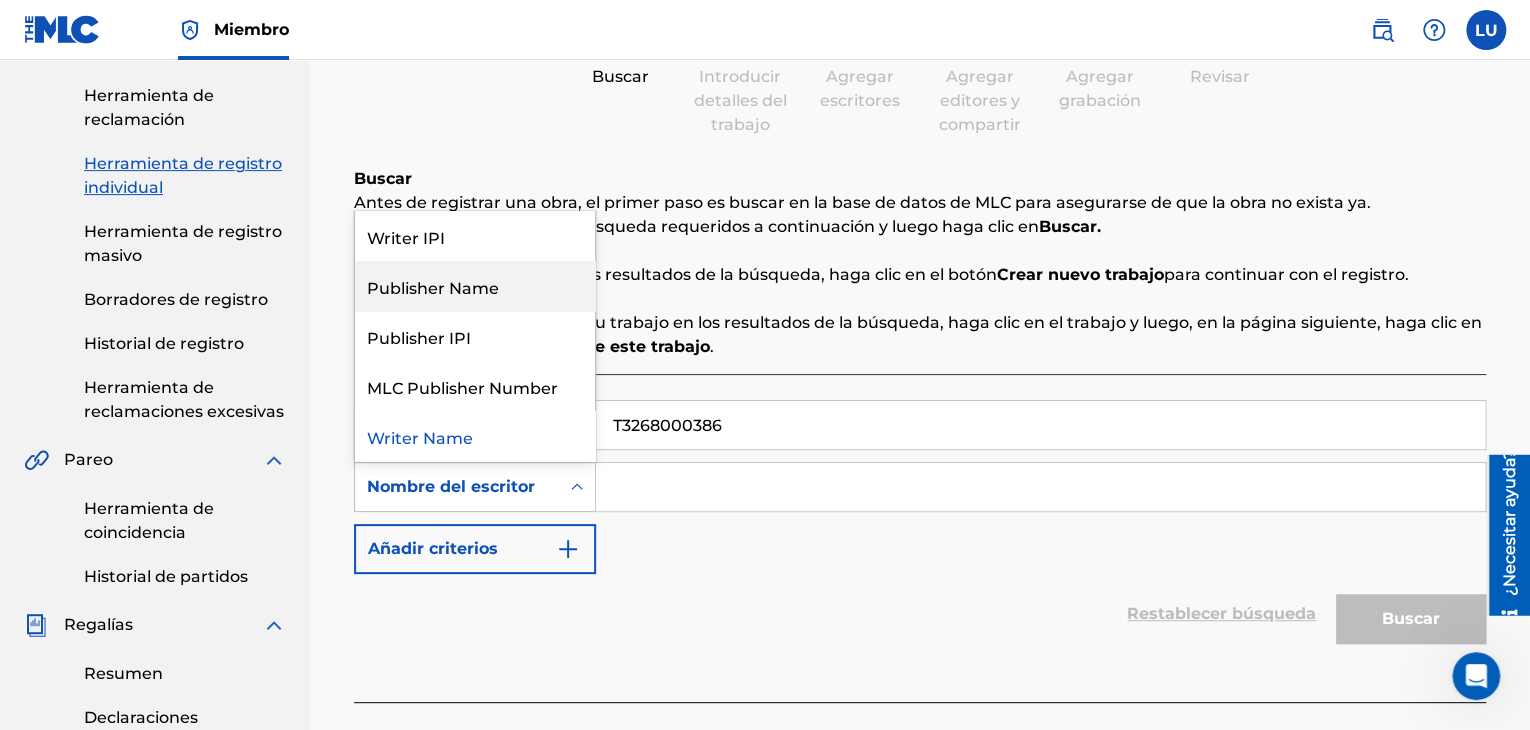 click on "Publisher Name" at bounding box center (475, 286) 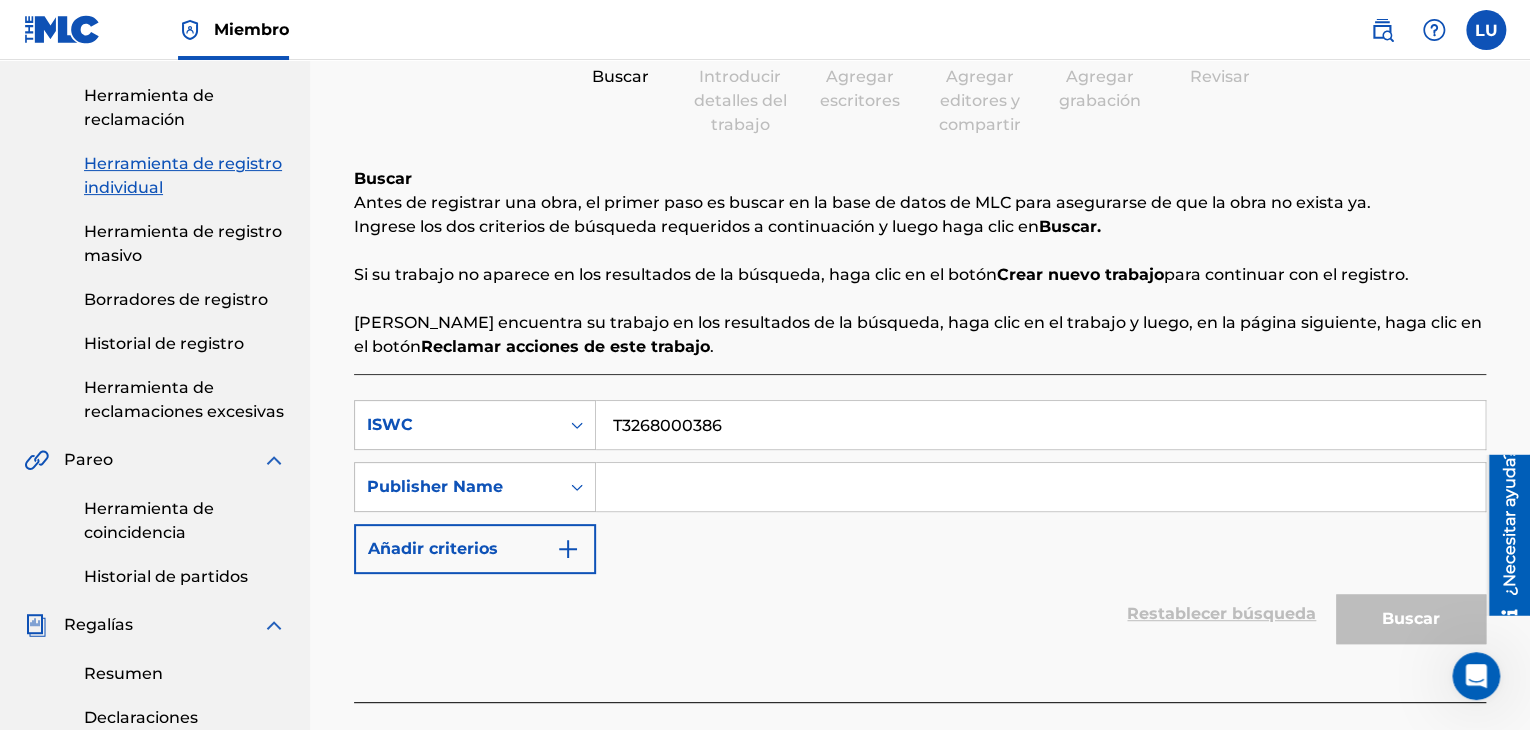 click at bounding box center (1040, 487) 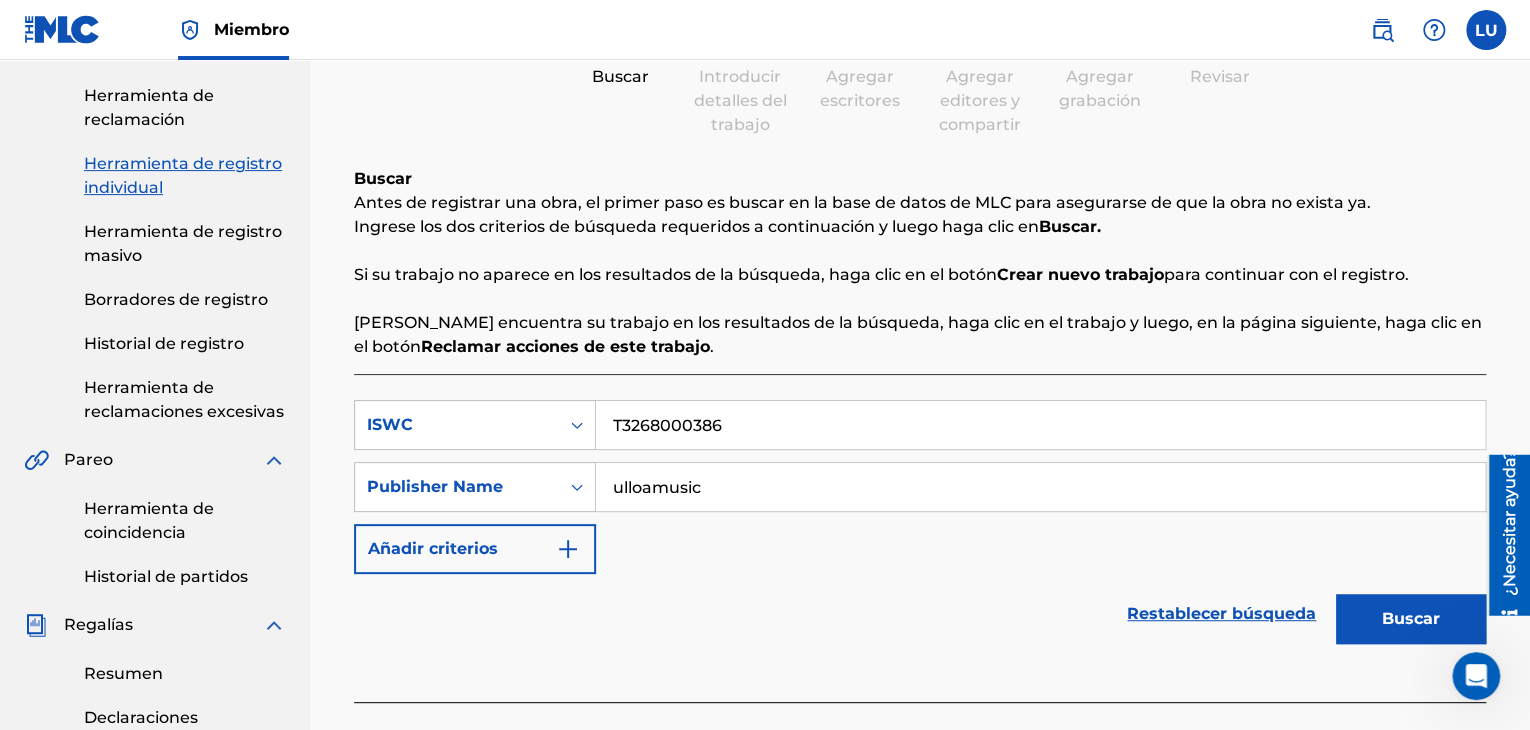 type on "ulloamusic" 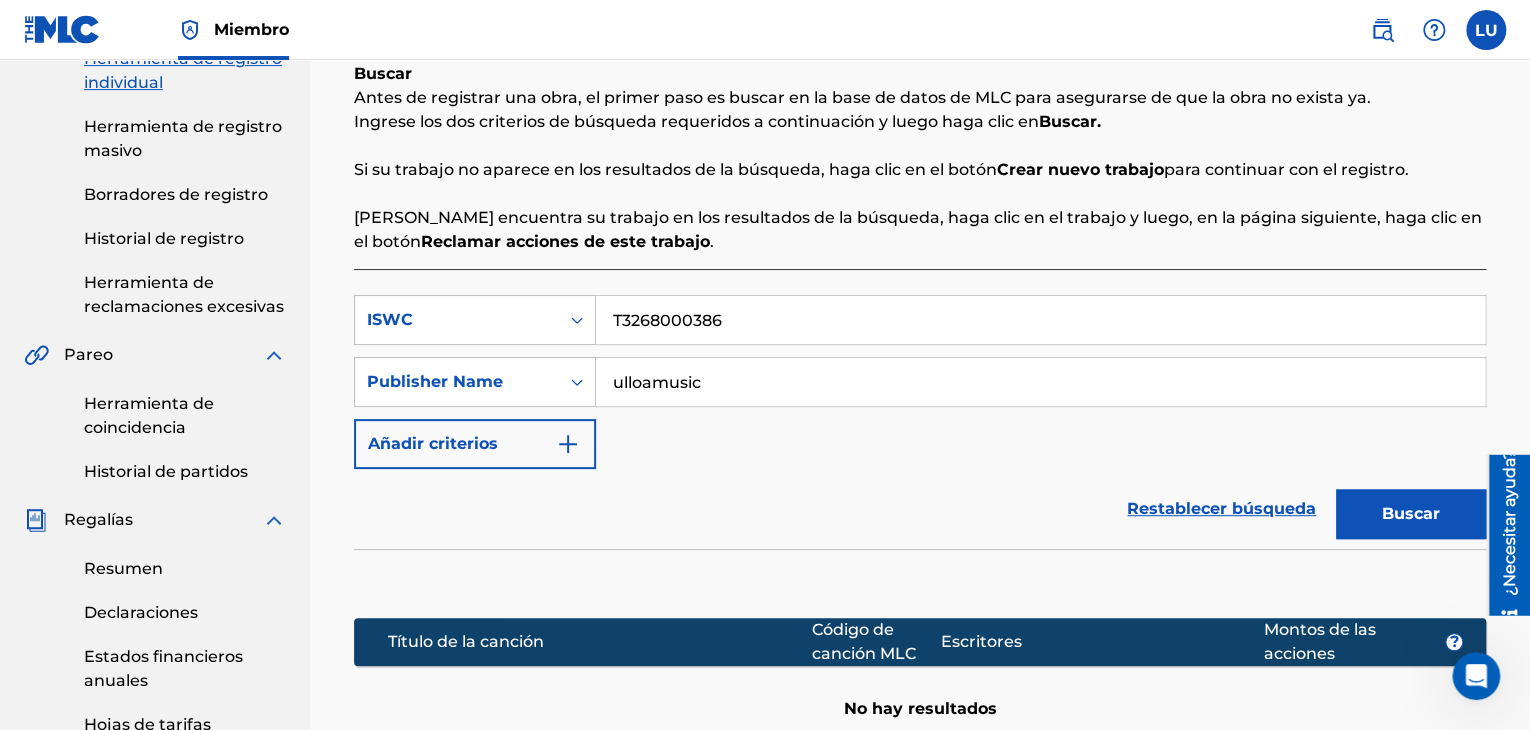 scroll, scrollTop: 563, scrollLeft: 0, axis: vertical 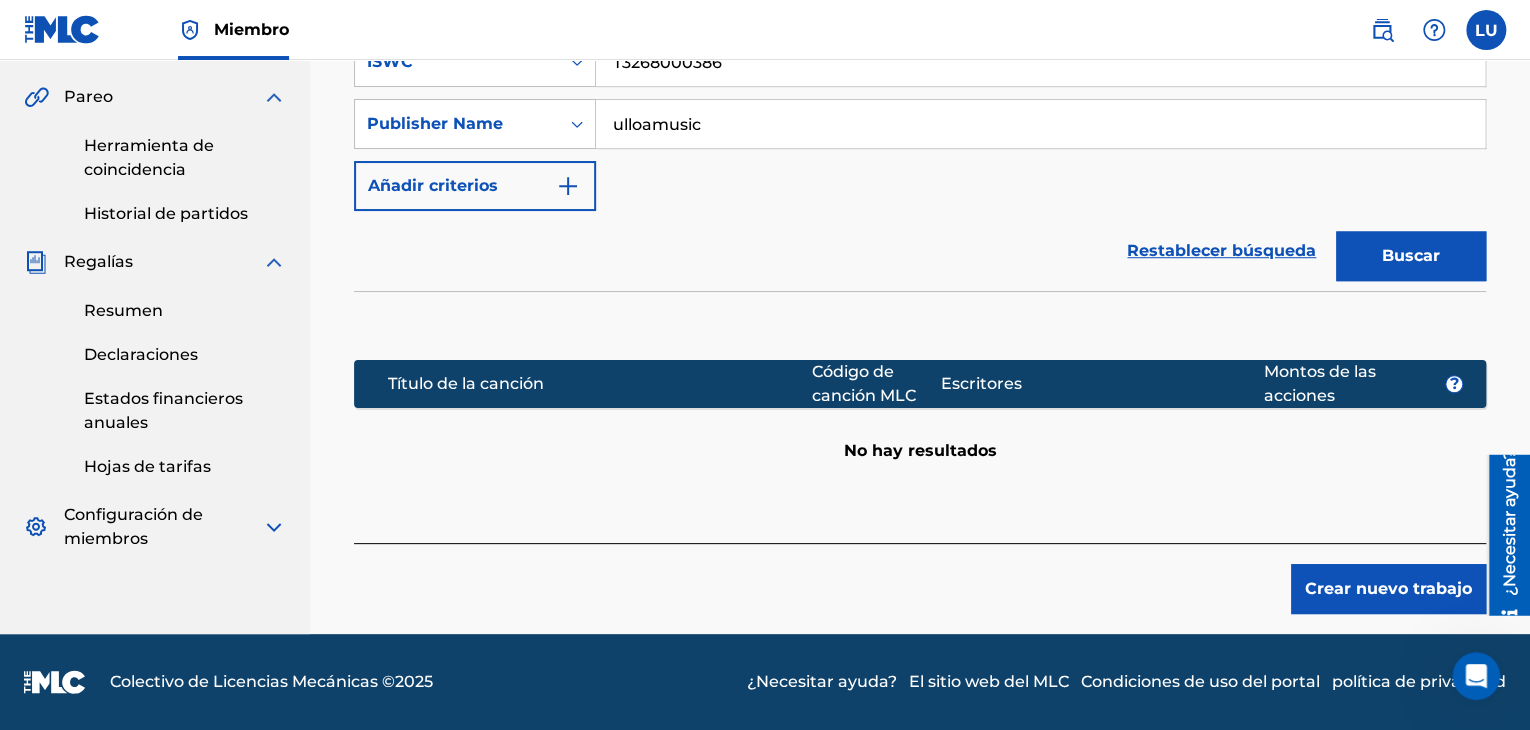 click on "Crear nuevo trabajo" at bounding box center (1388, 589) 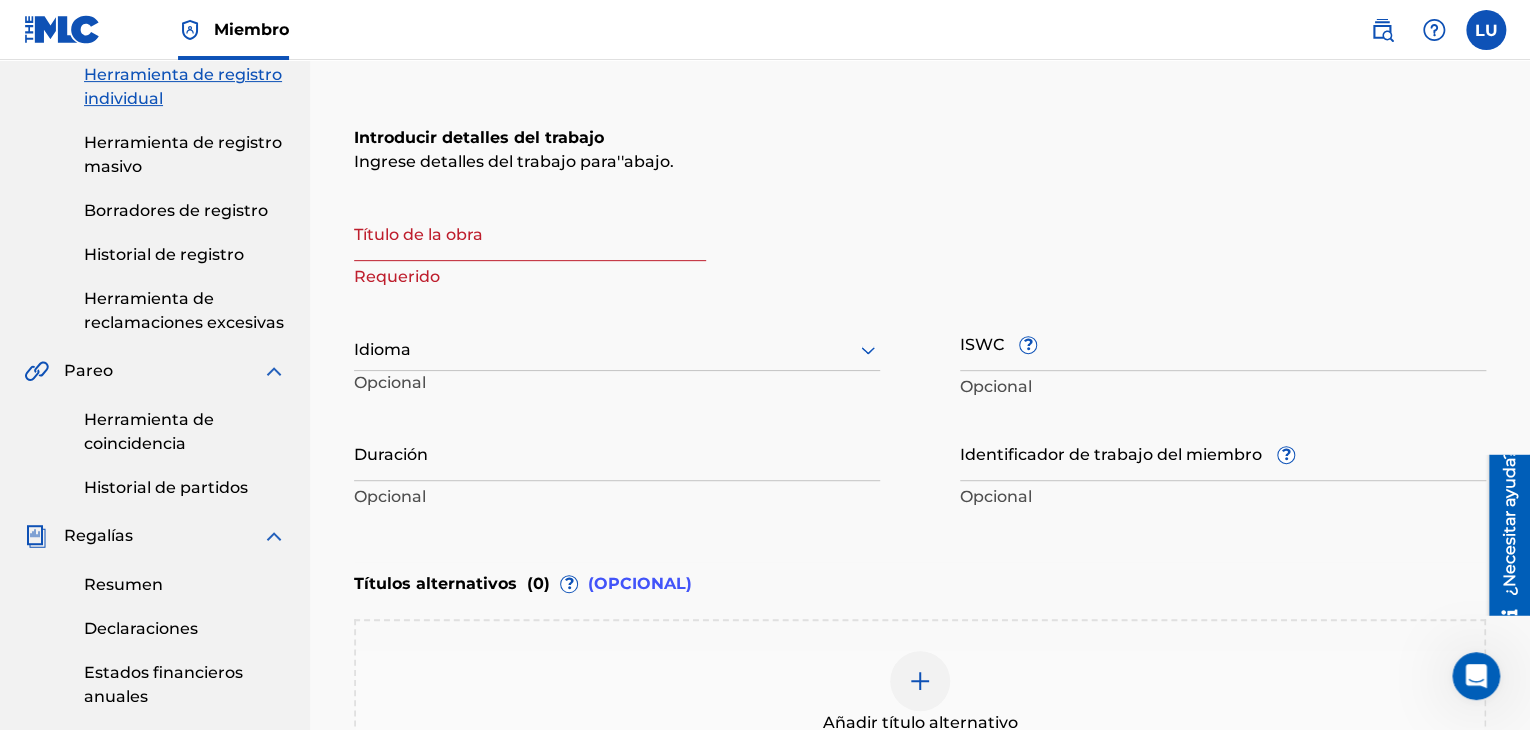 scroll, scrollTop: 261, scrollLeft: 0, axis: vertical 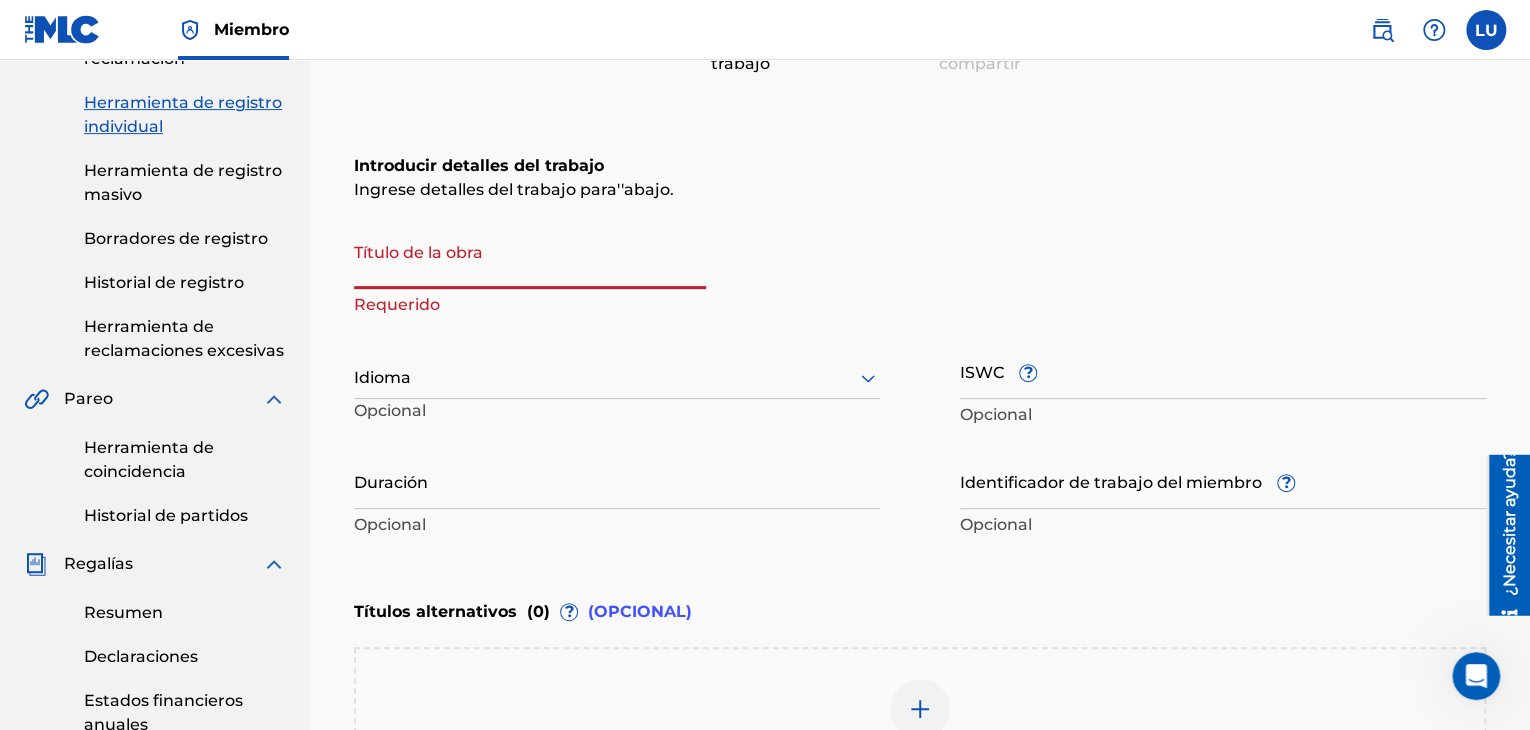 click on "Título de la obra" at bounding box center [530, 260] 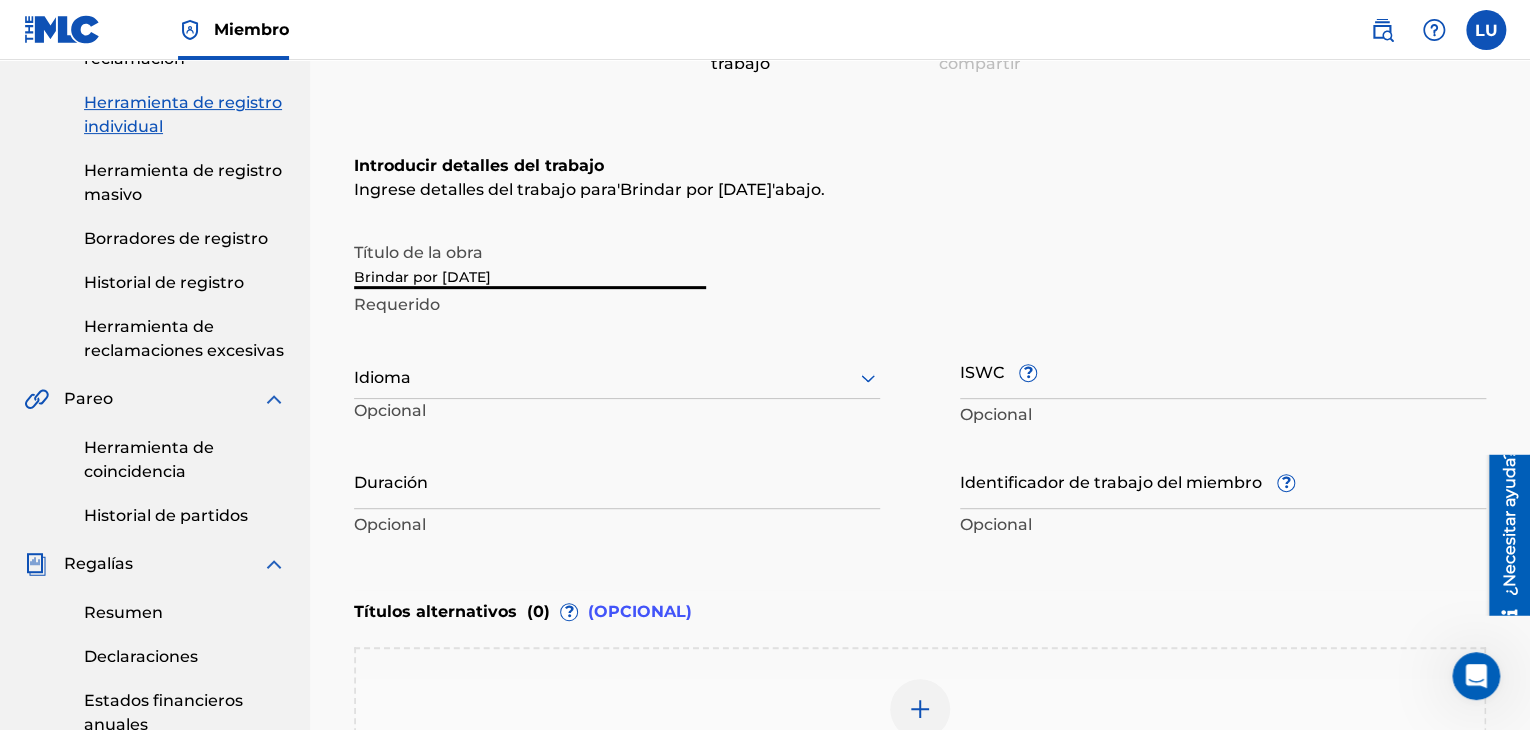 type on "Brindar por [DATE]" 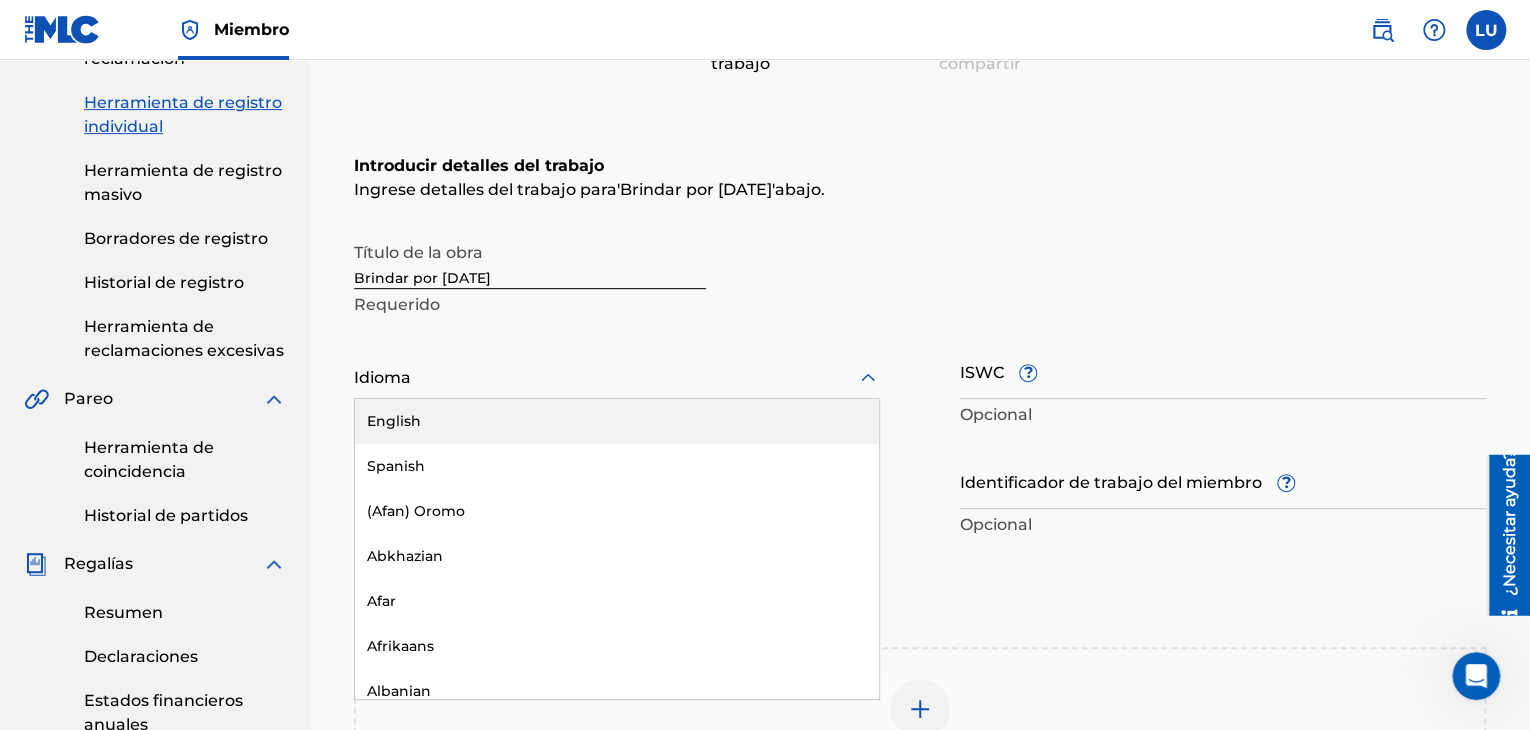 click at bounding box center [617, 377] 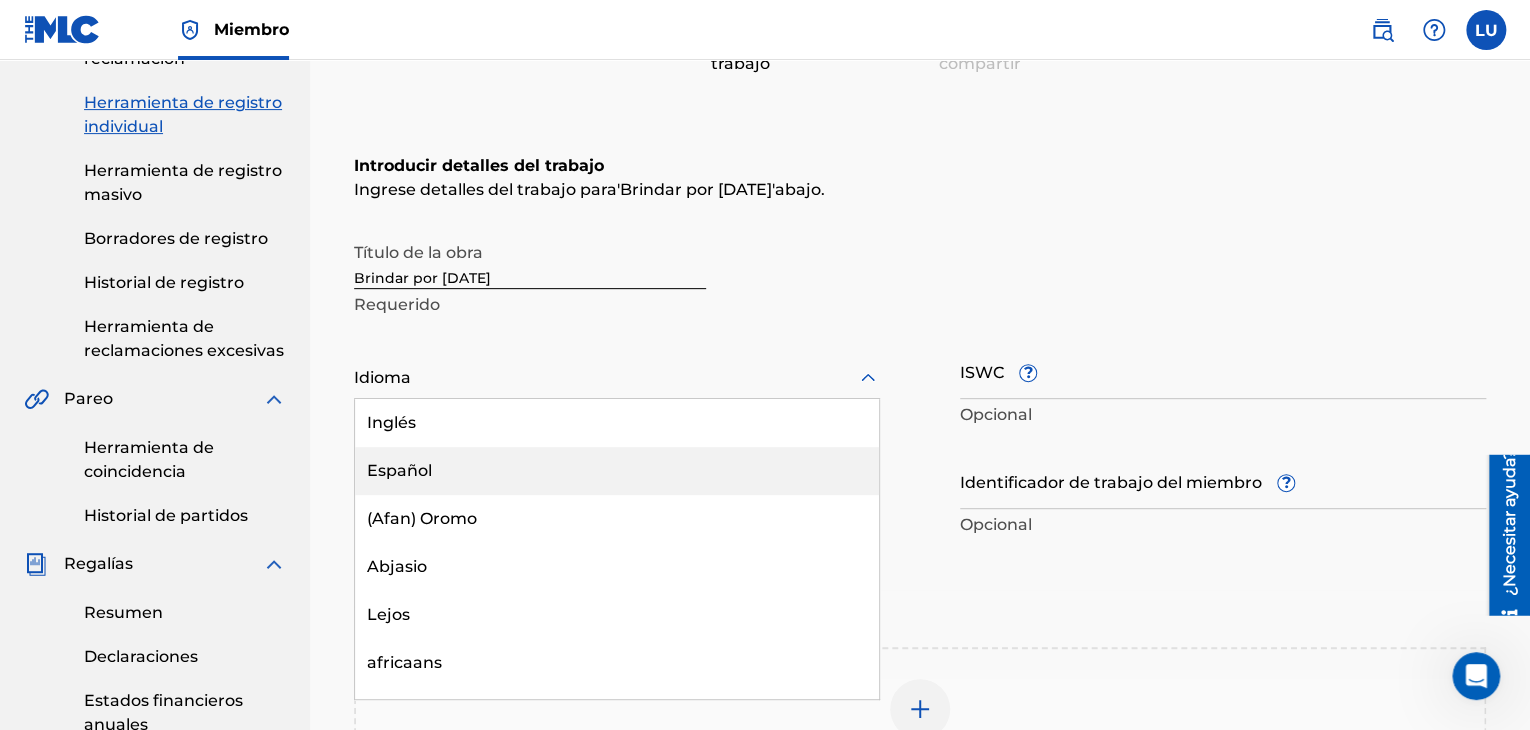 click on "Español" at bounding box center [617, 471] 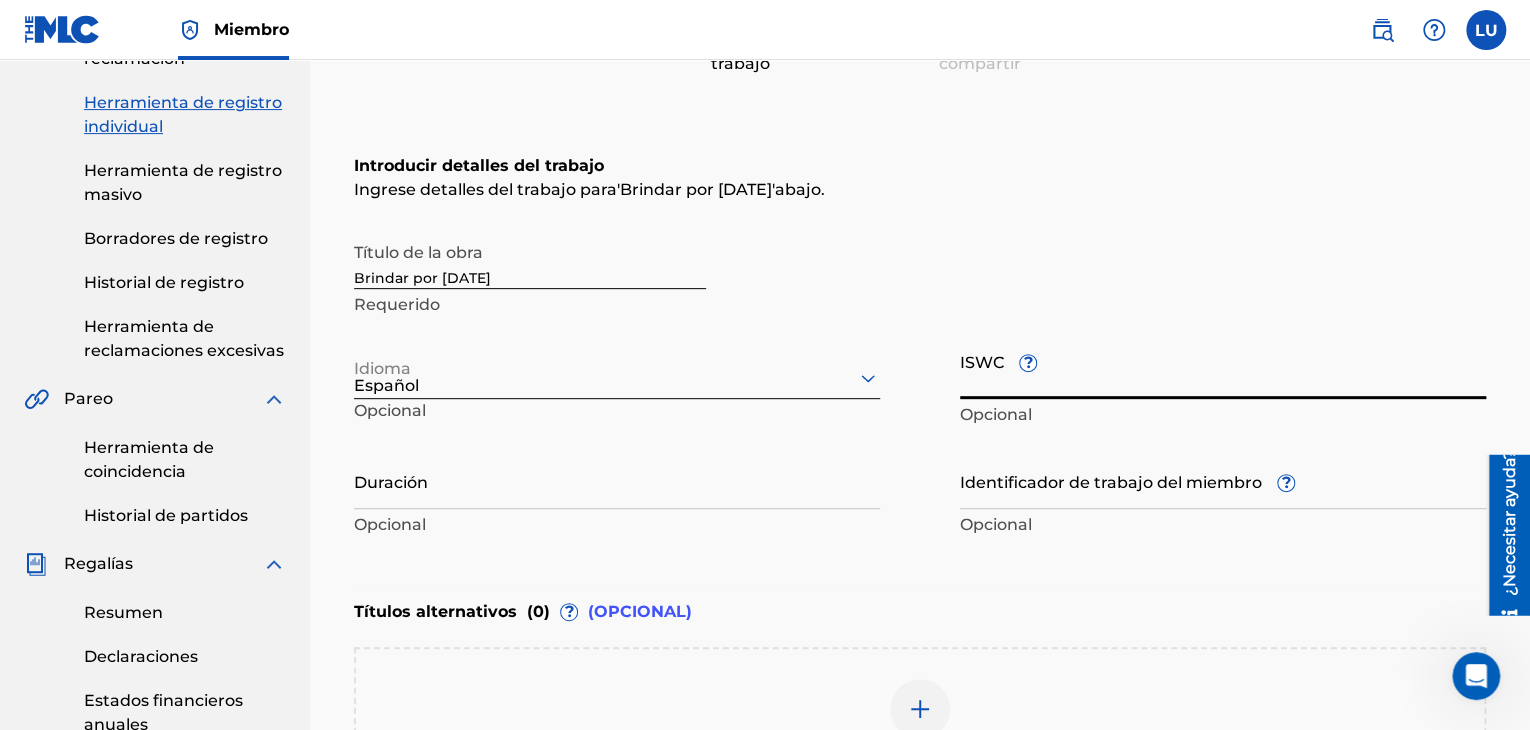 click on "ISWC   ?" at bounding box center [1223, 370] 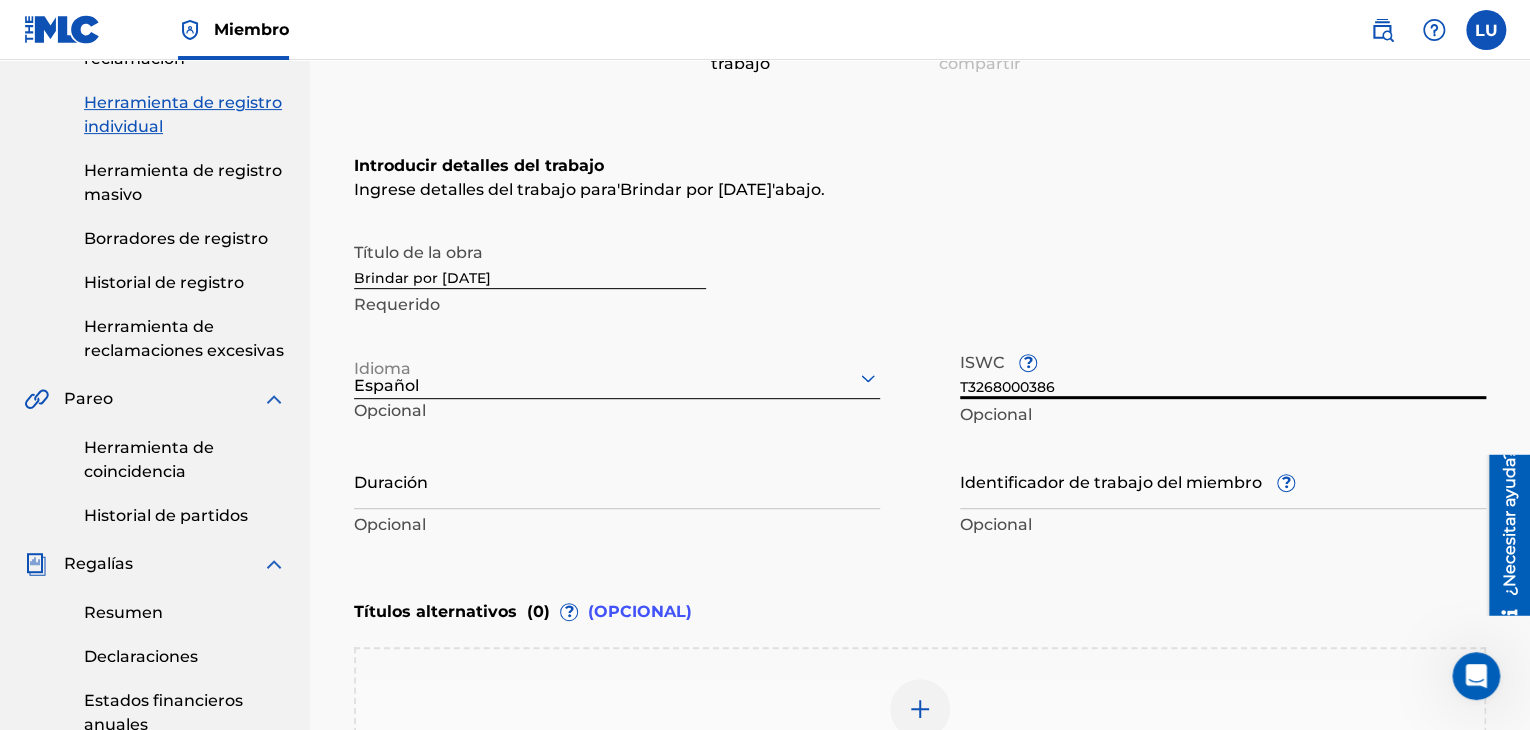 type on "T3268000386" 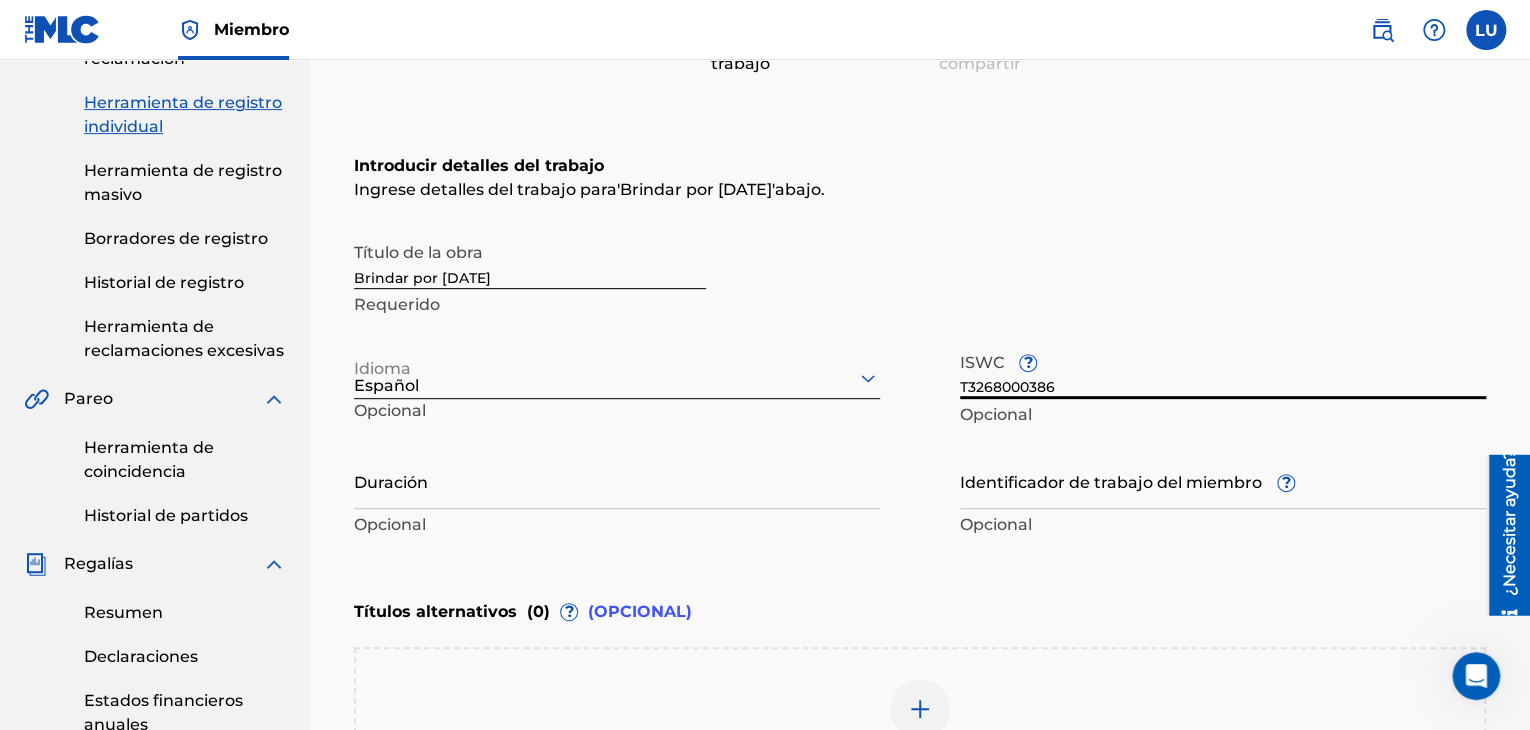 click on "Duración" at bounding box center [617, 480] 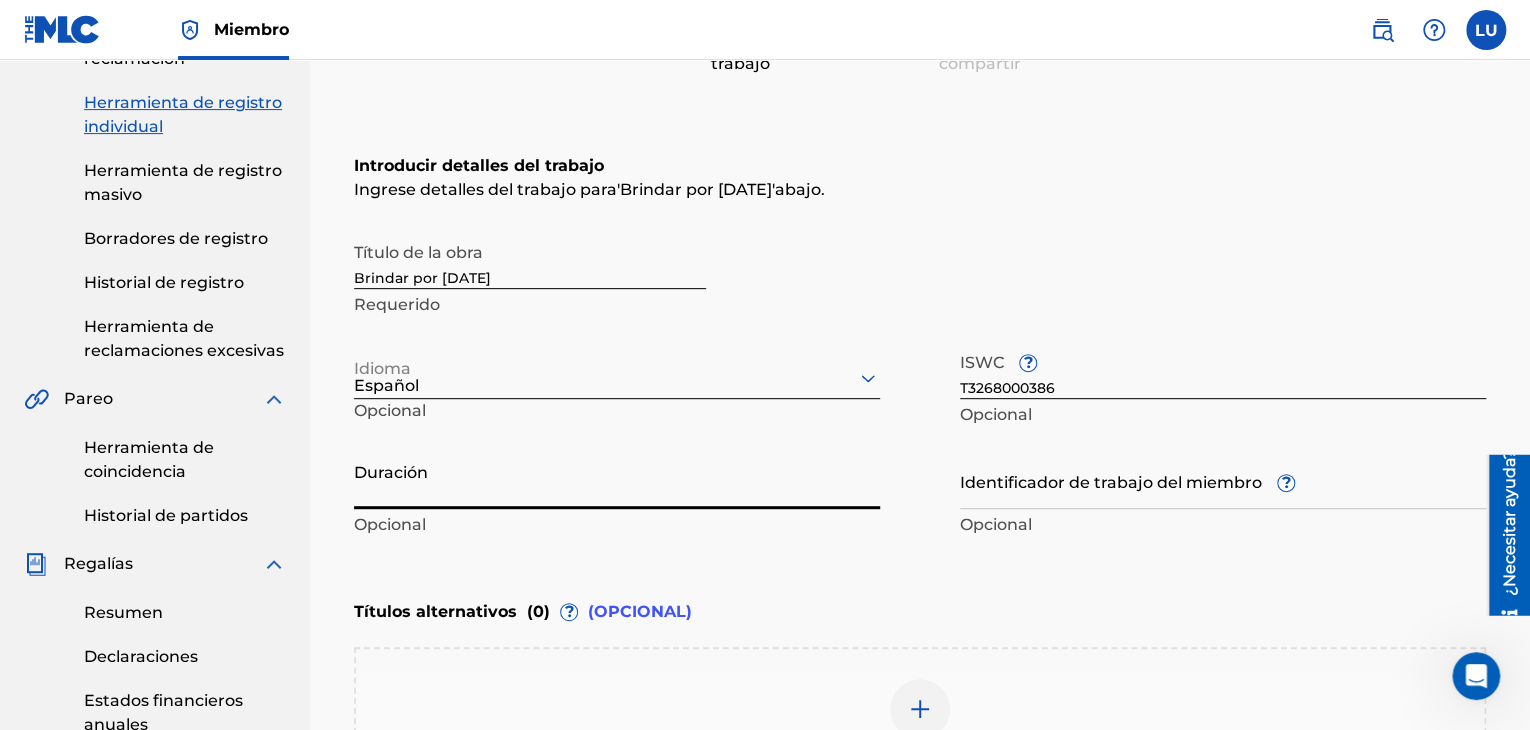 paste on "03:09" 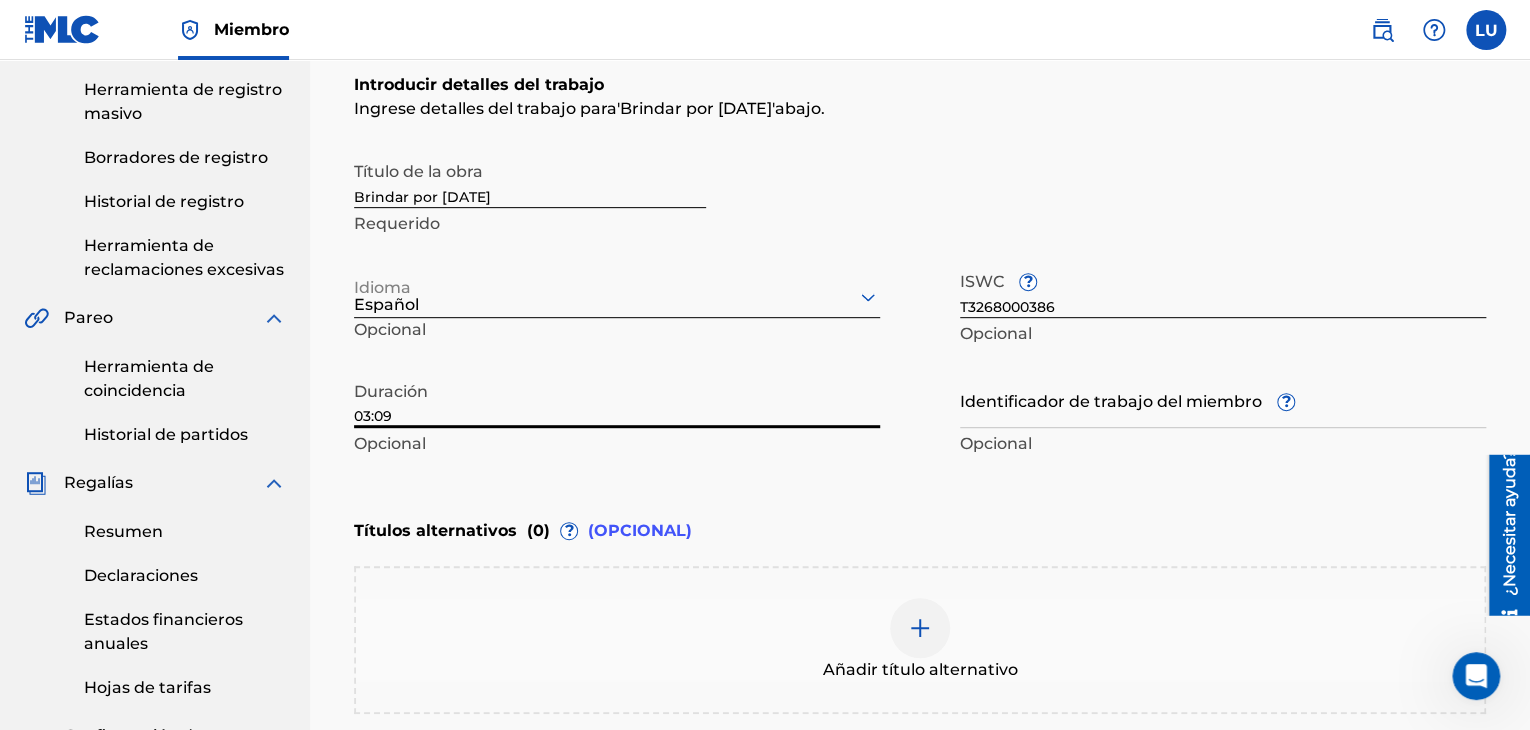scroll, scrollTop: 461, scrollLeft: 0, axis: vertical 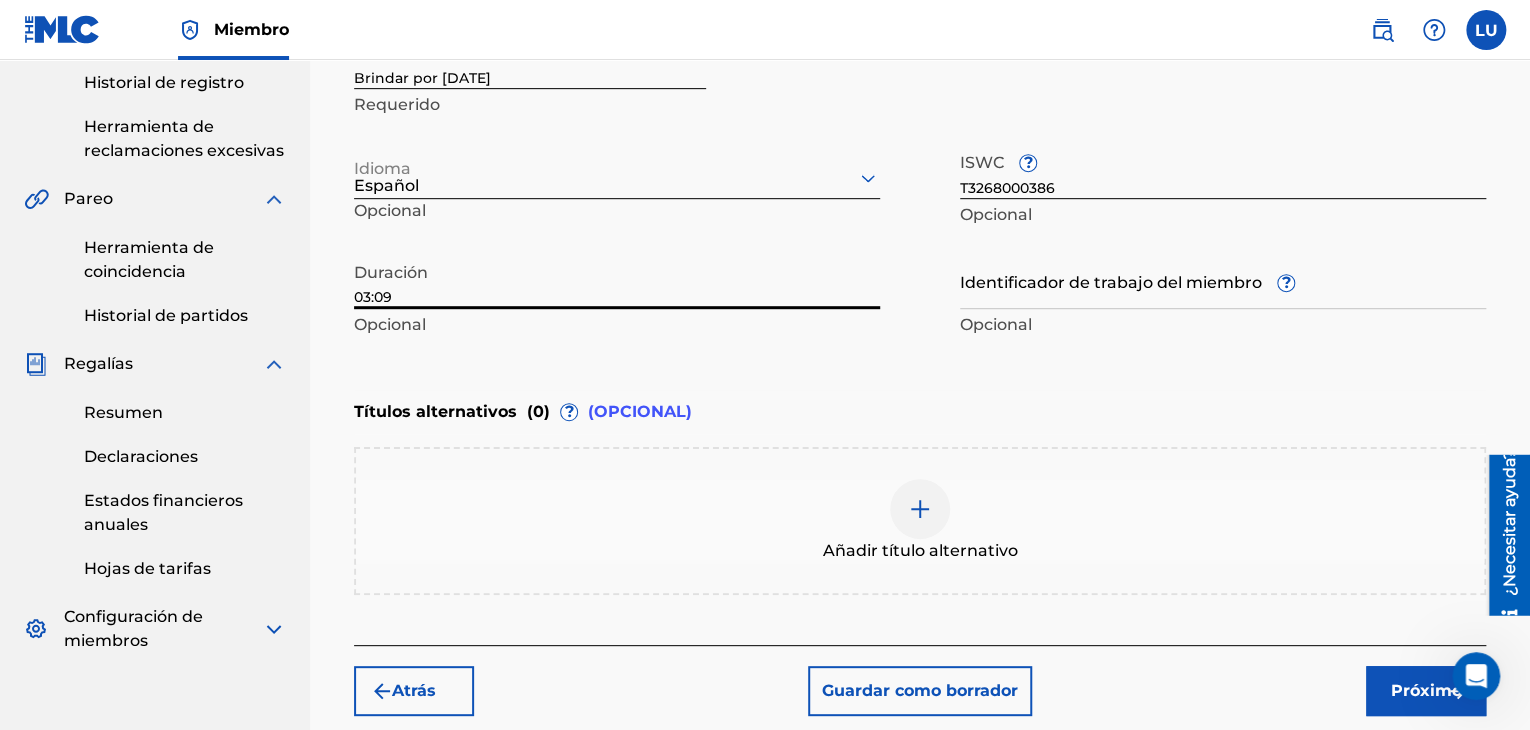 type on "03:09" 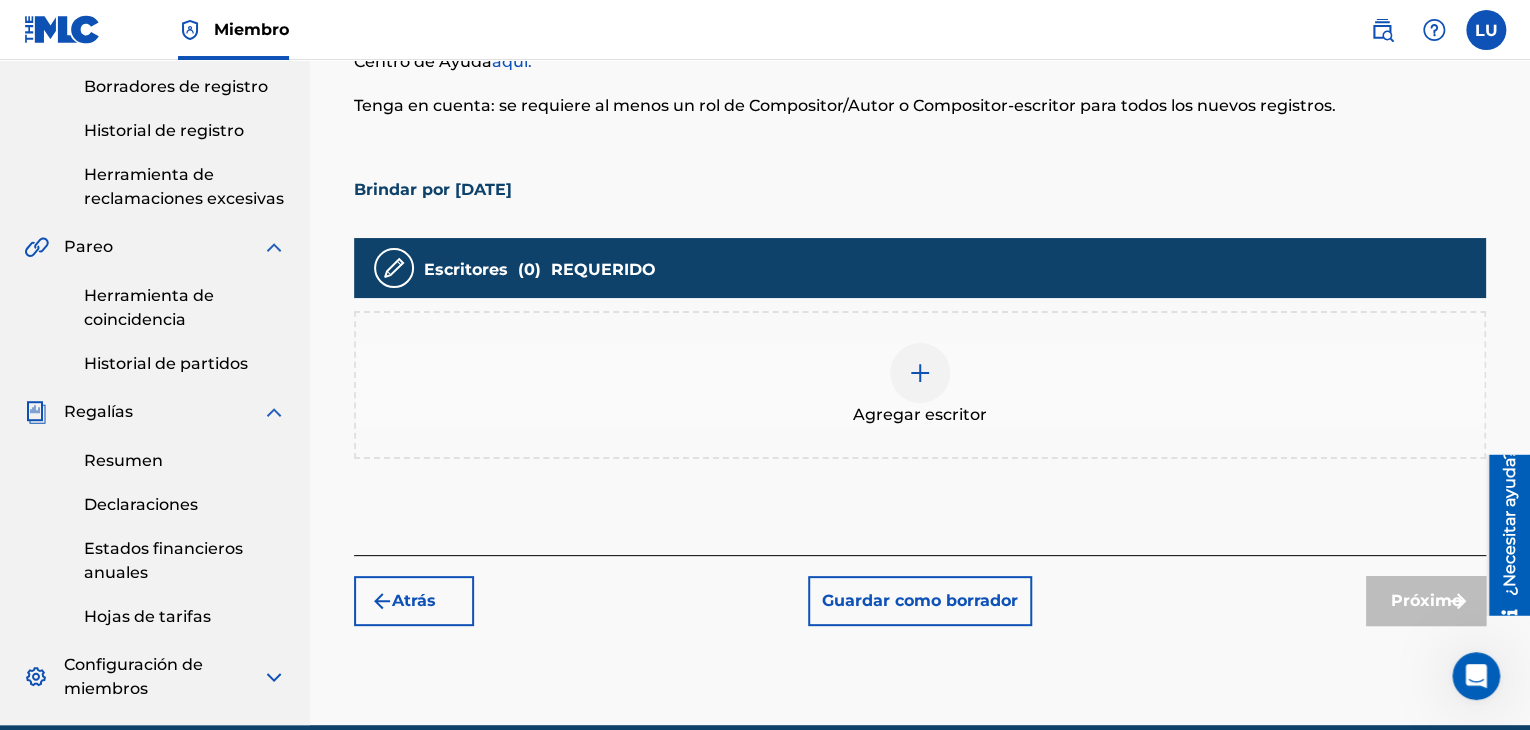 scroll, scrollTop: 304, scrollLeft: 0, axis: vertical 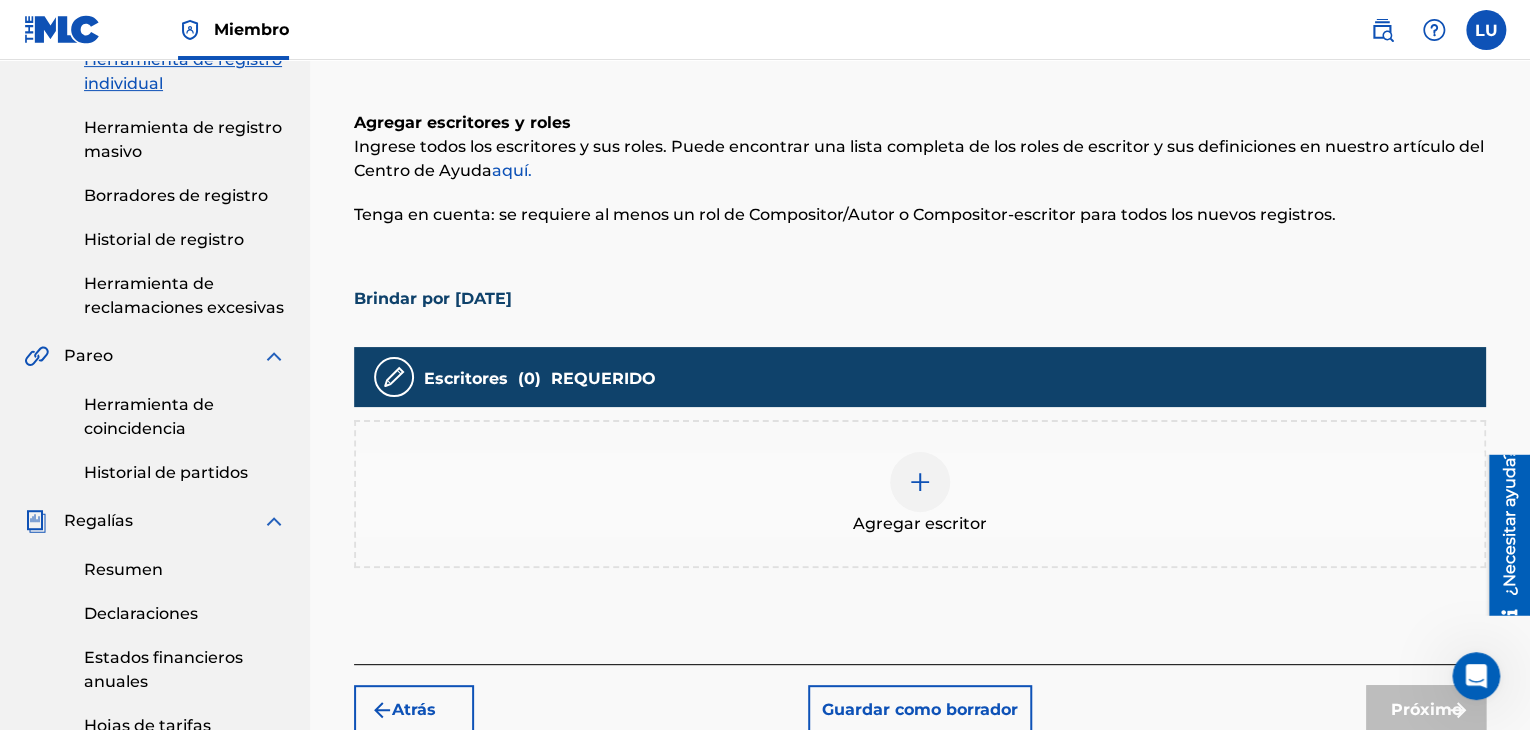 click at bounding box center (920, 482) 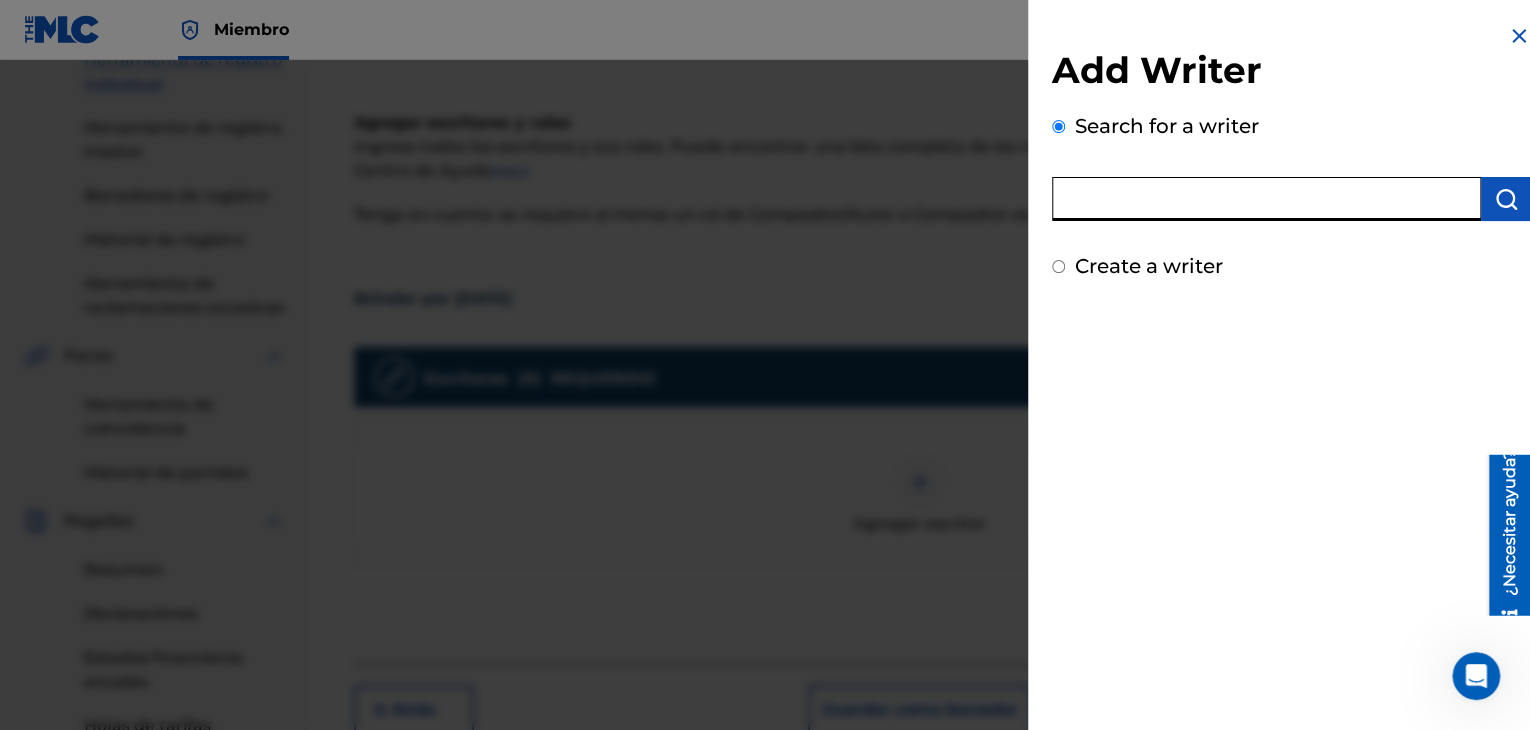 click at bounding box center (1266, 199) 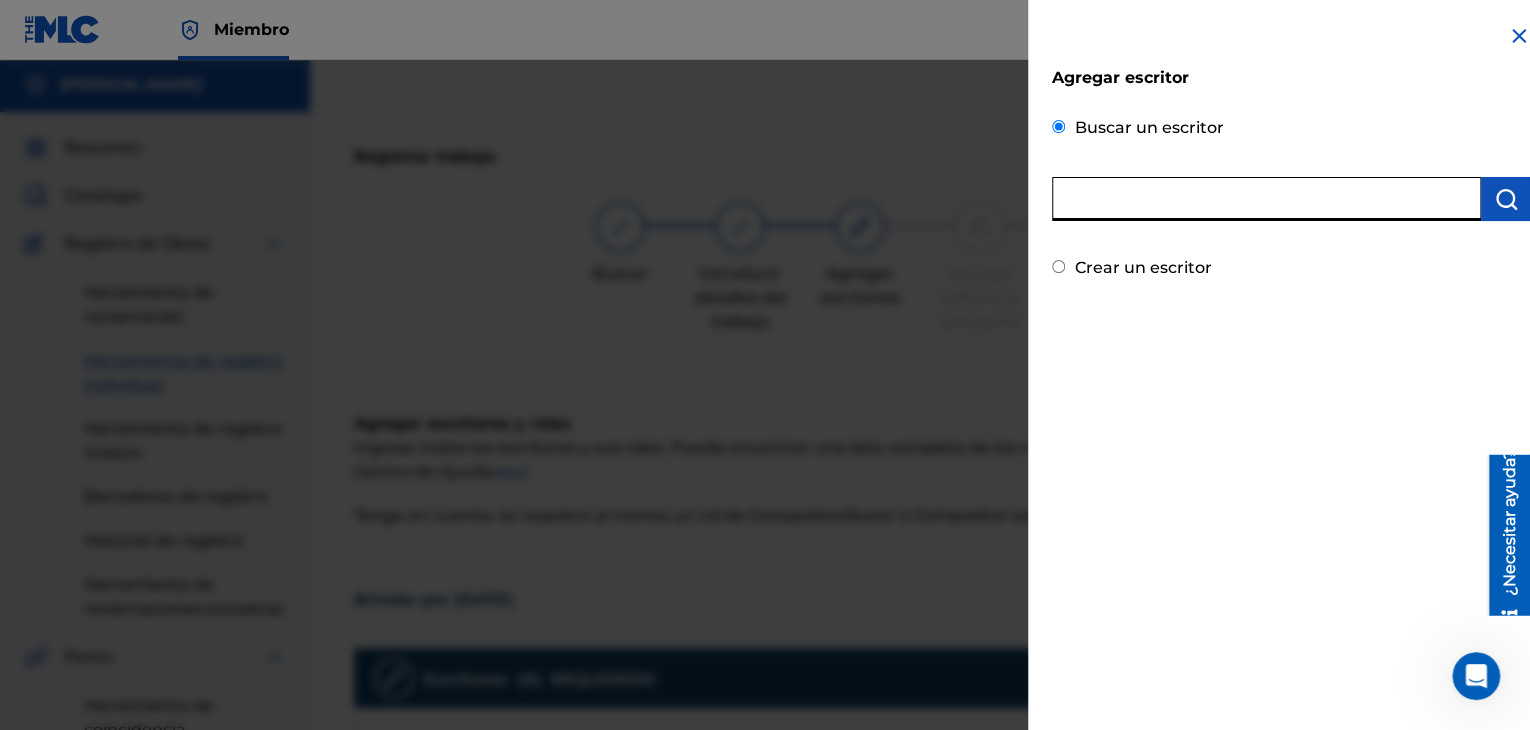 scroll, scrollTop: 0, scrollLeft: 0, axis: both 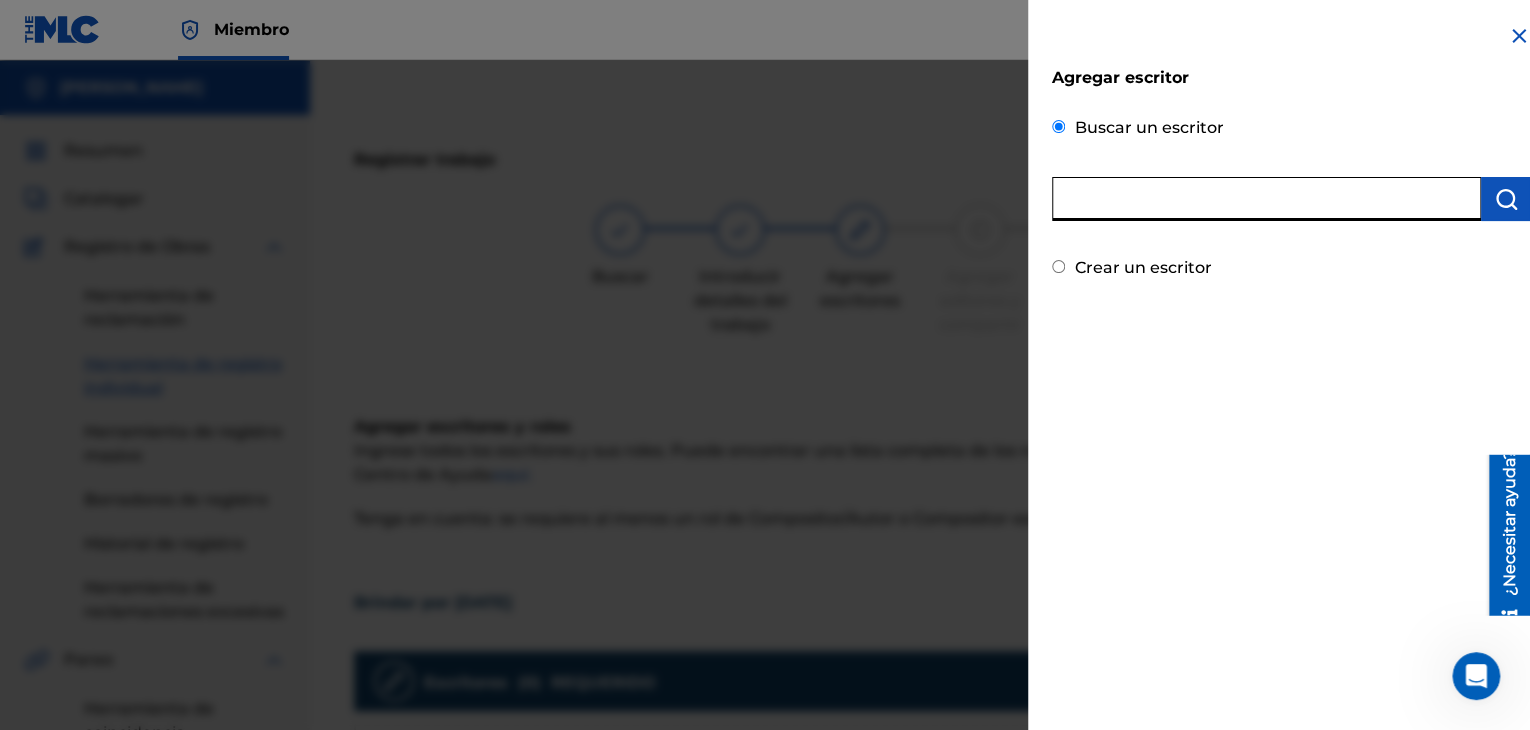 click at bounding box center (1266, 199) 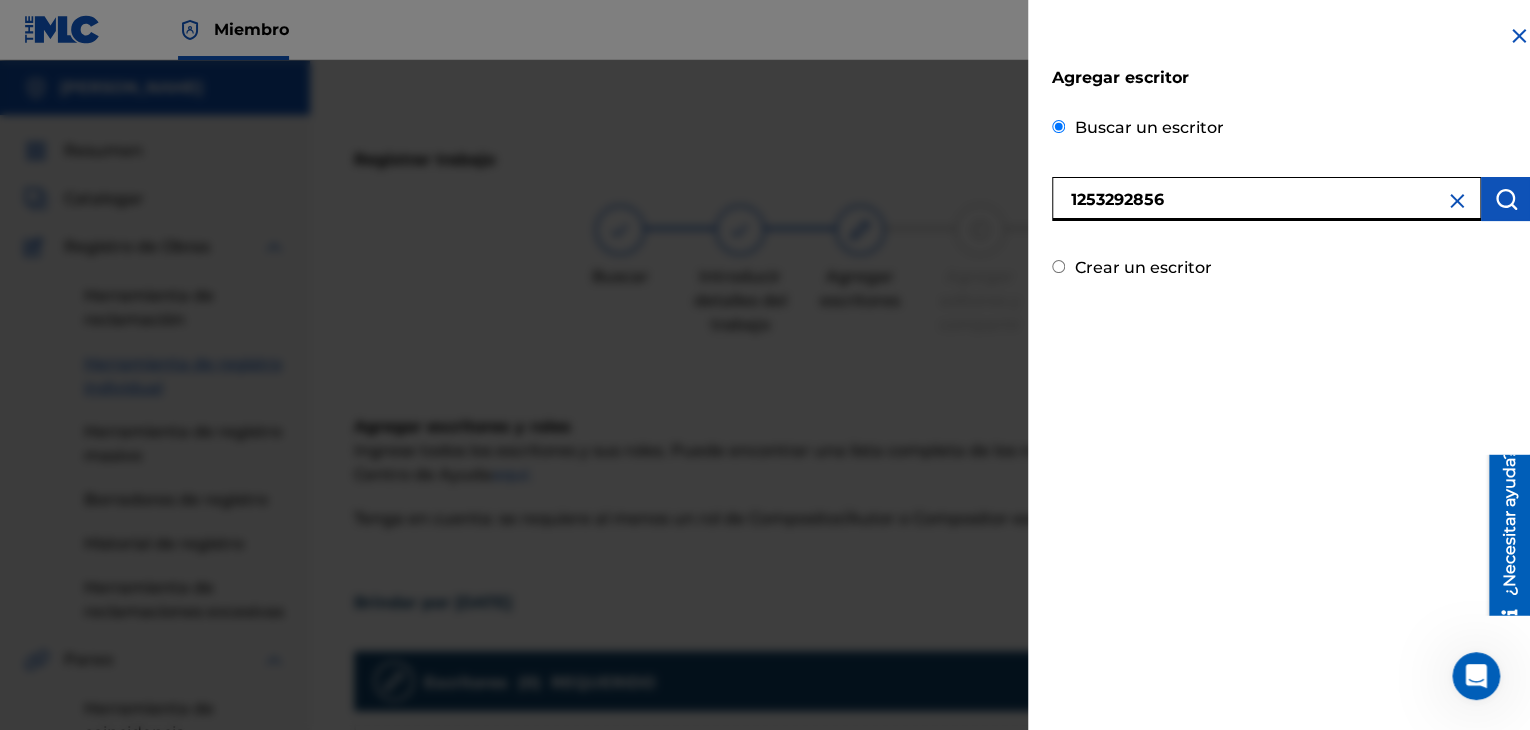 type on "1253292856" 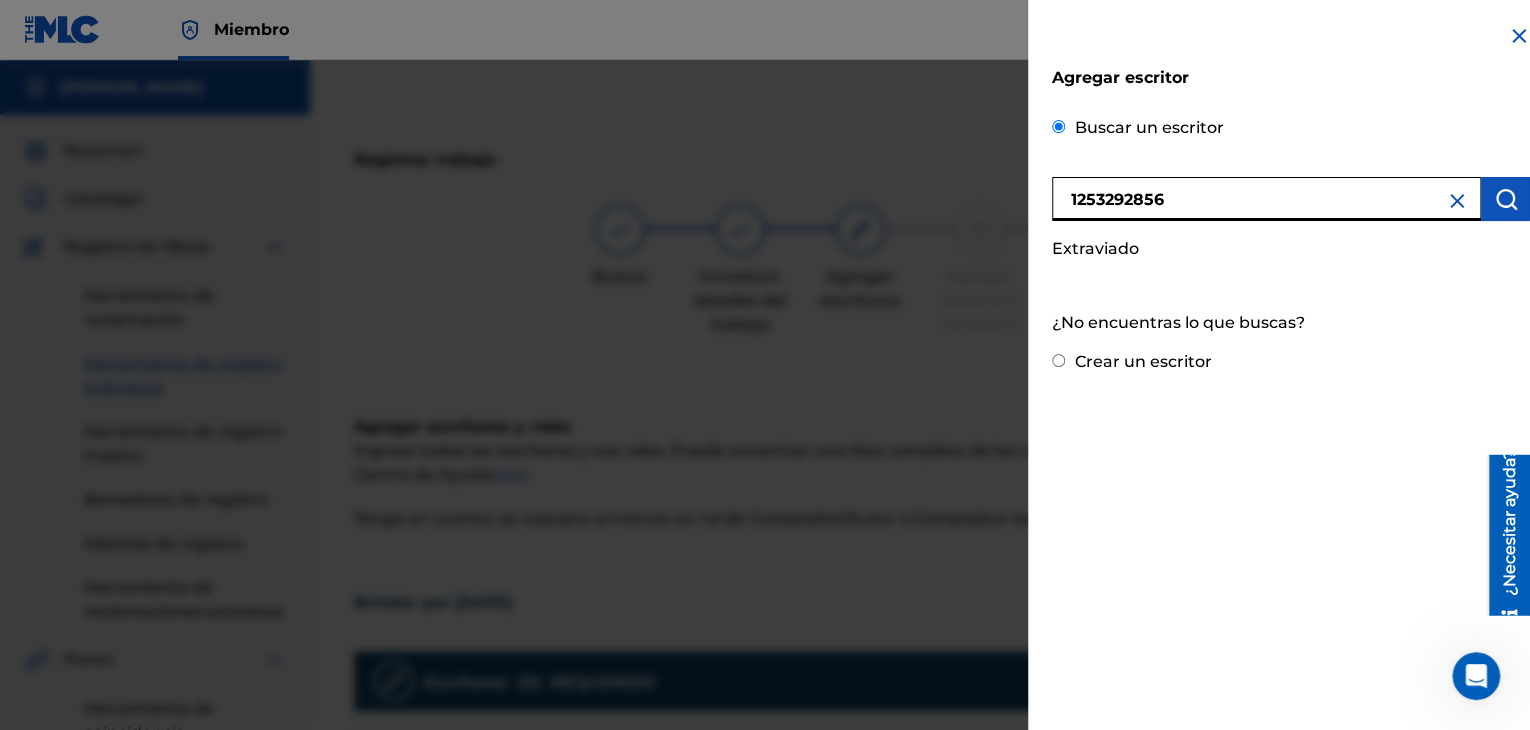 click on "1253292856" at bounding box center [1266, 199] 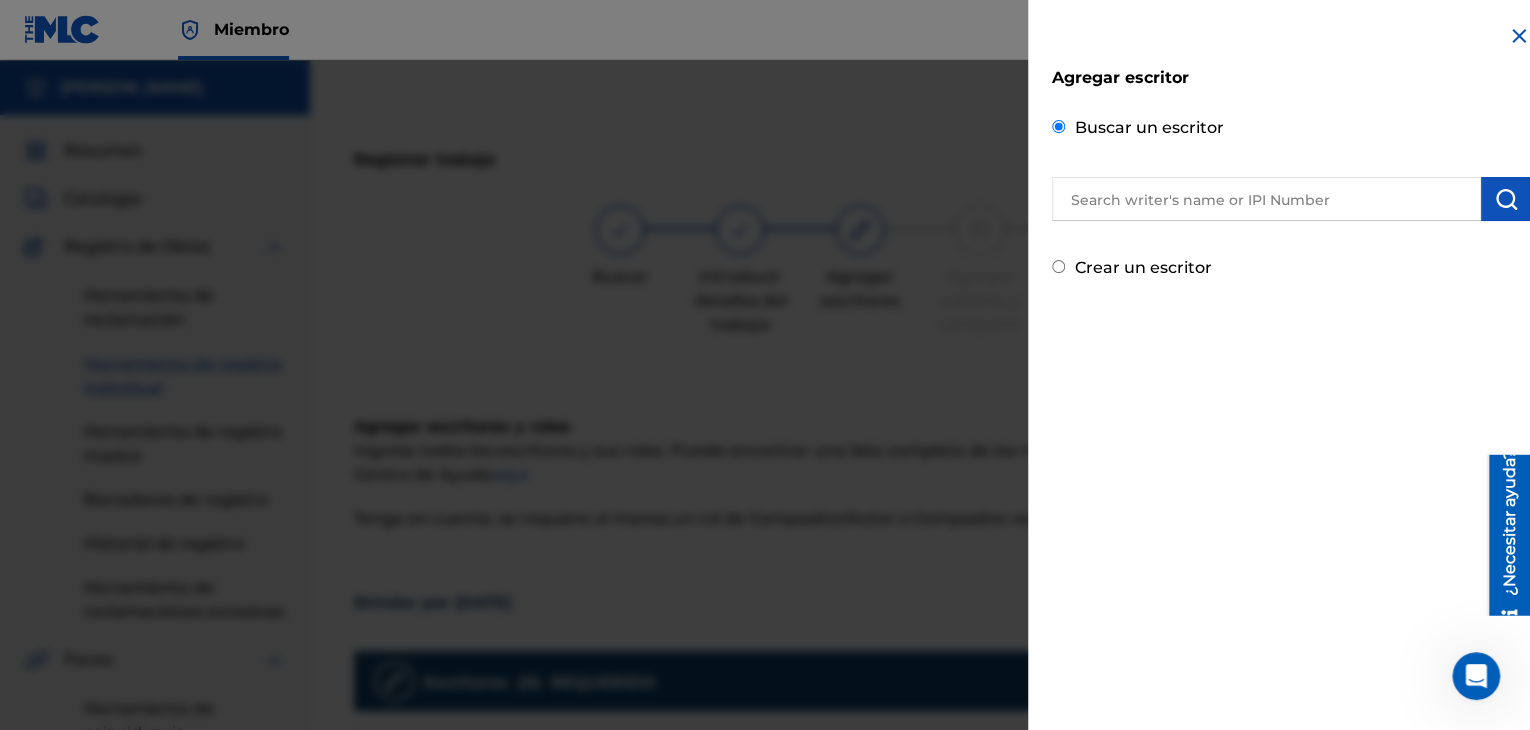 click at bounding box center (765, 425) 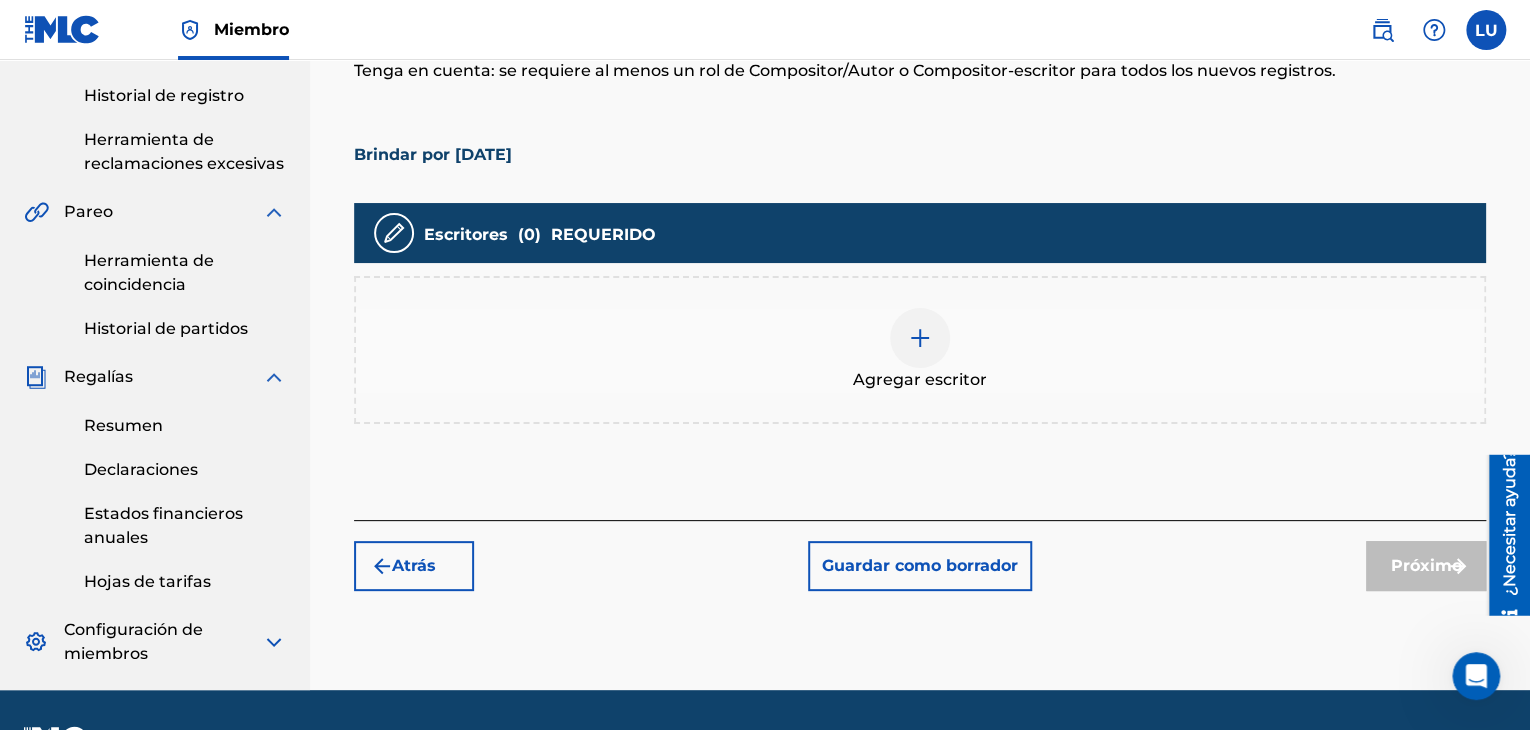 scroll, scrollTop: 500, scrollLeft: 0, axis: vertical 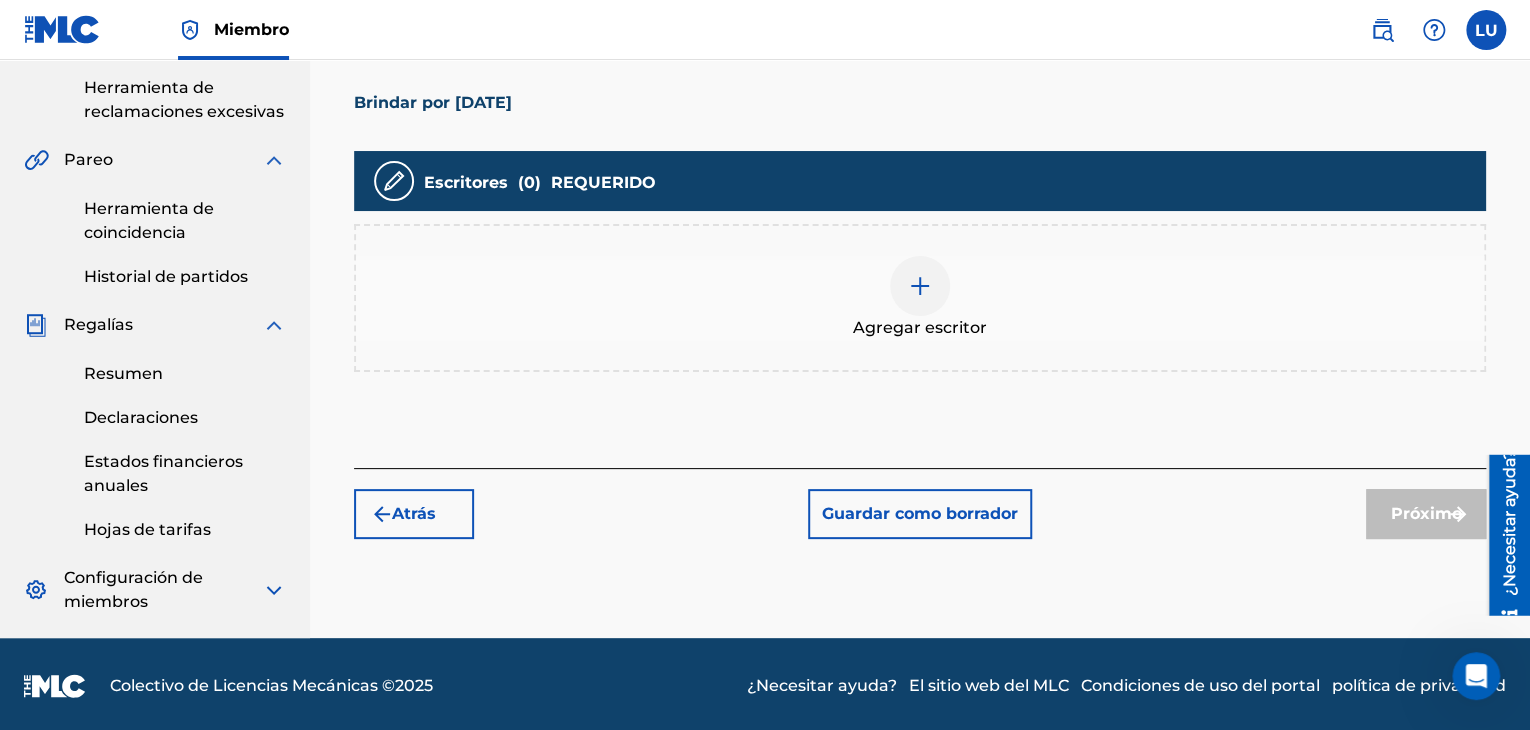 click at bounding box center (920, 286) 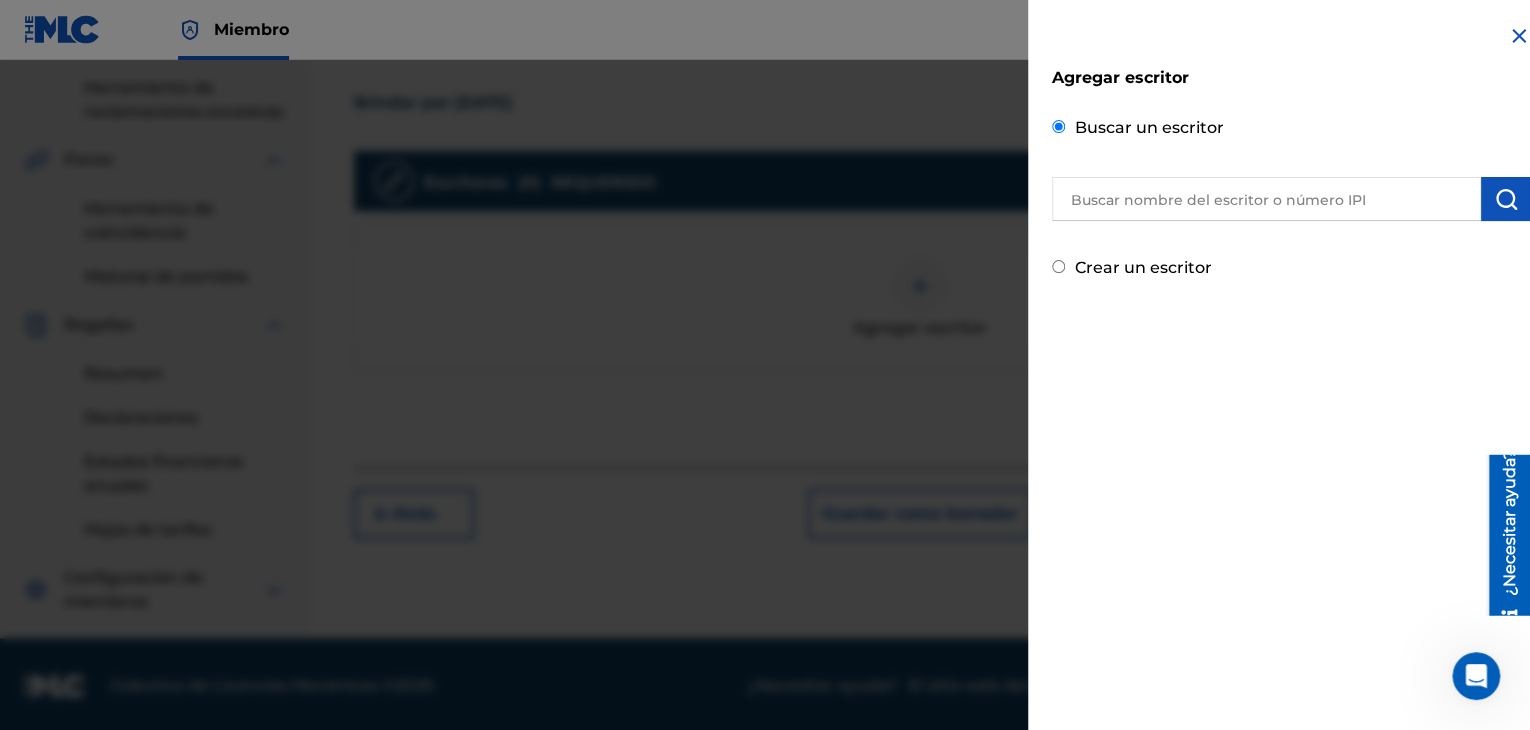 click at bounding box center [1266, 199] 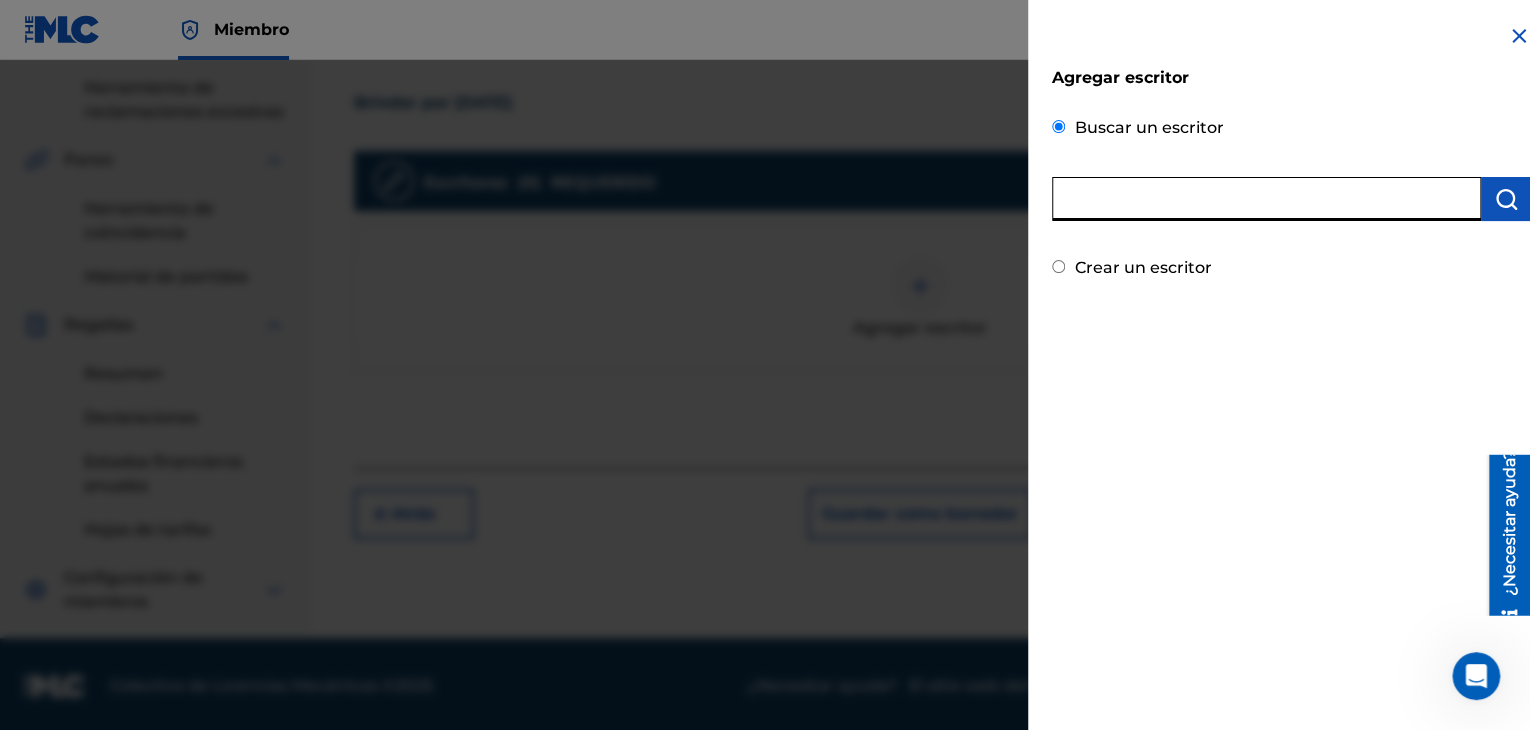 paste on "1253292758" 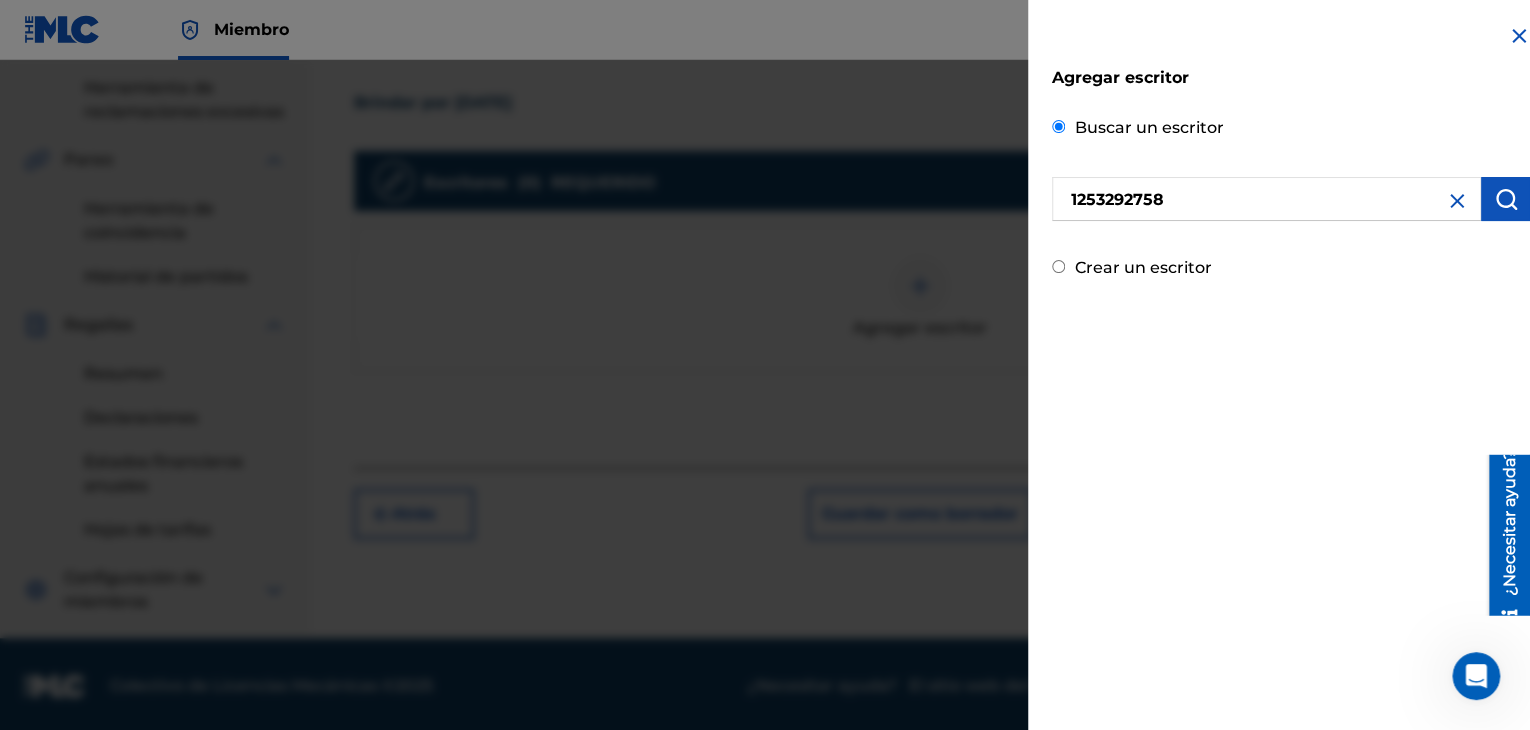 click at bounding box center (1506, 199) 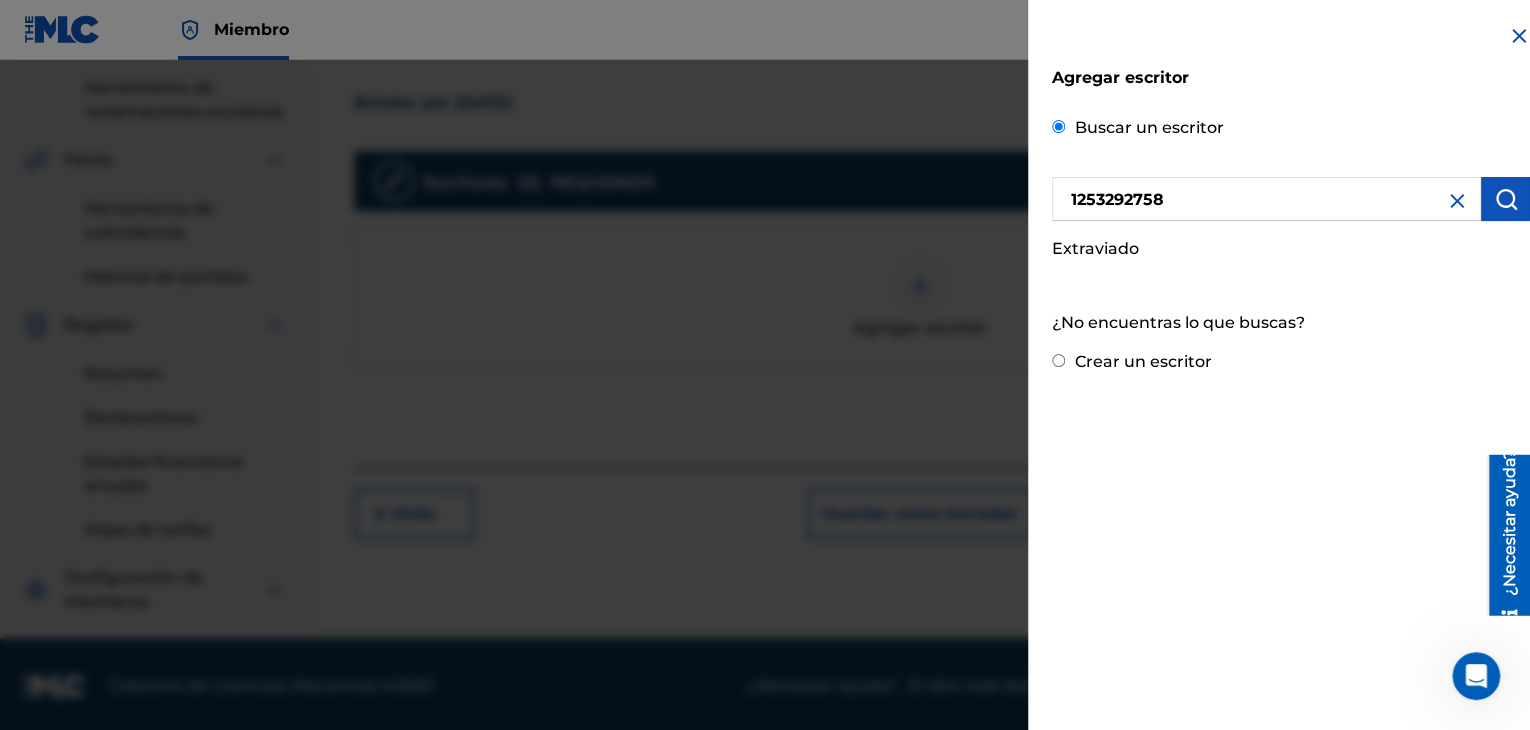 click on "1253292758" at bounding box center [1266, 199] 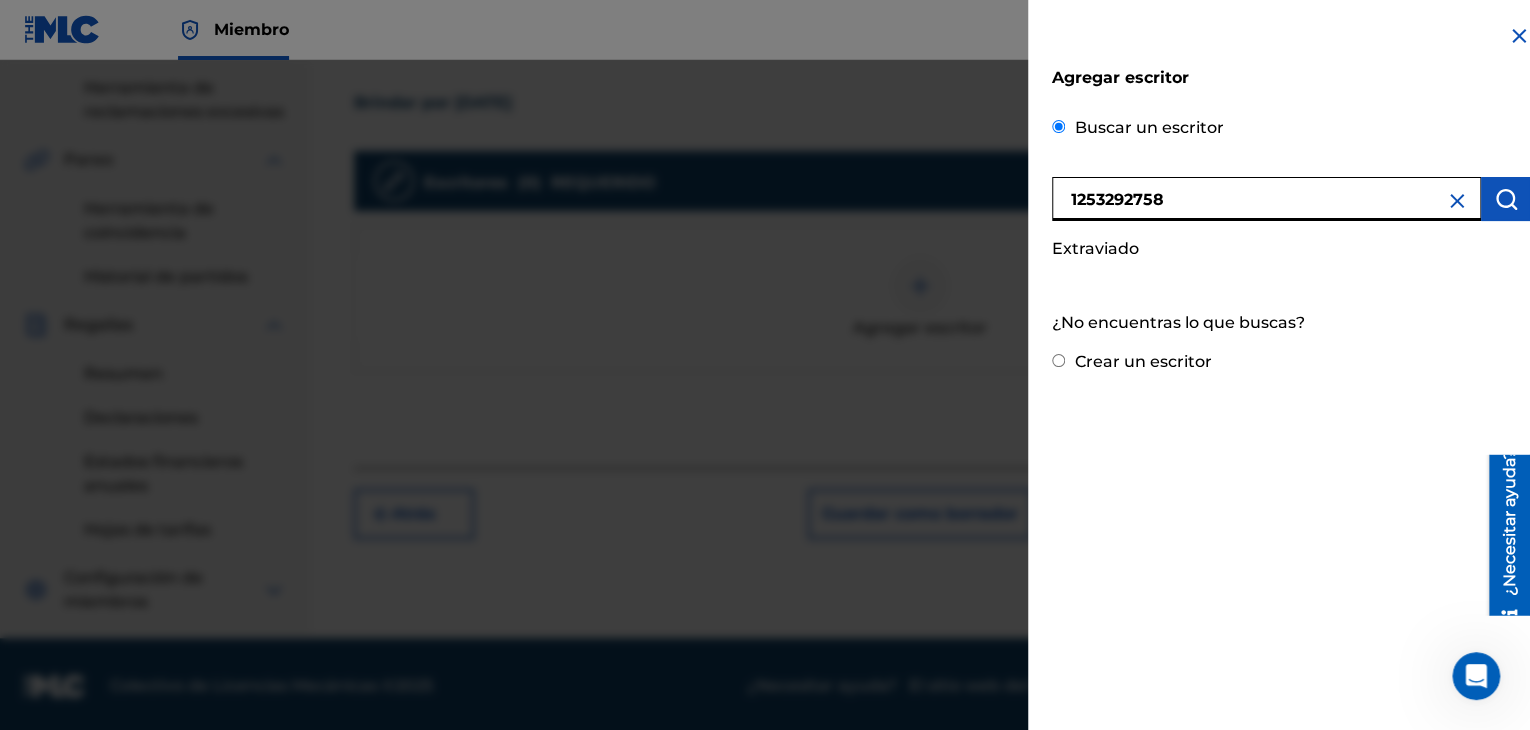 drag, startPoint x: 1215, startPoint y: 198, endPoint x: 948, endPoint y: 204, distance: 267.0674 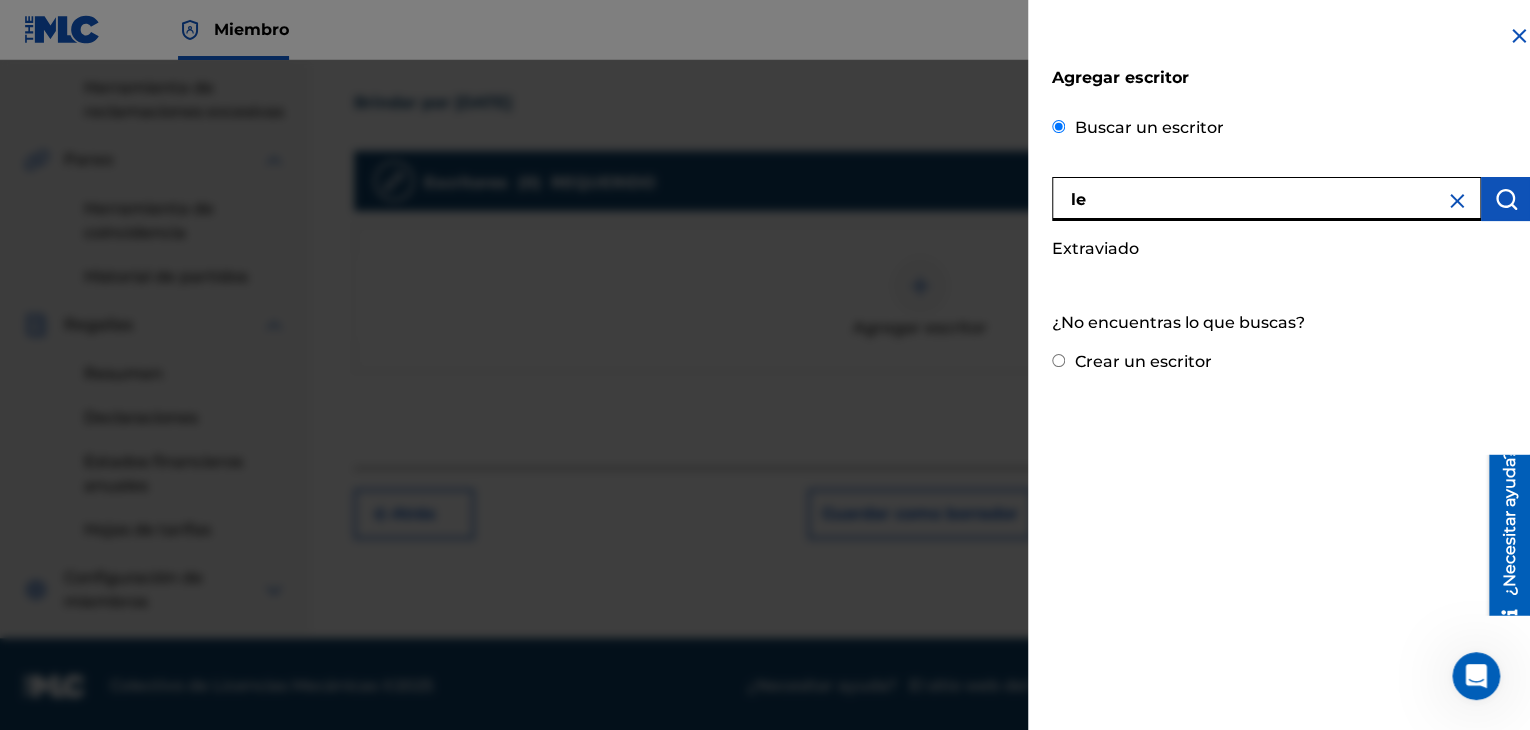 type on "l" 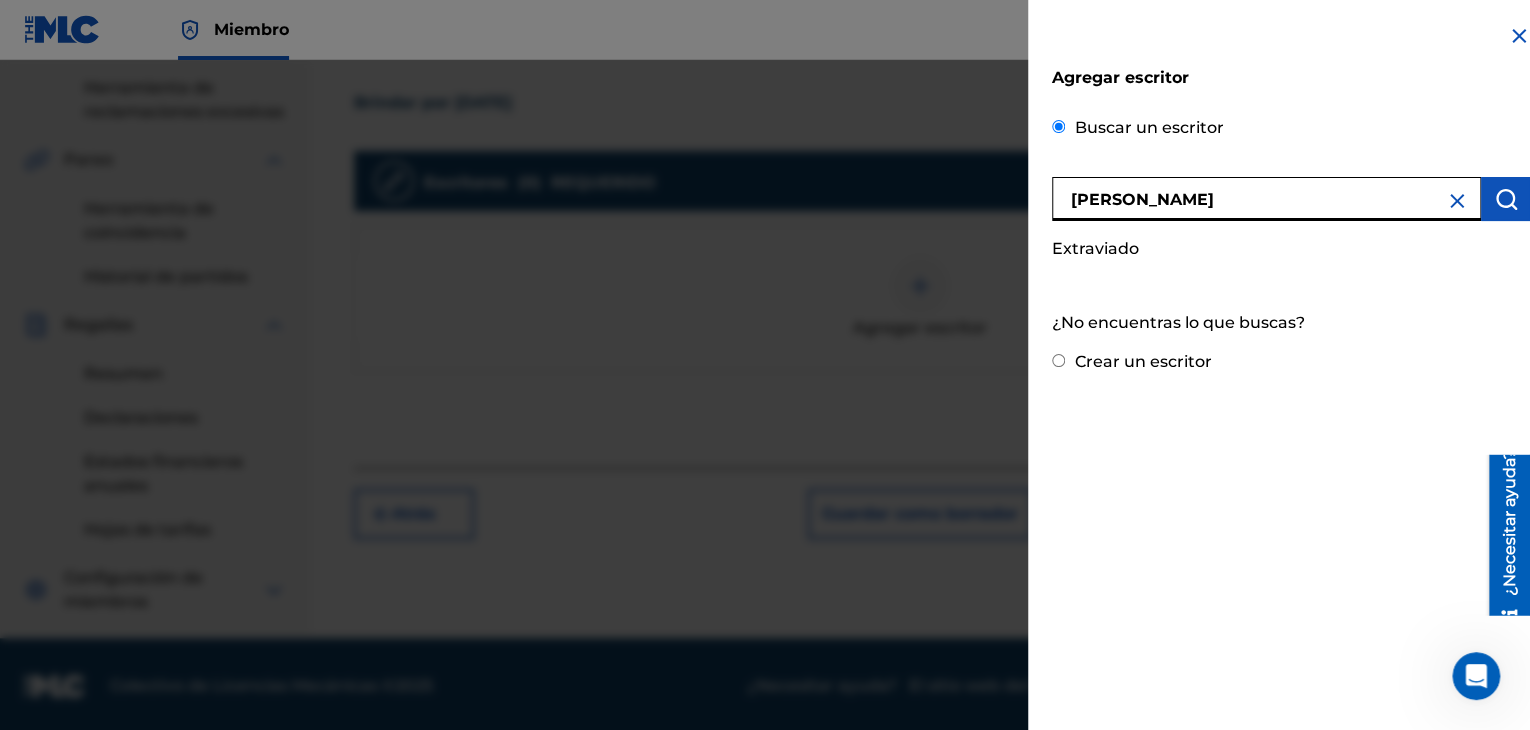 type on "[PERSON_NAME]" 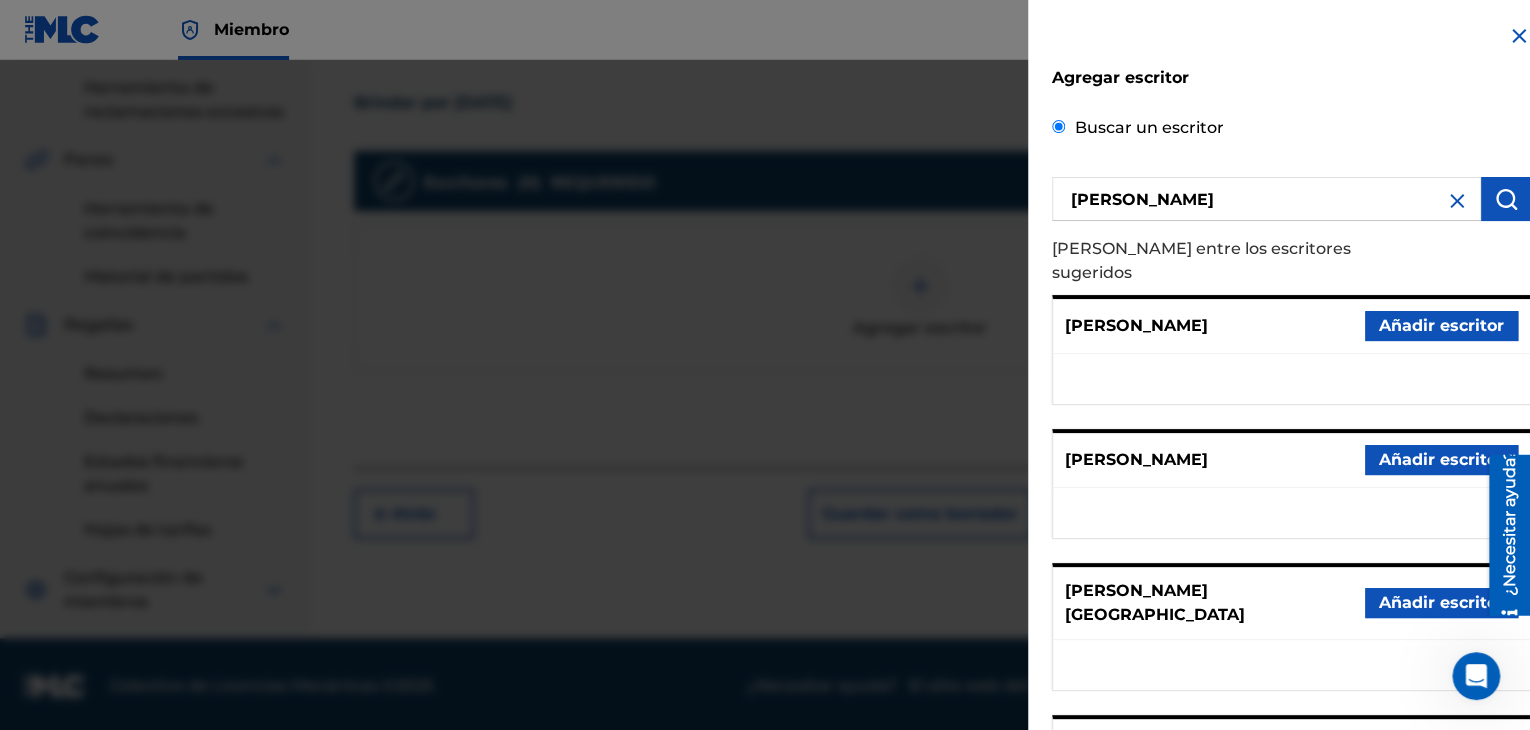 scroll, scrollTop: 313, scrollLeft: 0, axis: vertical 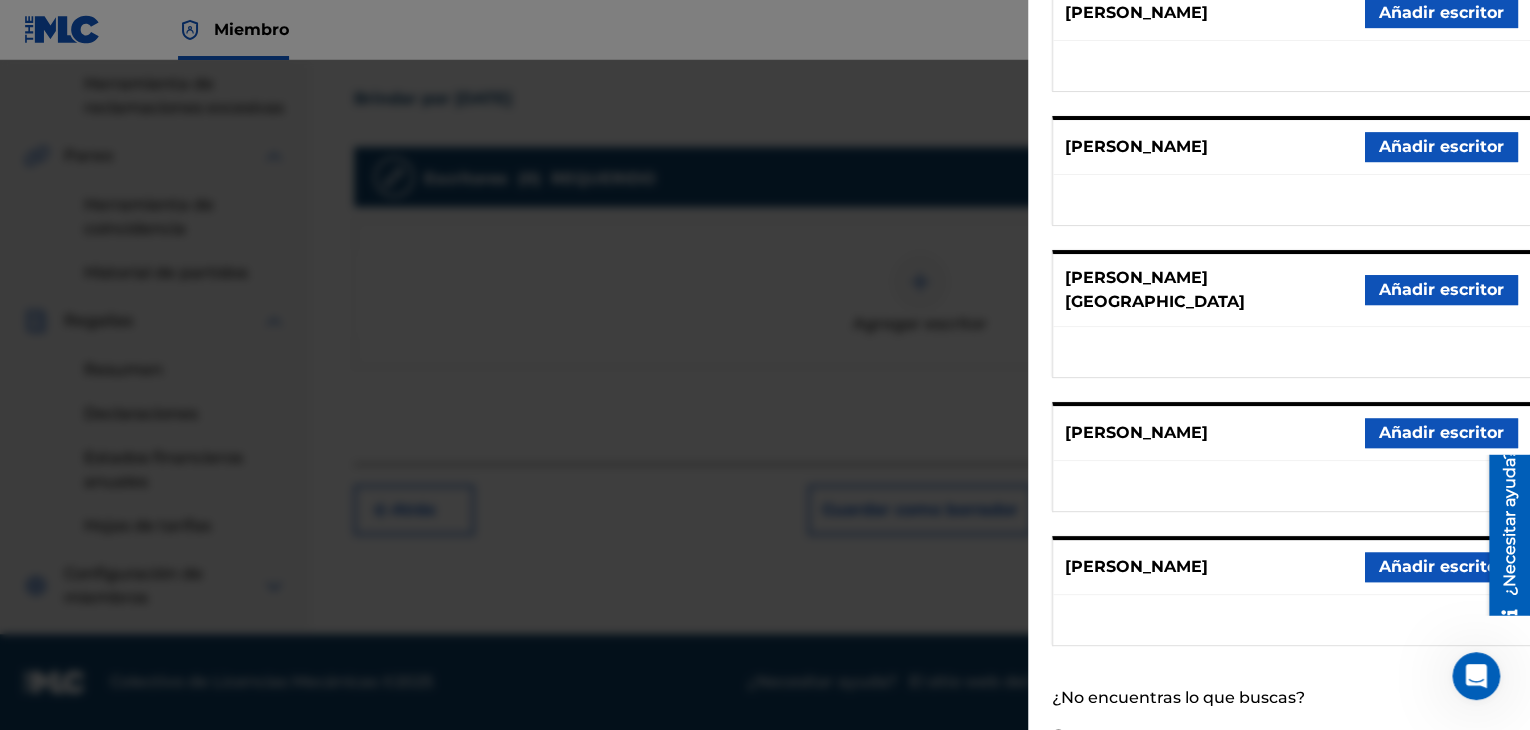 click on "Crear un escritor" at bounding box center (1143, 736) 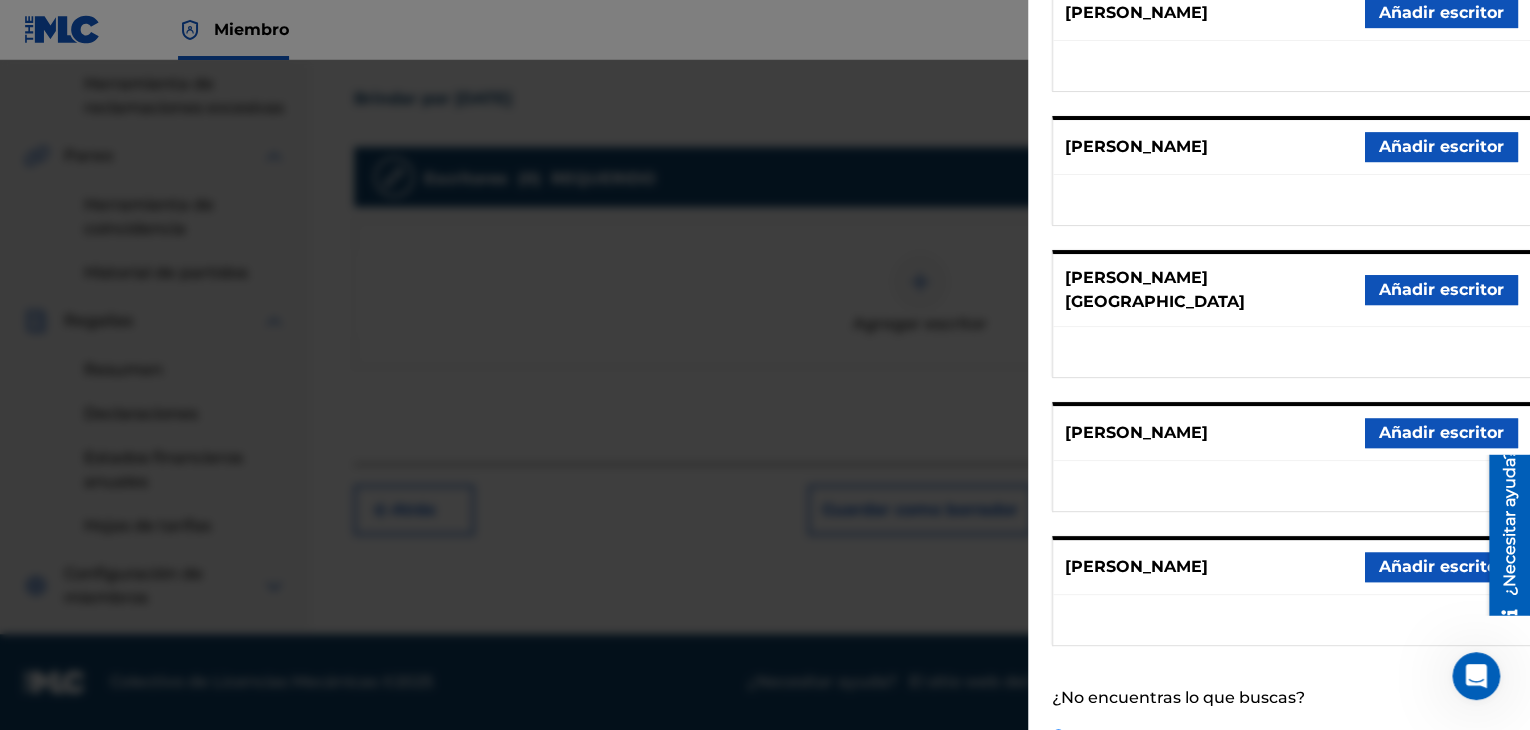 click on "Crear un escritor" at bounding box center [1058, 735] 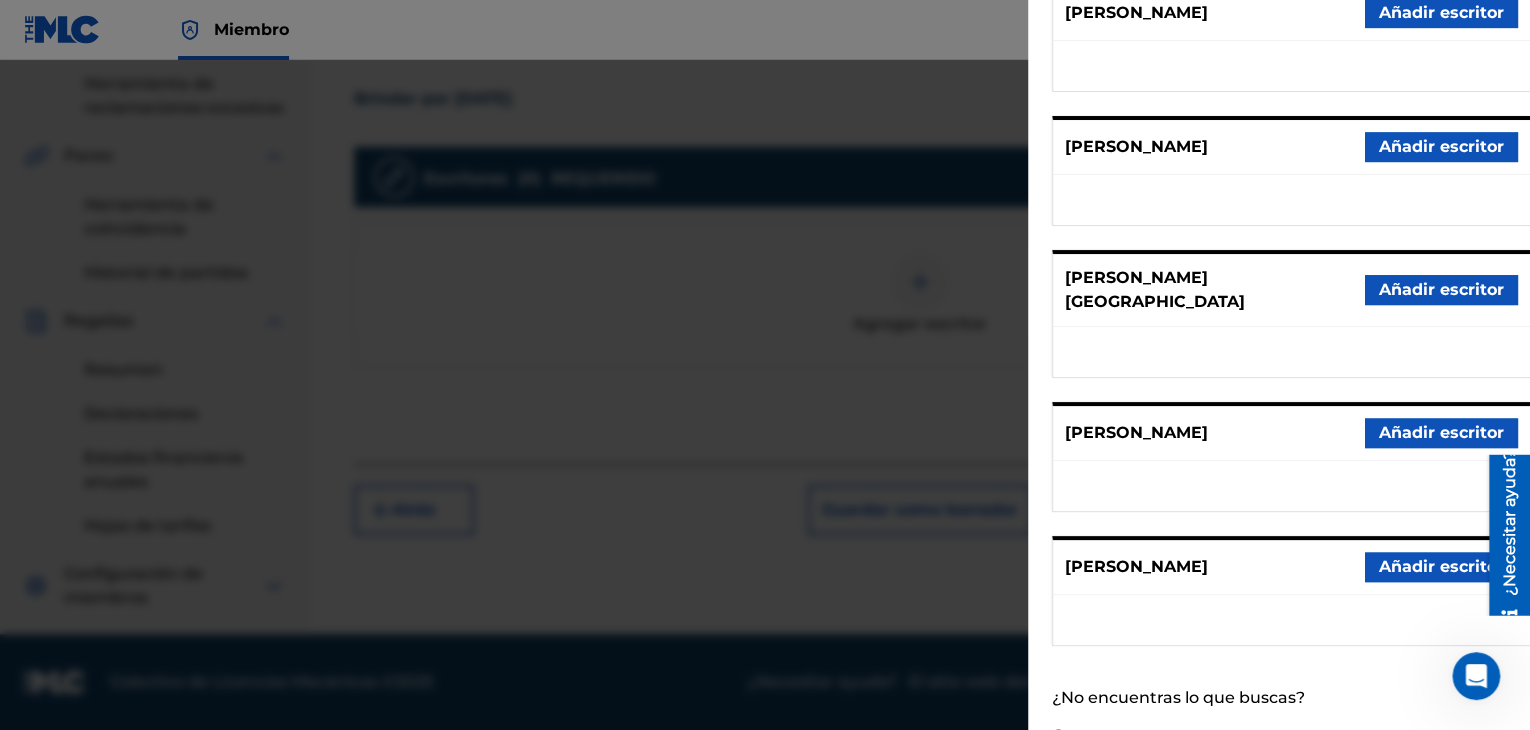 radio on "false" 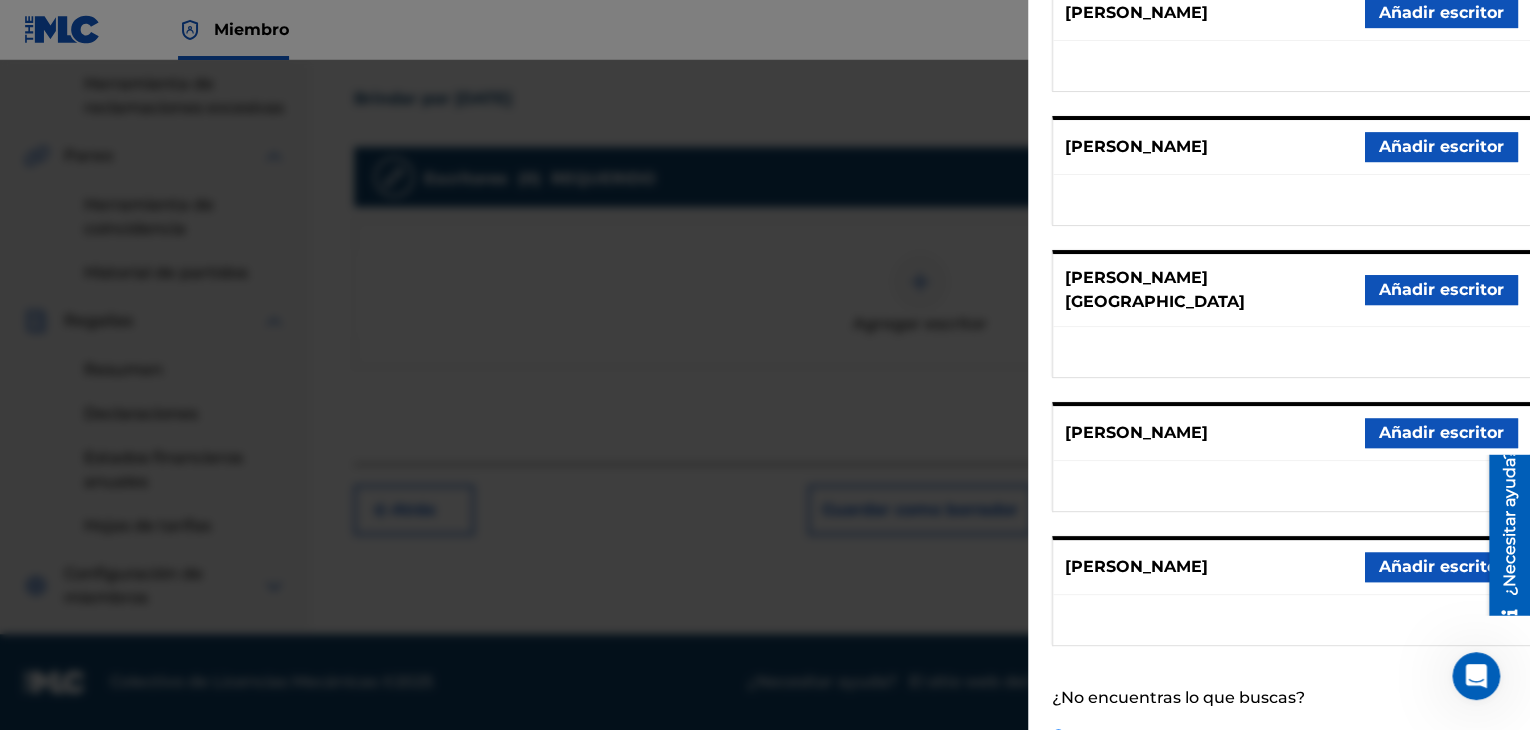 scroll, scrollTop: 73, scrollLeft: 0, axis: vertical 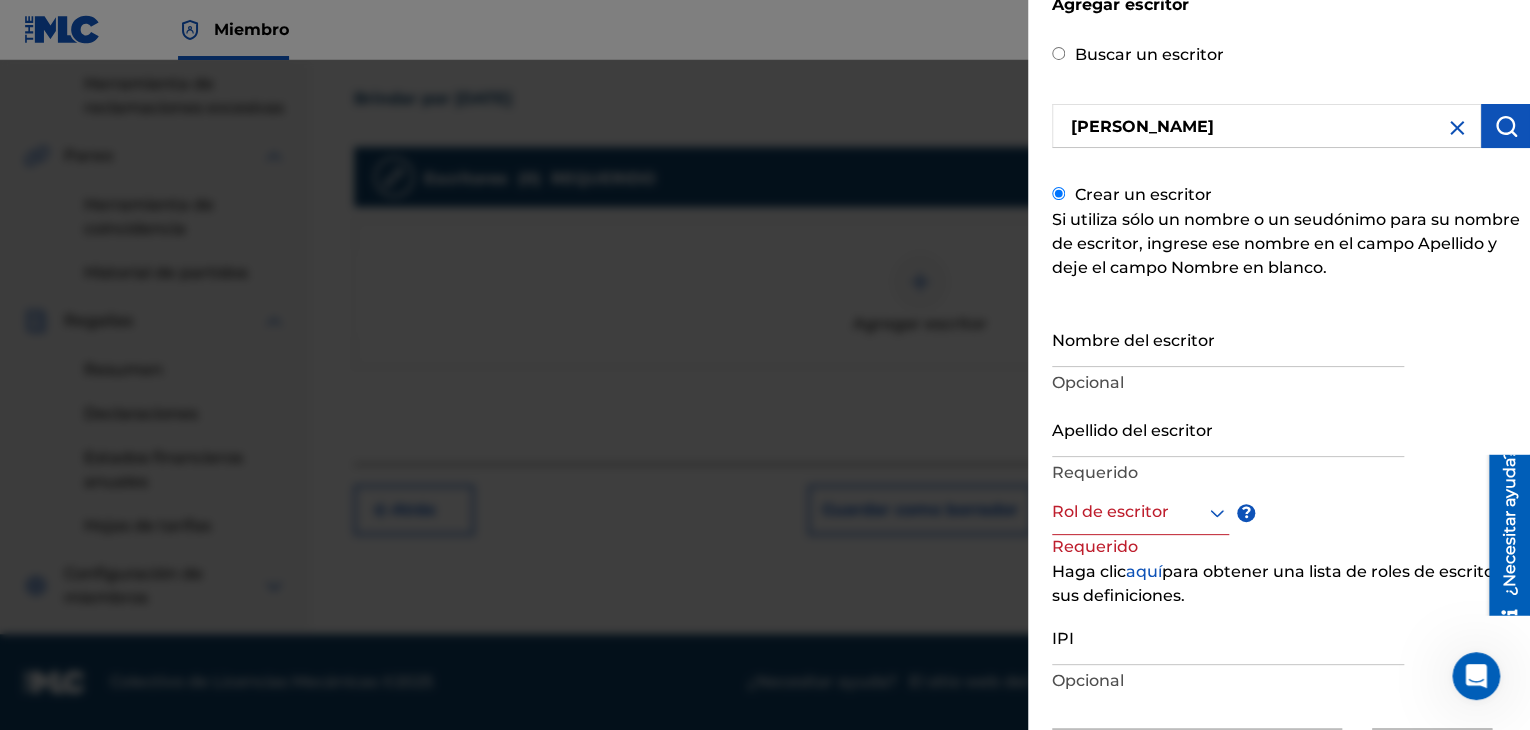 click on "Nombre del escritor" at bounding box center [1228, 338] 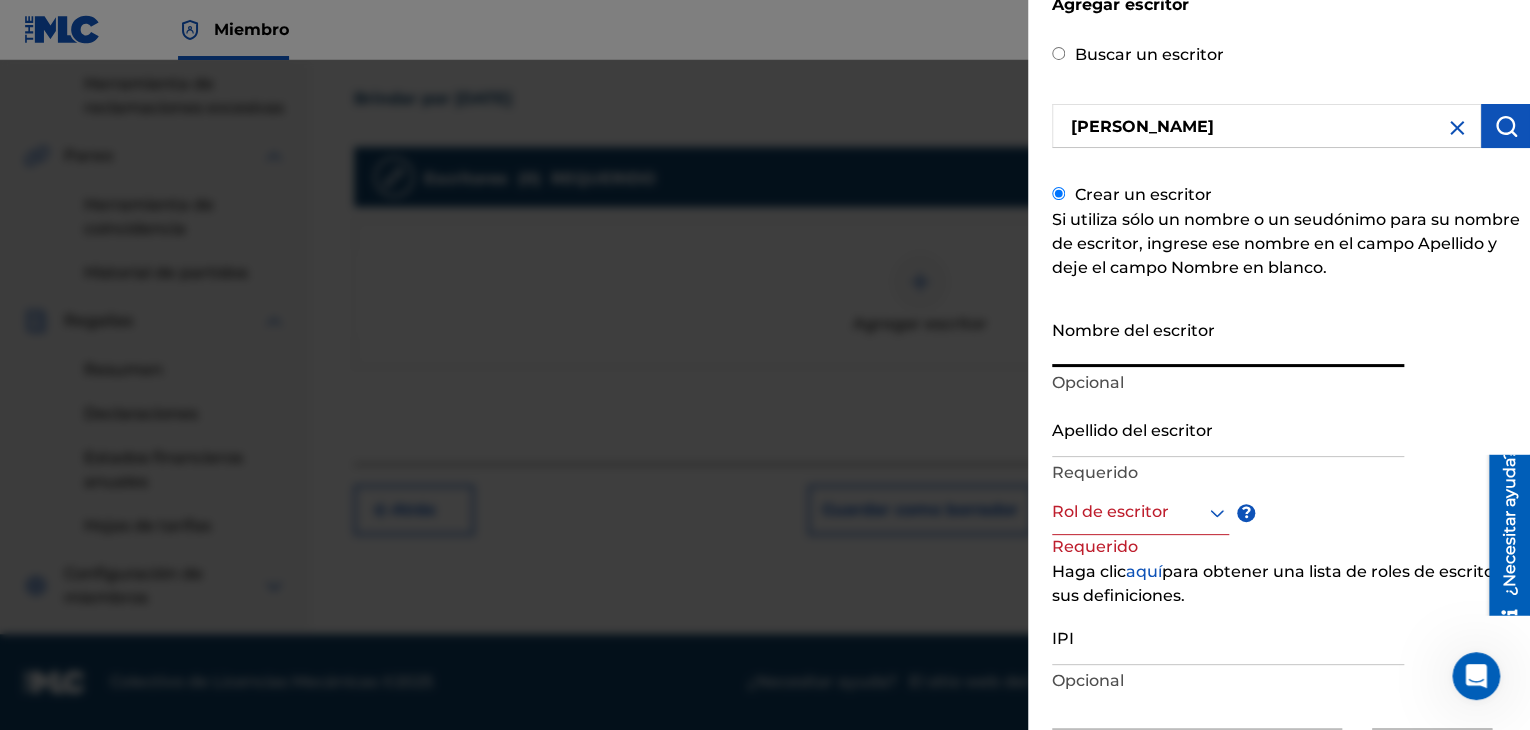 click on "Nombre del escritor" at bounding box center (1228, 338) 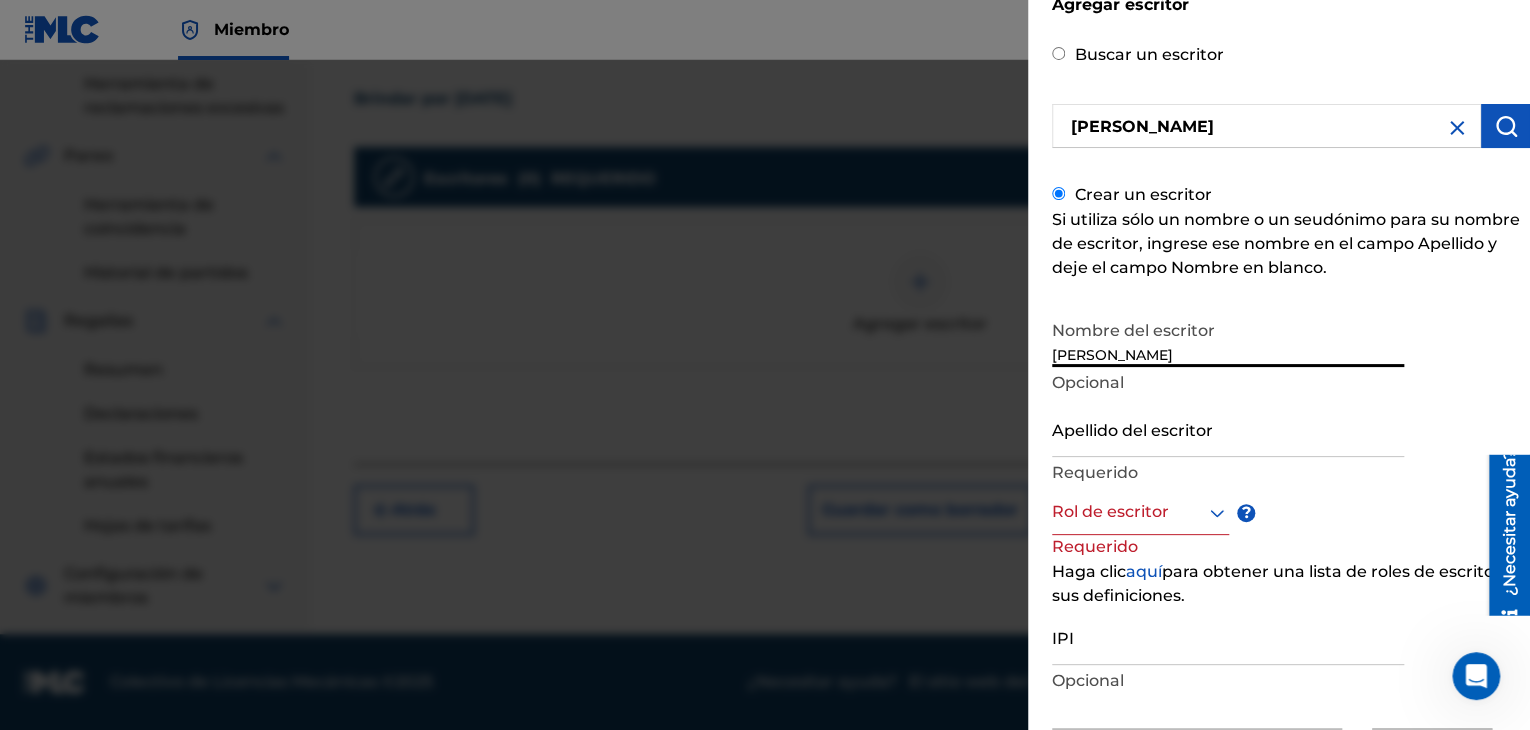 type on "[PERSON_NAME]" 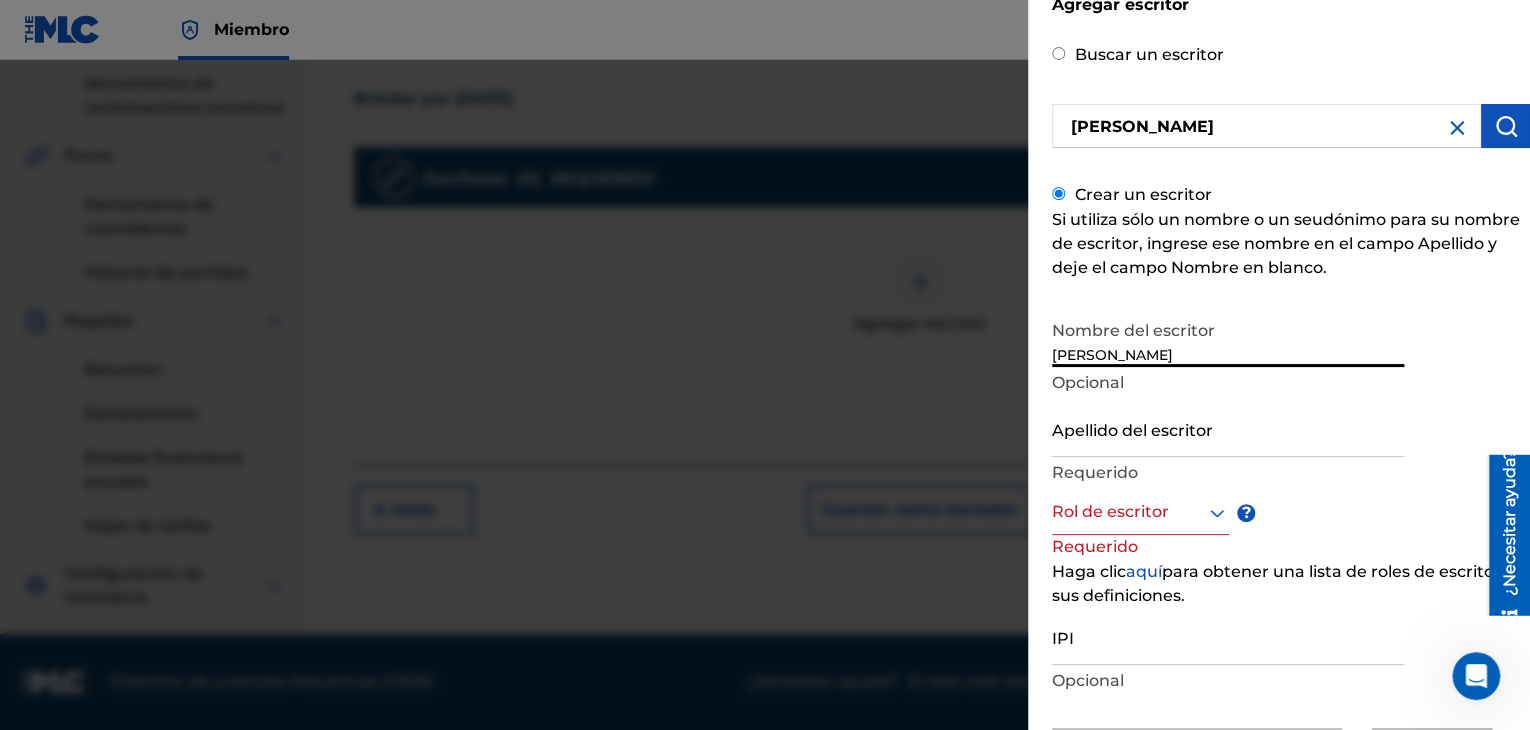 click on "Apellido del escritor" at bounding box center [1228, 428] 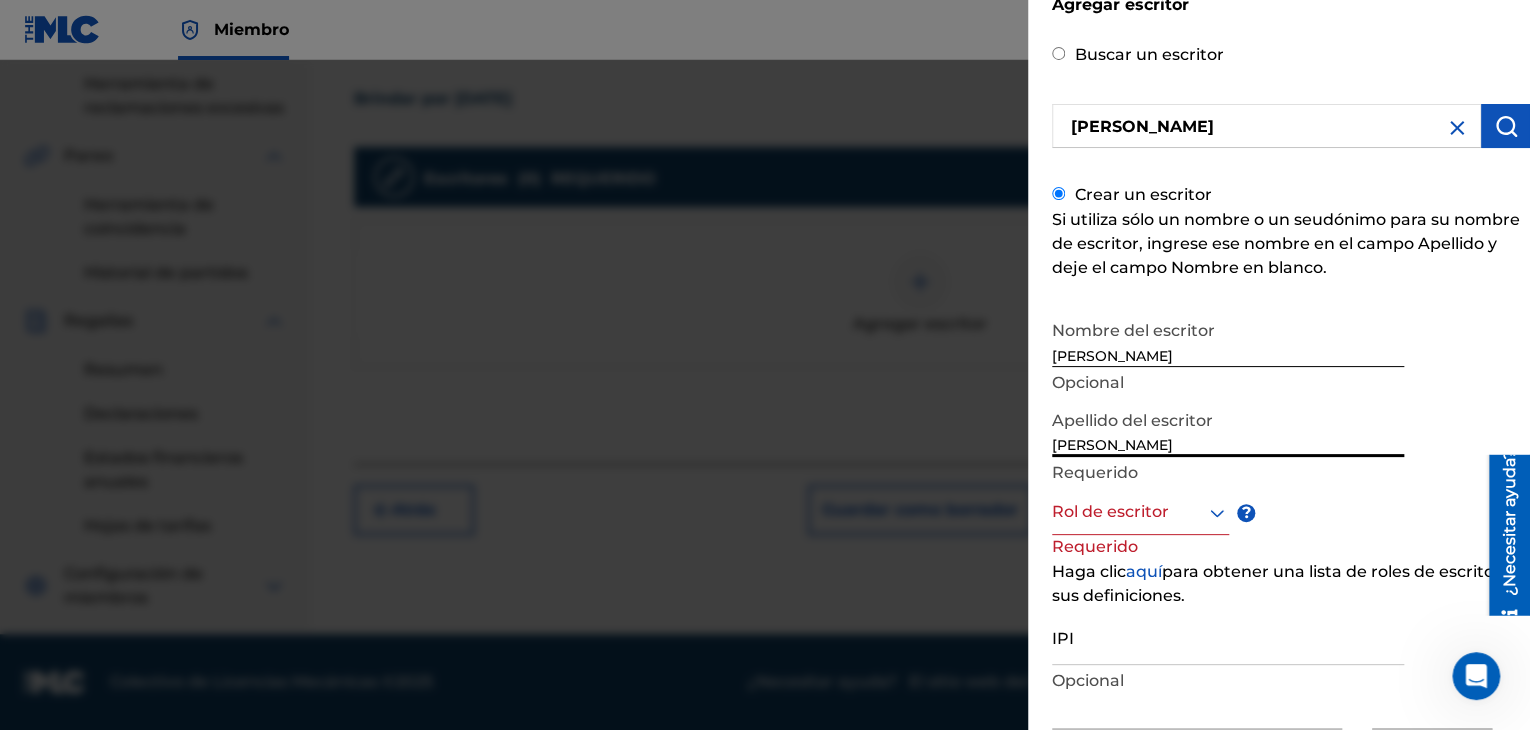type on "[PERSON_NAME]" 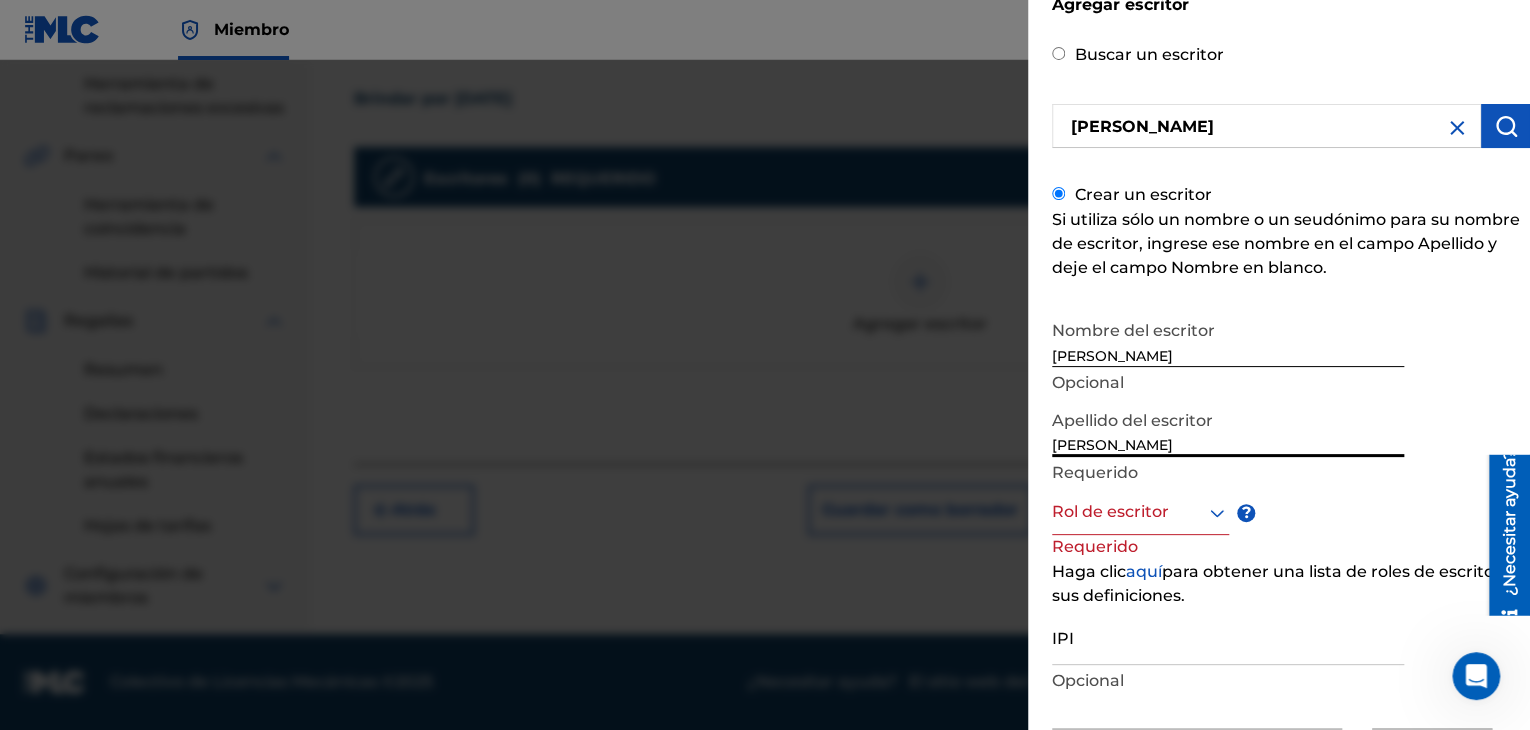 click at bounding box center (1140, 512) 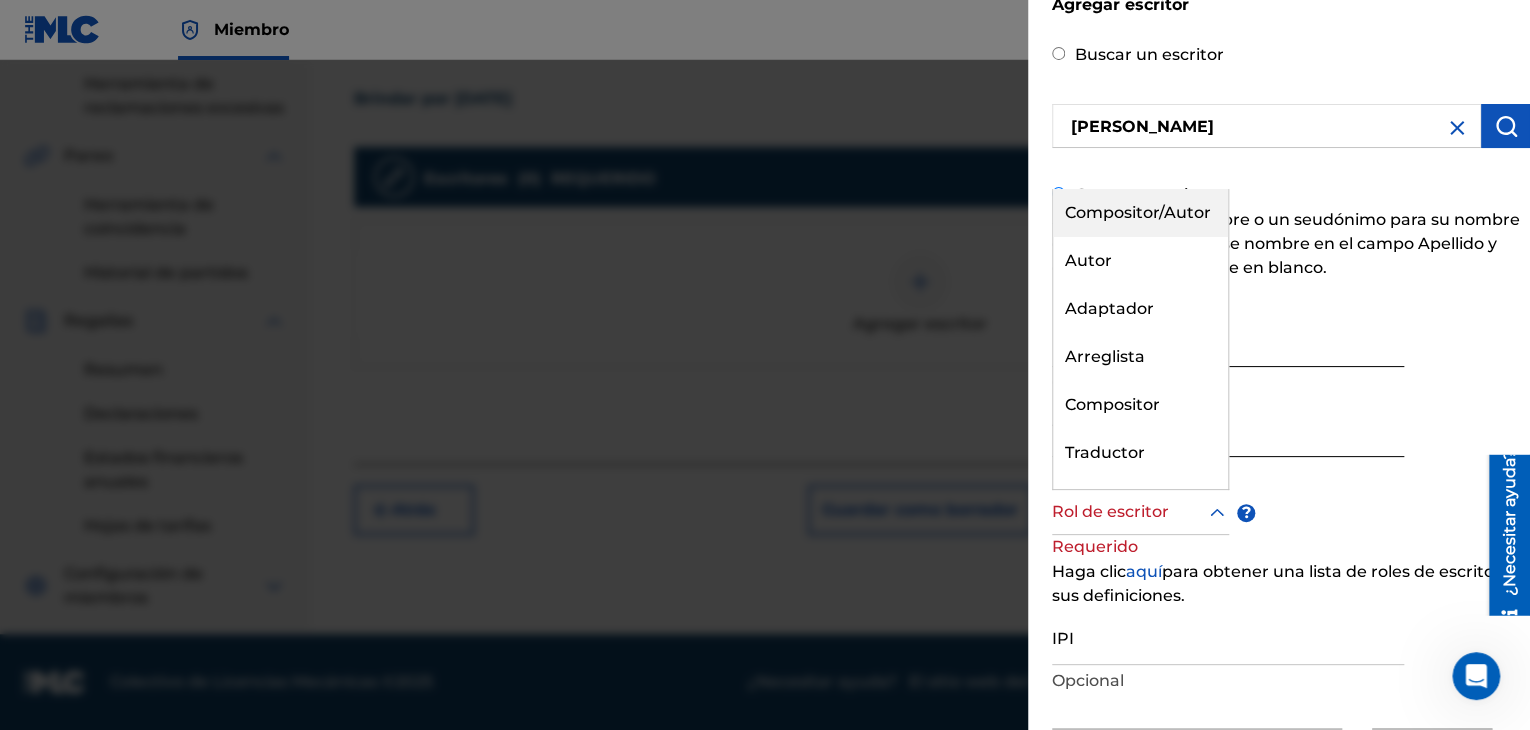 click on "Compositor/Autor" at bounding box center [1138, 212] 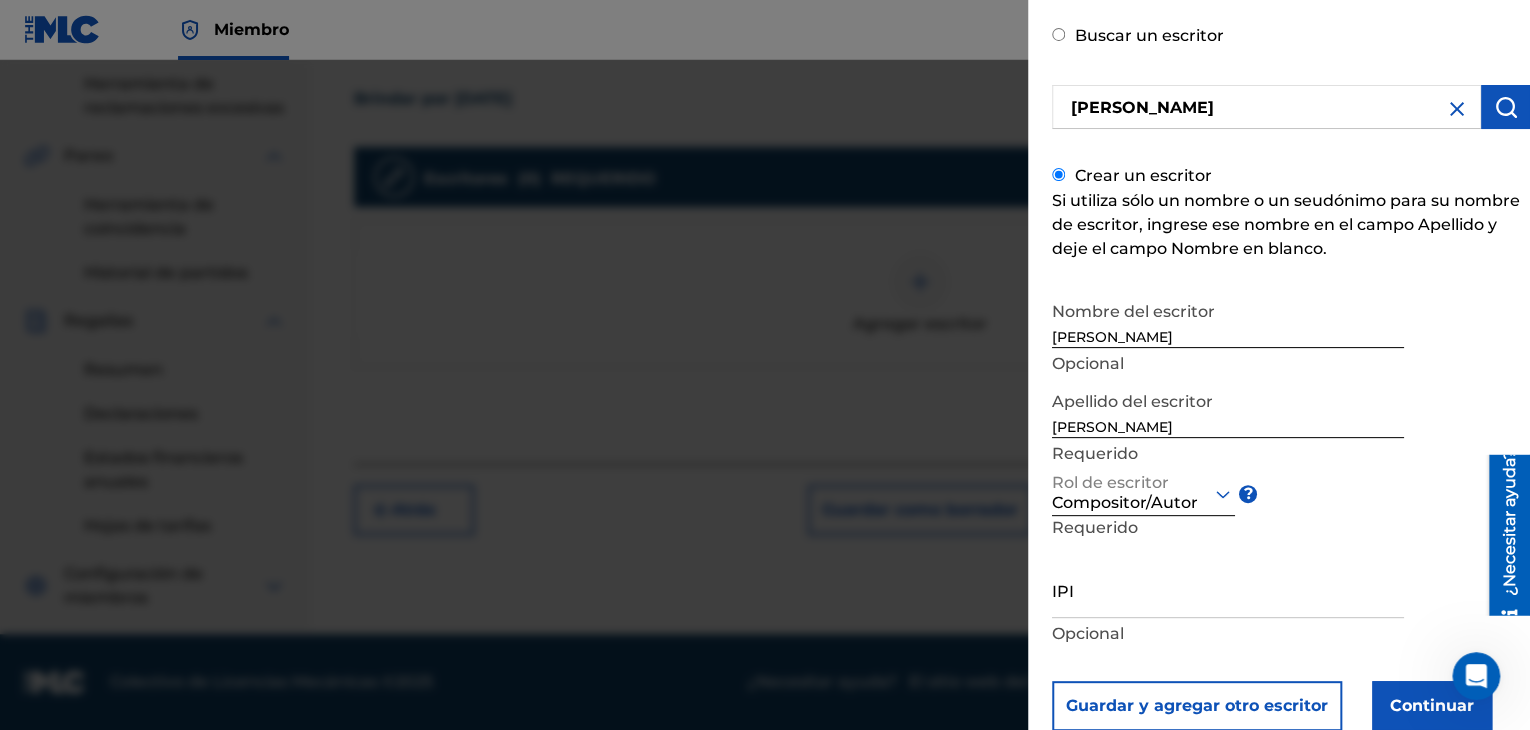 scroll, scrollTop: 147, scrollLeft: 0, axis: vertical 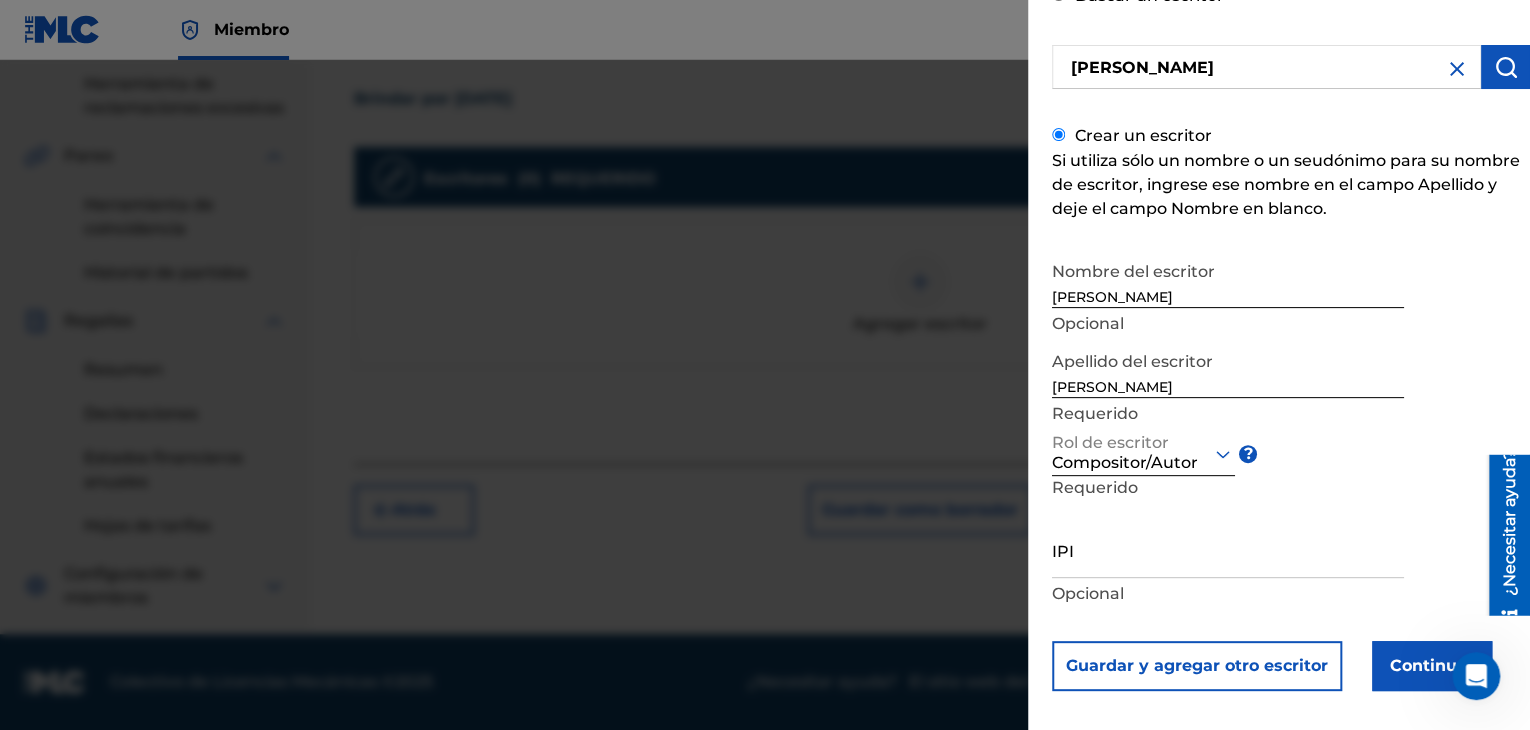 click on "IPI" at bounding box center [1228, 549] 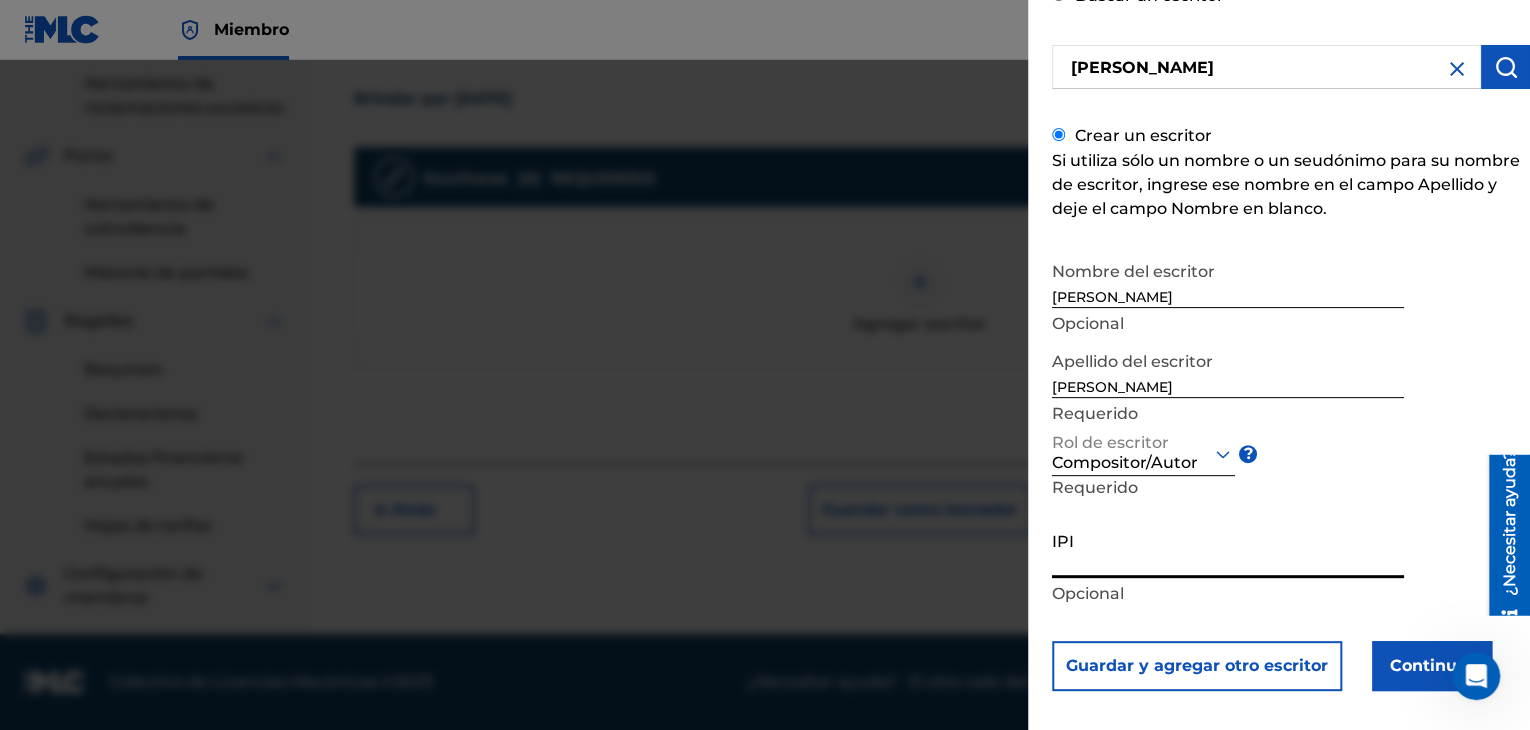 paste on "1253292856" 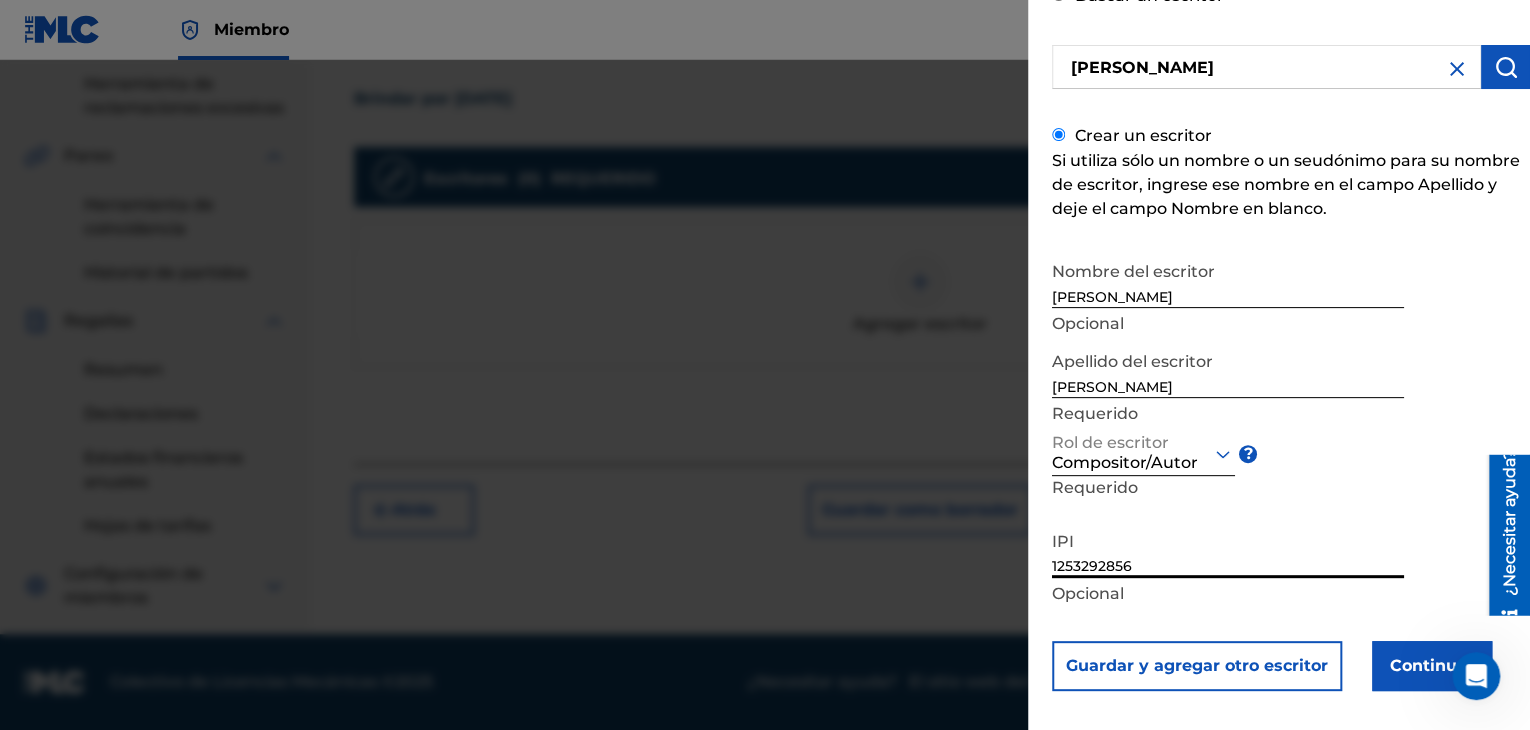 type on "1253292856" 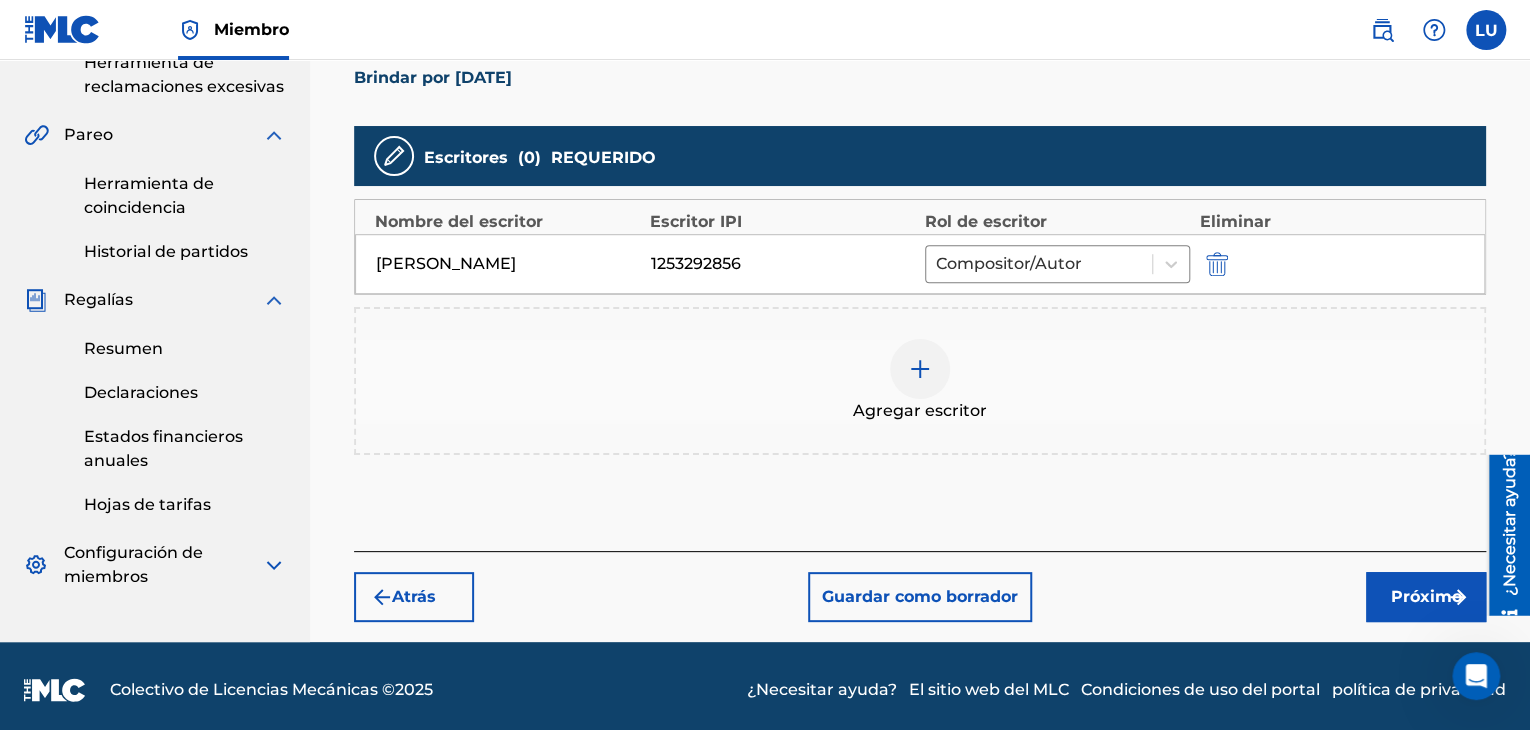 scroll, scrollTop: 532, scrollLeft: 0, axis: vertical 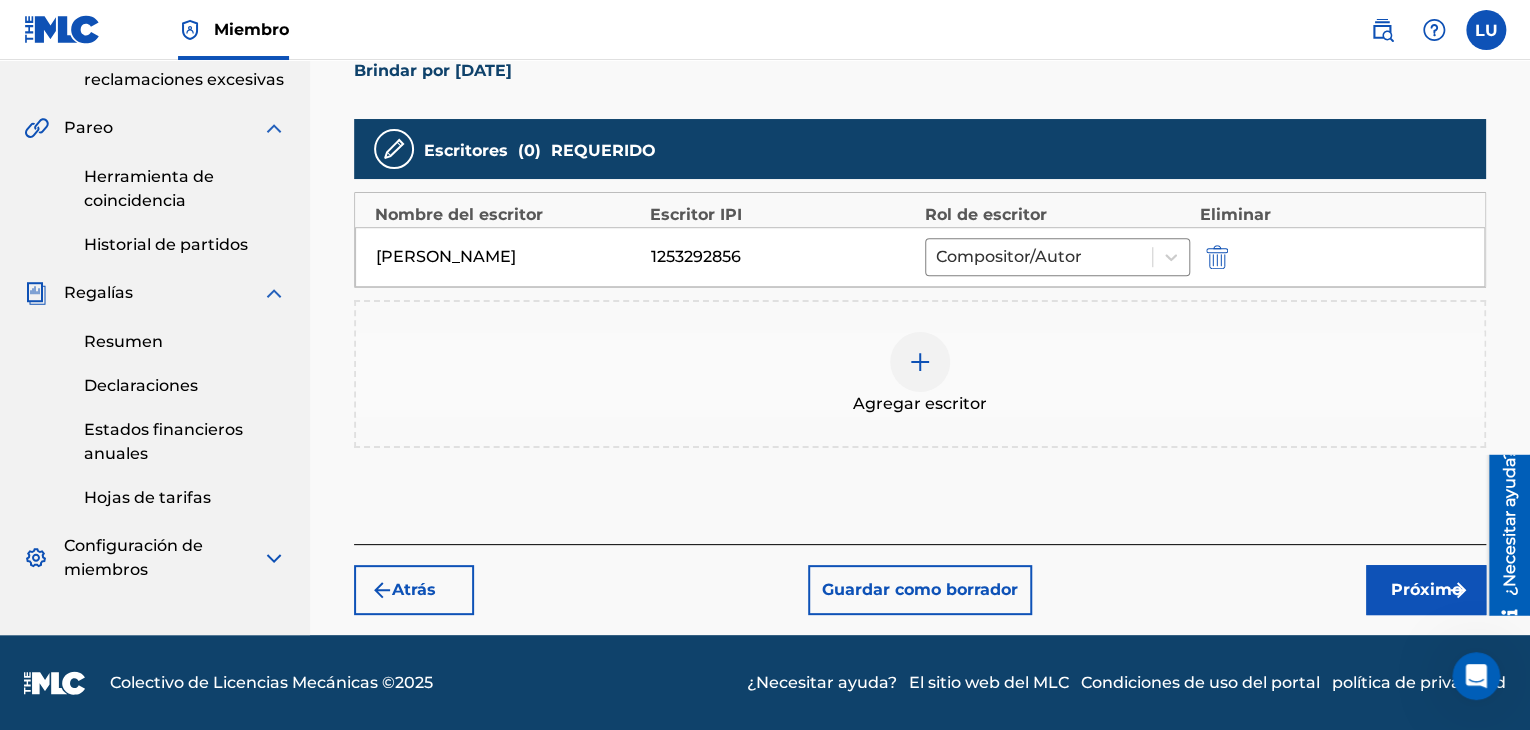 click on "Próximo" at bounding box center [1426, 589] 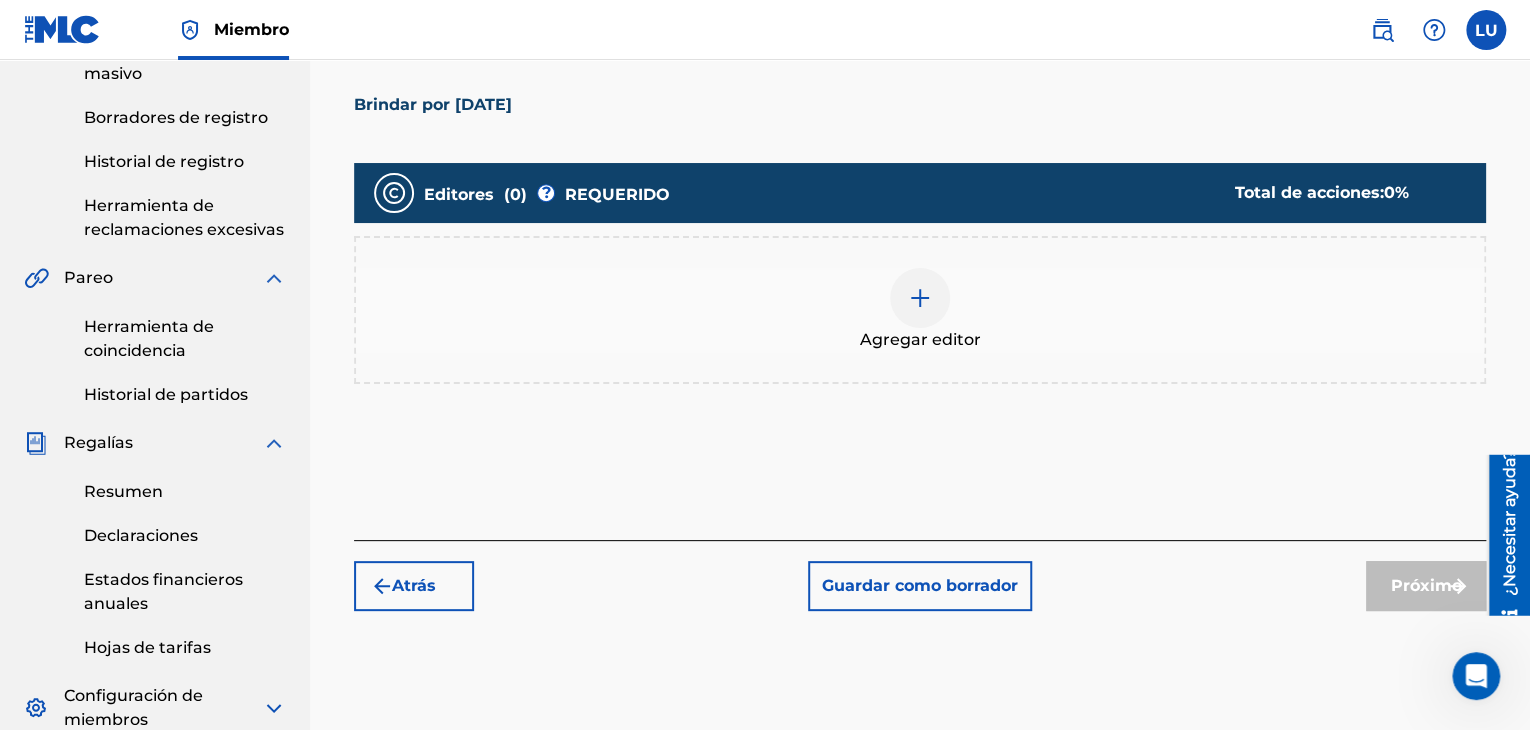 scroll, scrollTop: 390, scrollLeft: 0, axis: vertical 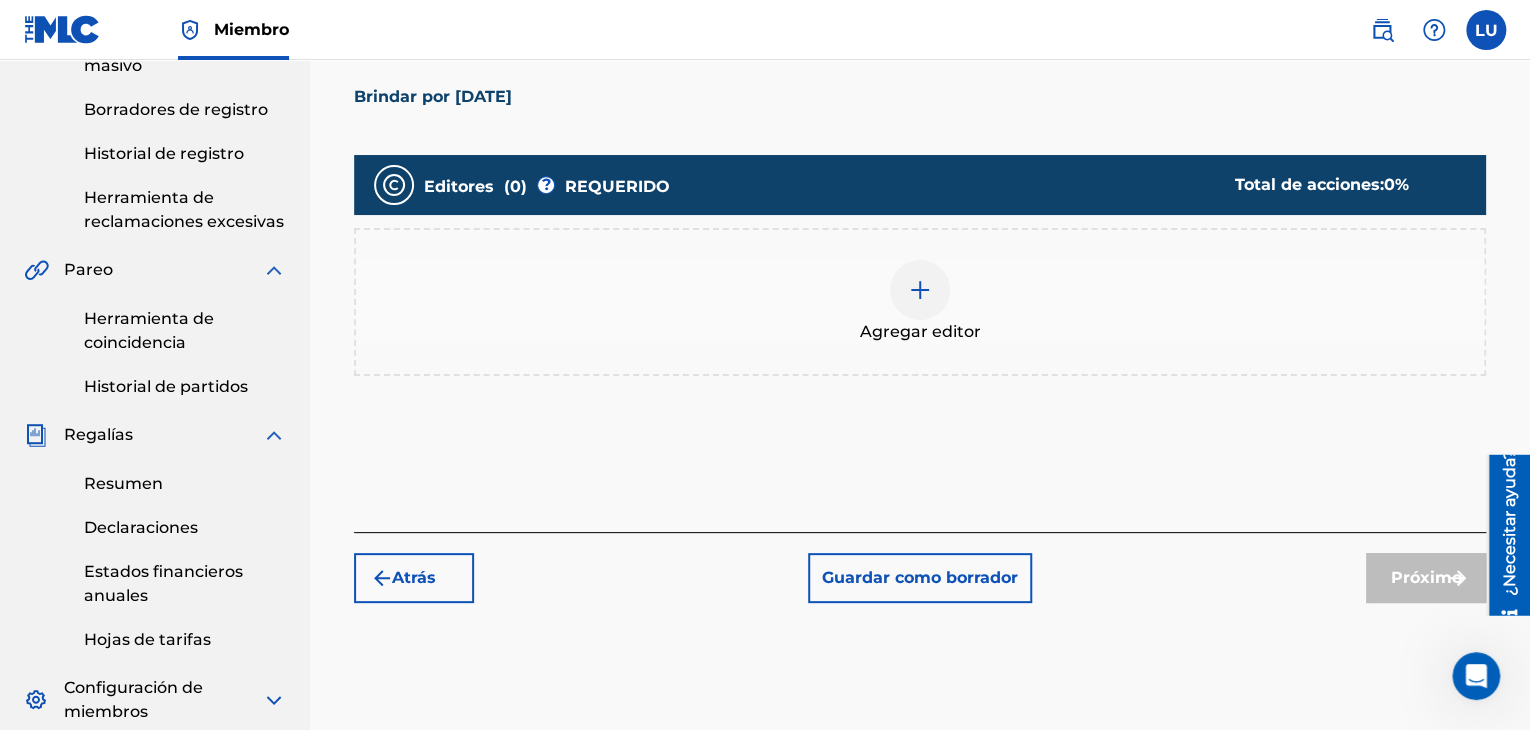 click at bounding box center (920, 290) 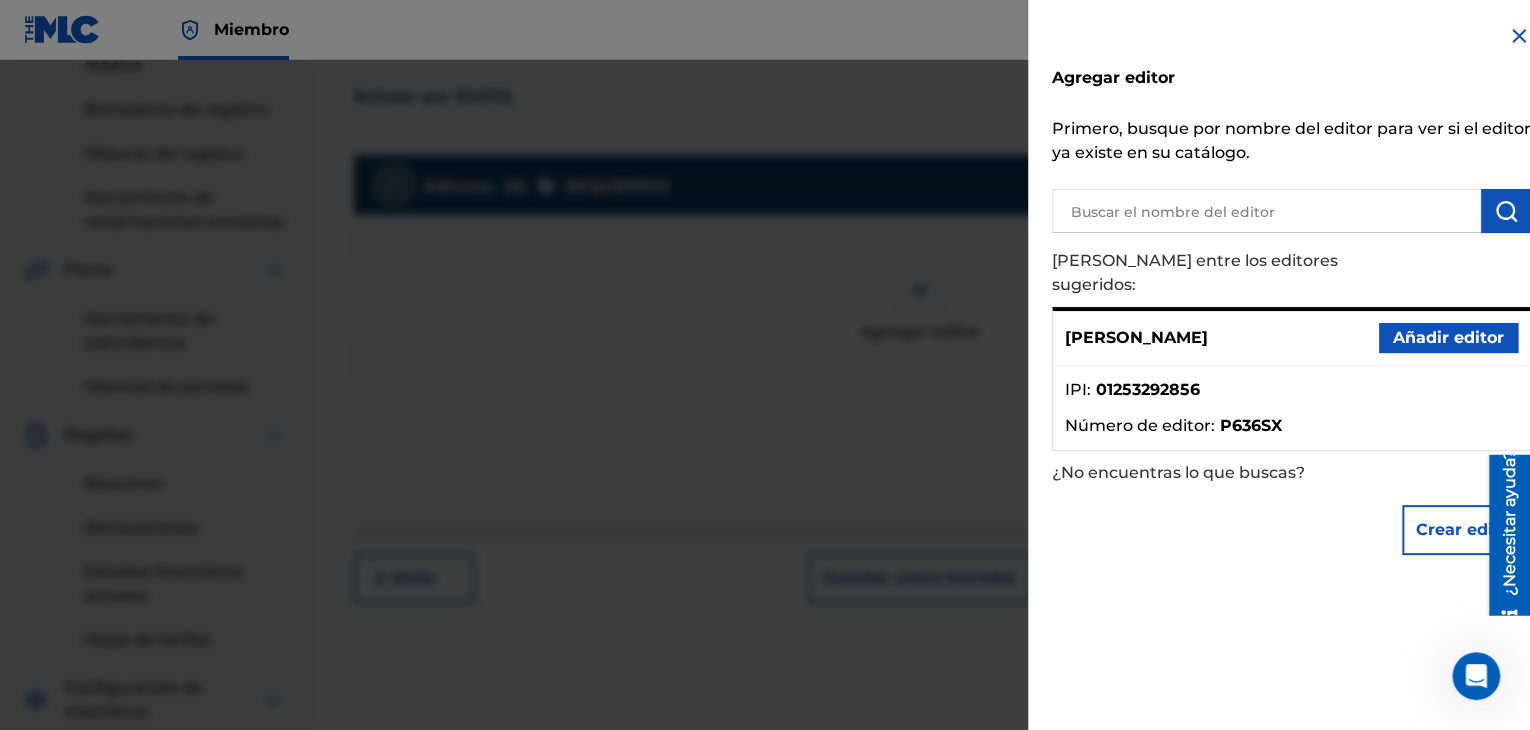 click on "Añadir editor" at bounding box center (1448, 337) 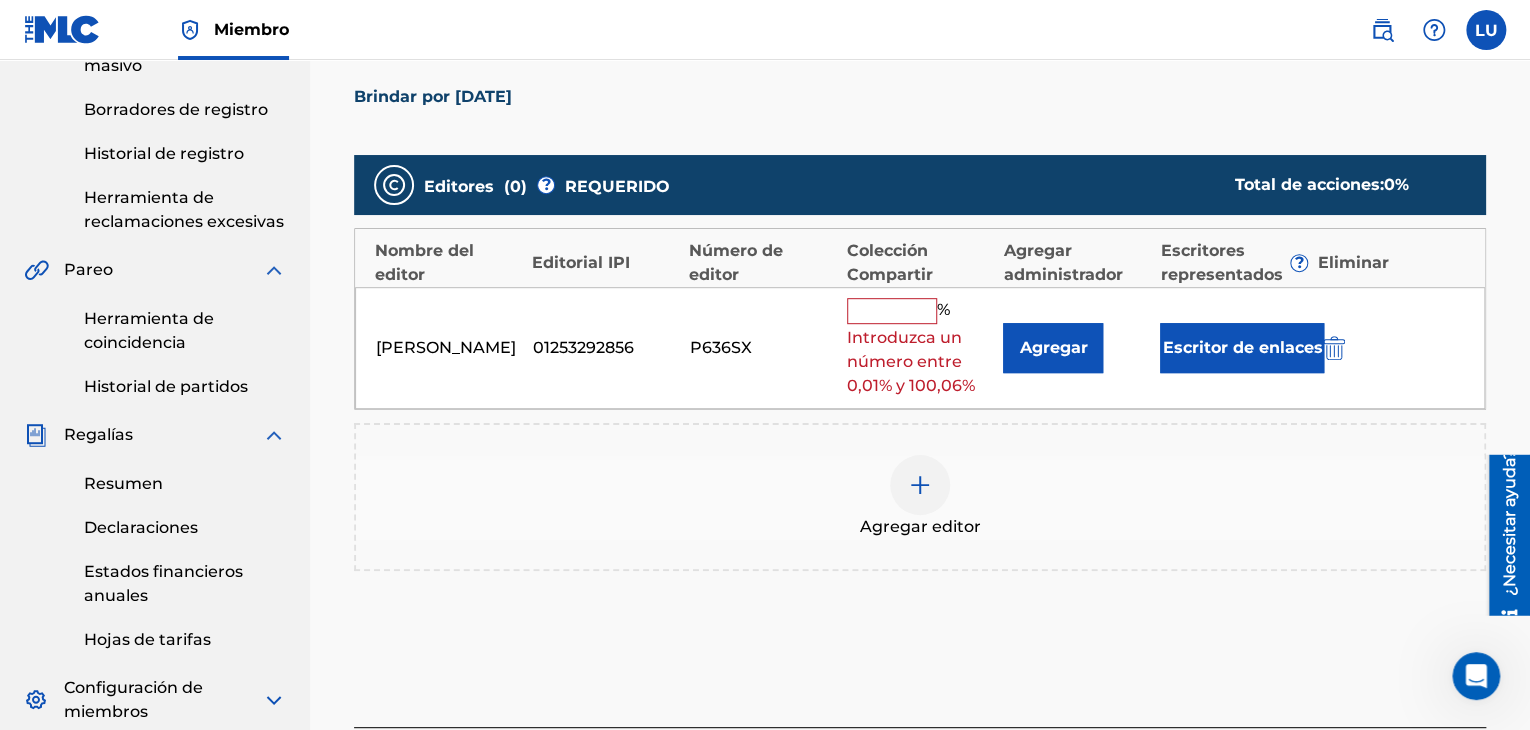 click at bounding box center (892, 311) 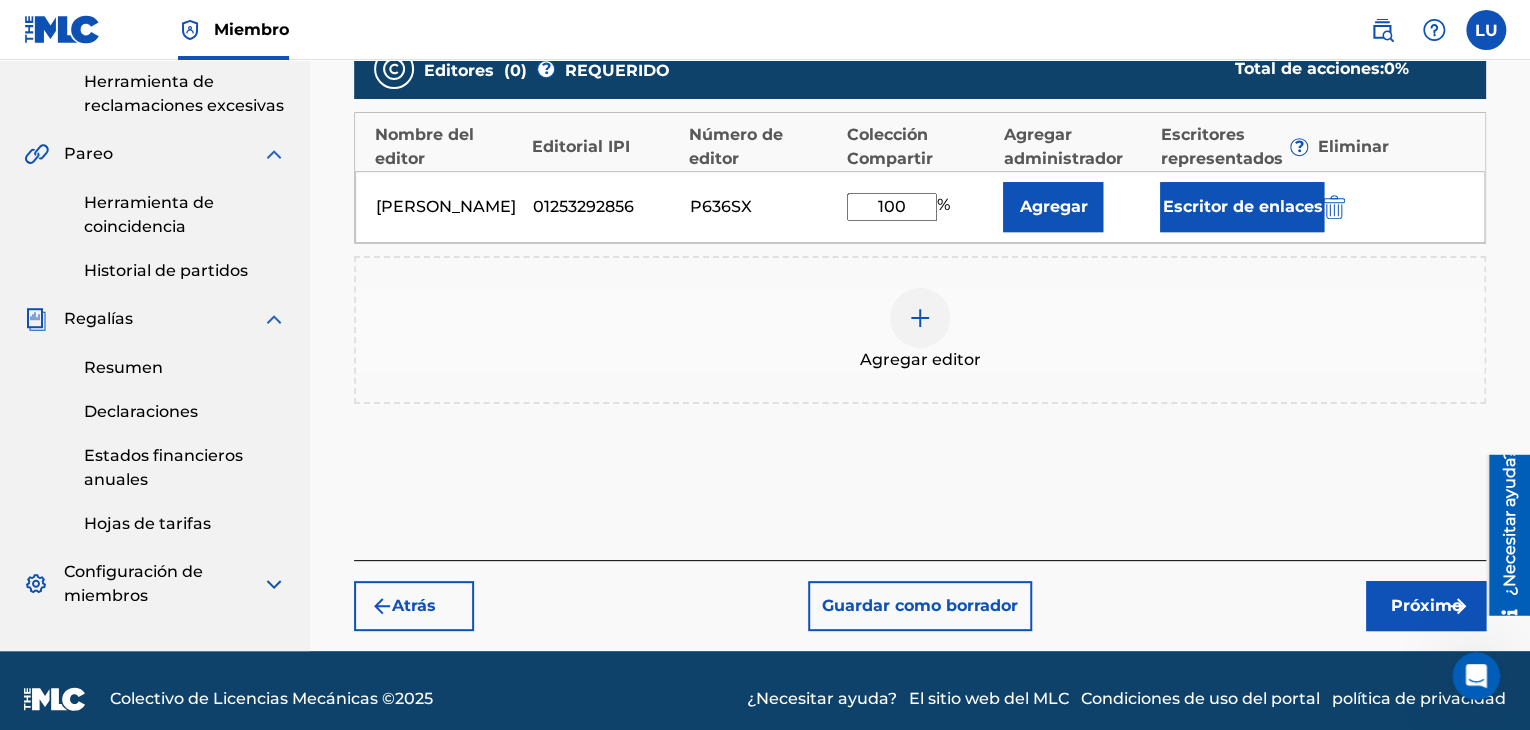 scroll, scrollTop: 521, scrollLeft: 0, axis: vertical 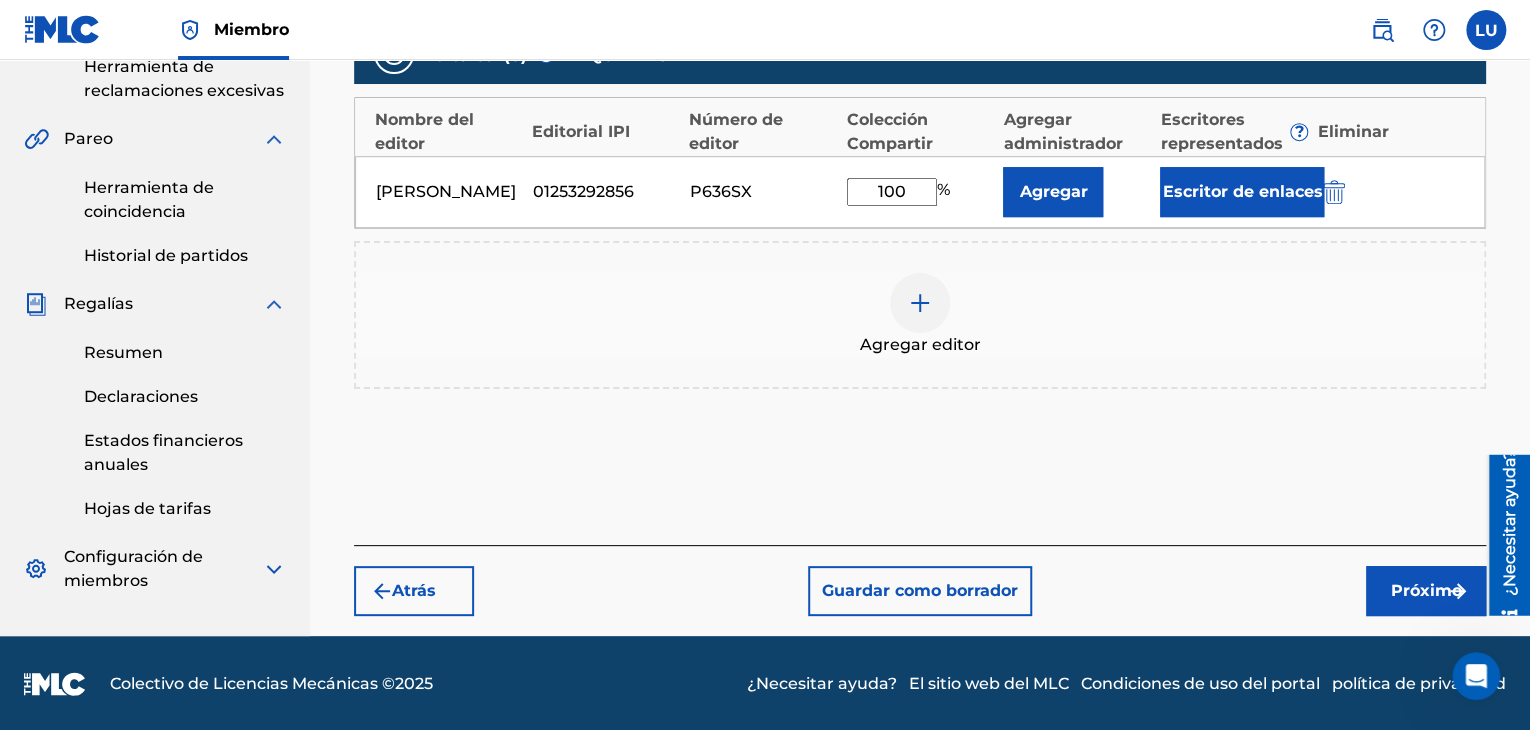 click on "Próximo" at bounding box center [1426, 590] 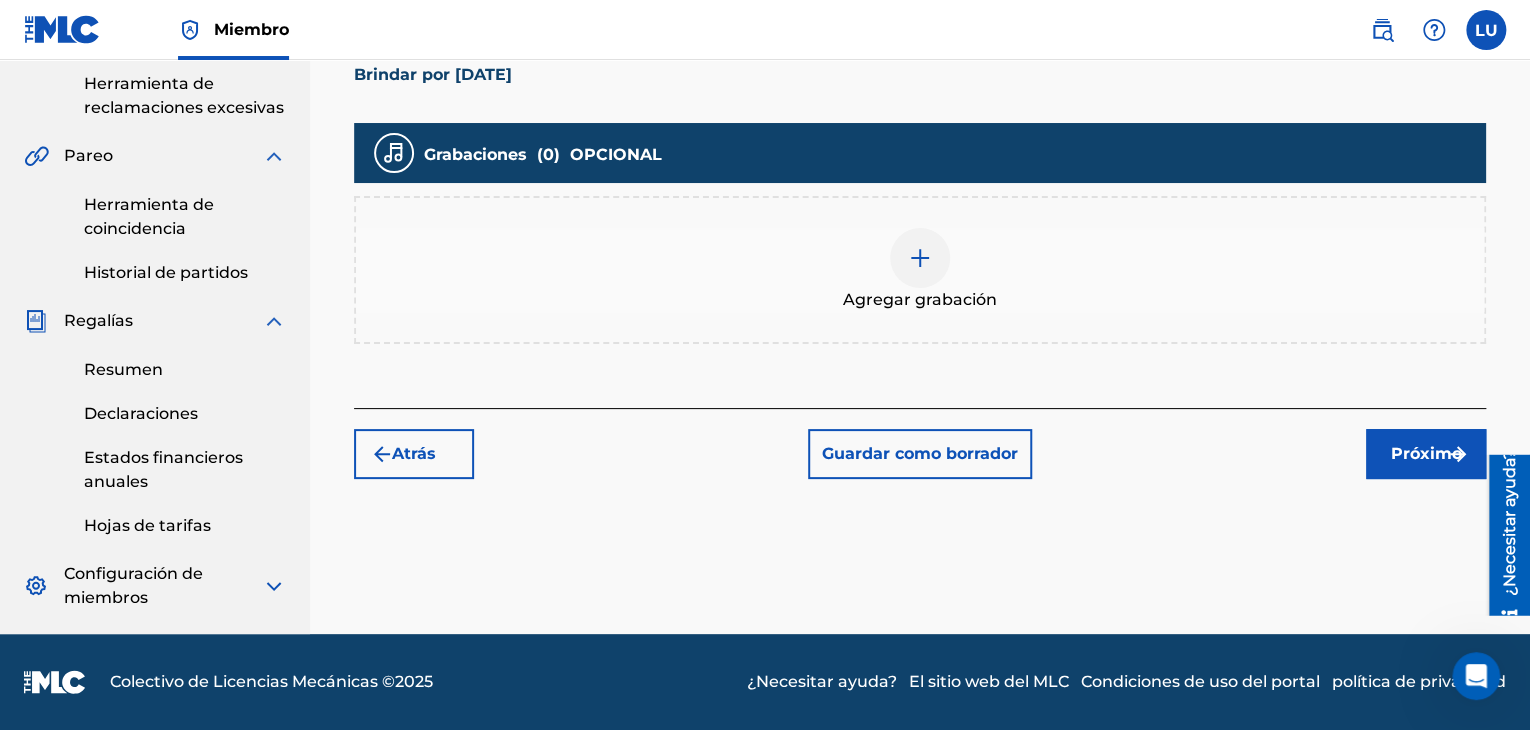scroll, scrollTop: 504, scrollLeft: 0, axis: vertical 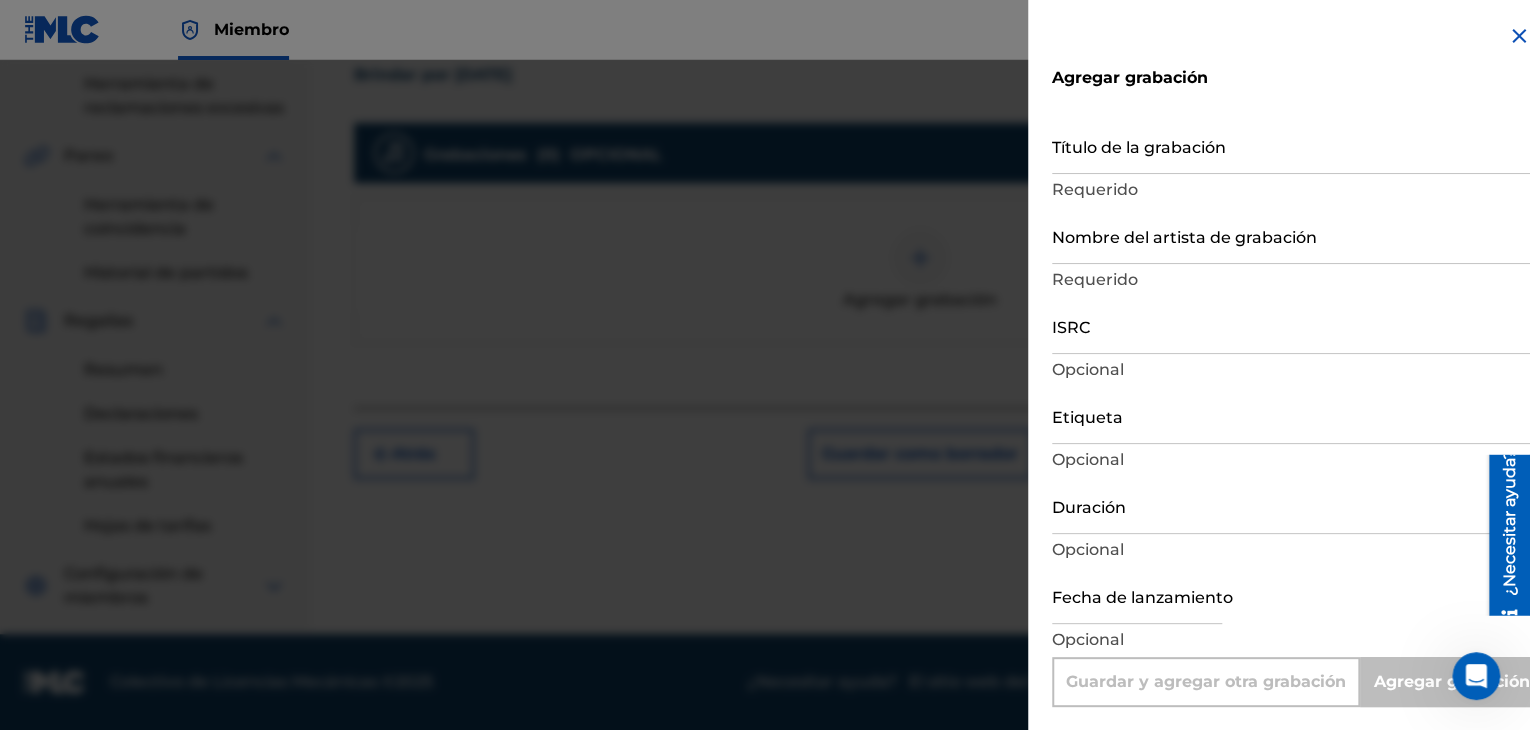 click on "Título de la grabación" at bounding box center (1291, 145) 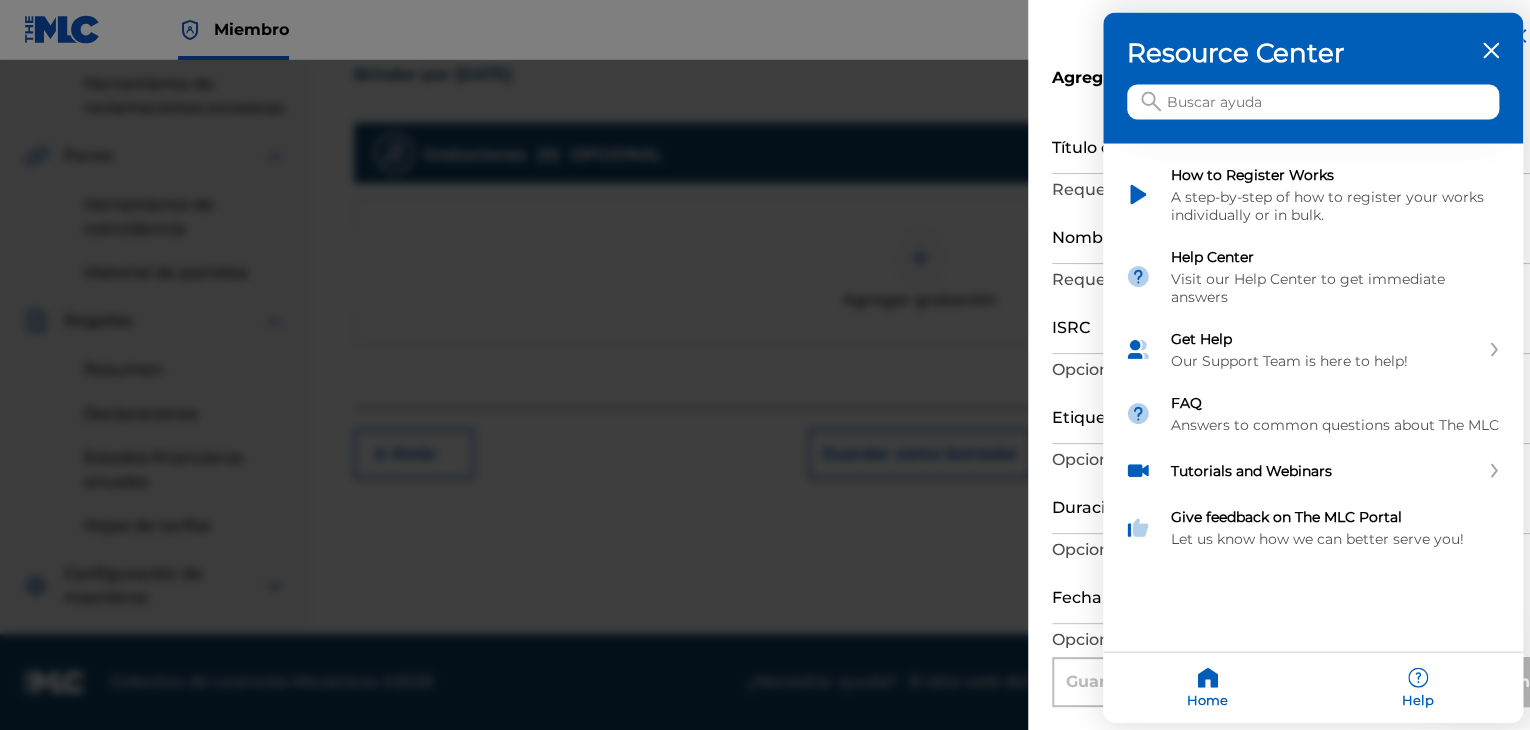 click on "Resource Center" at bounding box center [1313, 78] 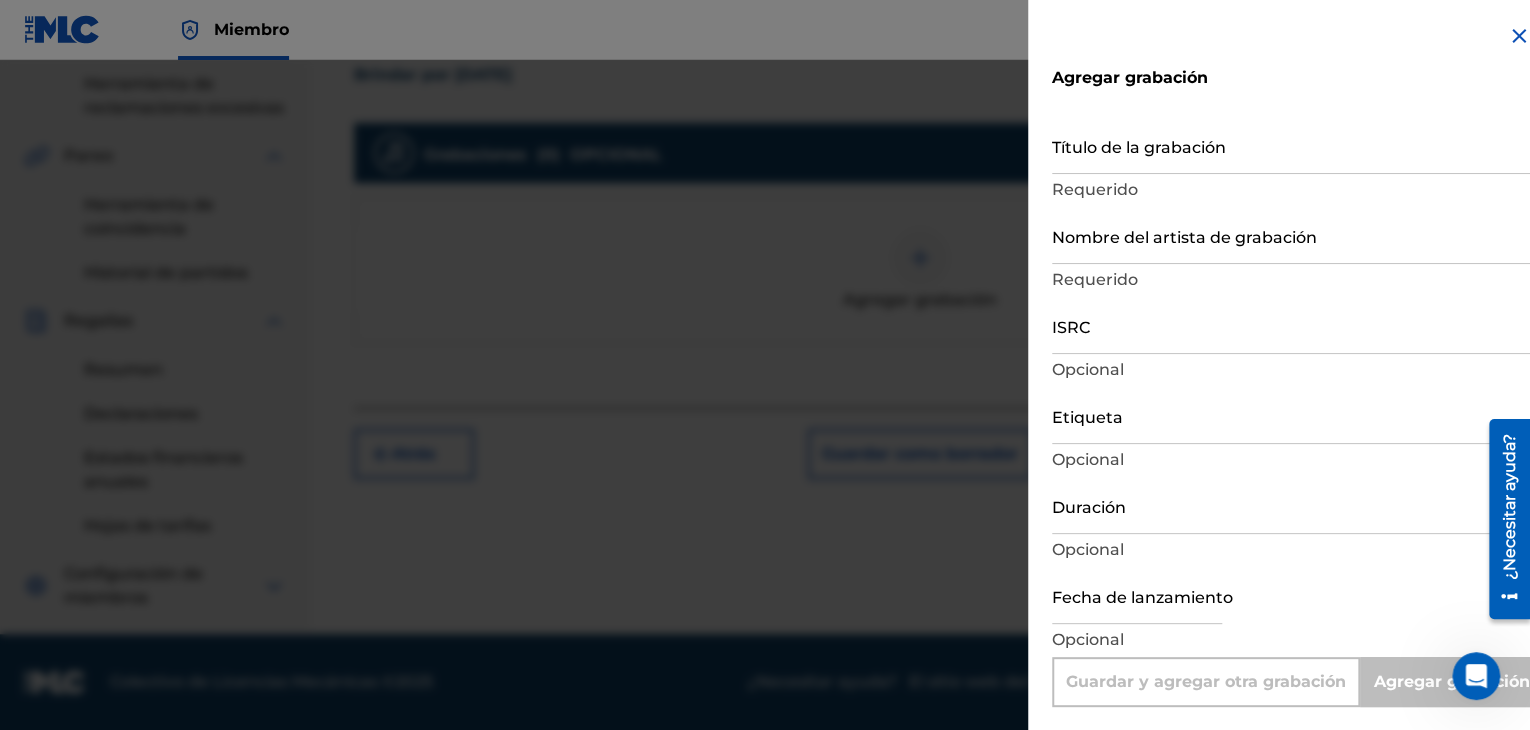click on "Título de la grabación" at bounding box center (1291, 145) 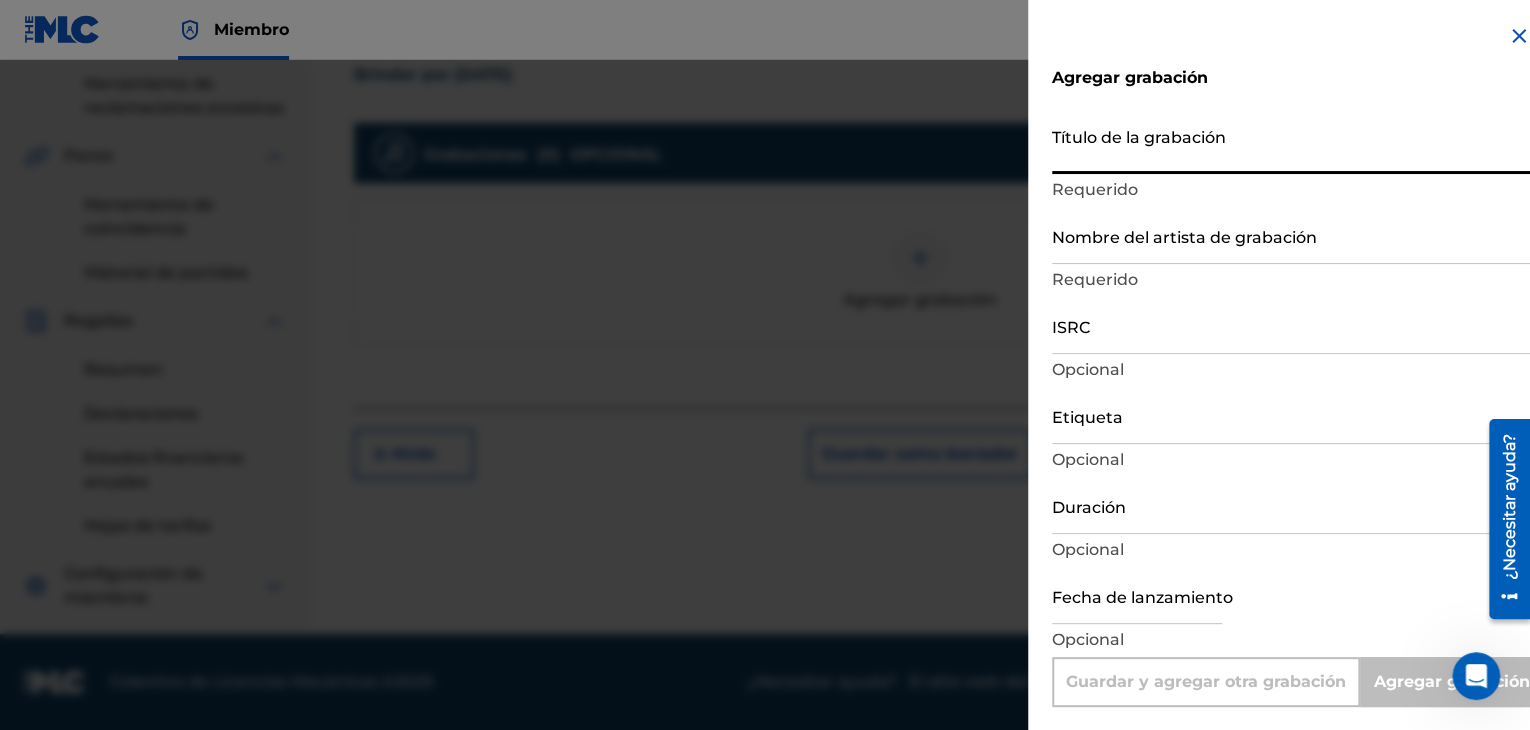paste on "Brindar por [DATE]" 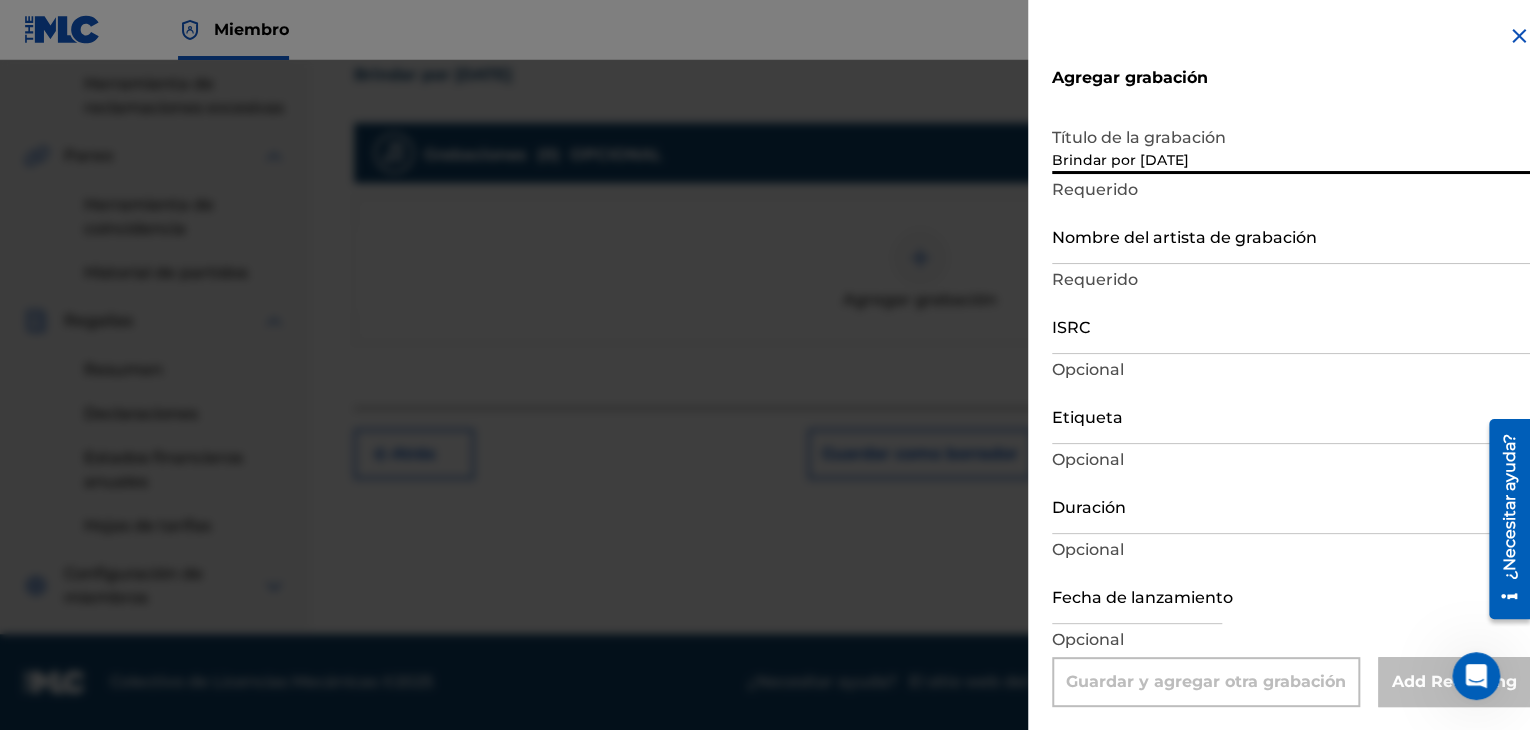 type on "Brindar por [DATE]" 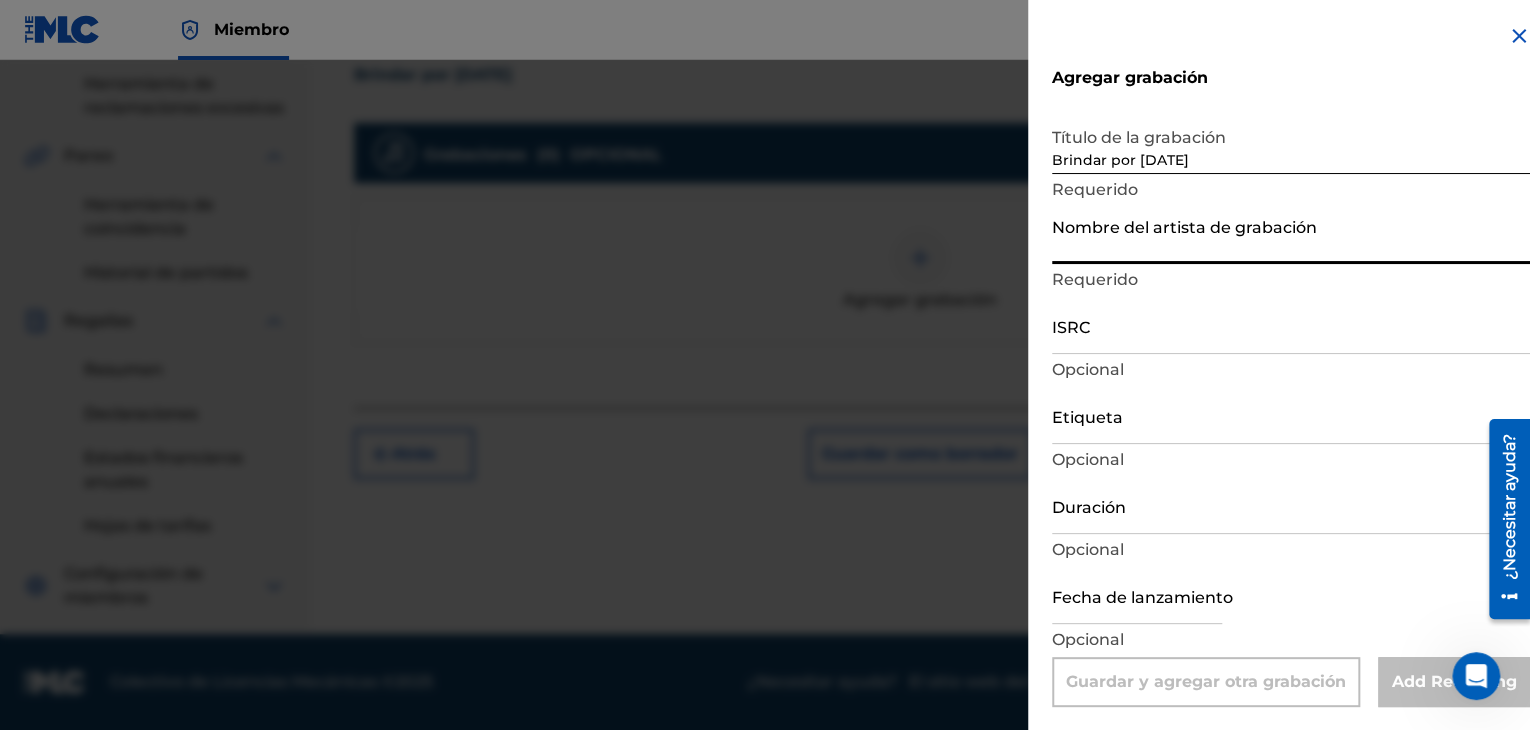 type on "Li@-u la chiquitica de [GEOGRAPHIC_DATA]" 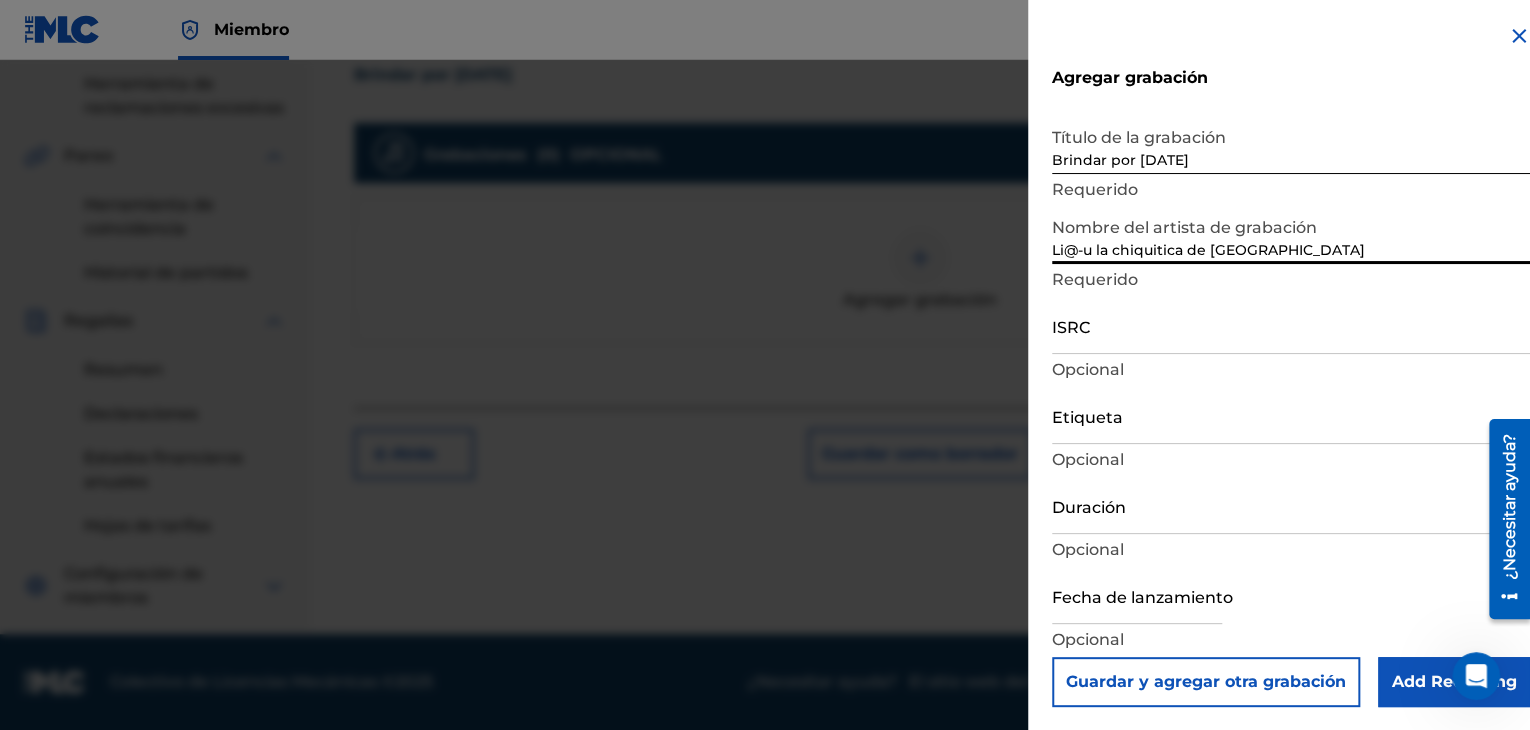 click on "ISRC" at bounding box center [1291, 325] 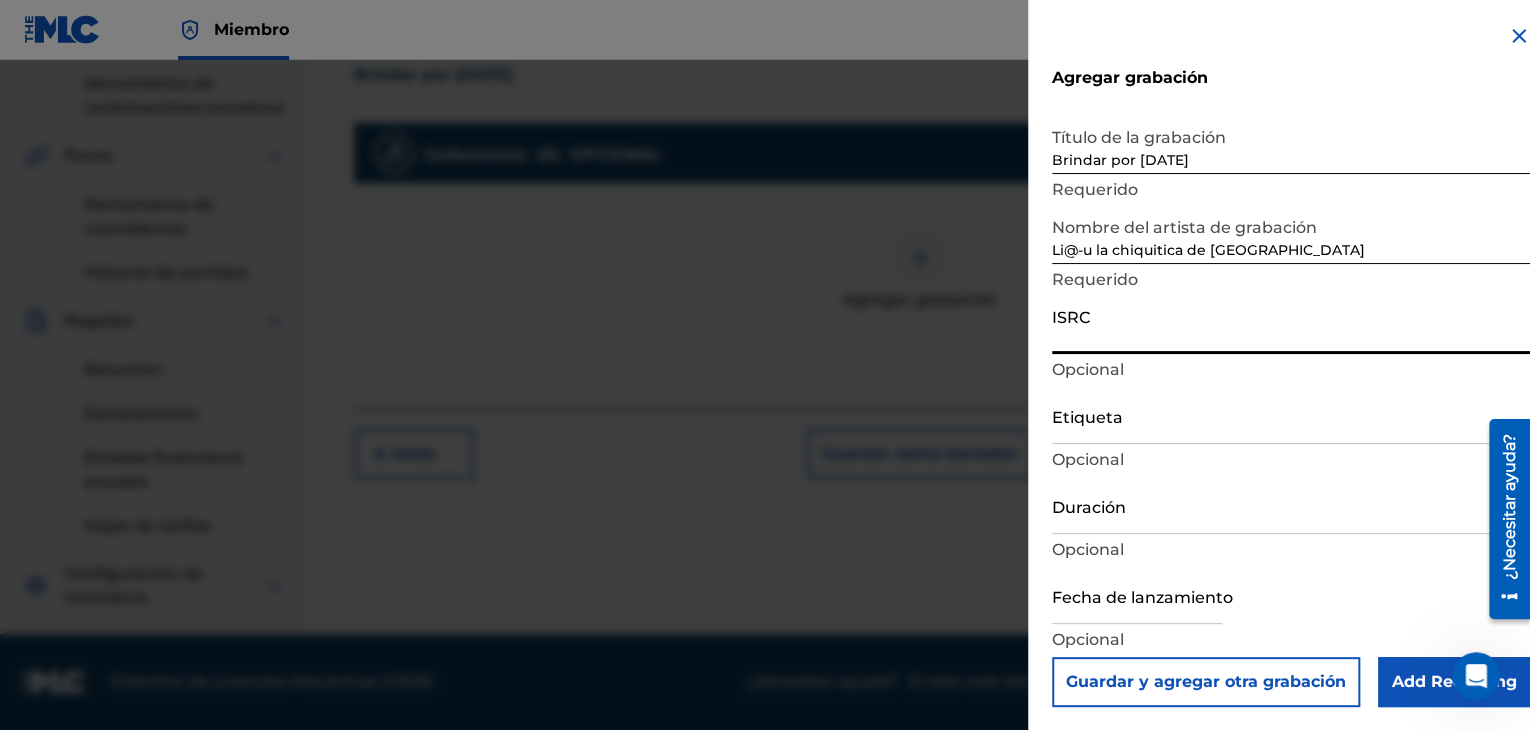 paste on "QZDA42499210" 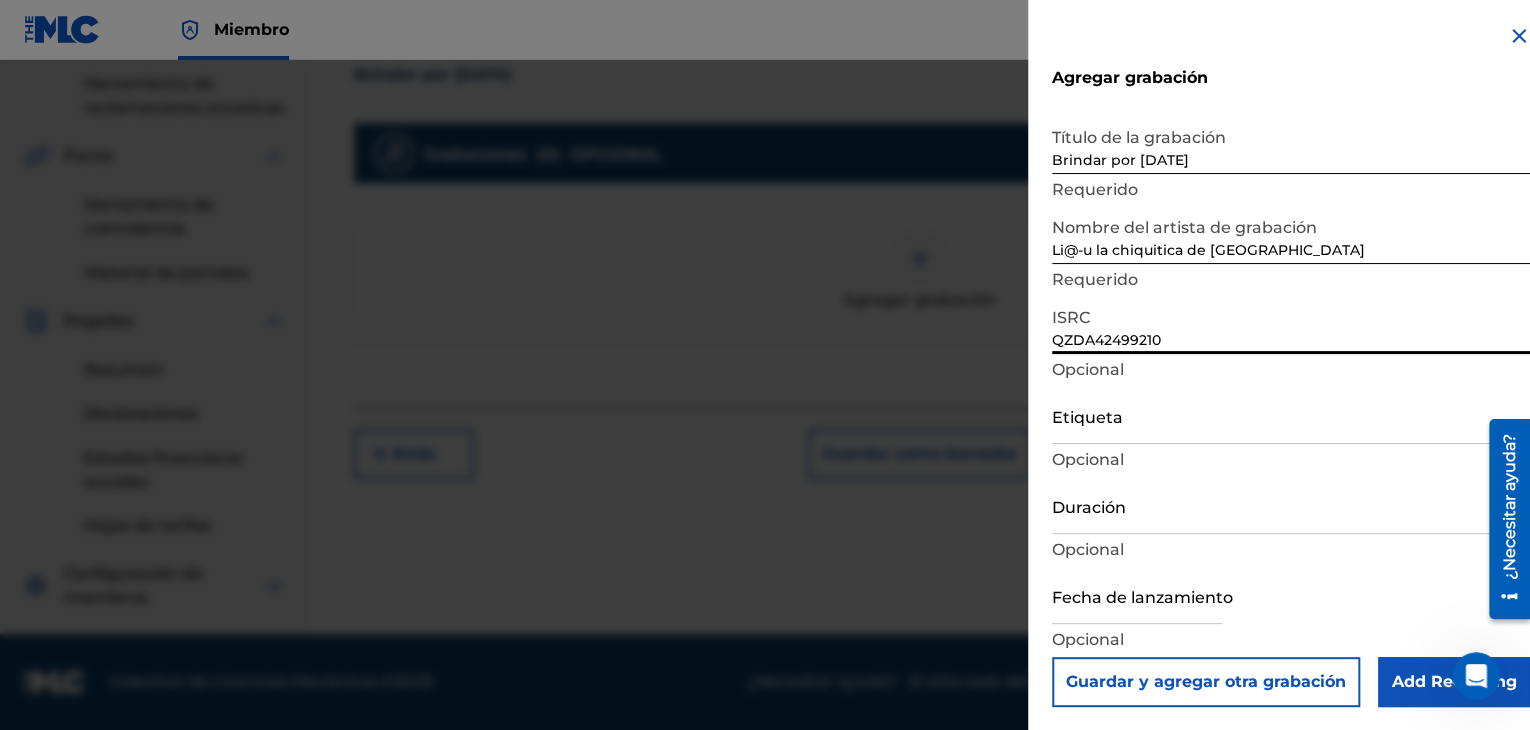 scroll, scrollTop: 1, scrollLeft: 0, axis: vertical 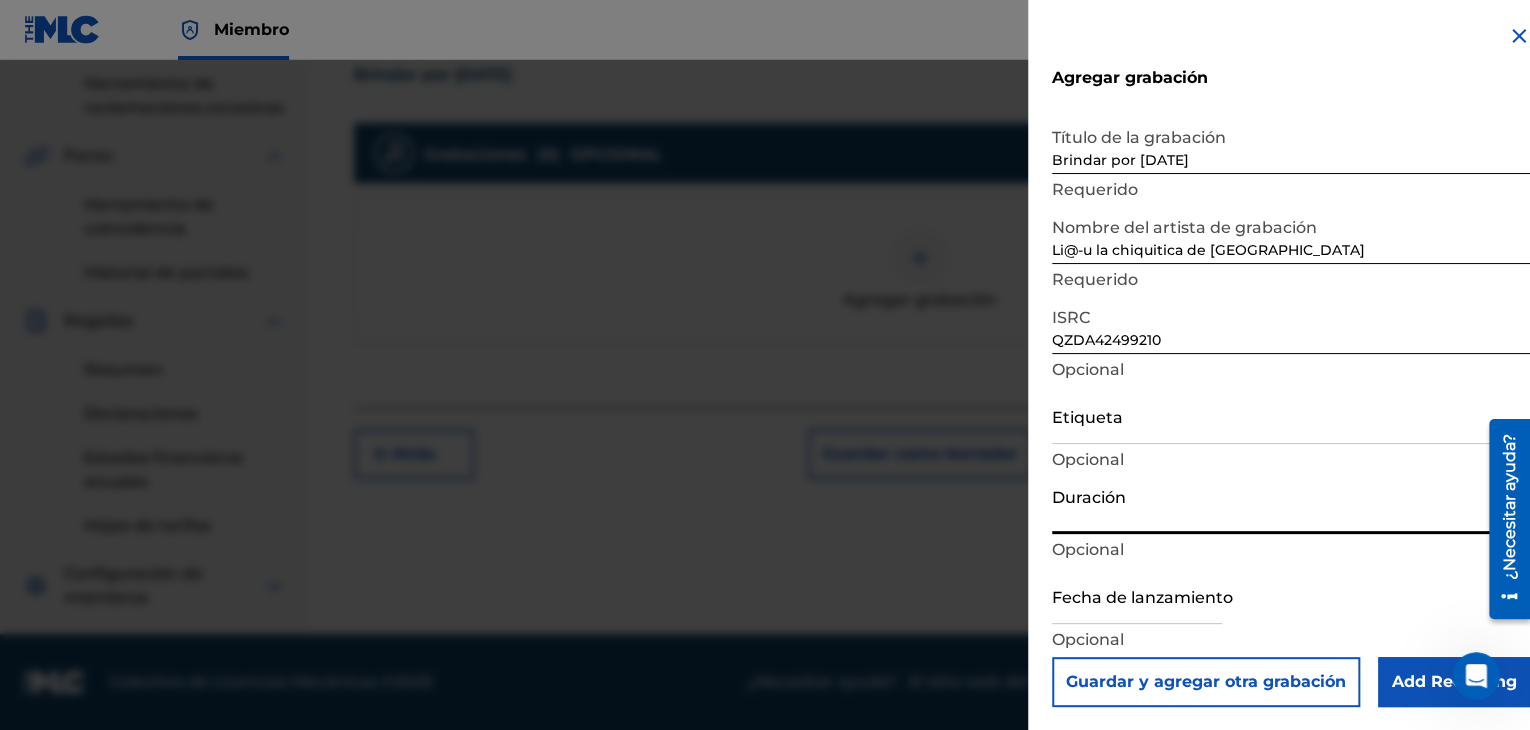 paste on "03:12" 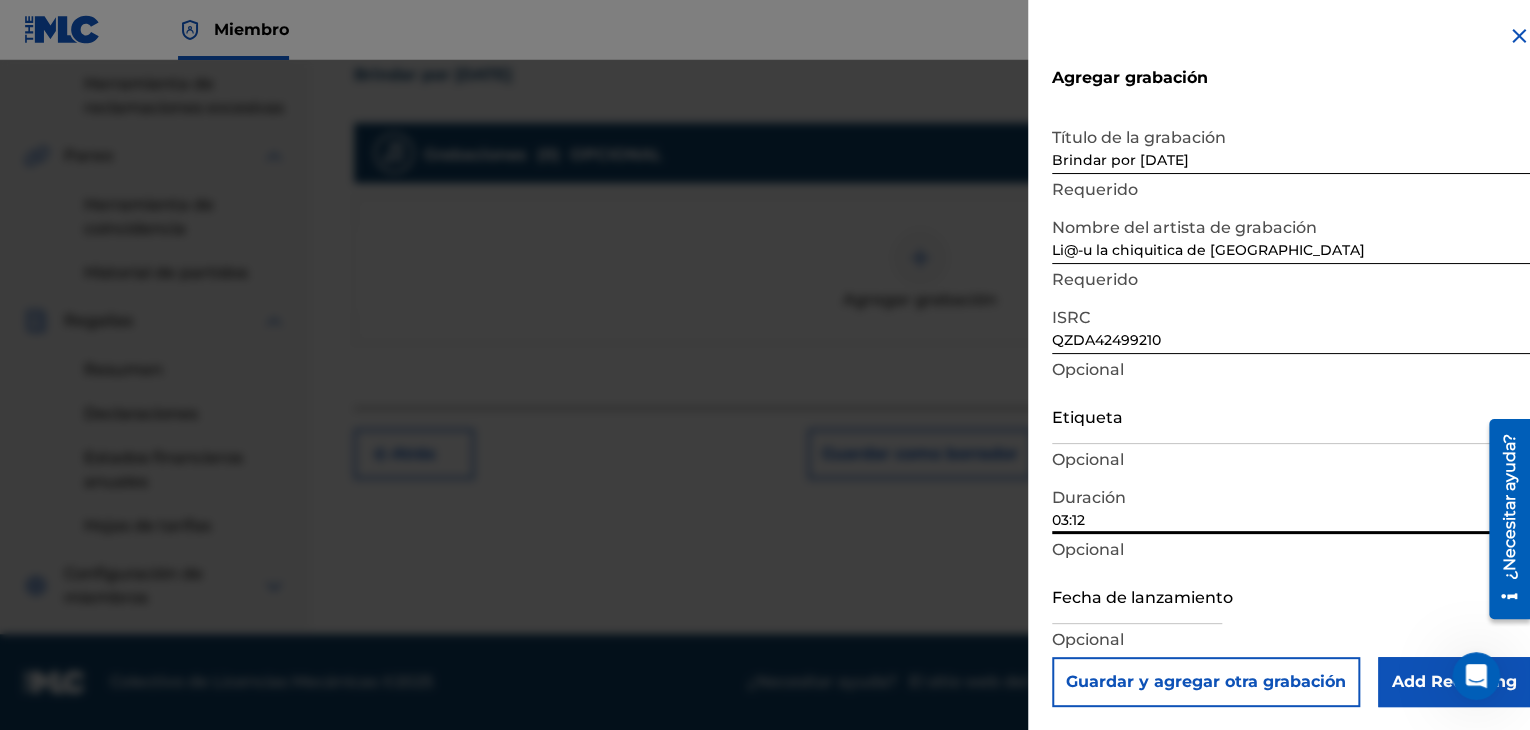 type on "03:12" 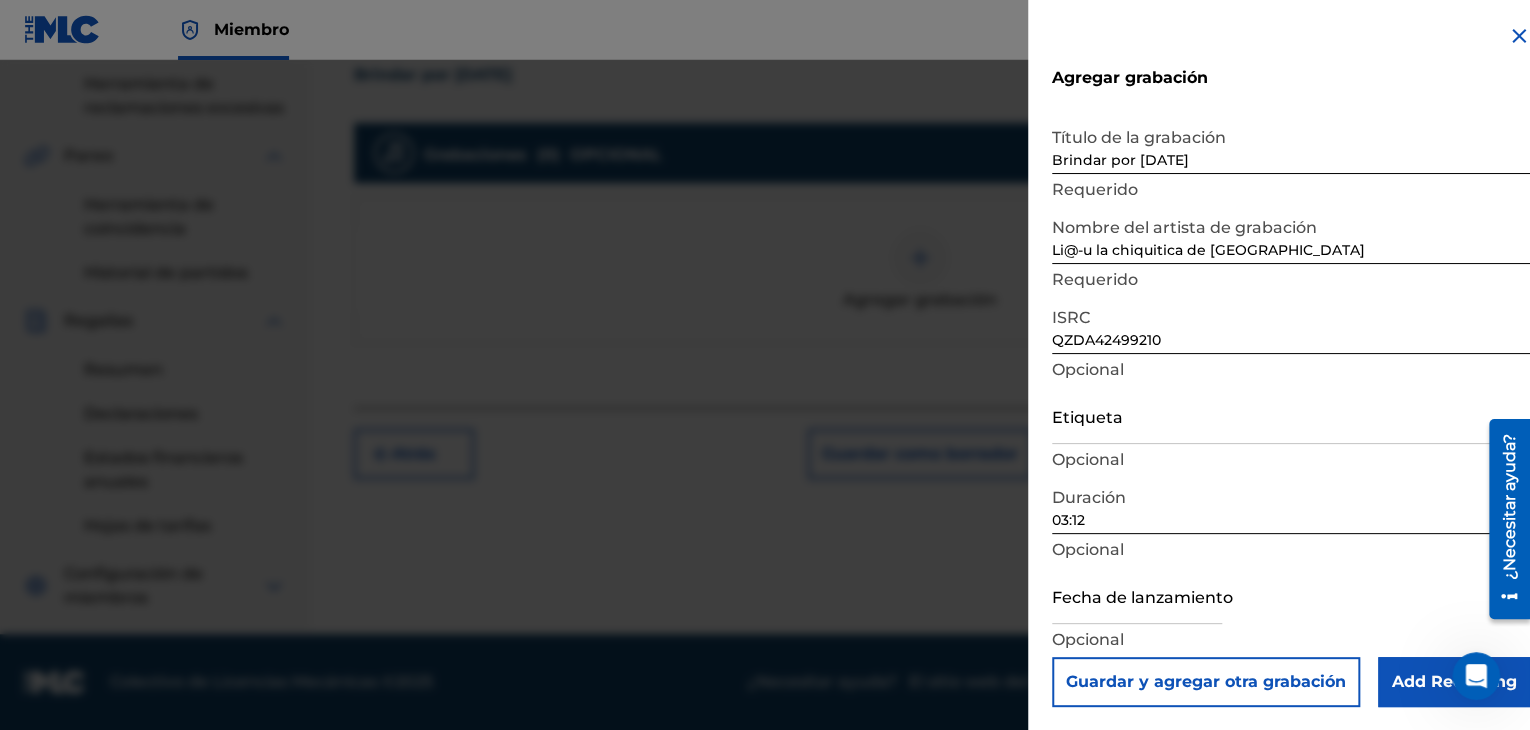 click at bounding box center (1137, 595) 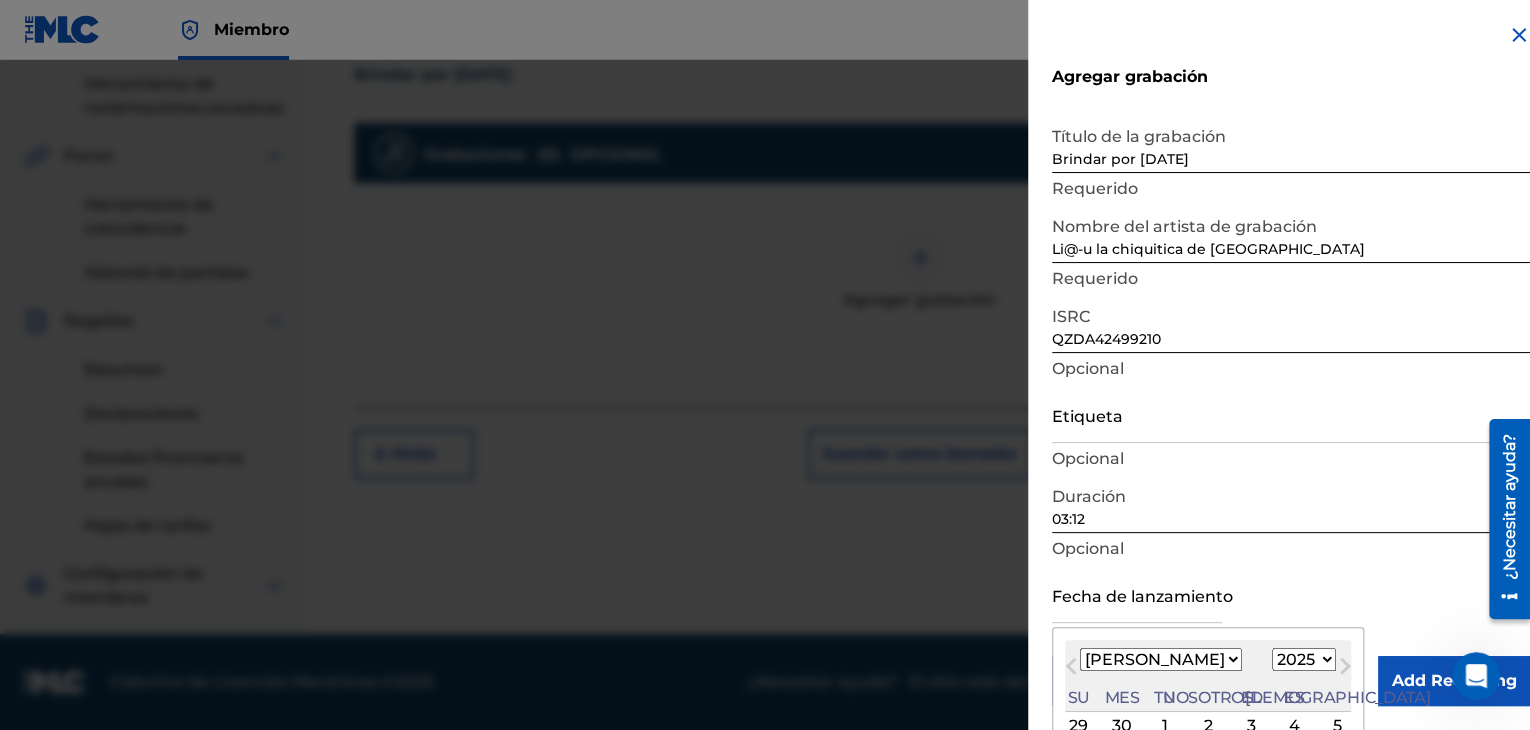 click at bounding box center (1137, 594) 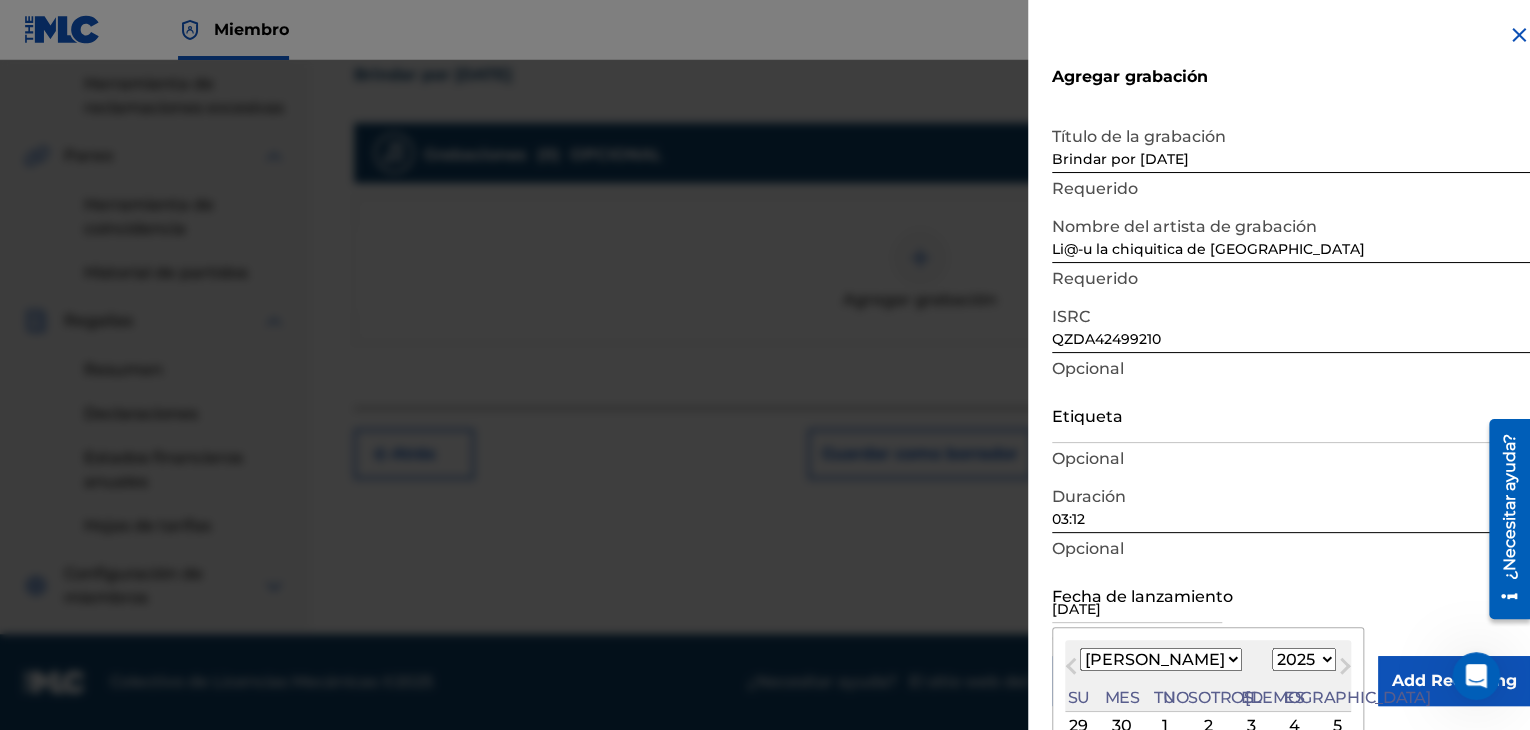 select on "1" 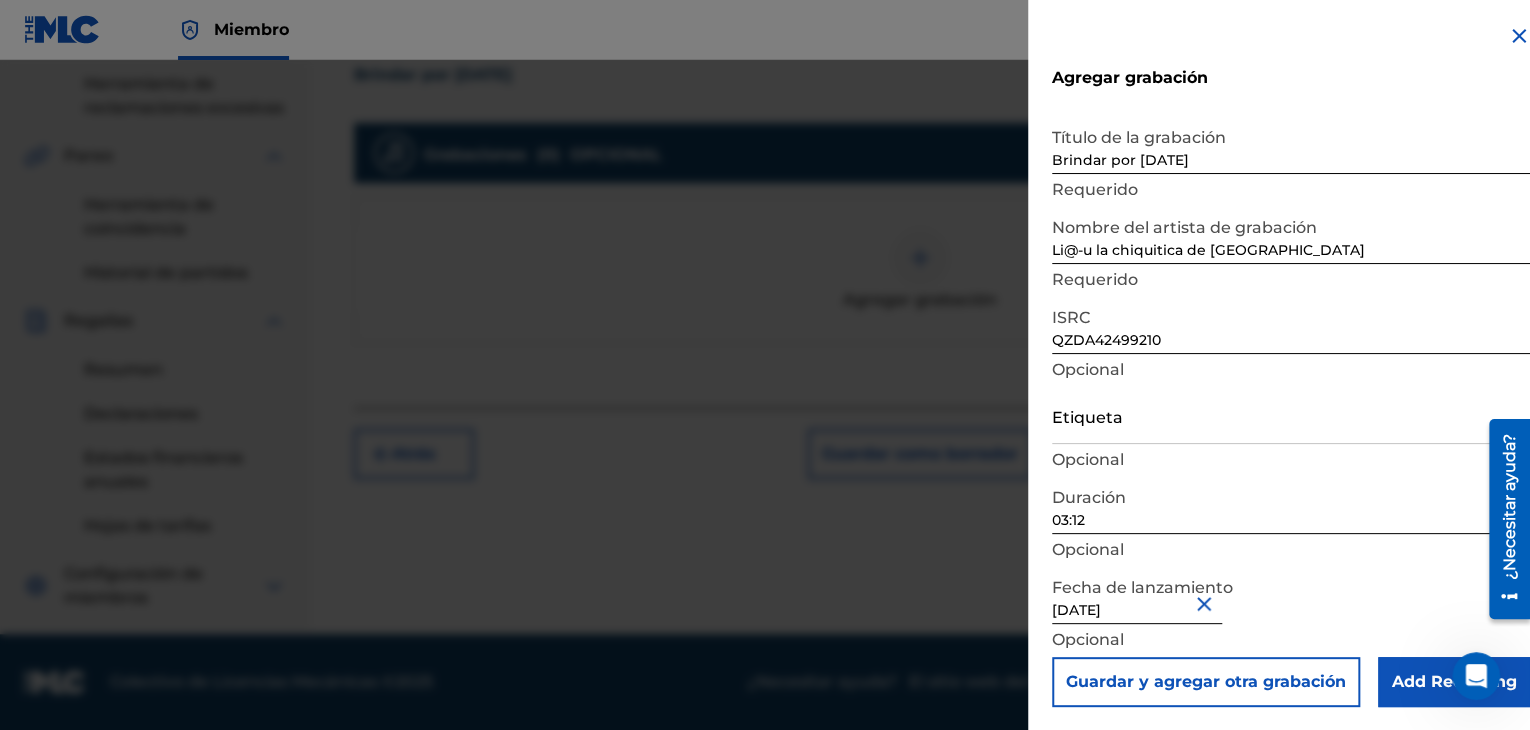 click on "Add Recording" at bounding box center (1454, 682) 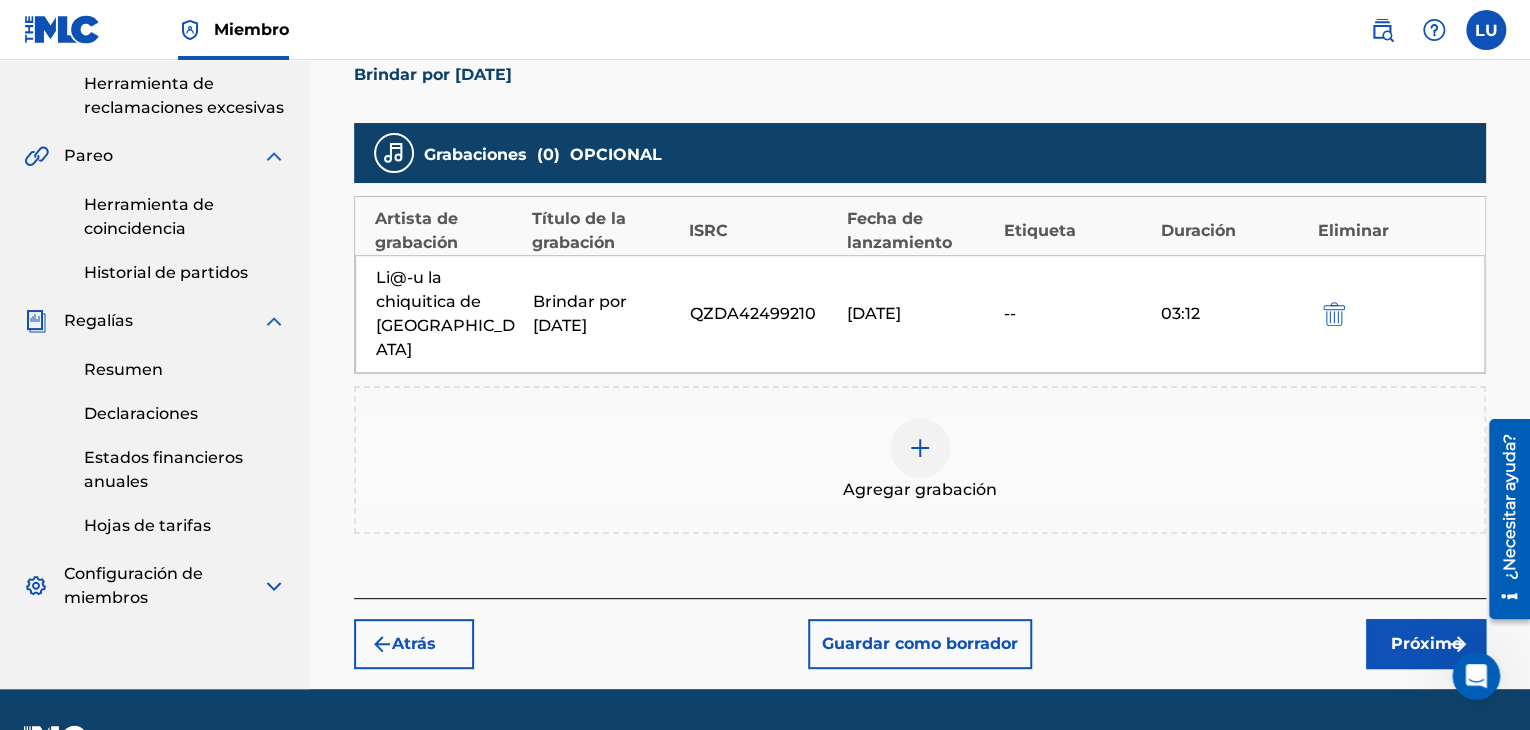 click on "Próximo" at bounding box center (1426, 643) 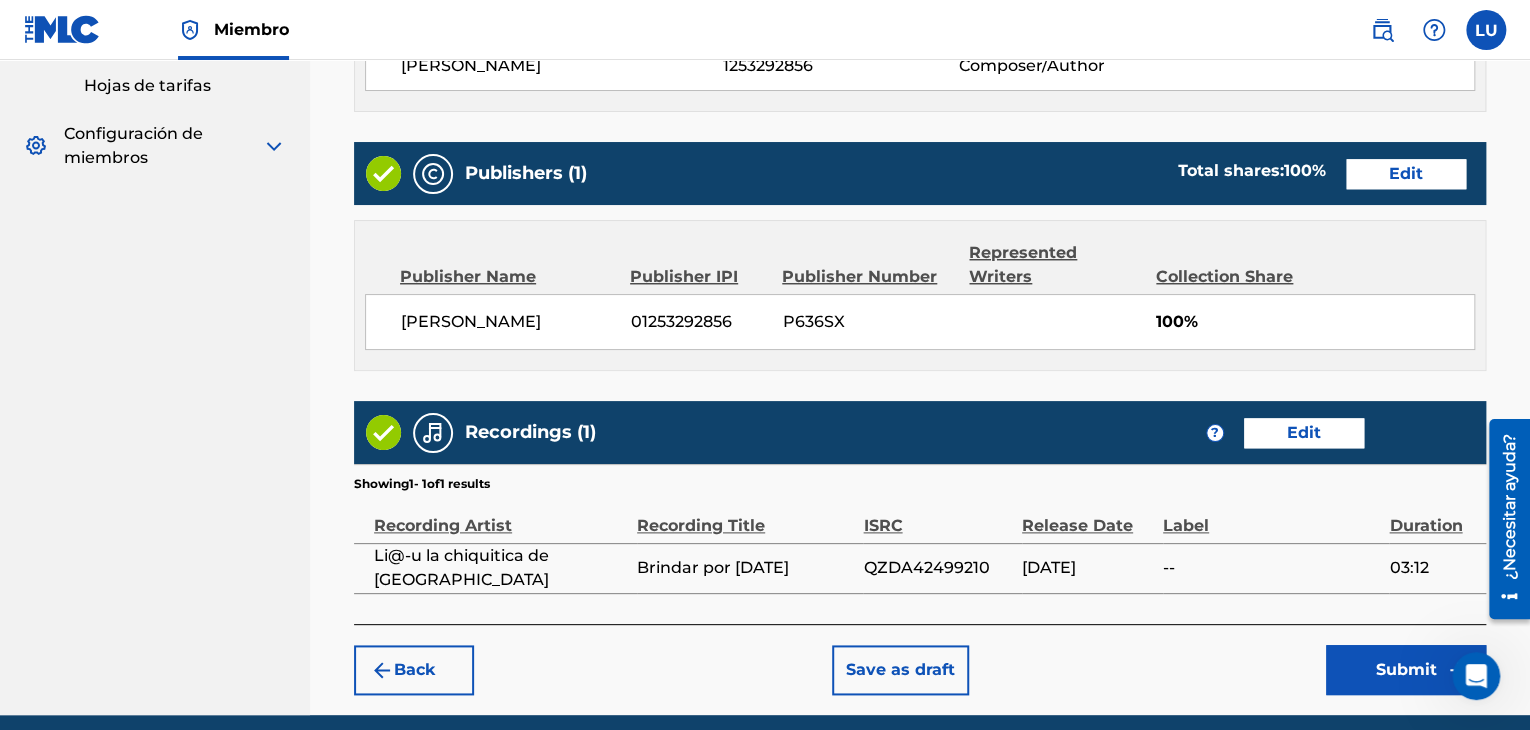 scroll, scrollTop: 1023, scrollLeft: 0, axis: vertical 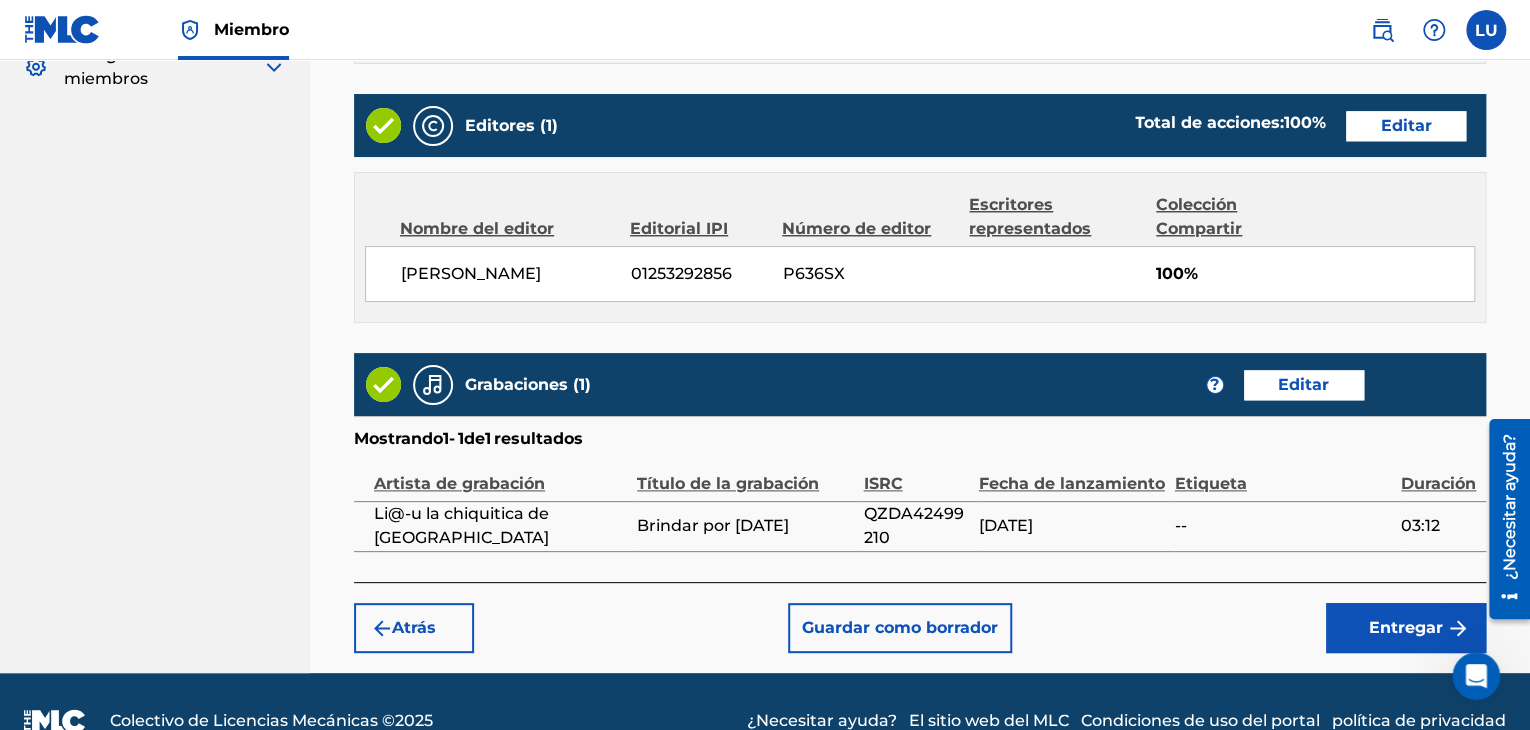 click on "Atrás Guardar como borrador Entregar" at bounding box center (920, 617) 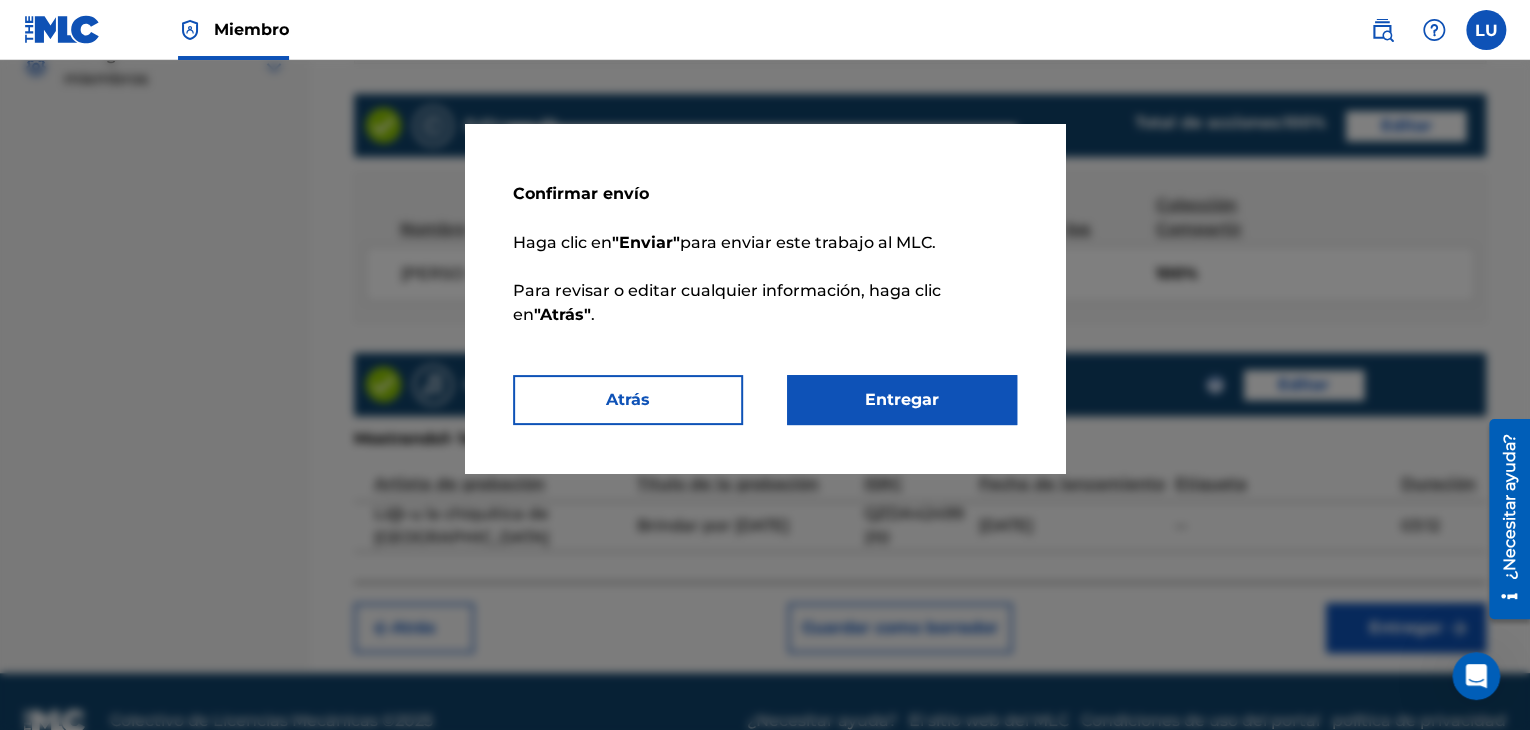 click on "Entregar" at bounding box center [902, 400] 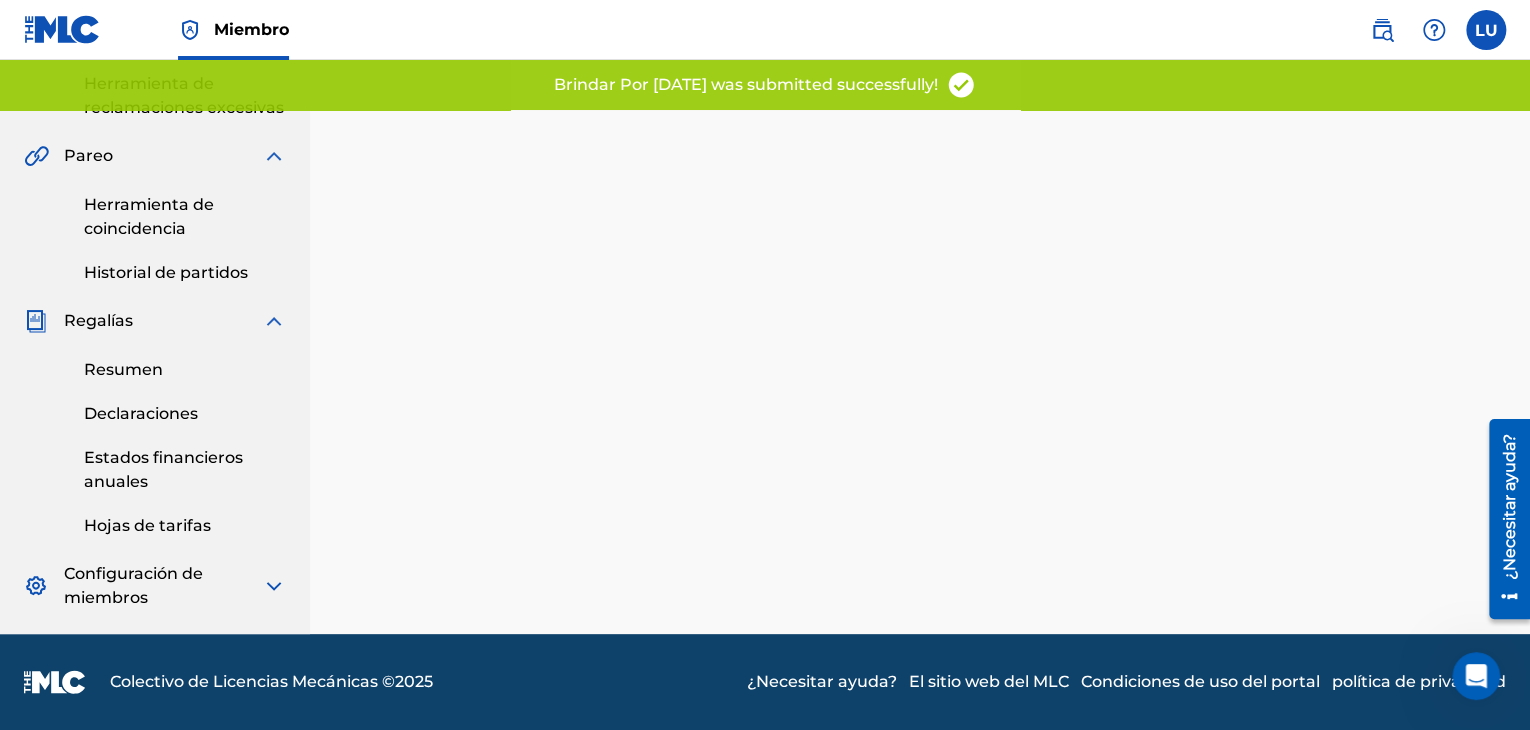 scroll, scrollTop: 0, scrollLeft: 0, axis: both 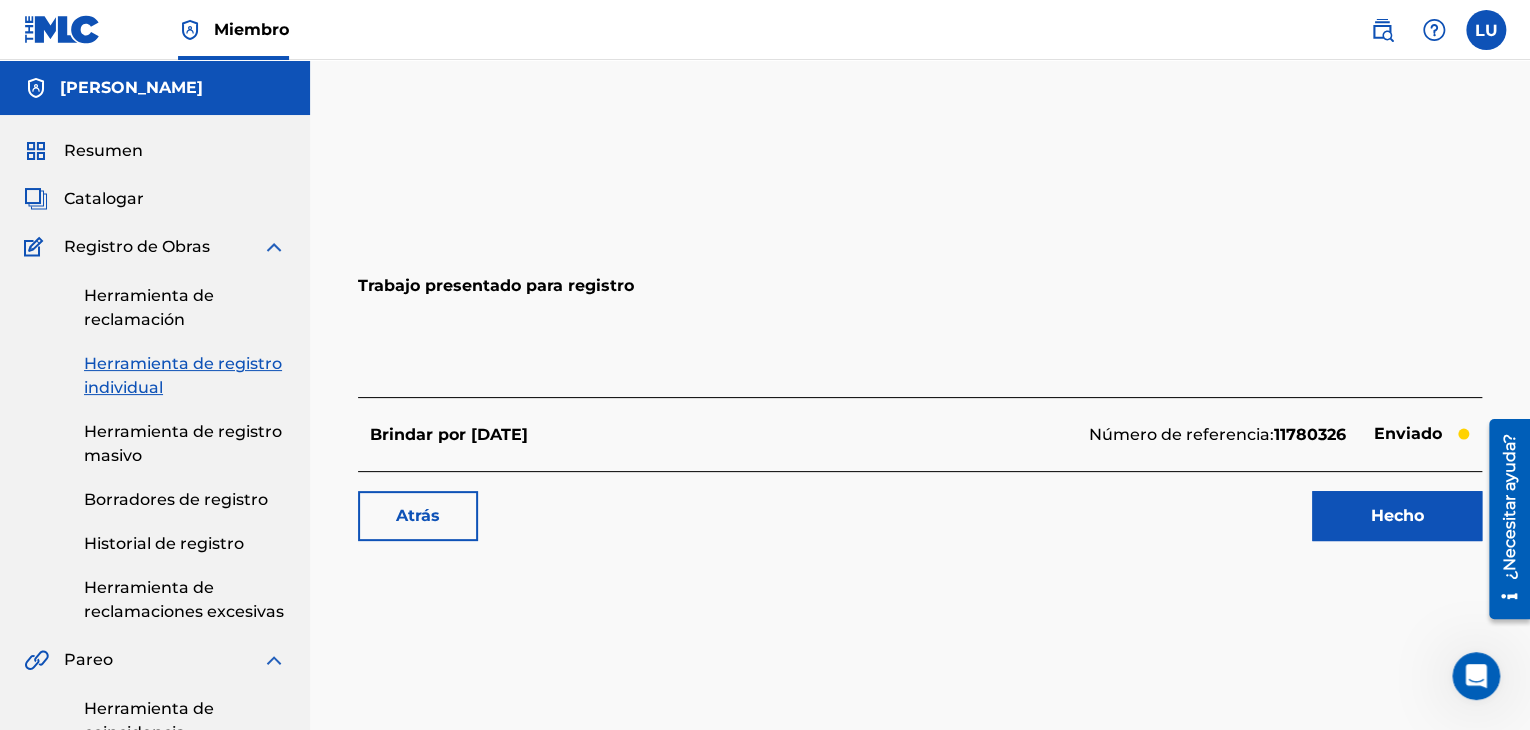 click on "Hecho" at bounding box center [1397, 515] 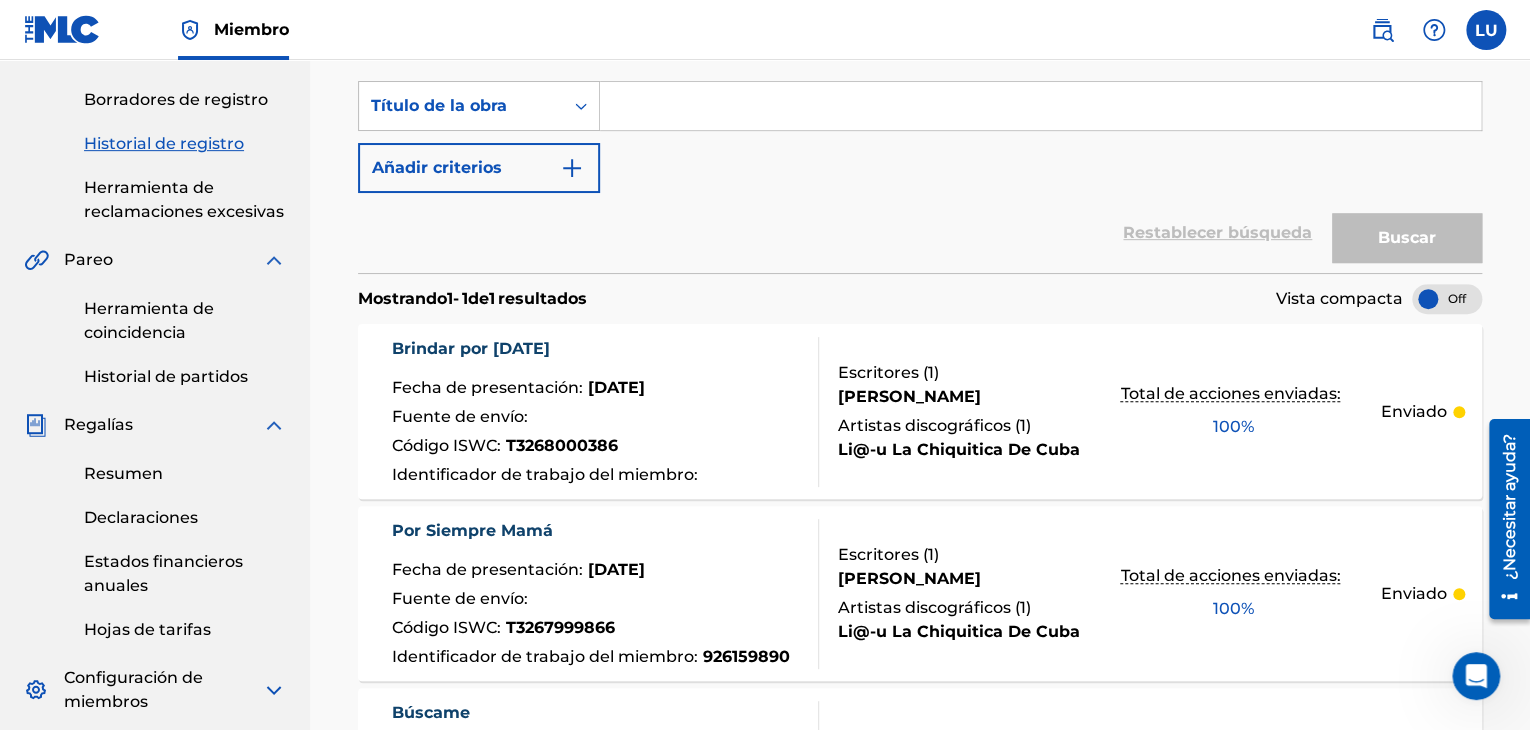 scroll, scrollTop: 600, scrollLeft: 0, axis: vertical 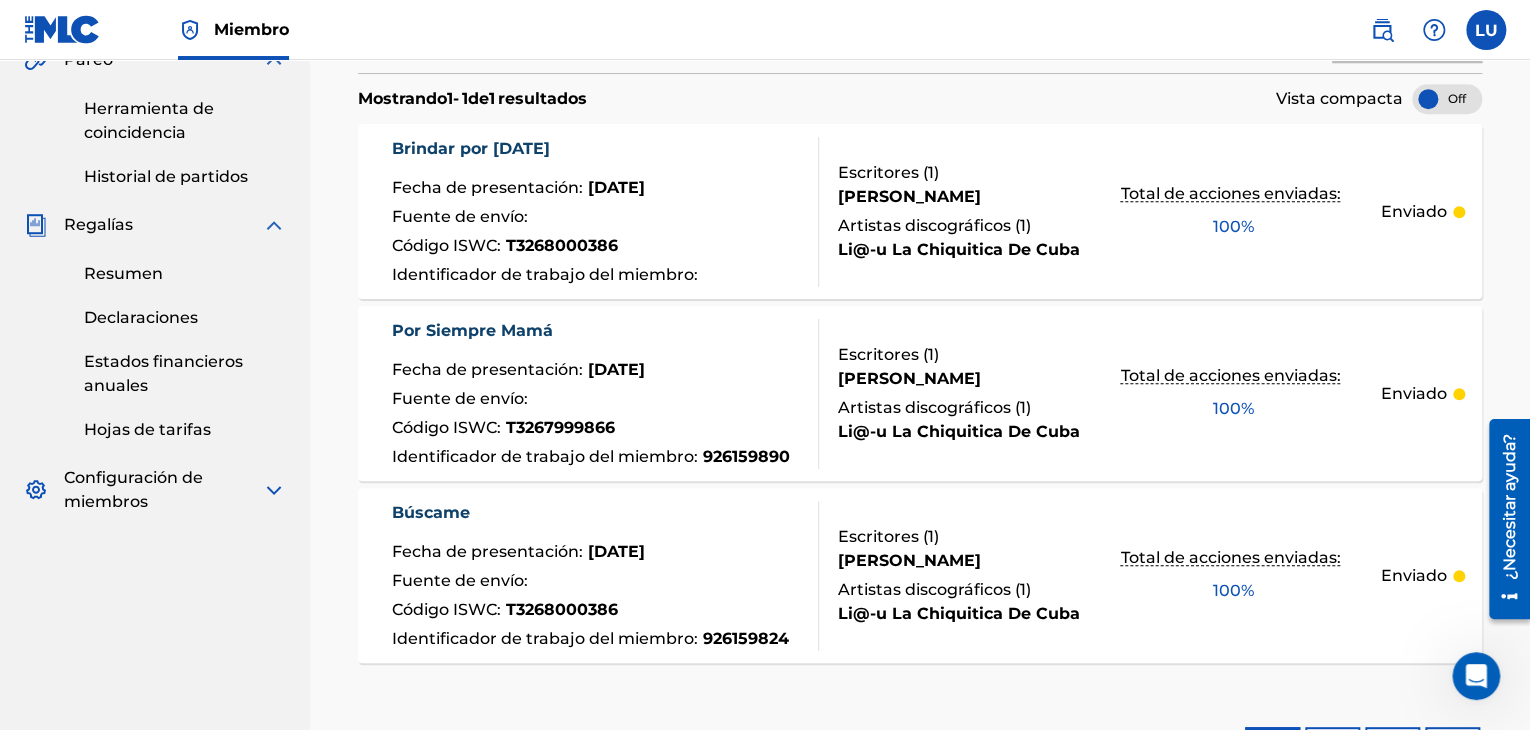 click on "Enviado" at bounding box center [1414, 575] 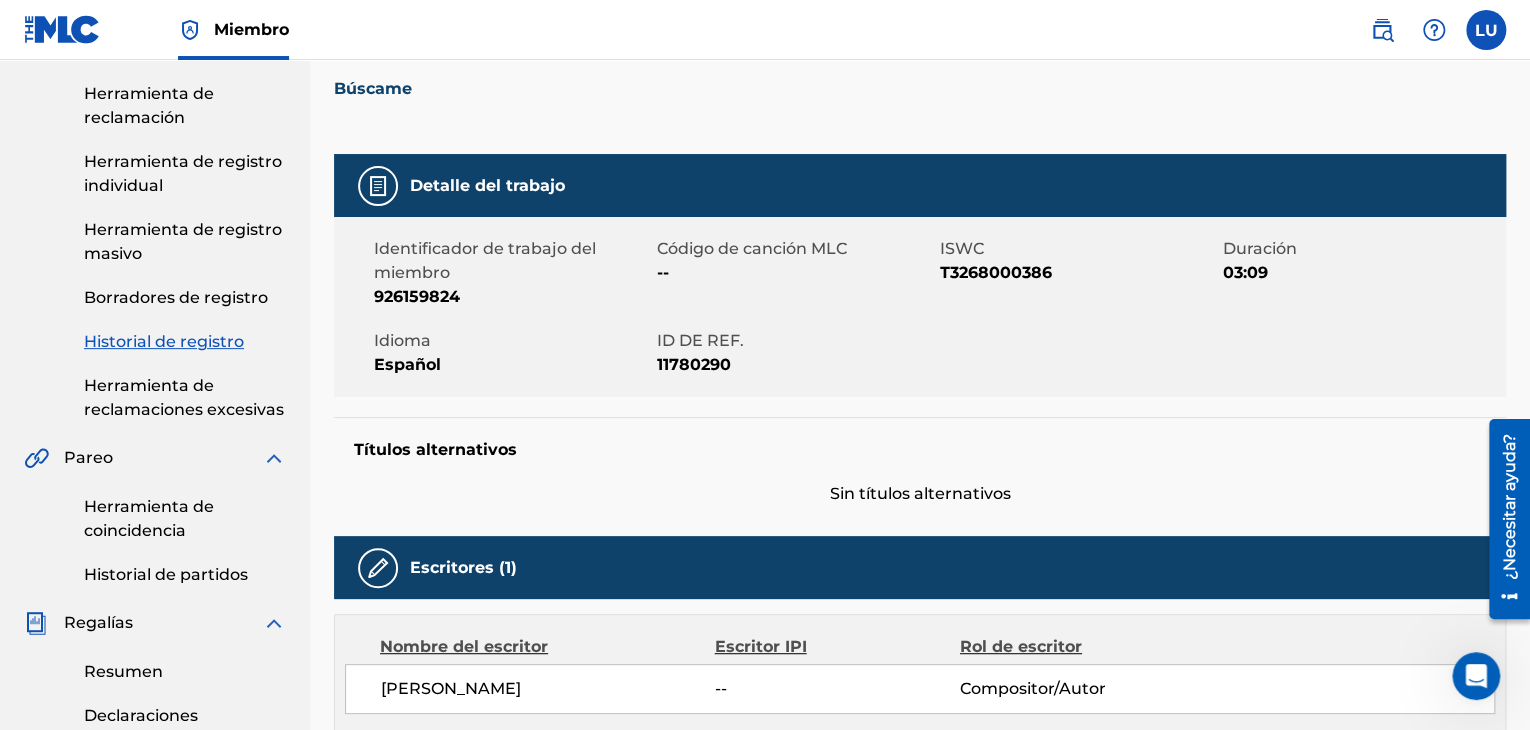 scroll, scrollTop: 200, scrollLeft: 0, axis: vertical 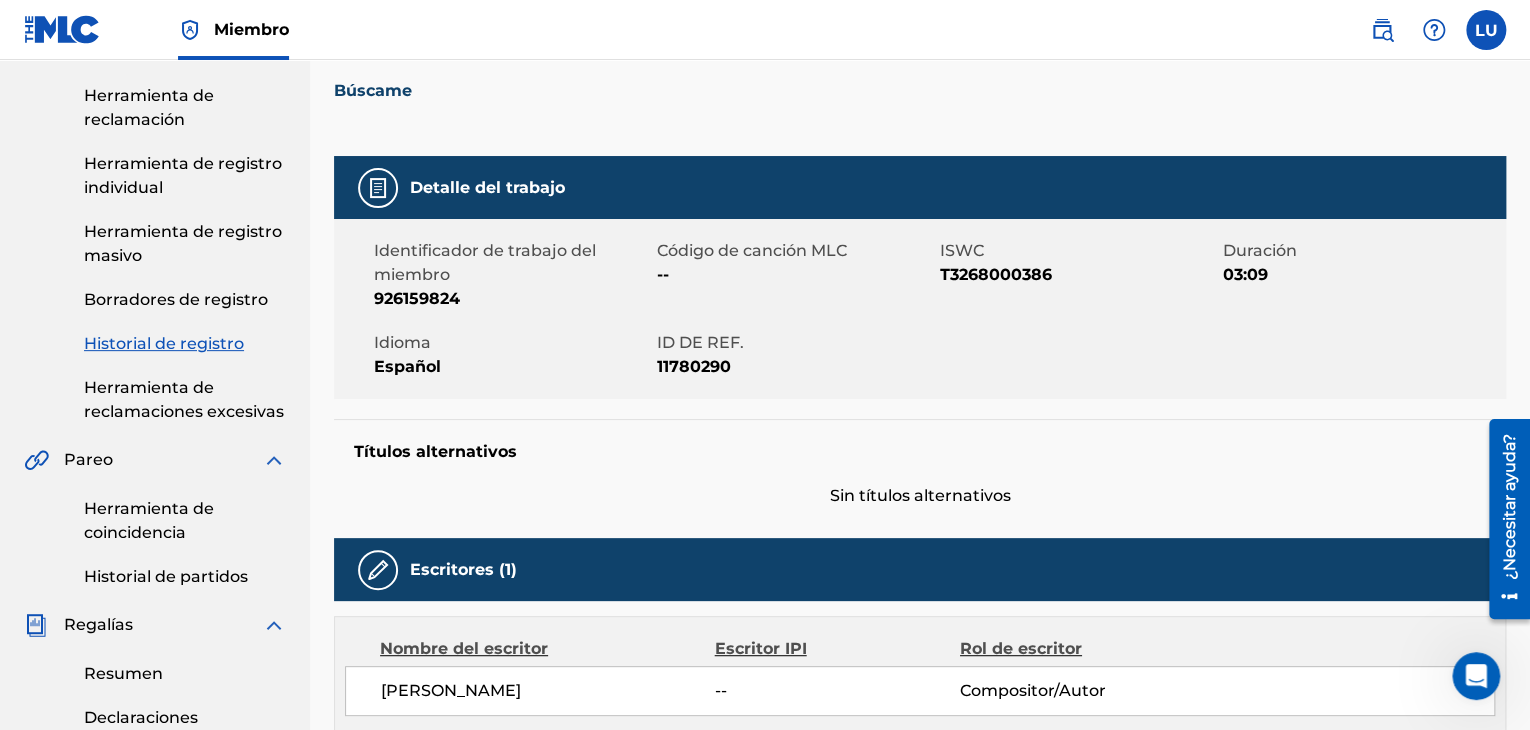 click on "--" at bounding box center (796, 275) 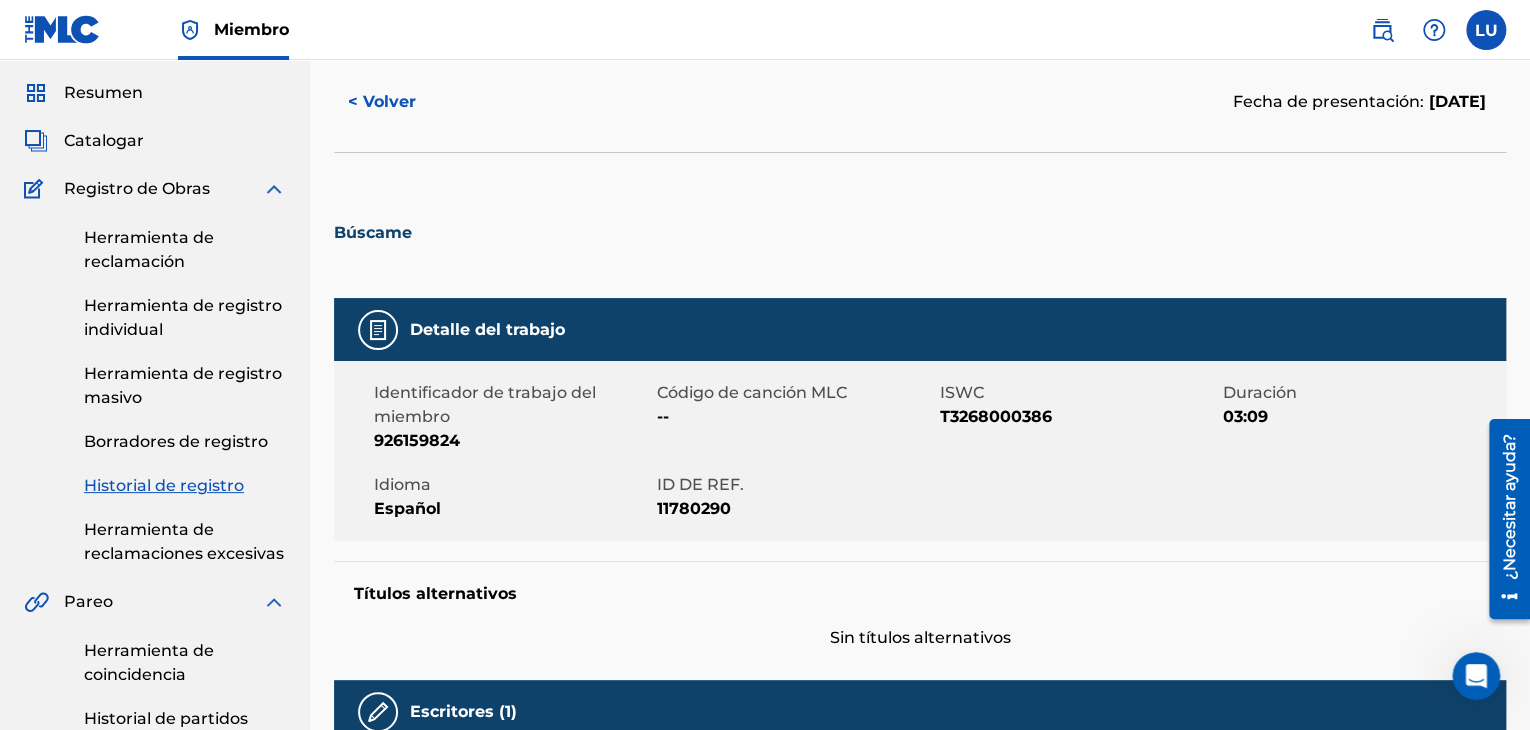 scroll, scrollTop: 0, scrollLeft: 0, axis: both 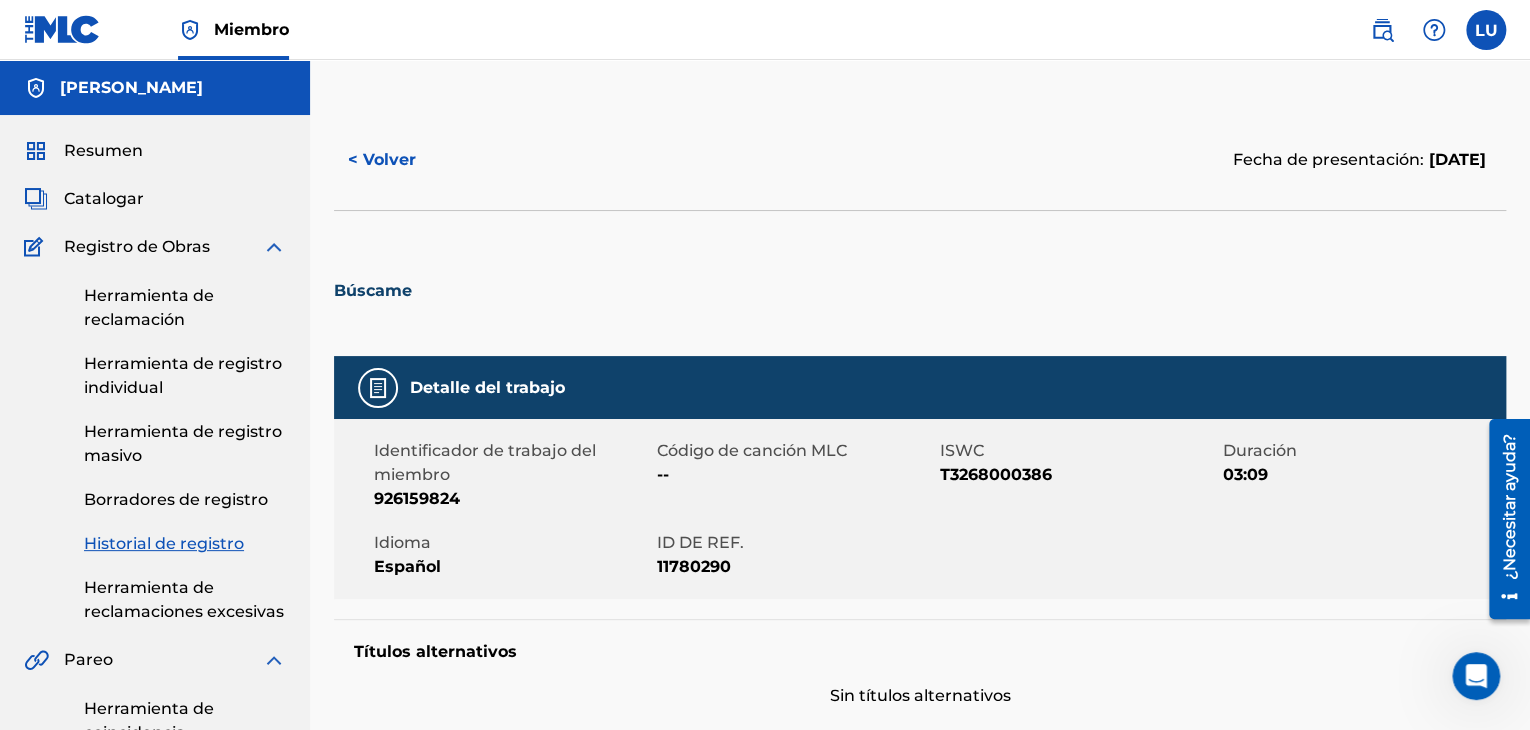 click on "T3268000386" at bounding box center (996, 474) 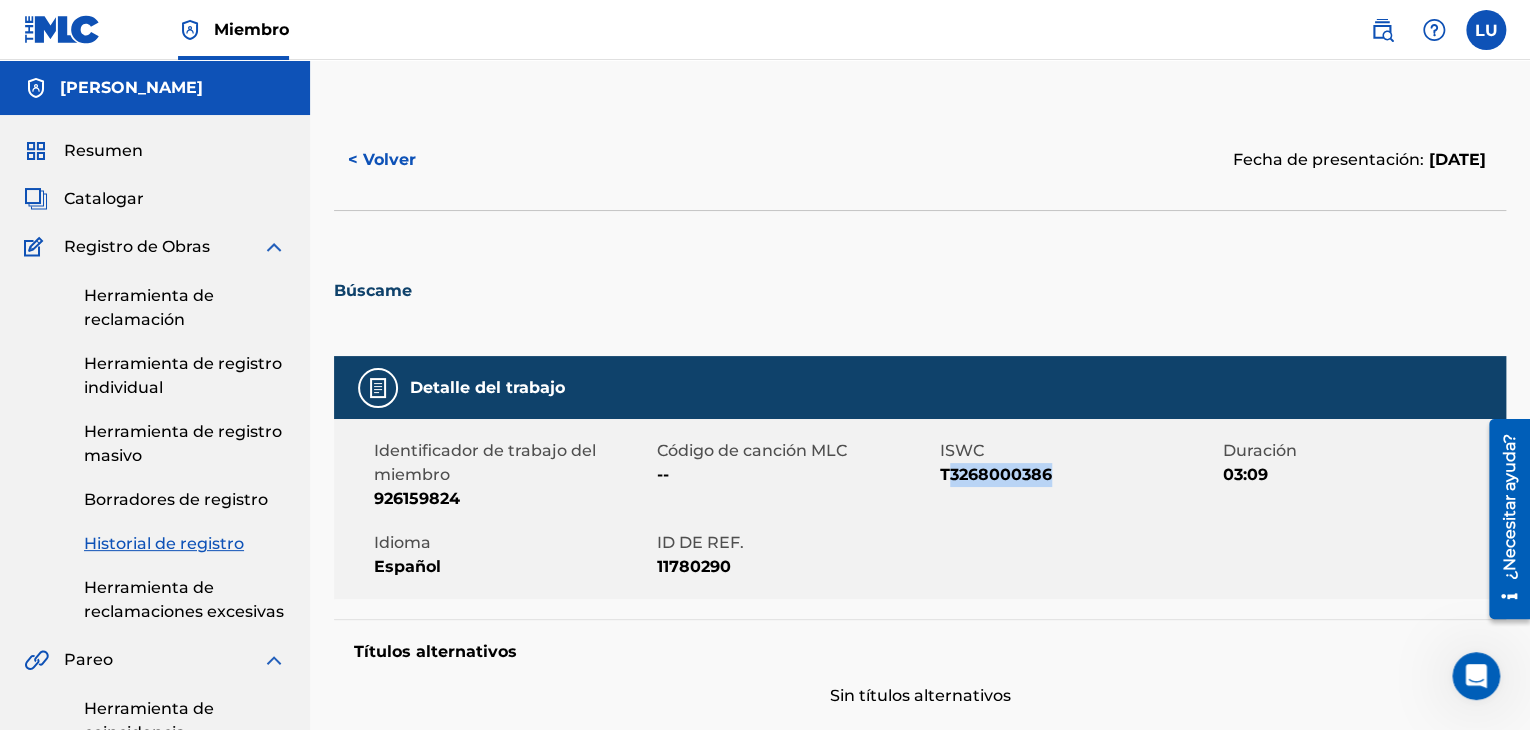 drag, startPoint x: 947, startPoint y: 473, endPoint x: 1051, endPoint y: 484, distance: 104.58012 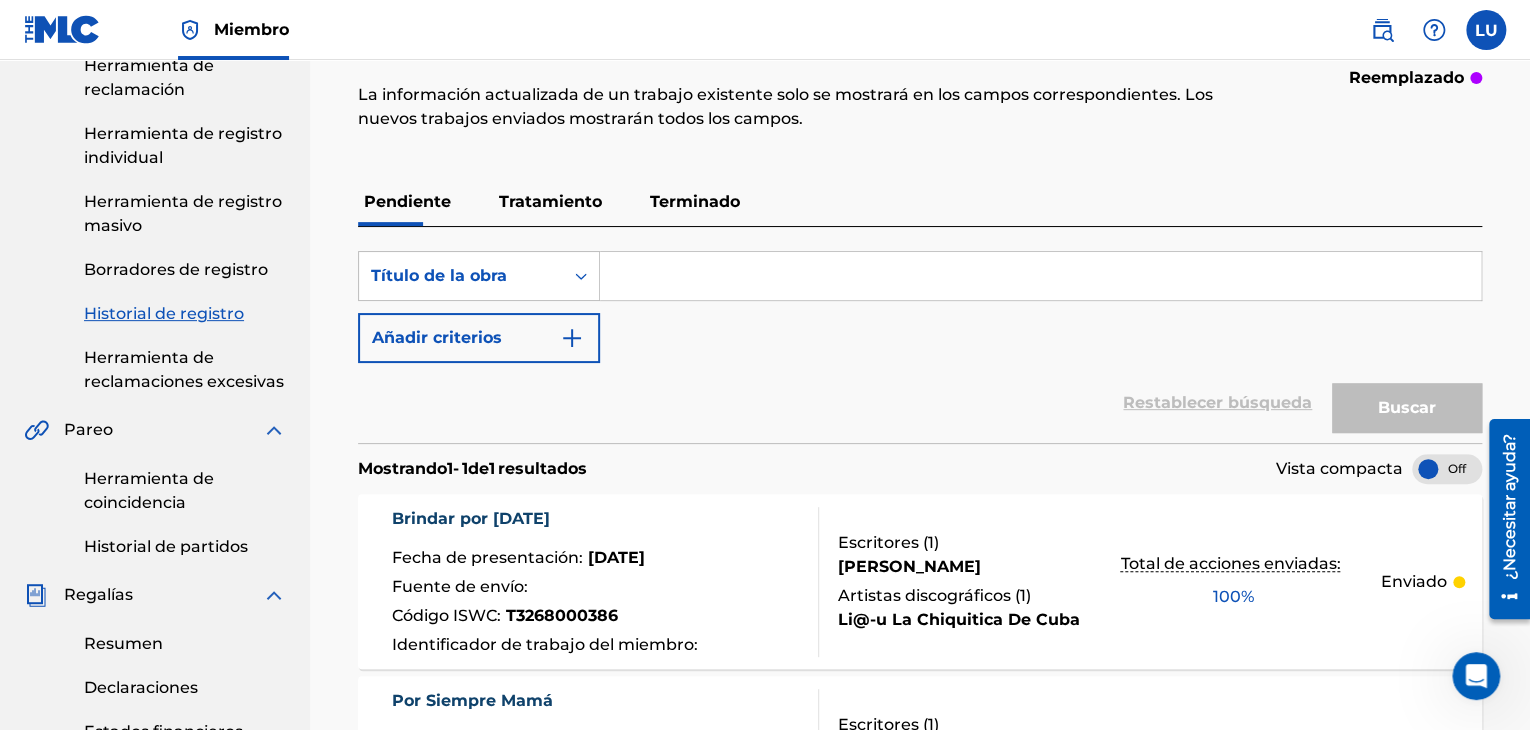 scroll, scrollTop: 200, scrollLeft: 0, axis: vertical 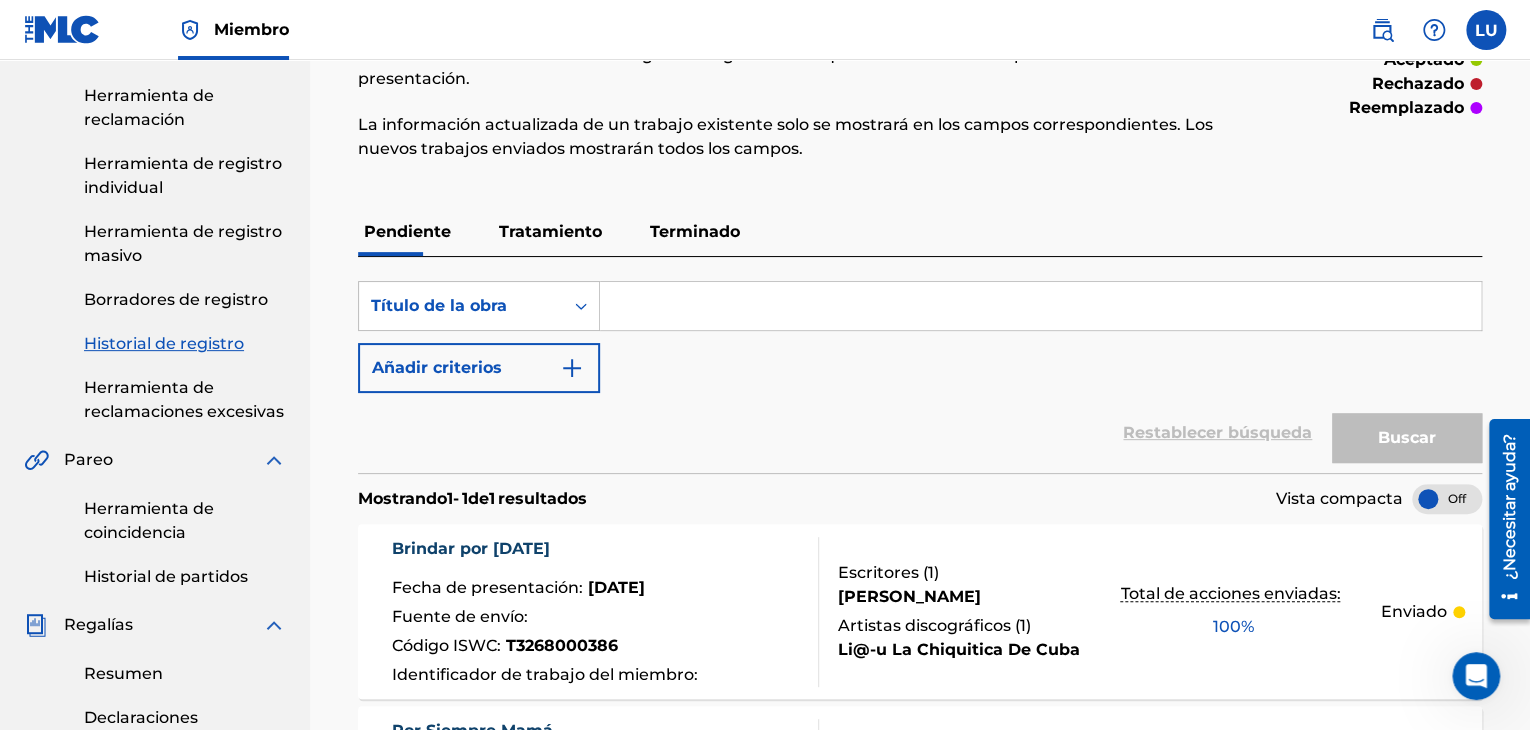 click on "Borradores de registro" at bounding box center (176, 299) 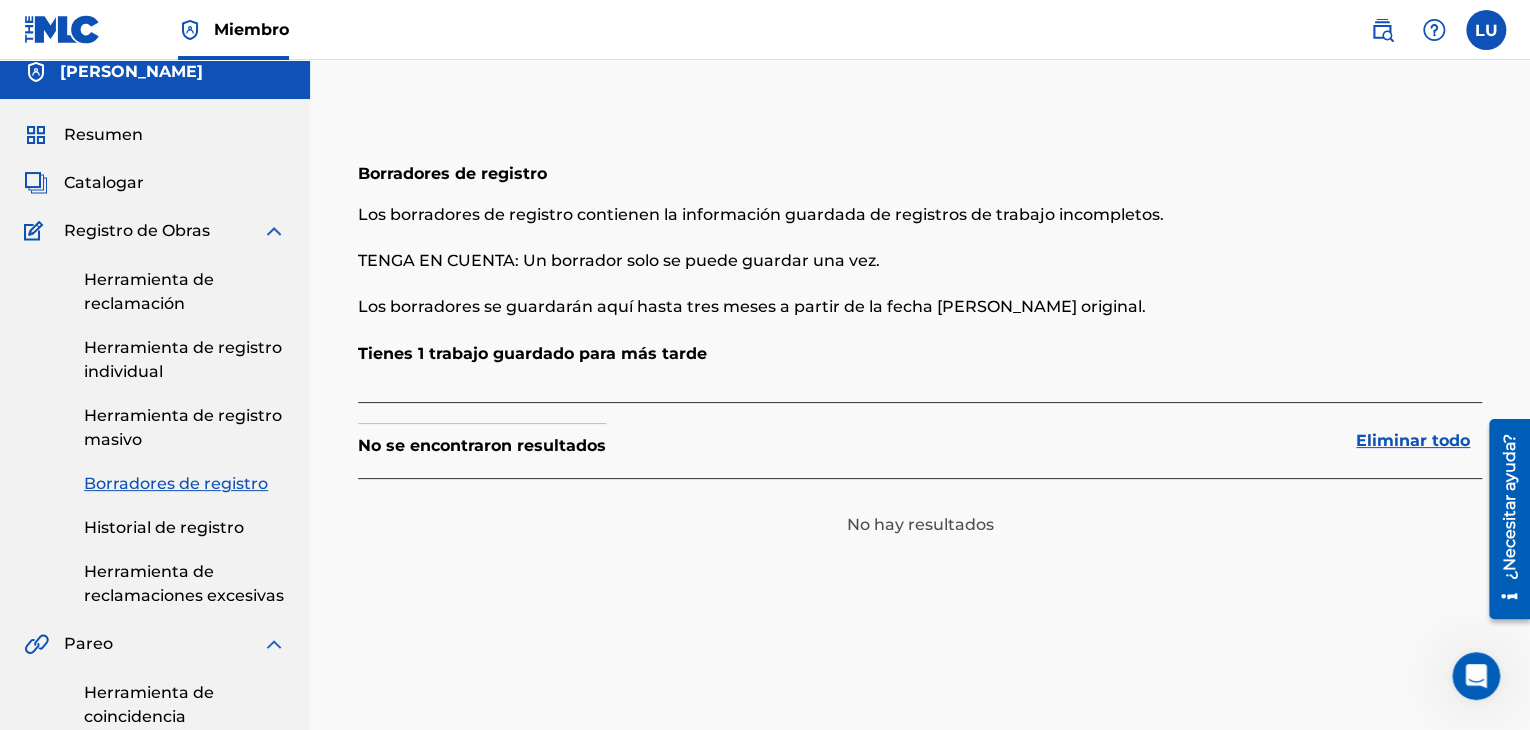 scroll, scrollTop: 0, scrollLeft: 0, axis: both 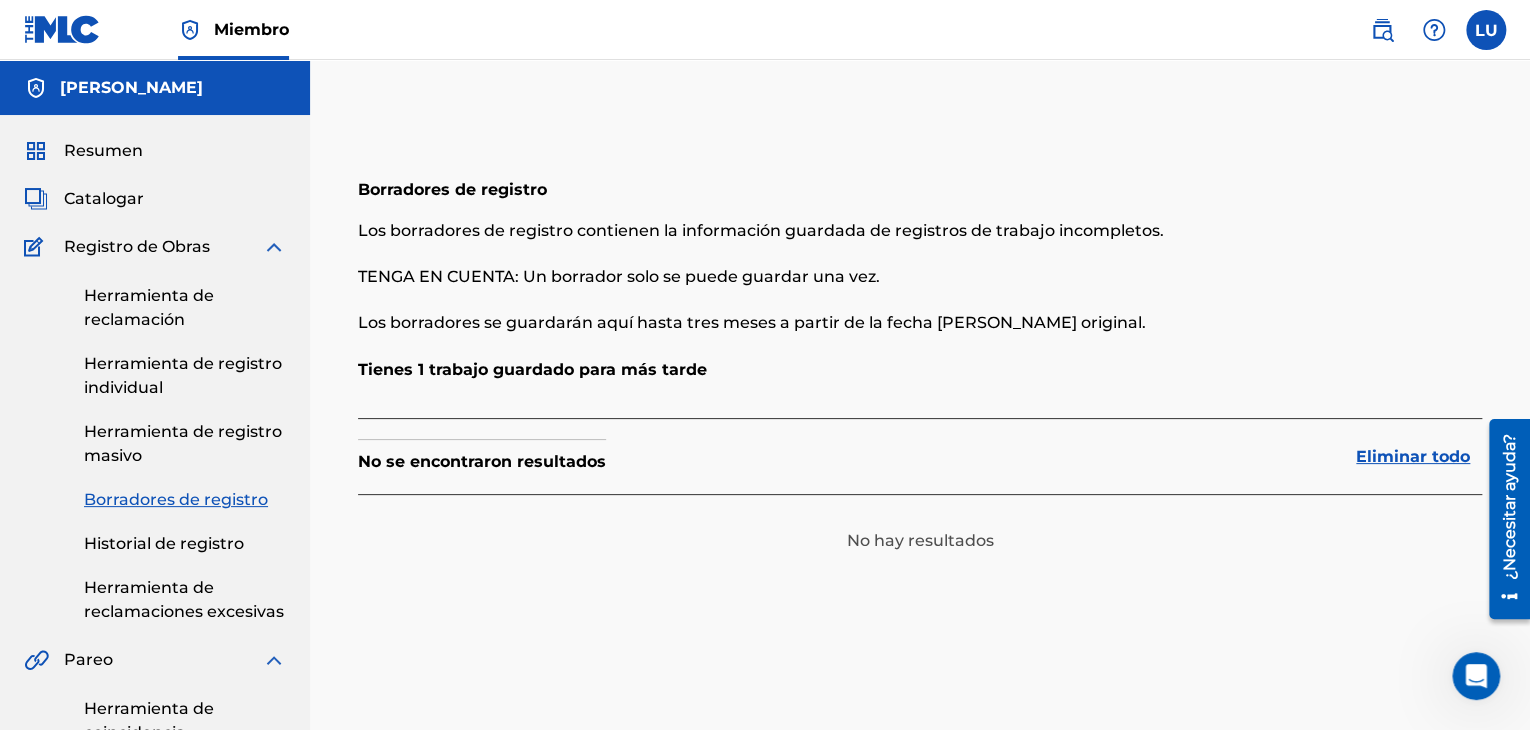 click on "Eliminar todo" at bounding box center (1413, 456) 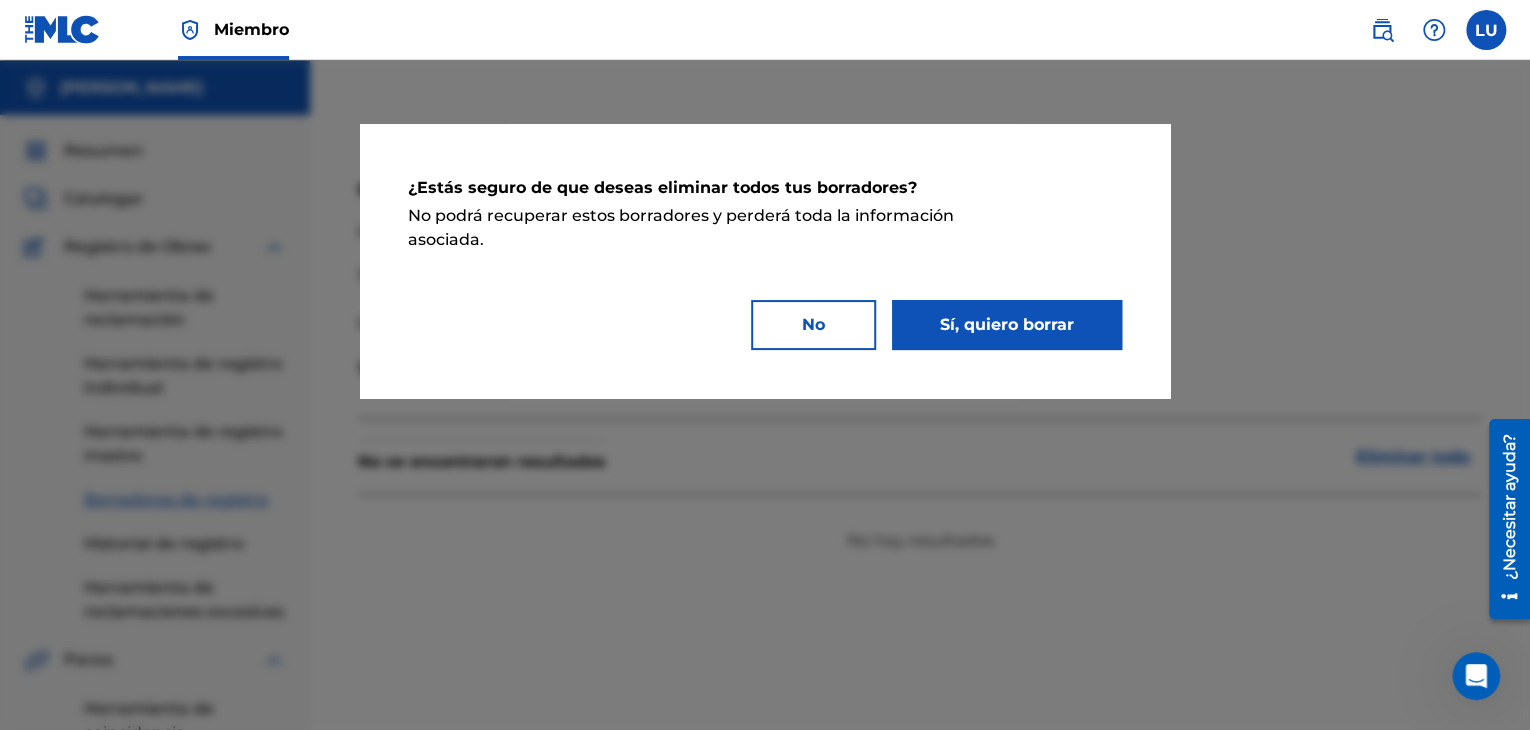 click on "Sí, quiero borrar" at bounding box center (1007, 324) 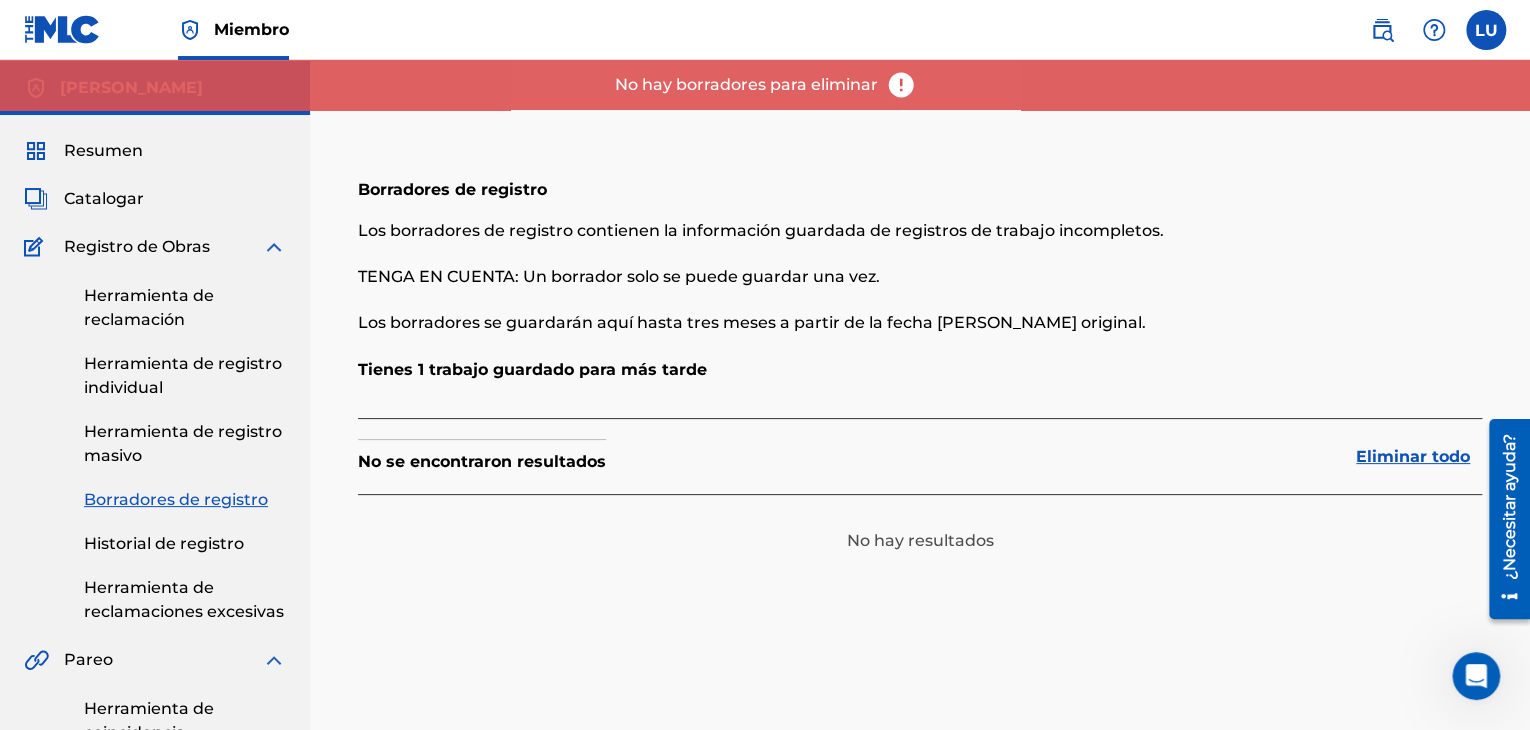 click on "Herramienta de reclamación" at bounding box center [149, 307] 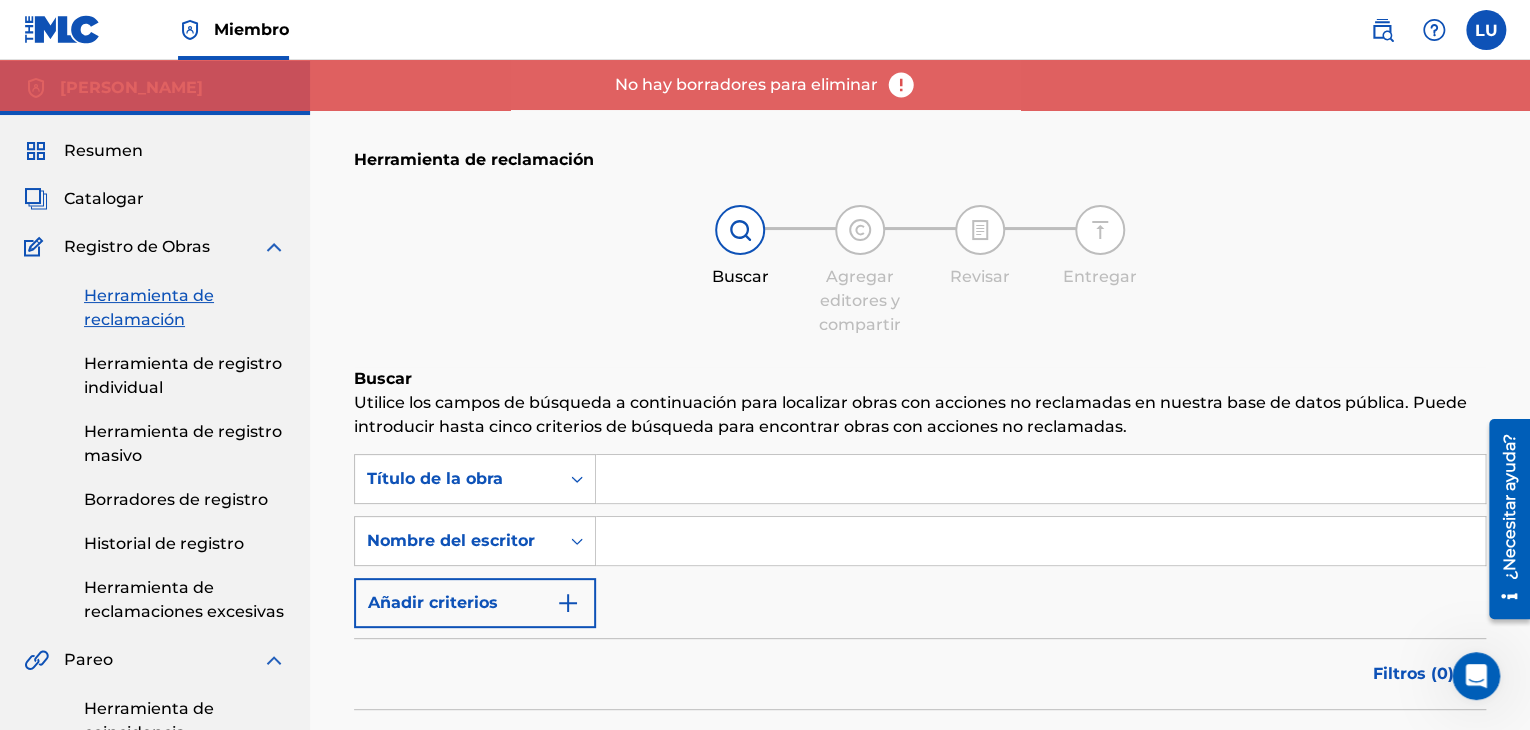 click on "Catalogar" at bounding box center [104, 198] 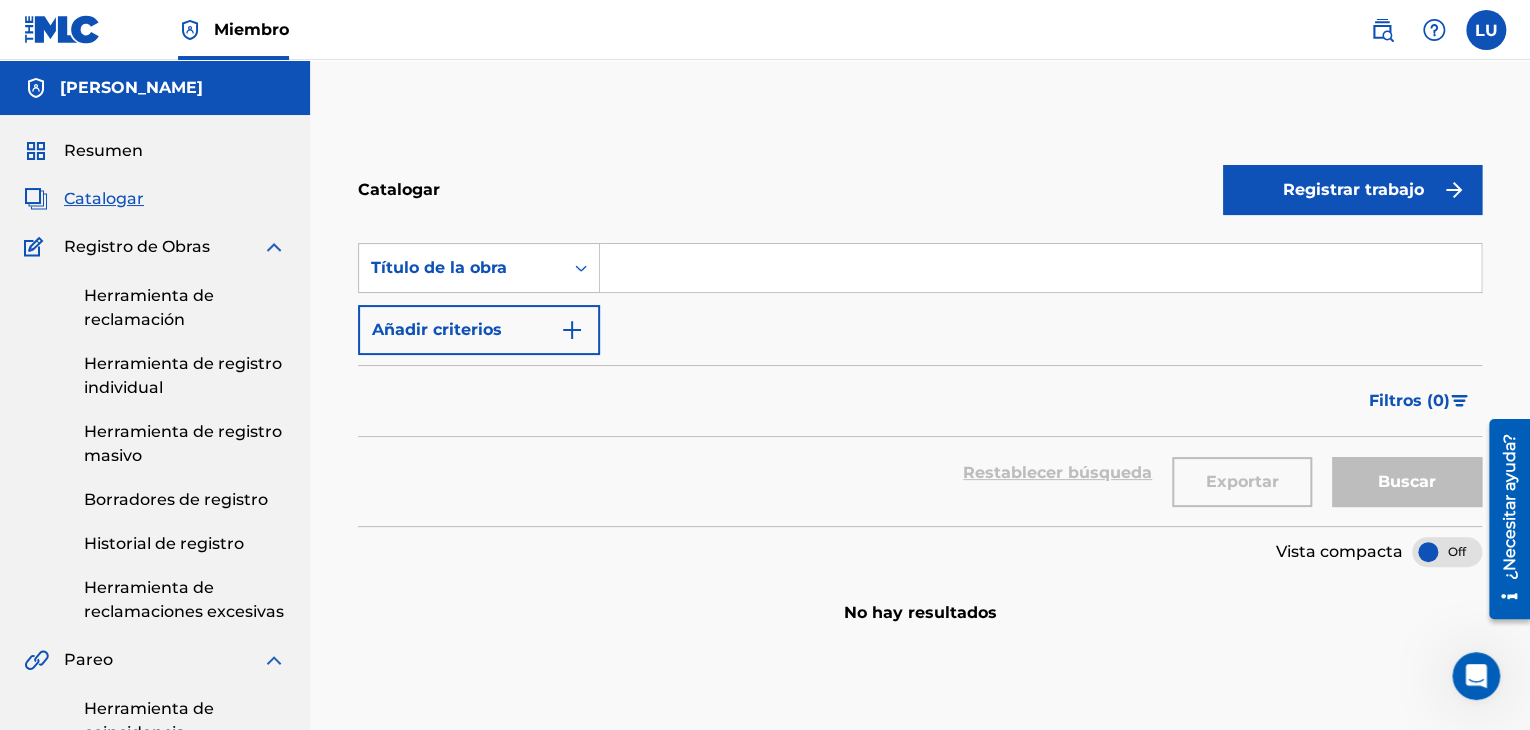 click on "Resumen" at bounding box center (103, 150) 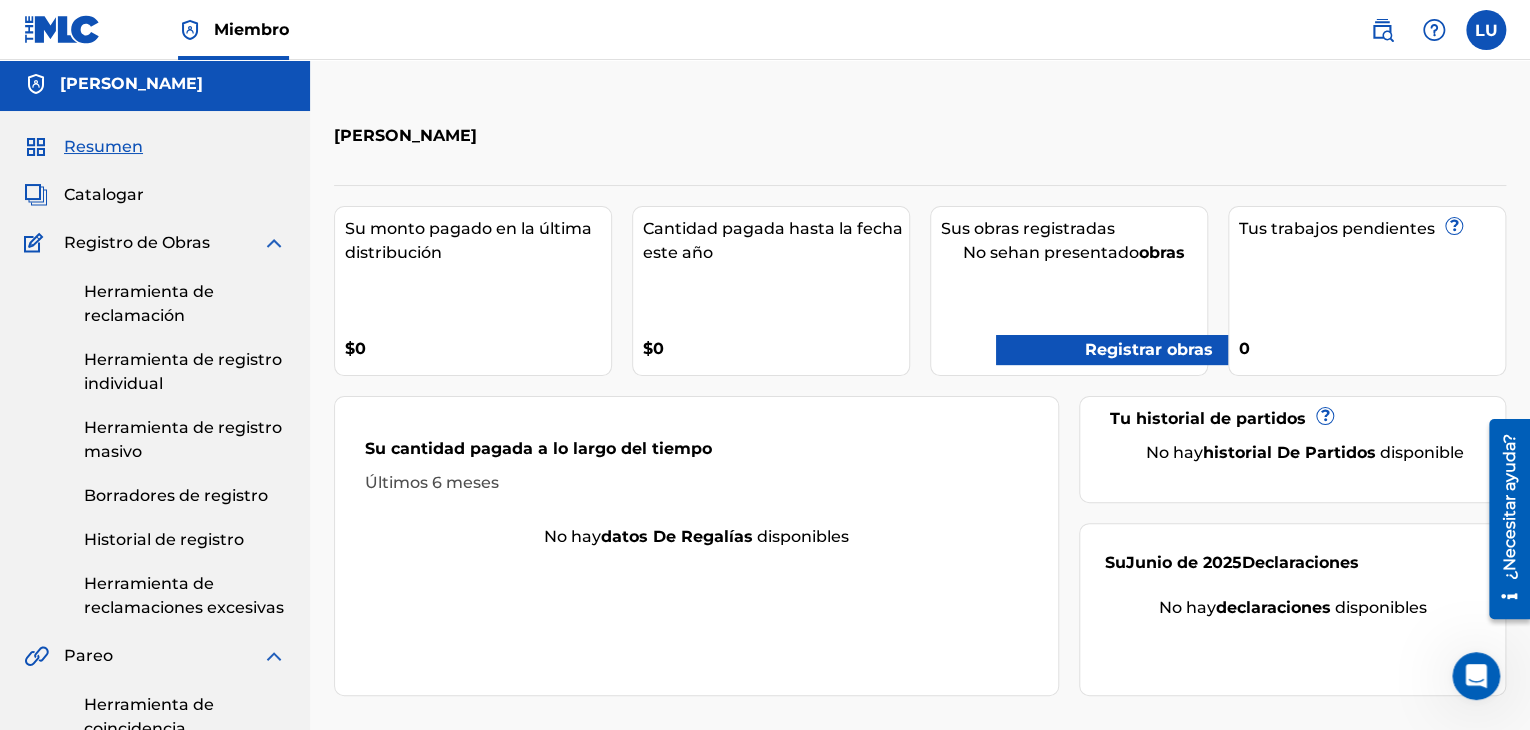 scroll, scrollTop: 0, scrollLeft: 0, axis: both 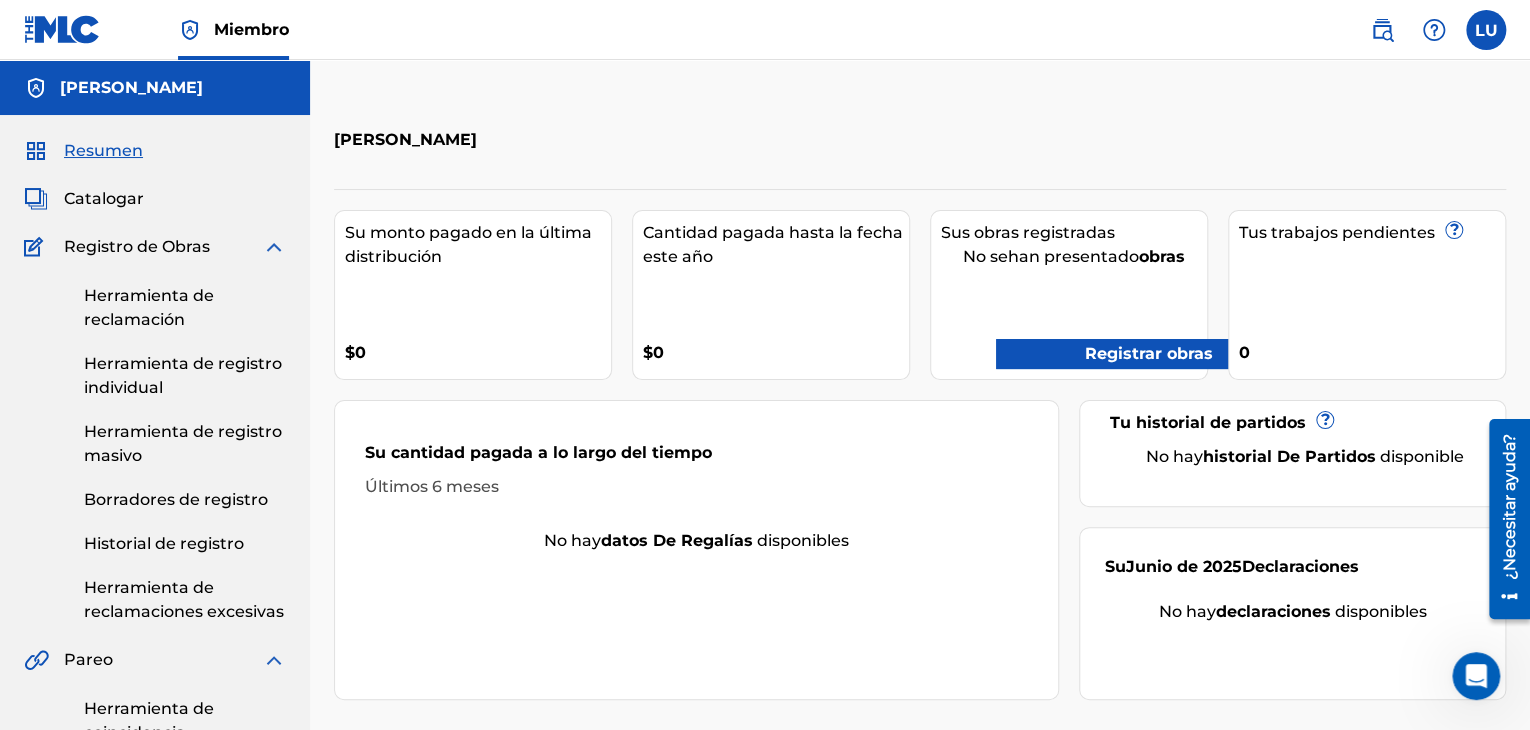 click on "Herramienta de registro individual" at bounding box center [183, 375] 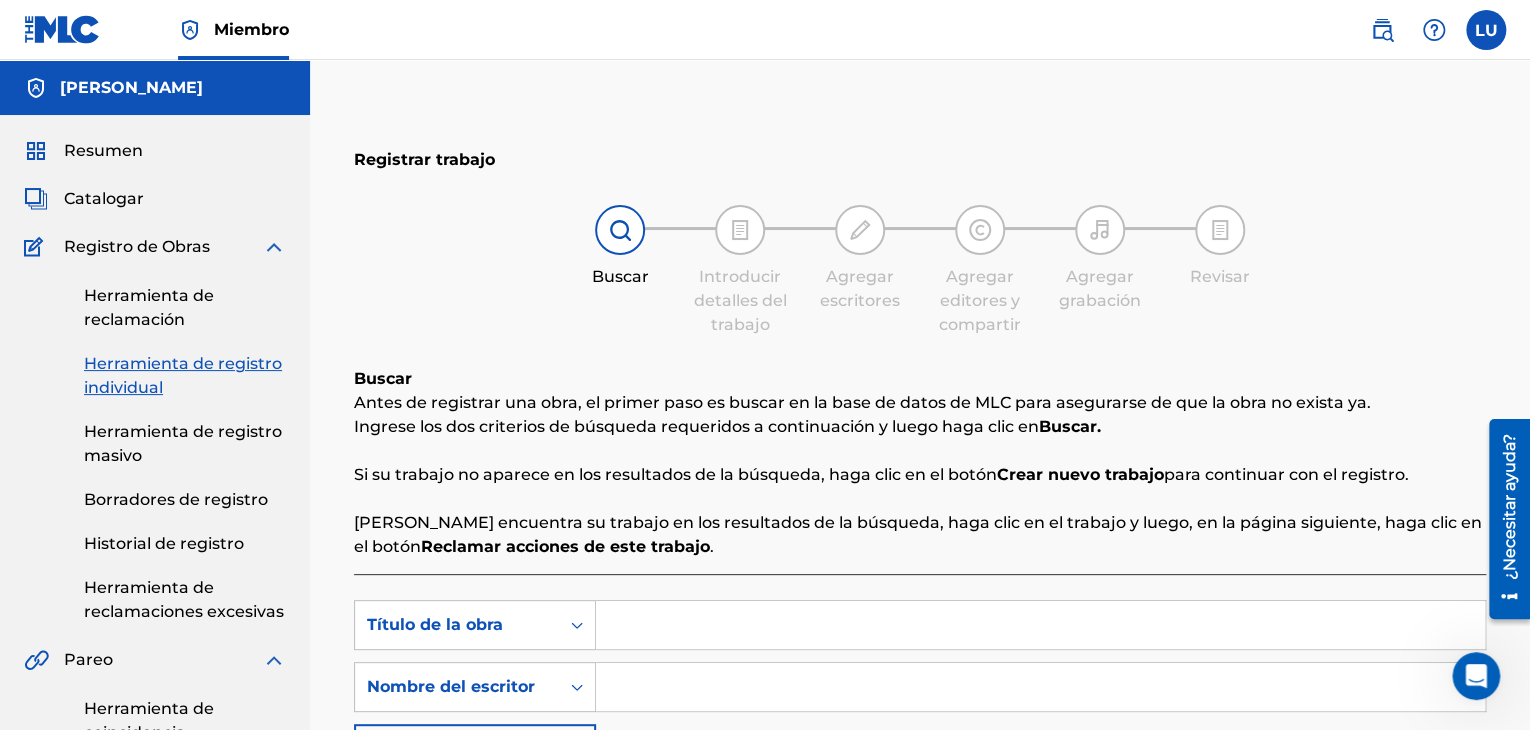 click on "Herramienta de registro masivo" at bounding box center [183, 443] 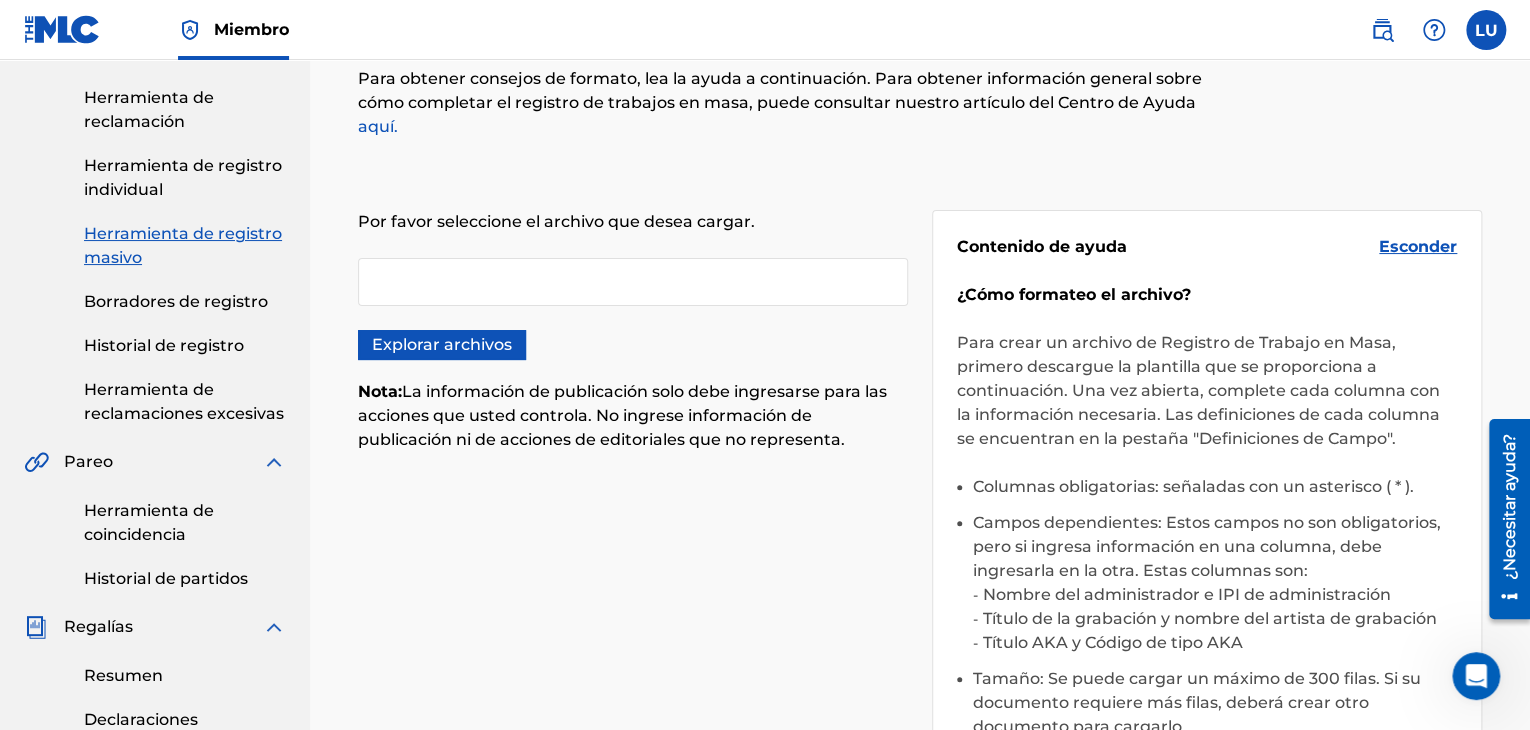 scroll, scrollTop: 200, scrollLeft: 0, axis: vertical 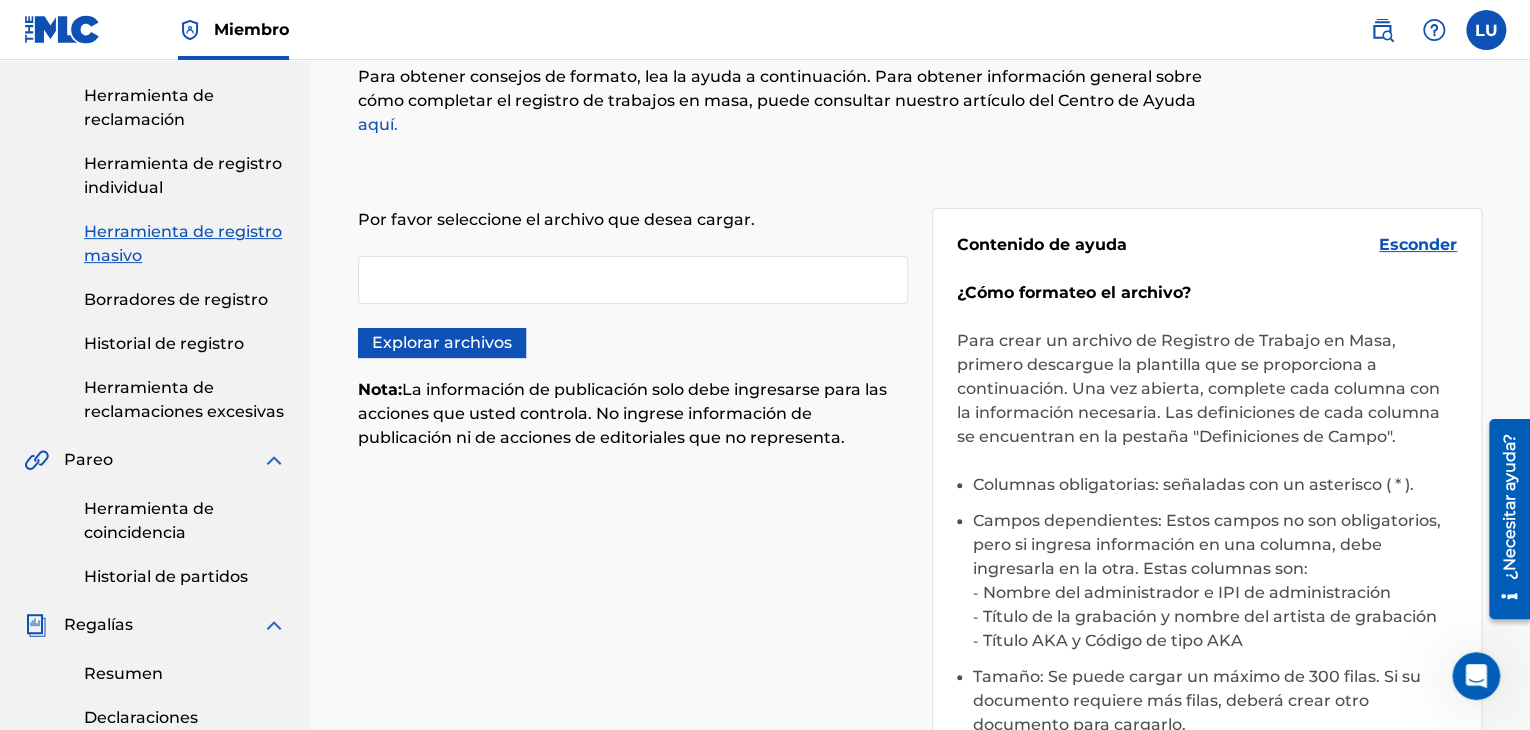 click on "Historial de registro" at bounding box center (164, 343) 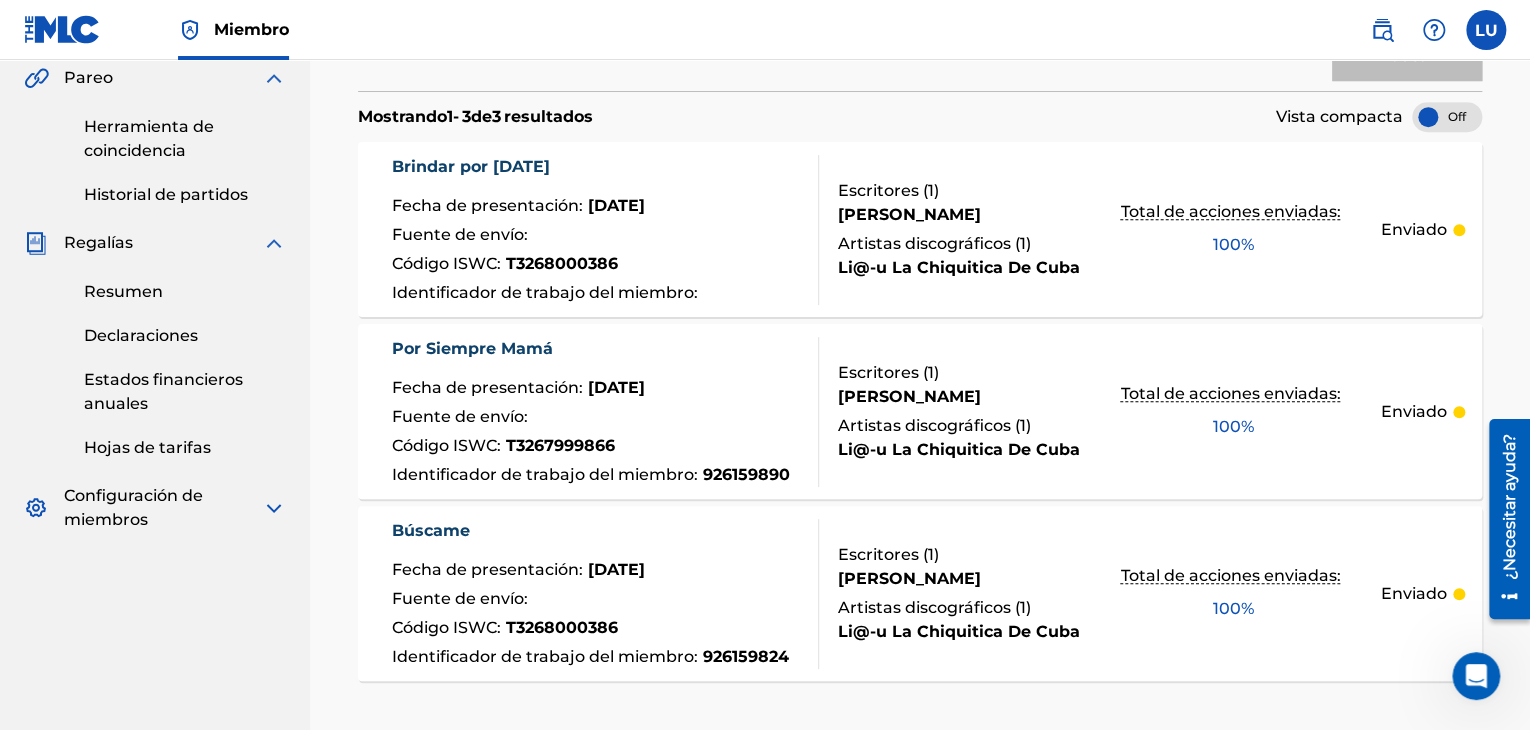 scroll, scrollTop: 600, scrollLeft: 0, axis: vertical 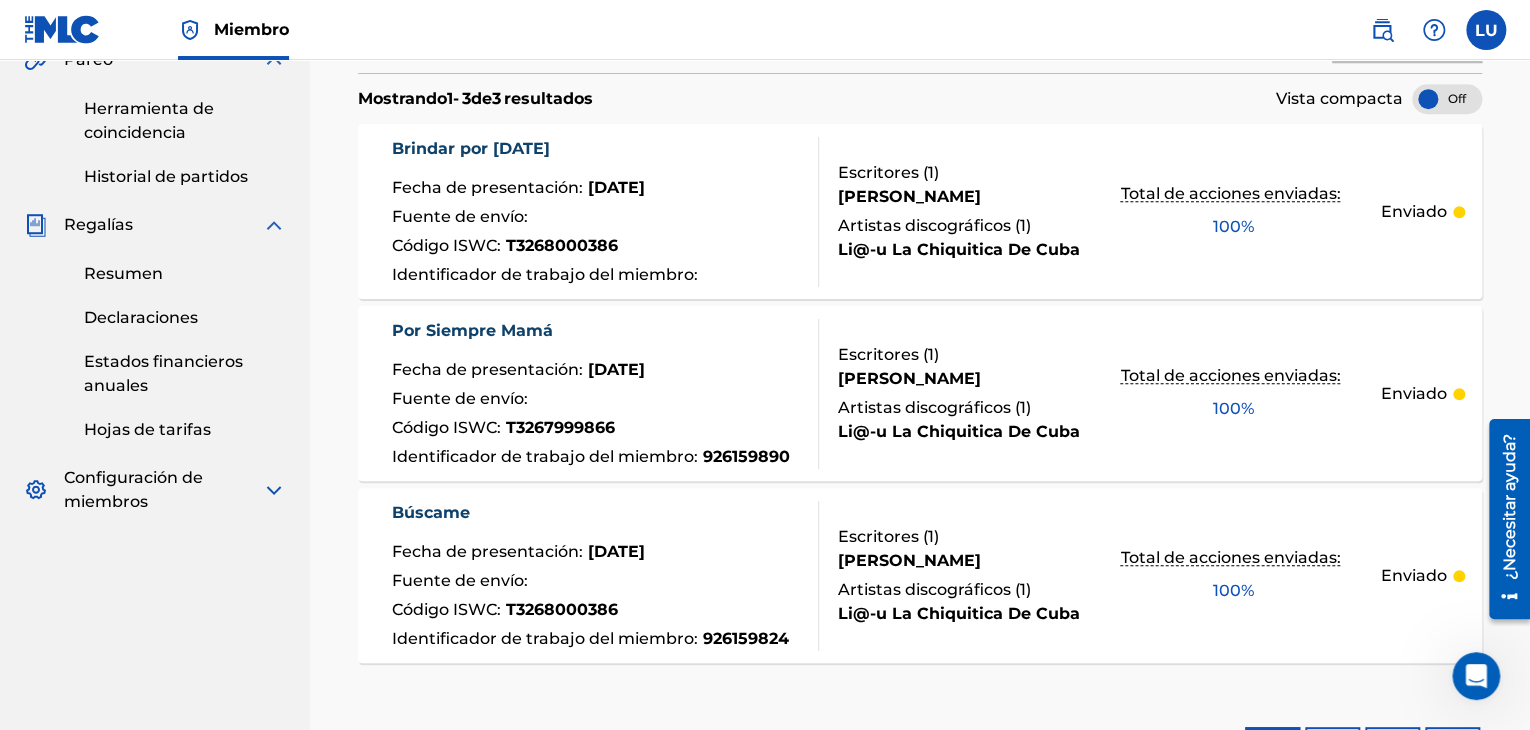 click on "Fuente de envío  :" at bounding box center (547, 219) 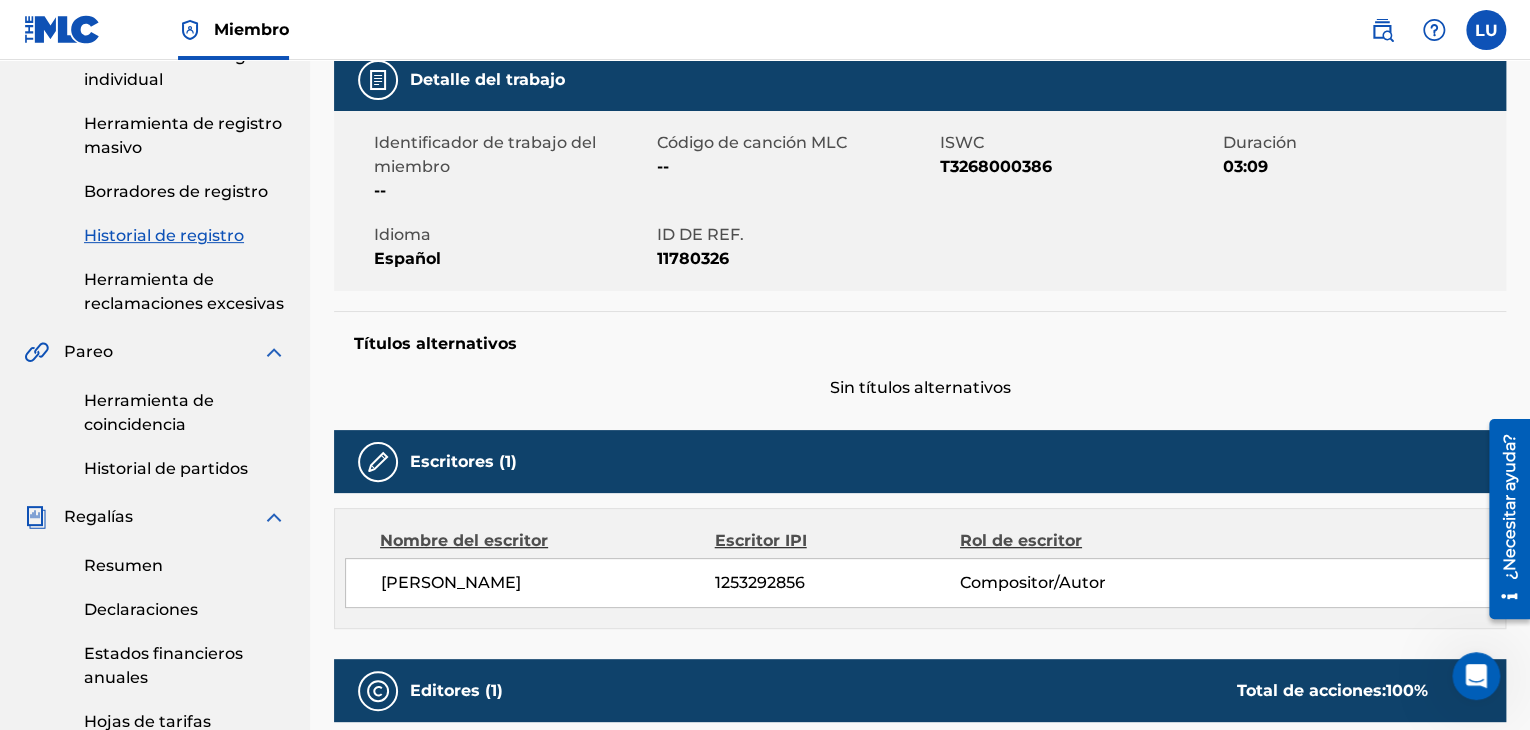 scroll, scrollTop: 268, scrollLeft: 0, axis: vertical 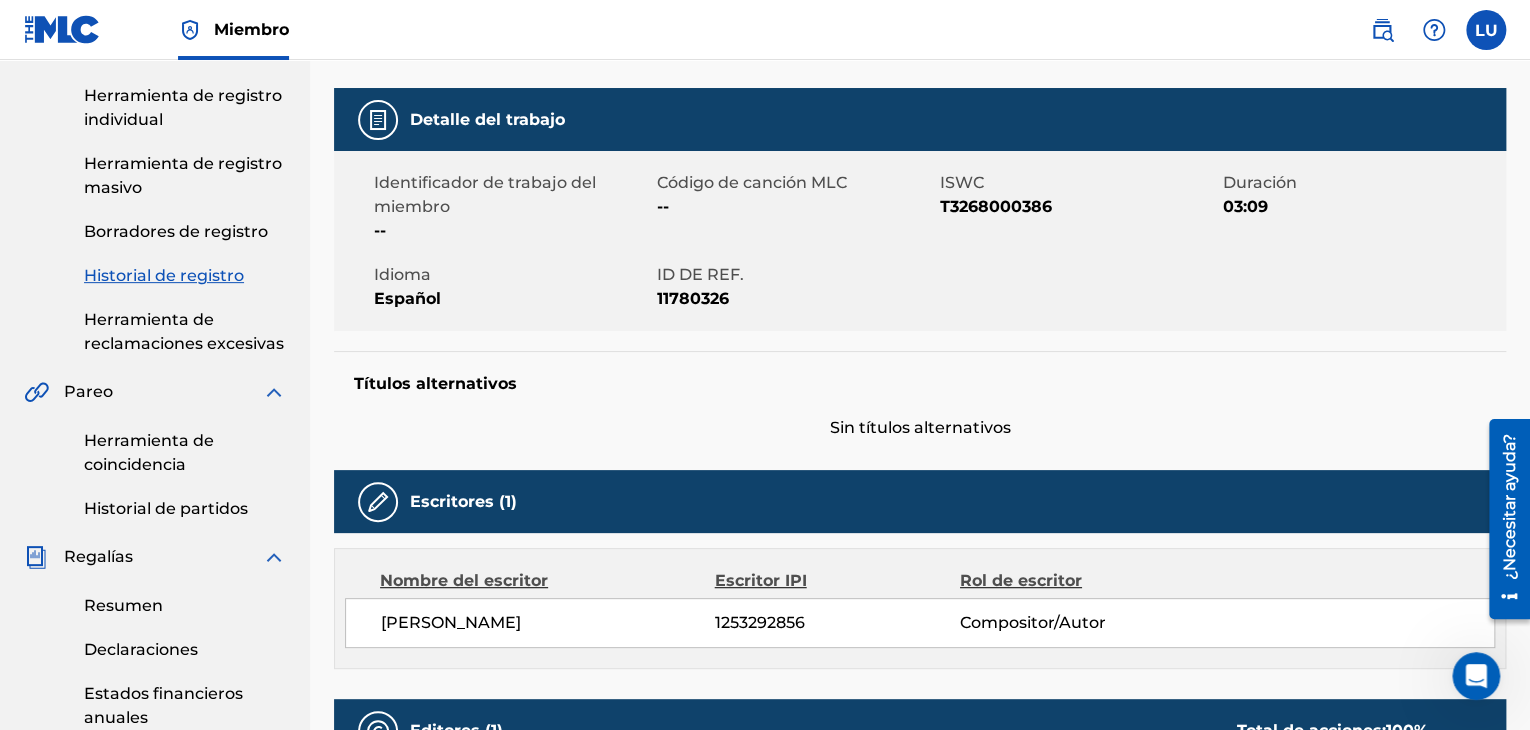 click on "ISWC T3268000386" at bounding box center (1081, 207) 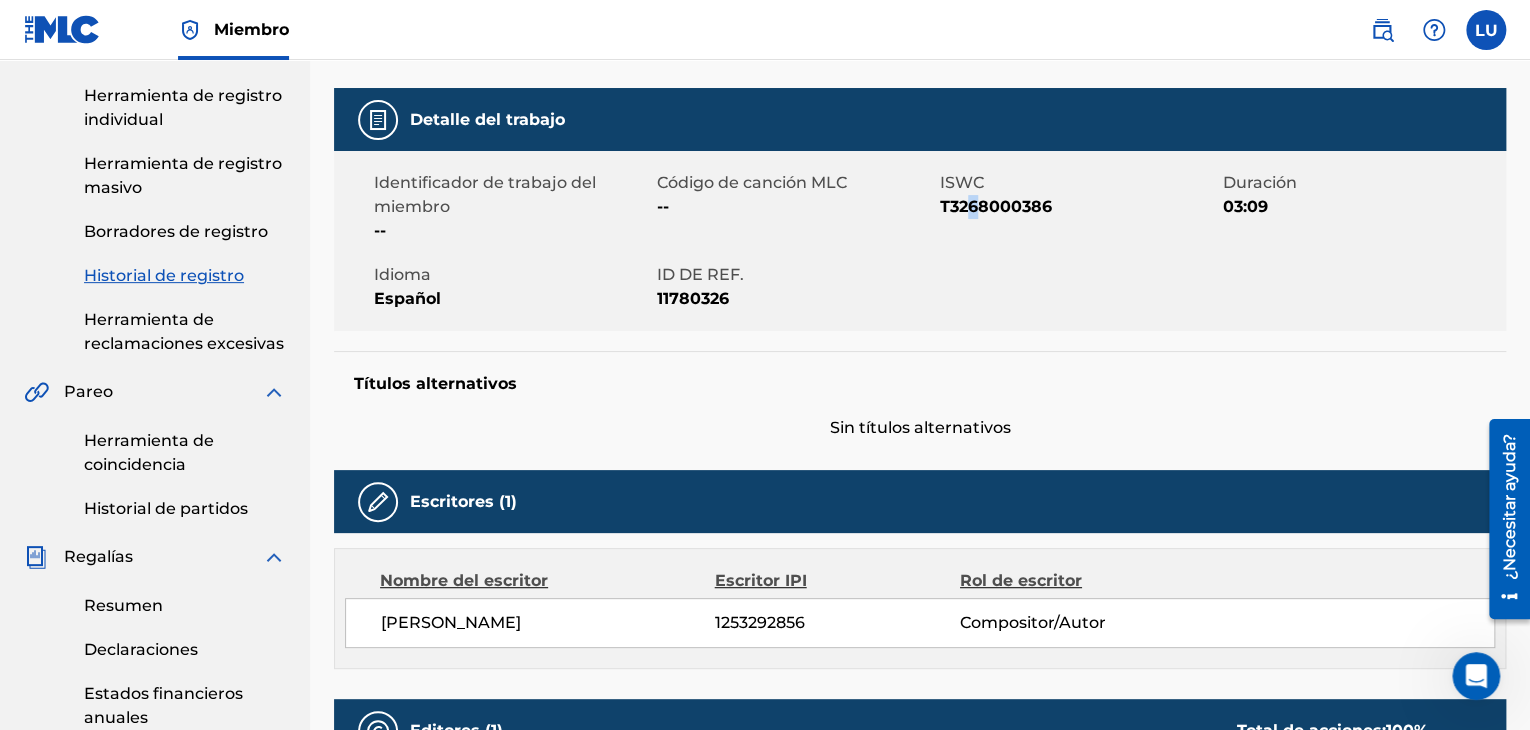 click on "T3268000386" at bounding box center [996, 206] 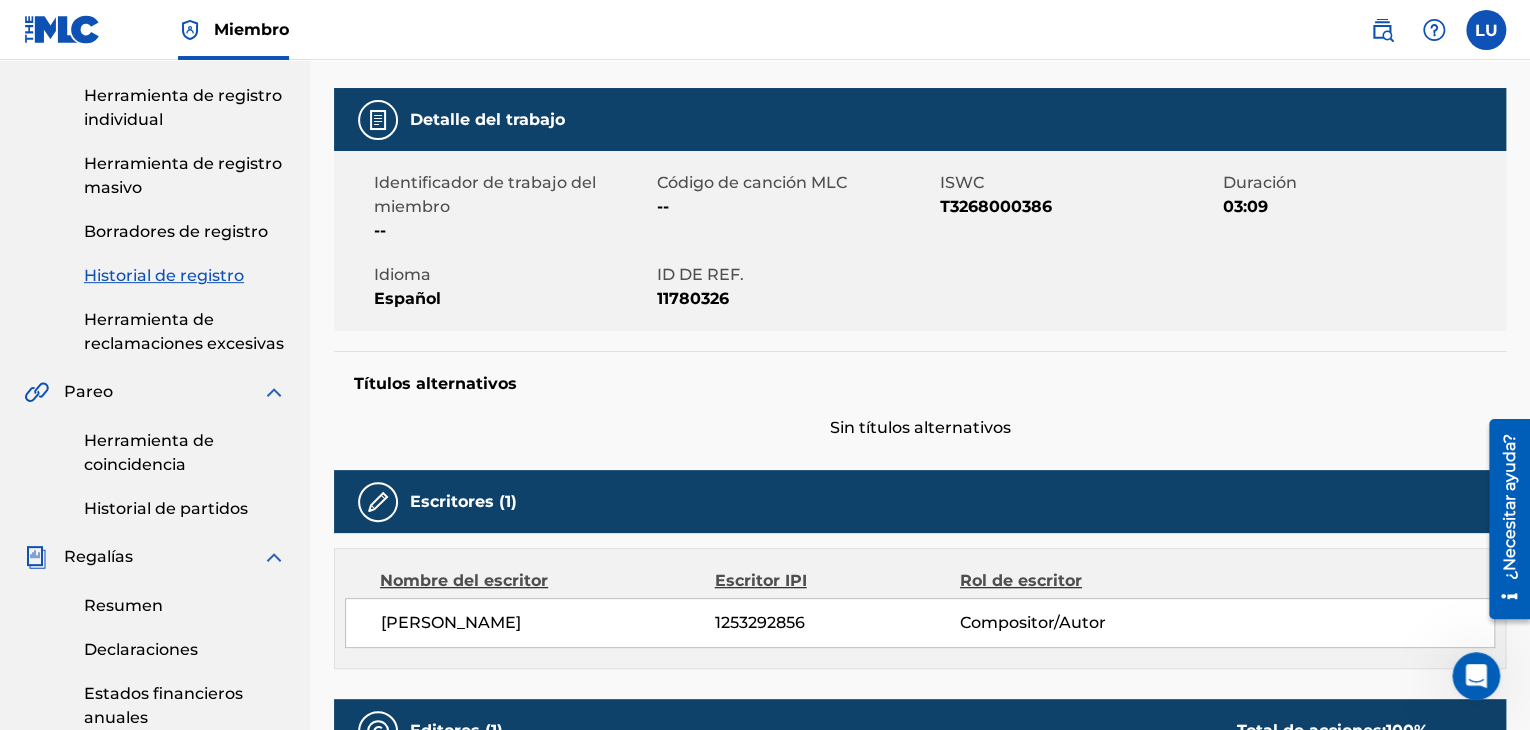 click on "Código de canción MLC --" at bounding box center [798, 207] 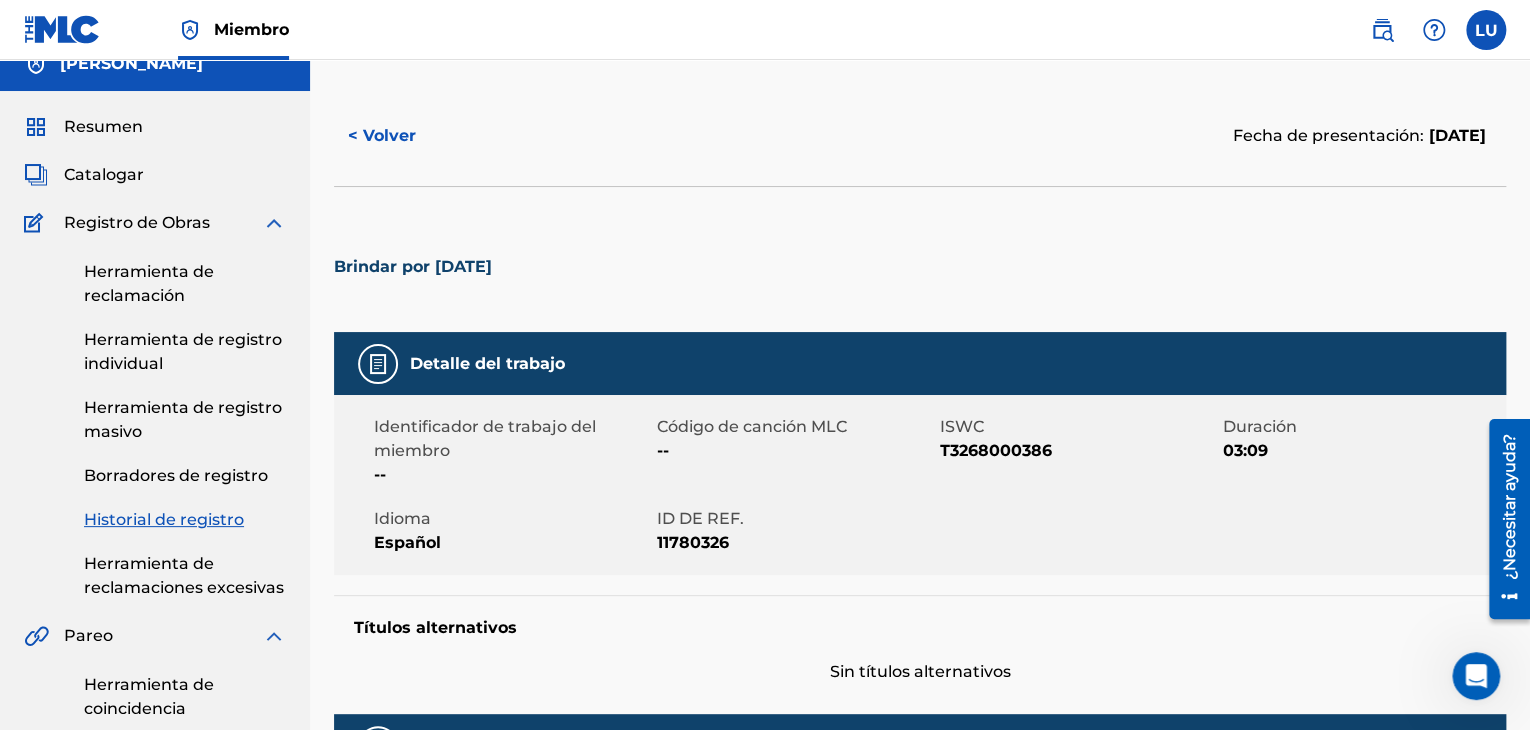 scroll, scrollTop: 0, scrollLeft: 0, axis: both 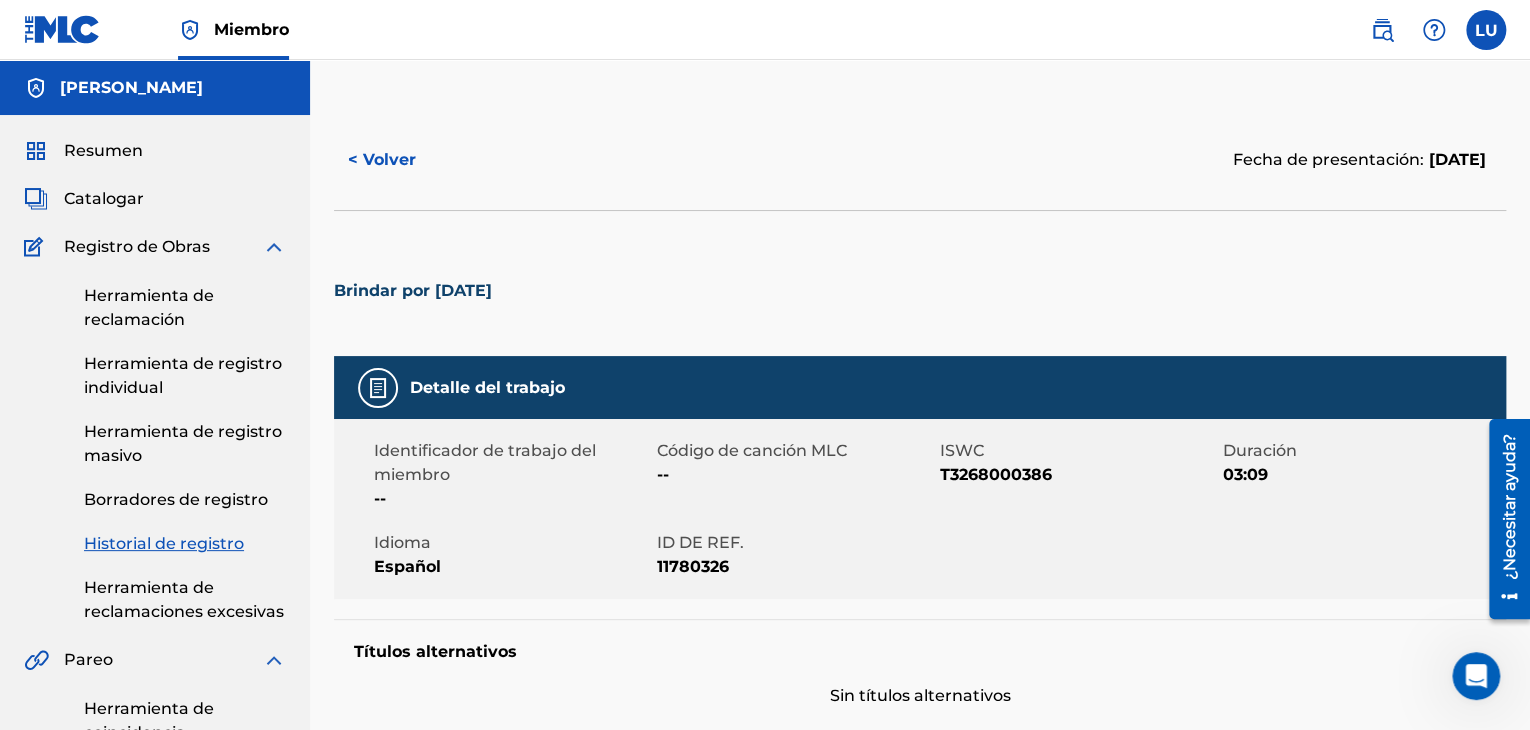 click on "Brindar por [DATE]" at bounding box center [413, 290] 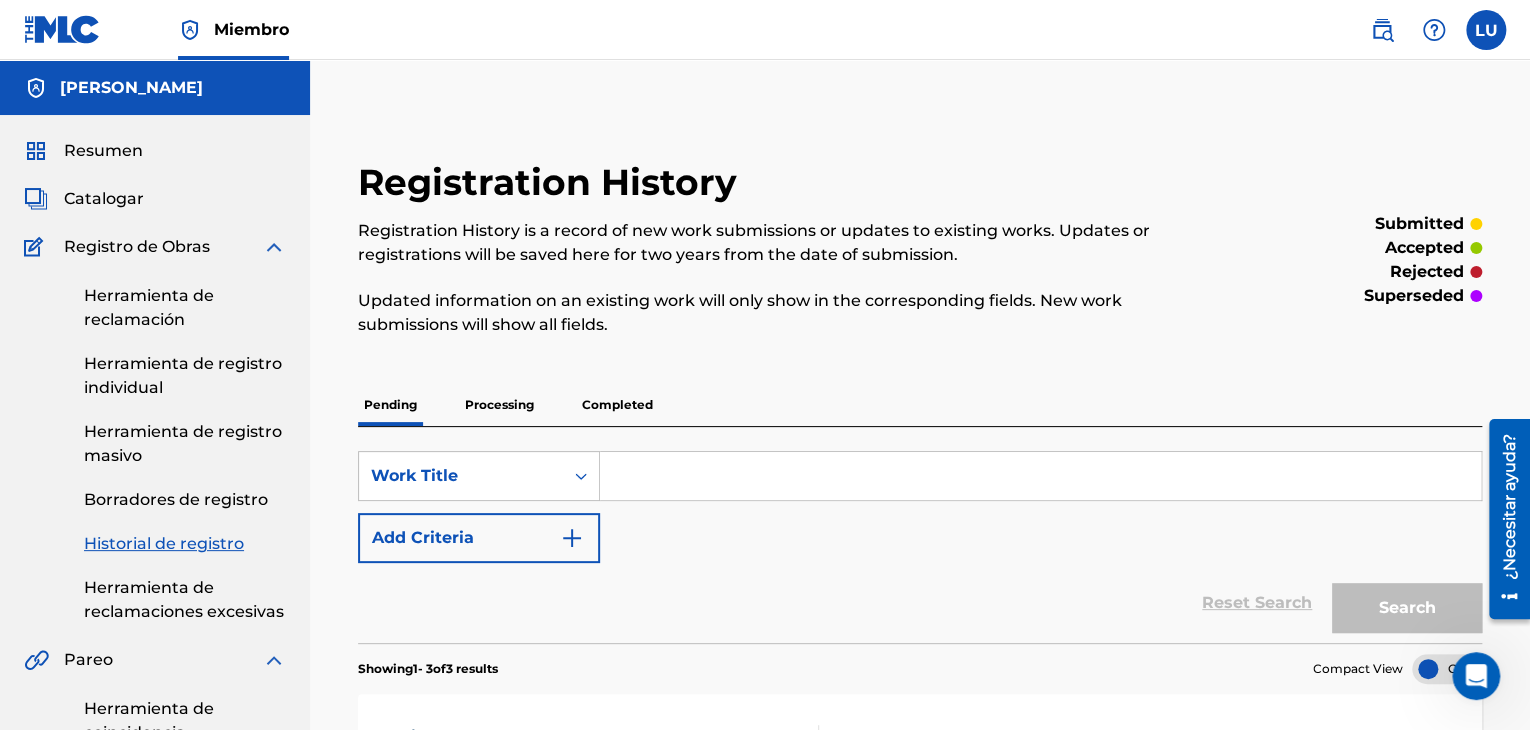 scroll, scrollTop: 600, scrollLeft: 0, axis: vertical 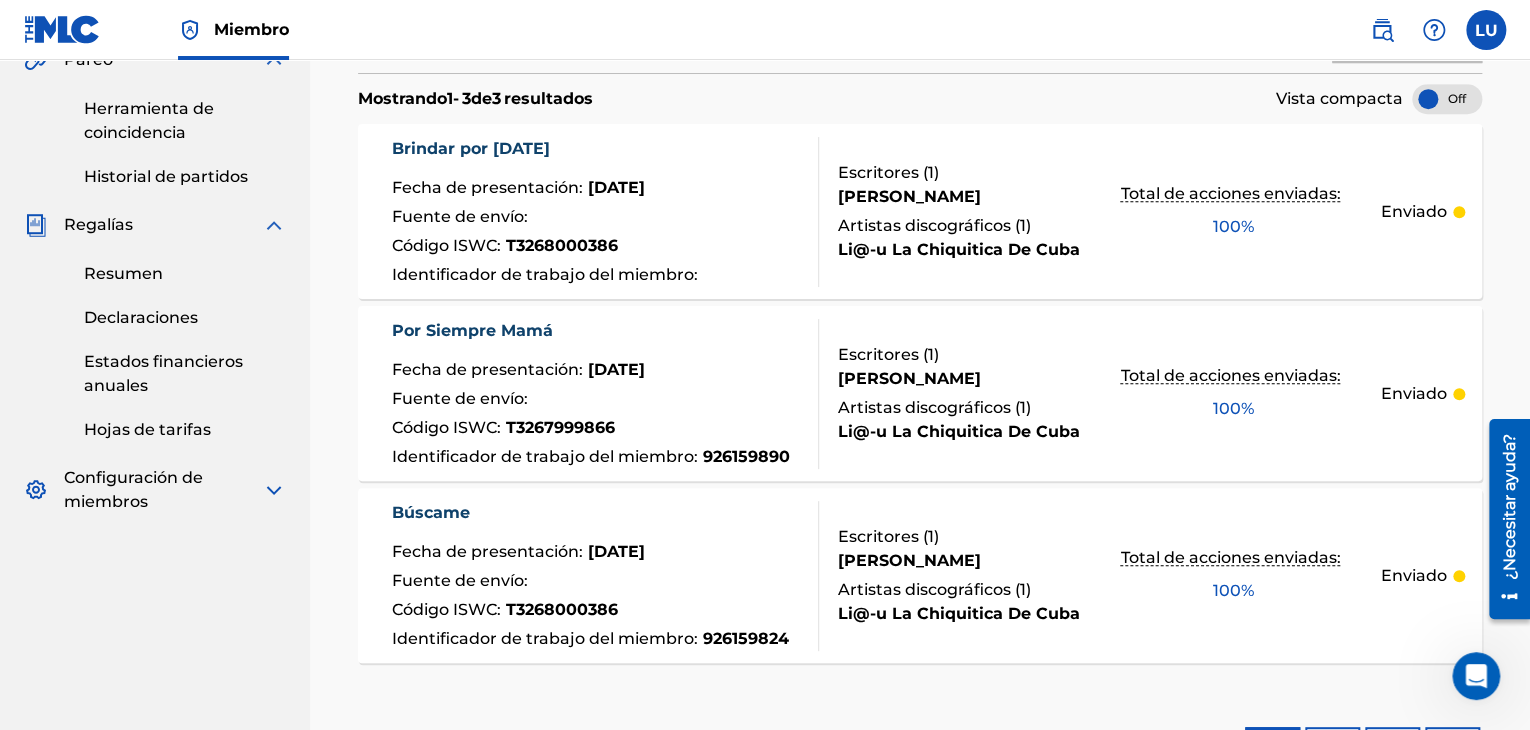drag, startPoint x: 703, startPoint y: 234, endPoint x: 1408, endPoint y: 217, distance: 705.20496 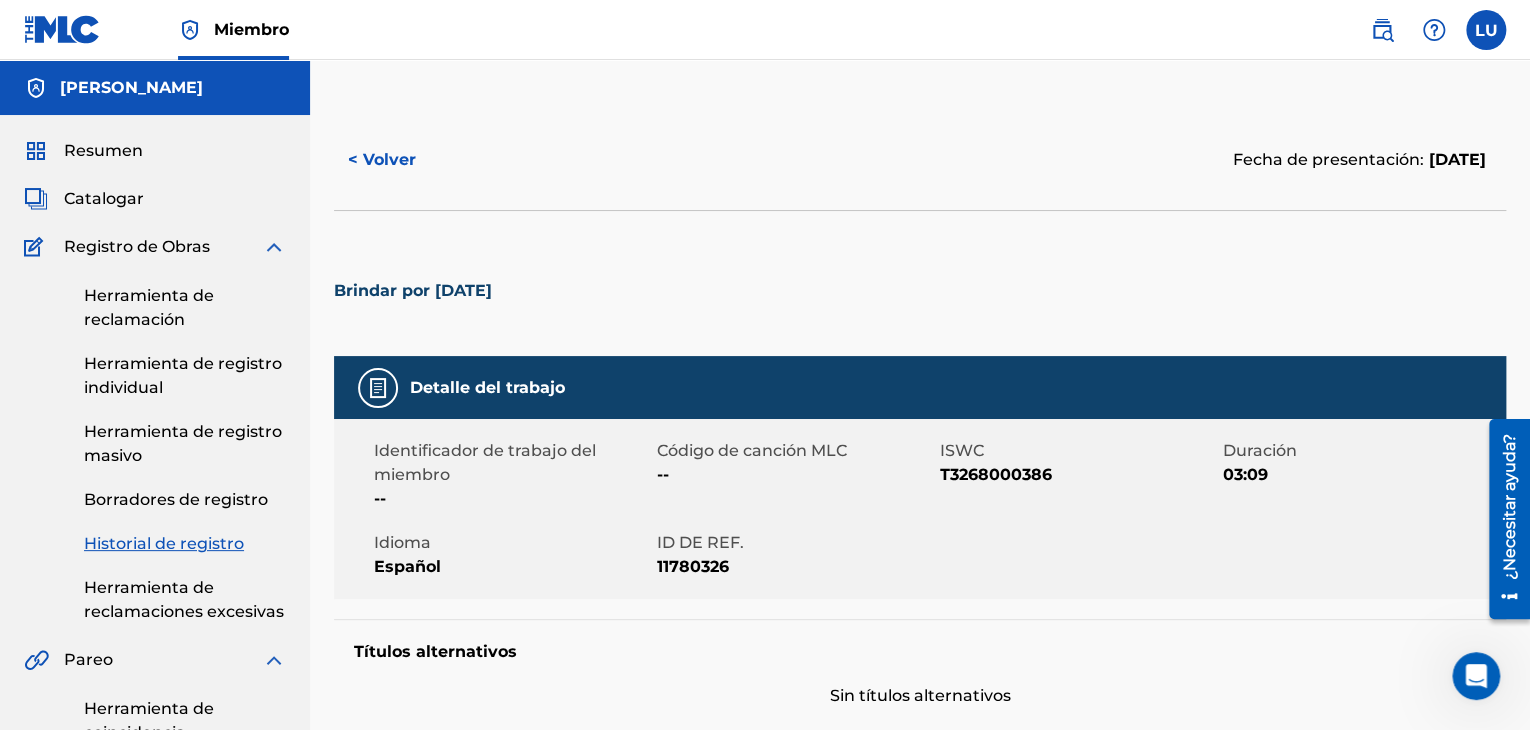 click on "ISWC" at bounding box center (1079, 451) 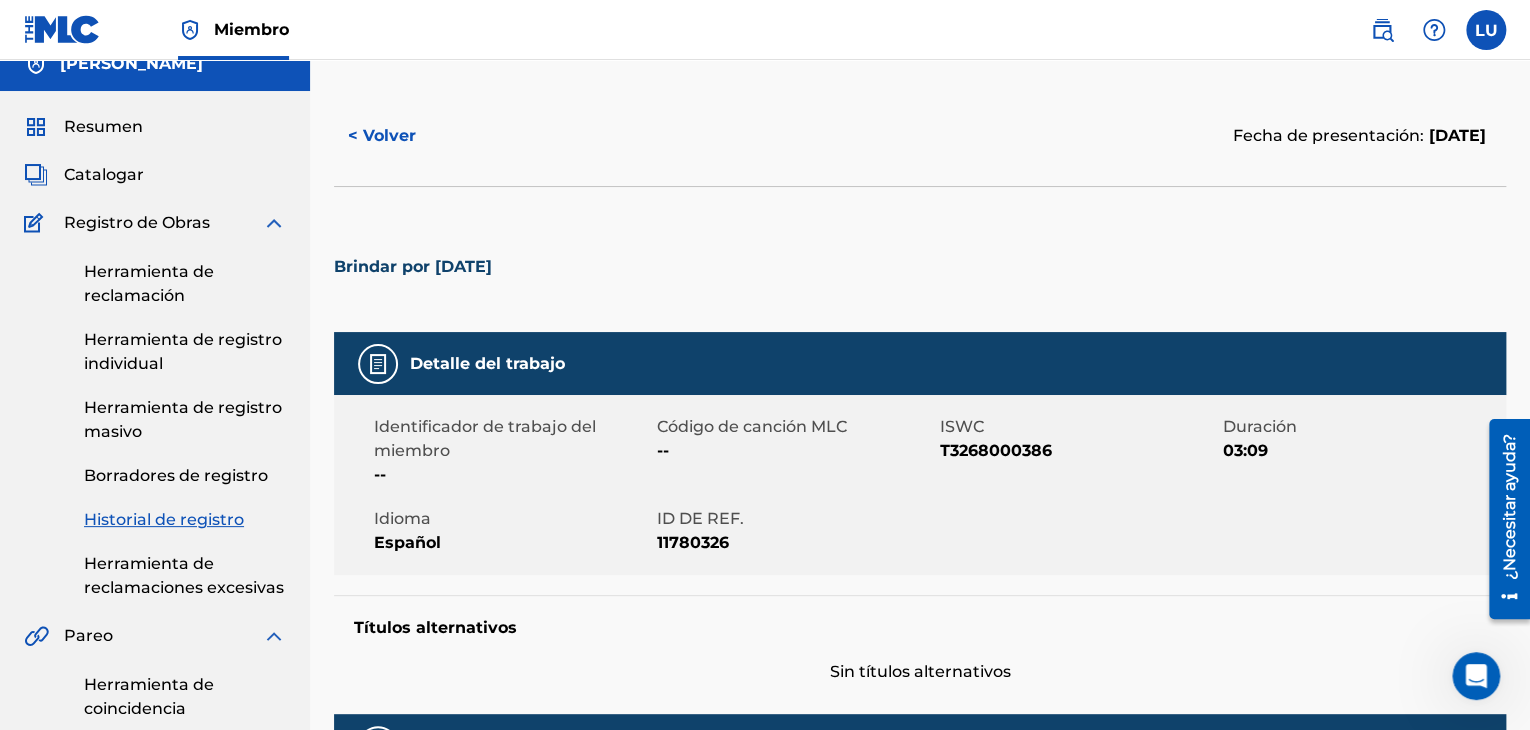 scroll, scrollTop: 0, scrollLeft: 0, axis: both 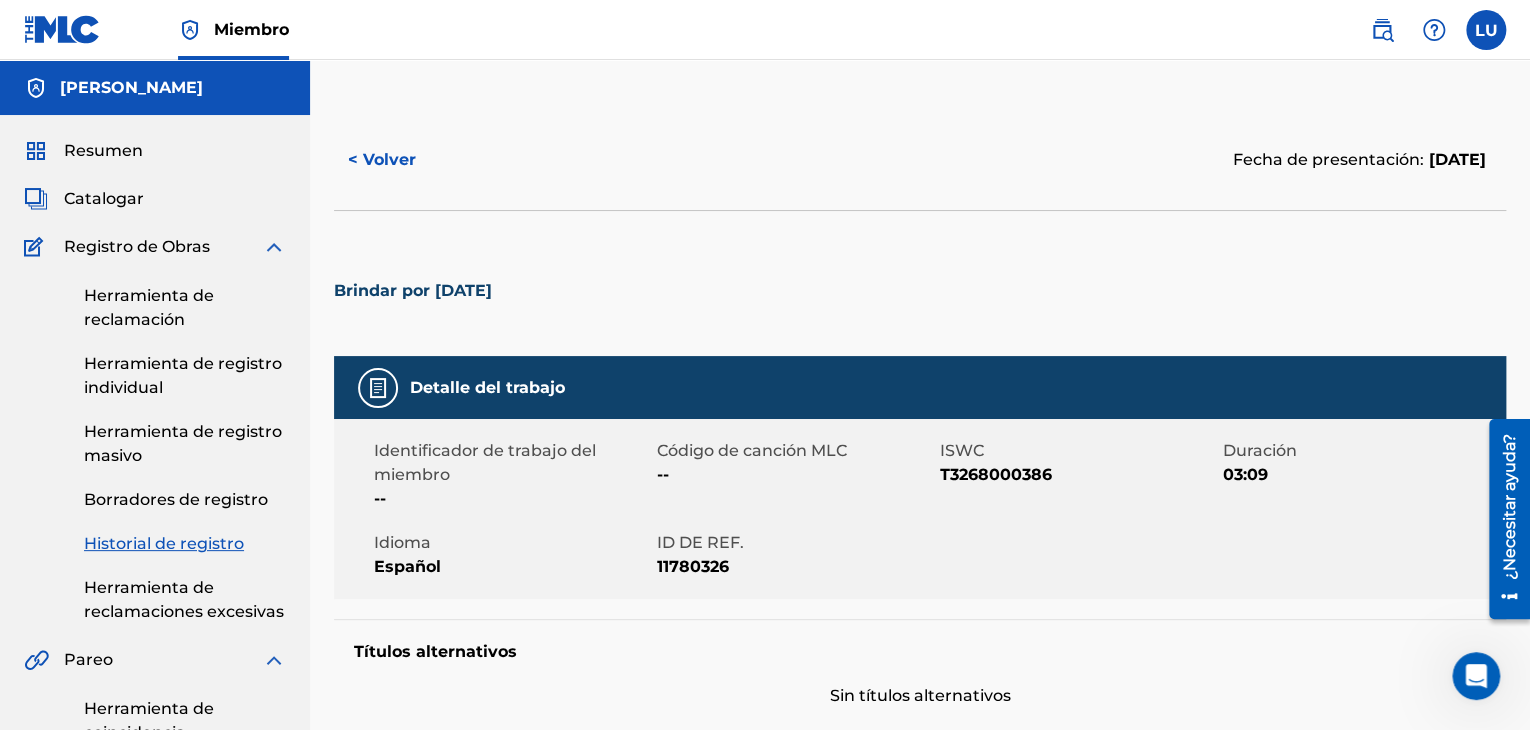 click on "< Volver" at bounding box center [382, 159] 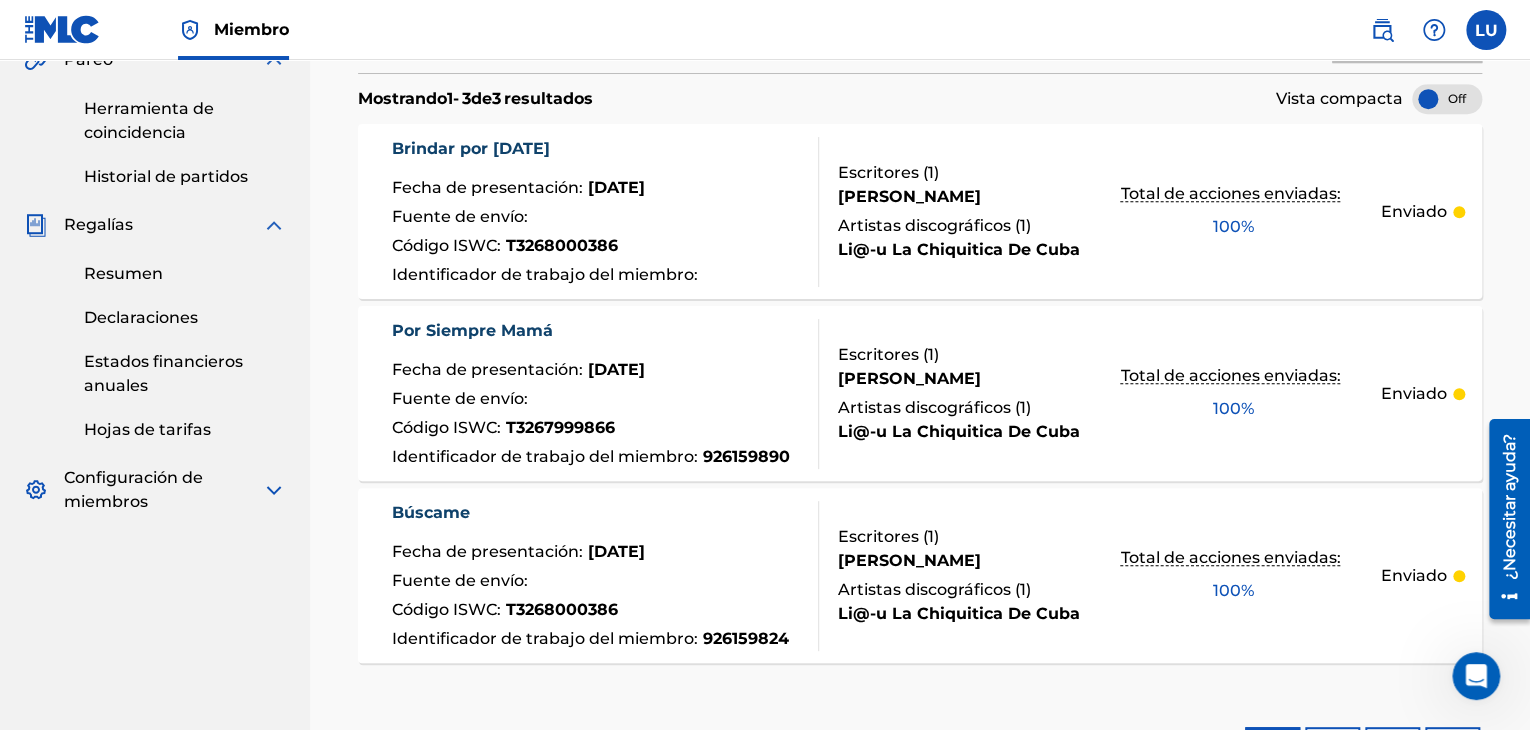 click on "Búscame" at bounding box center [590, 513] 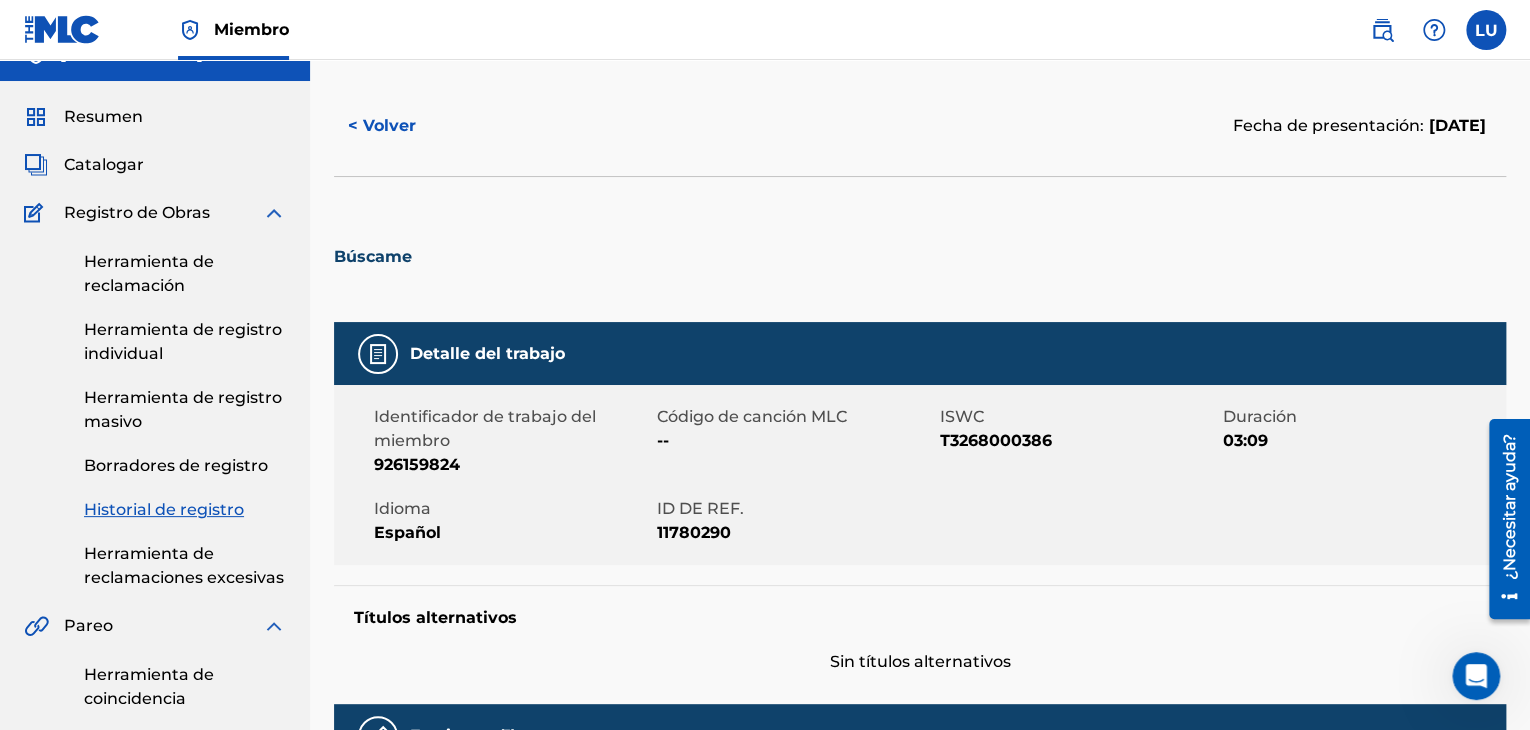 scroll, scrollTop: 0, scrollLeft: 0, axis: both 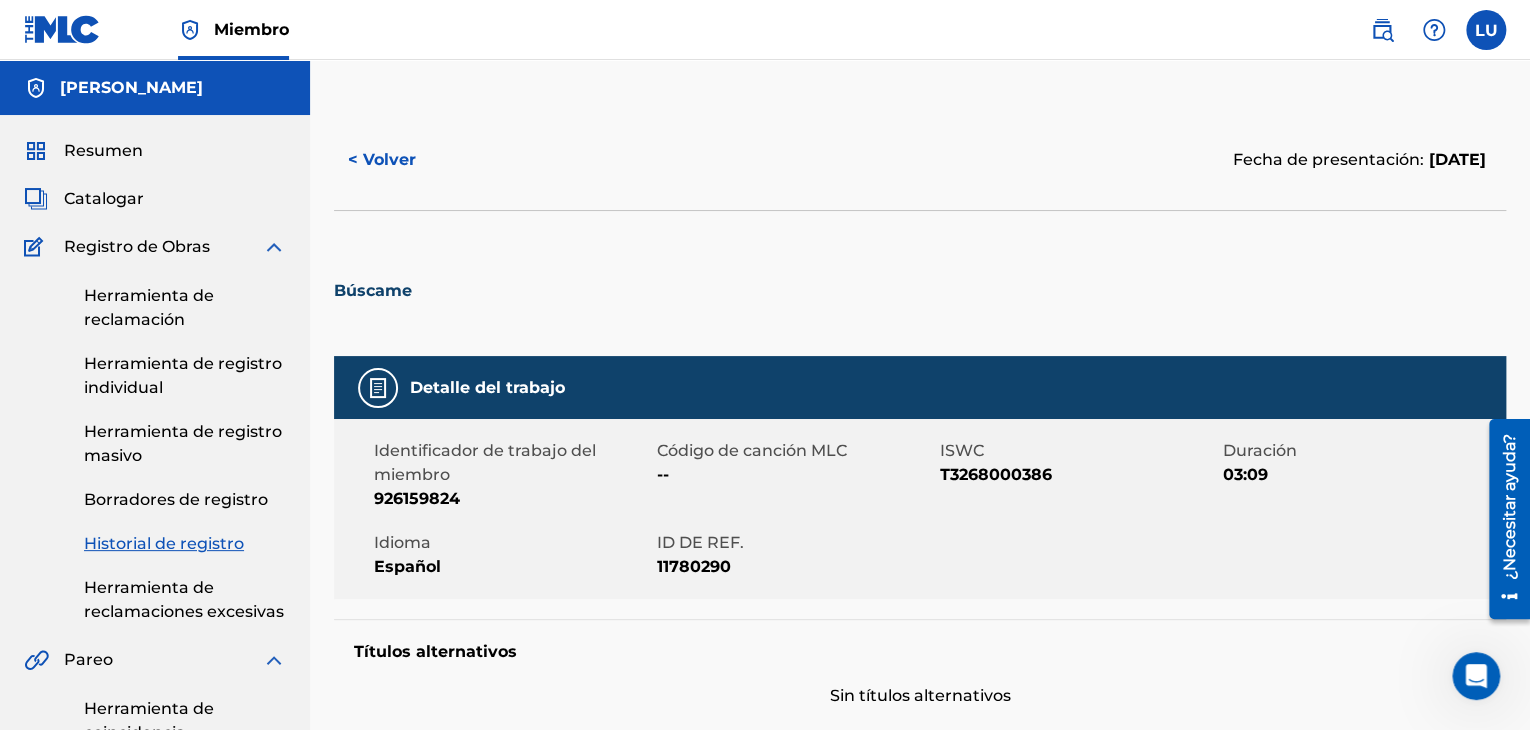 click on "< Volver" at bounding box center (382, 159) 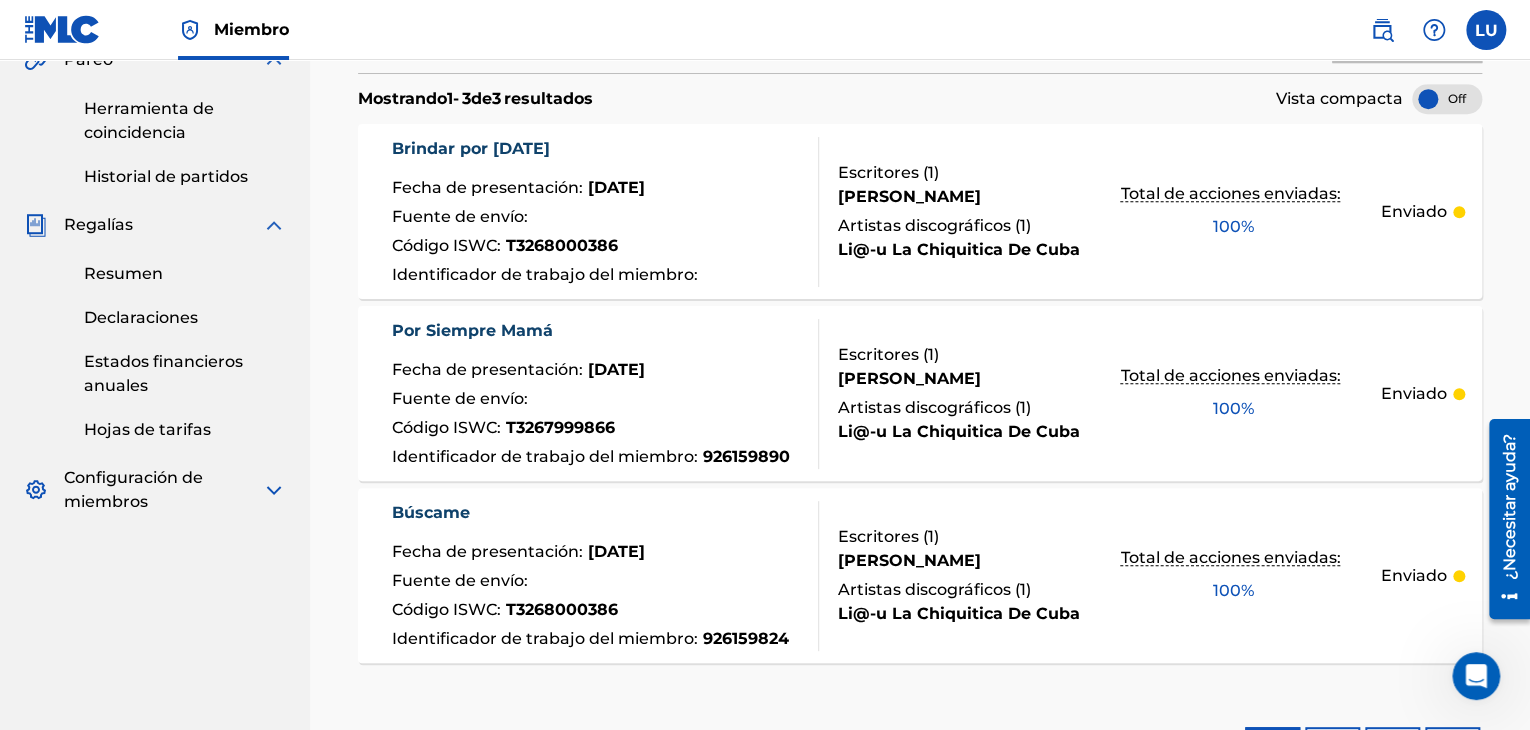 click on "Fuente de envío  :" at bounding box center [547, 219] 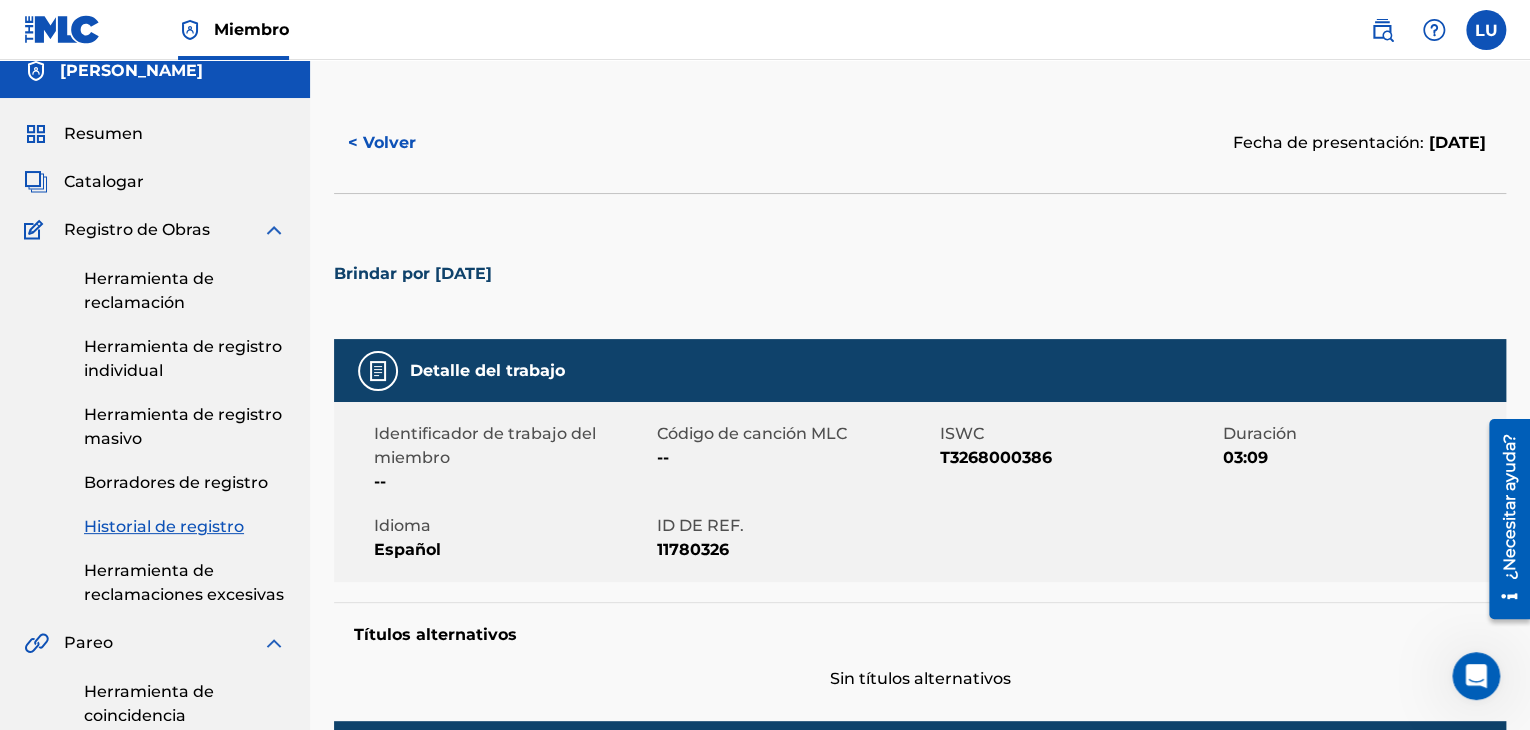 scroll, scrollTop: 0, scrollLeft: 0, axis: both 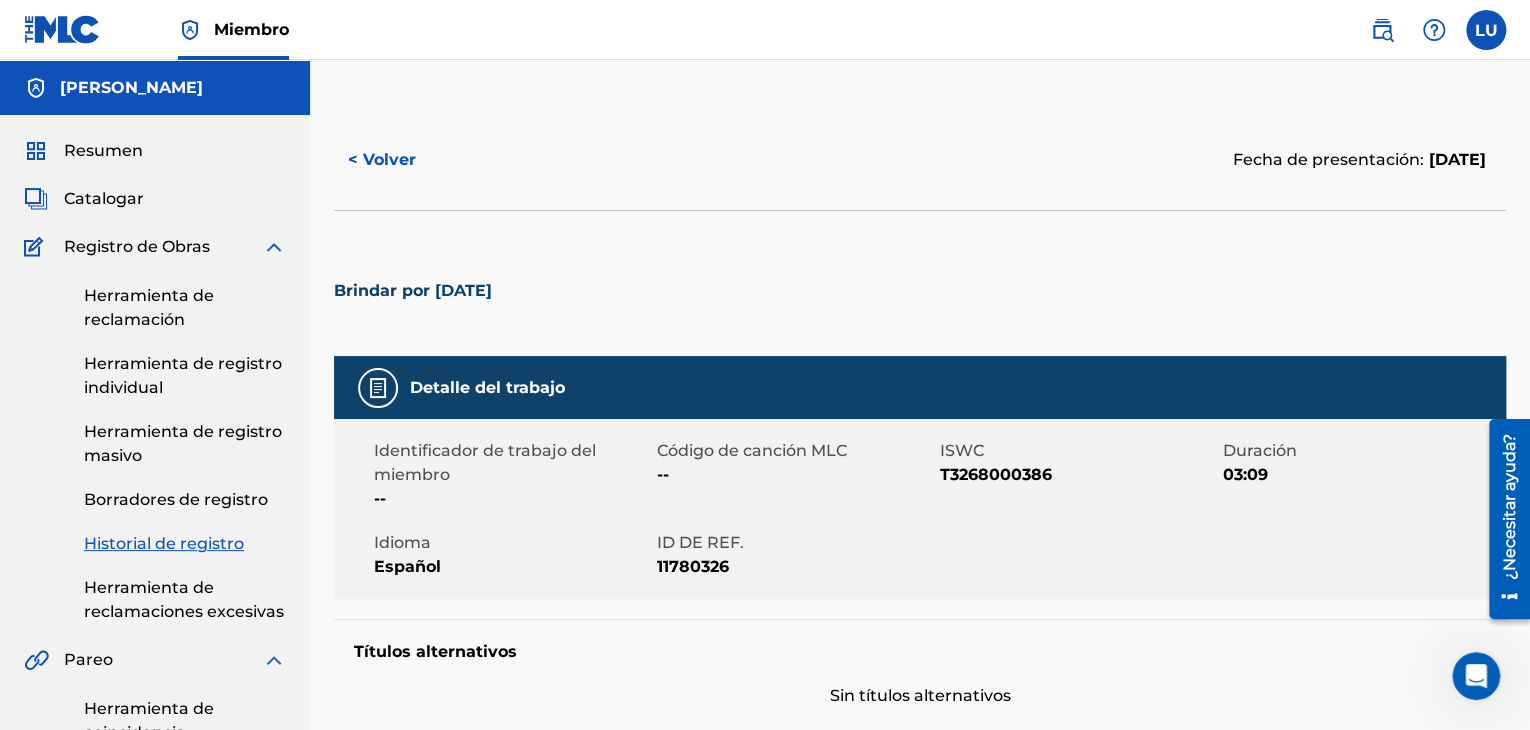 click on "< Volver" at bounding box center [394, 160] 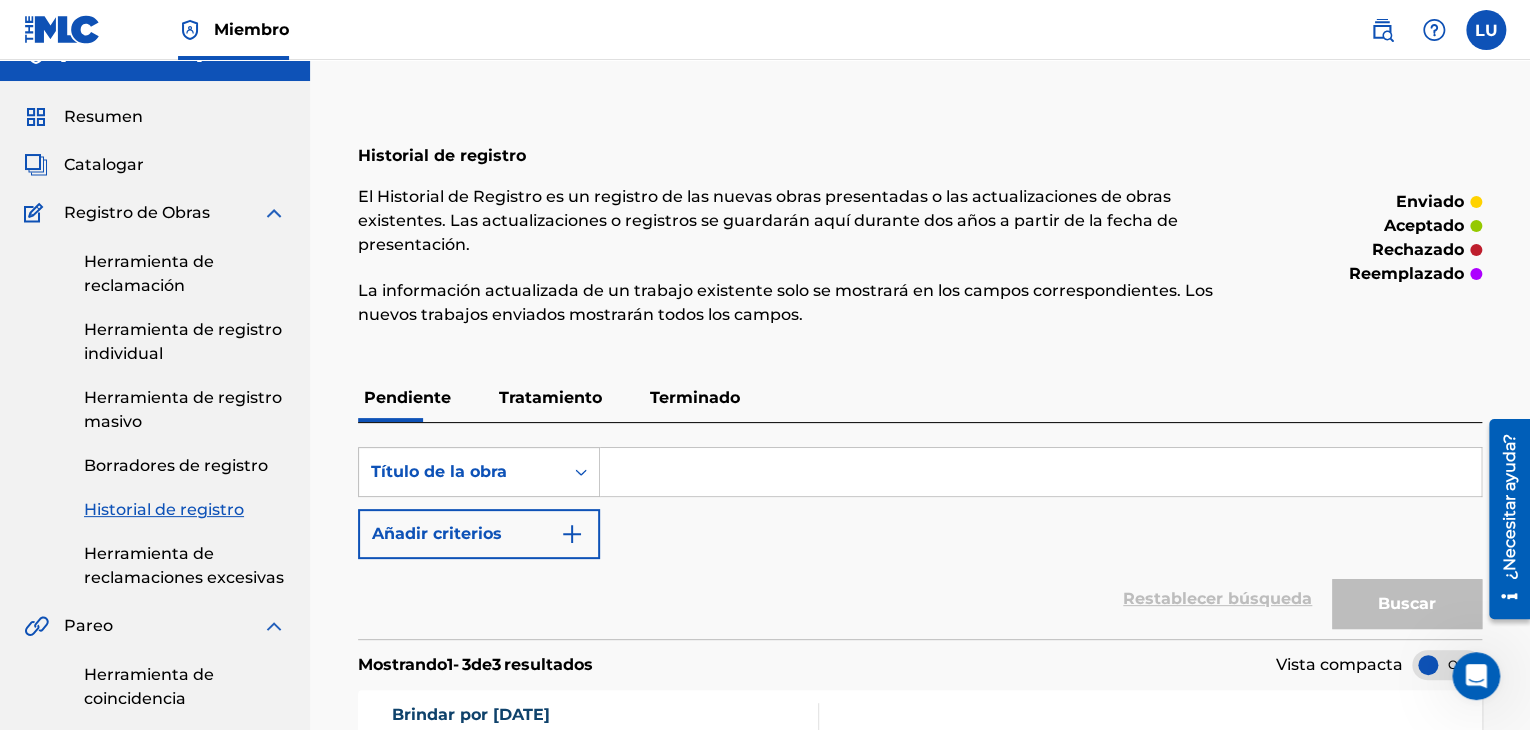 scroll, scrollTop: 0, scrollLeft: 0, axis: both 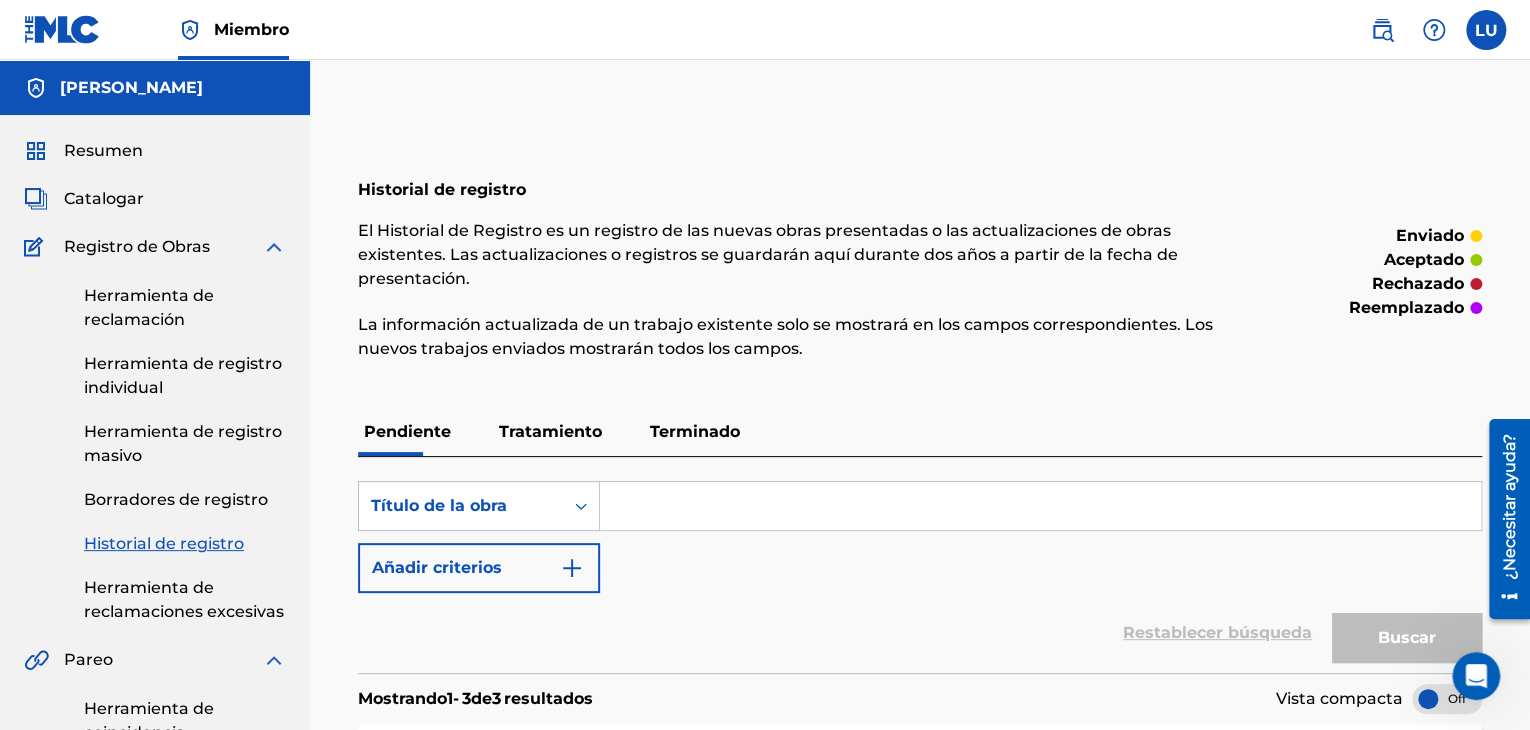 click on "Herramienta de registro individual" at bounding box center [183, 375] 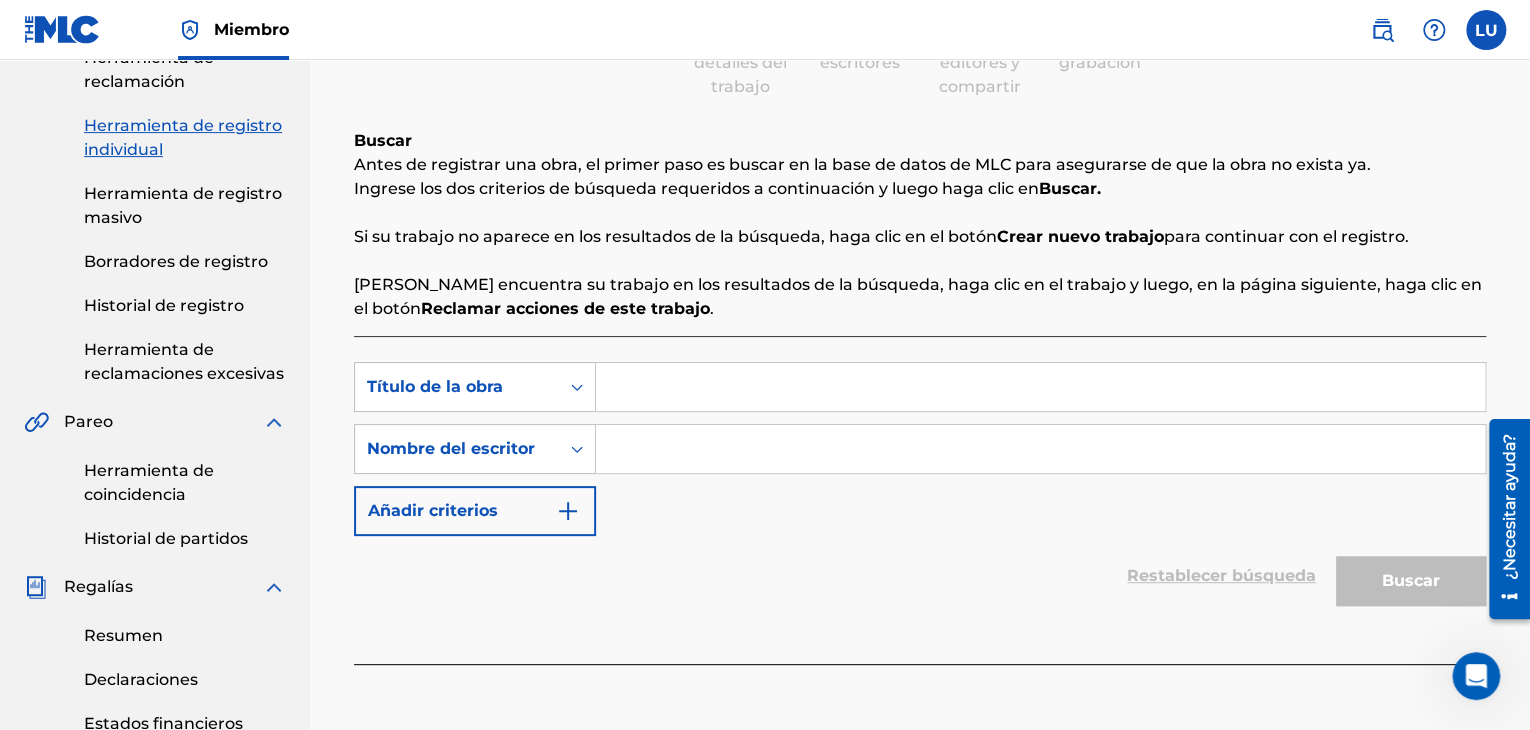 scroll, scrollTop: 300, scrollLeft: 0, axis: vertical 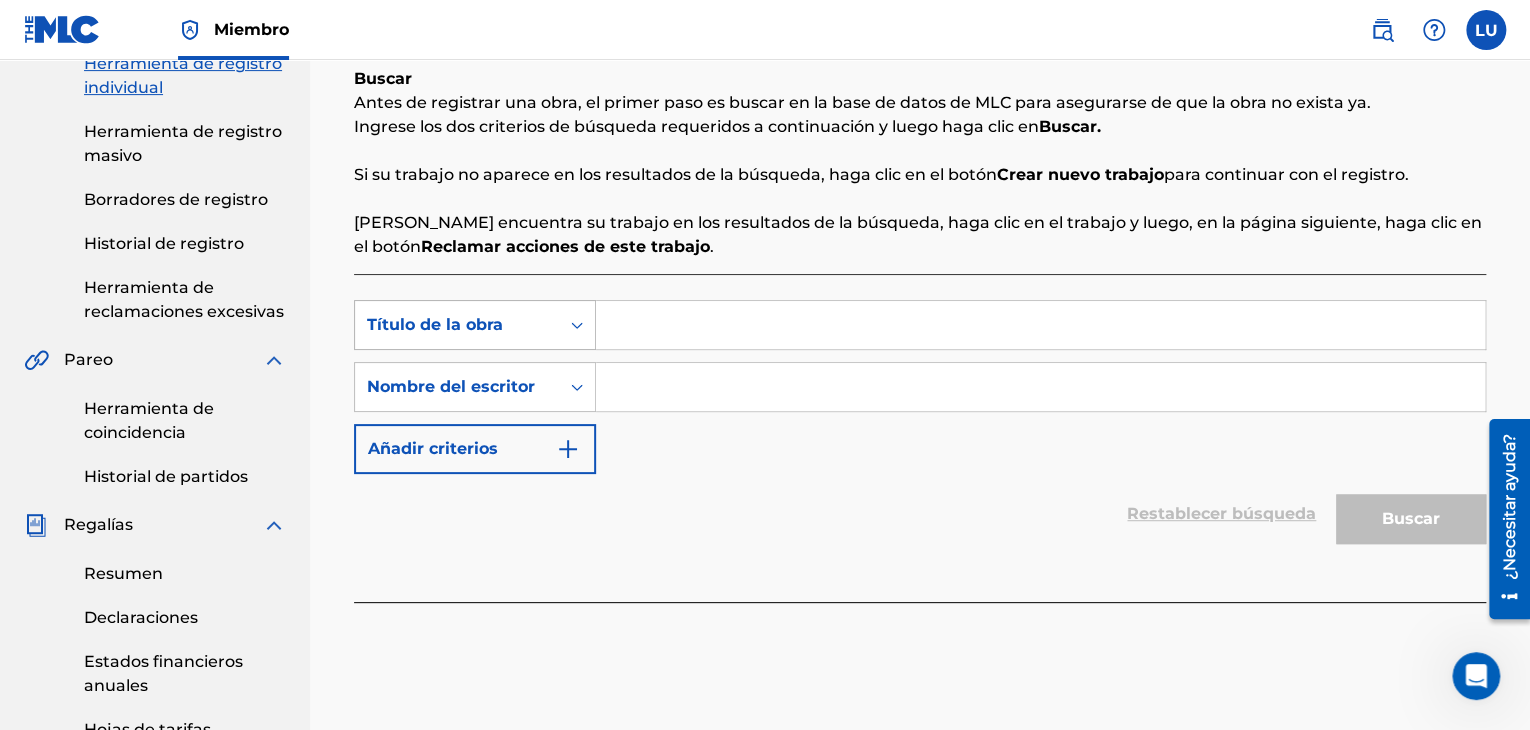 click 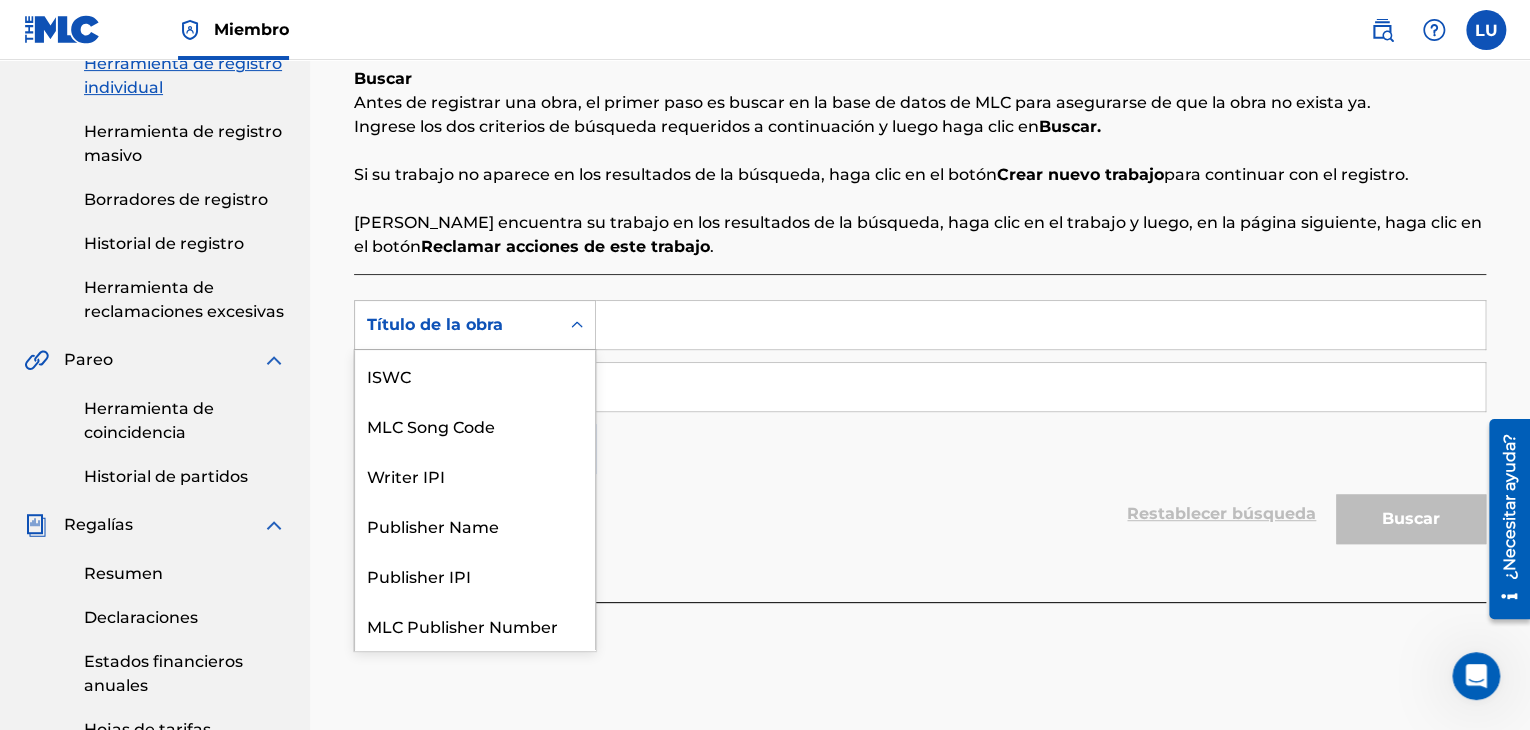 scroll, scrollTop: 50, scrollLeft: 0, axis: vertical 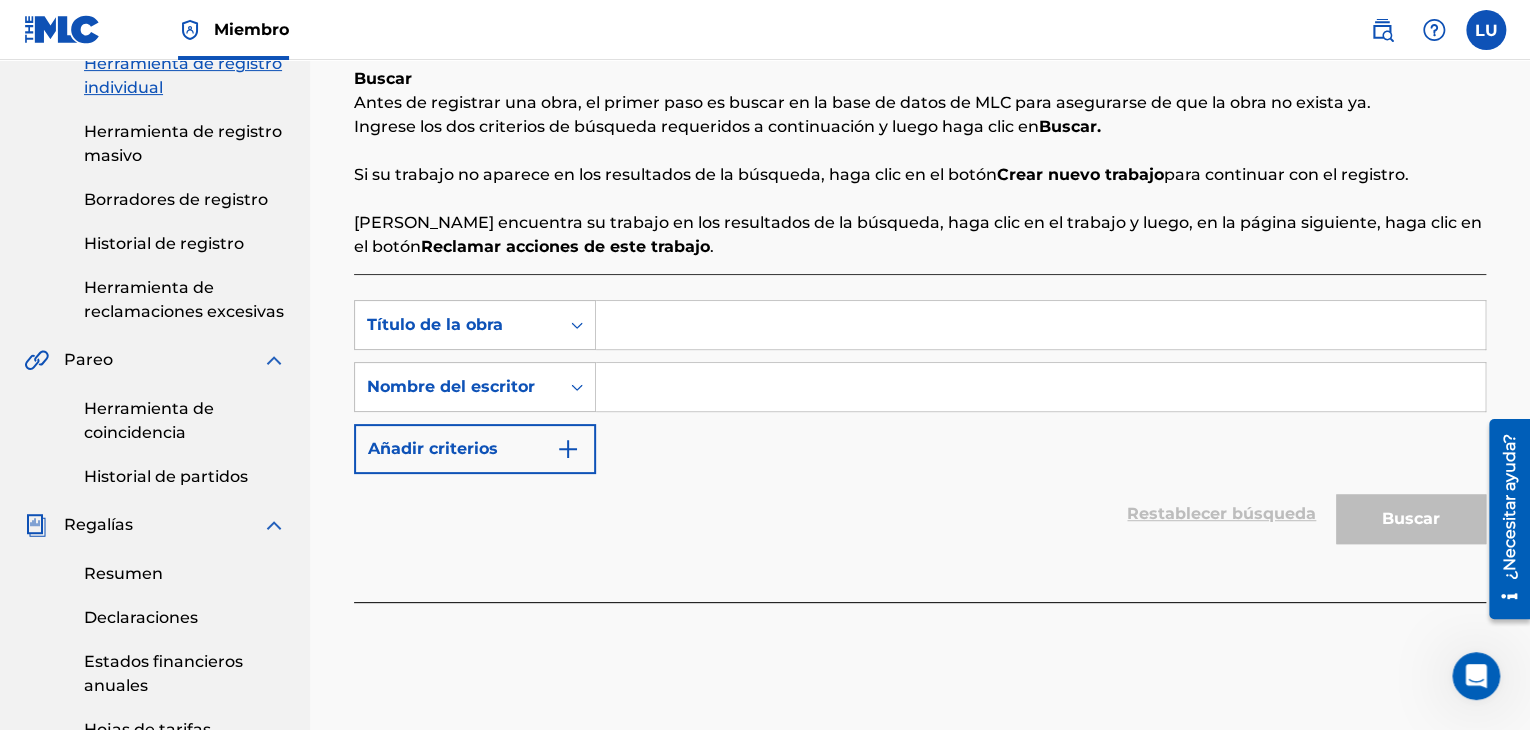 click 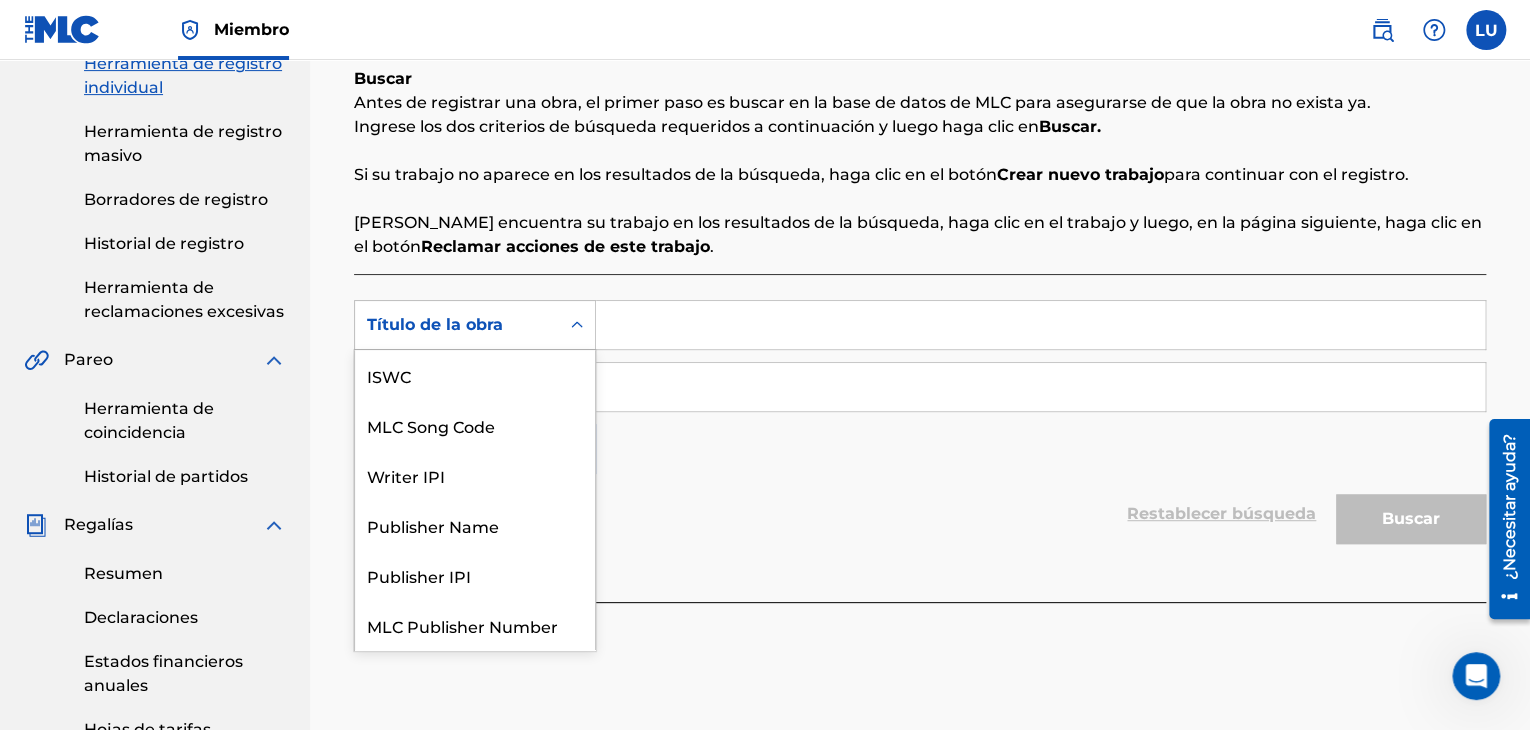 scroll, scrollTop: 50, scrollLeft: 0, axis: vertical 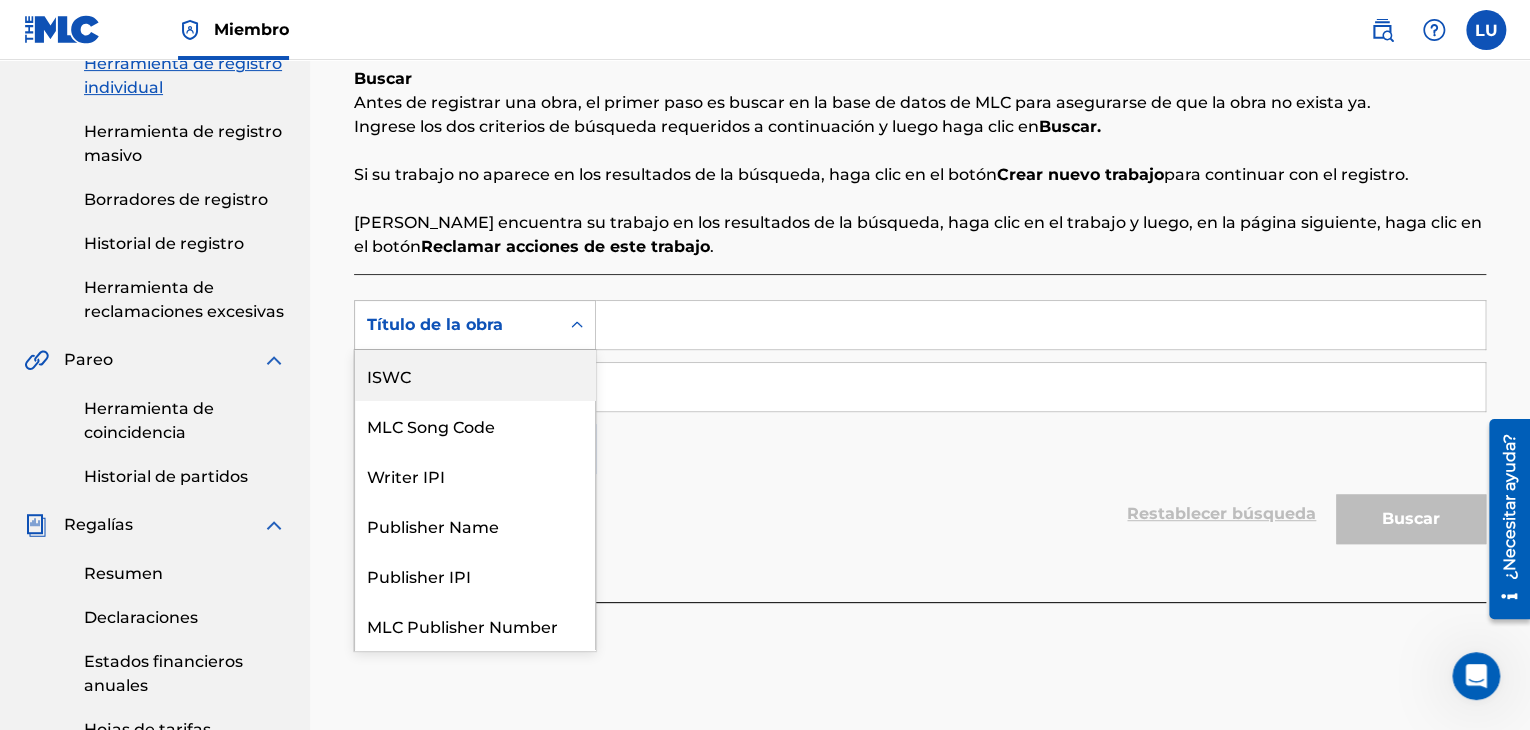drag, startPoint x: 504, startPoint y: 376, endPoint x: 614, endPoint y: 354, distance: 112.17843 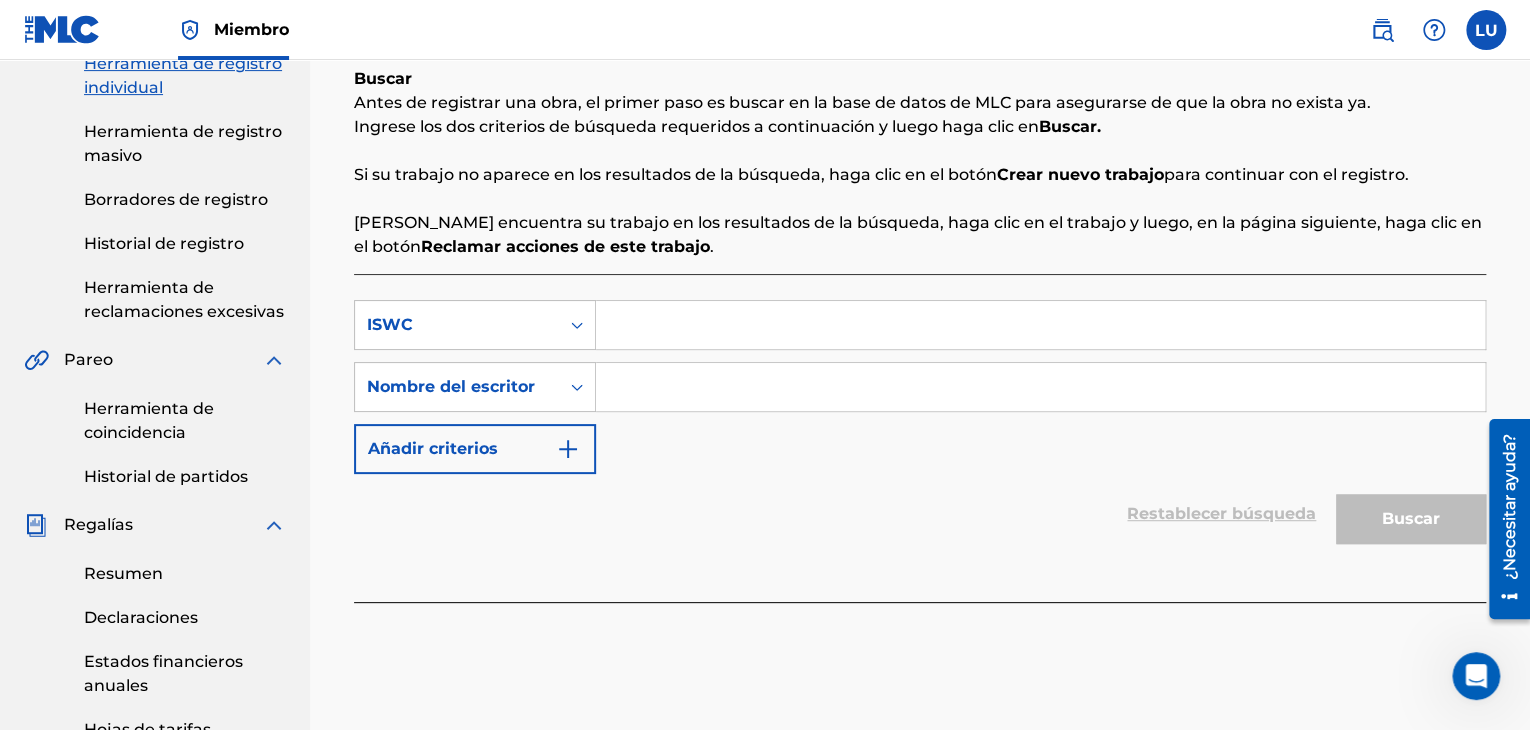 click at bounding box center [1040, 325] 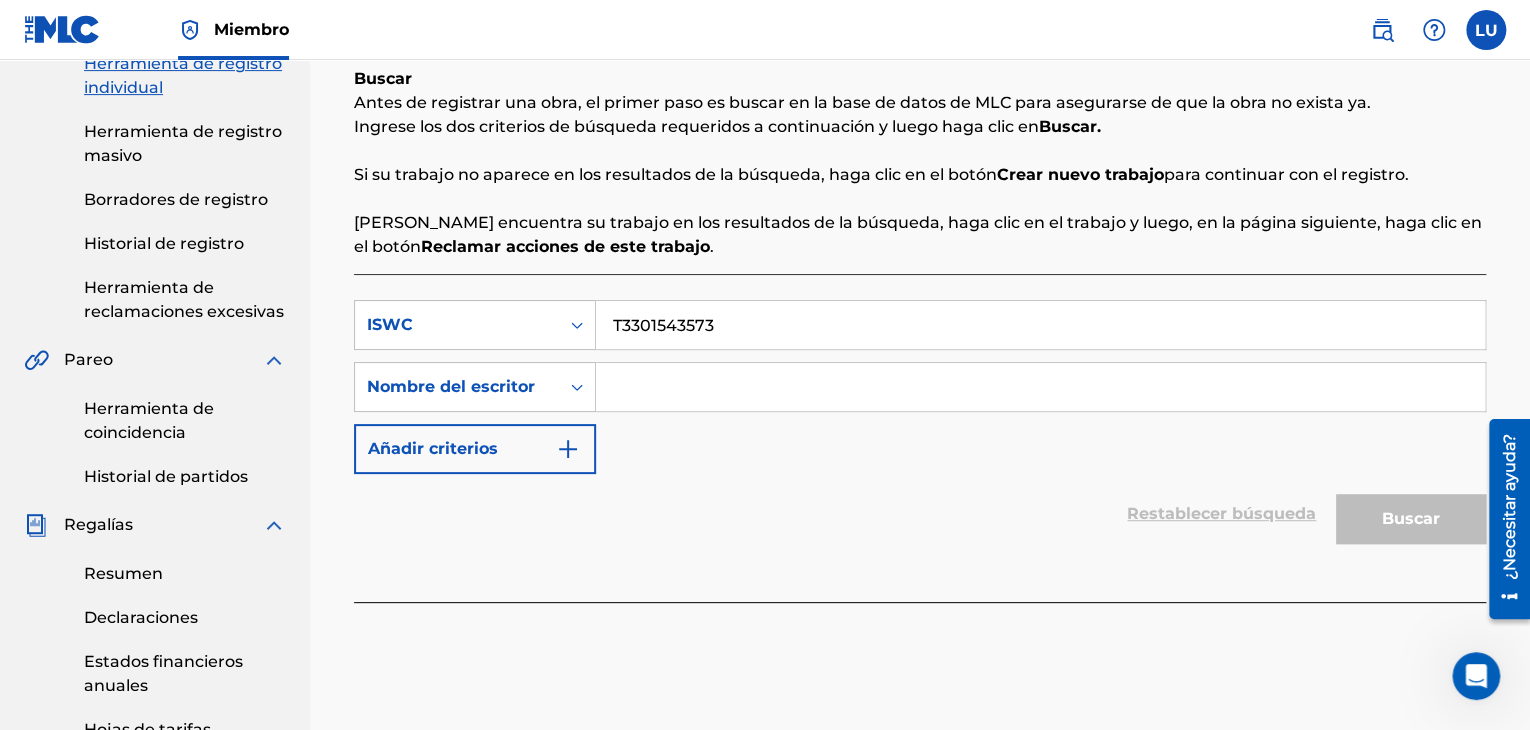 type on "T3301543573" 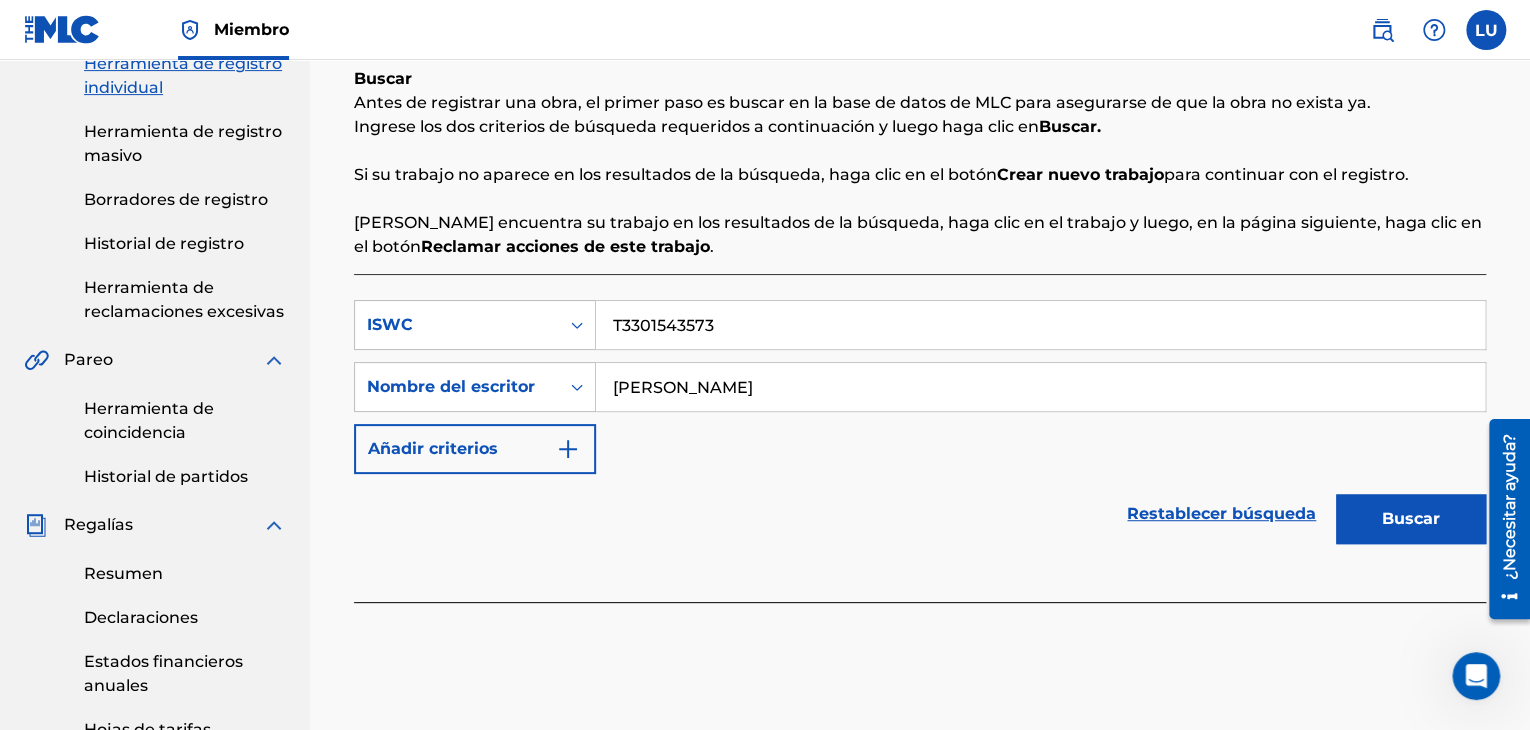 click on "Buscar" at bounding box center [1411, 518] 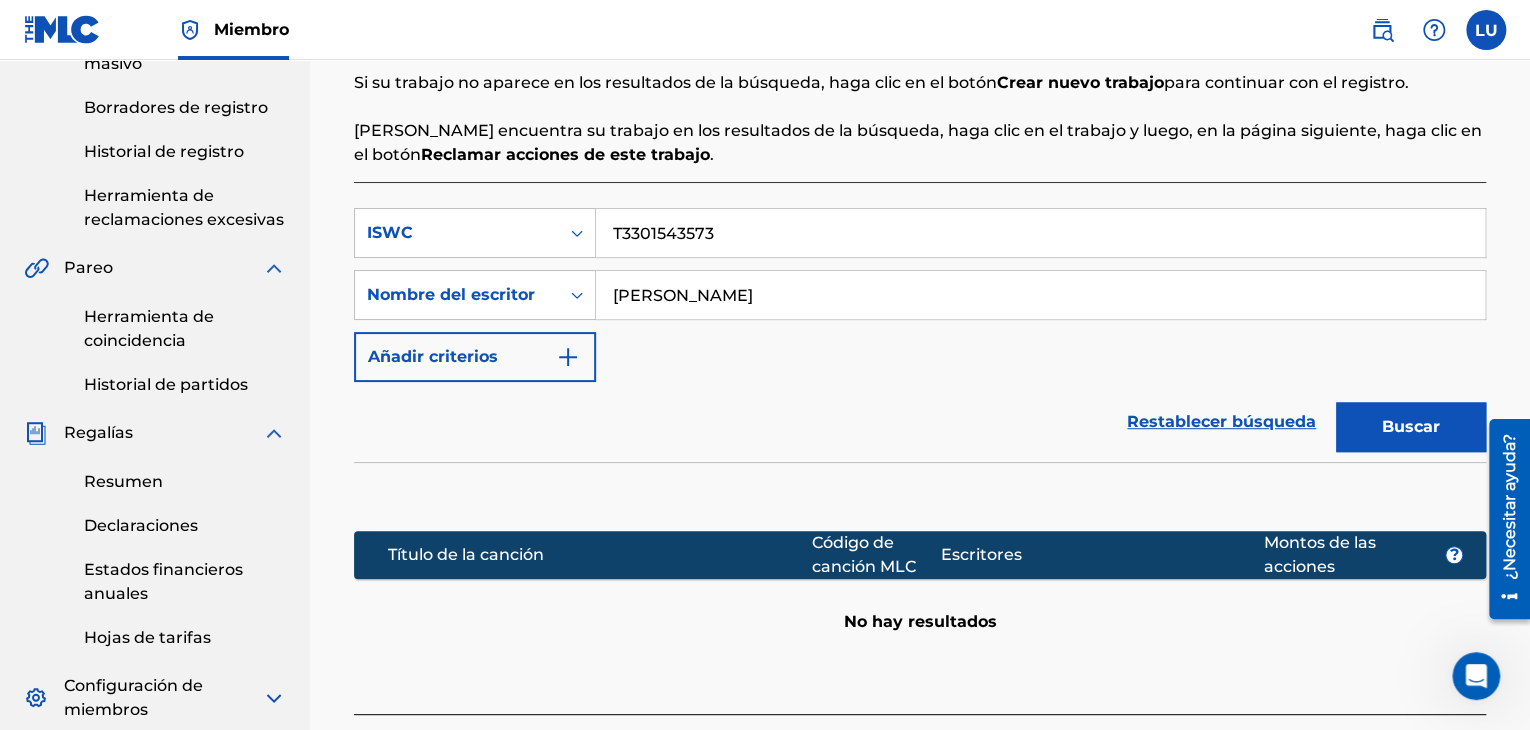 scroll, scrollTop: 500, scrollLeft: 0, axis: vertical 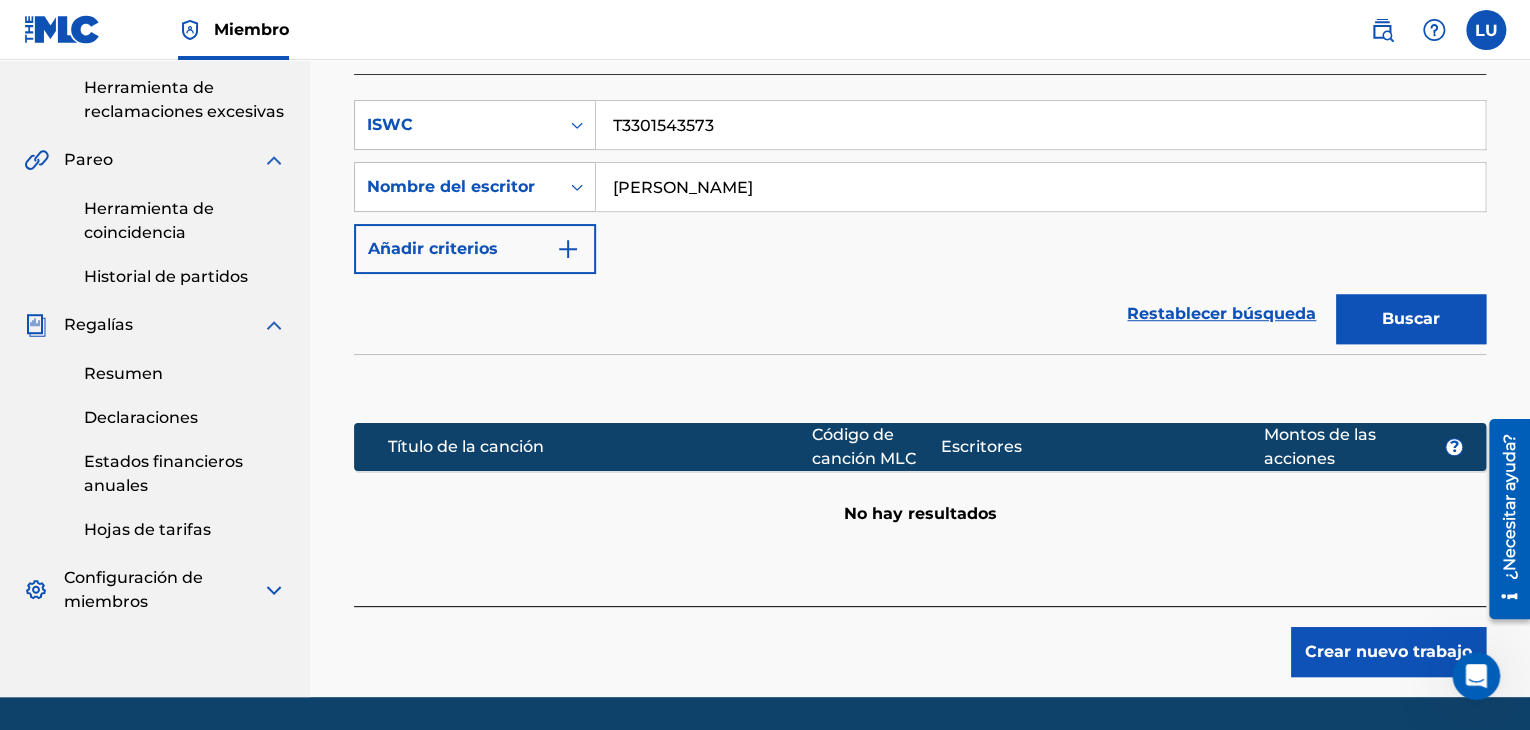 click on "Crear nuevo trabajo" at bounding box center [1388, 651] 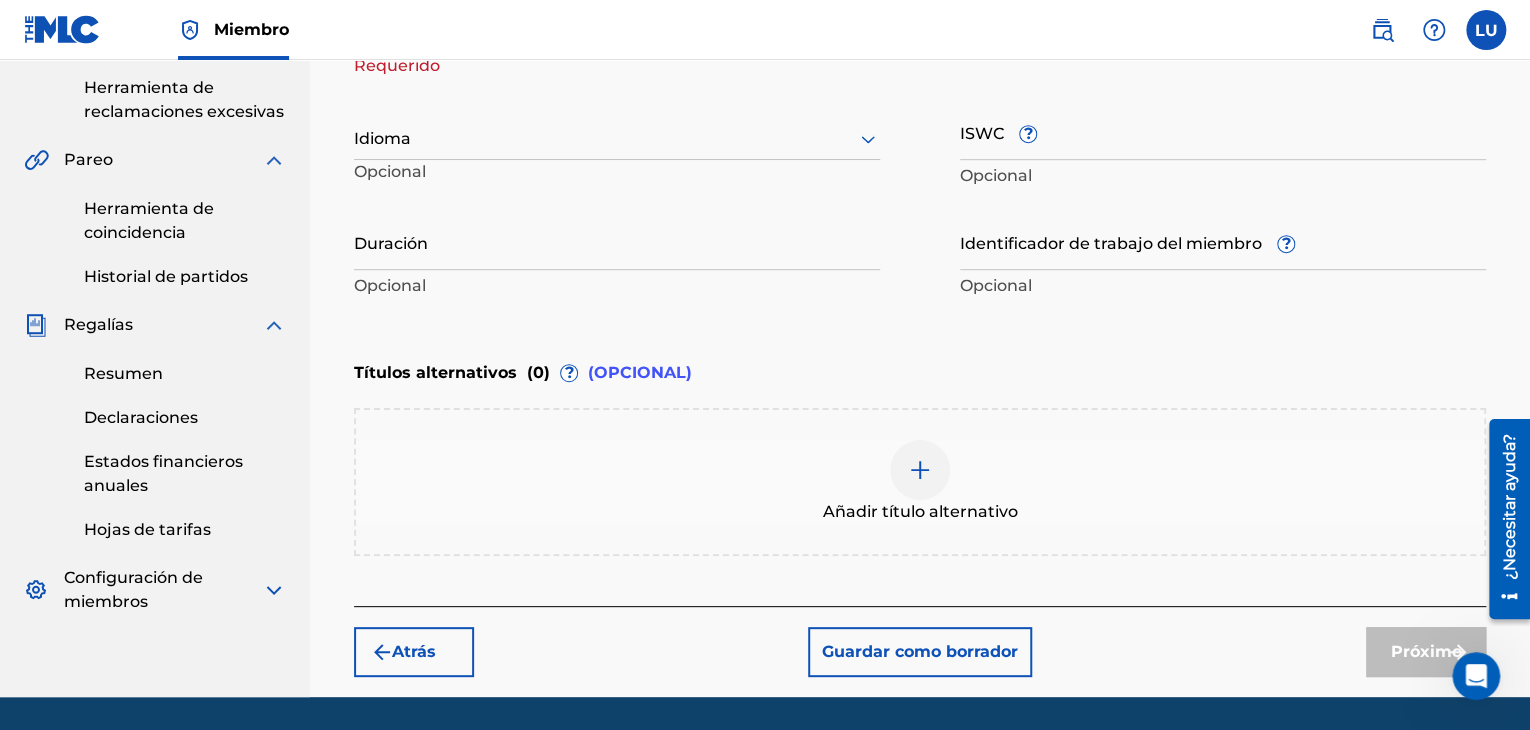 click at bounding box center [617, 138] 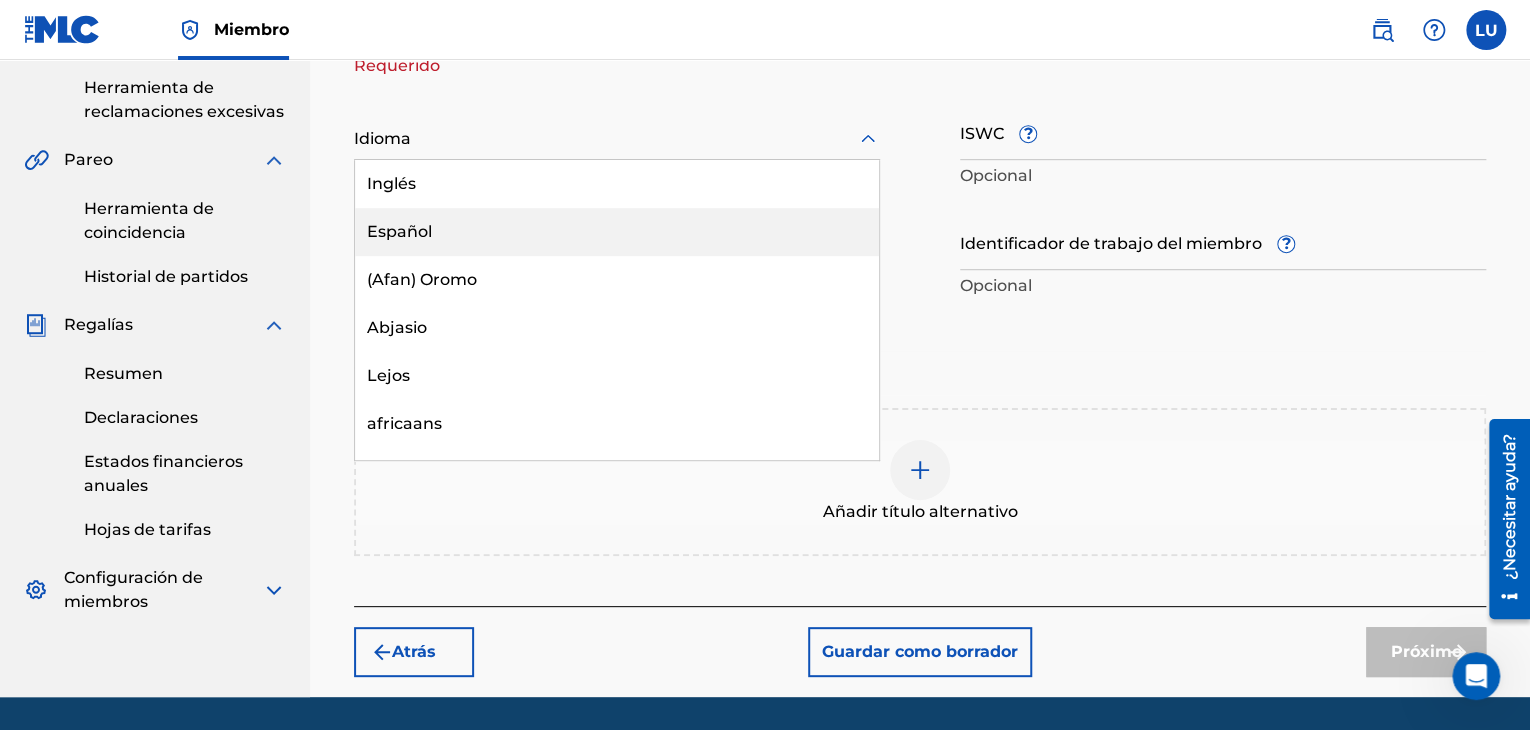 click on "Español" at bounding box center [617, 232] 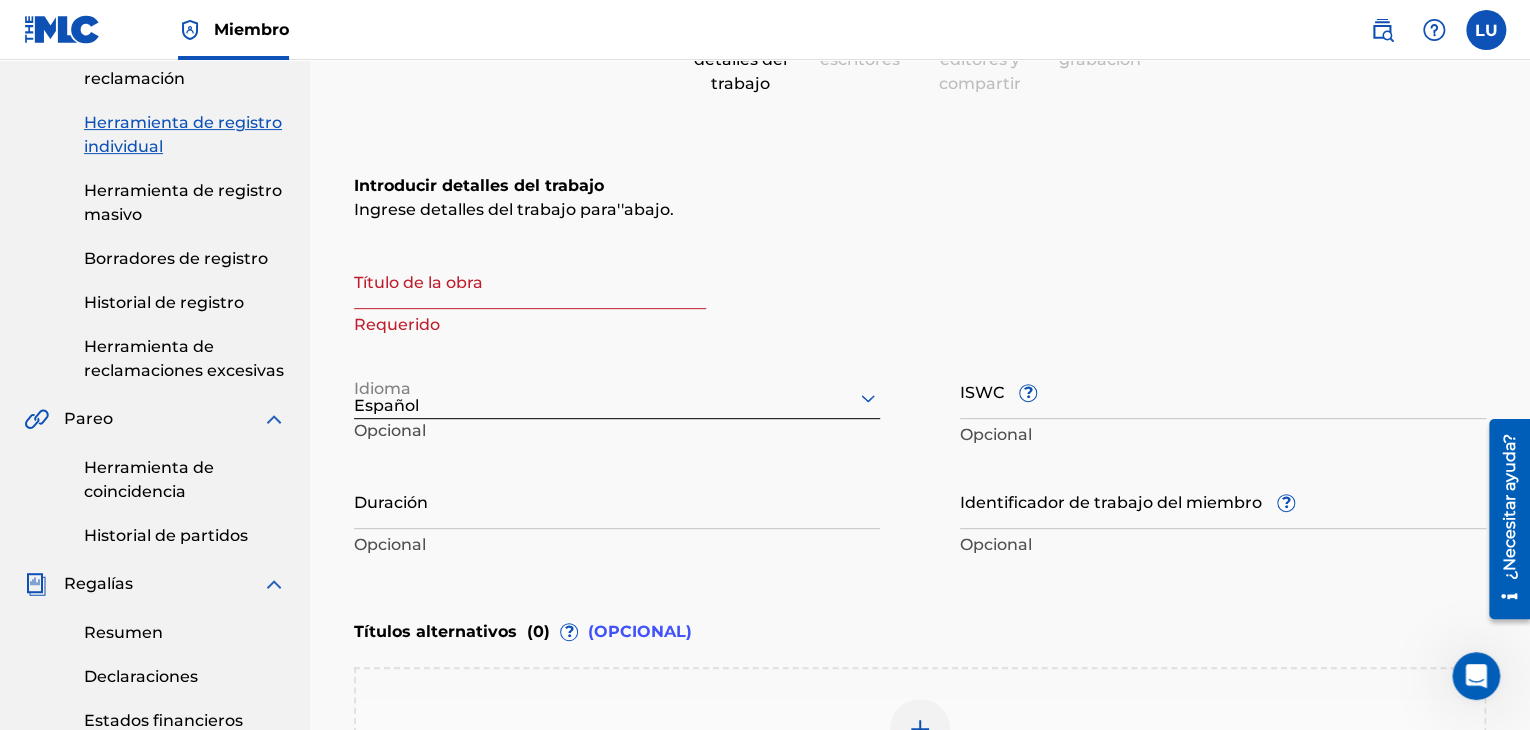scroll, scrollTop: 200, scrollLeft: 0, axis: vertical 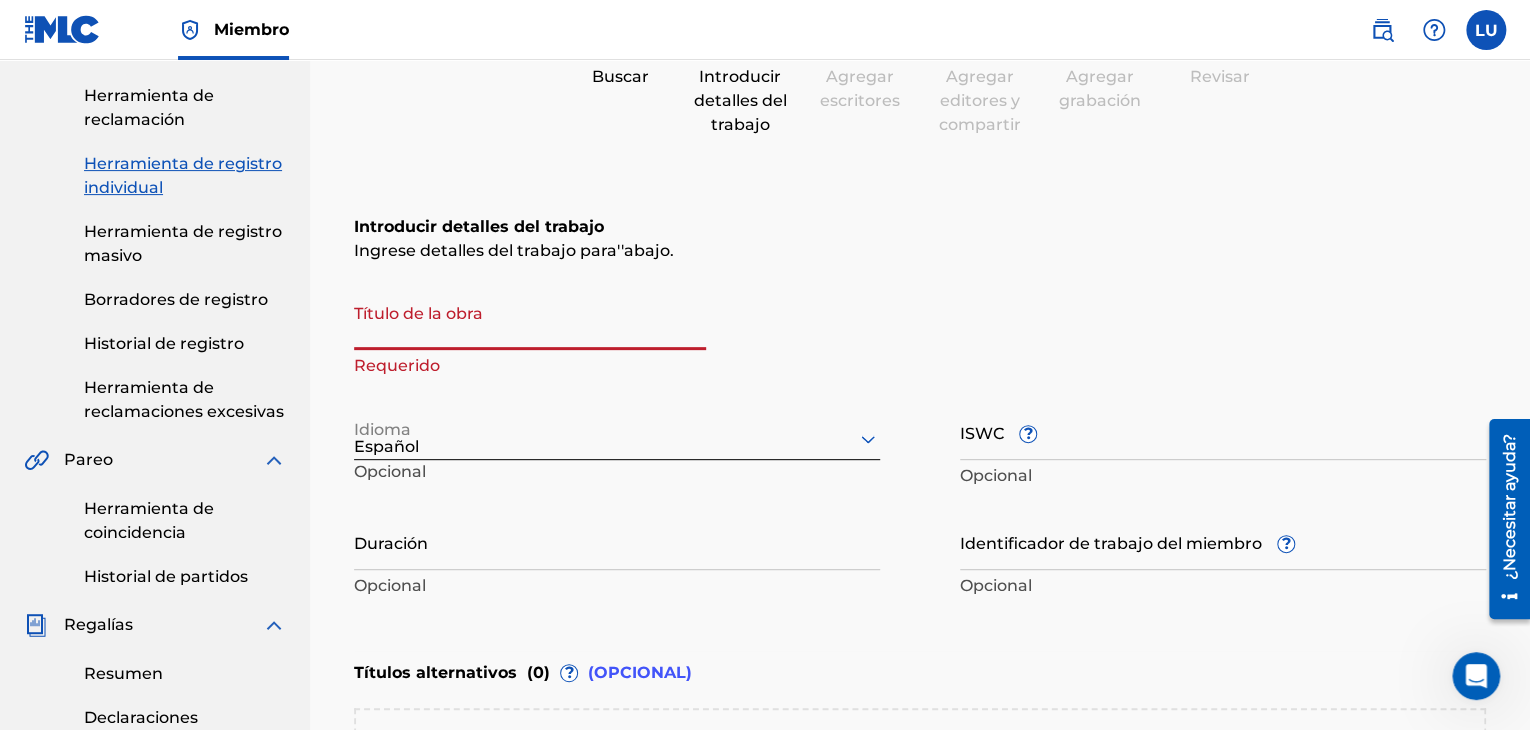 click on "Título de la obra" at bounding box center (530, 321) 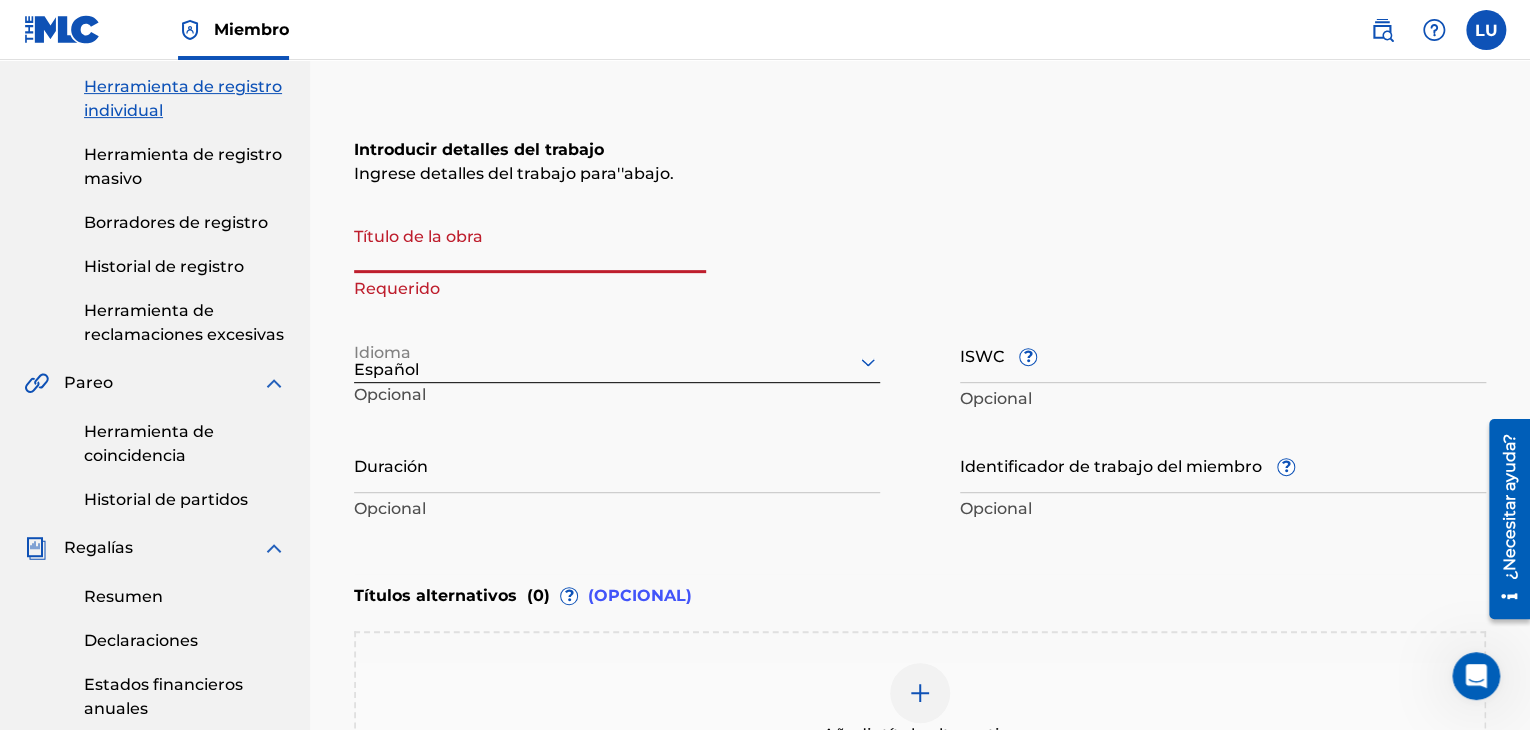 scroll, scrollTop: 400, scrollLeft: 0, axis: vertical 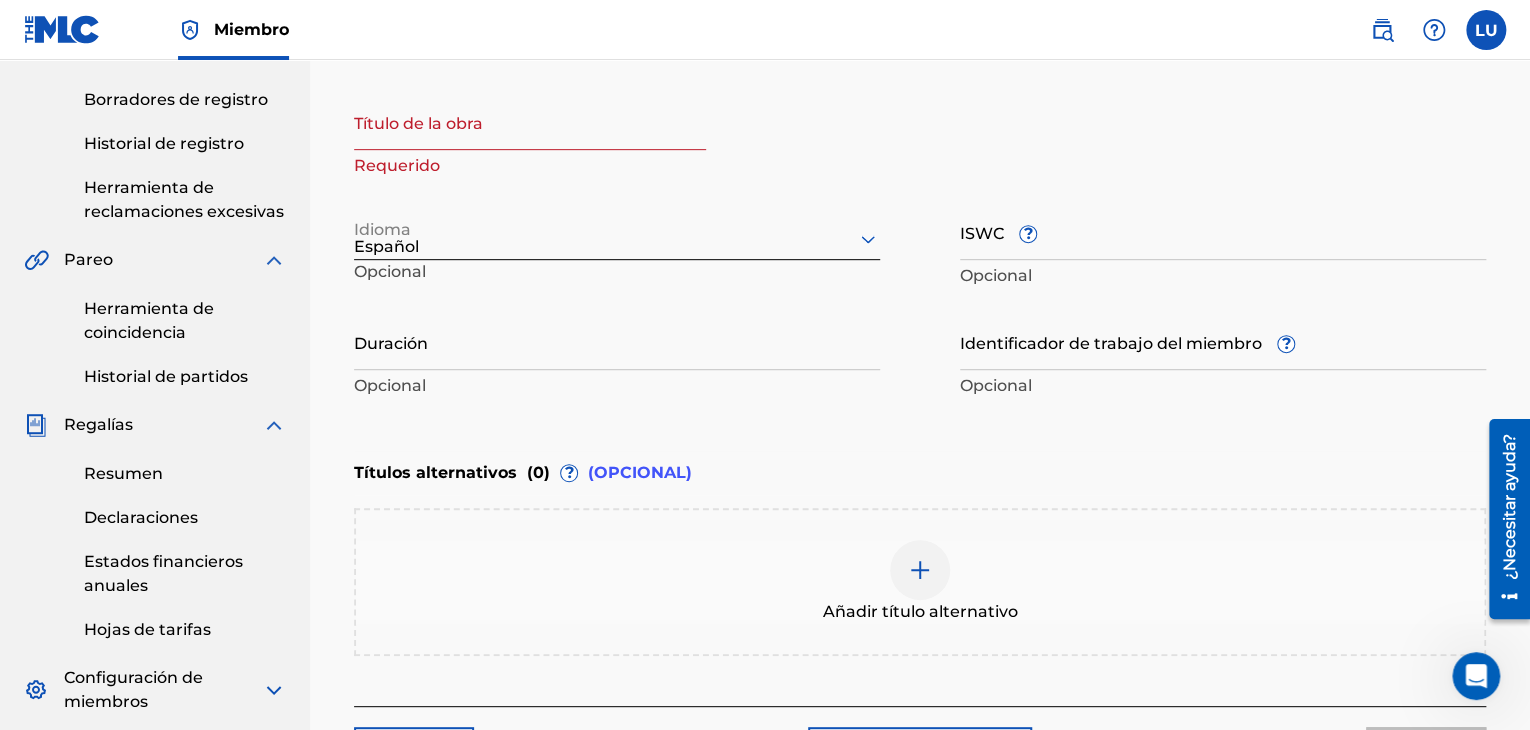 click on "¿Necesitar ayuda?" at bounding box center (1509, 506) 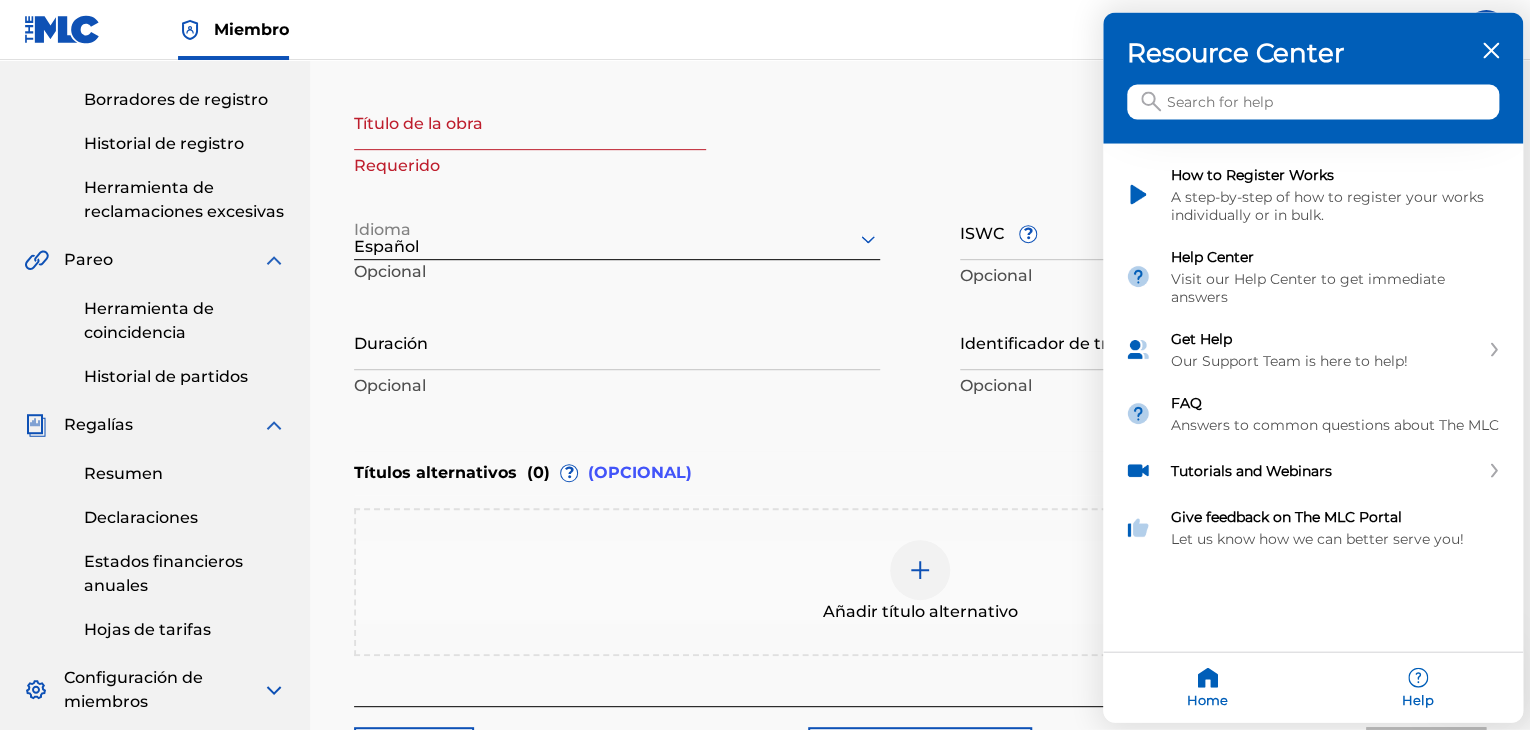 click at bounding box center (1313, 102) 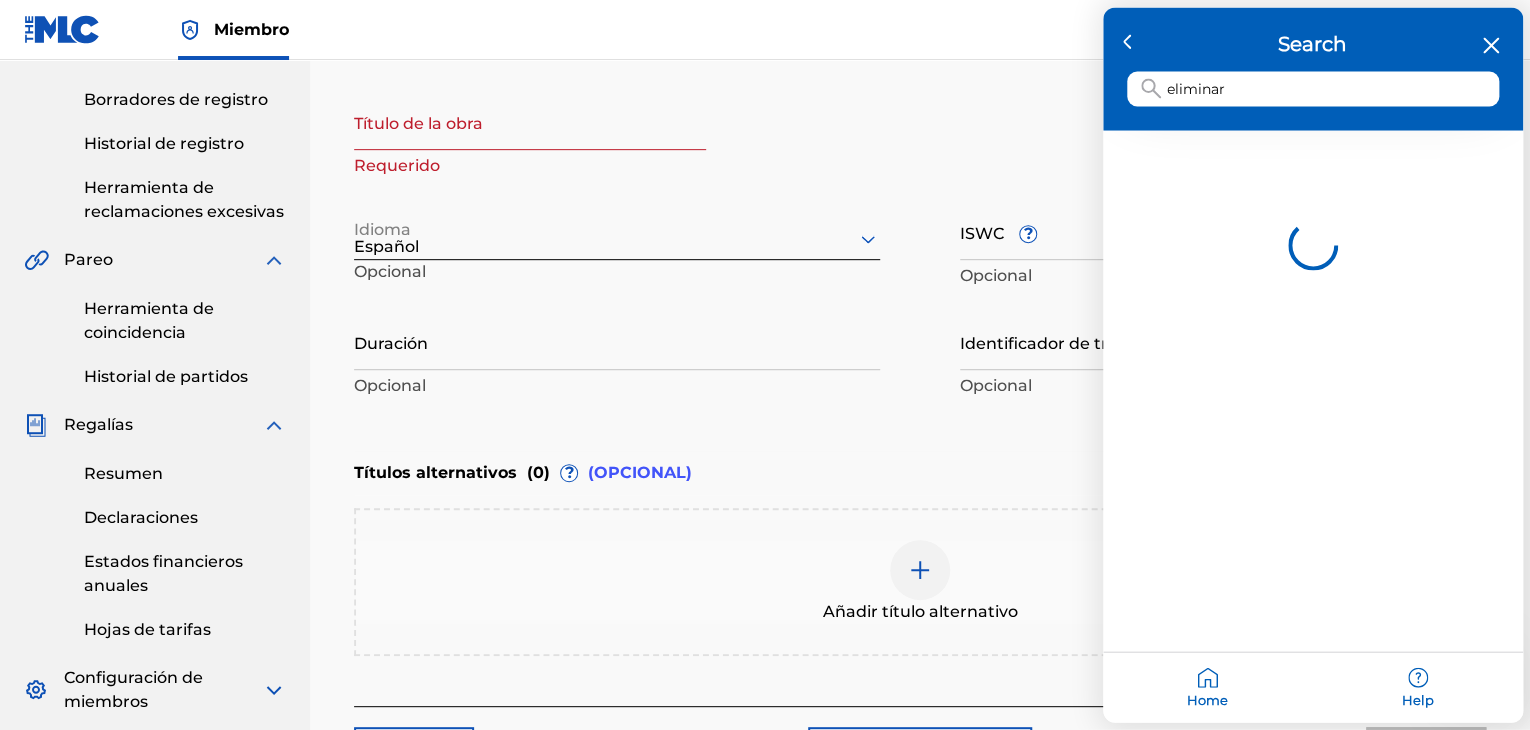 type on "eliminar" 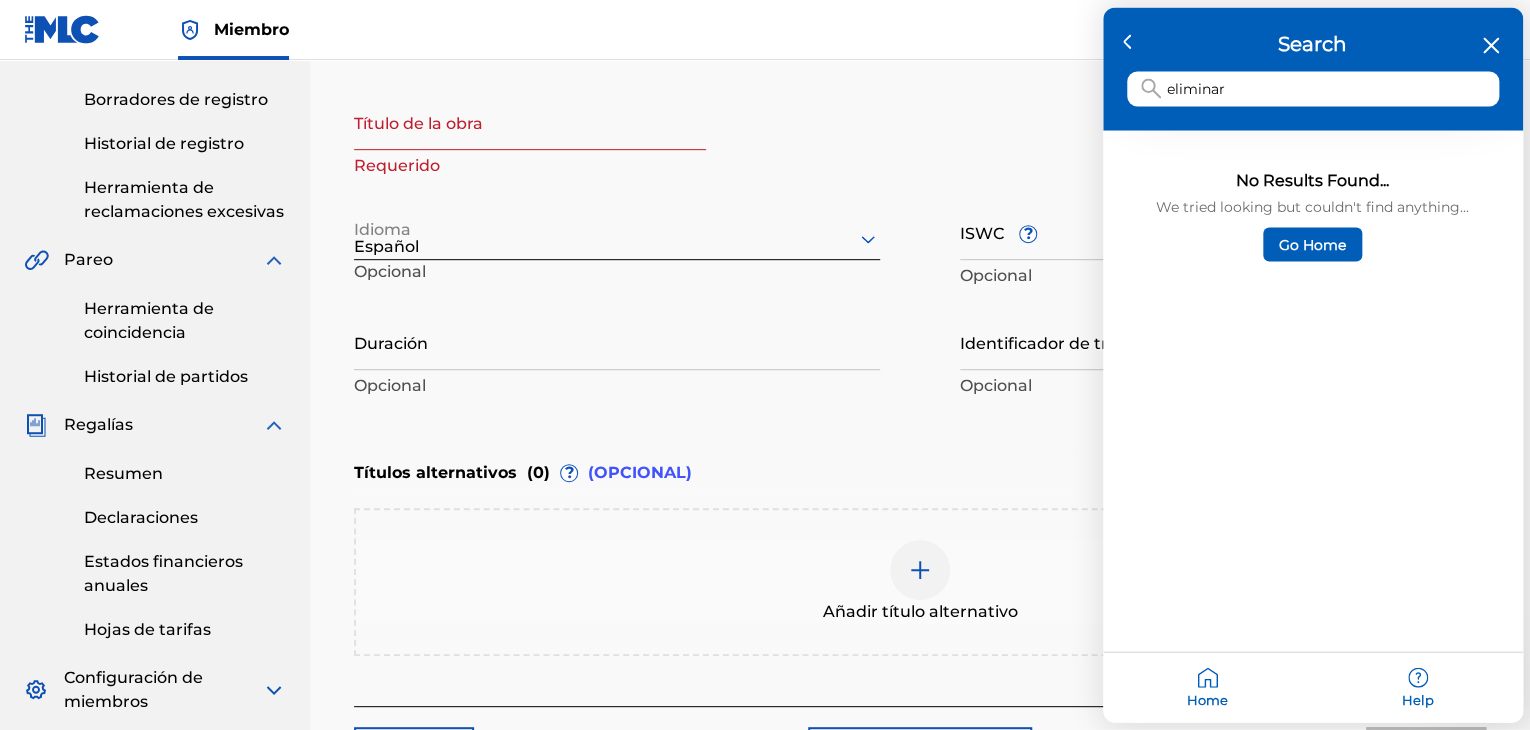 click 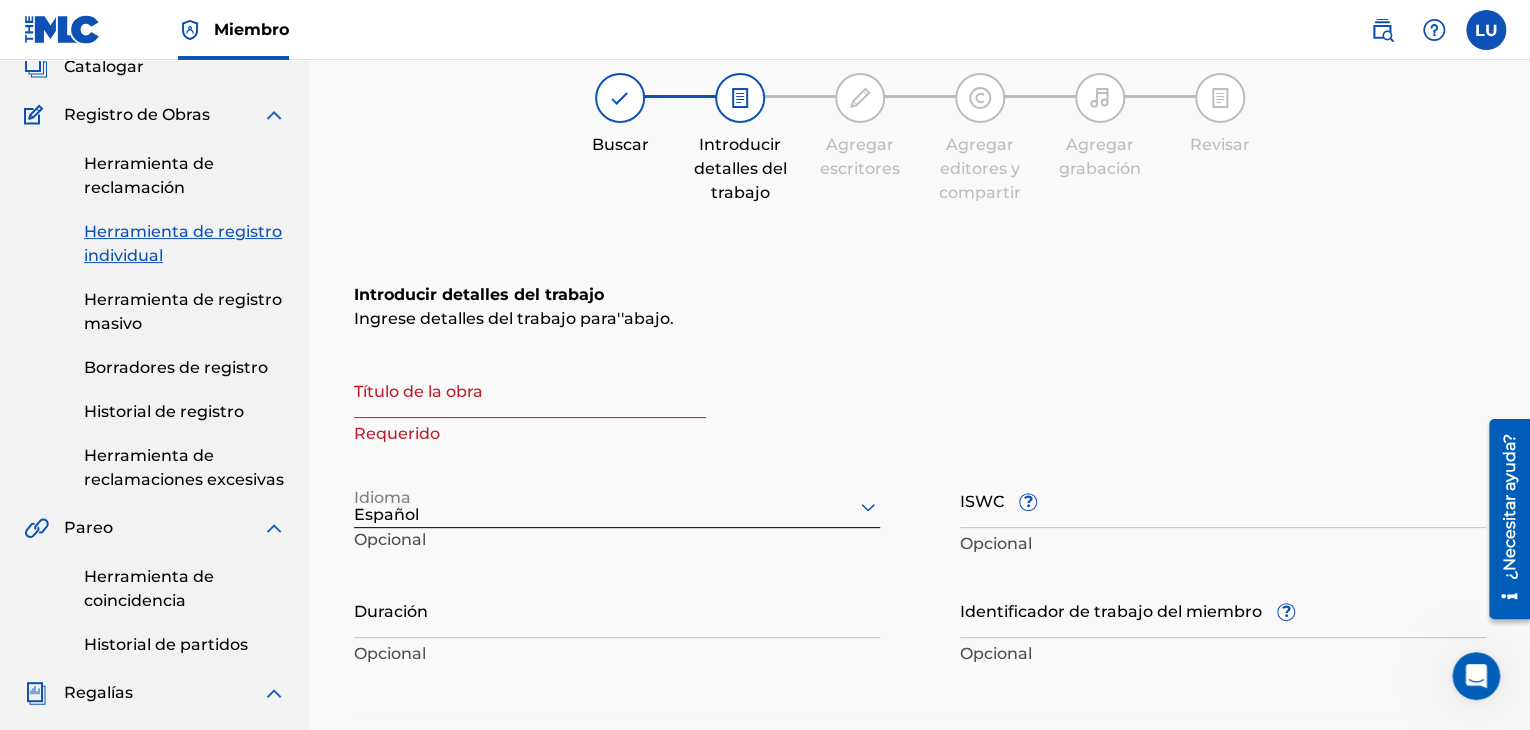 scroll, scrollTop: 100, scrollLeft: 0, axis: vertical 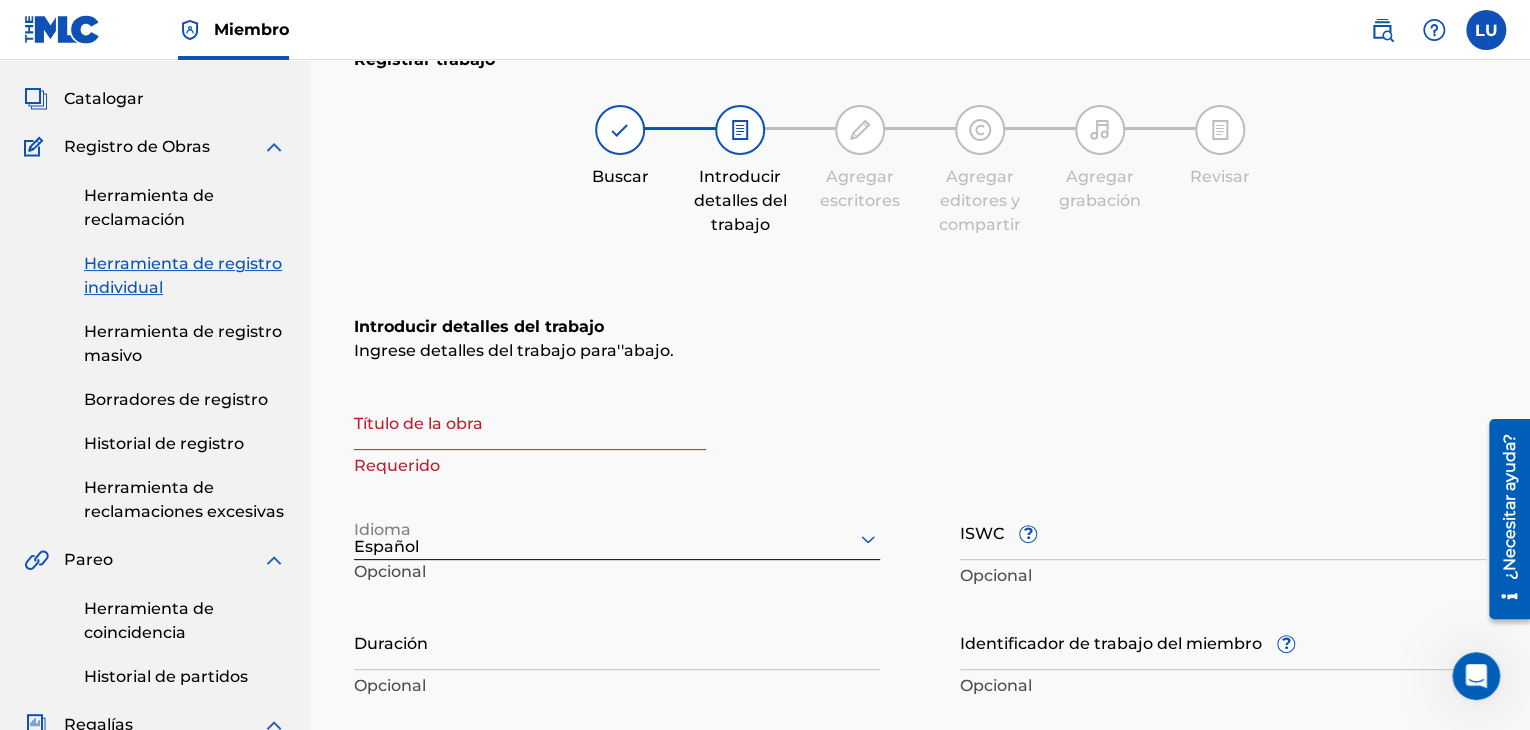 click on "Título de la obra" at bounding box center [530, 421] 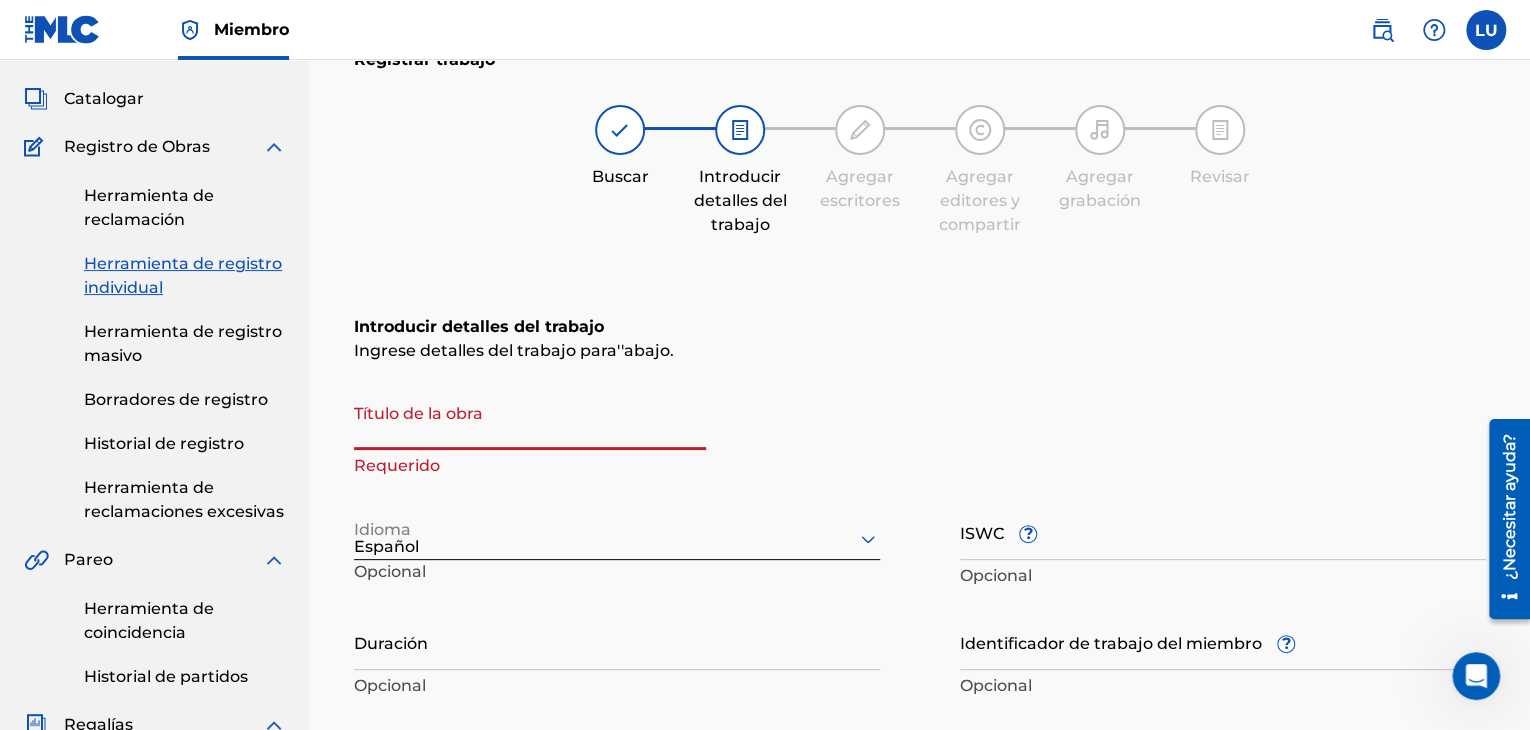 paste on "Sueño Americano" 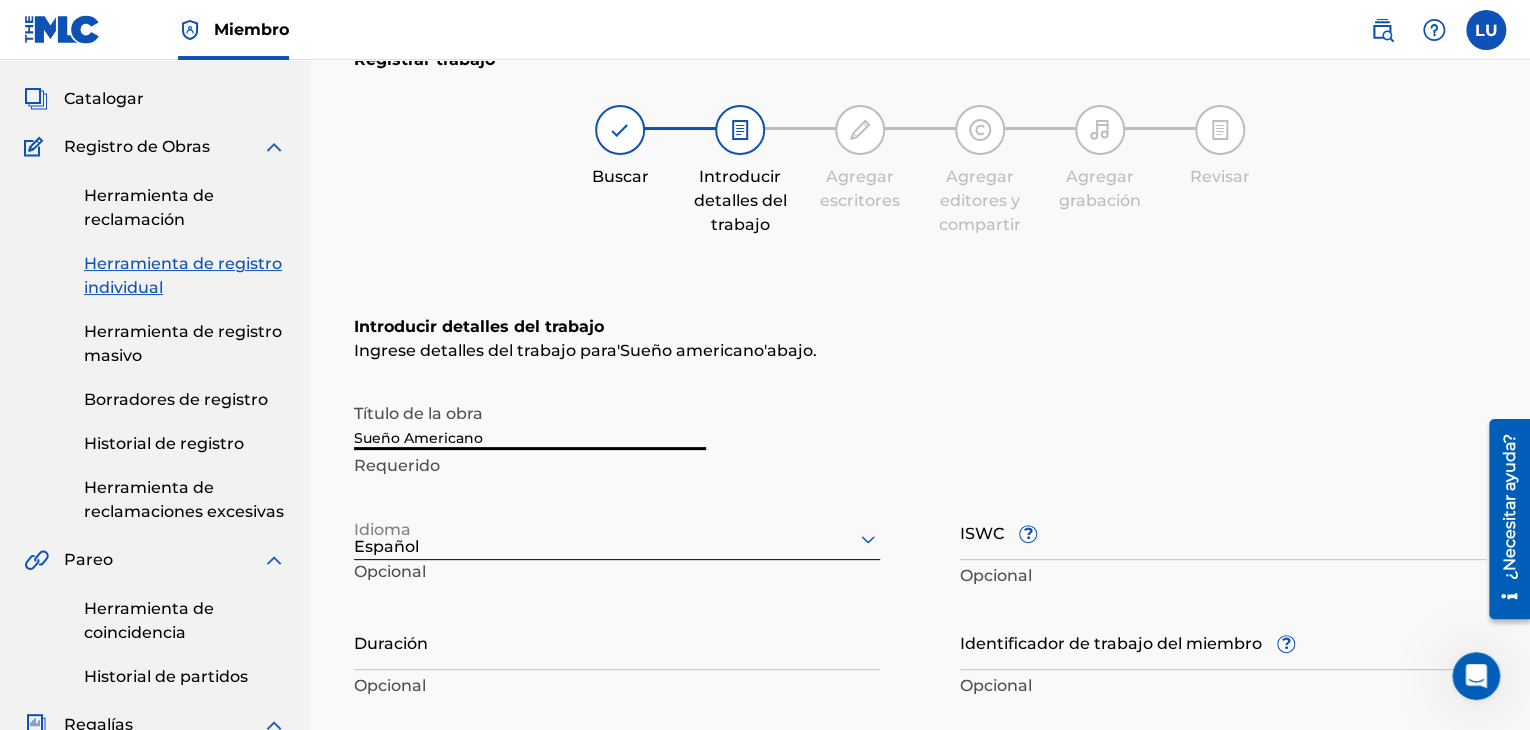 type on "Sueño Americano" 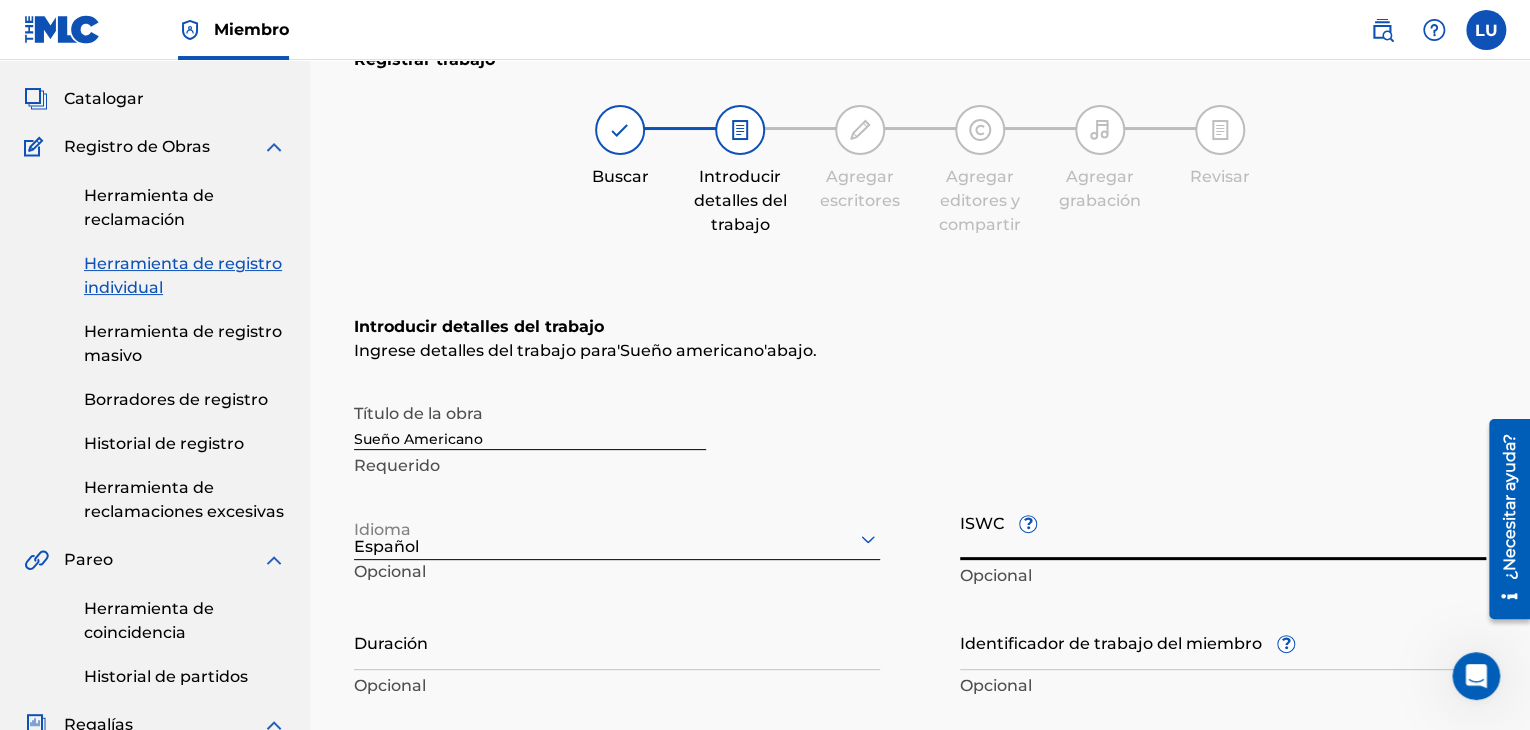 click on "ISWC   ?" at bounding box center [1223, 531] 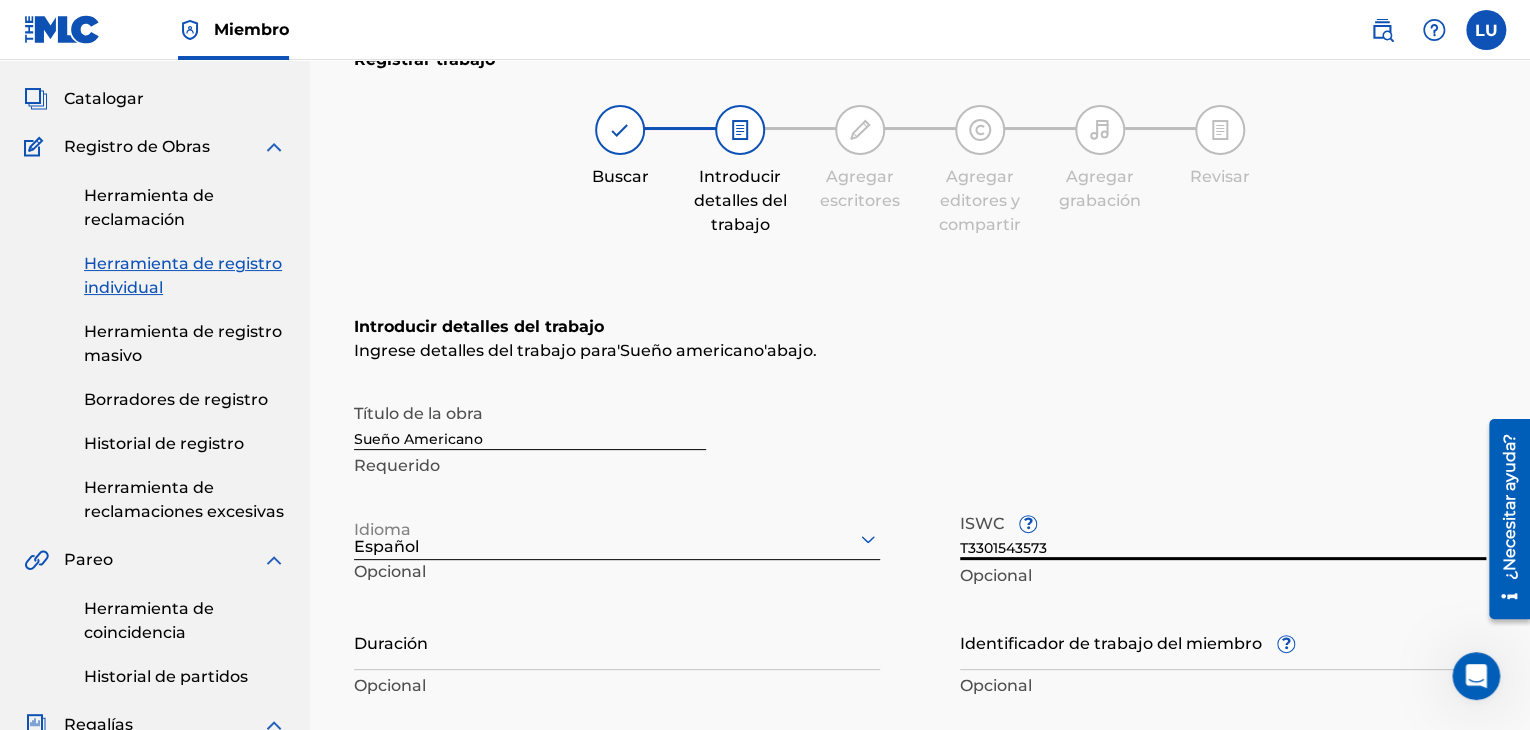 type on "T3301543573" 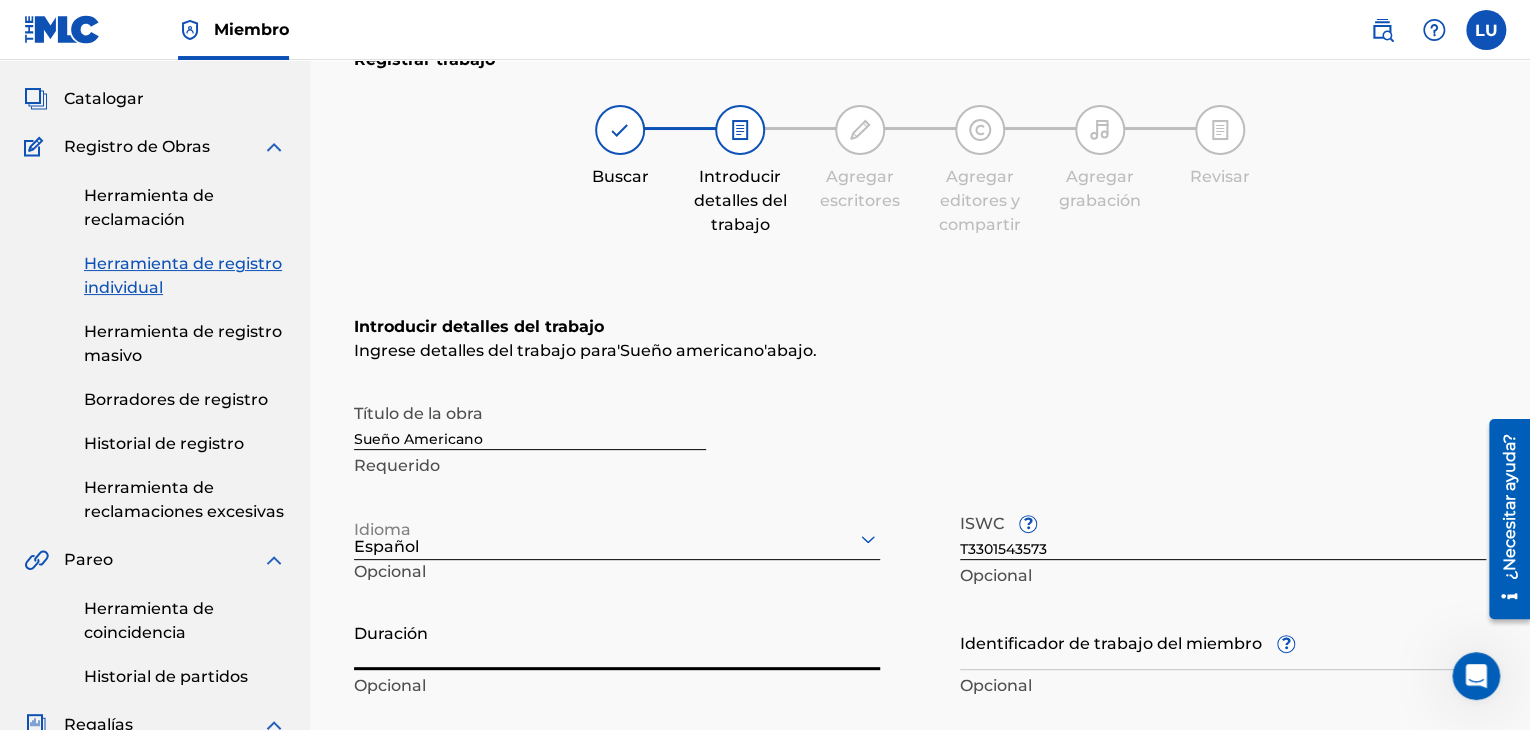 click on "Duración" at bounding box center [617, 641] 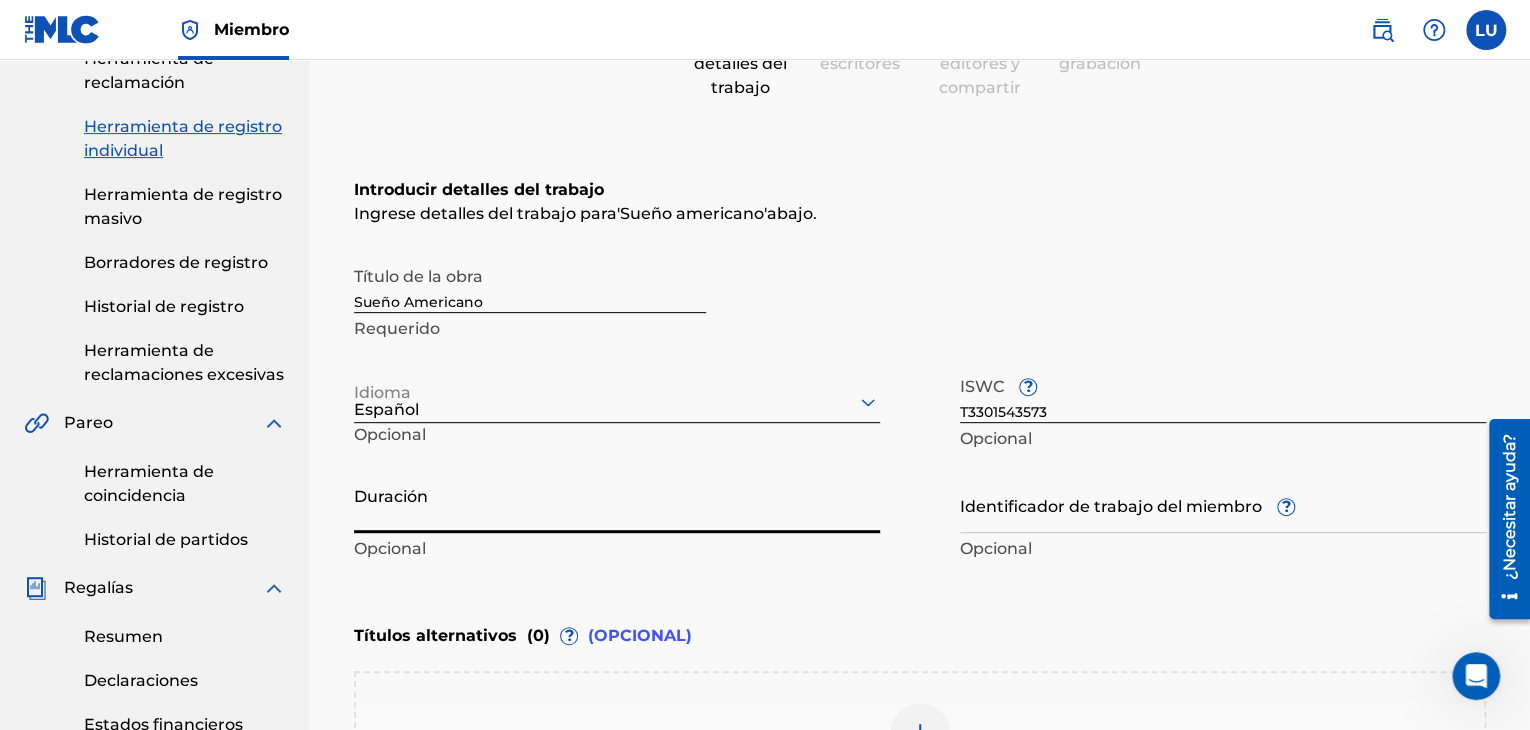 scroll, scrollTop: 400, scrollLeft: 0, axis: vertical 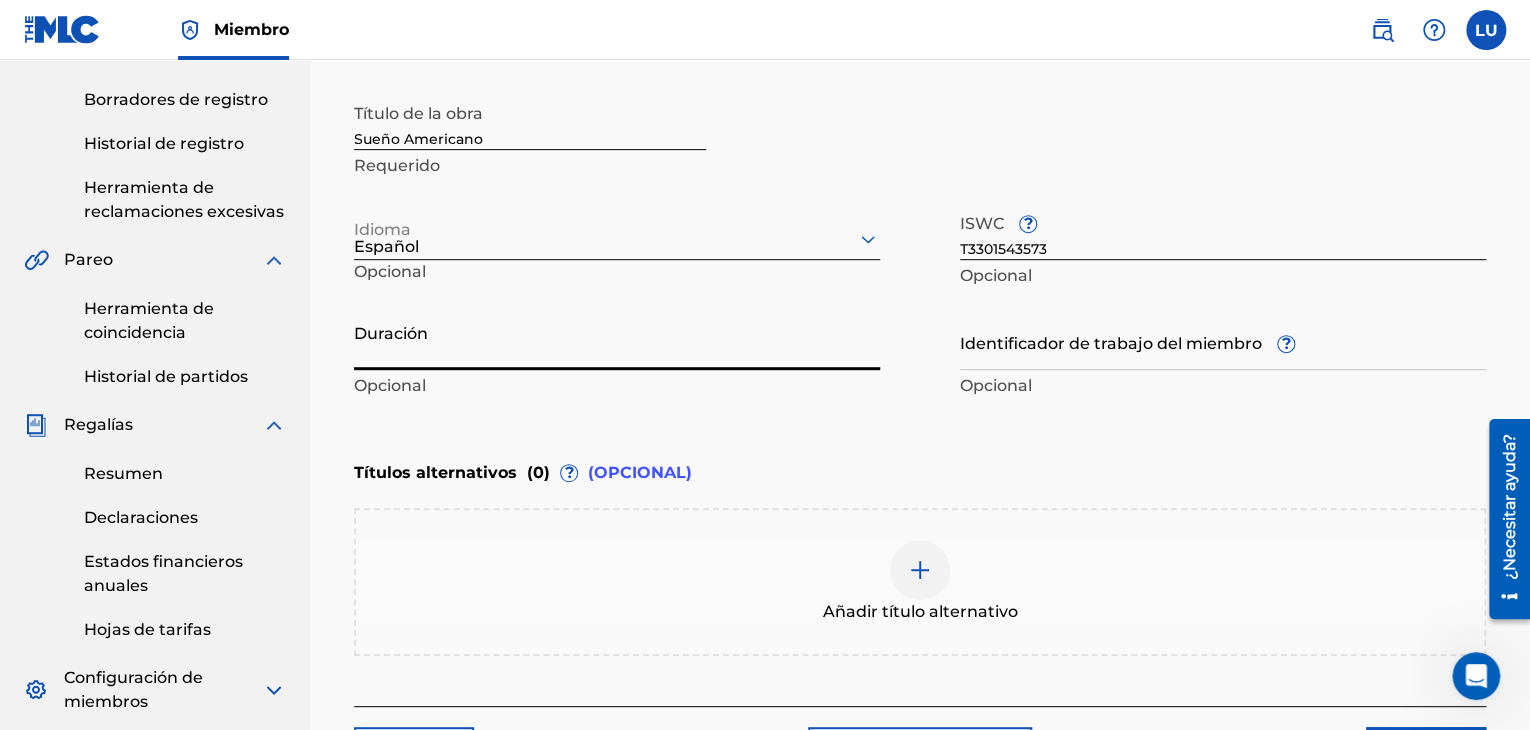 paste on "03:17" 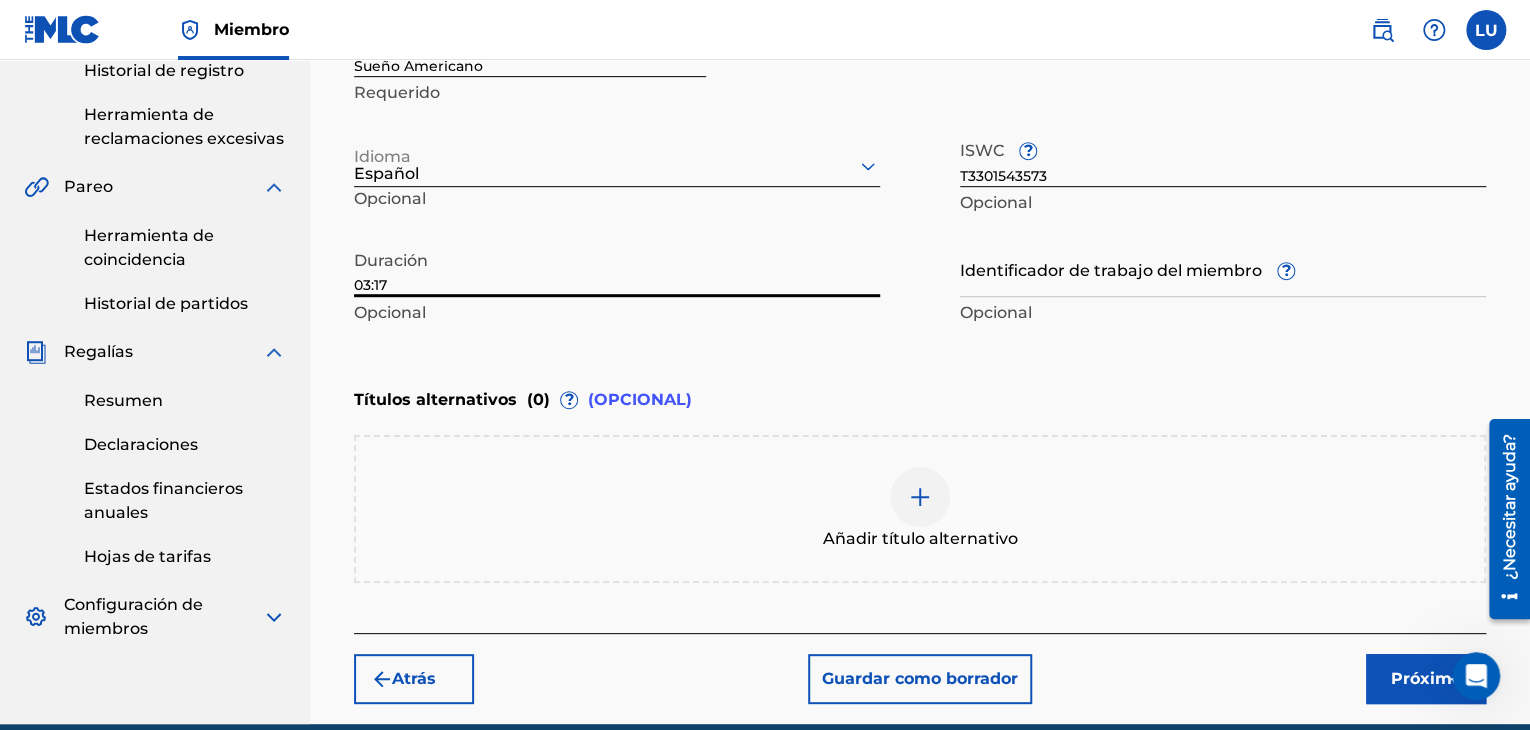 scroll, scrollTop: 561, scrollLeft: 0, axis: vertical 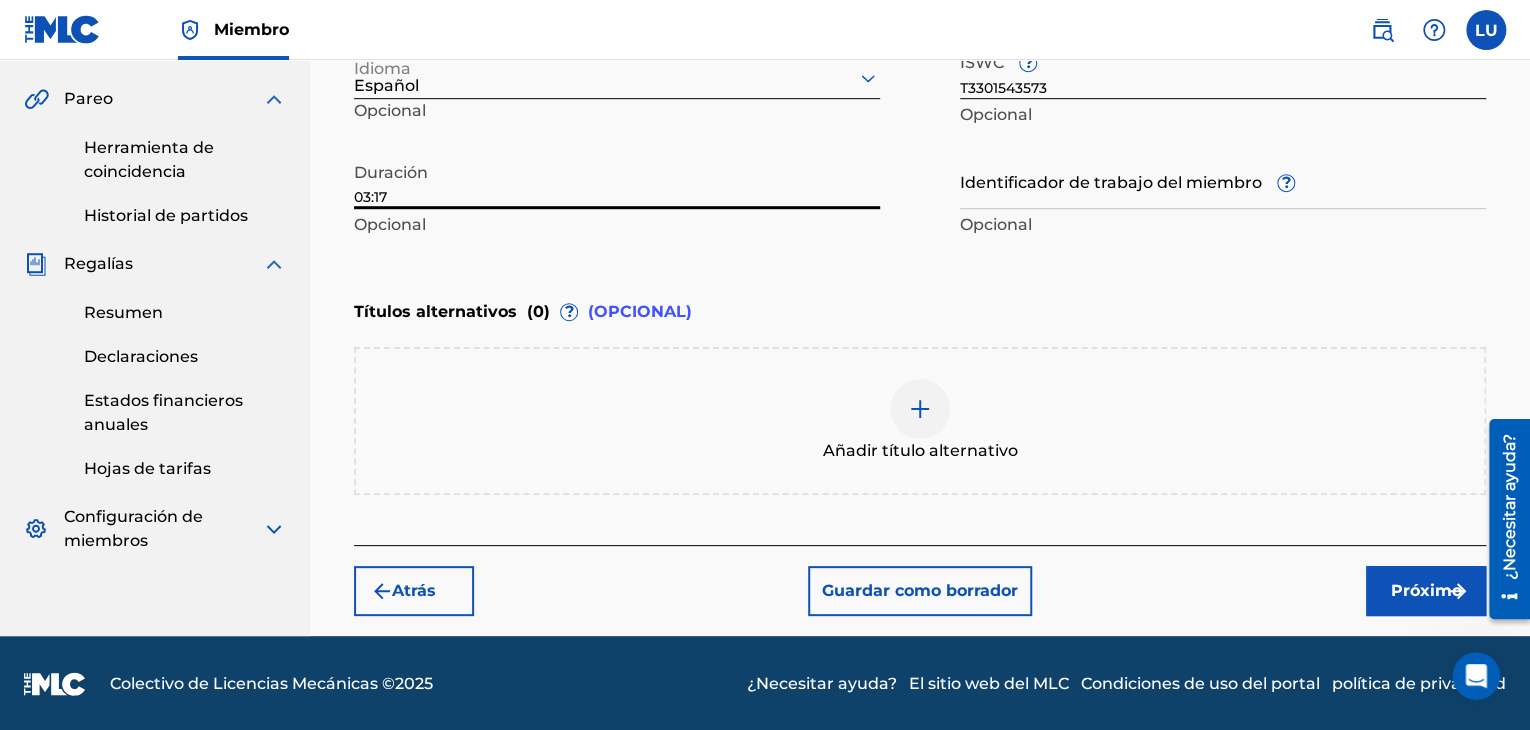 type on "03:17" 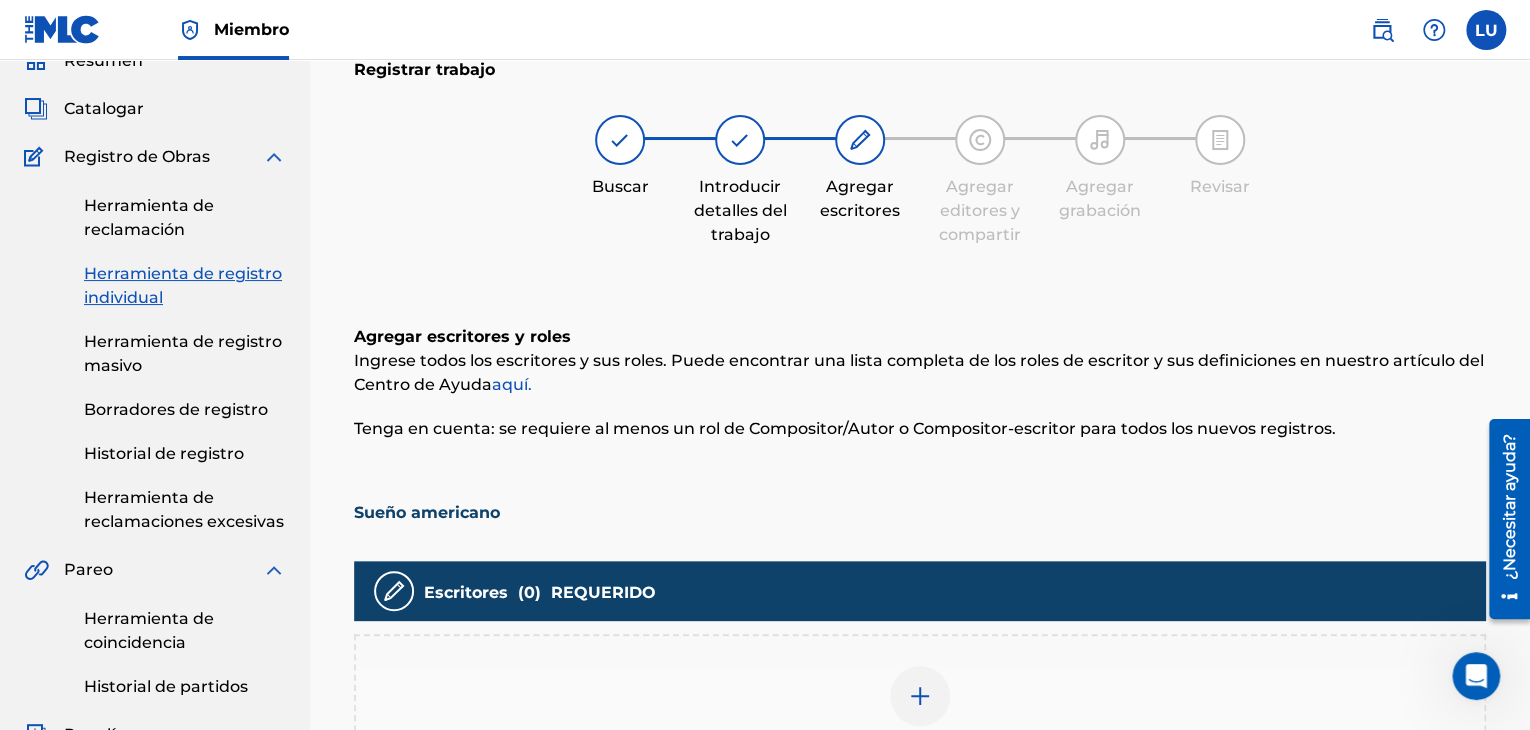 scroll, scrollTop: 390, scrollLeft: 0, axis: vertical 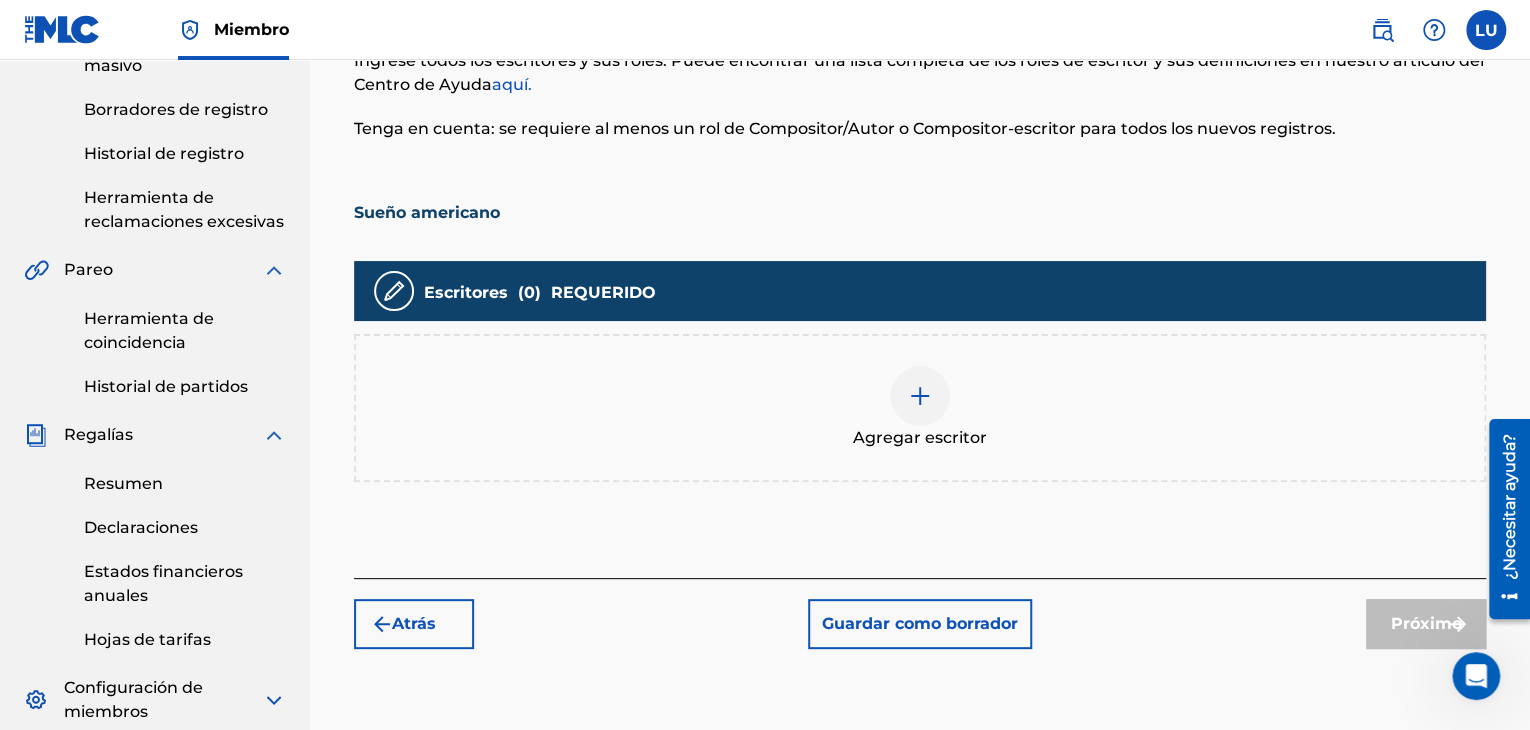 click at bounding box center [920, 396] 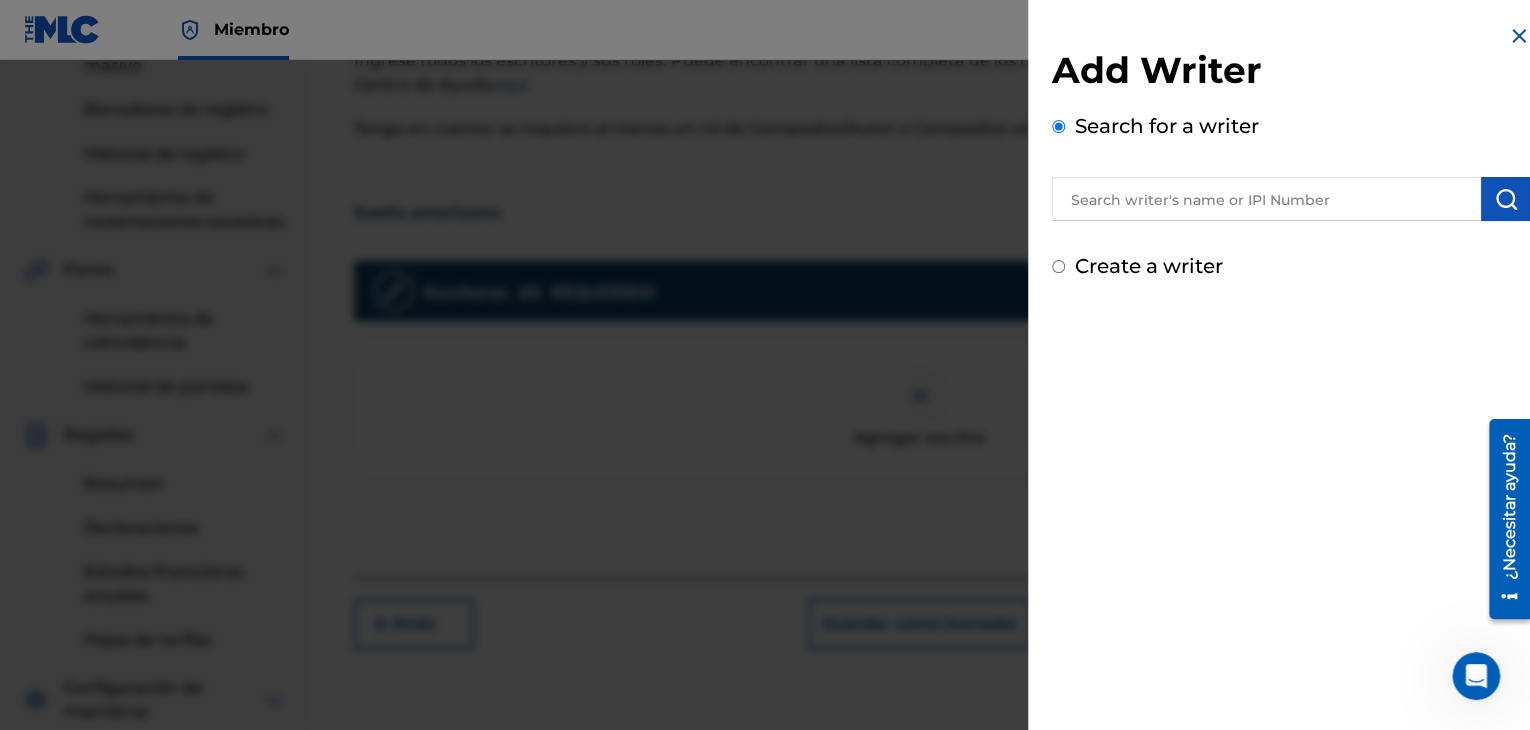 click at bounding box center (1266, 199) 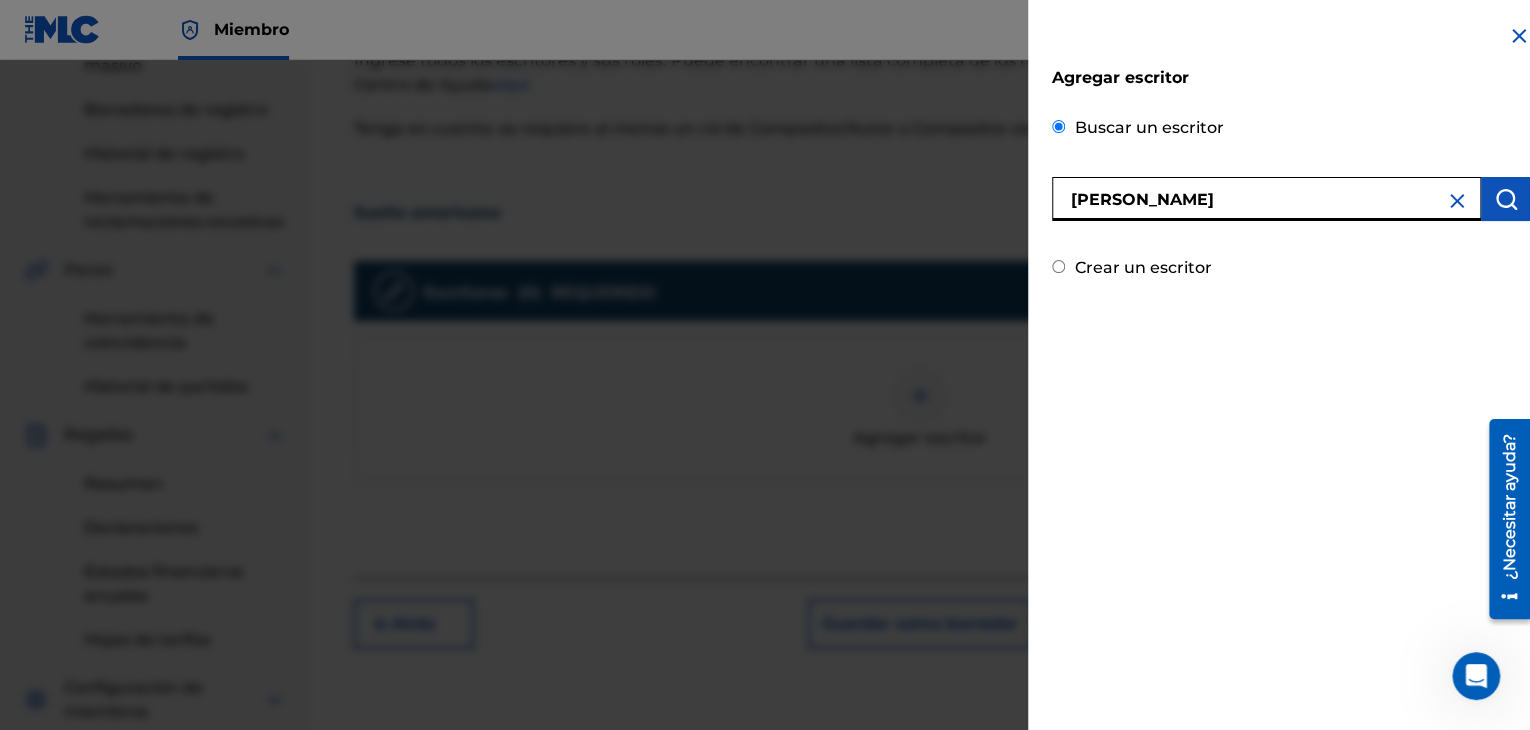 type on "[PERSON_NAME]" 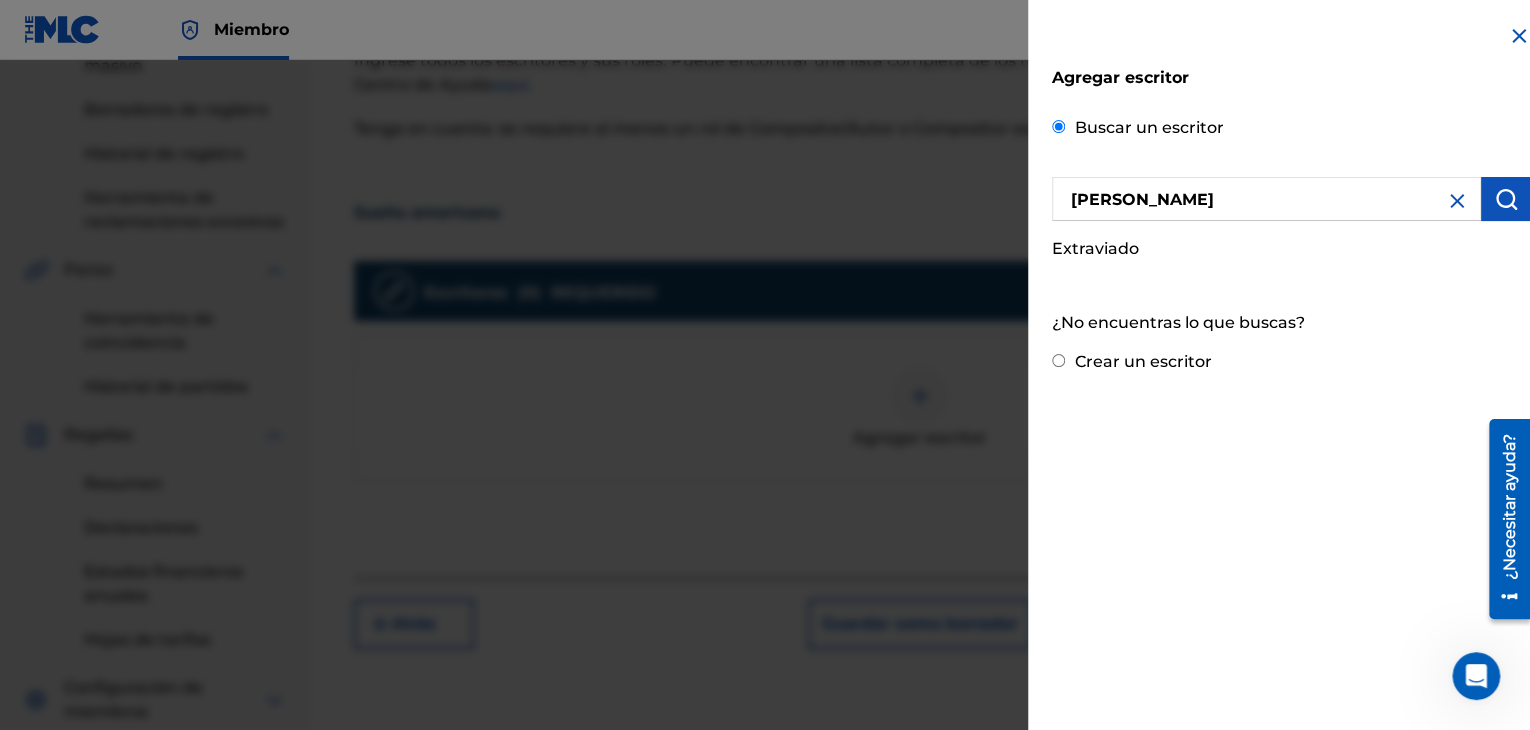 click on "Crear un escritor" at bounding box center (1143, 361) 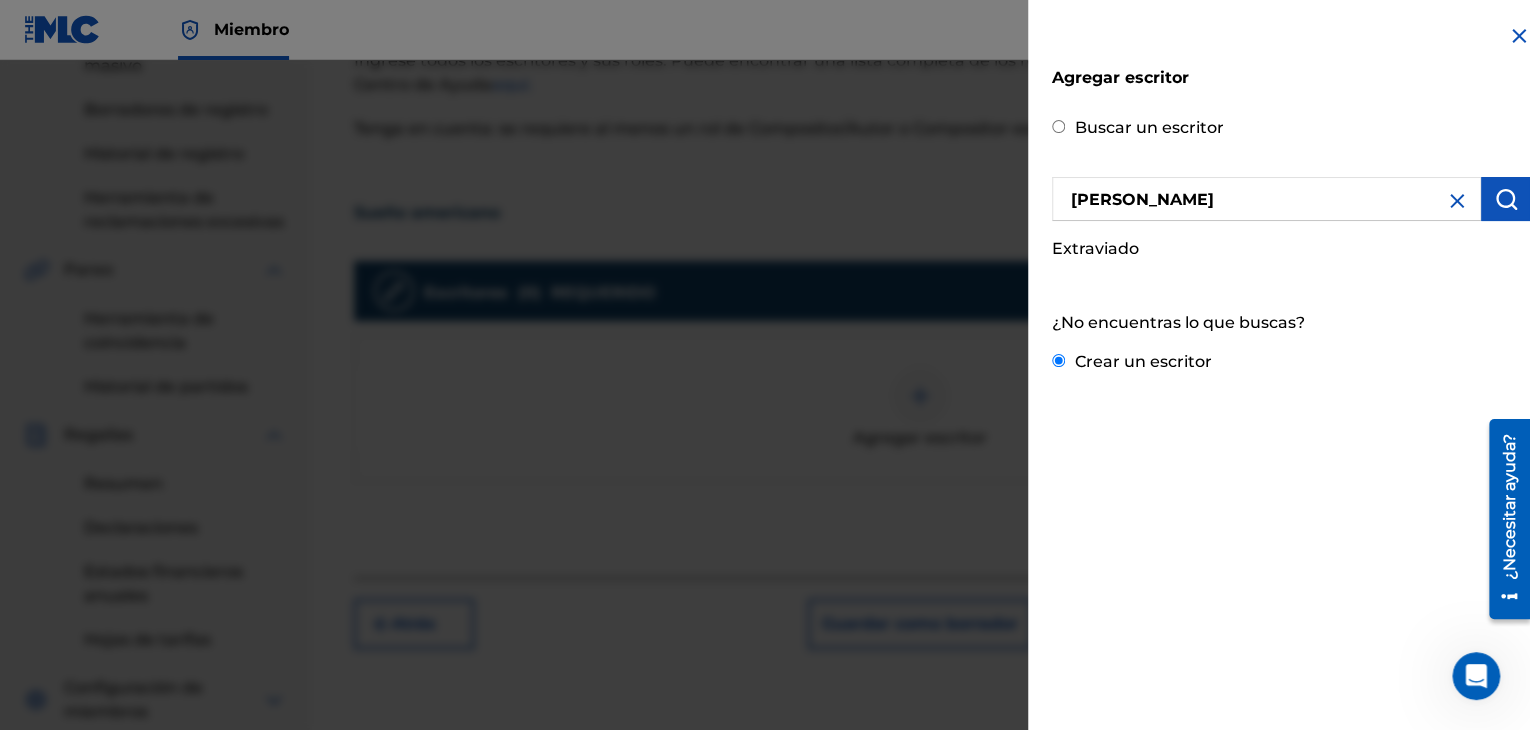 click on "Crear un escritor" at bounding box center [1058, 360] 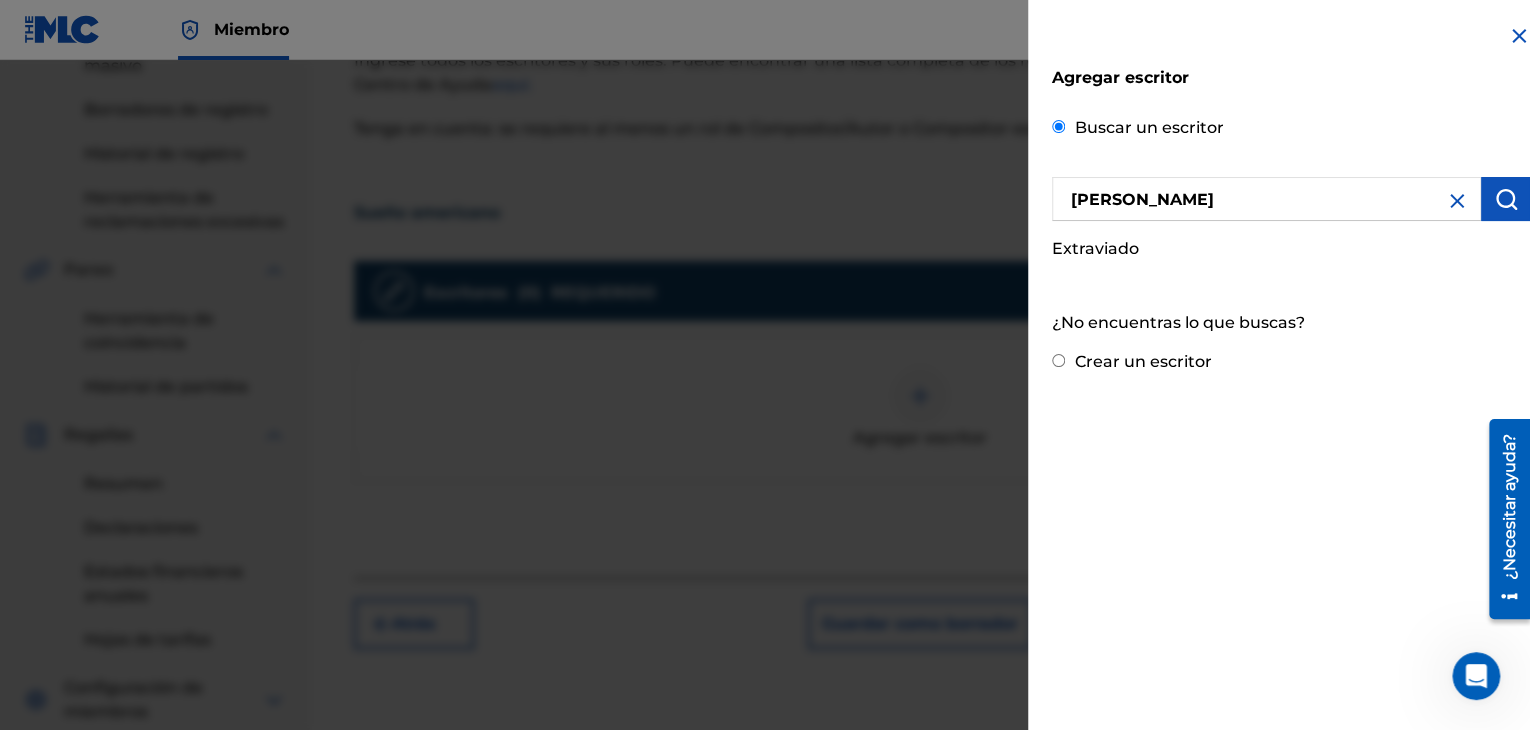 radio on "false" 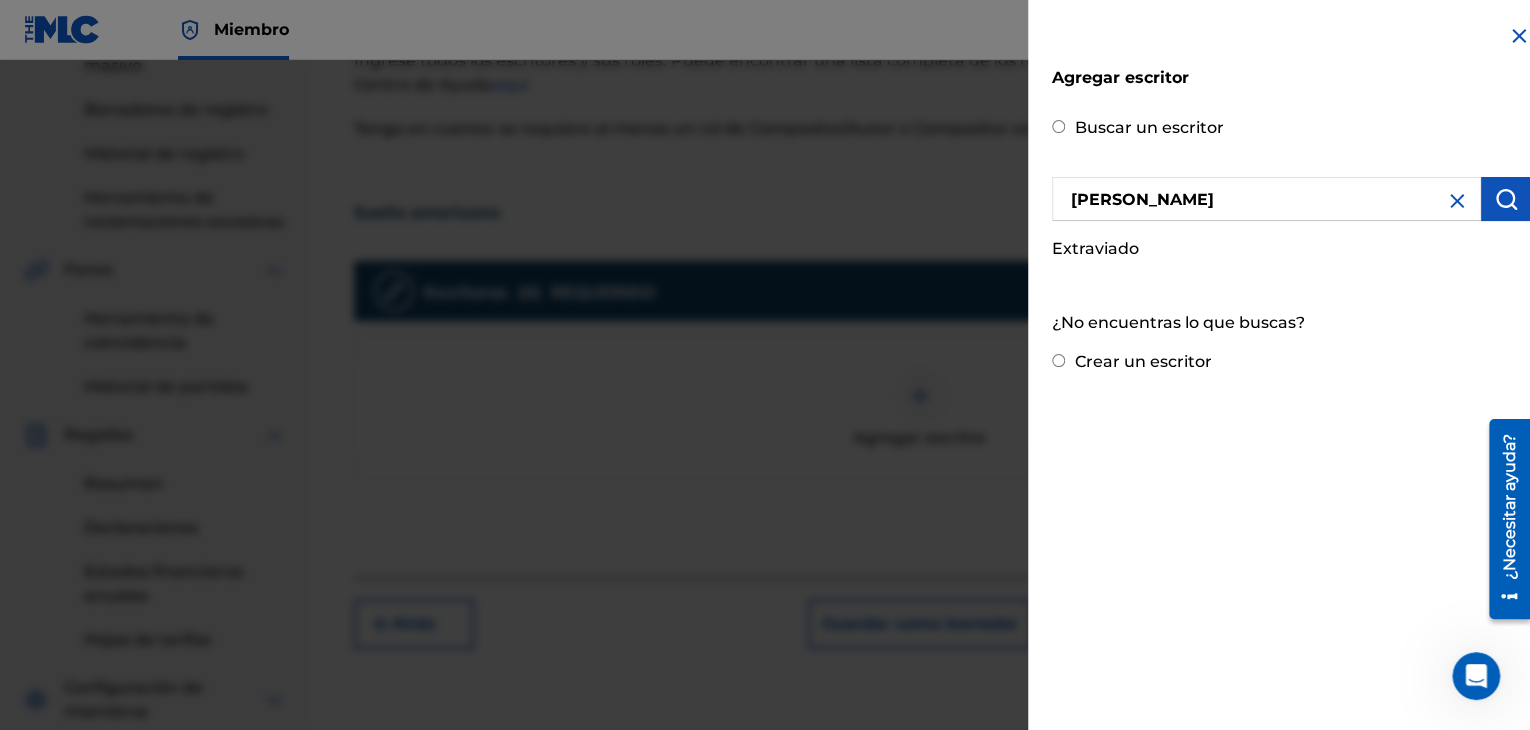 radio on "true" 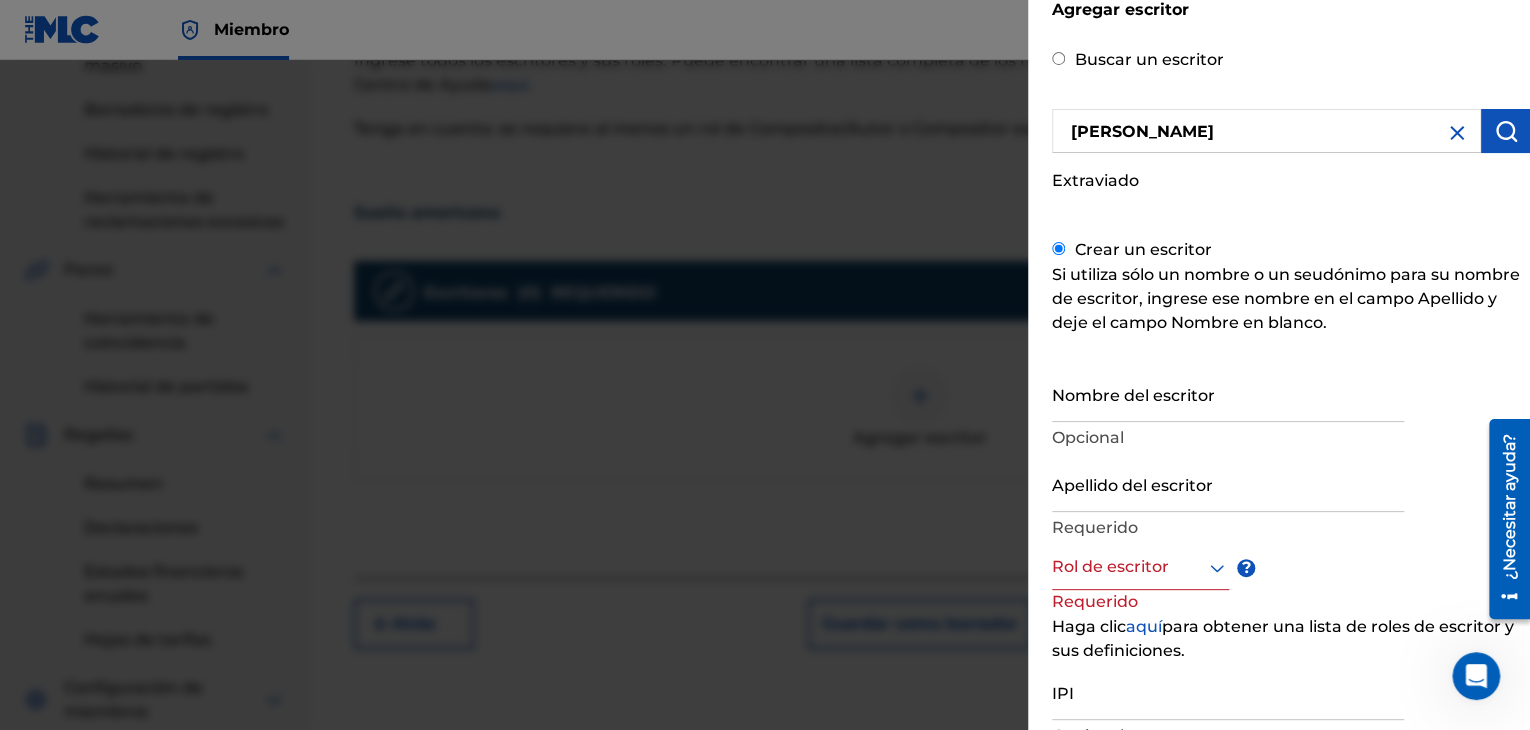 scroll, scrollTop: 100, scrollLeft: 0, axis: vertical 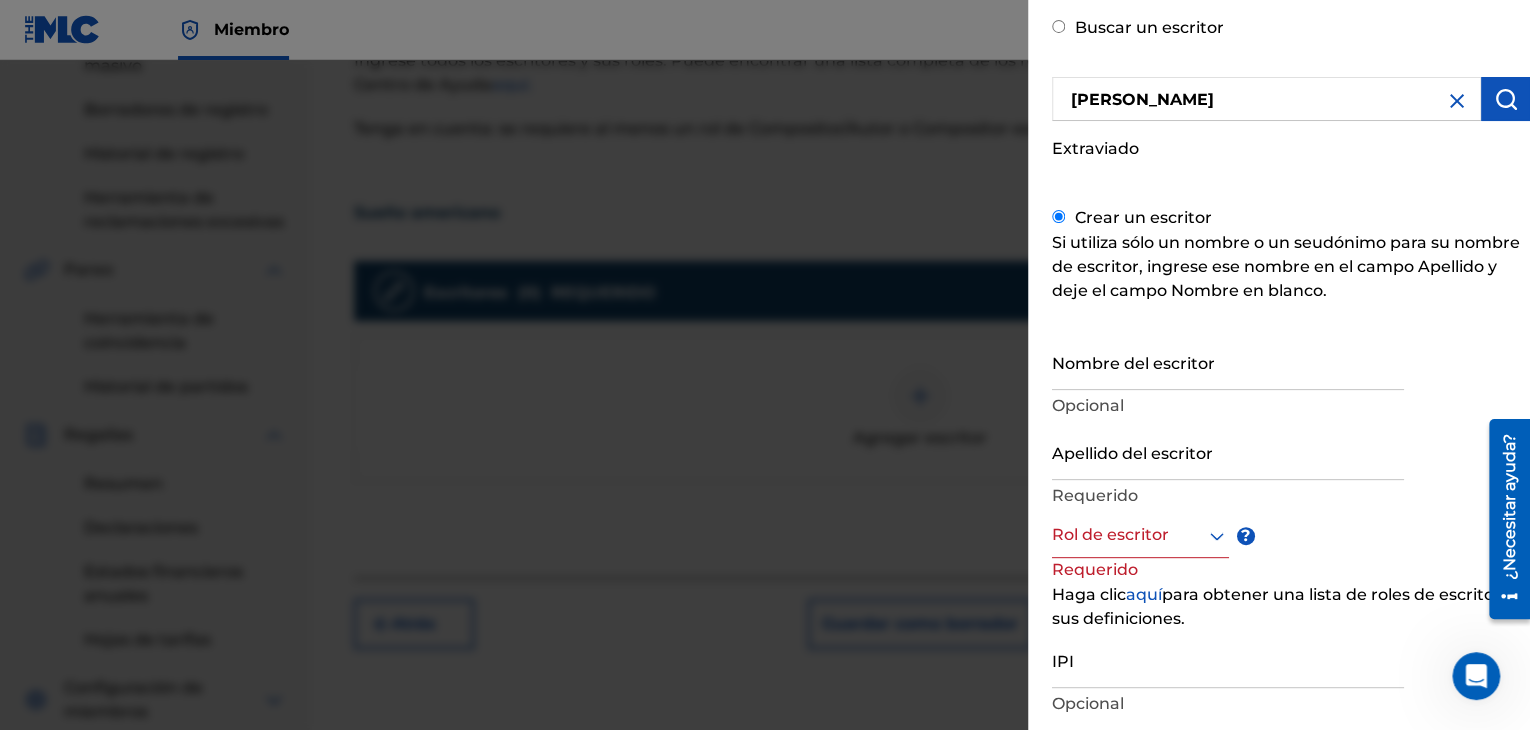 click on "Nombre del escritor" at bounding box center (1228, 361) 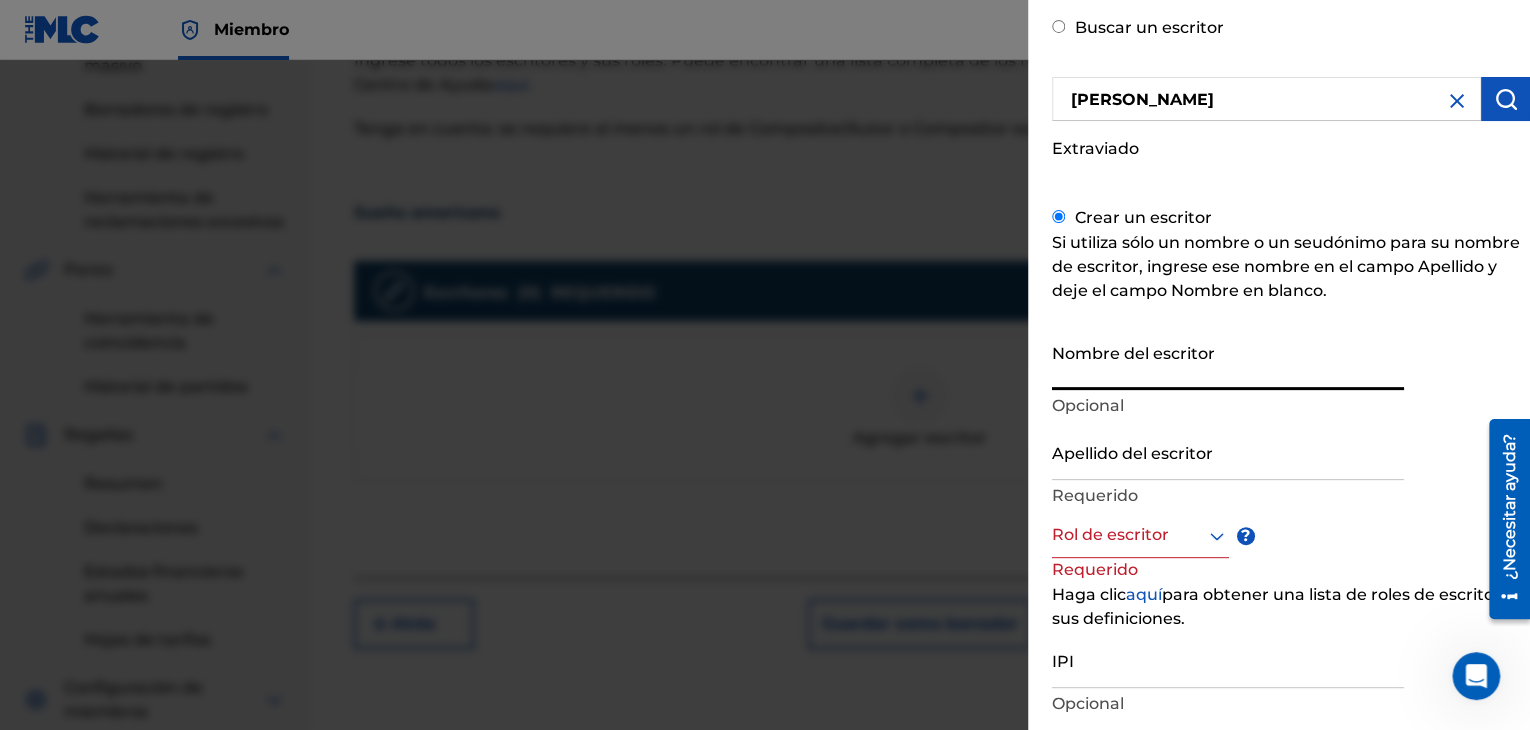 type on "[PERSON_NAME]" 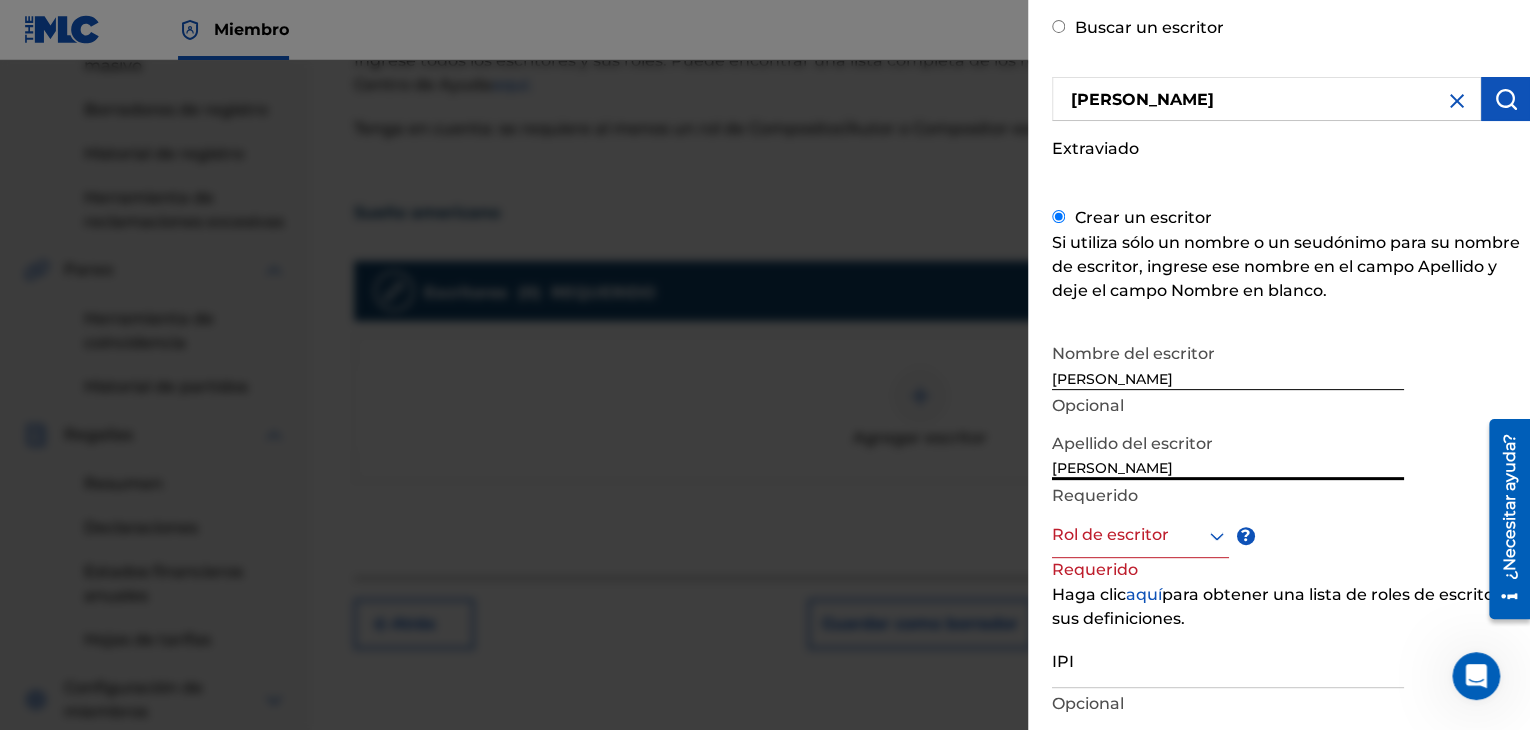 click on "[PERSON_NAME]" at bounding box center [1228, 451] 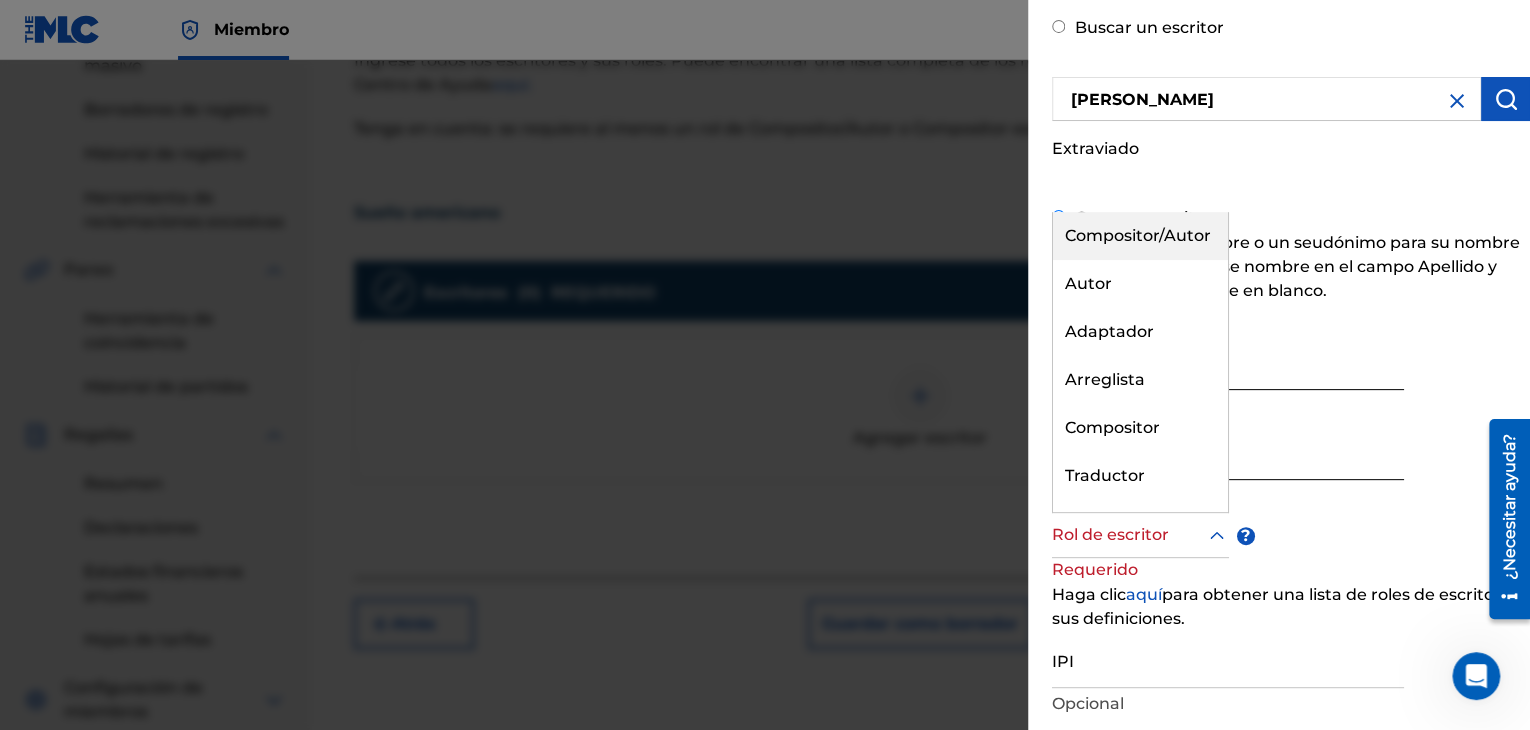 click on "Compositor/Autor" at bounding box center [1138, 235] 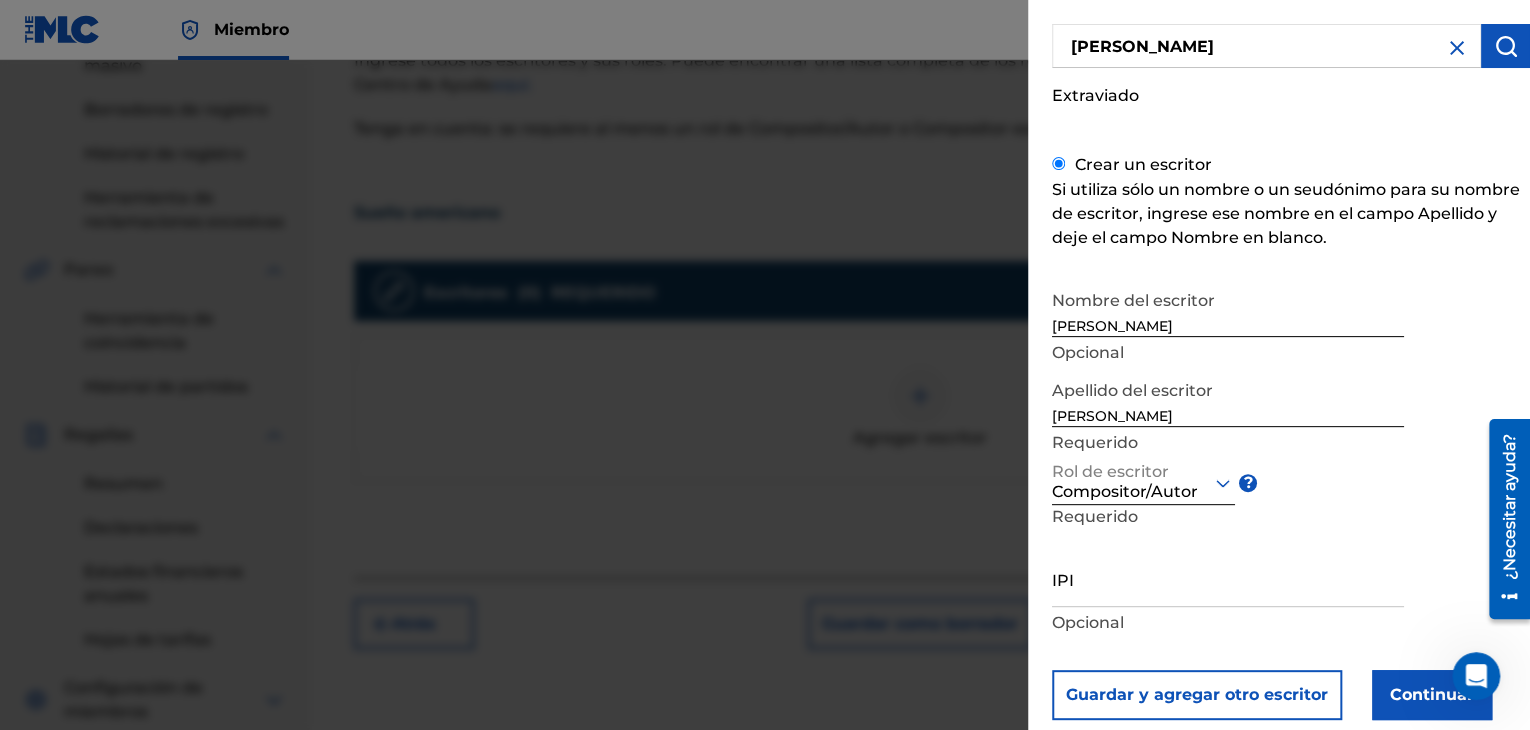 scroll, scrollTop: 197, scrollLeft: 0, axis: vertical 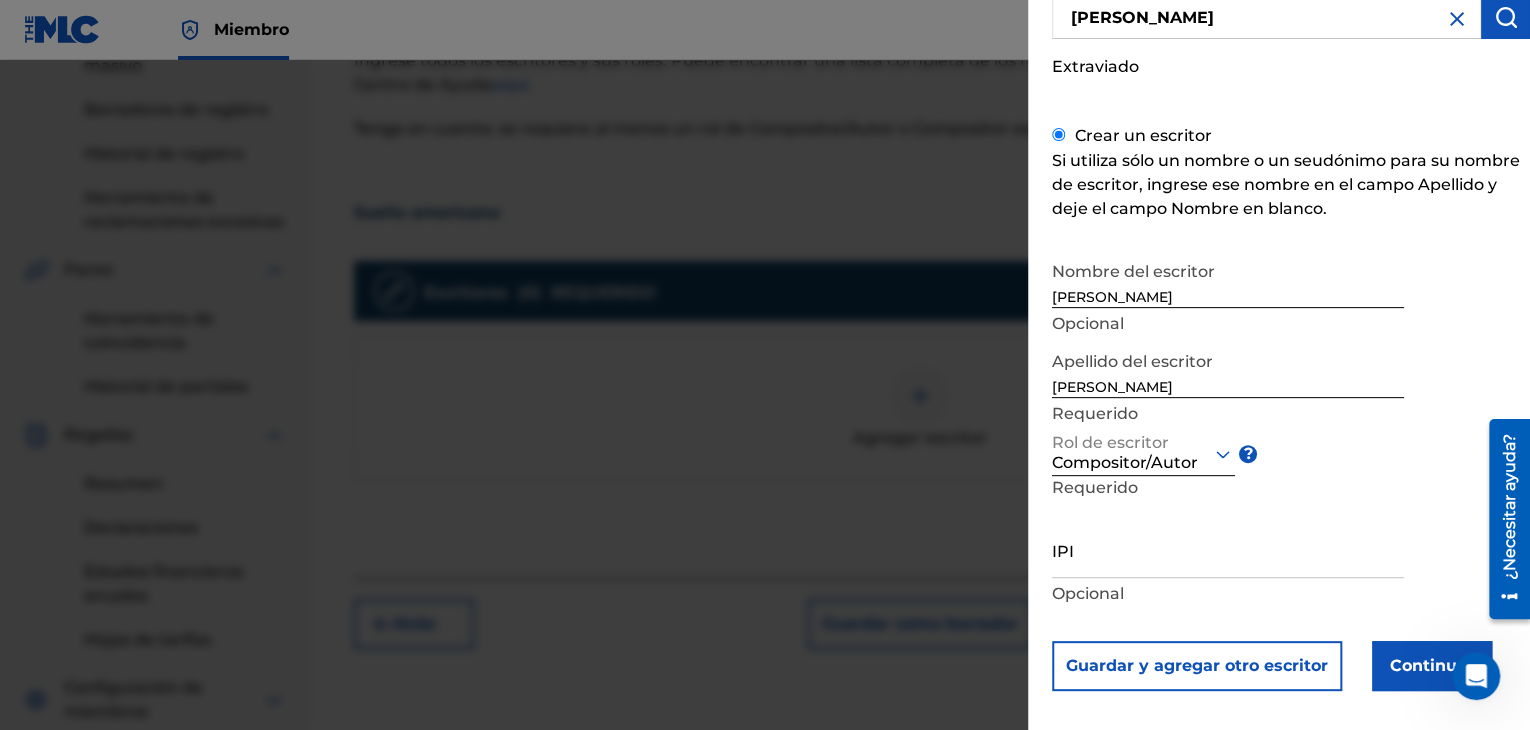 click on "IPI" at bounding box center [1228, 549] 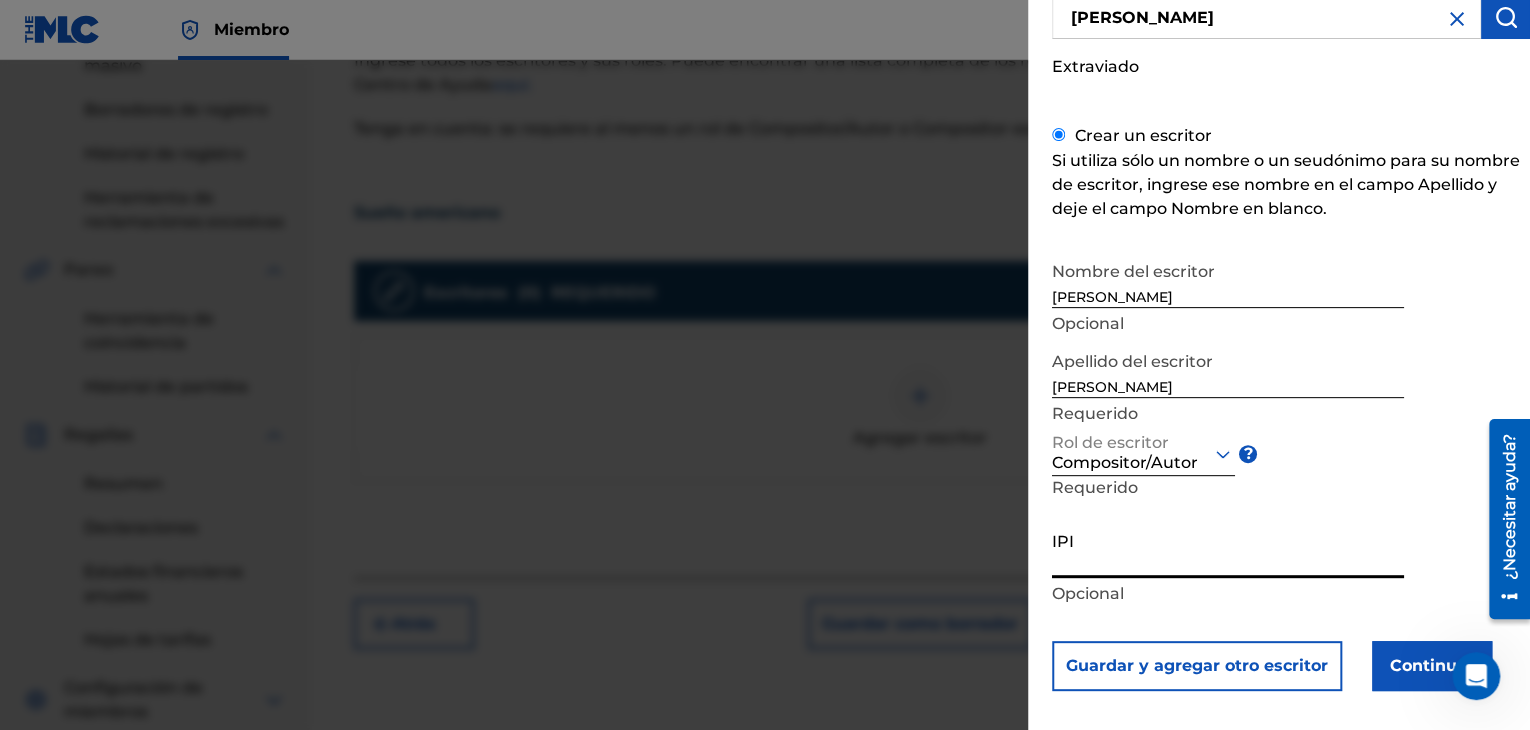 paste on "1253292856" 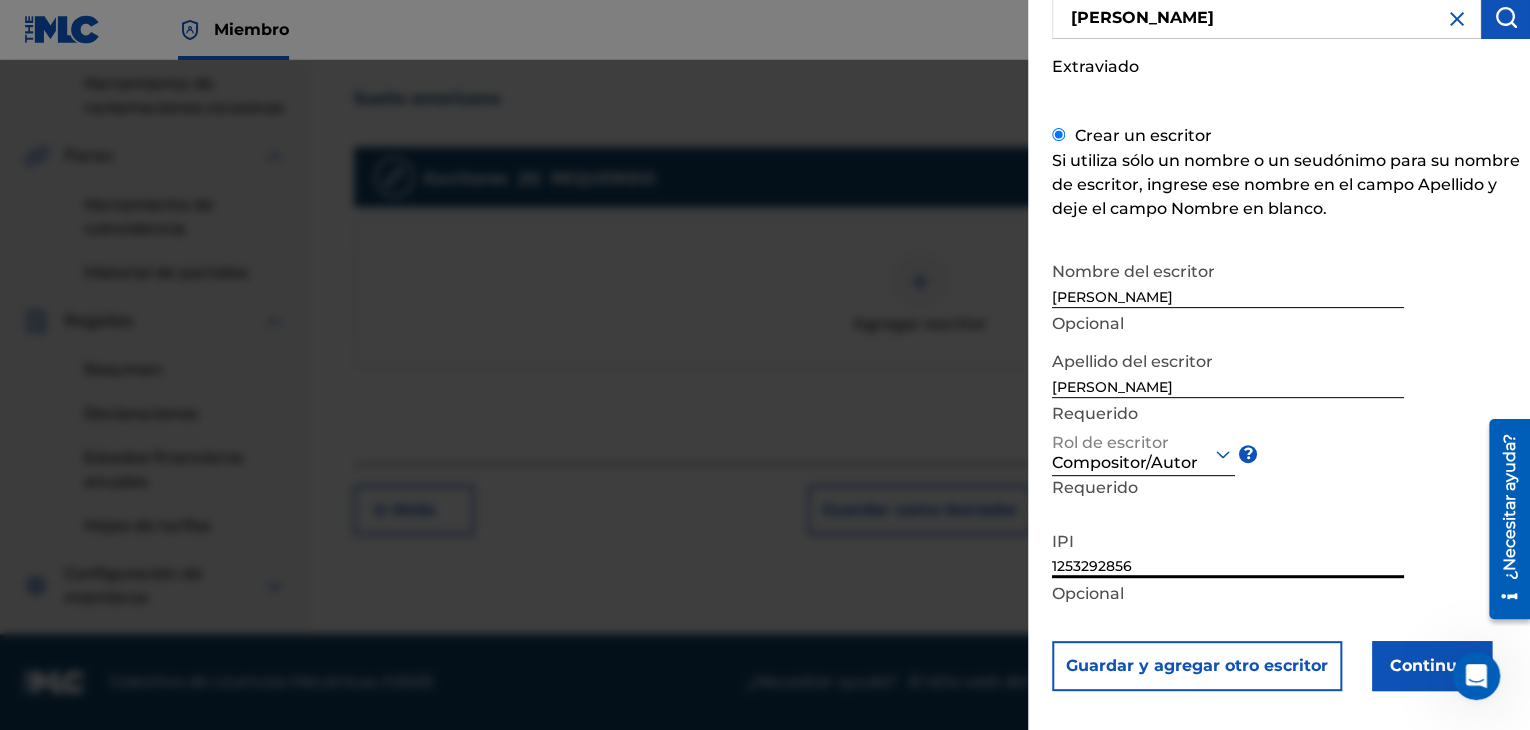 scroll, scrollTop: 504, scrollLeft: 0, axis: vertical 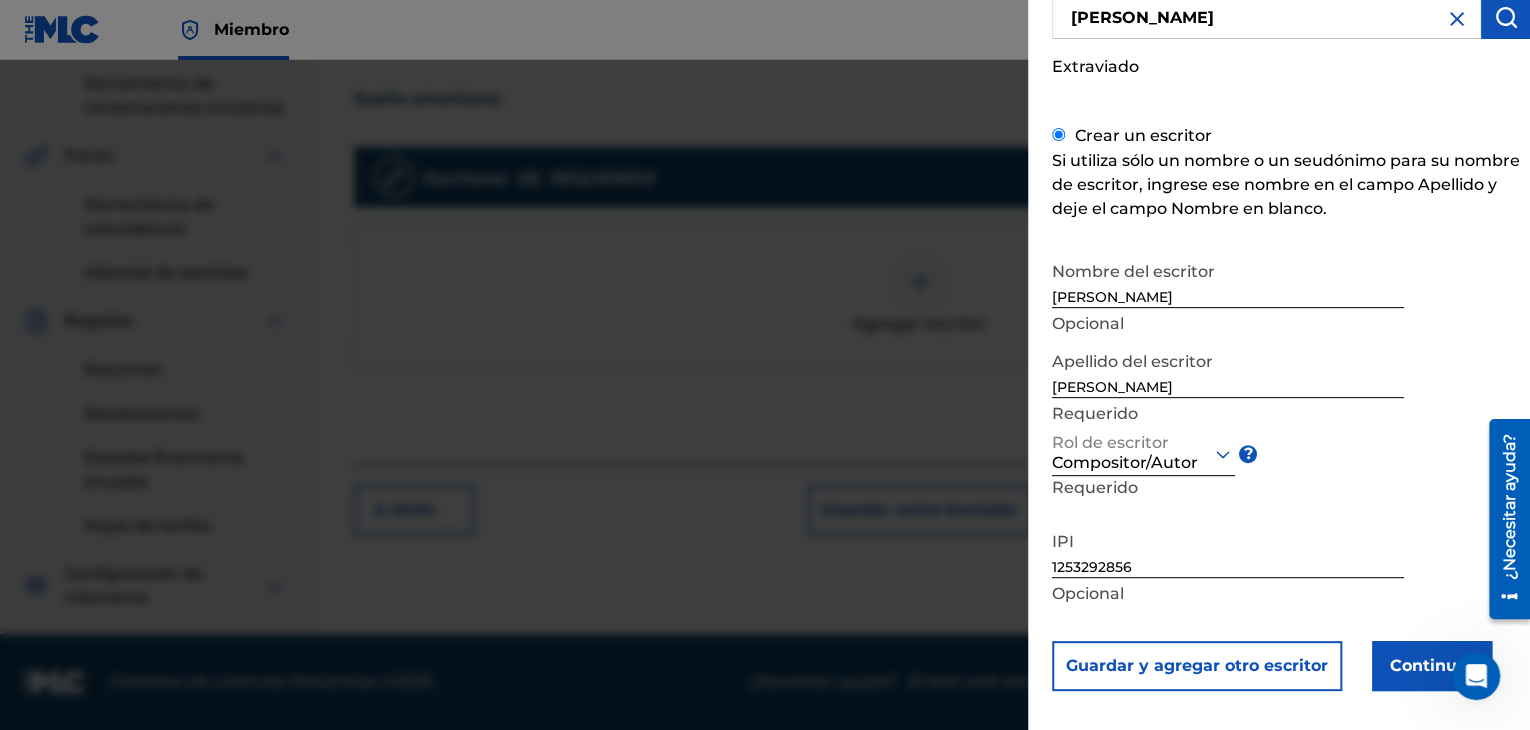 click on "Continuar" at bounding box center [1432, 666] 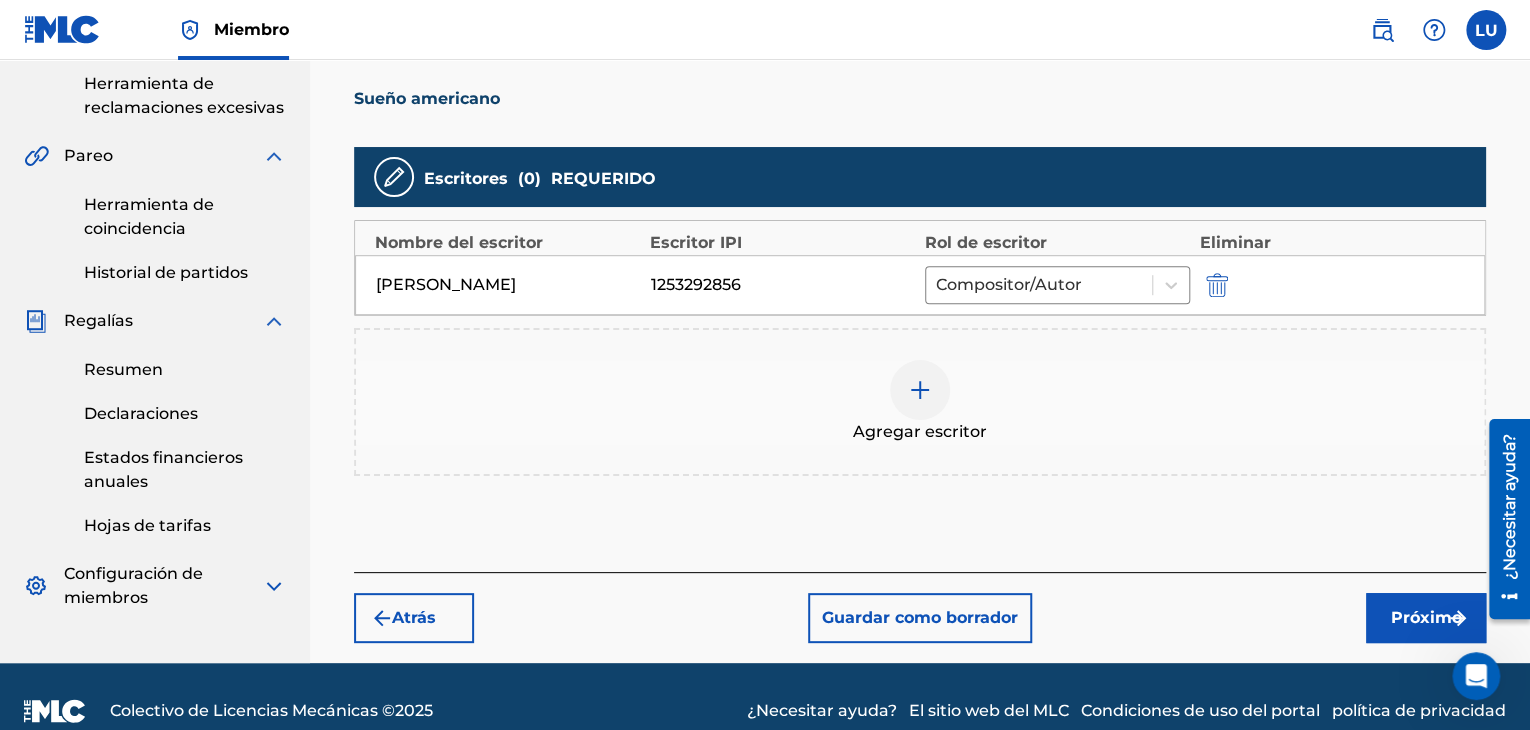 click on "Próximo" at bounding box center (1426, 618) 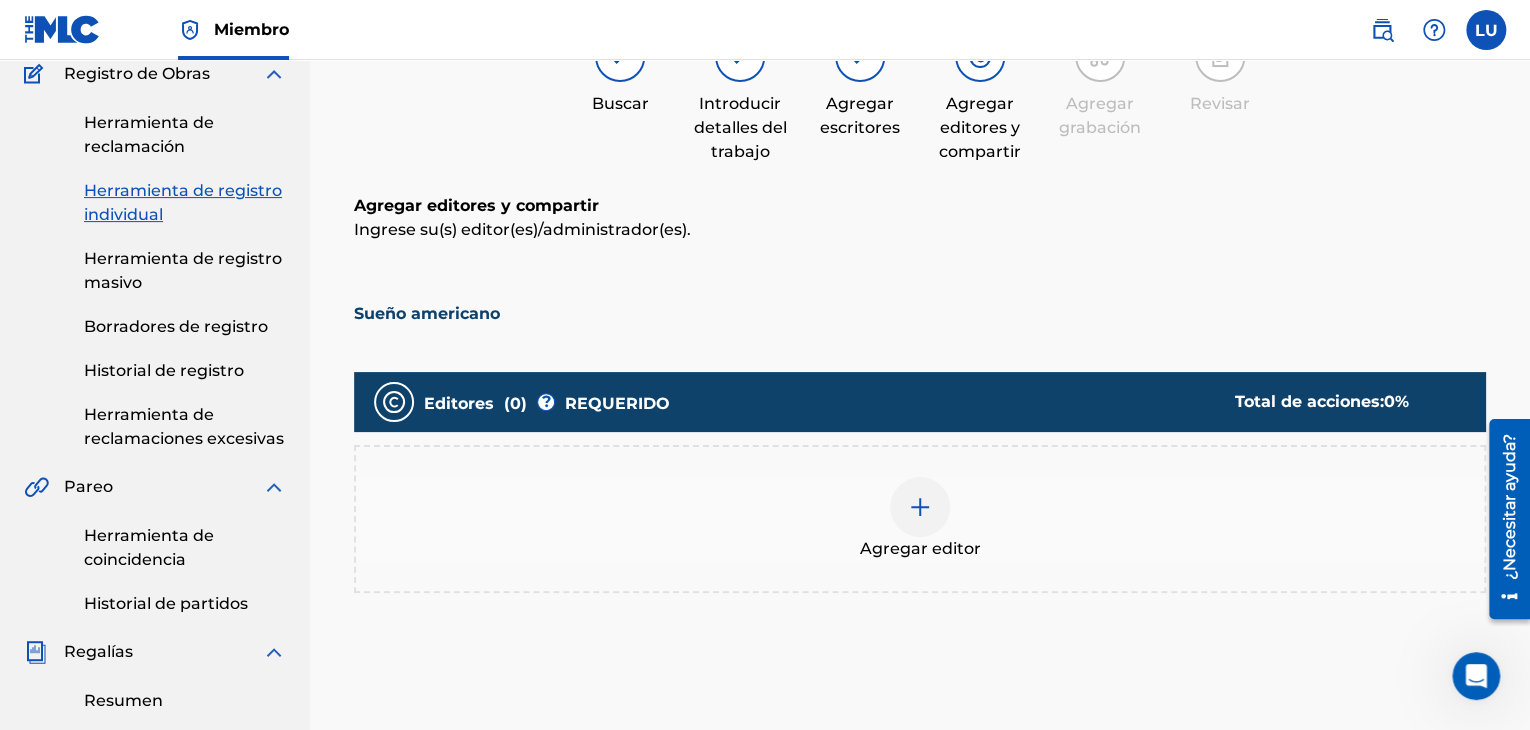 scroll, scrollTop: 290, scrollLeft: 0, axis: vertical 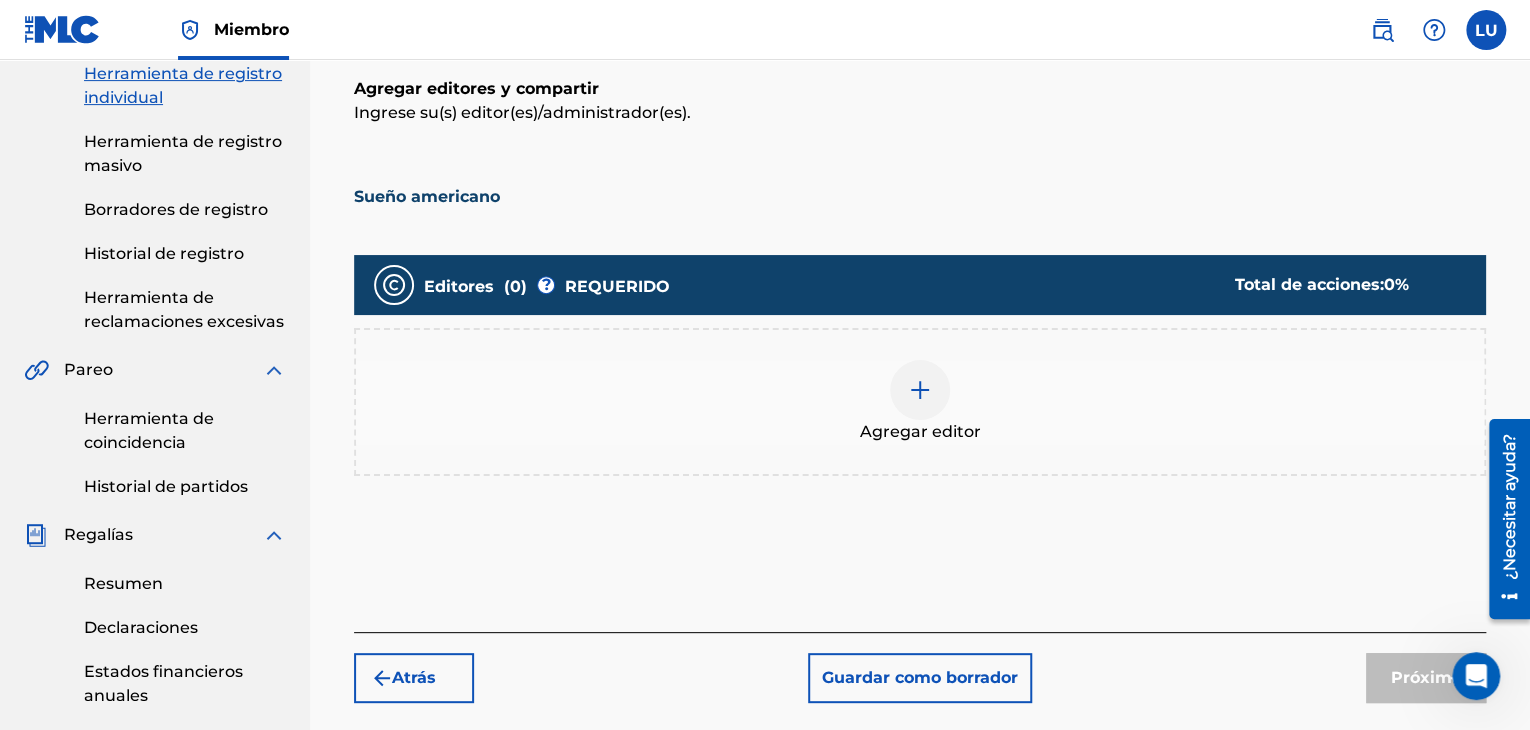 click at bounding box center (920, 390) 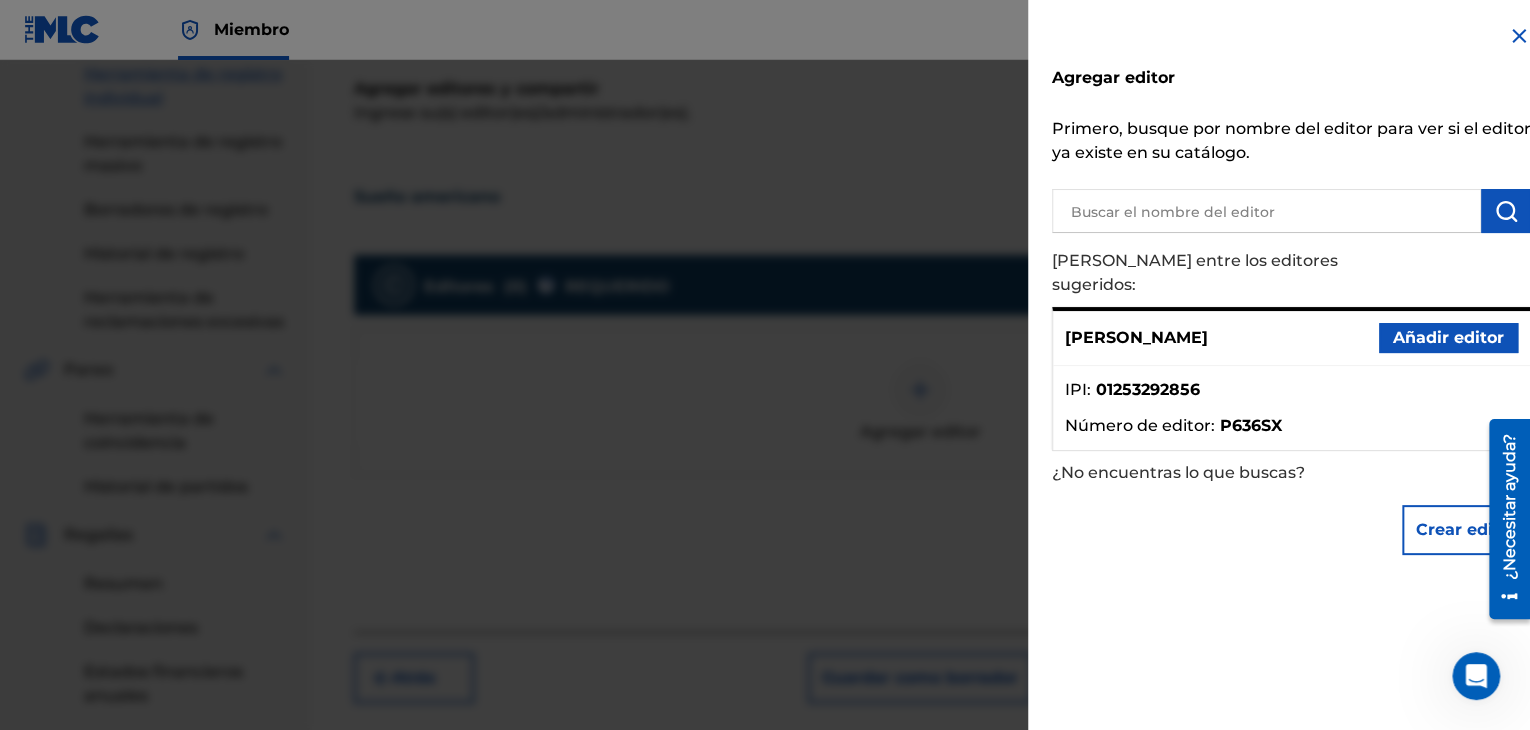 click on "Añadir editor" at bounding box center (1448, 337) 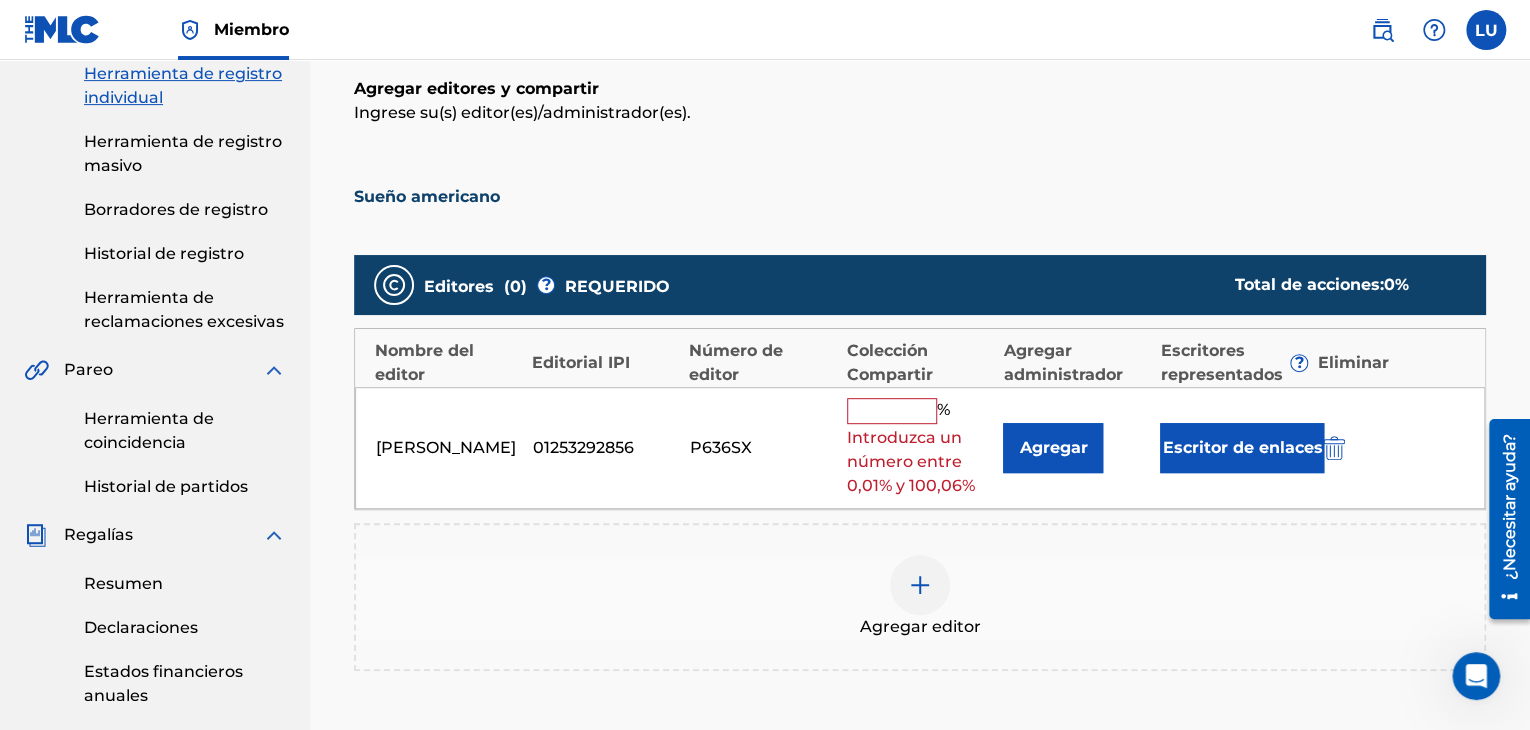click at bounding box center [892, 411] 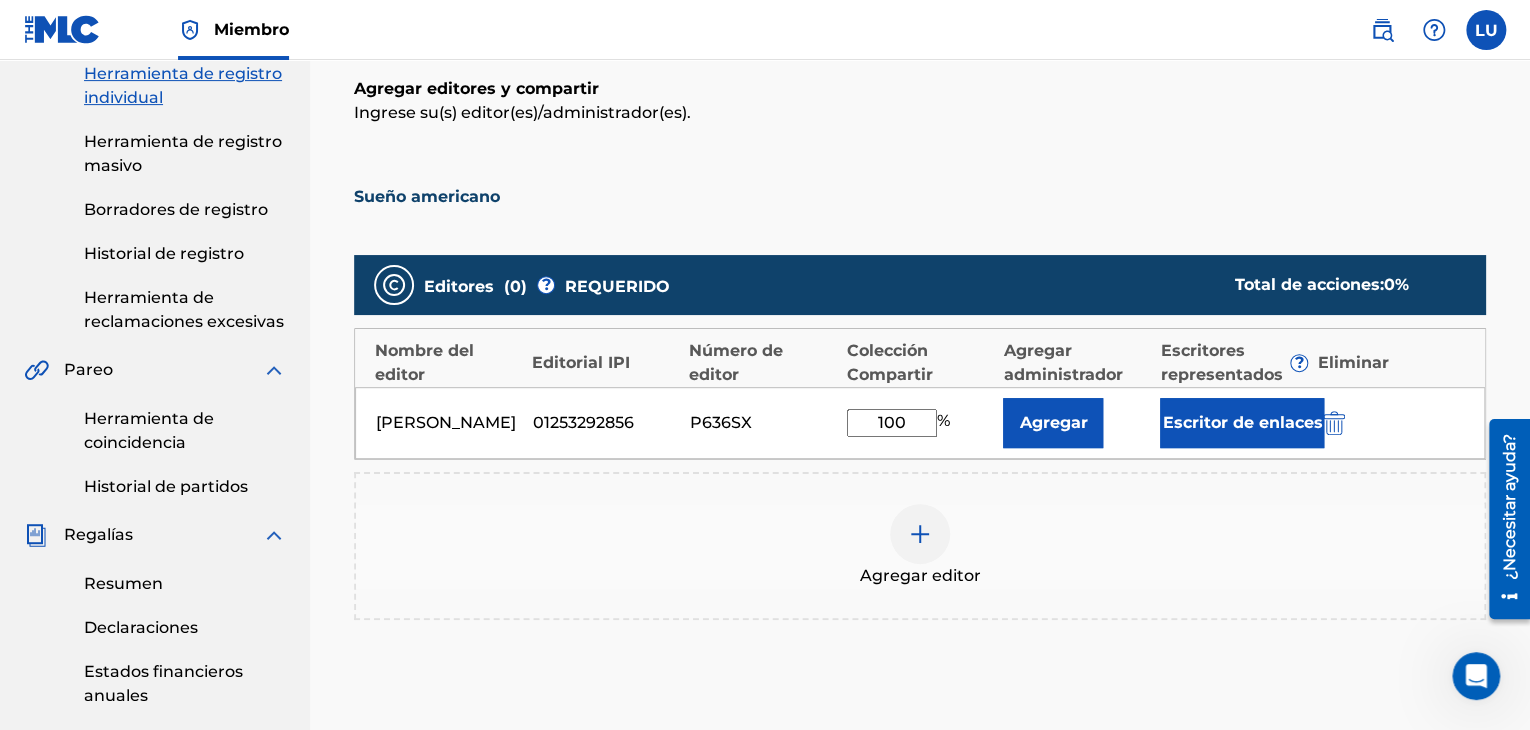 type on "100" 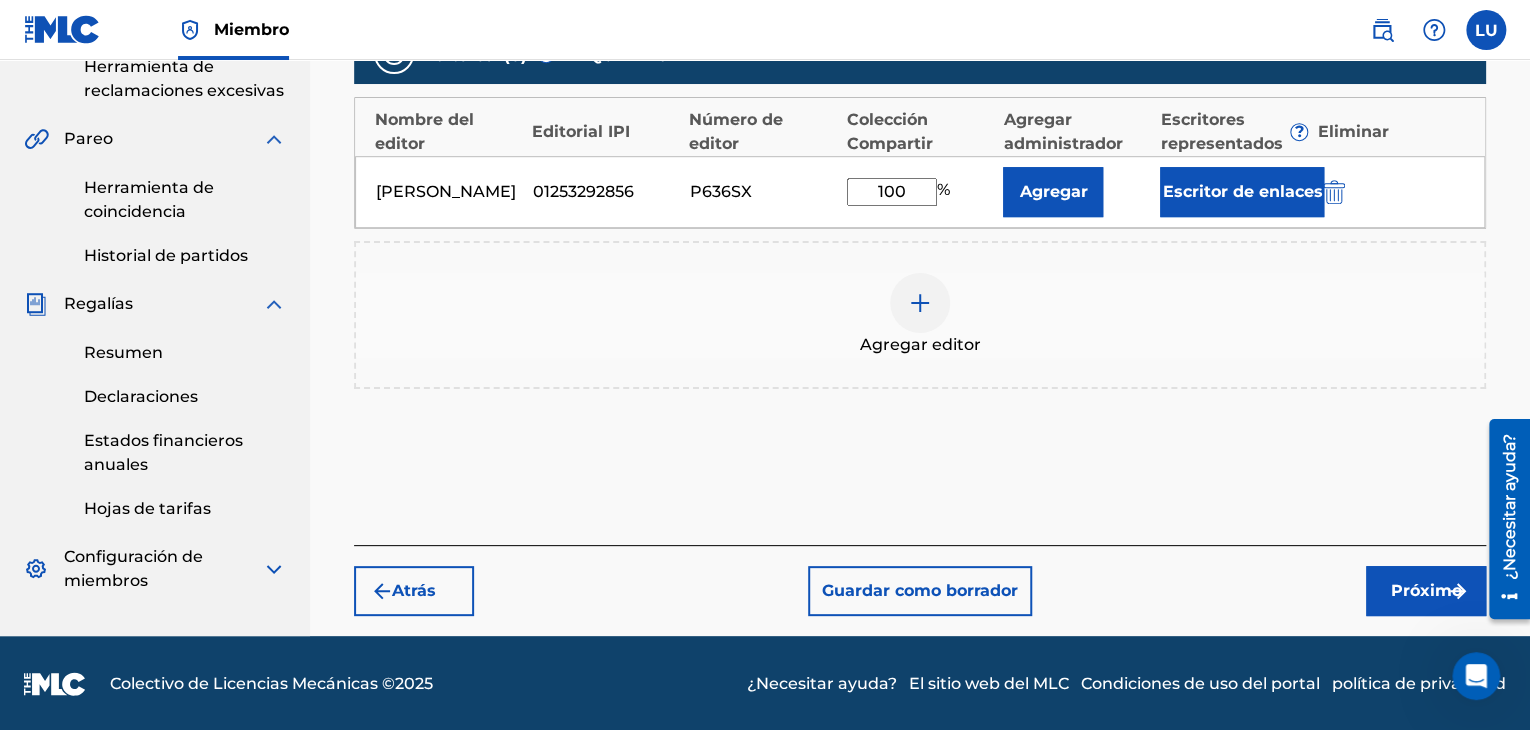 click on "Próximo" at bounding box center [1426, 590] 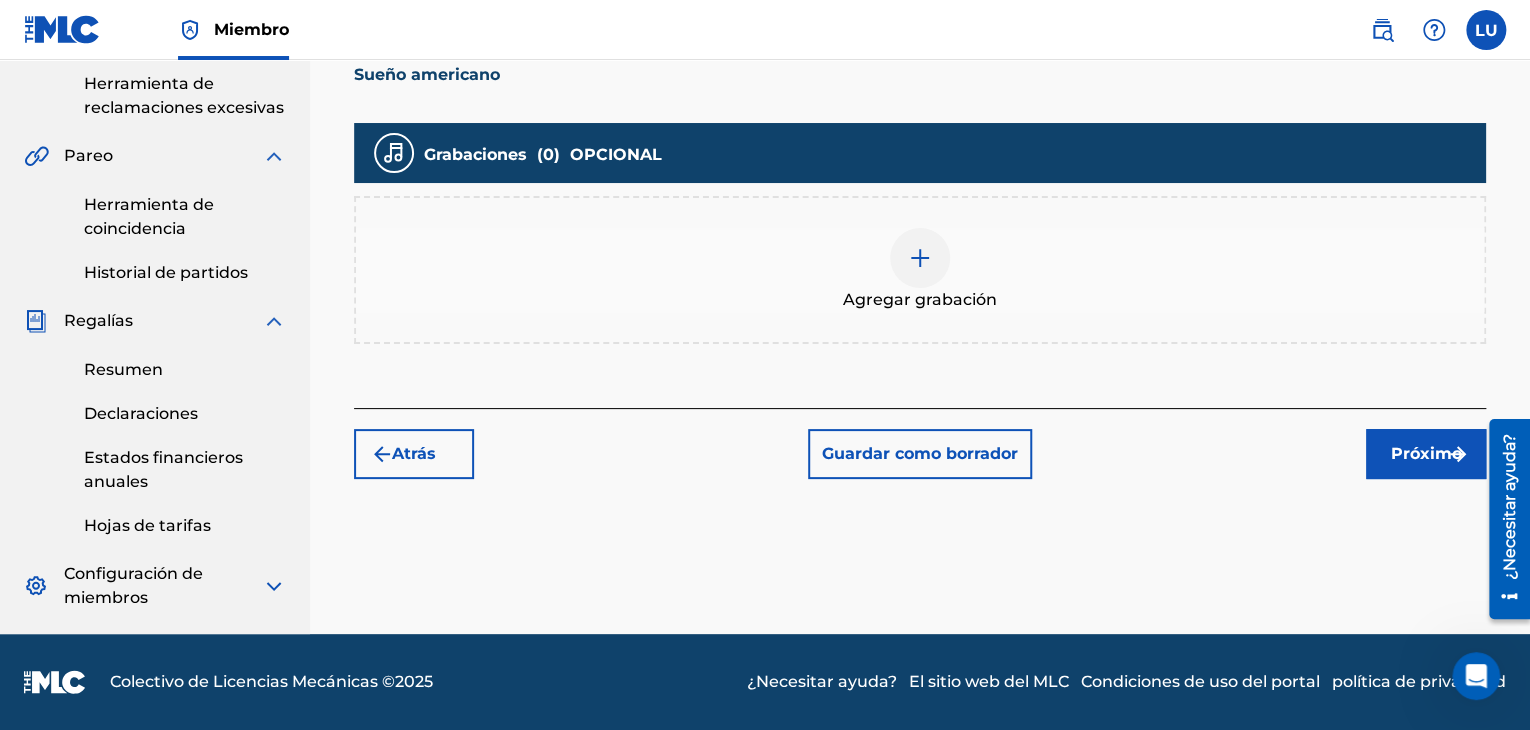 scroll, scrollTop: 304, scrollLeft: 0, axis: vertical 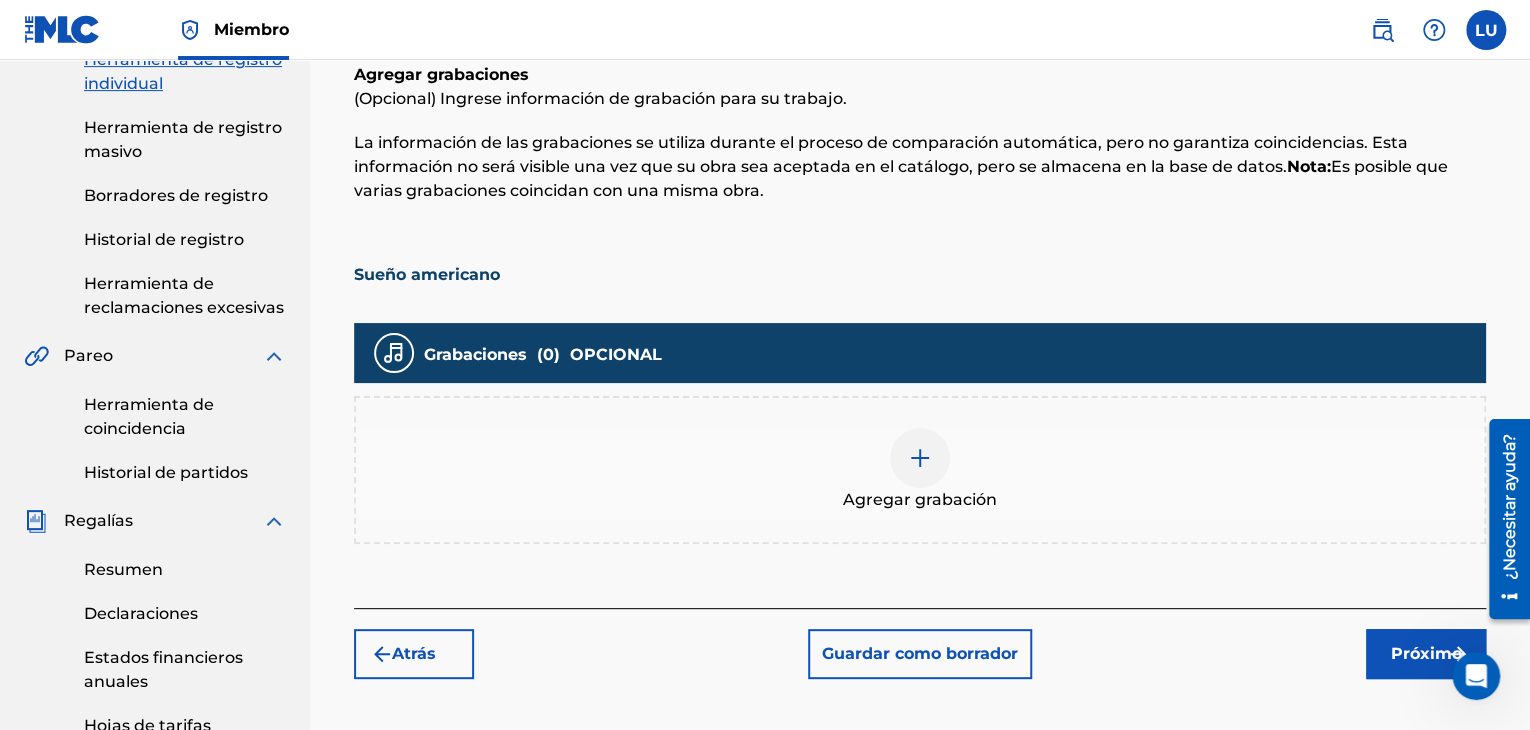 click at bounding box center (920, 458) 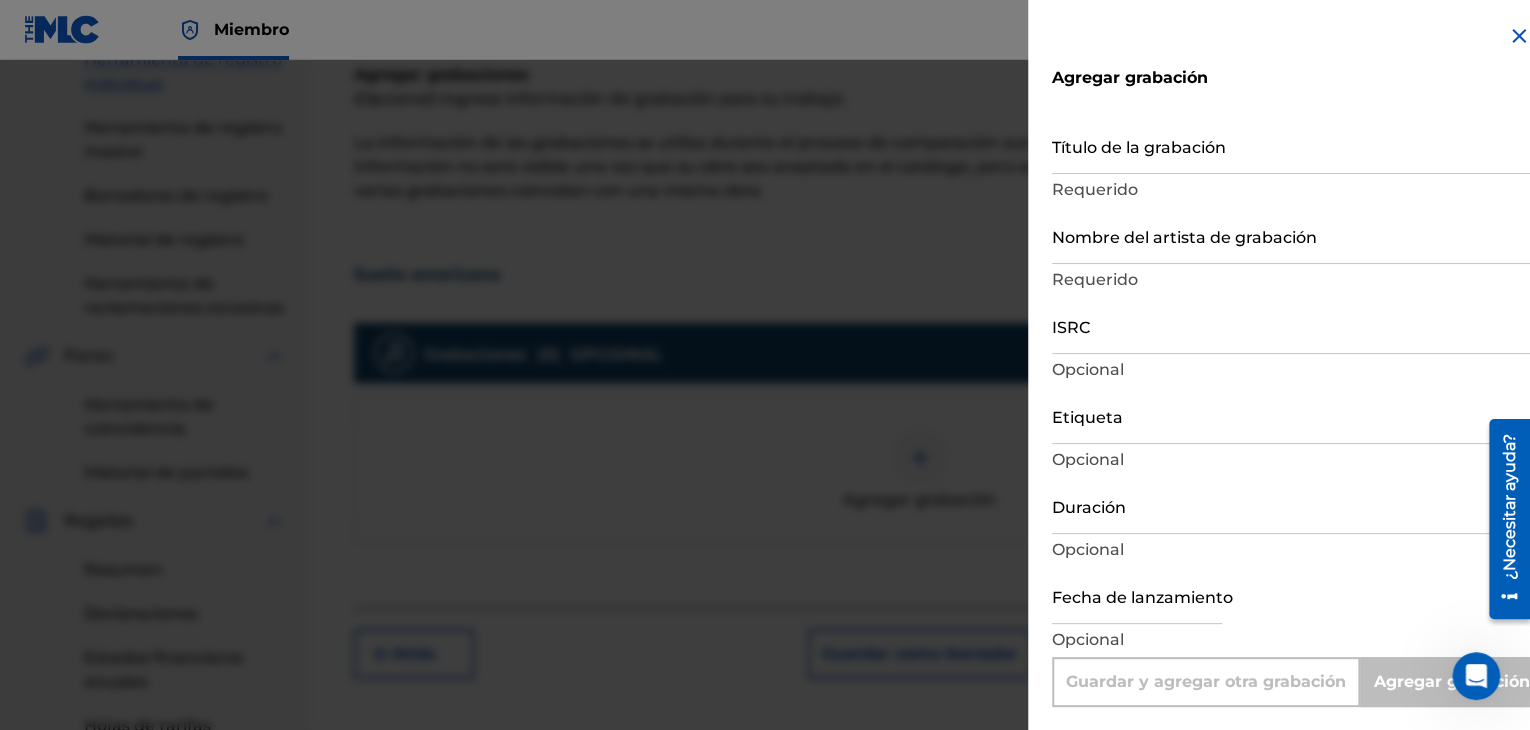 click on "Título de la grabación" at bounding box center [1291, 145] 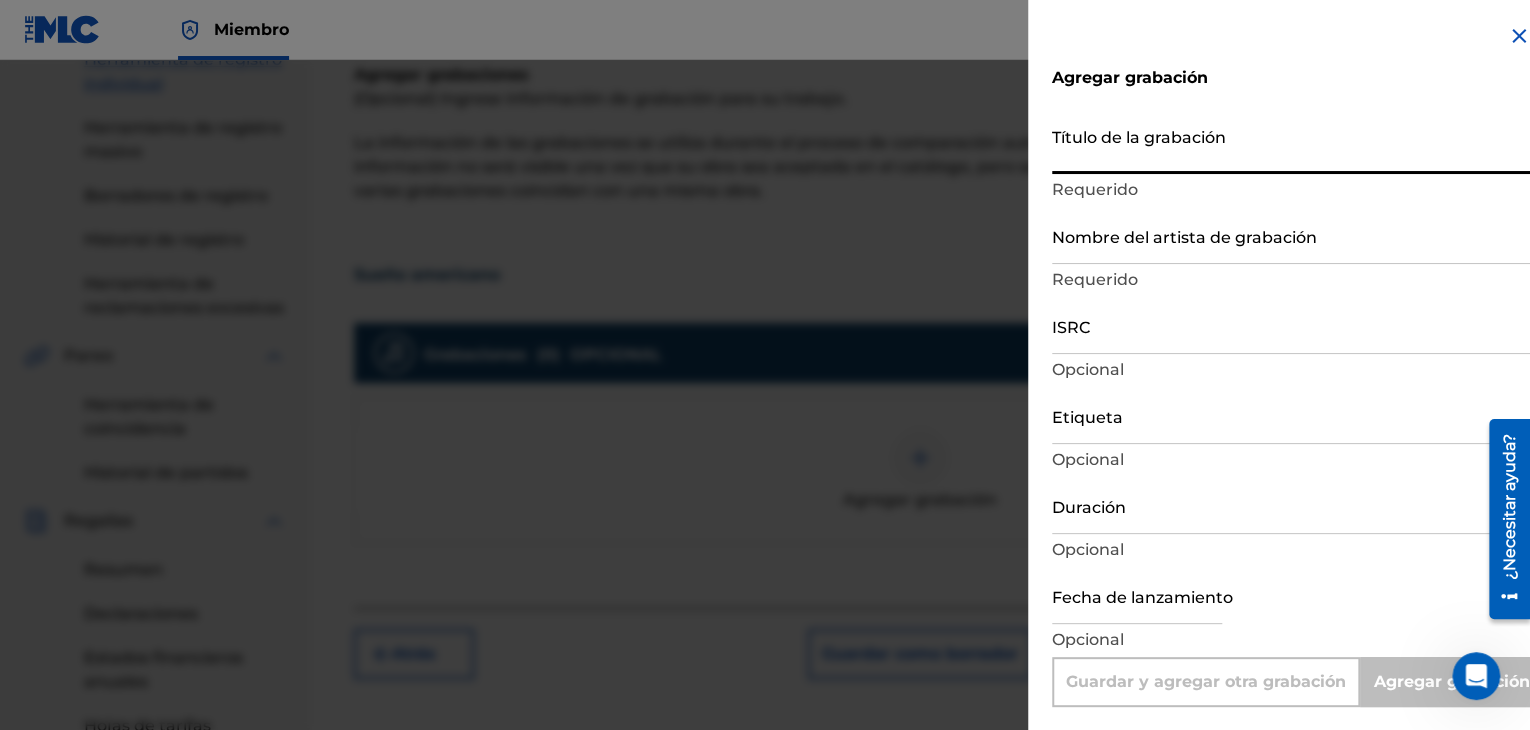 paste on "Sueño Americano" 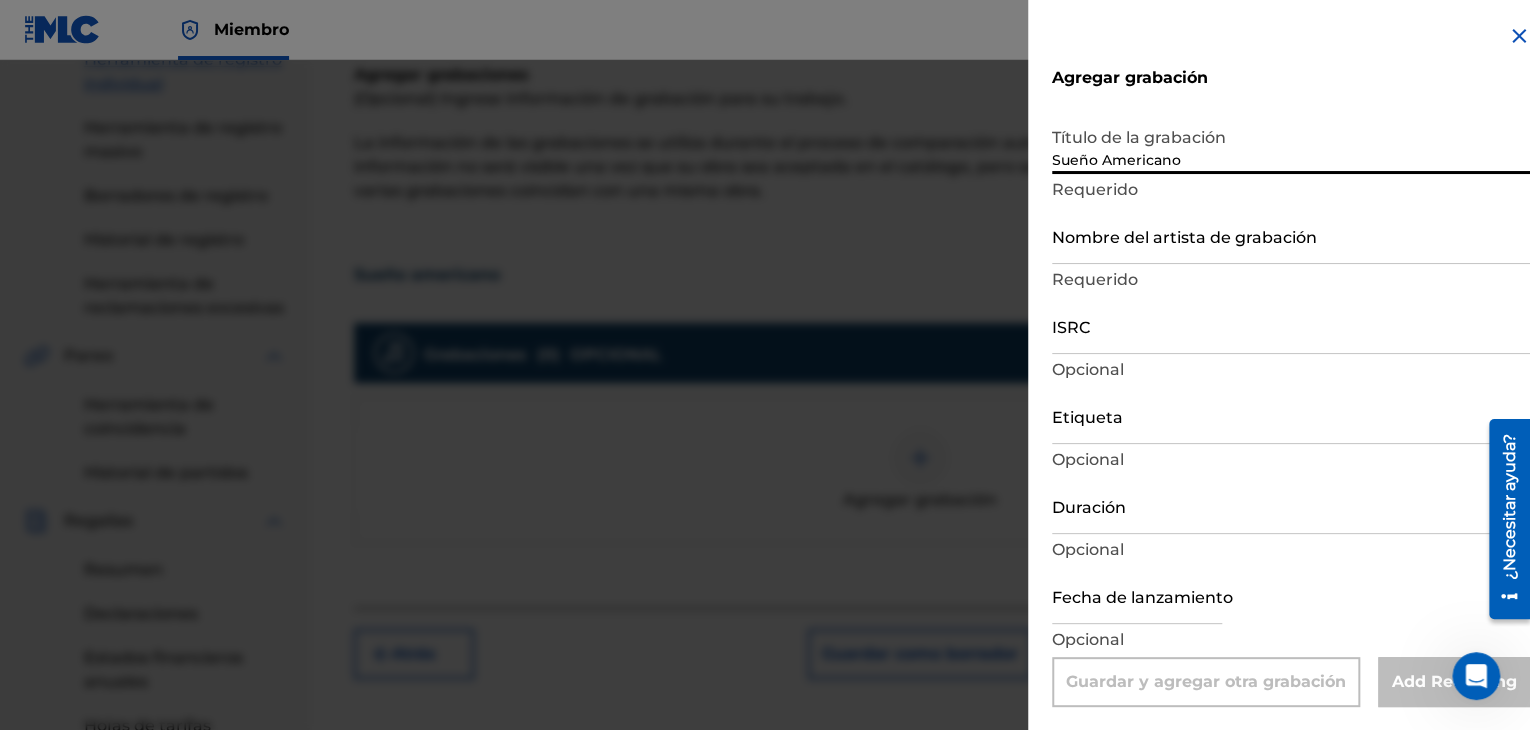 type on "Sueño Americano" 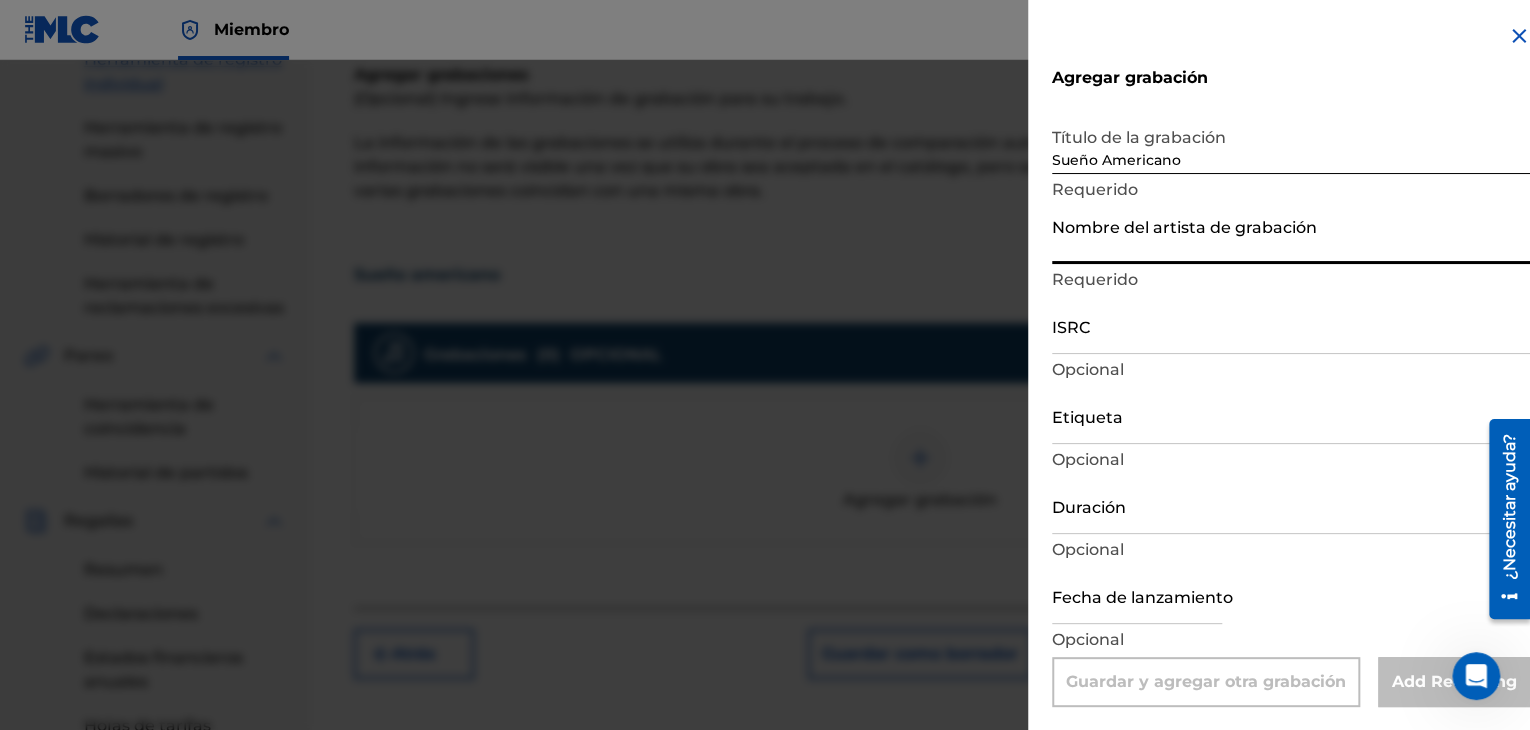 type on "Li@-u la chiquitica de [GEOGRAPHIC_DATA]" 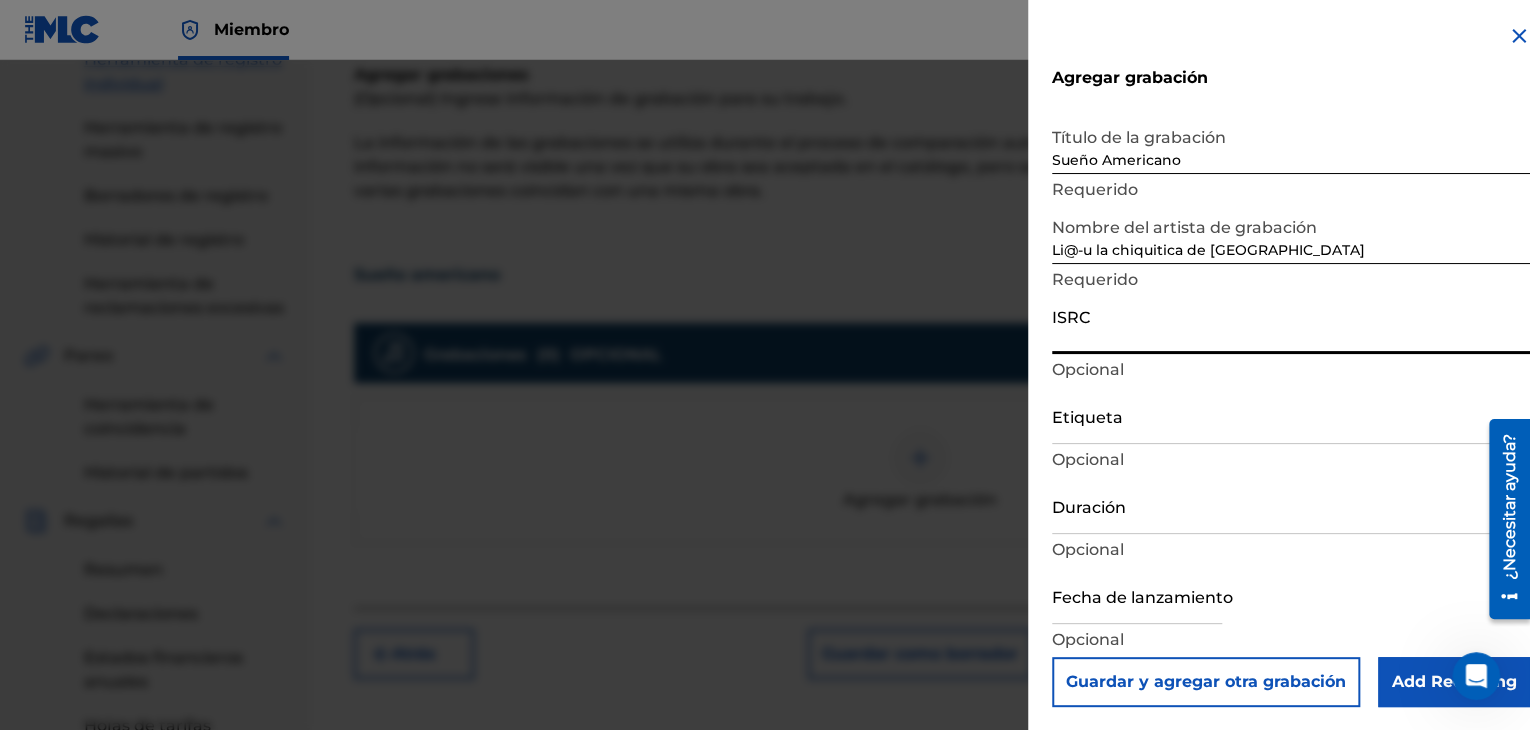 click on "ISRC" at bounding box center [1291, 325] 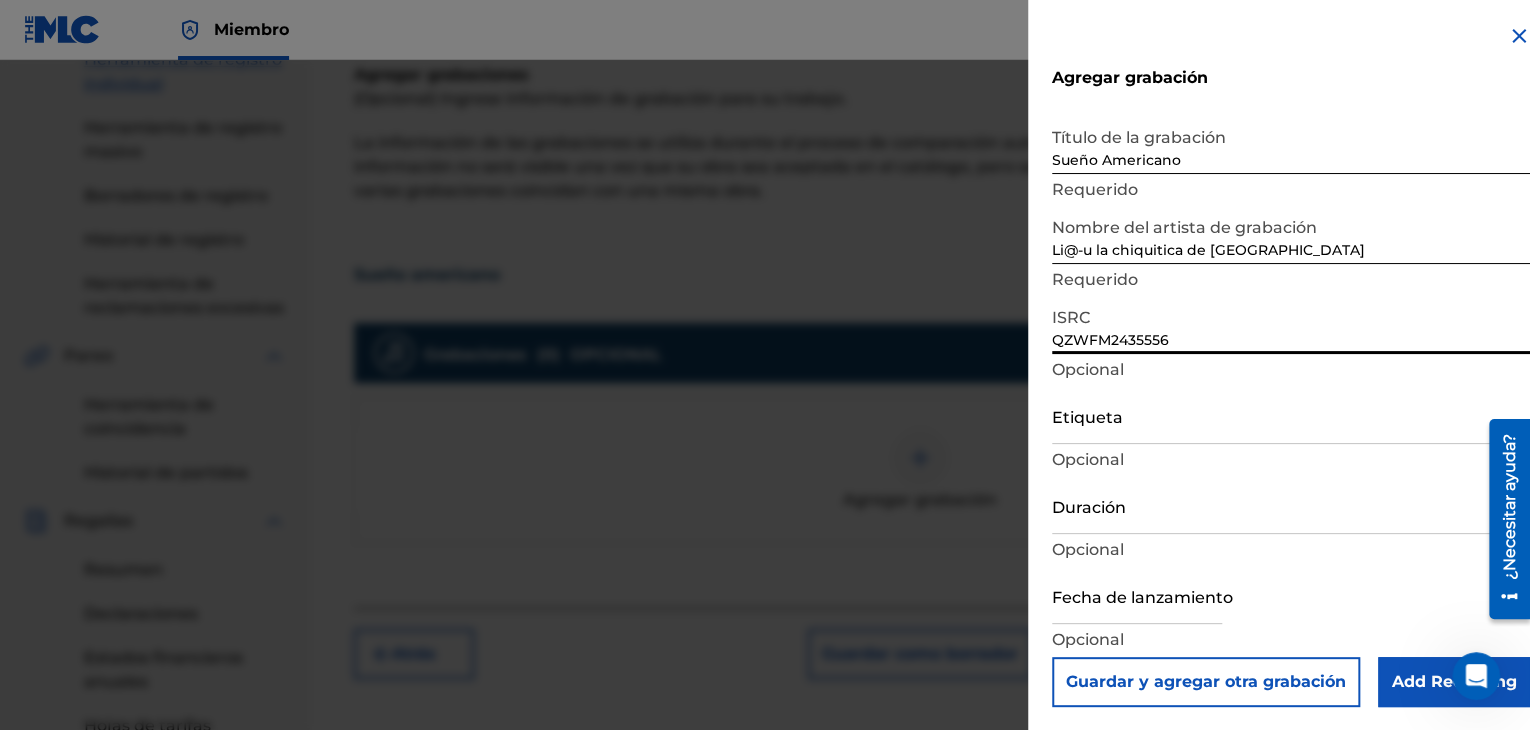 scroll, scrollTop: 1, scrollLeft: 0, axis: vertical 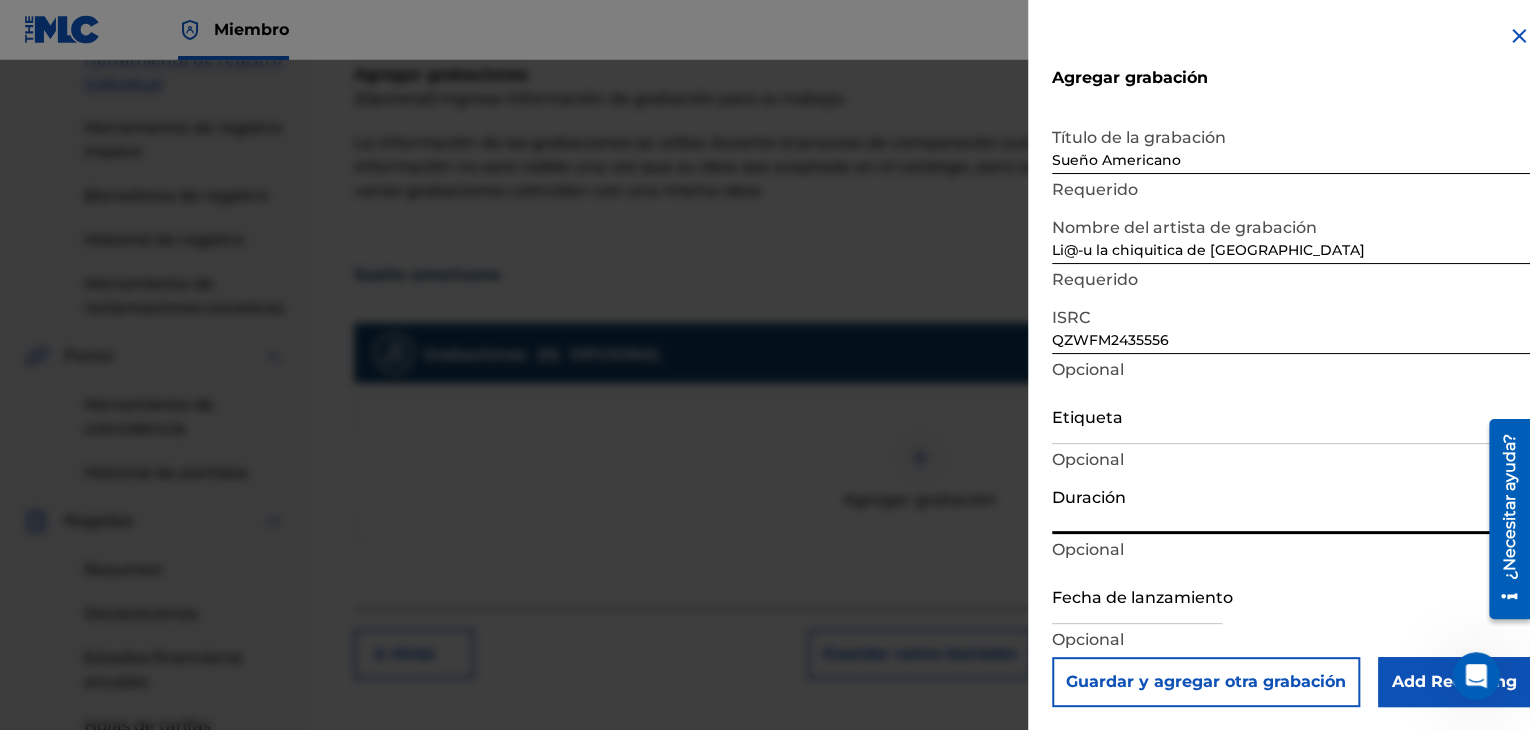 paste on "03:17" 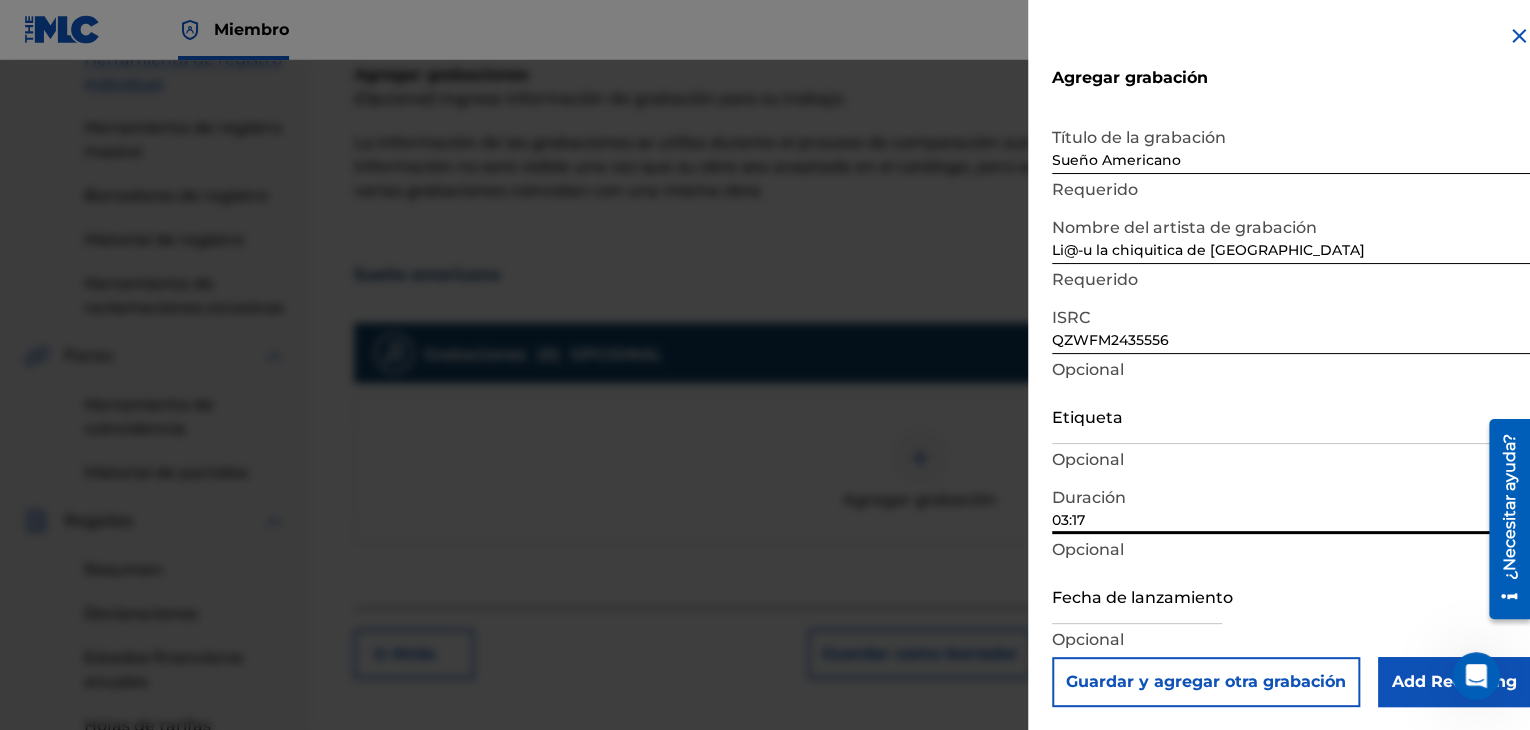 type on "03:17" 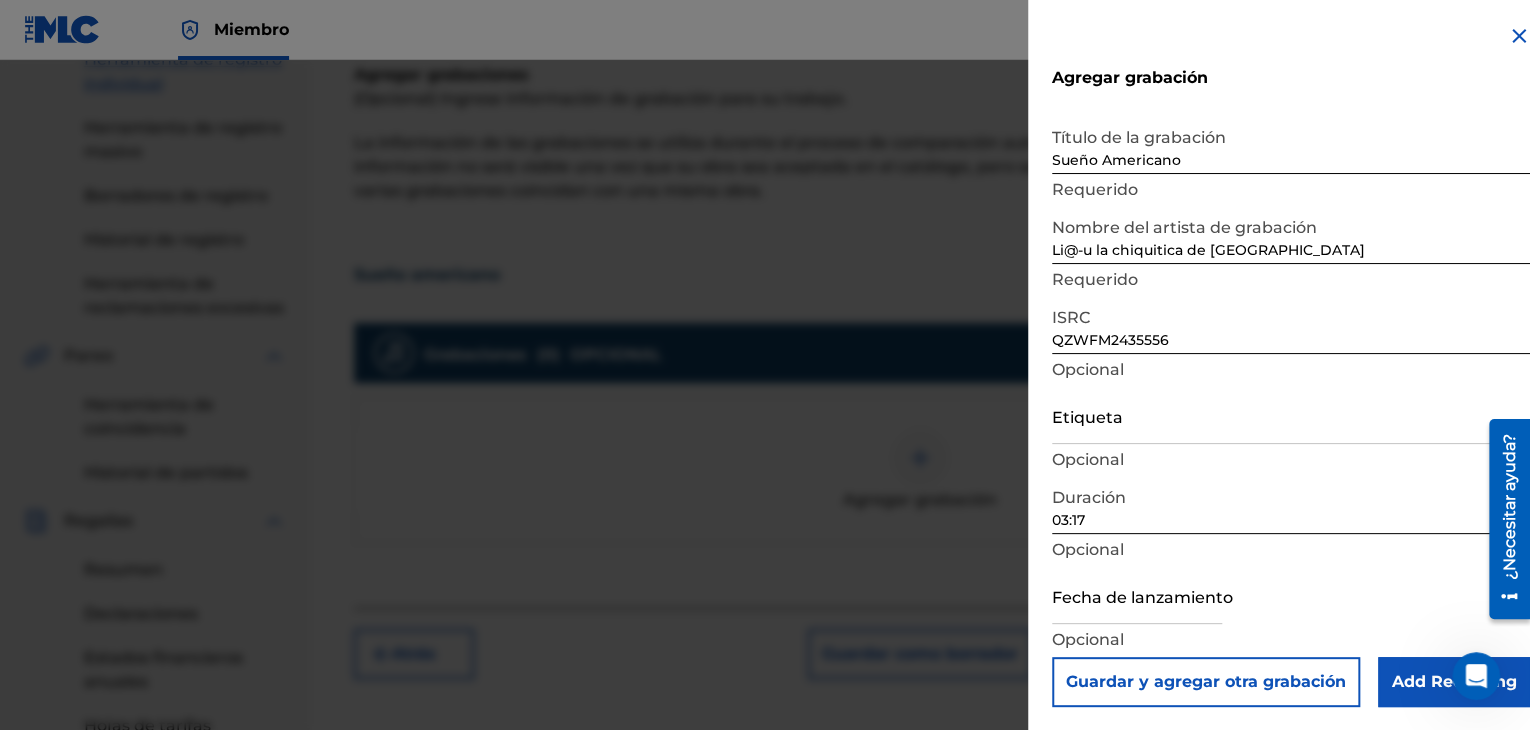 click at bounding box center (1137, 595) 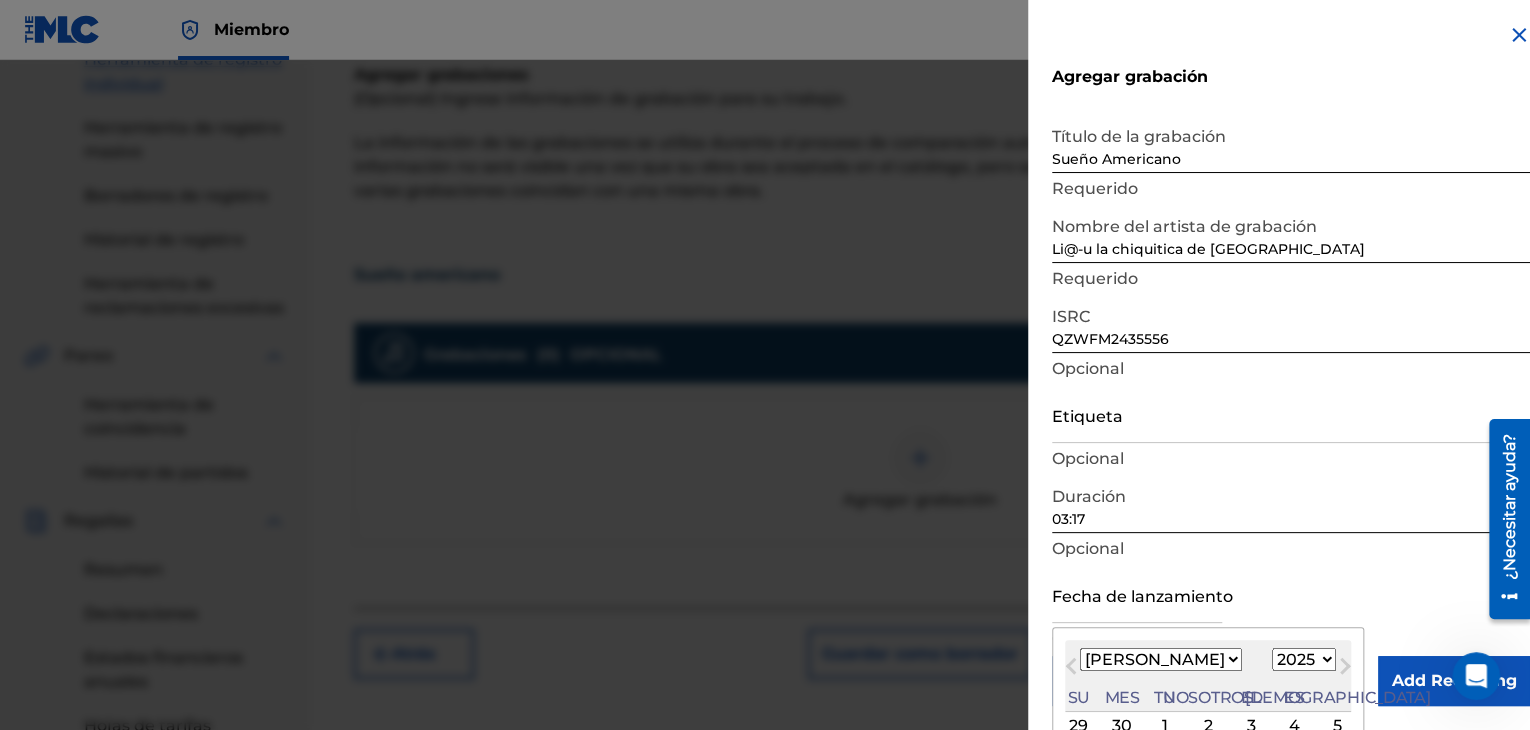 click at bounding box center (1137, 594) 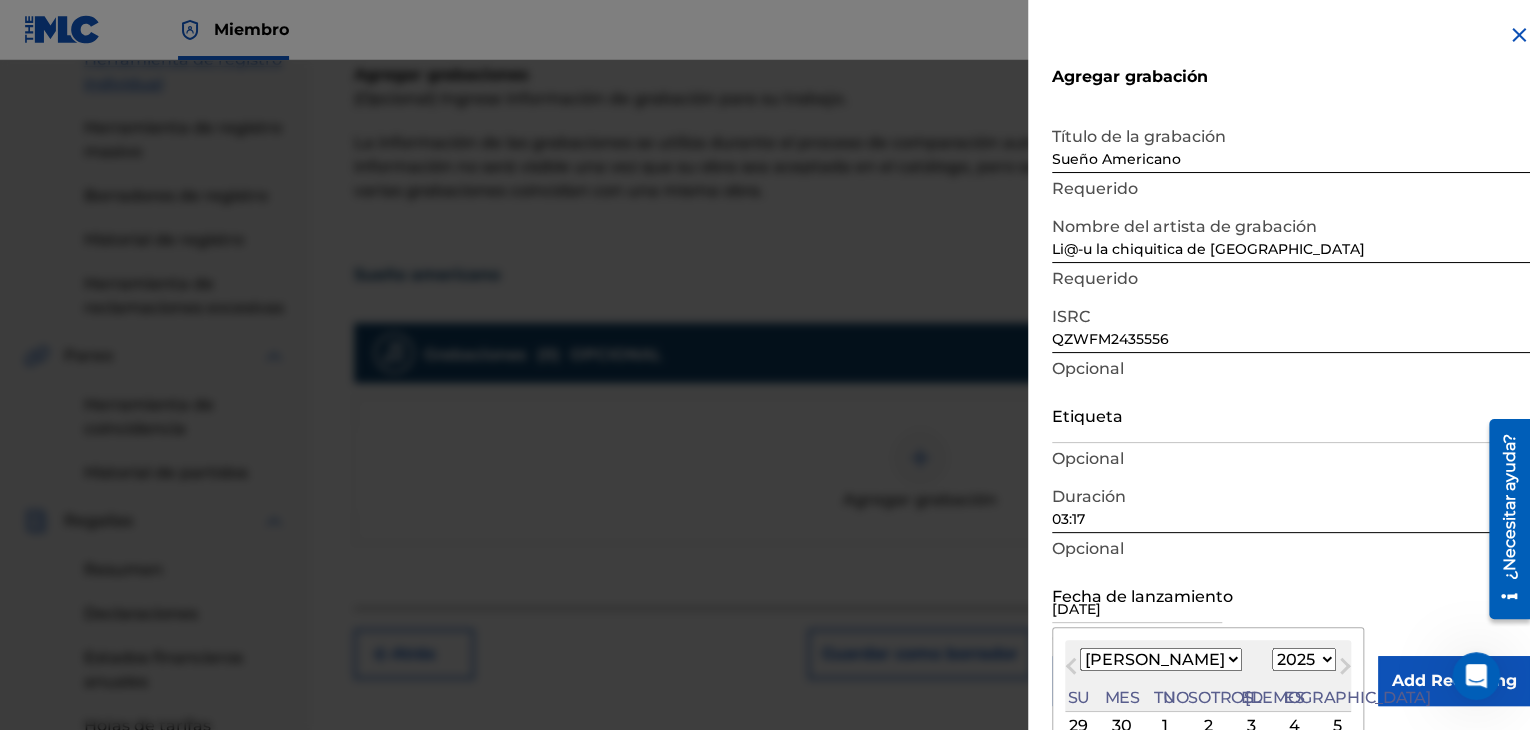 select on "9" 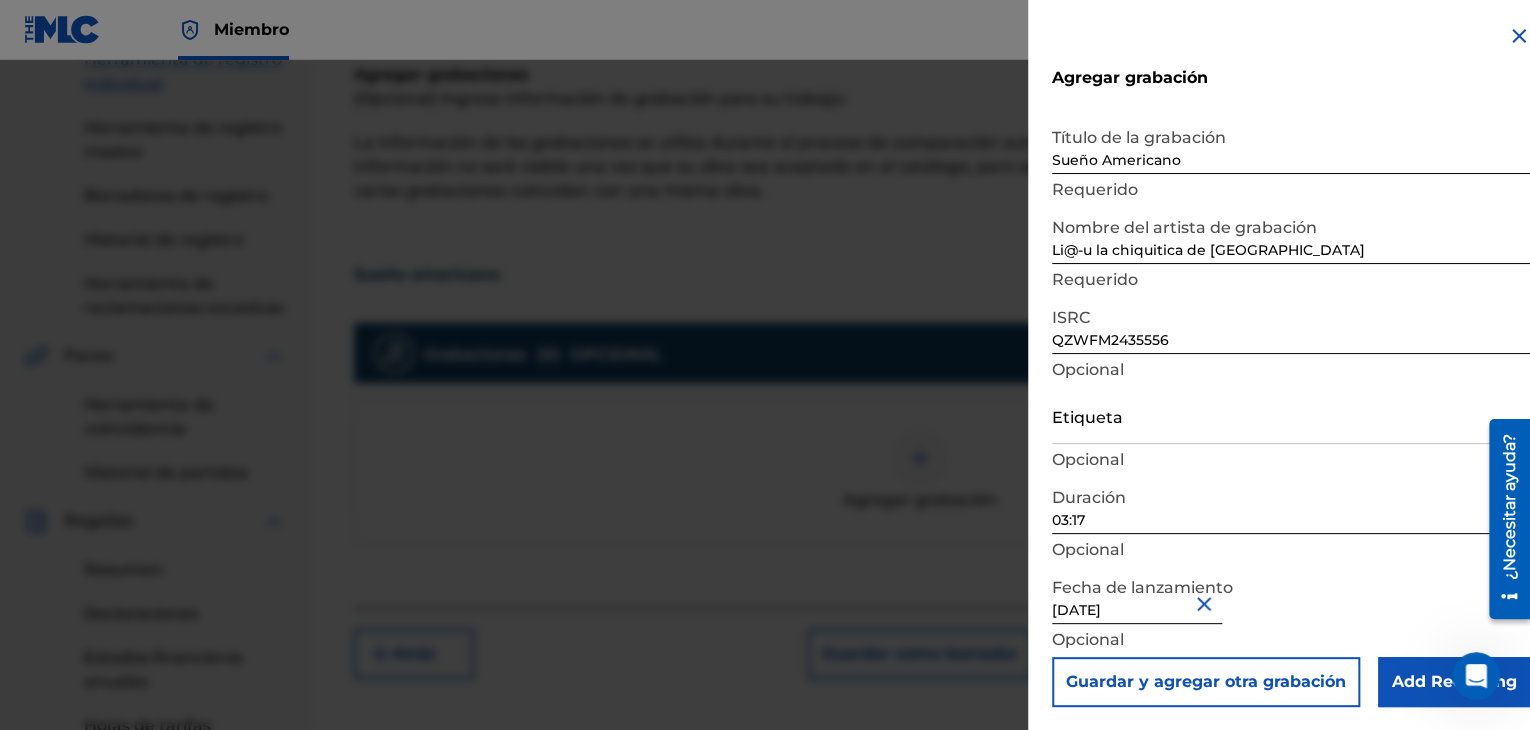 click on "Add Recording" at bounding box center (1454, 682) 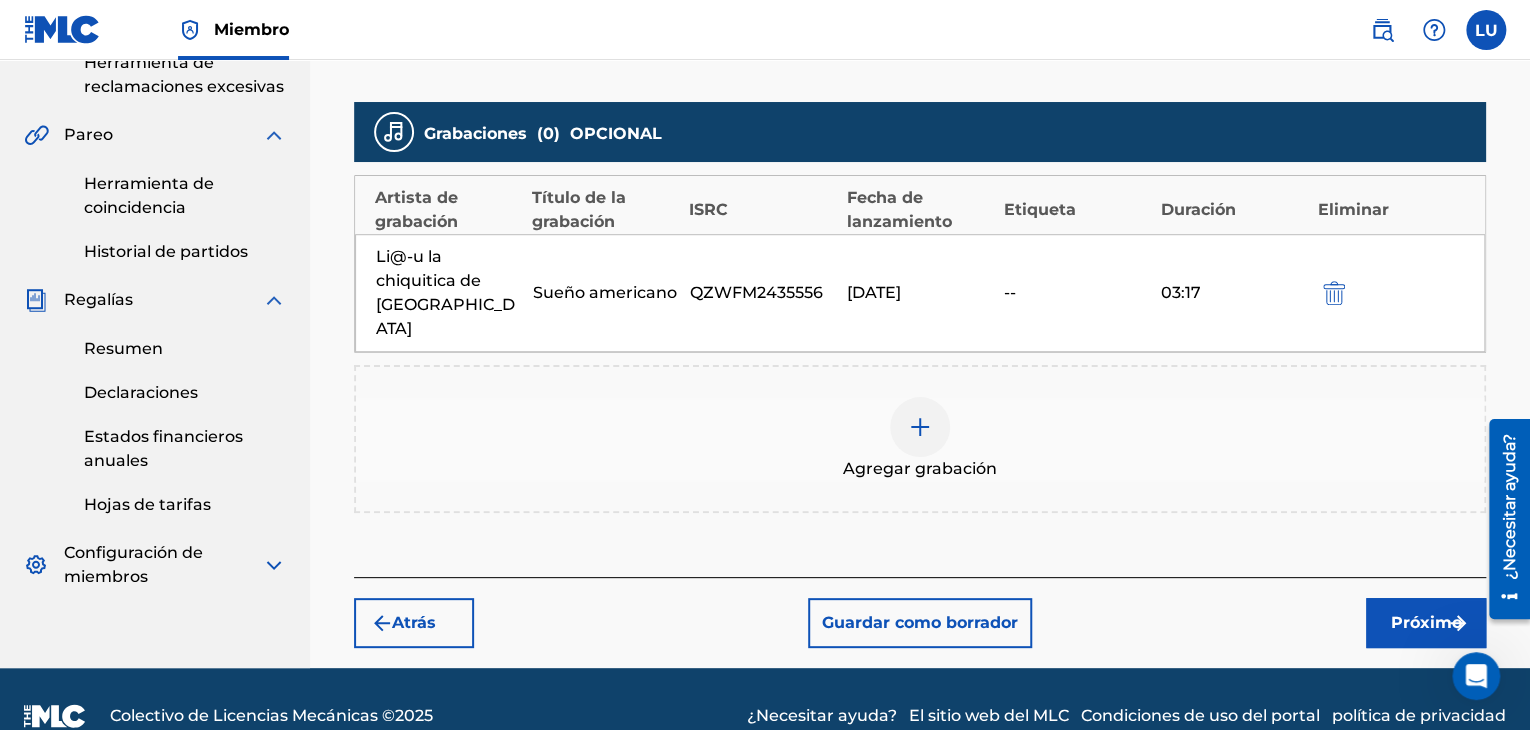 scroll, scrollTop: 533, scrollLeft: 0, axis: vertical 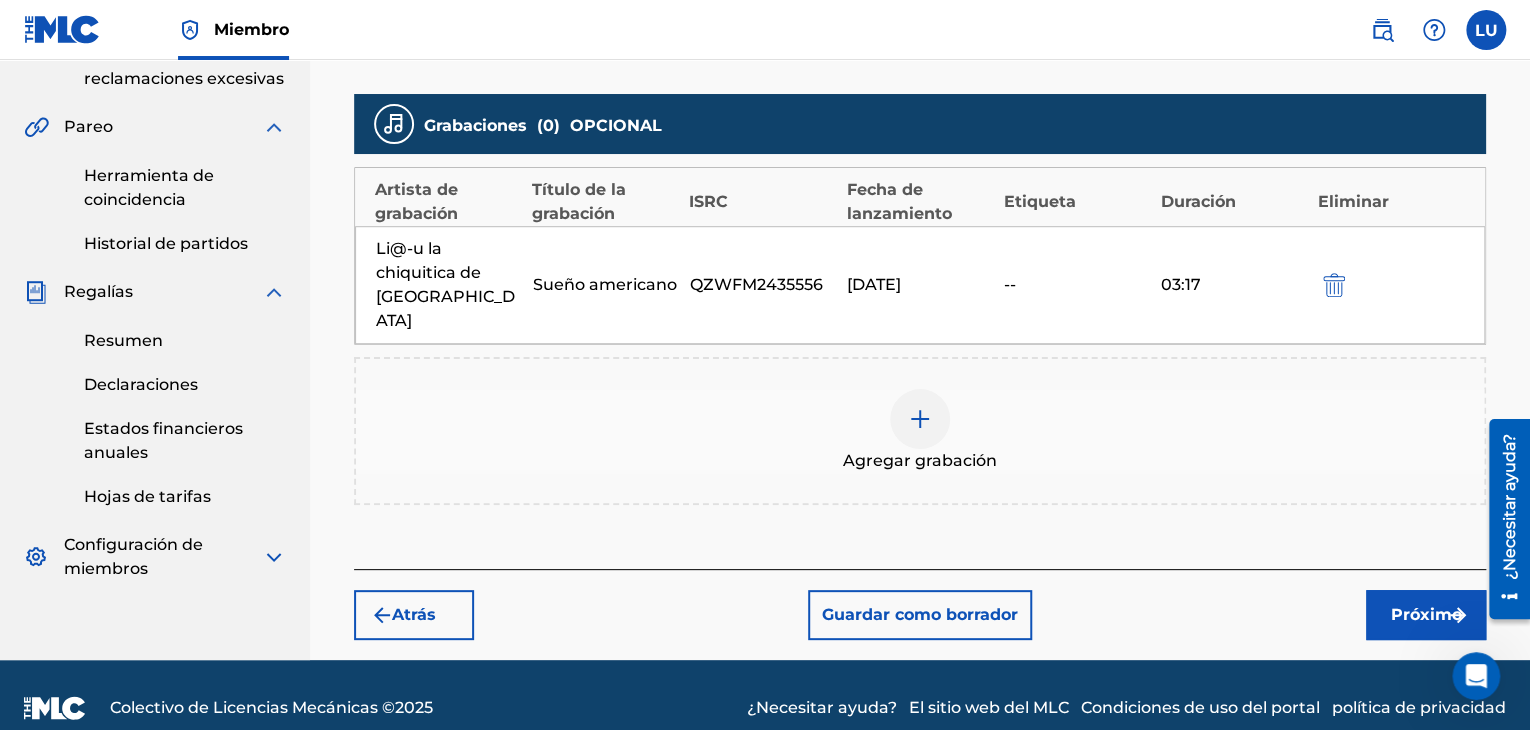 click on "Próximo" at bounding box center (1426, 614) 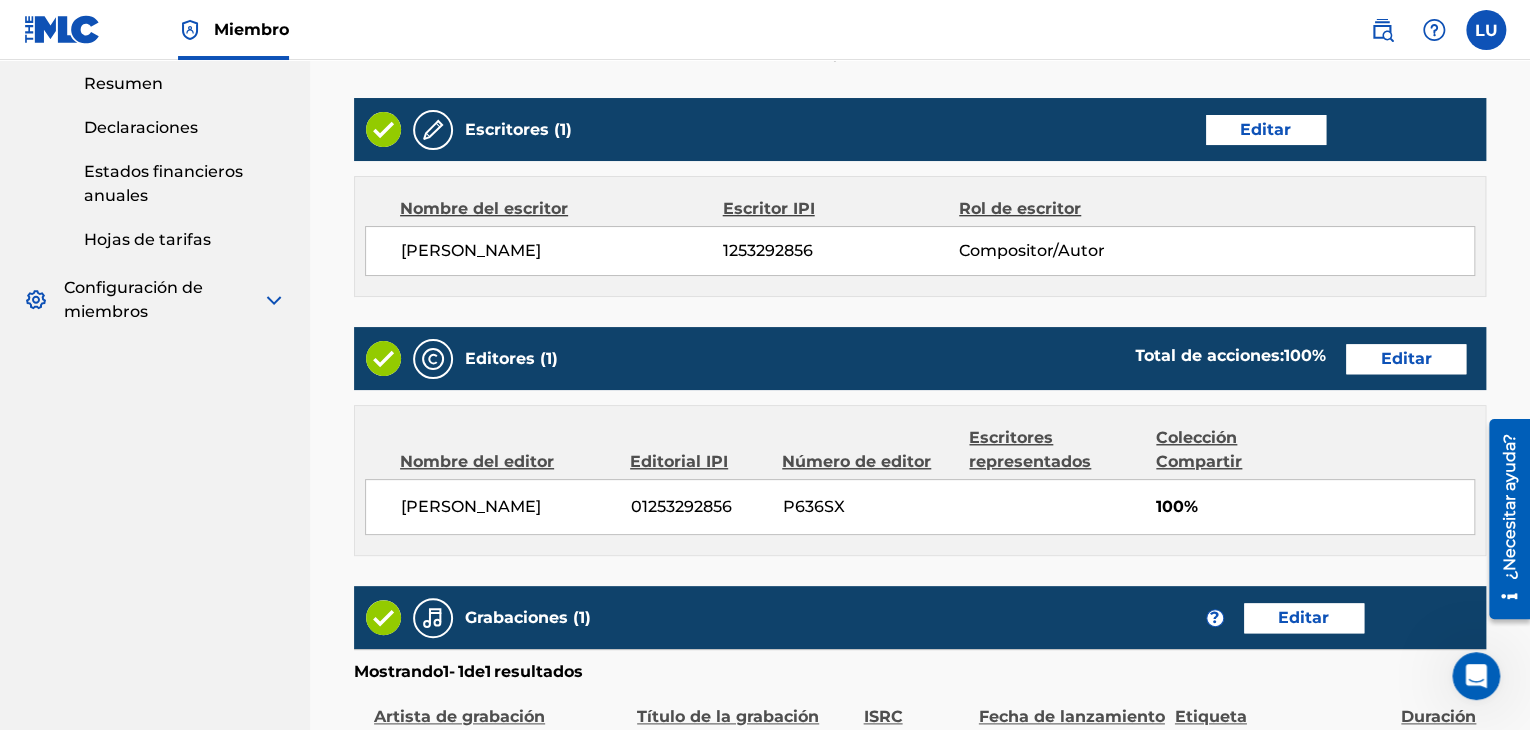scroll, scrollTop: 1060, scrollLeft: 0, axis: vertical 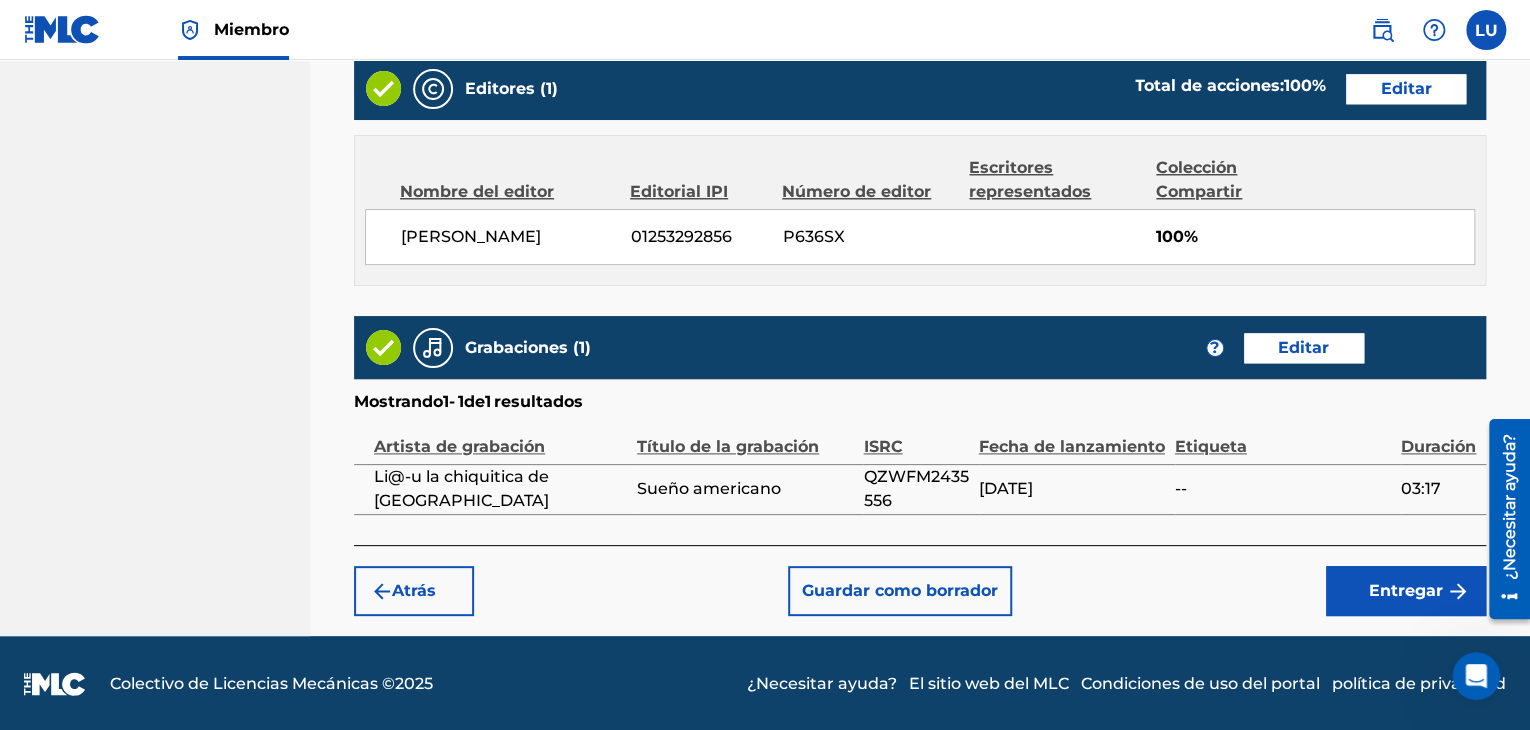 click on "Entregar" at bounding box center (1406, 590) 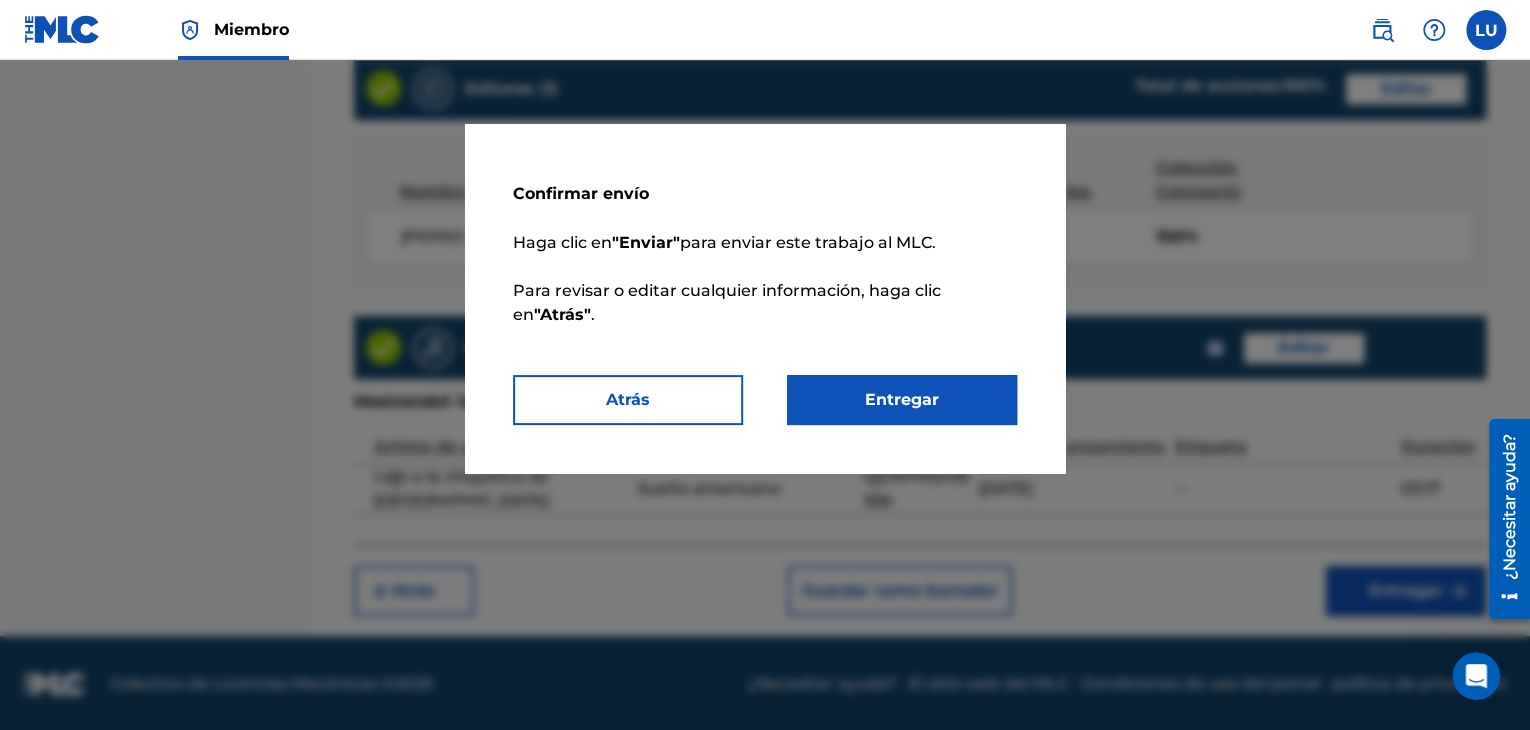 click on "Entregar" at bounding box center (902, 399) 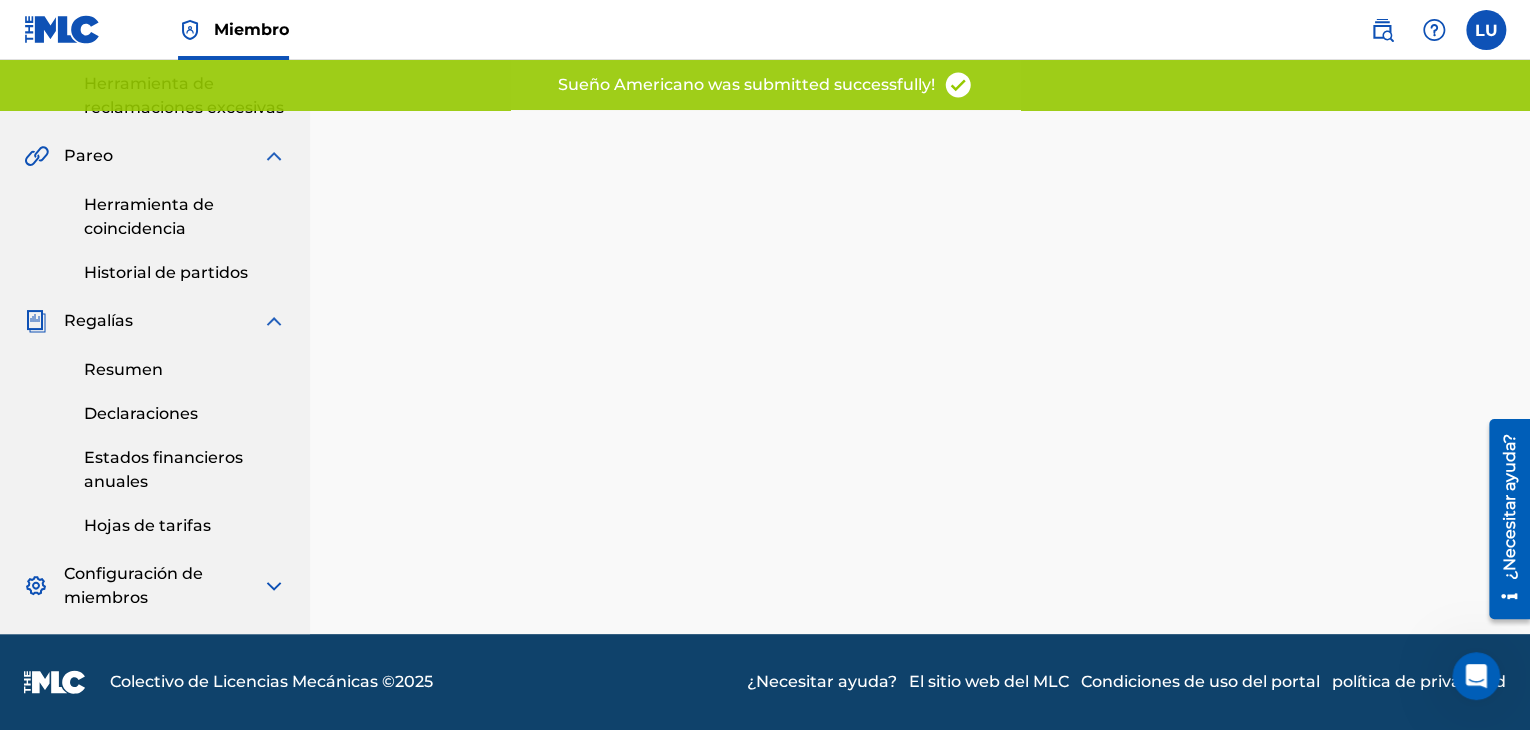 scroll, scrollTop: 0, scrollLeft: 0, axis: both 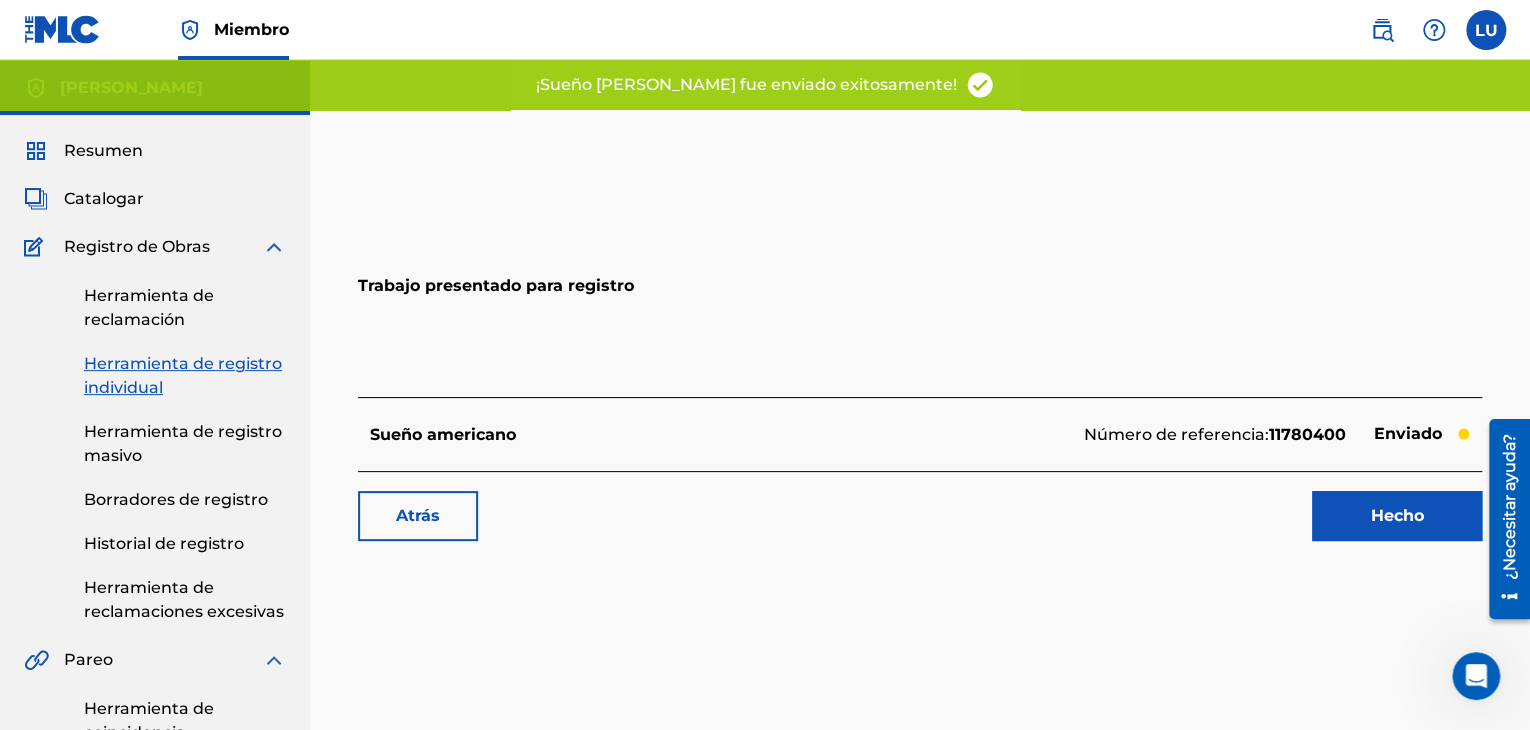 click on "Hecho" at bounding box center [1397, 515] 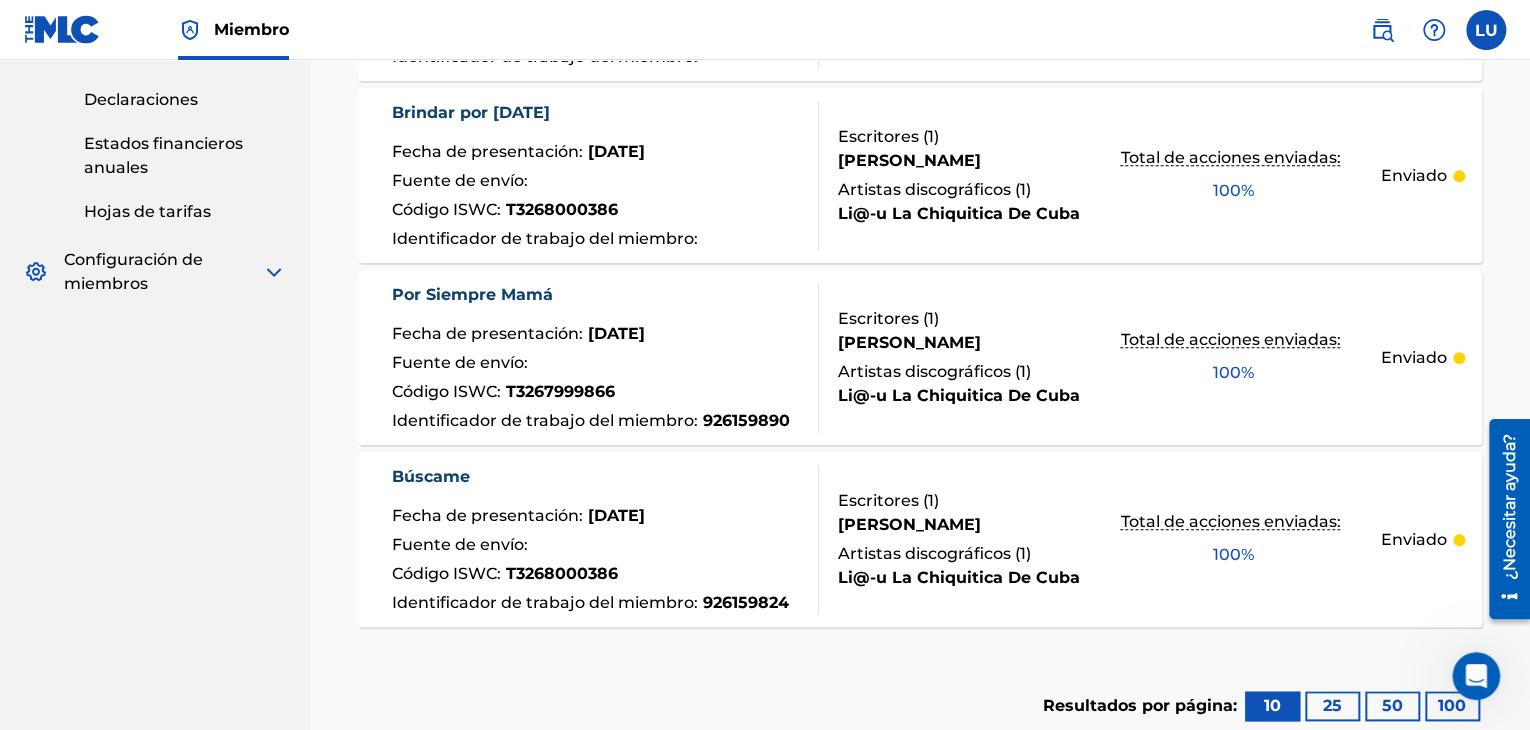 scroll, scrollTop: 700, scrollLeft: 0, axis: vertical 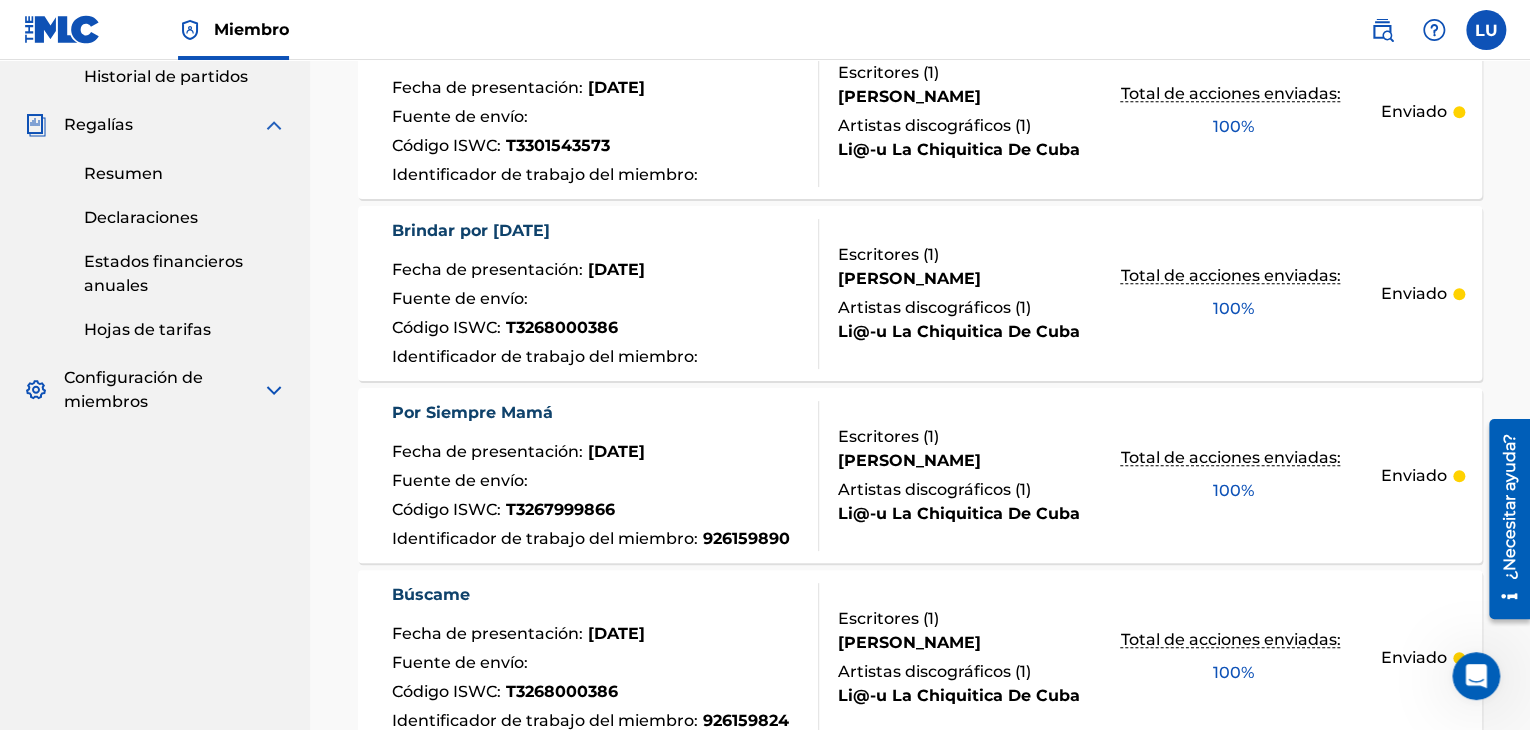 click on "Fuente de envío" at bounding box center [458, 298] 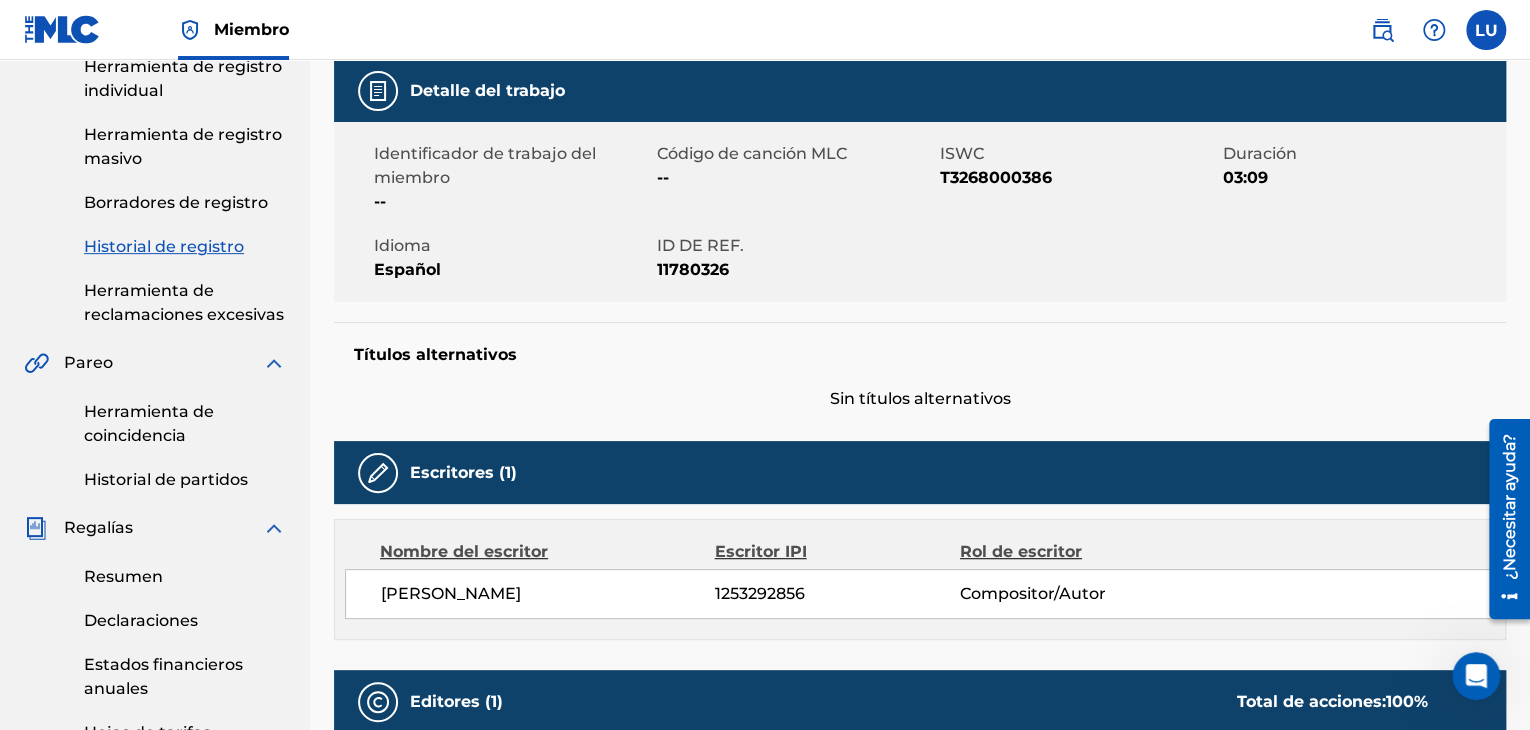 scroll, scrollTop: 268, scrollLeft: 0, axis: vertical 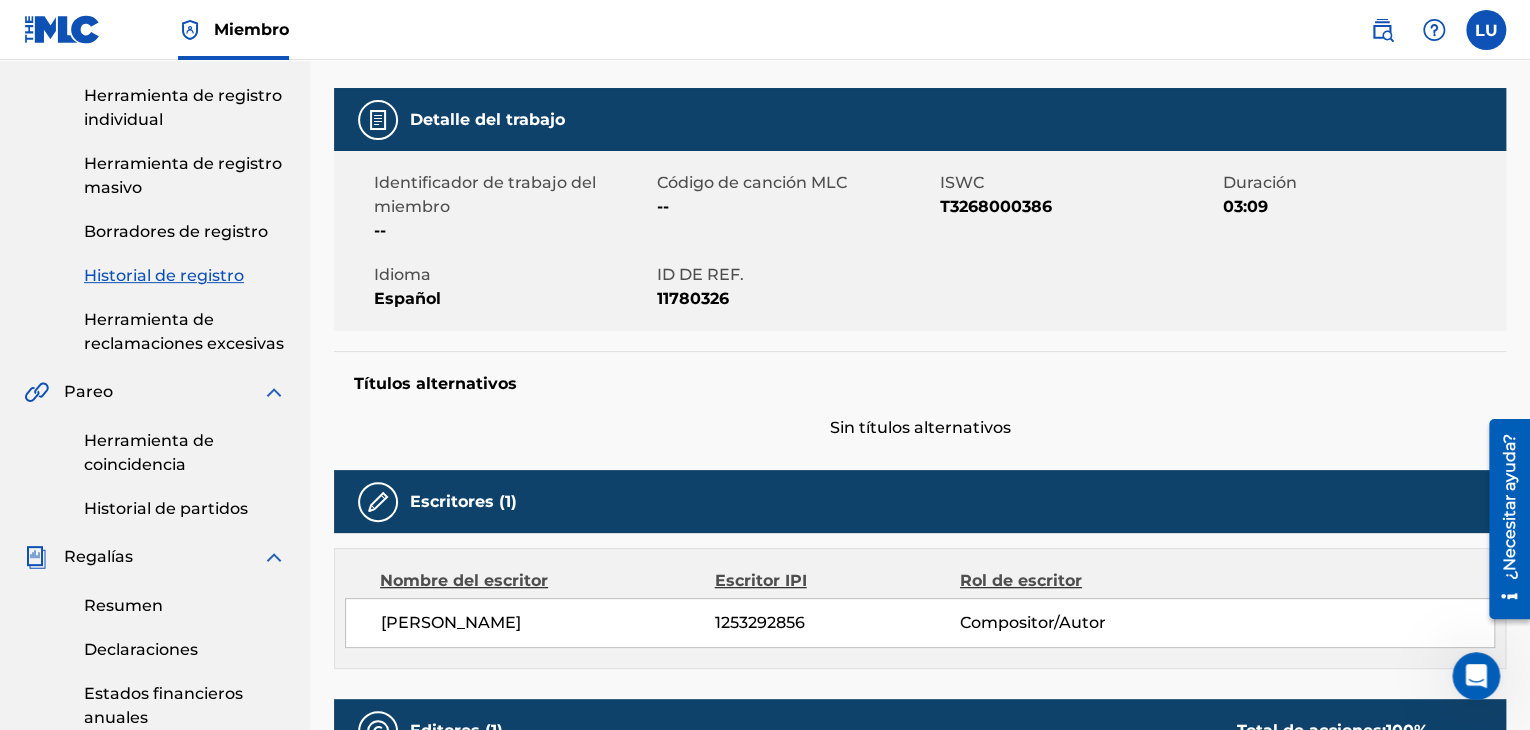 click at bounding box center (378, 120) 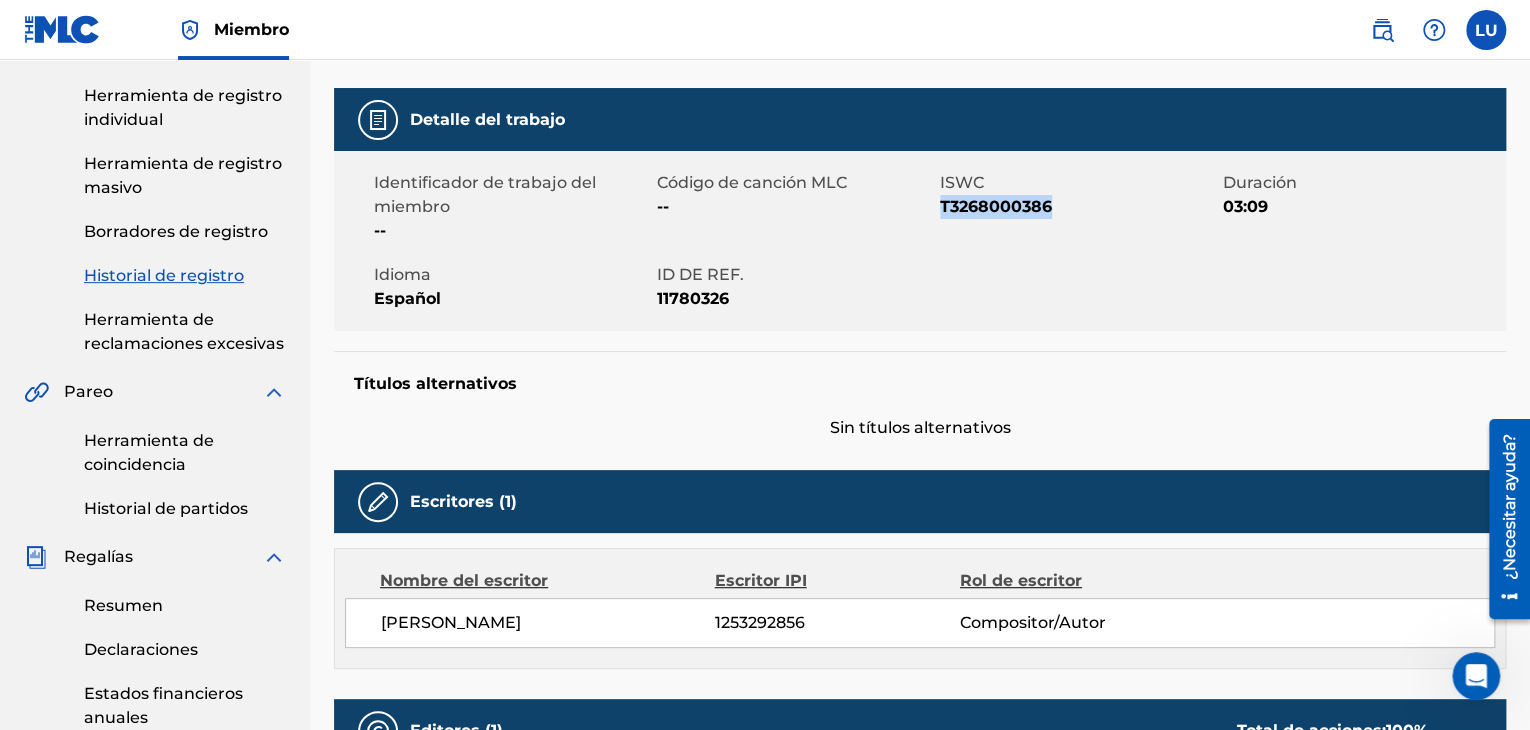 click on "T3268000386" at bounding box center [996, 206] 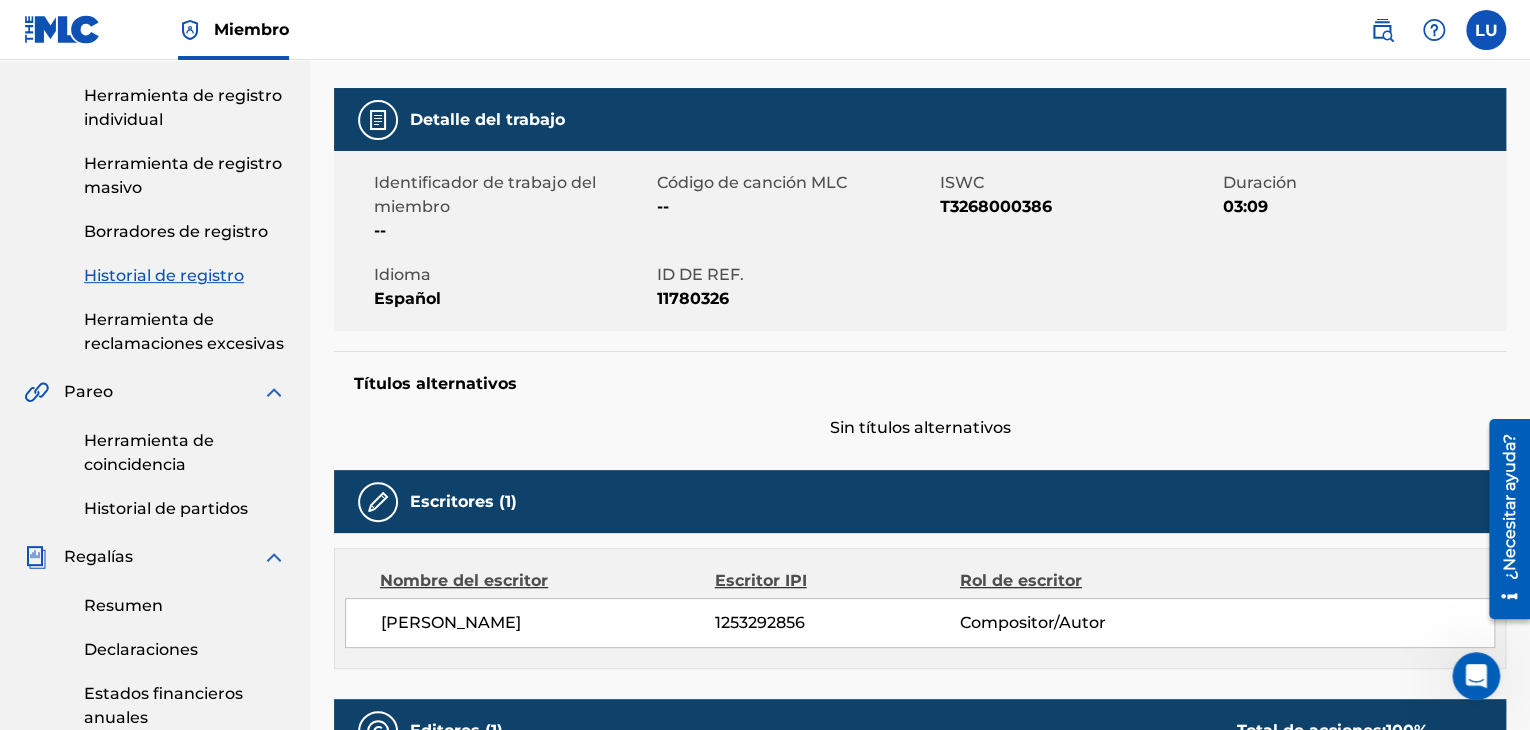 click on "Títulos alternativos Sin títulos alternativos" at bounding box center (920, 395) 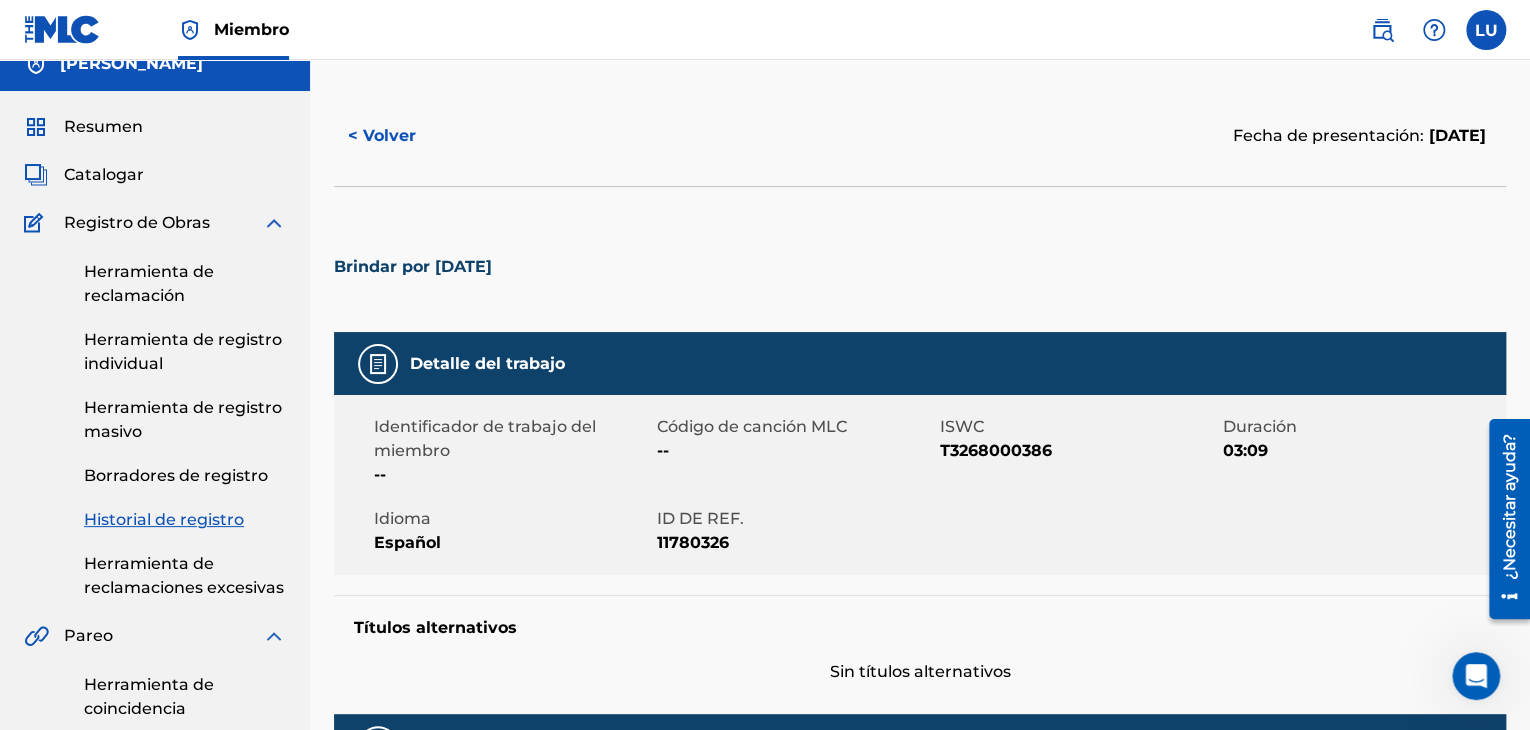 scroll, scrollTop: 0, scrollLeft: 0, axis: both 